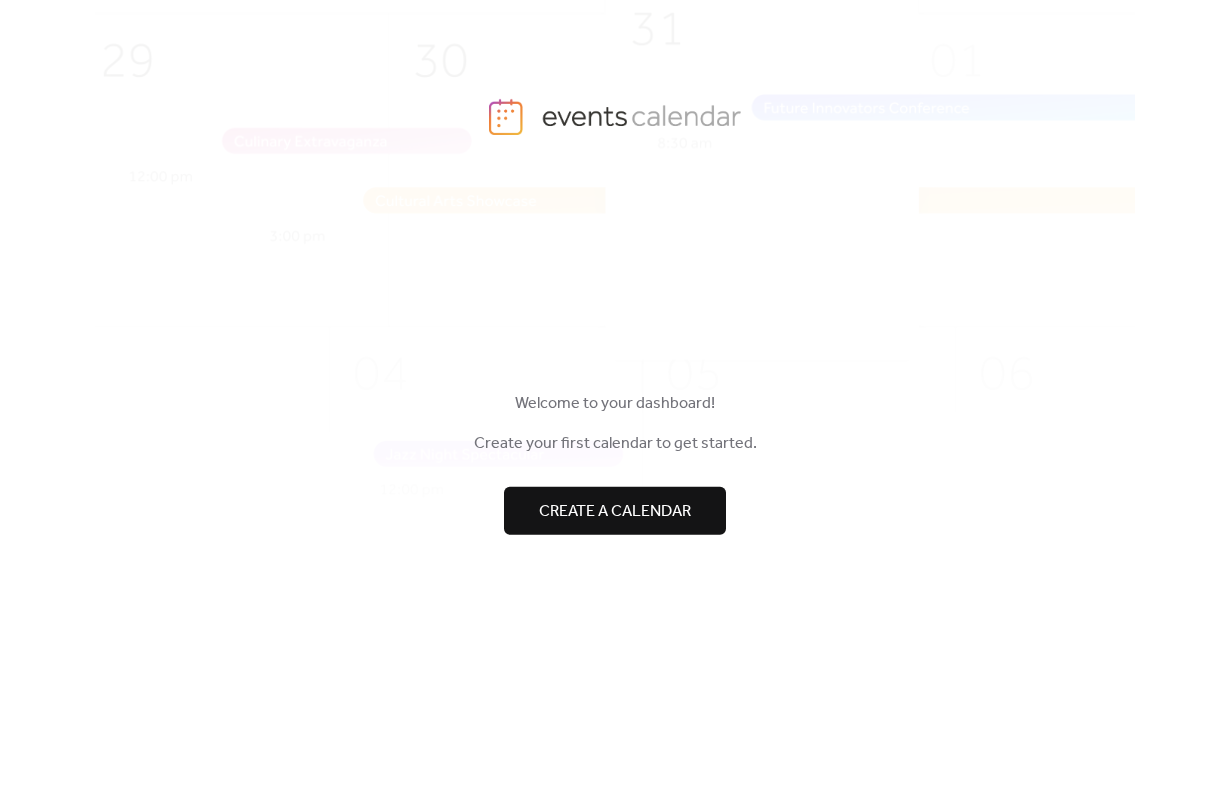 scroll, scrollTop: 0, scrollLeft: 0, axis: both 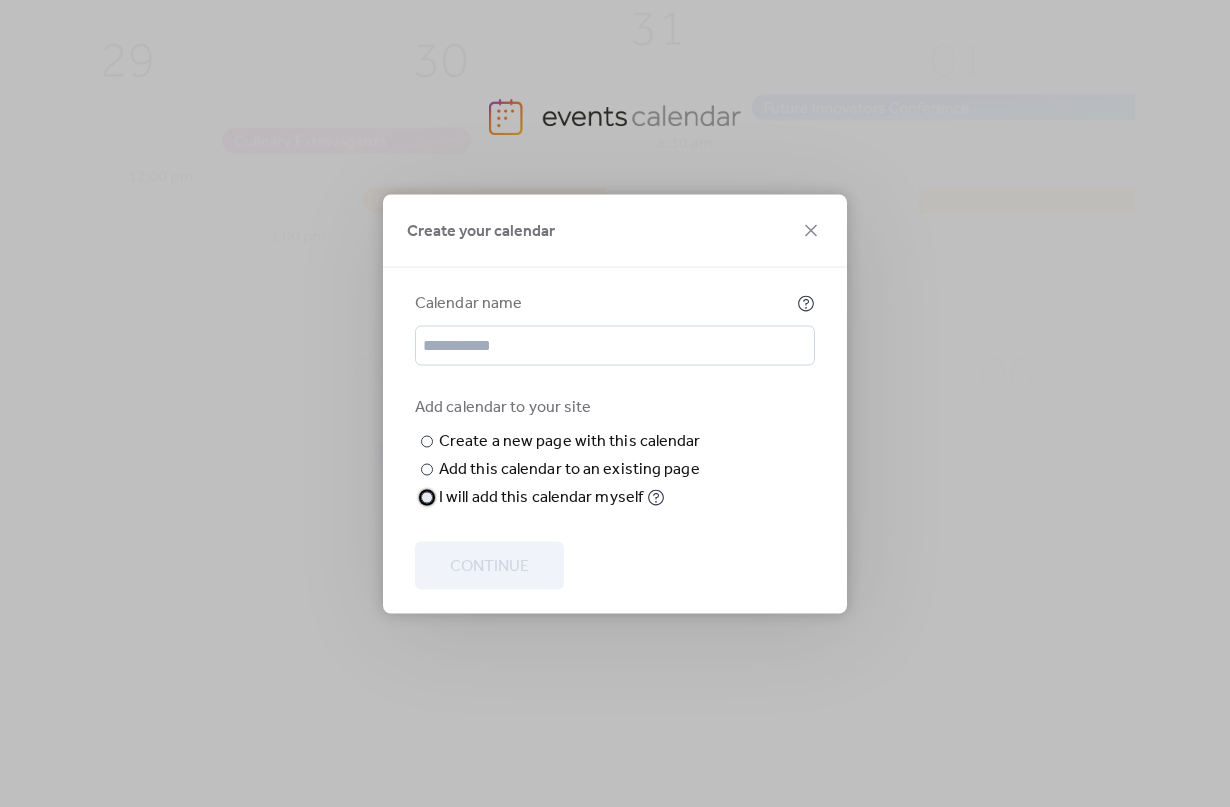 click on "I will add this calendar myself" at bounding box center (541, 497) 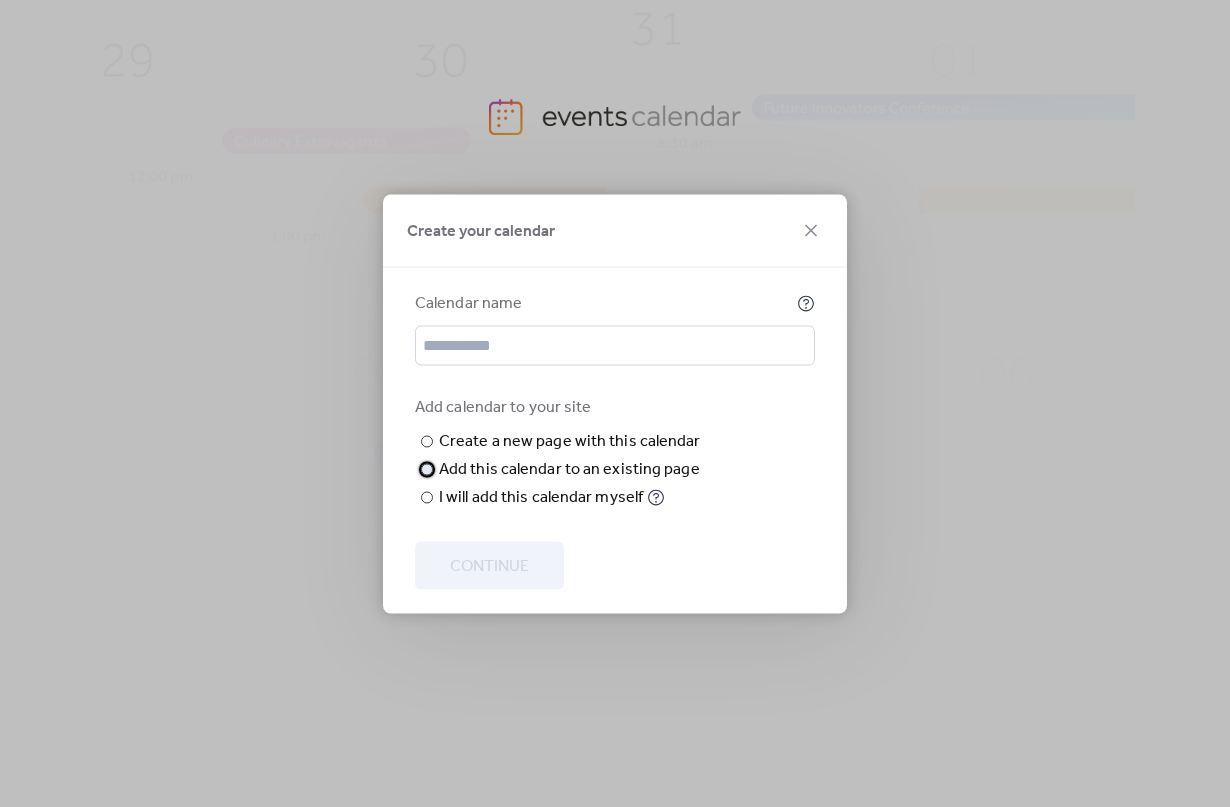 click on "Add this calendar to an existing page" at bounding box center [569, 469] 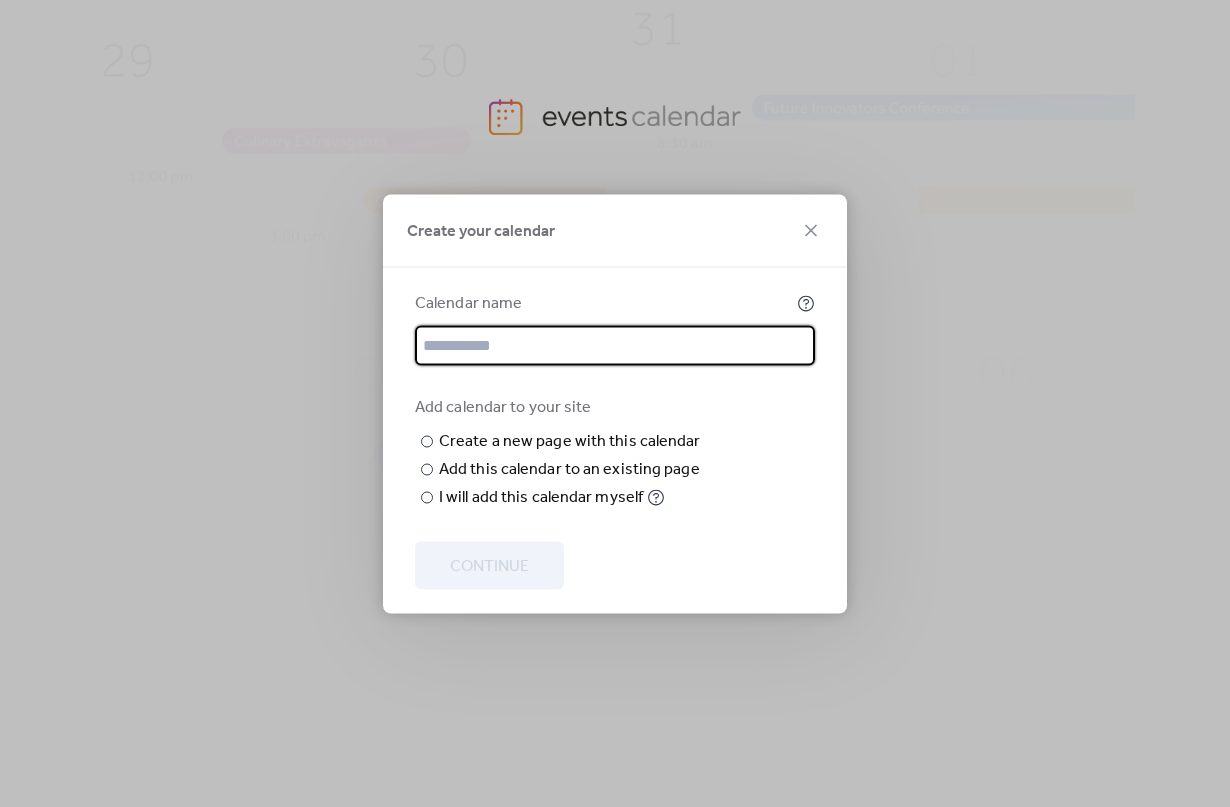 click at bounding box center (615, 345) 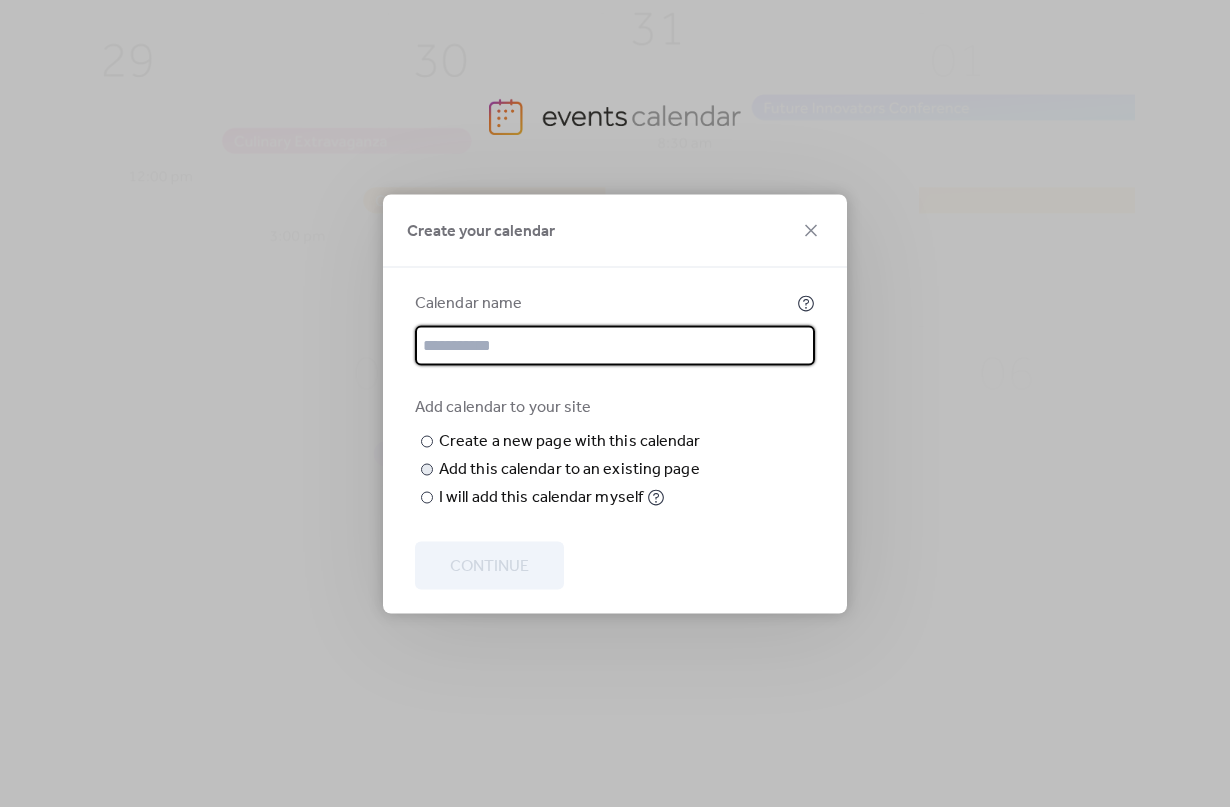 click on "Choose page" at bounding box center [0, 0] 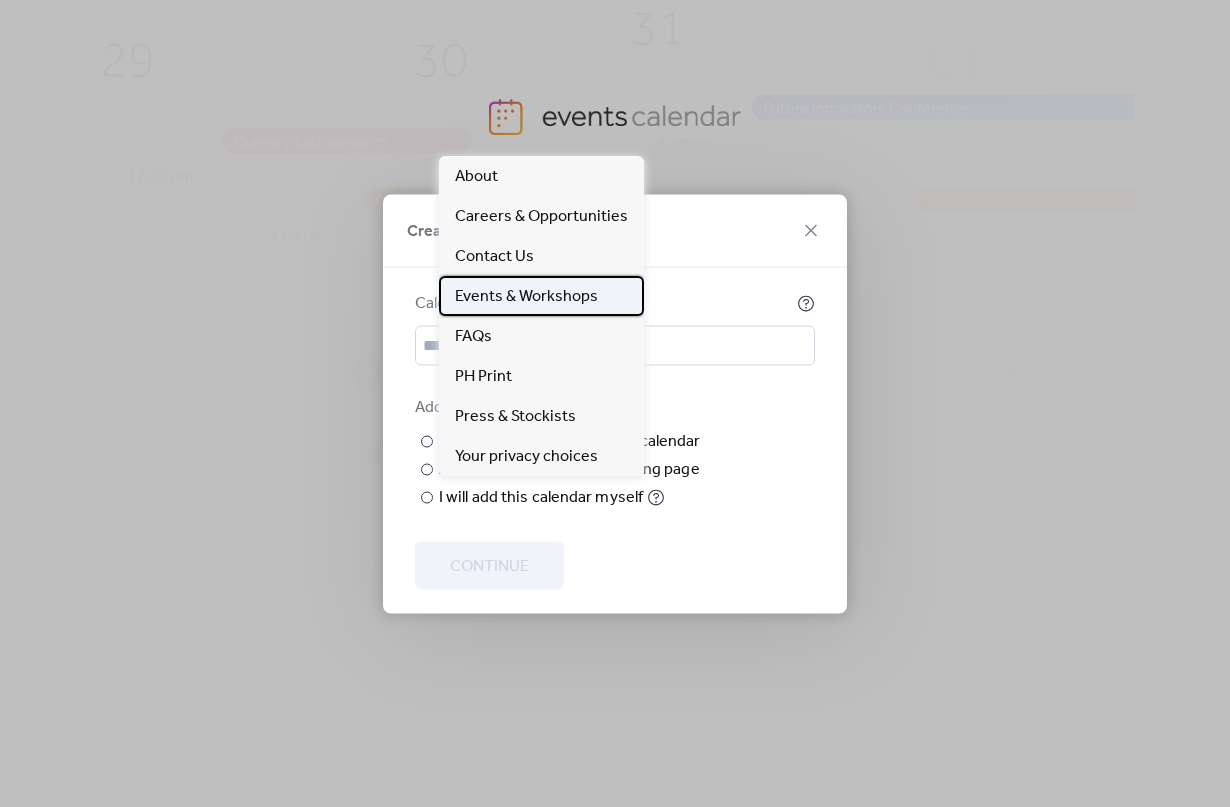 click on "Events & Workshops" at bounding box center [526, 297] 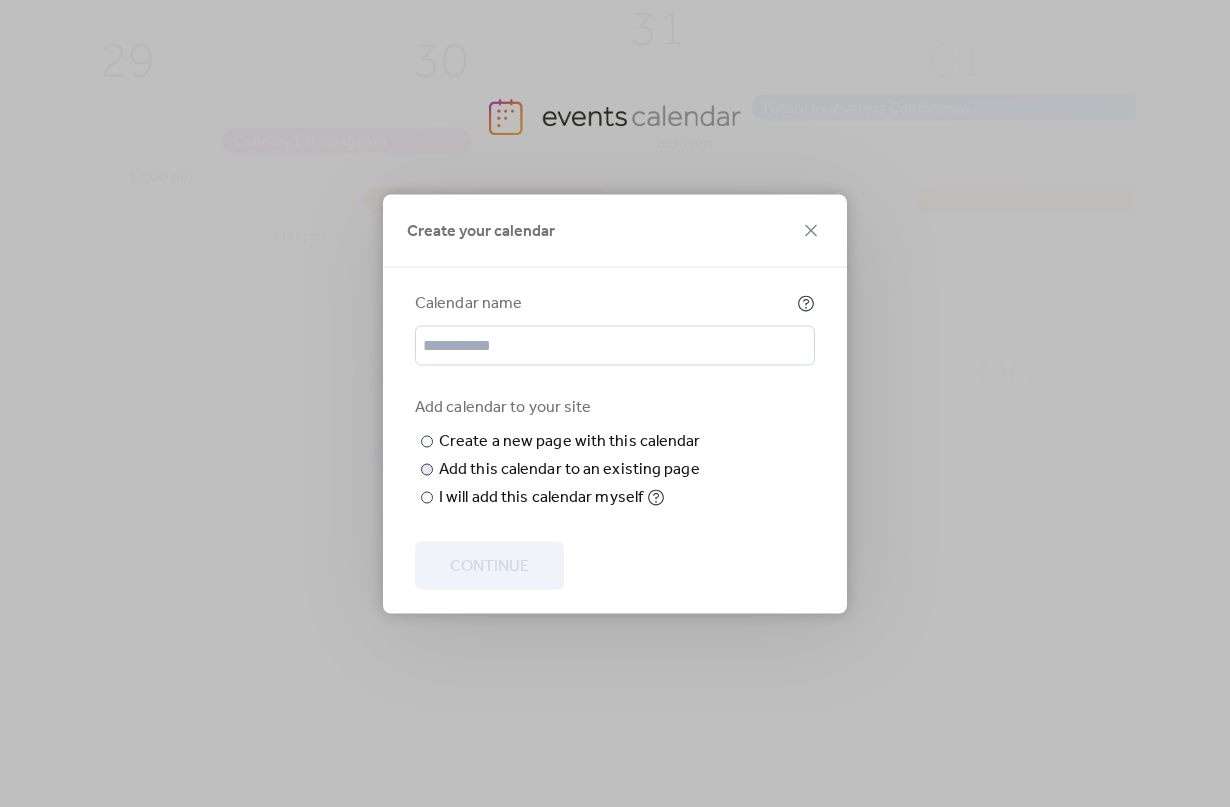 click on "Events & Workshops" at bounding box center (0, 0) 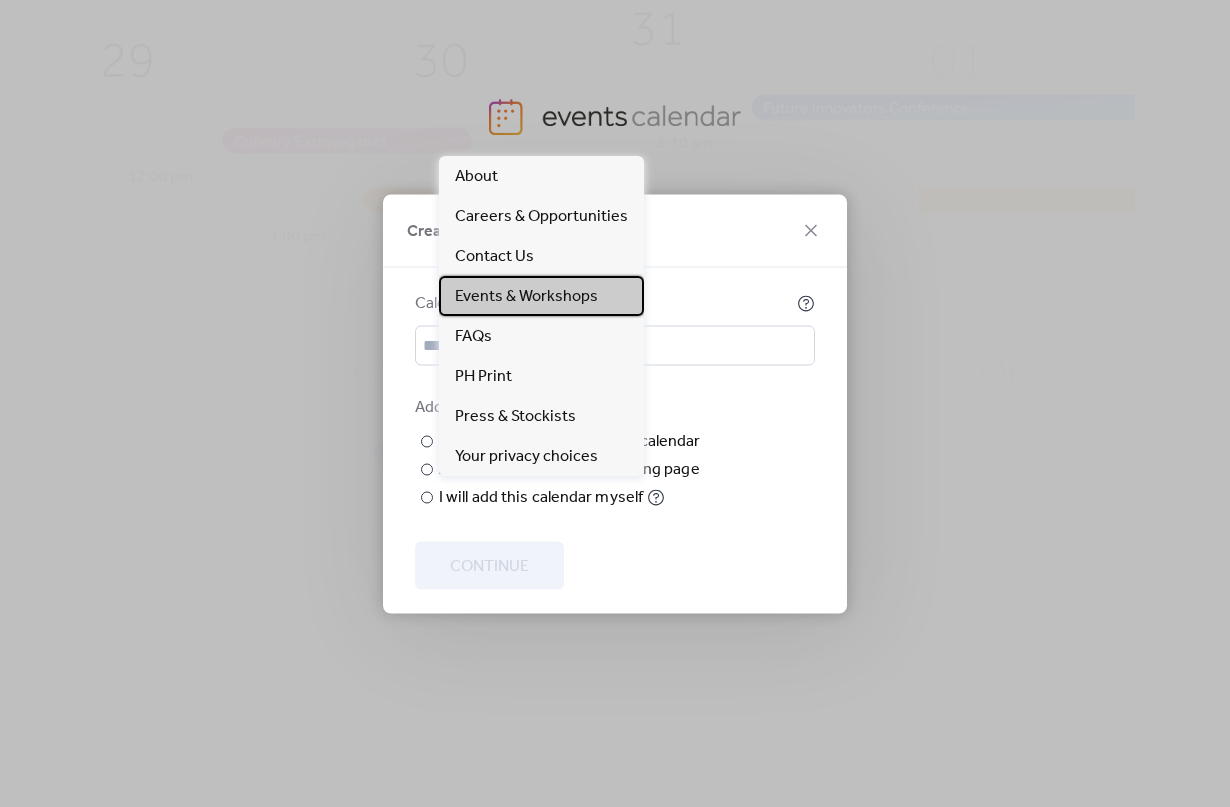 click on "Events & Workshops" at bounding box center [526, 297] 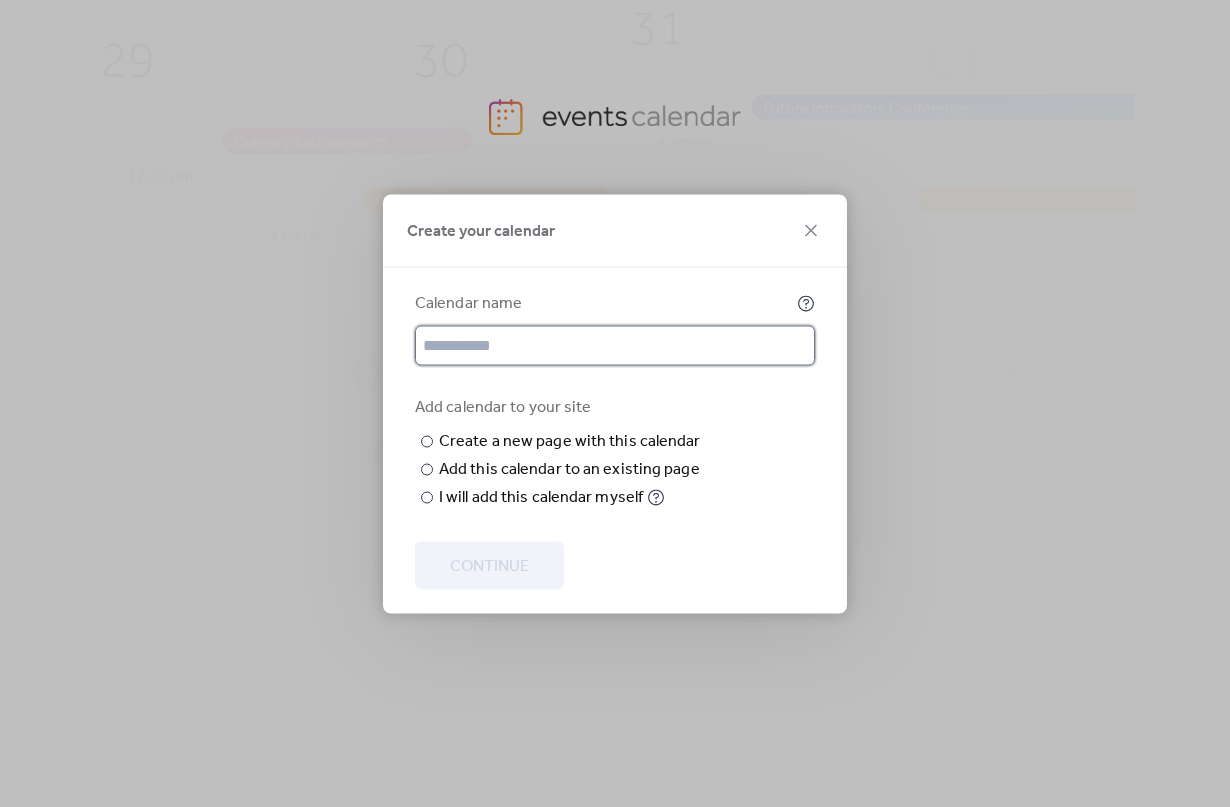 click at bounding box center [615, 345] 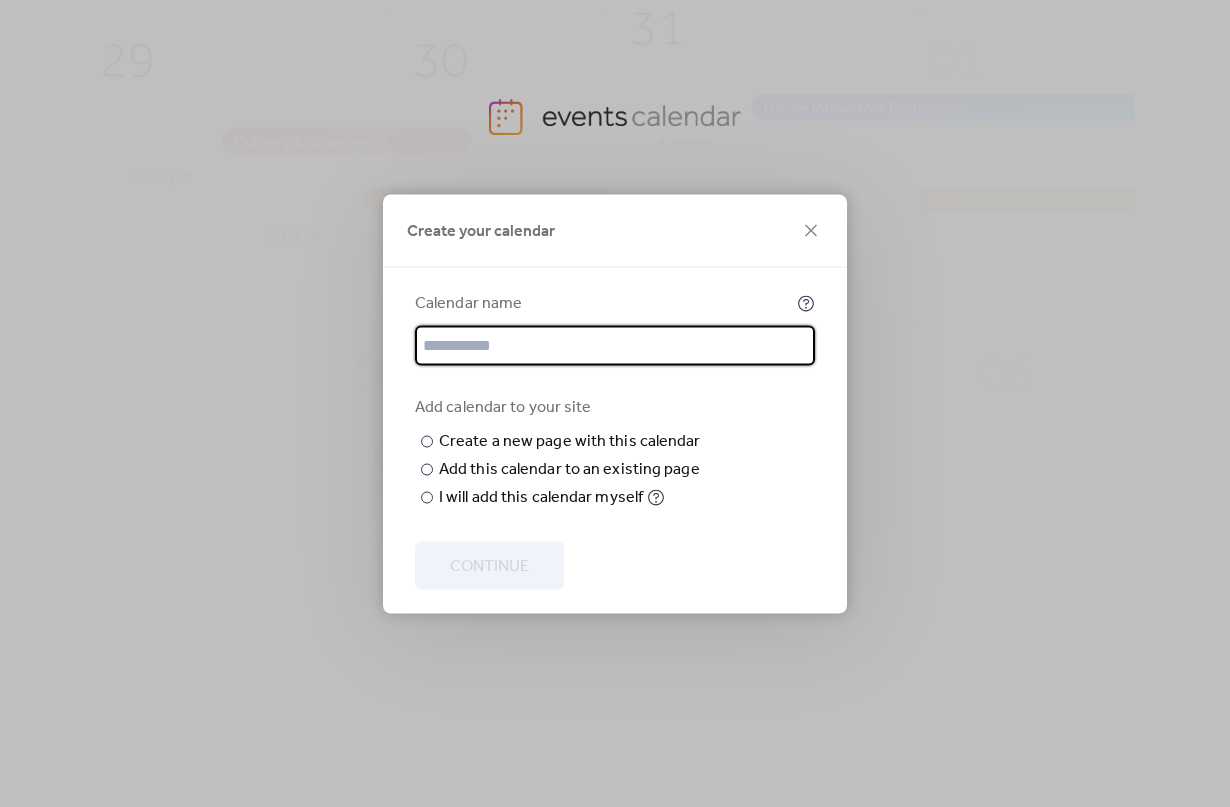 click at bounding box center [615, 345] 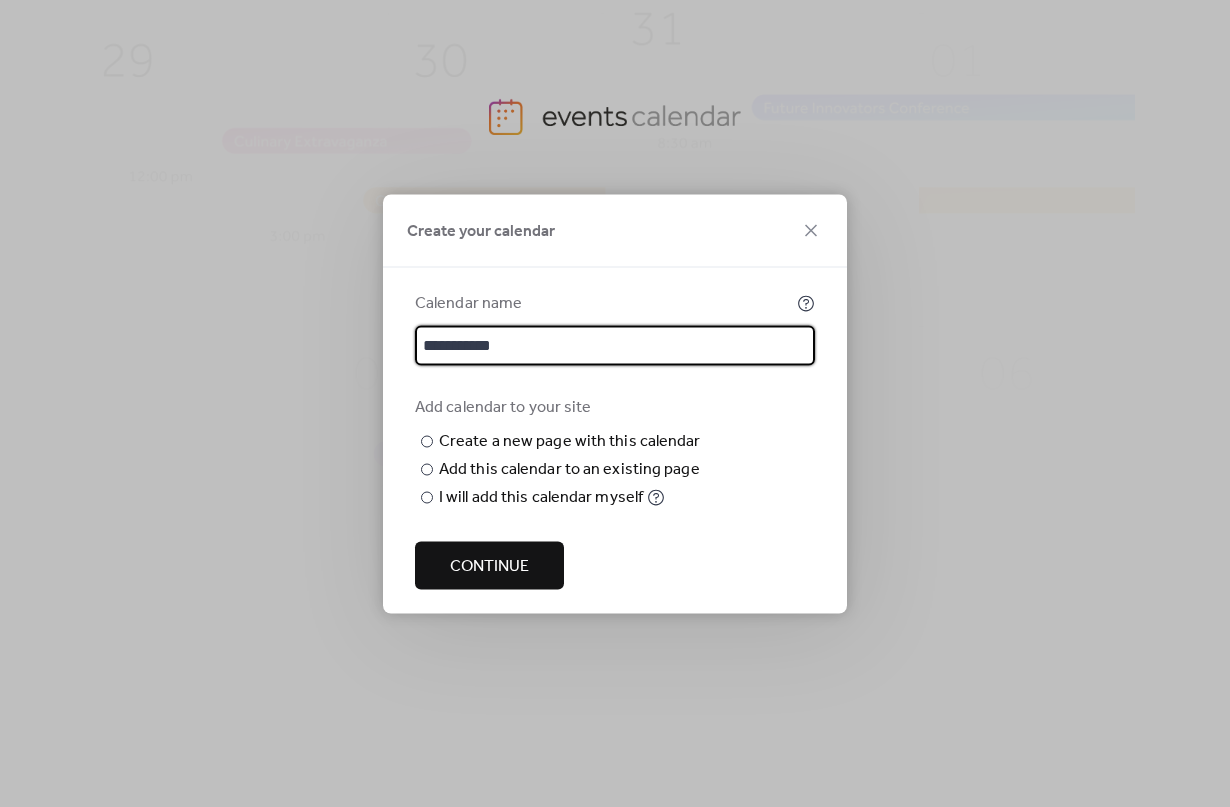 type on "**********" 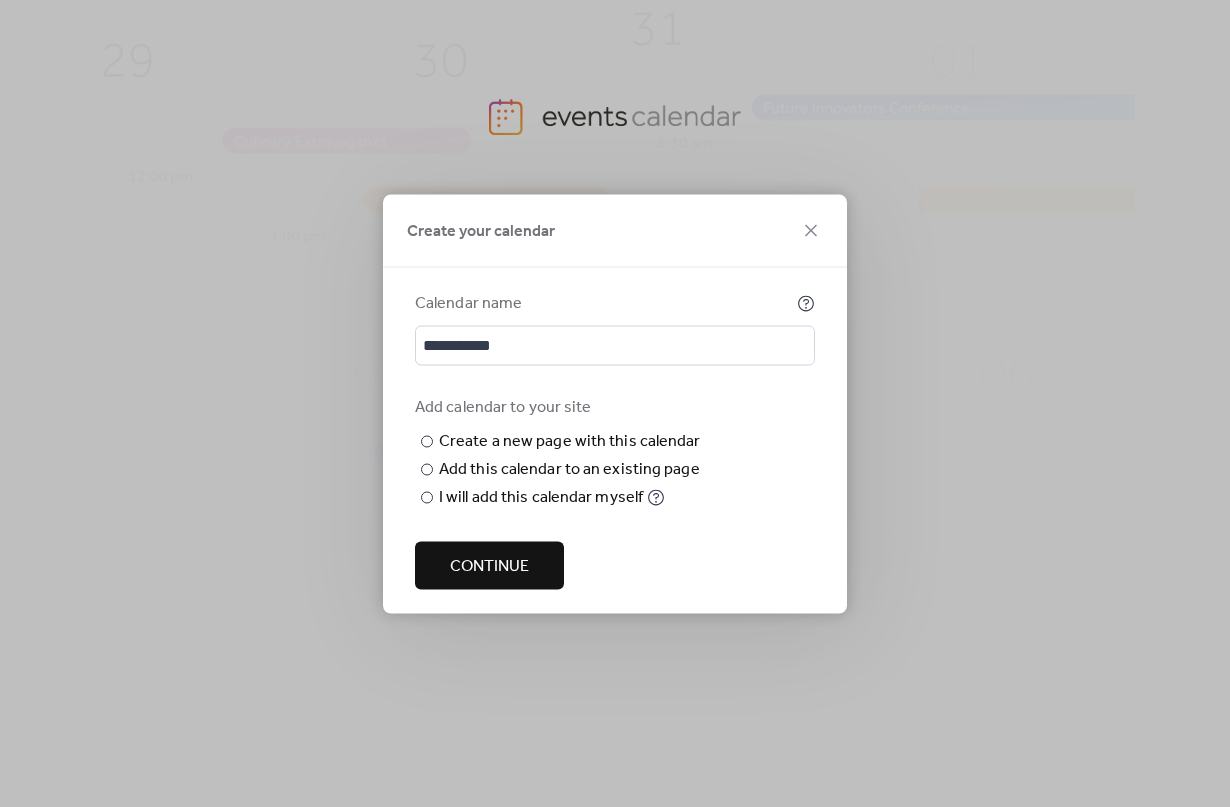 click on "Continue" at bounding box center (489, 565) 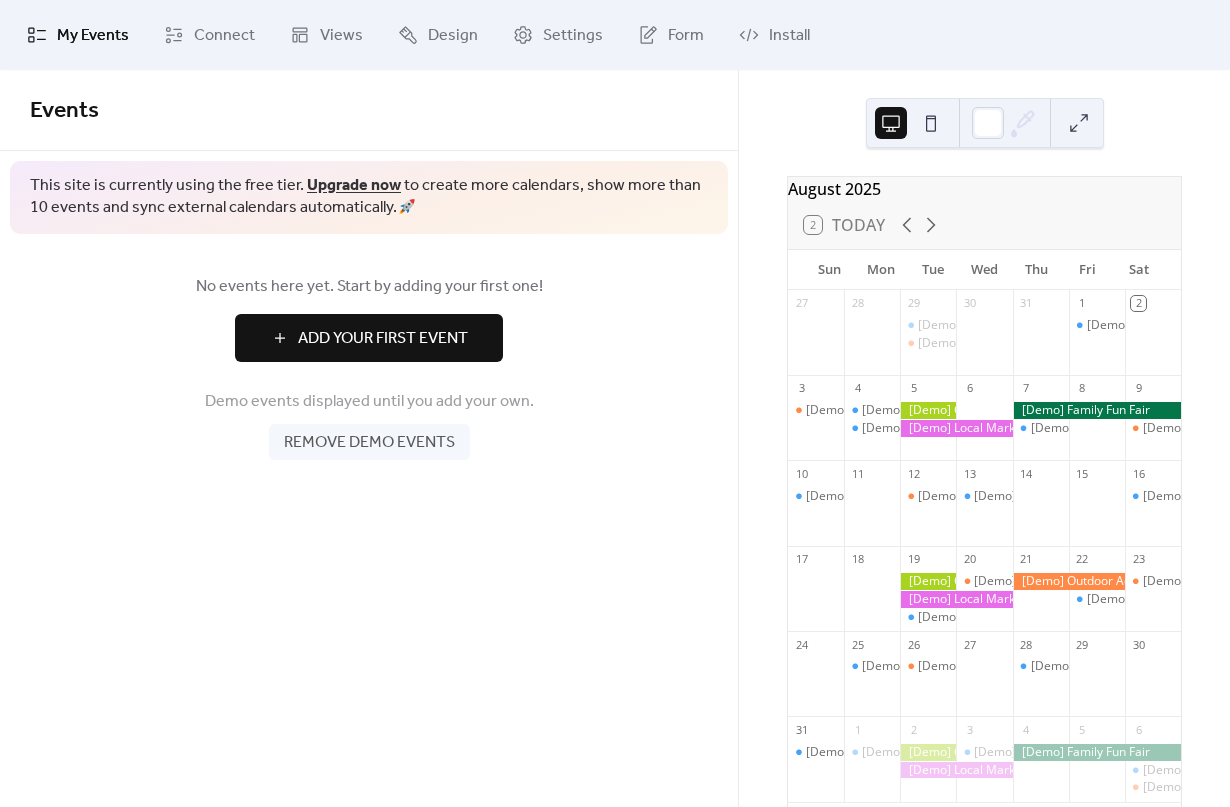 click on "Remove demo events" at bounding box center [369, 443] 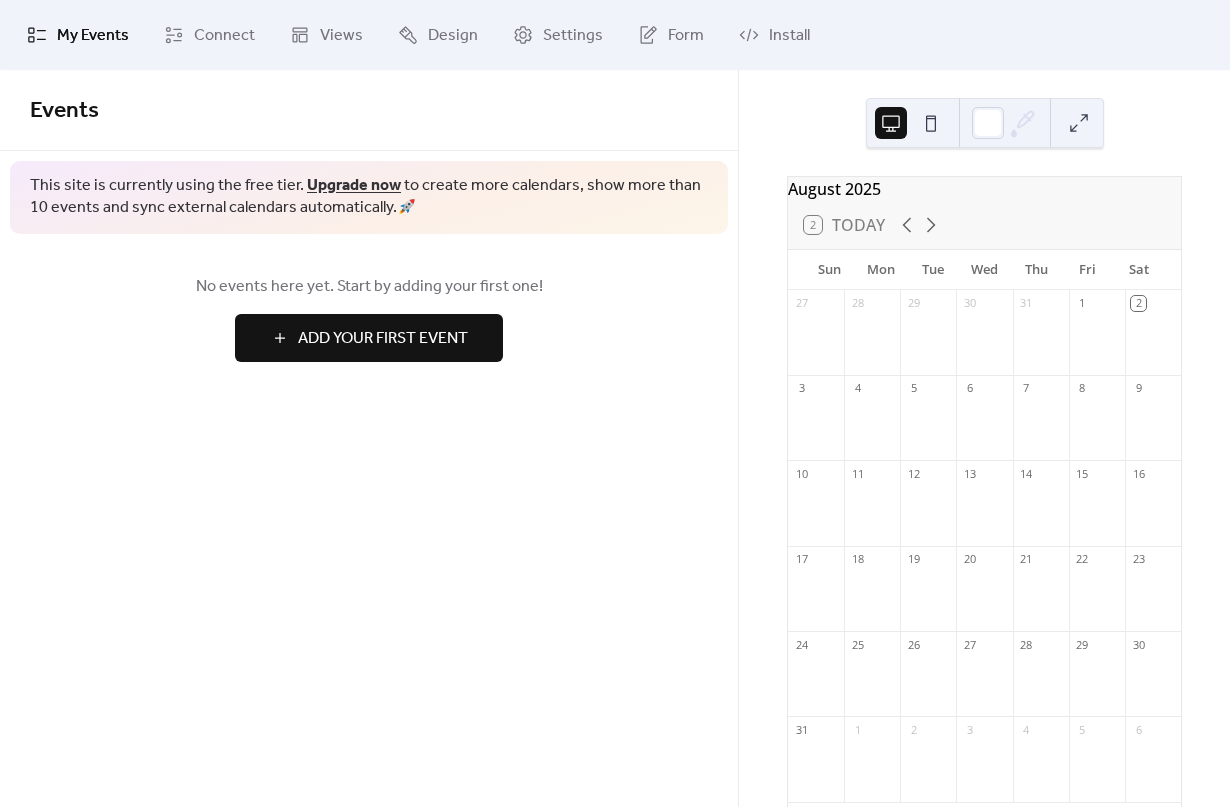click at bounding box center [931, 123] 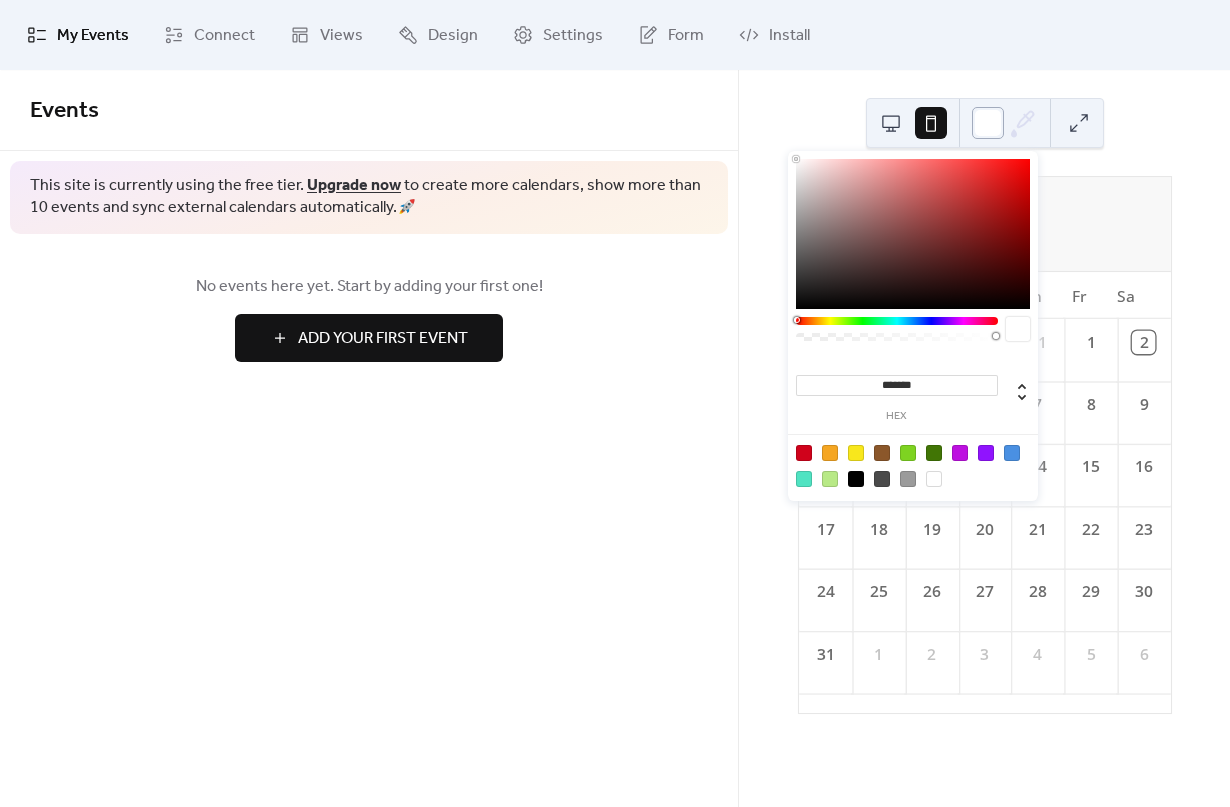 click at bounding box center (988, 123) 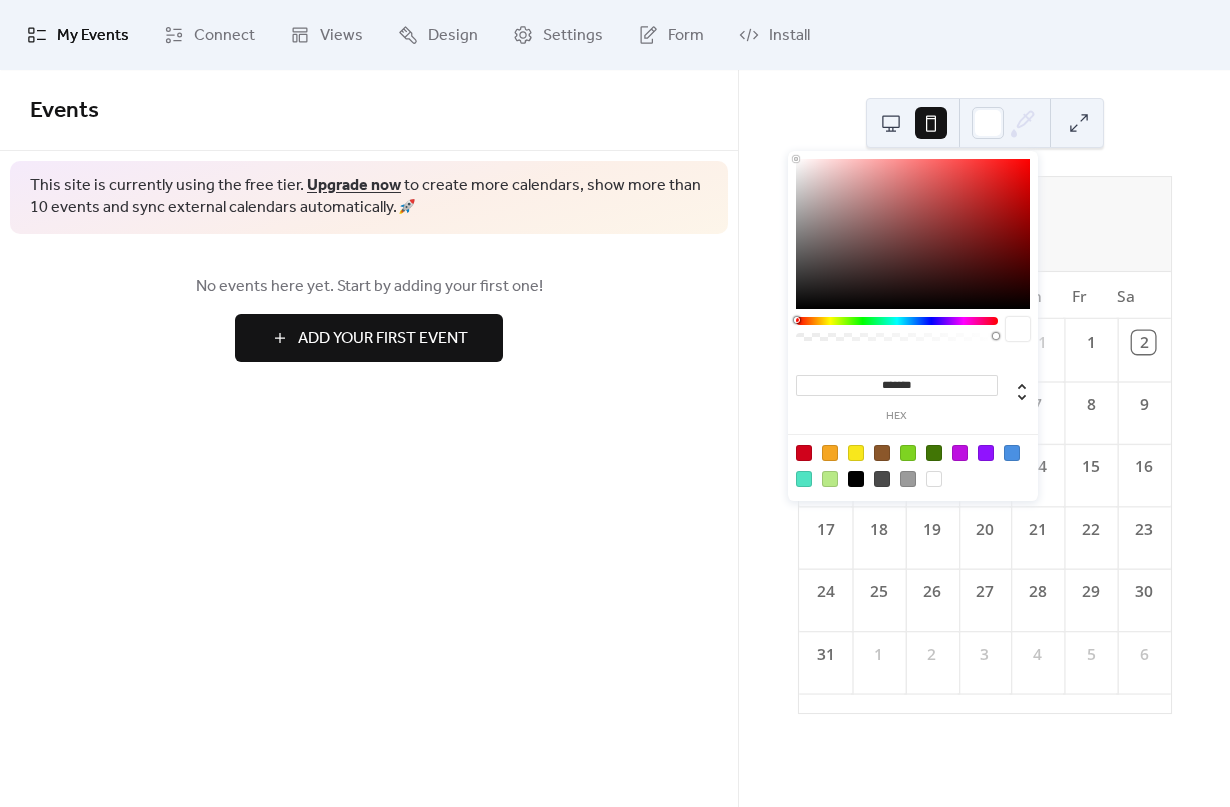 click at bounding box center [891, 123] 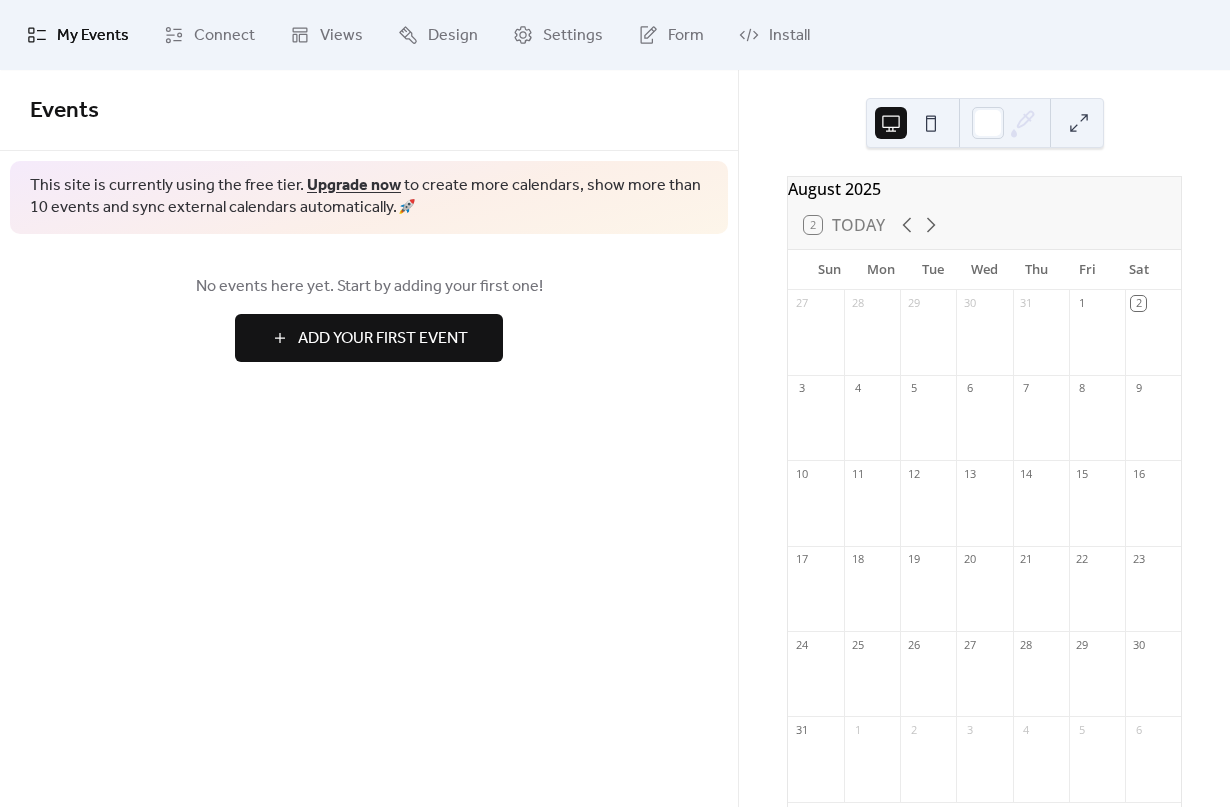 click at bounding box center (985, 123) 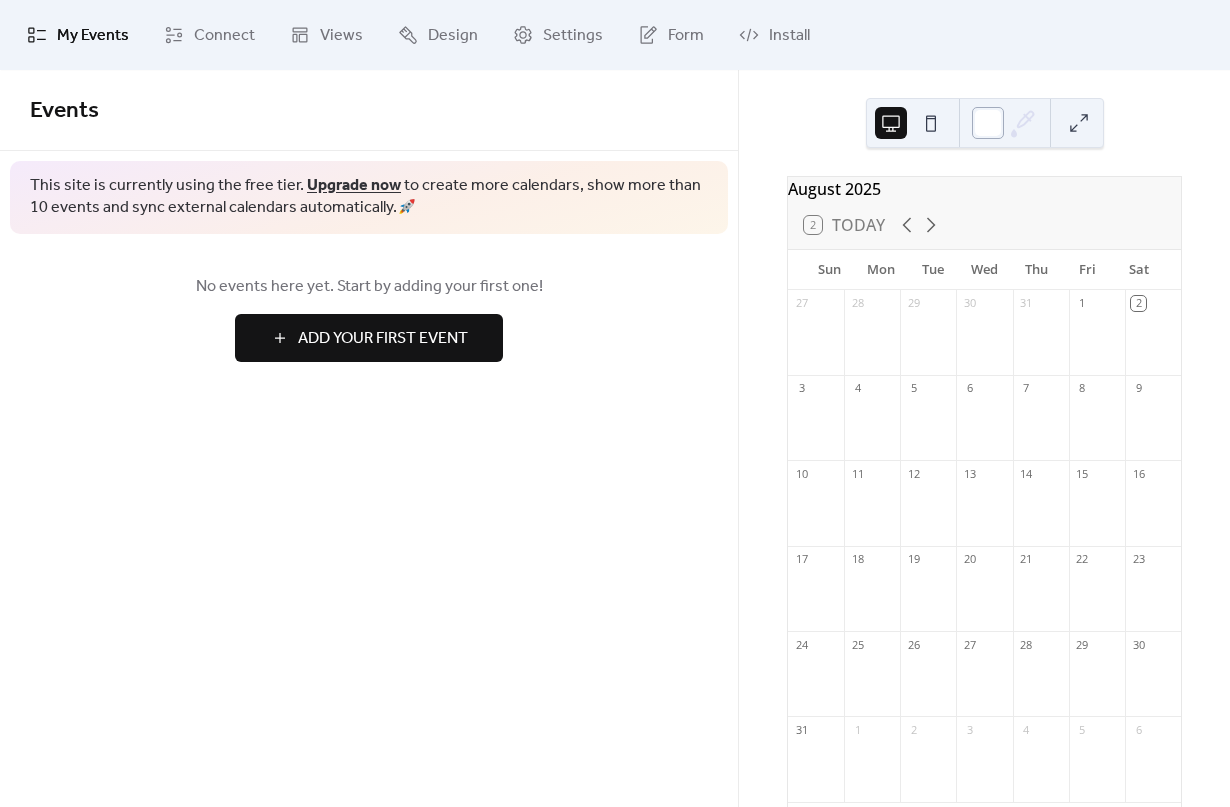 click at bounding box center (988, 123) 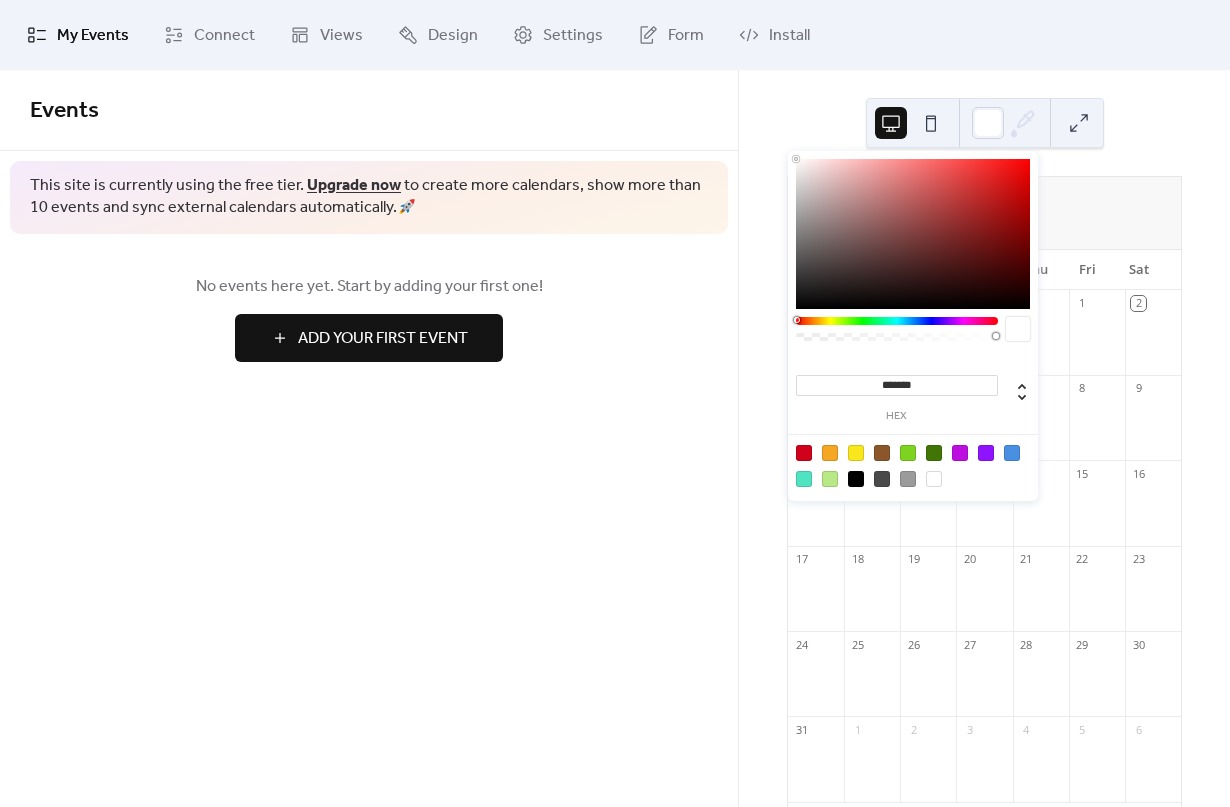 click on "*******" at bounding box center [897, 385] 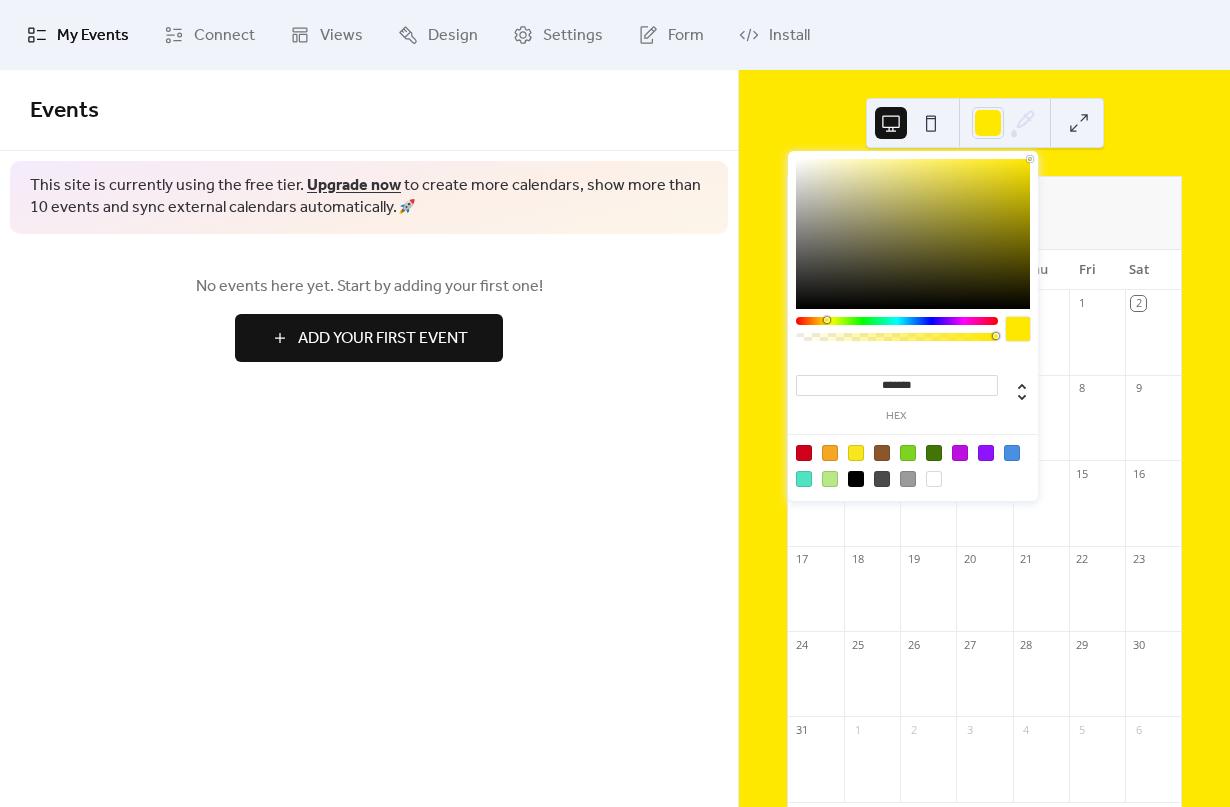 drag, startPoint x: 976, startPoint y: 377, endPoint x: 788, endPoint y: 377, distance: 188 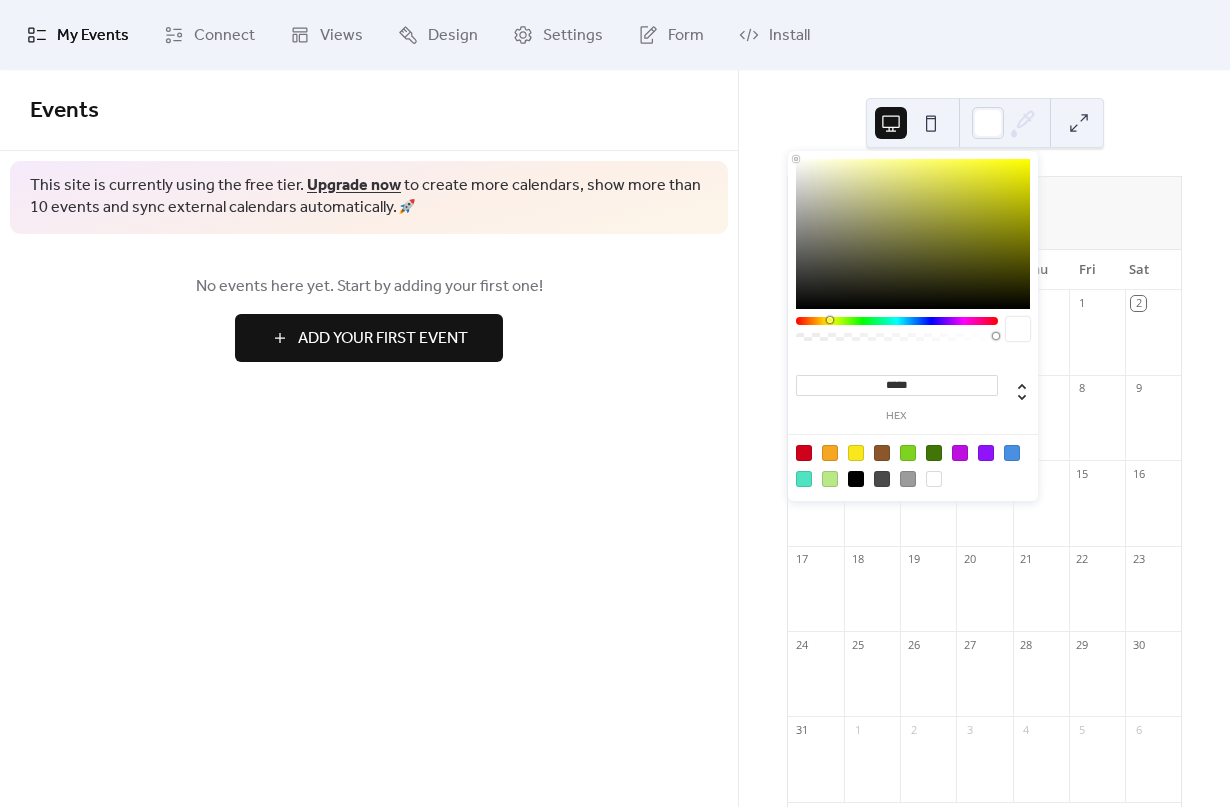 type on "******" 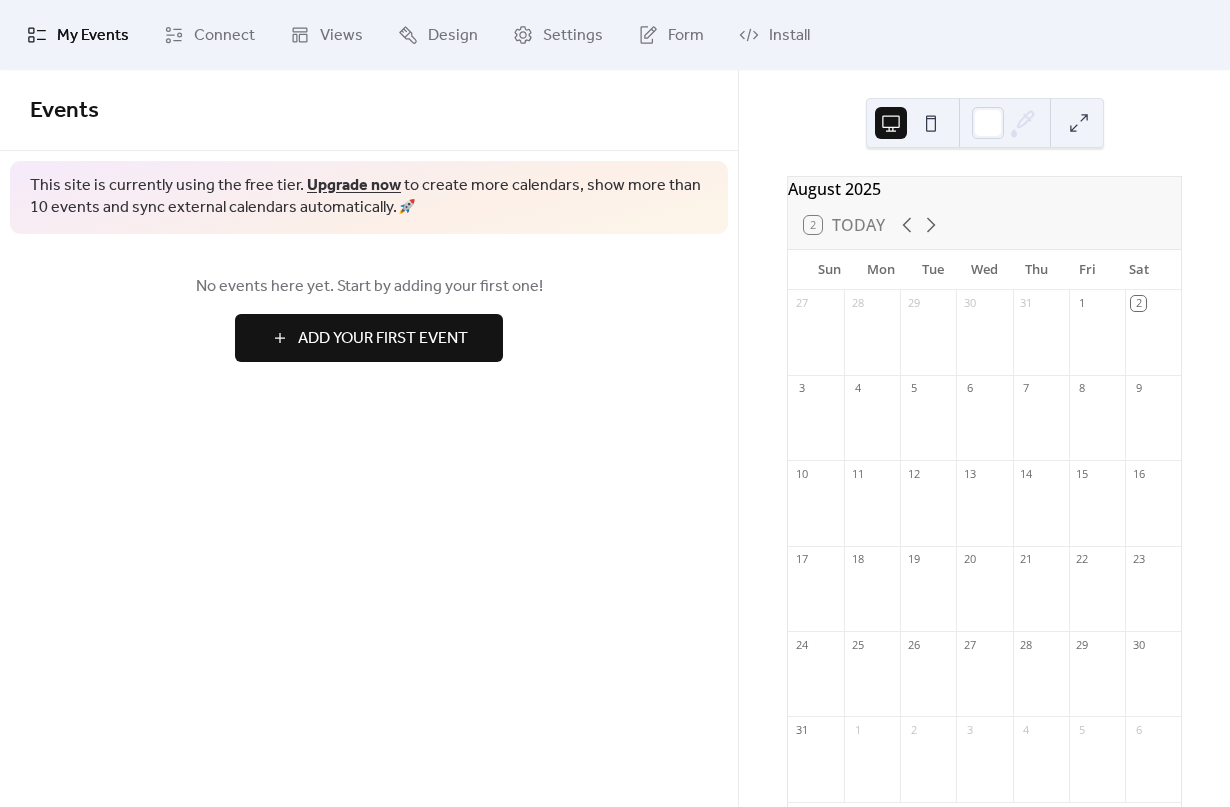 click on "August 2025" at bounding box center (984, 189) 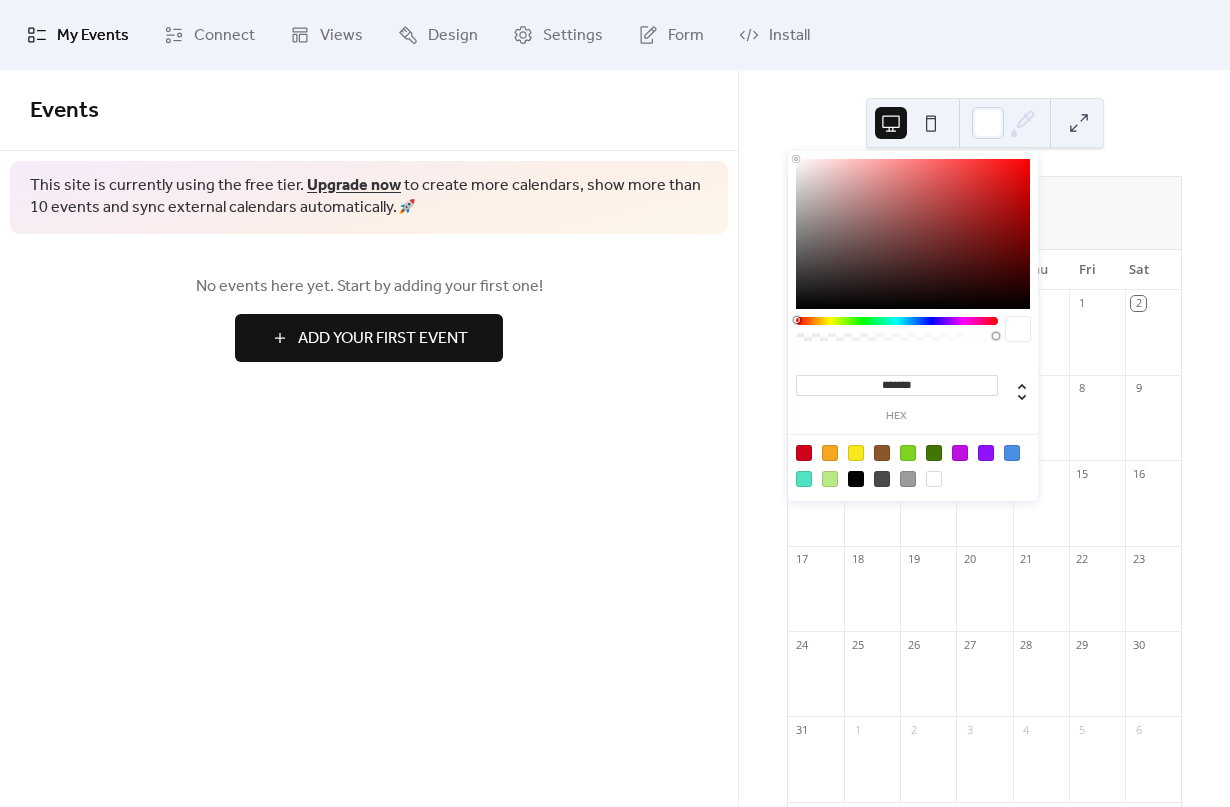 click 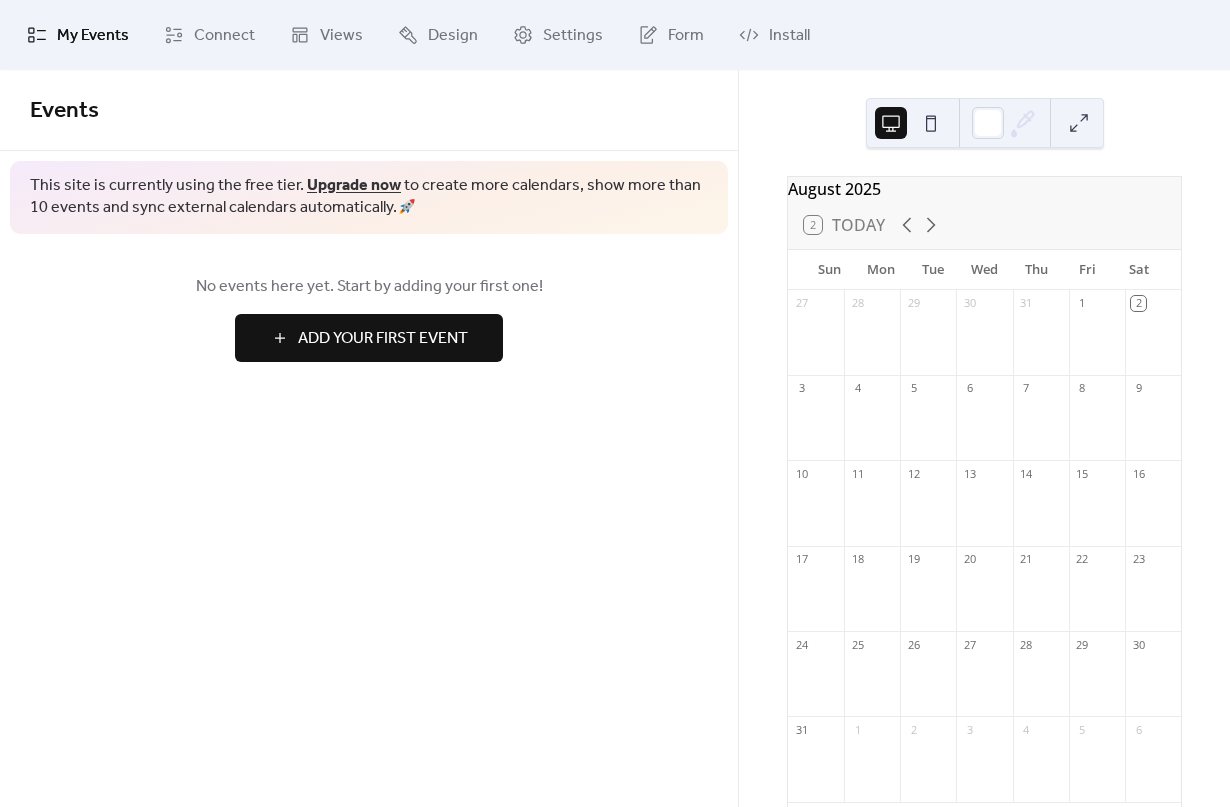 click on "August 2025" at bounding box center [984, 189] 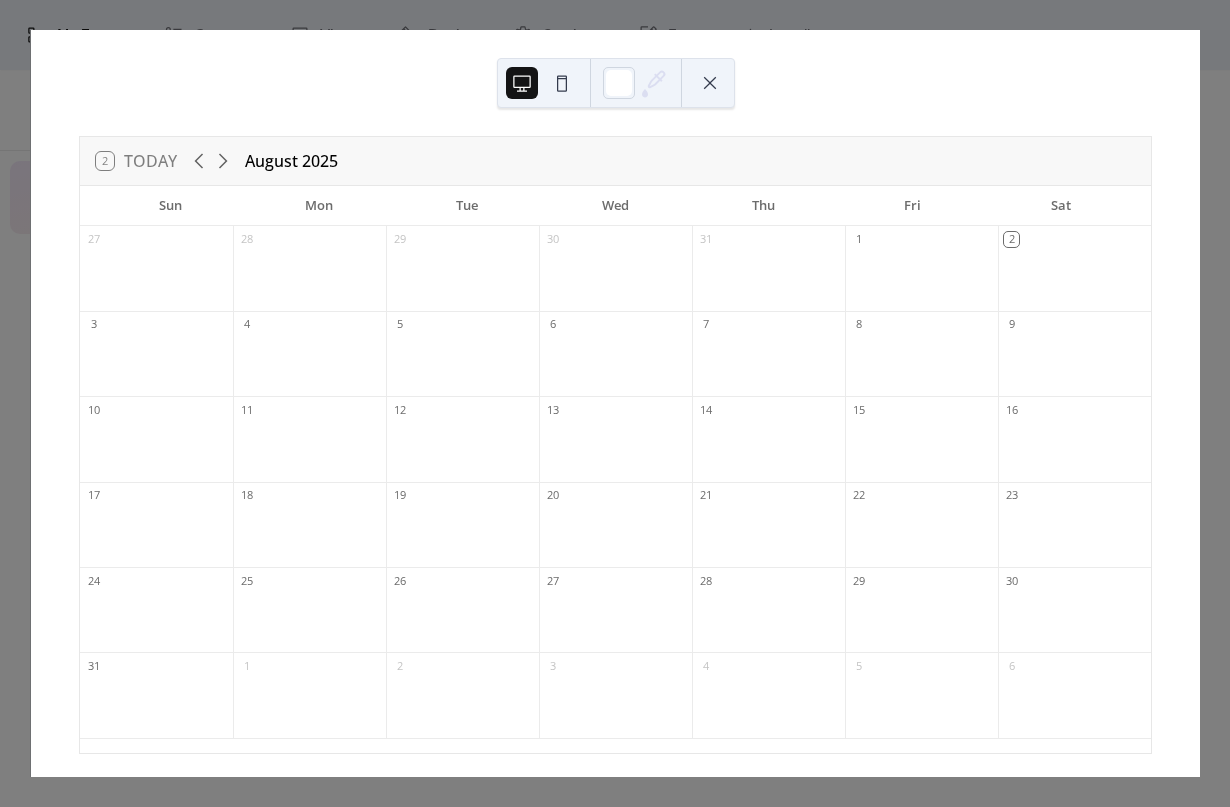 click at bounding box center (710, 83) 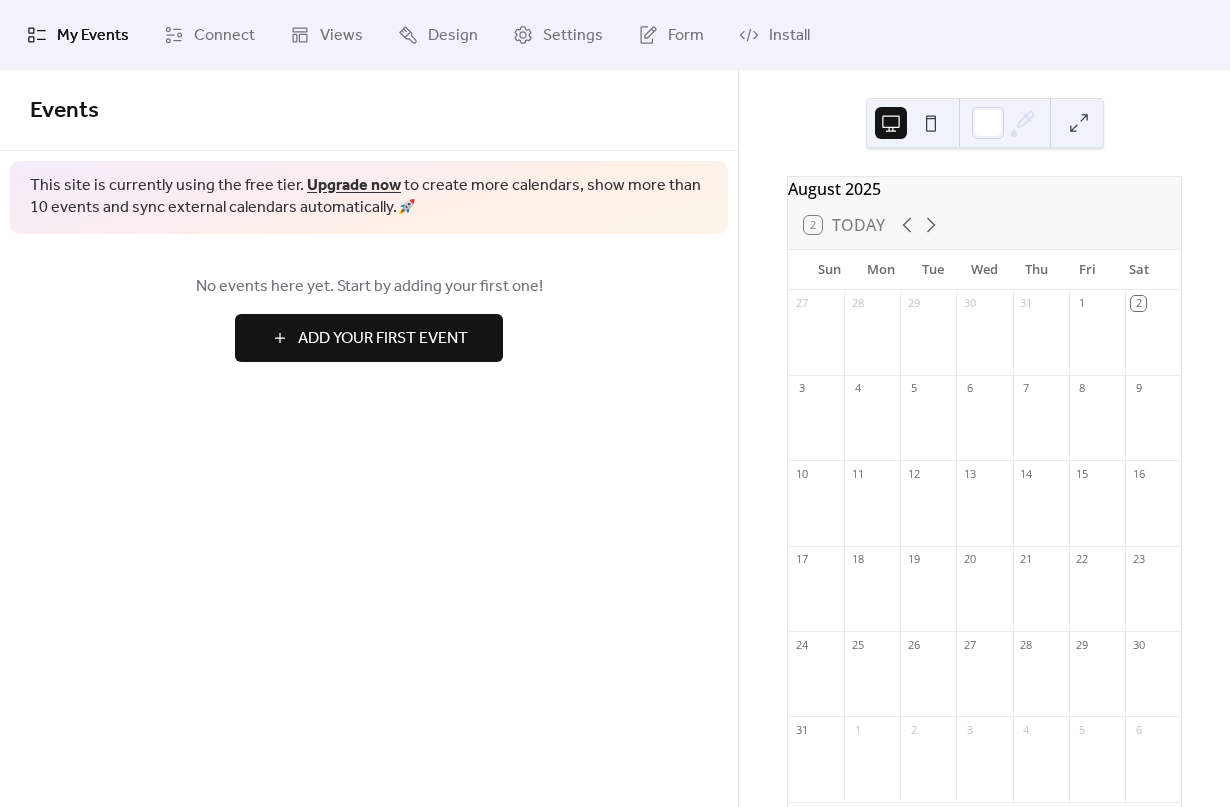 click on "Add Your First Event" at bounding box center (383, 339) 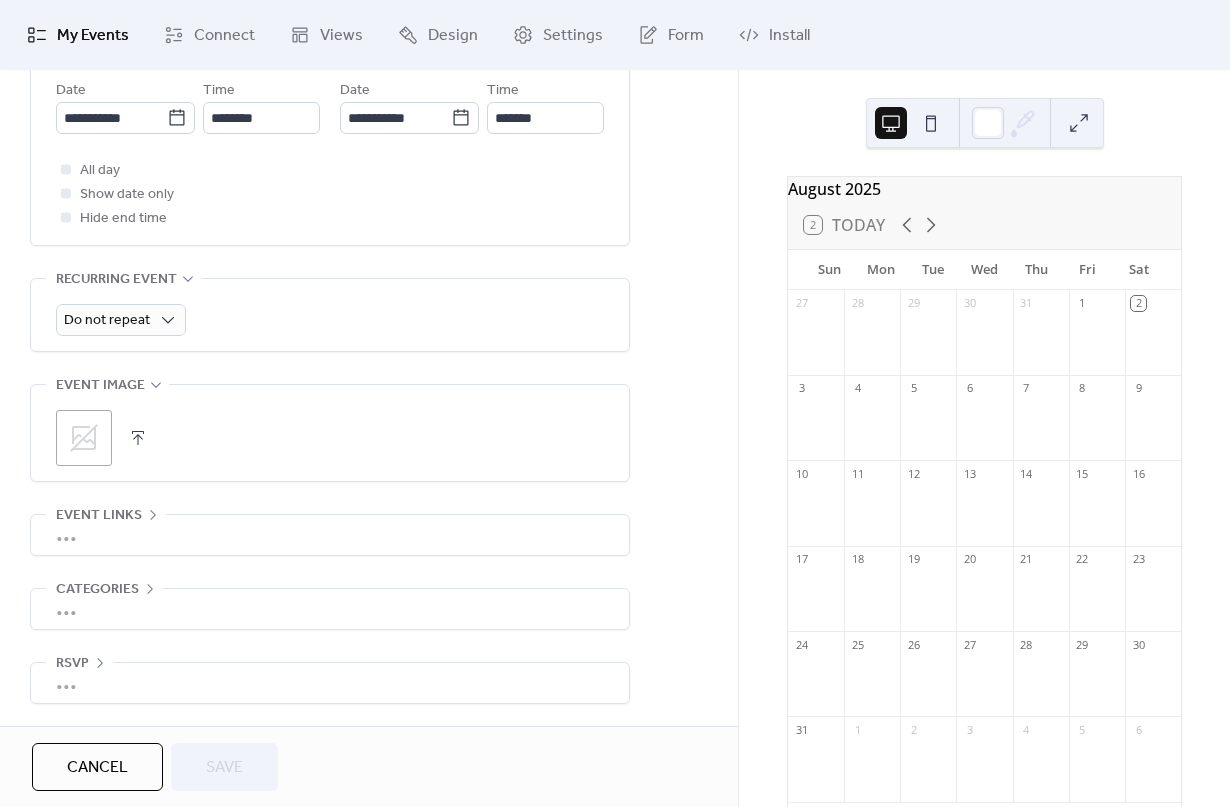 scroll, scrollTop: 747, scrollLeft: 0, axis: vertical 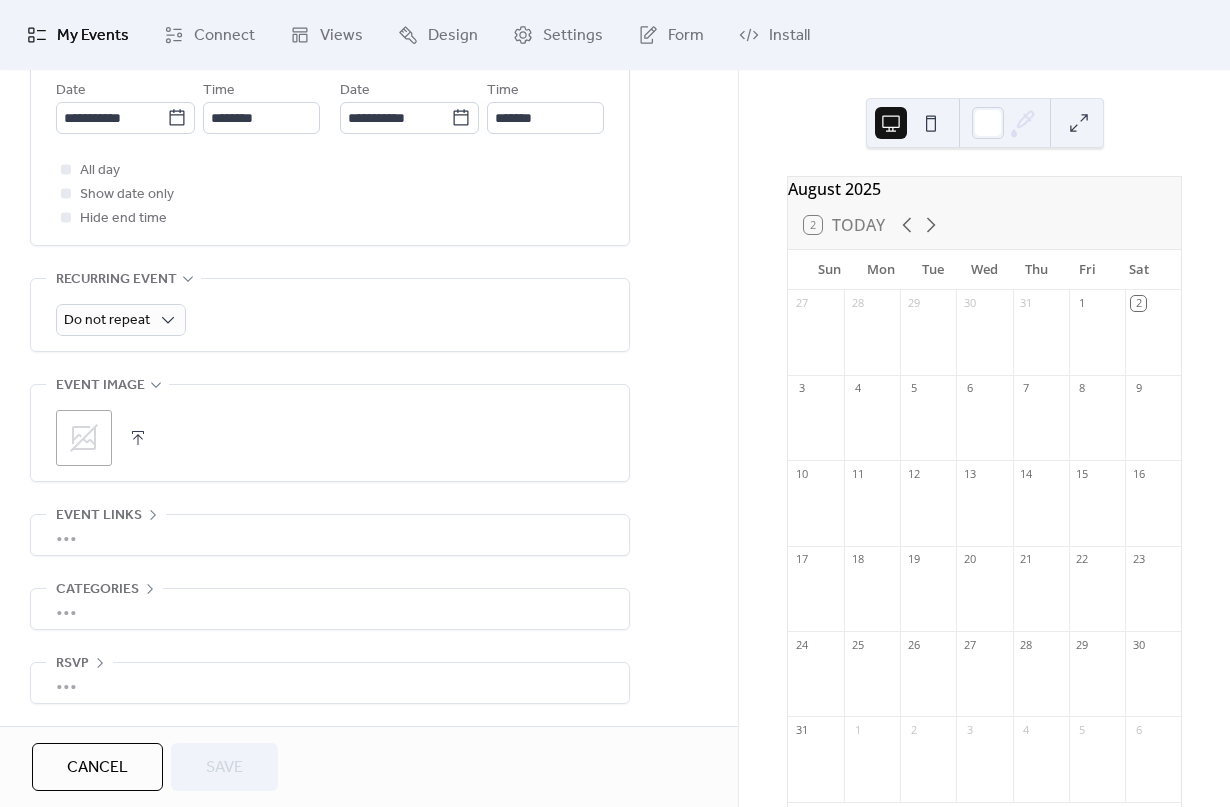 click on "•••" at bounding box center [330, 683] 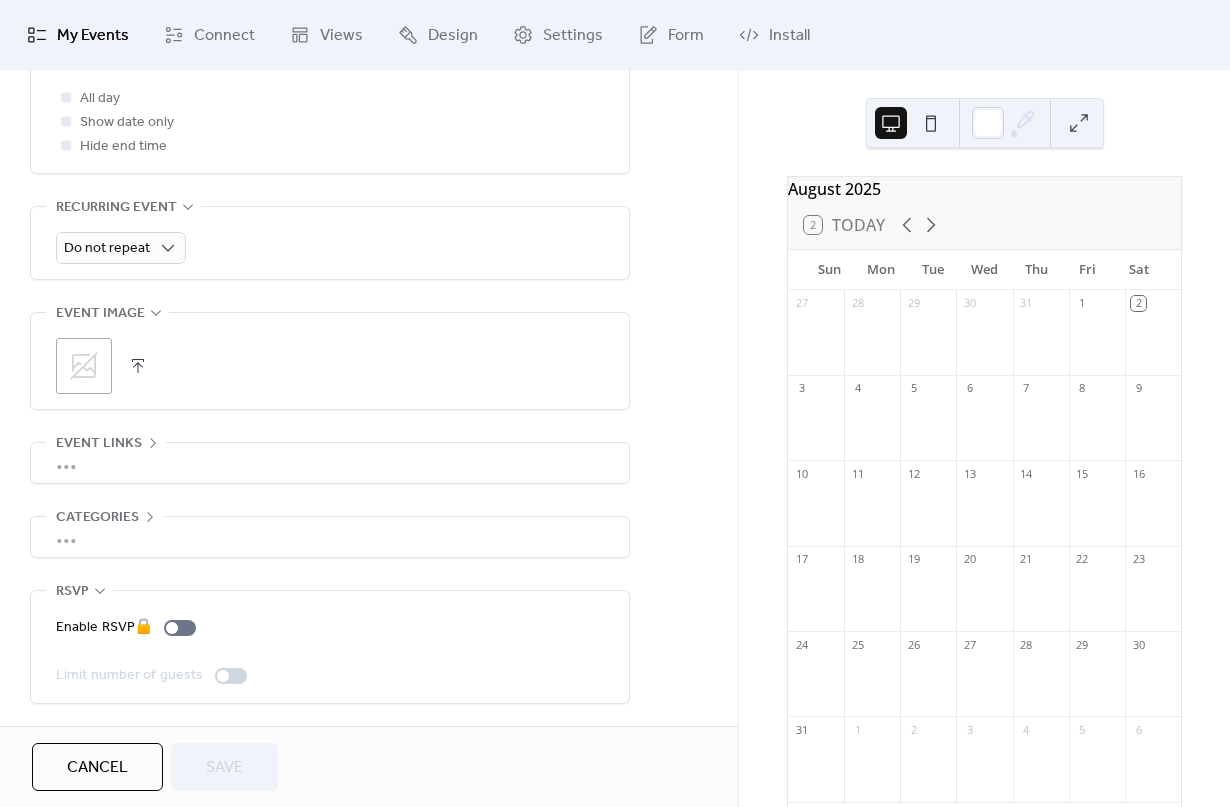 scroll, scrollTop: 819, scrollLeft: 0, axis: vertical 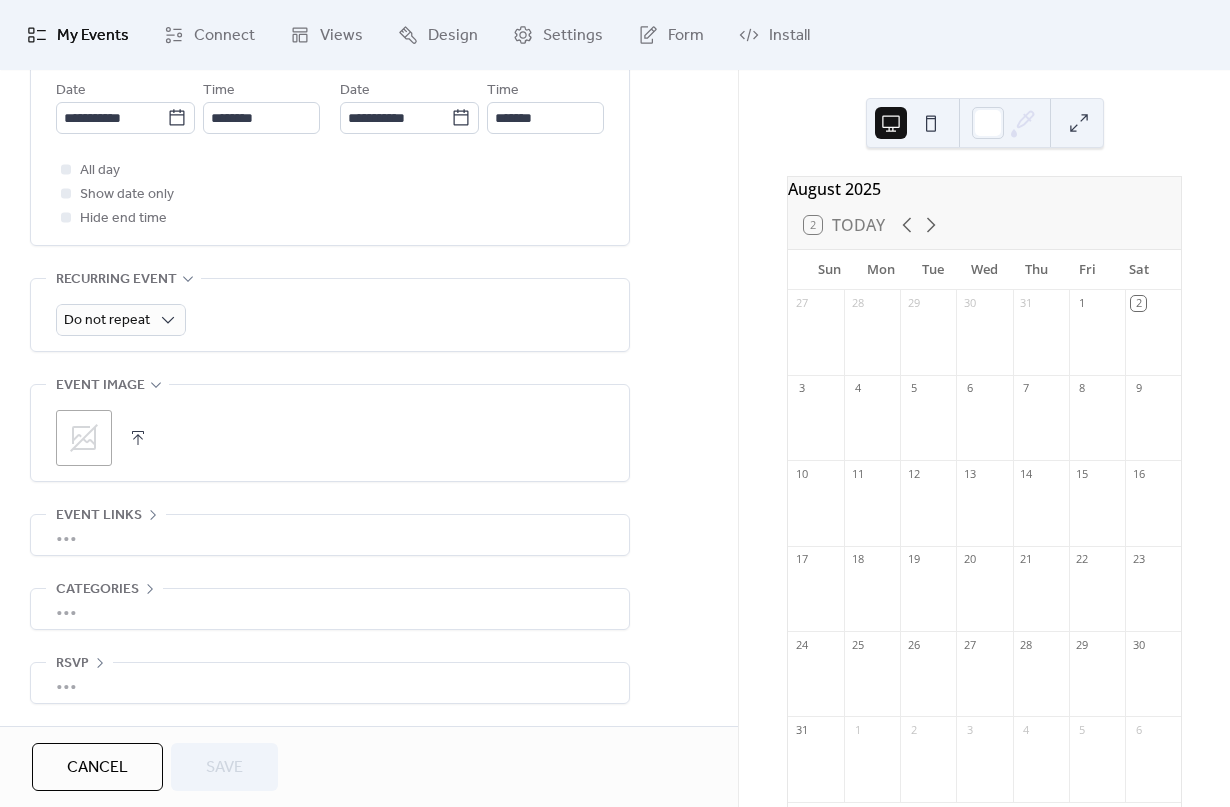 click on "•••" at bounding box center (330, 609) 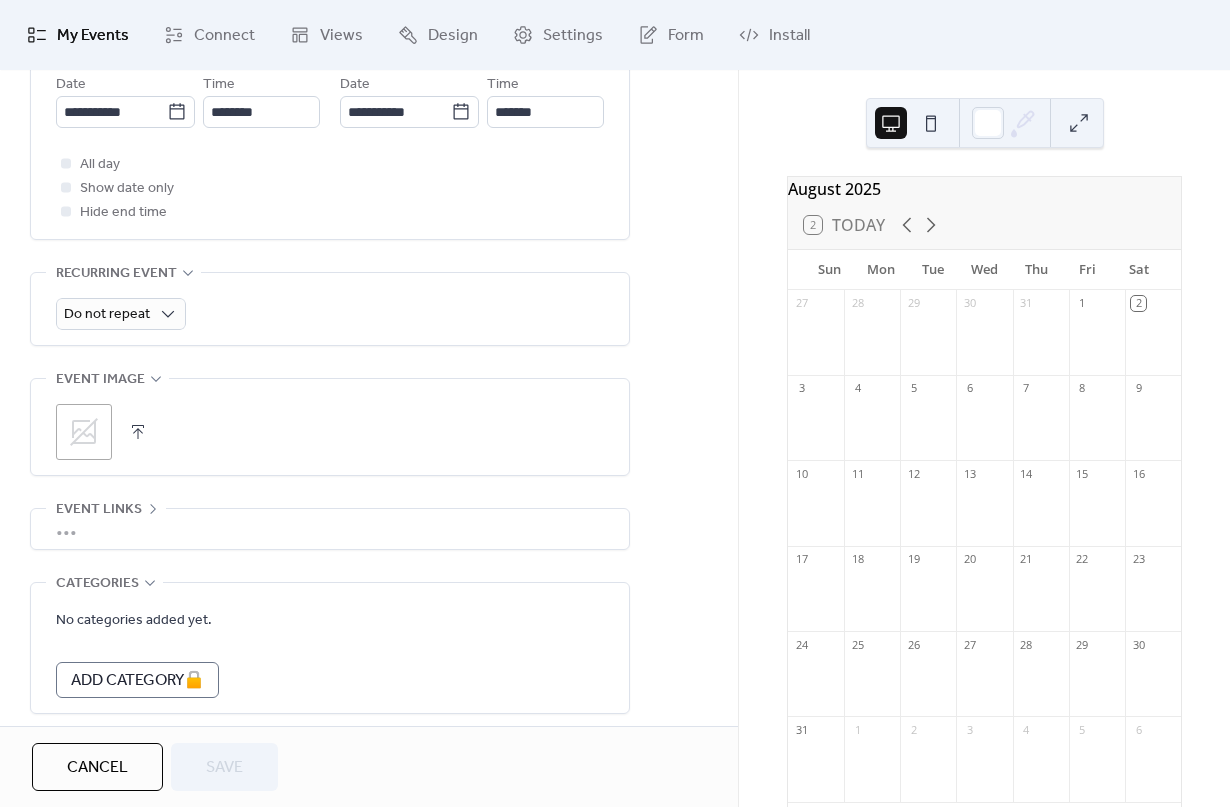 click on "Categories" at bounding box center [97, 584] 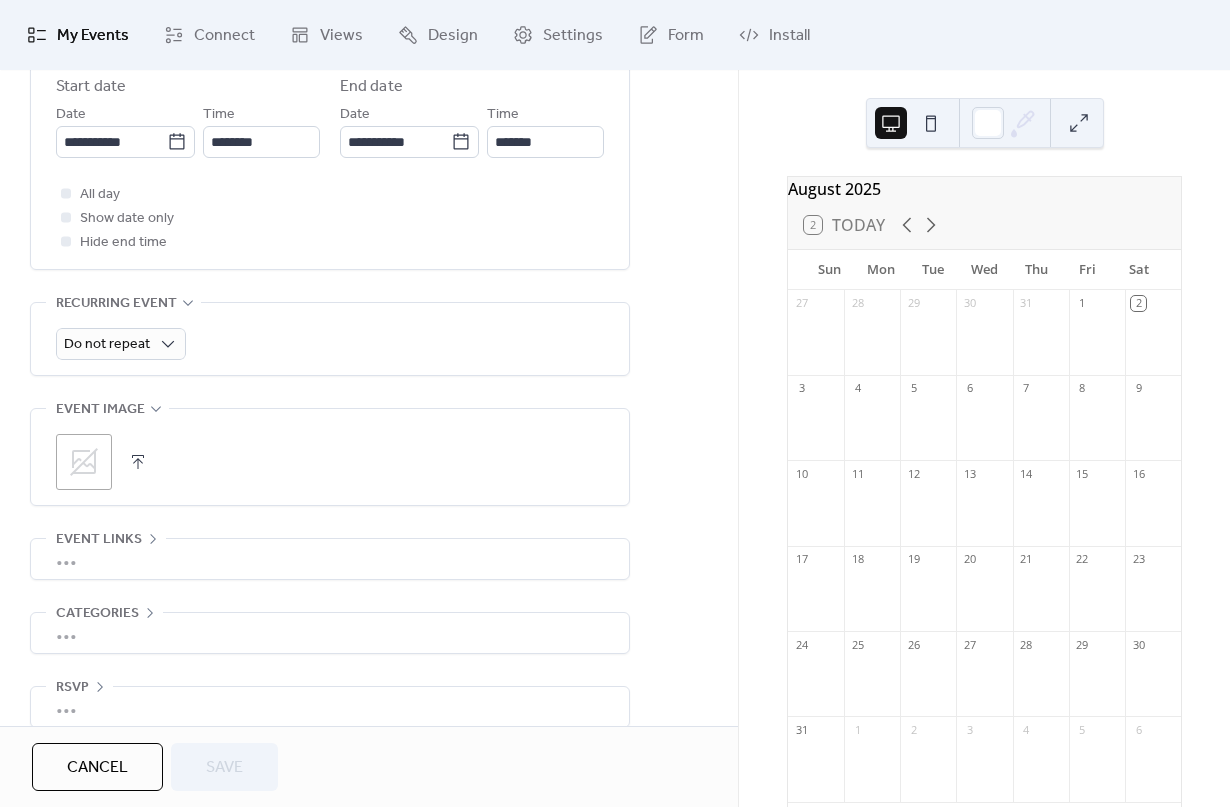 scroll, scrollTop: 709, scrollLeft: 0, axis: vertical 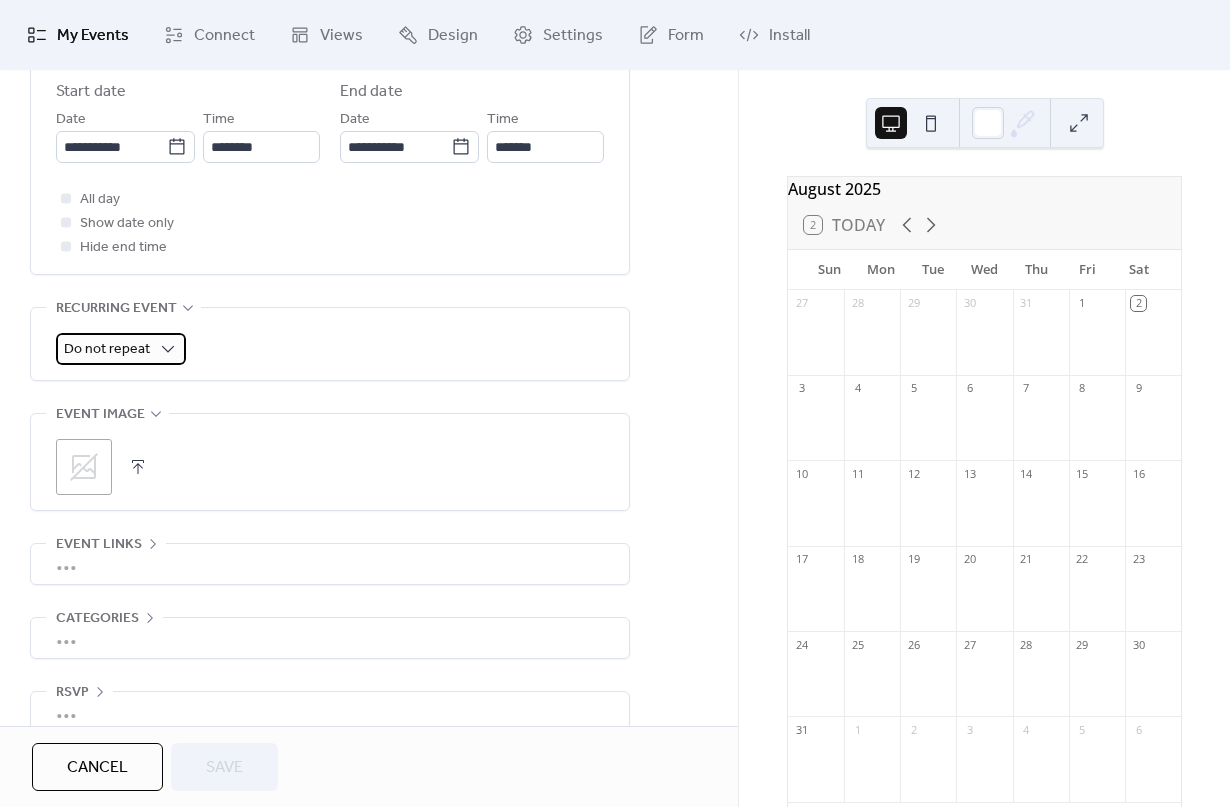 click on "Do not repeat" at bounding box center (107, 349) 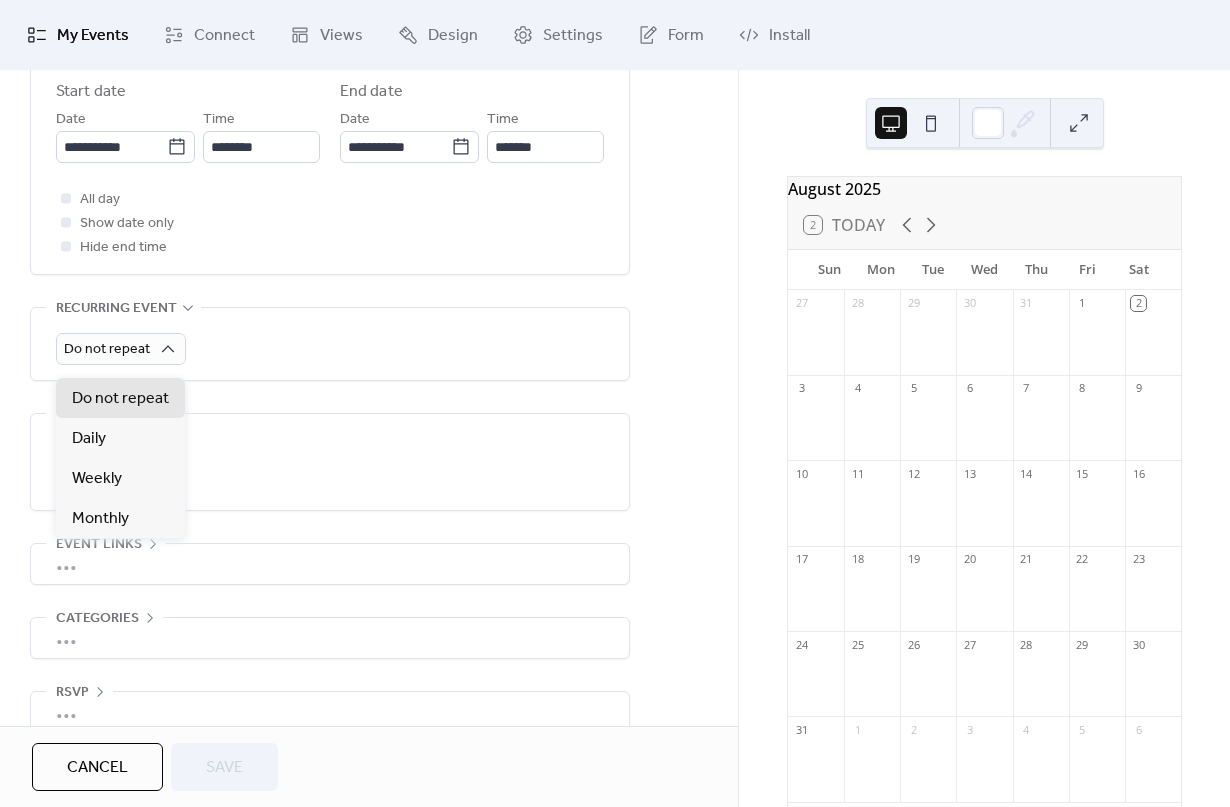 click on "Do not repeat" at bounding box center (330, 344) 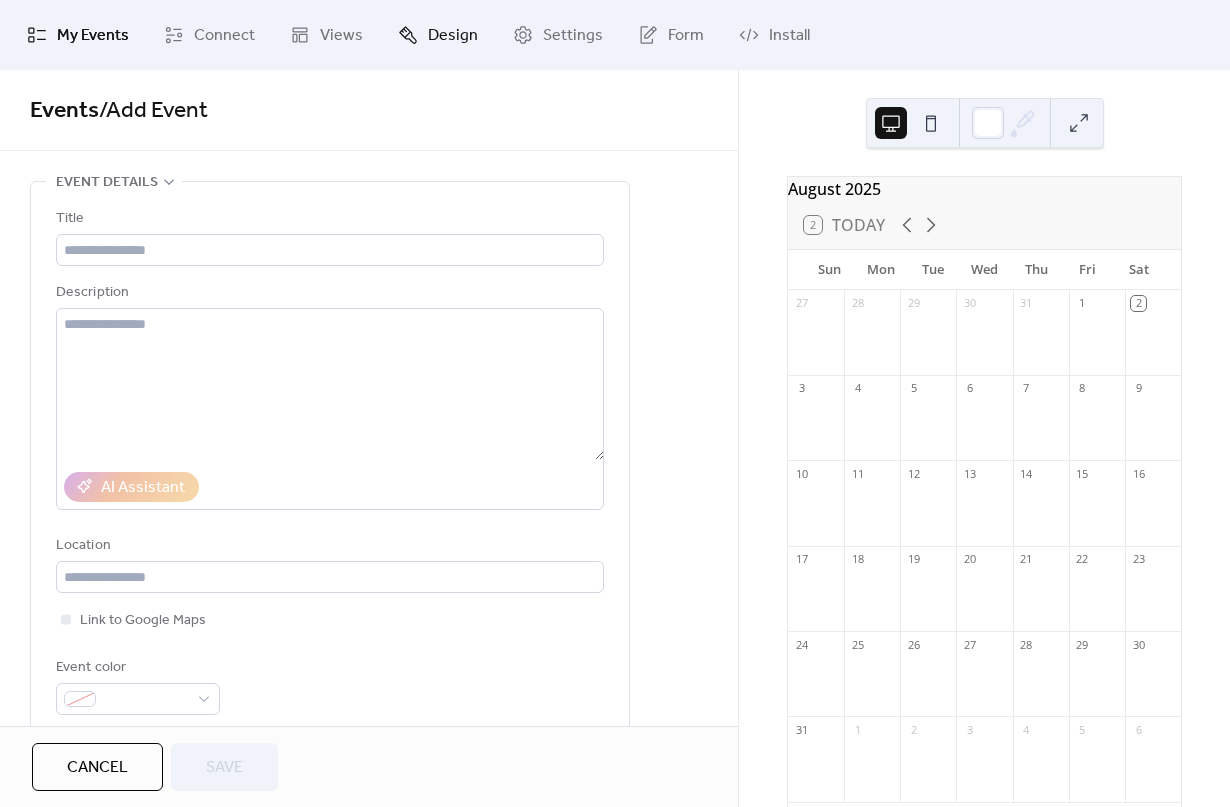 scroll, scrollTop: 0, scrollLeft: 0, axis: both 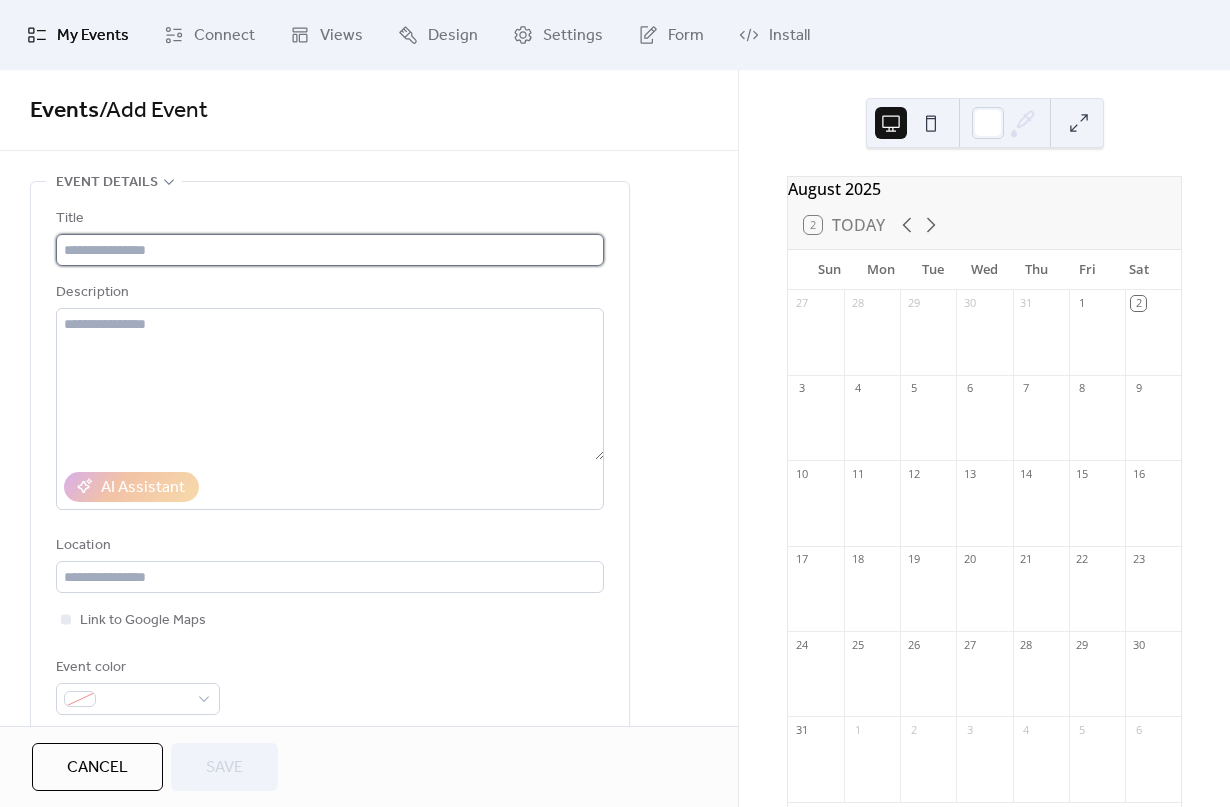 click at bounding box center [330, 250] 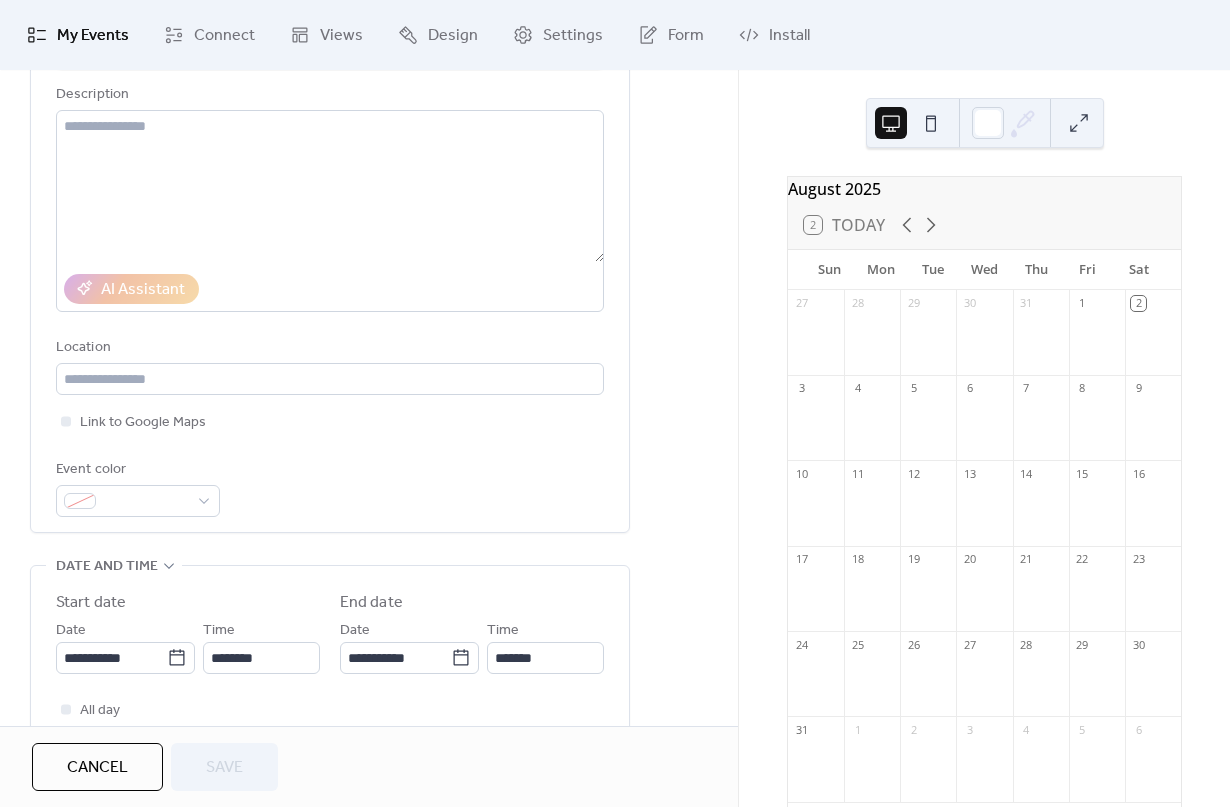 scroll, scrollTop: 335, scrollLeft: 0, axis: vertical 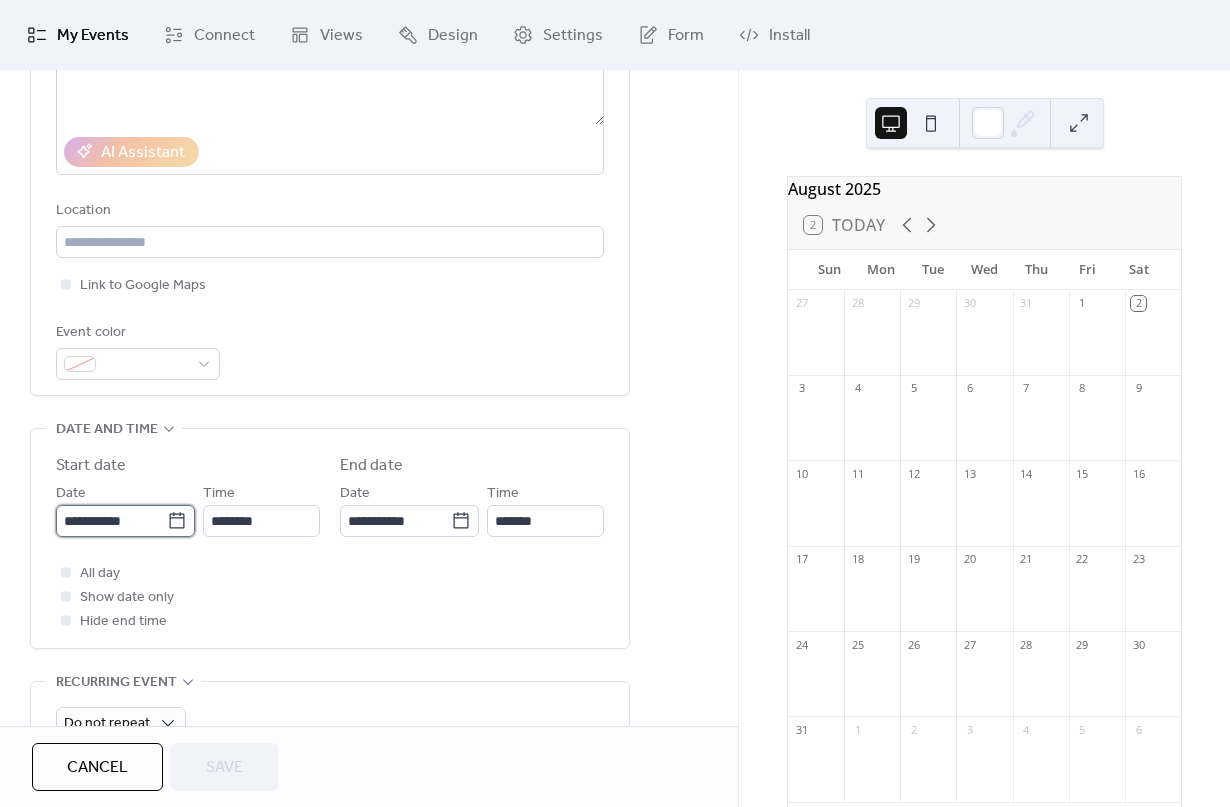 click on "**********" at bounding box center [111, 521] 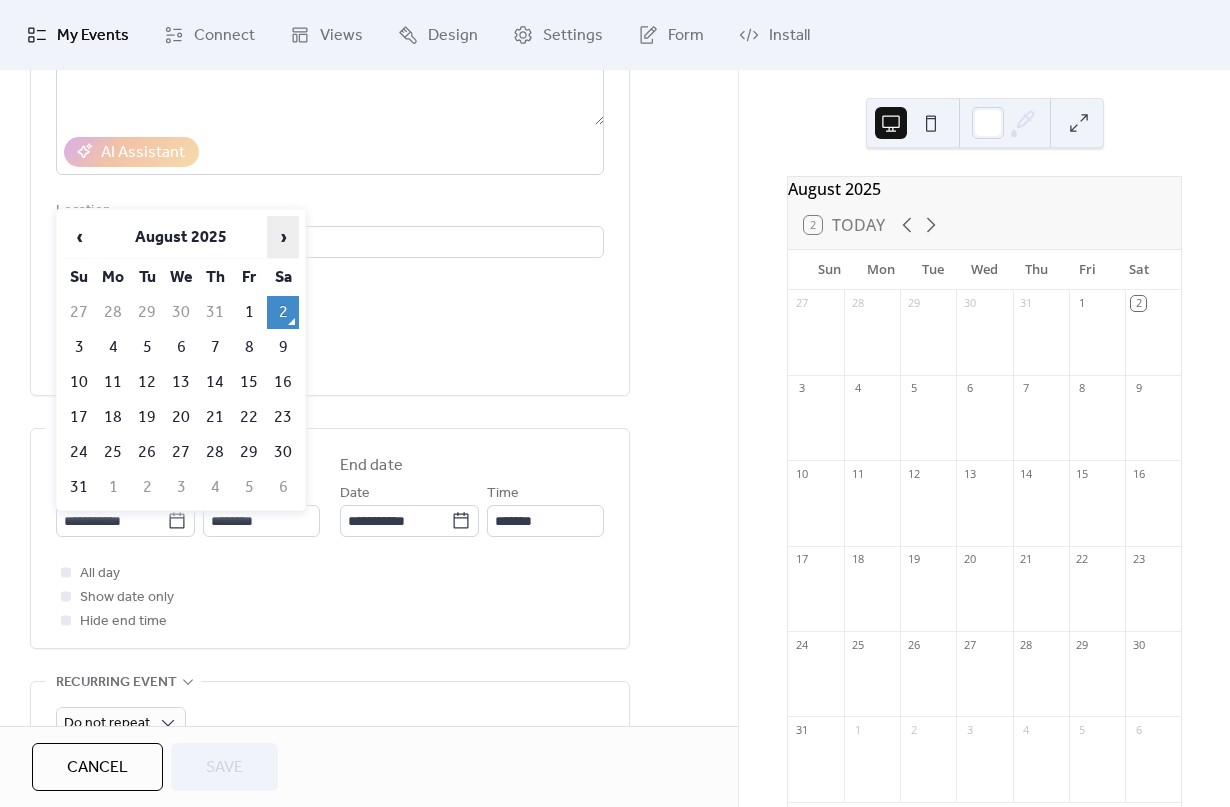 click on "›" at bounding box center [283, 237] 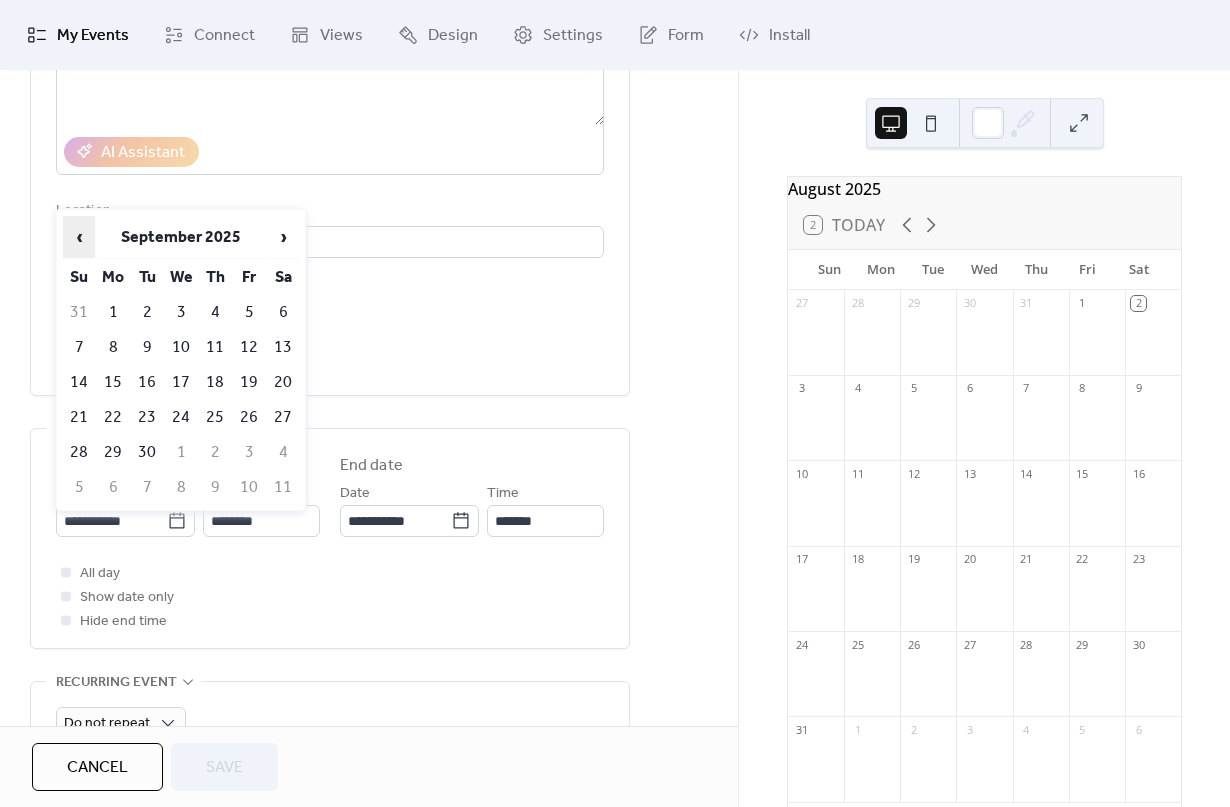 click on "‹" at bounding box center (79, 237) 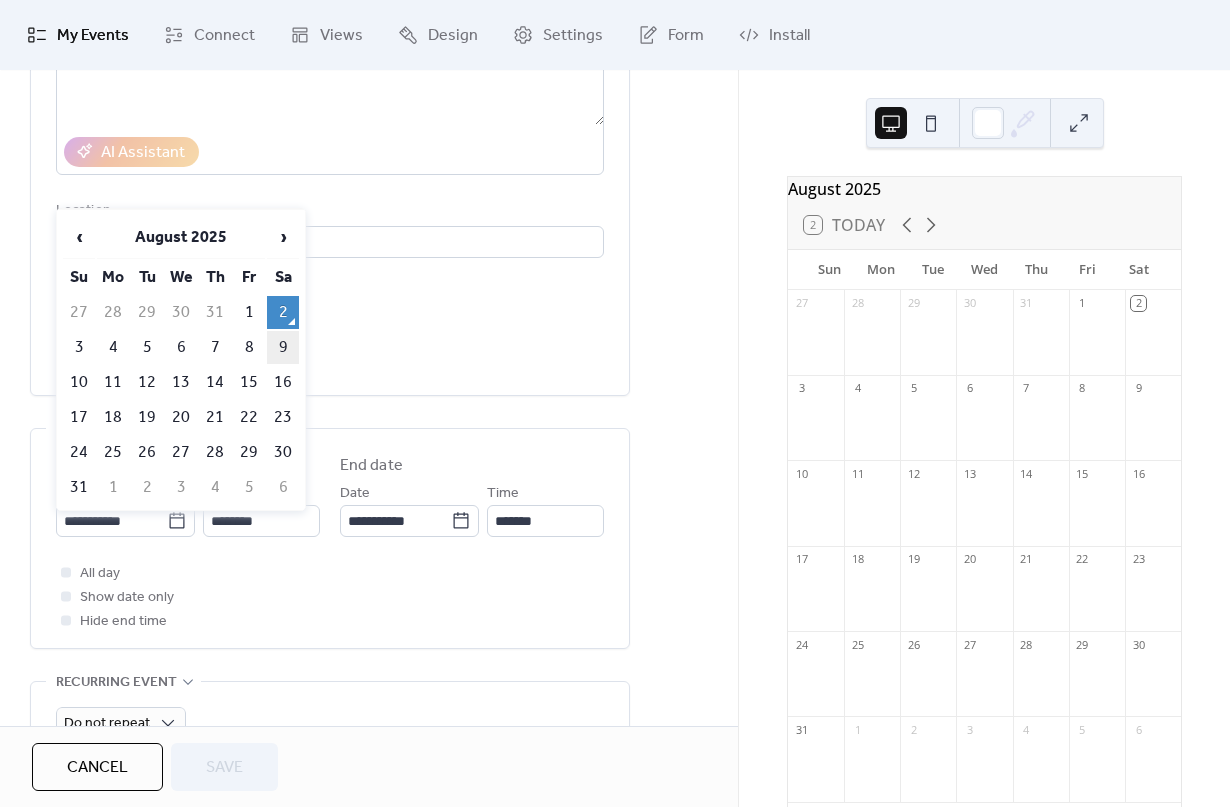 click on "9" at bounding box center (283, 347) 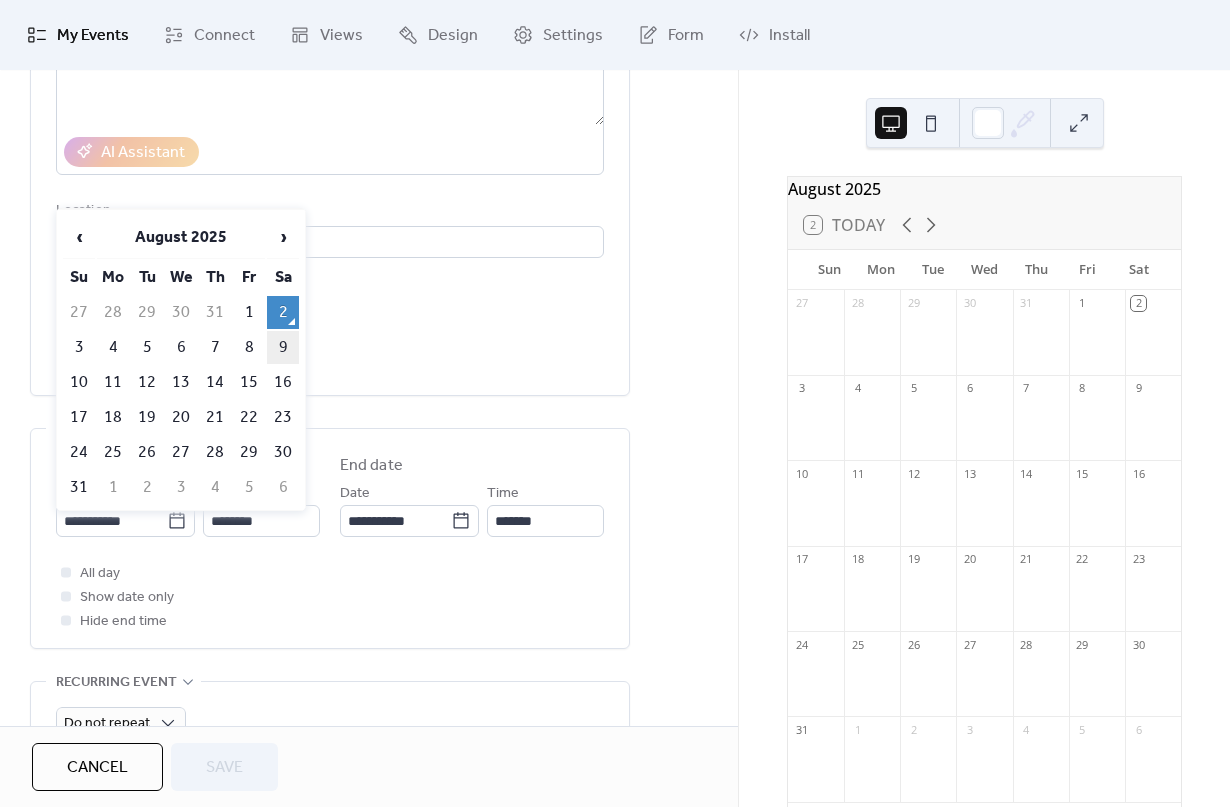 type on "**********" 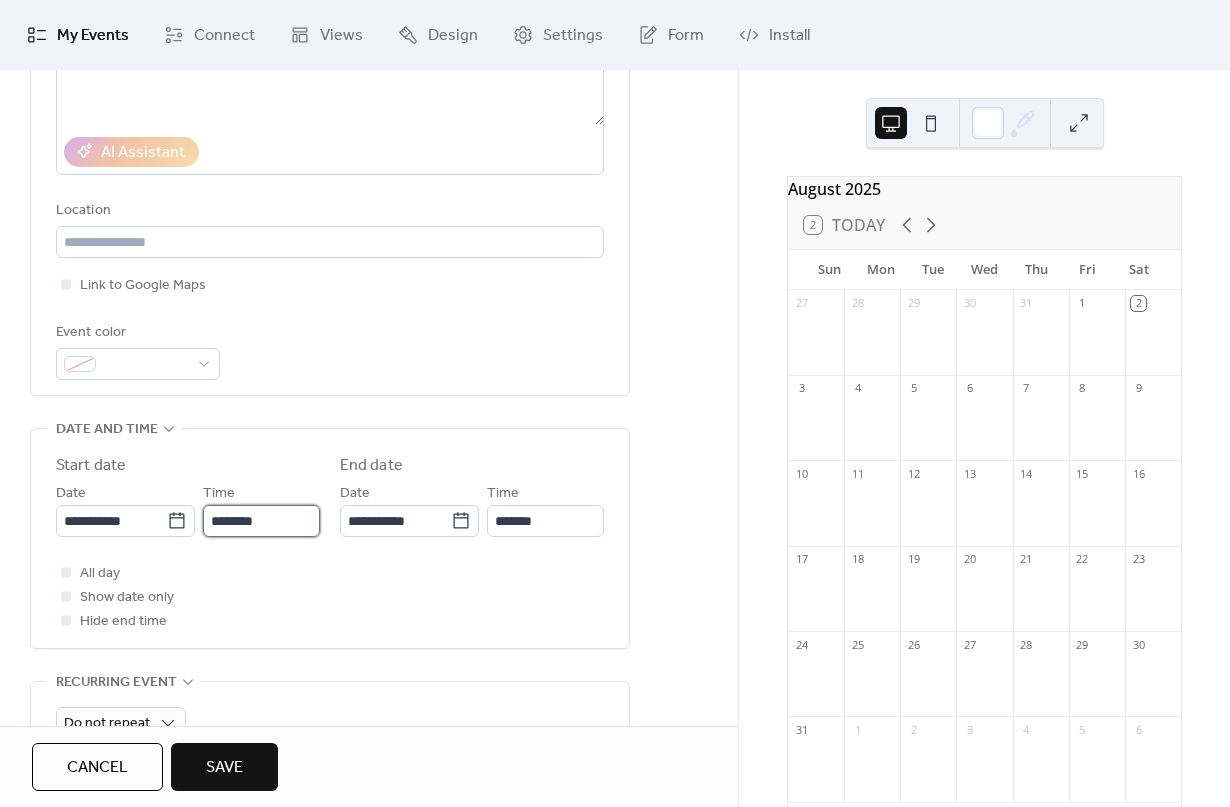 click on "********" at bounding box center [261, 521] 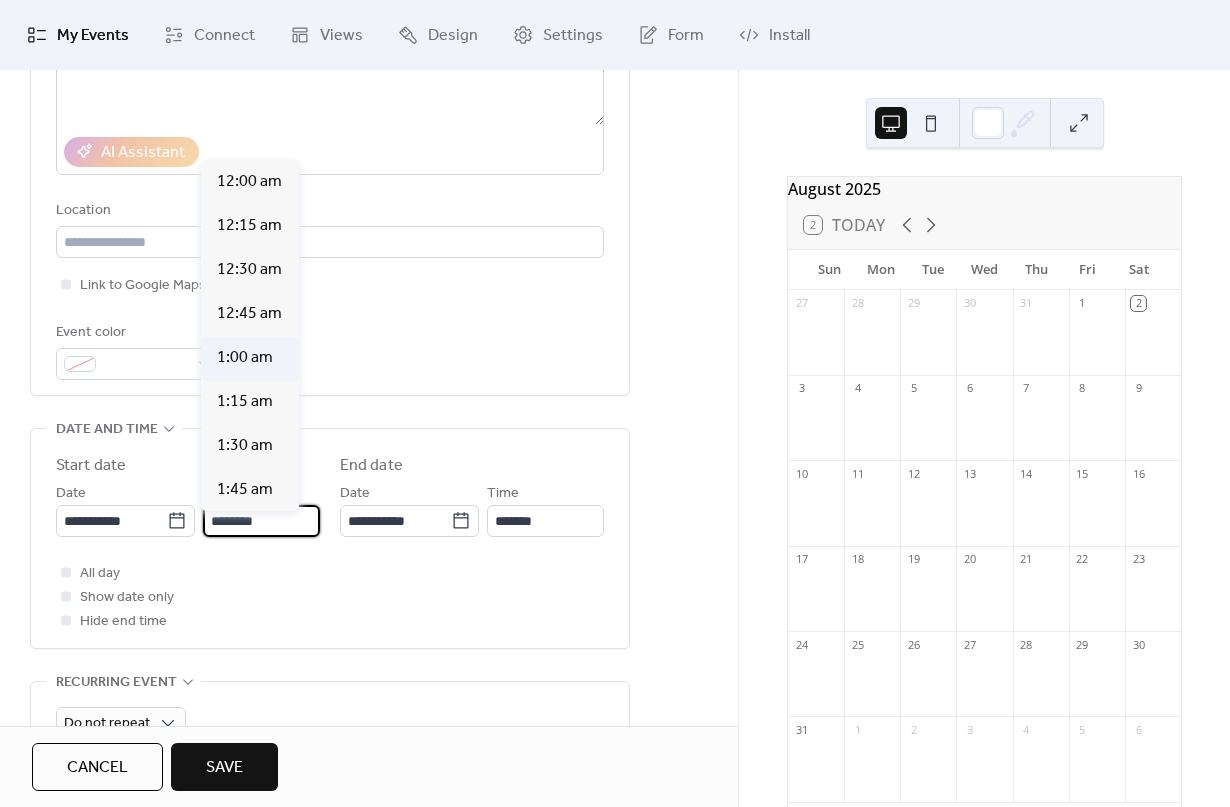 scroll, scrollTop: 0, scrollLeft: 0, axis: both 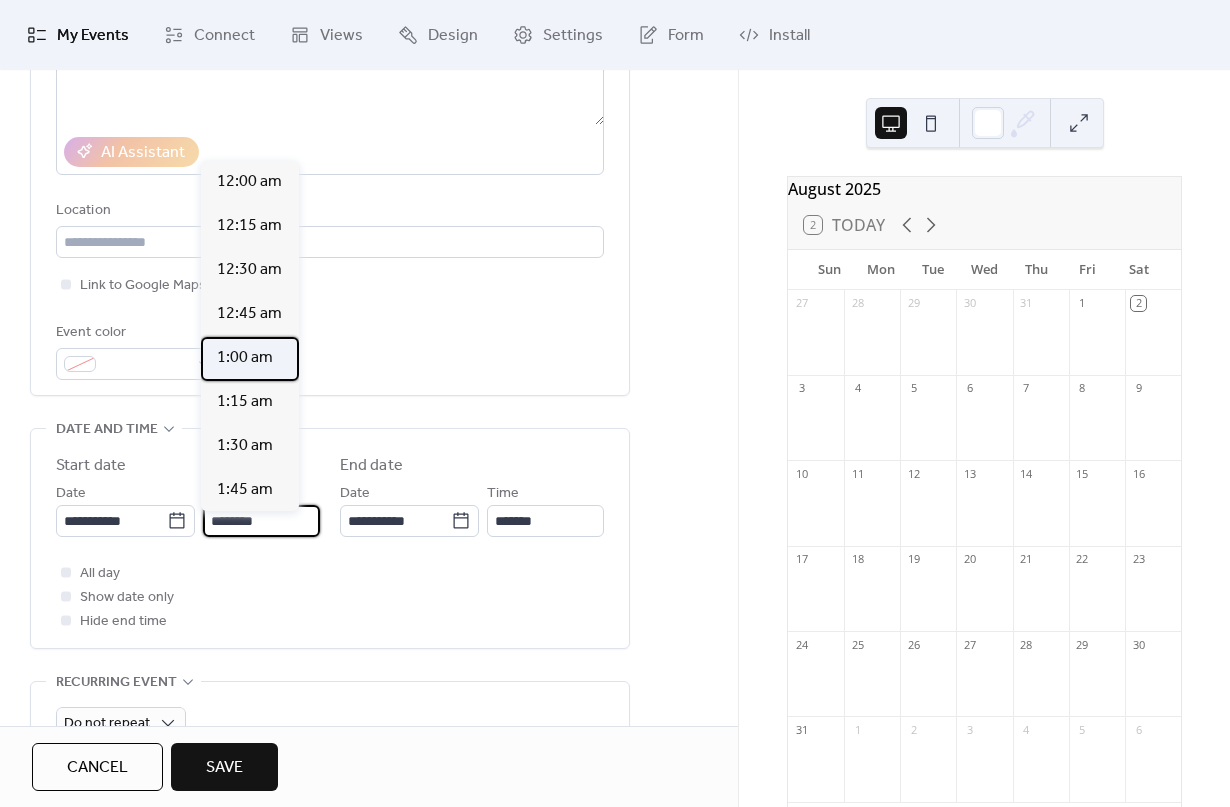 click on "1:00 am" at bounding box center (245, 358) 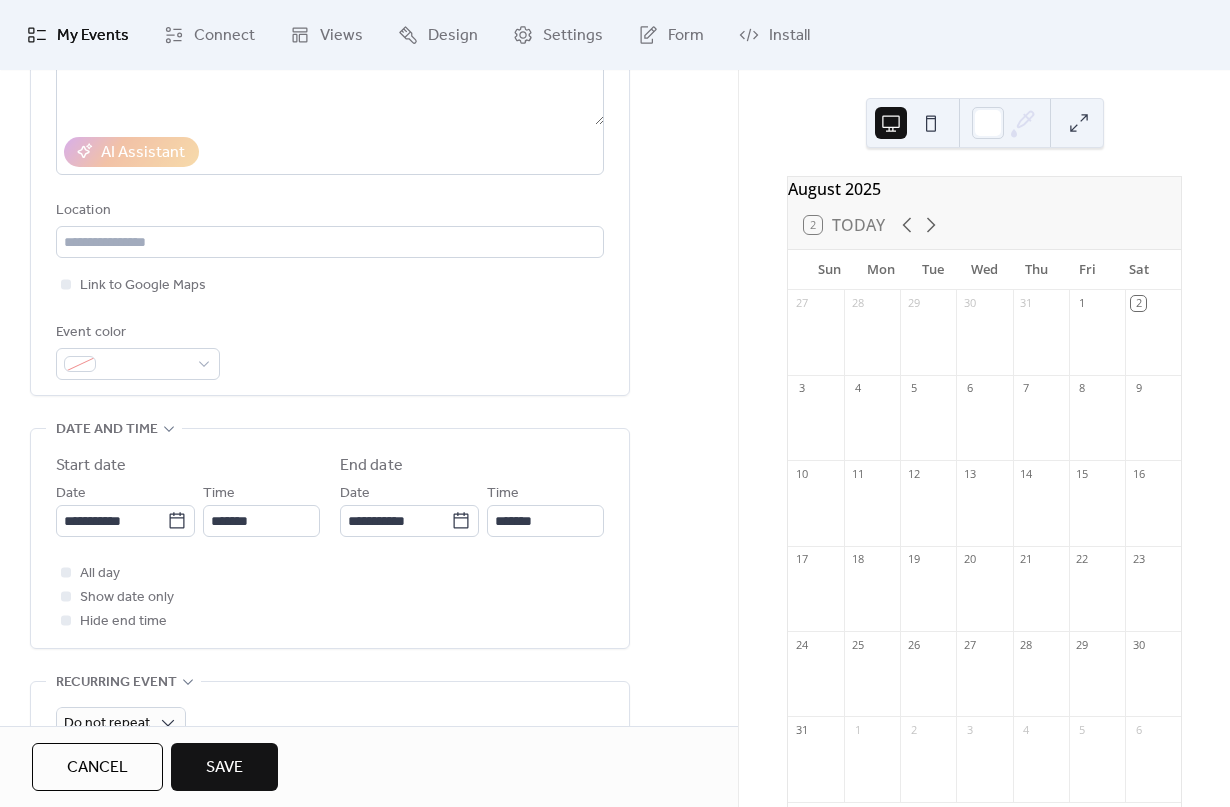 type on "*******" 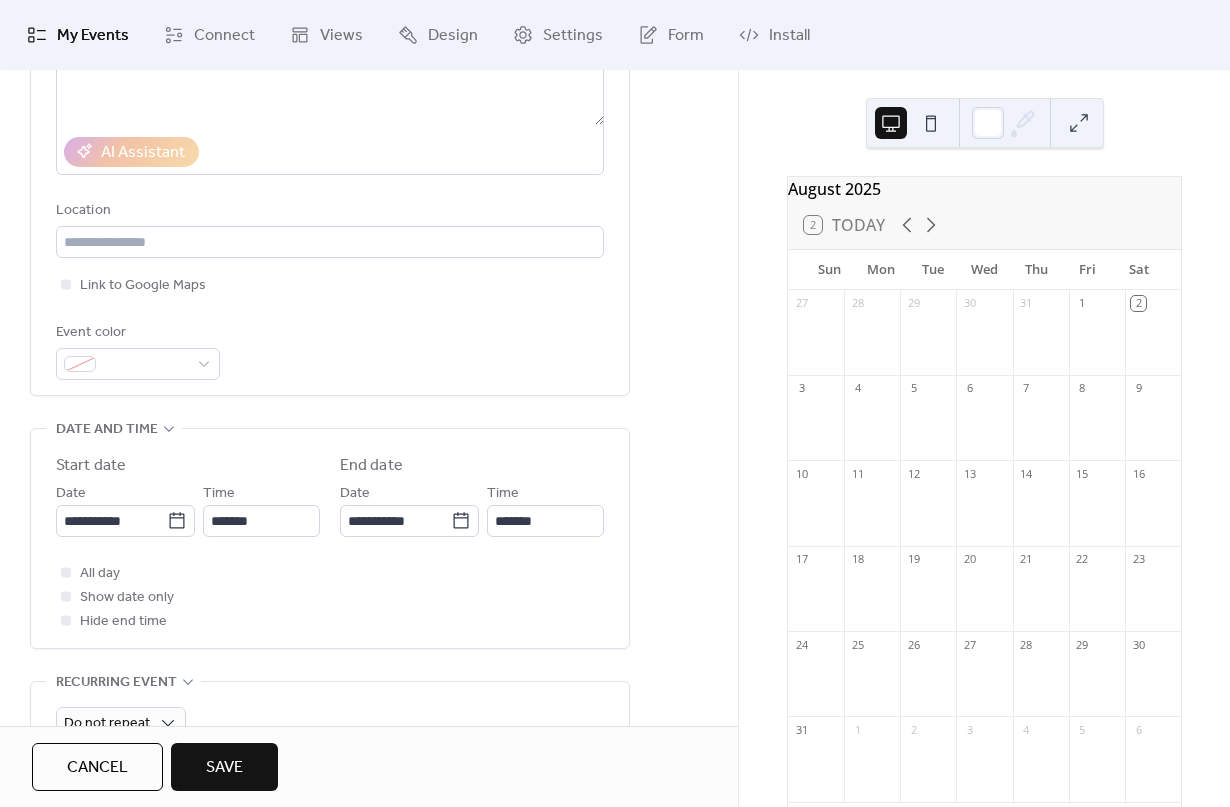 type on "*******" 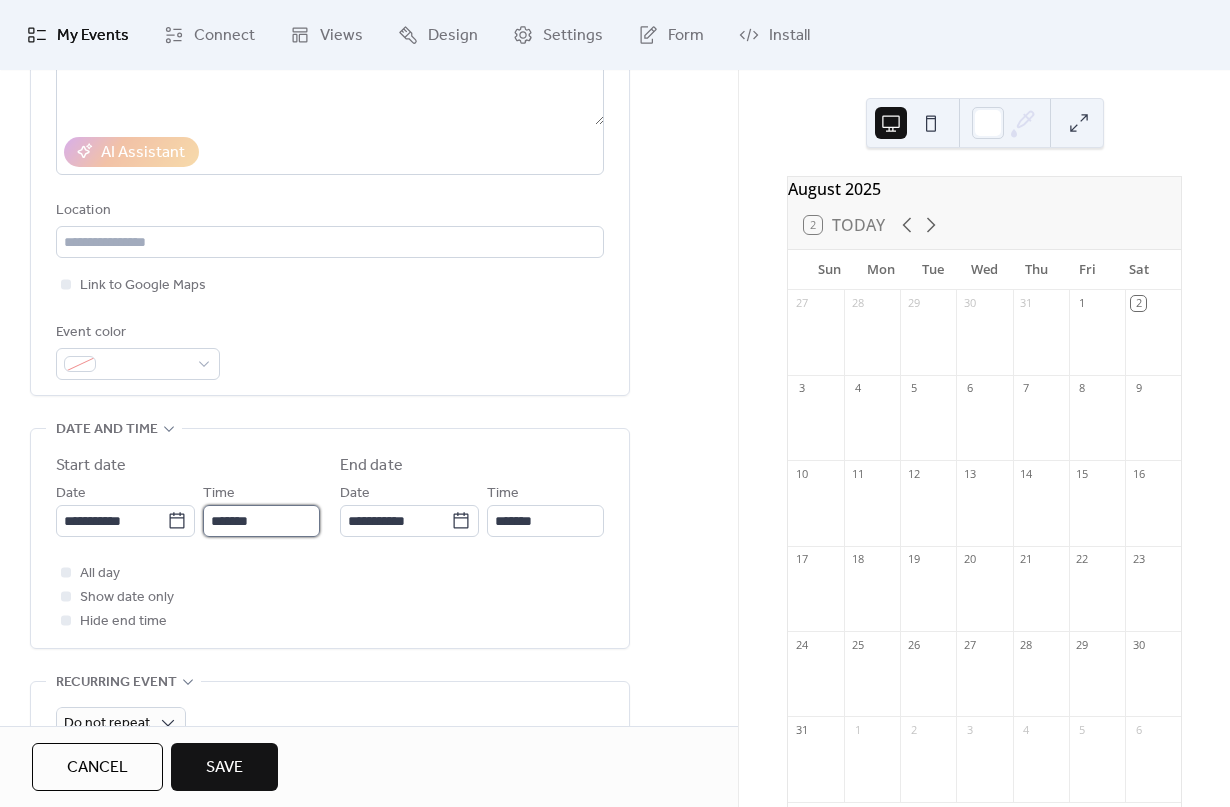 click on "*******" at bounding box center [261, 521] 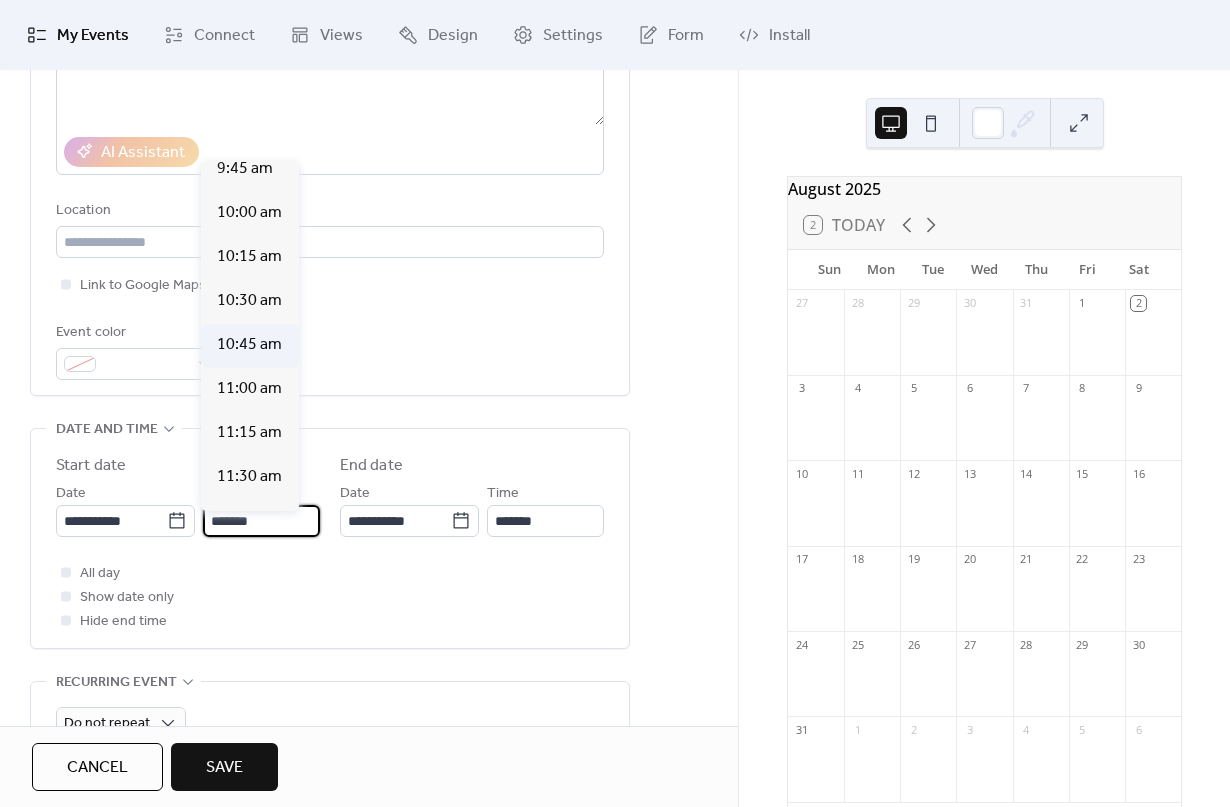 scroll, scrollTop: 1734, scrollLeft: 0, axis: vertical 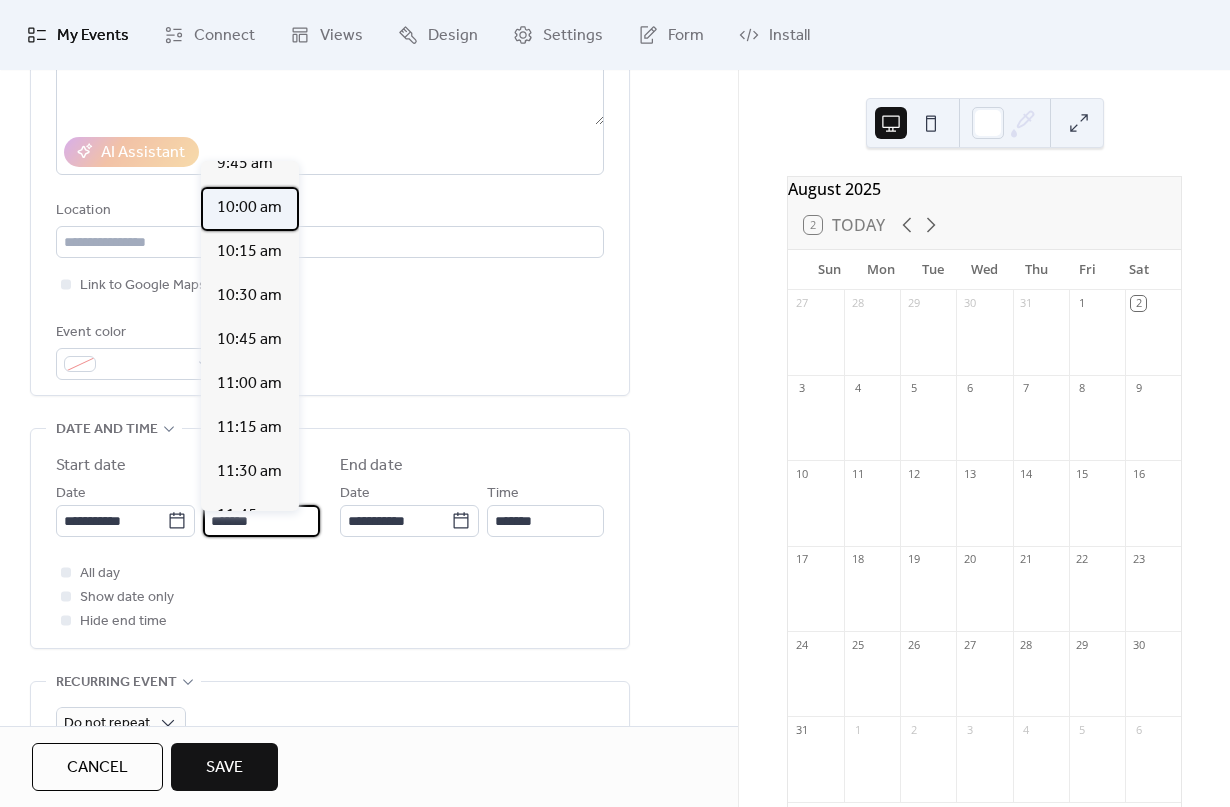 click on "10:00 am" at bounding box center (249, 208) 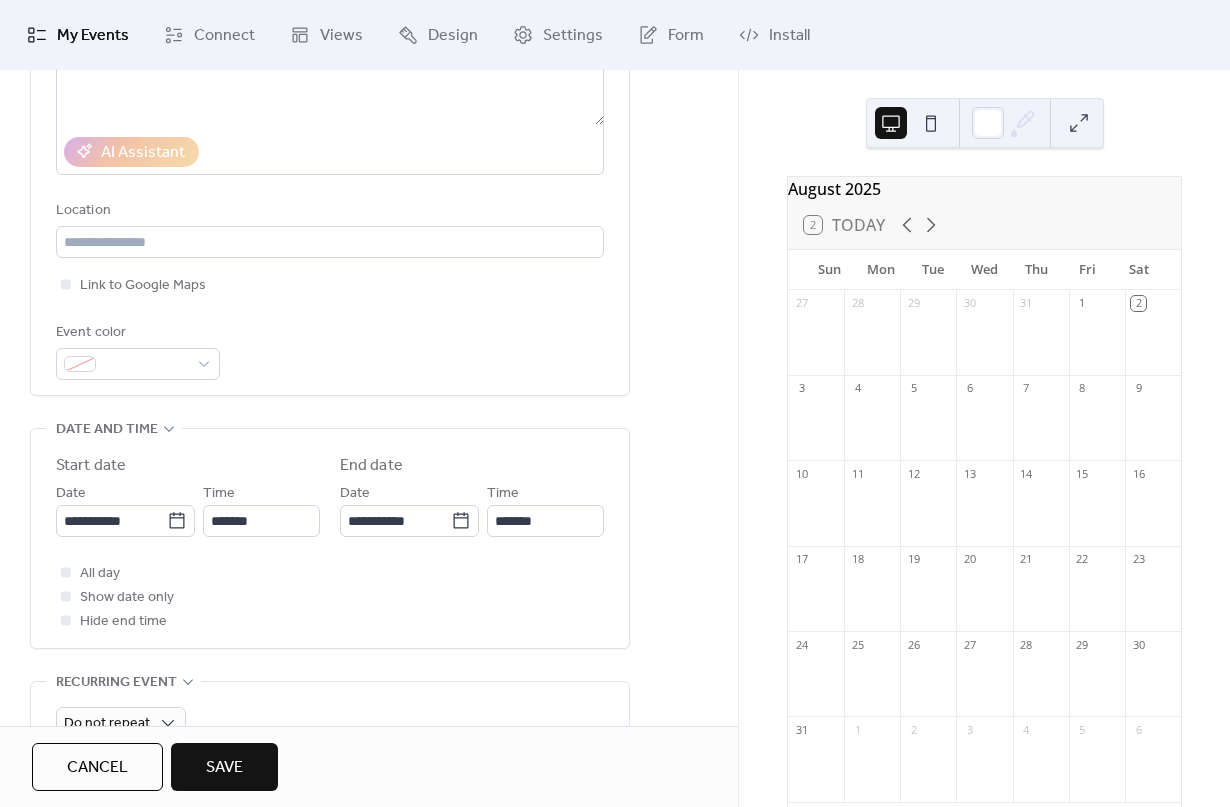 type on "********" 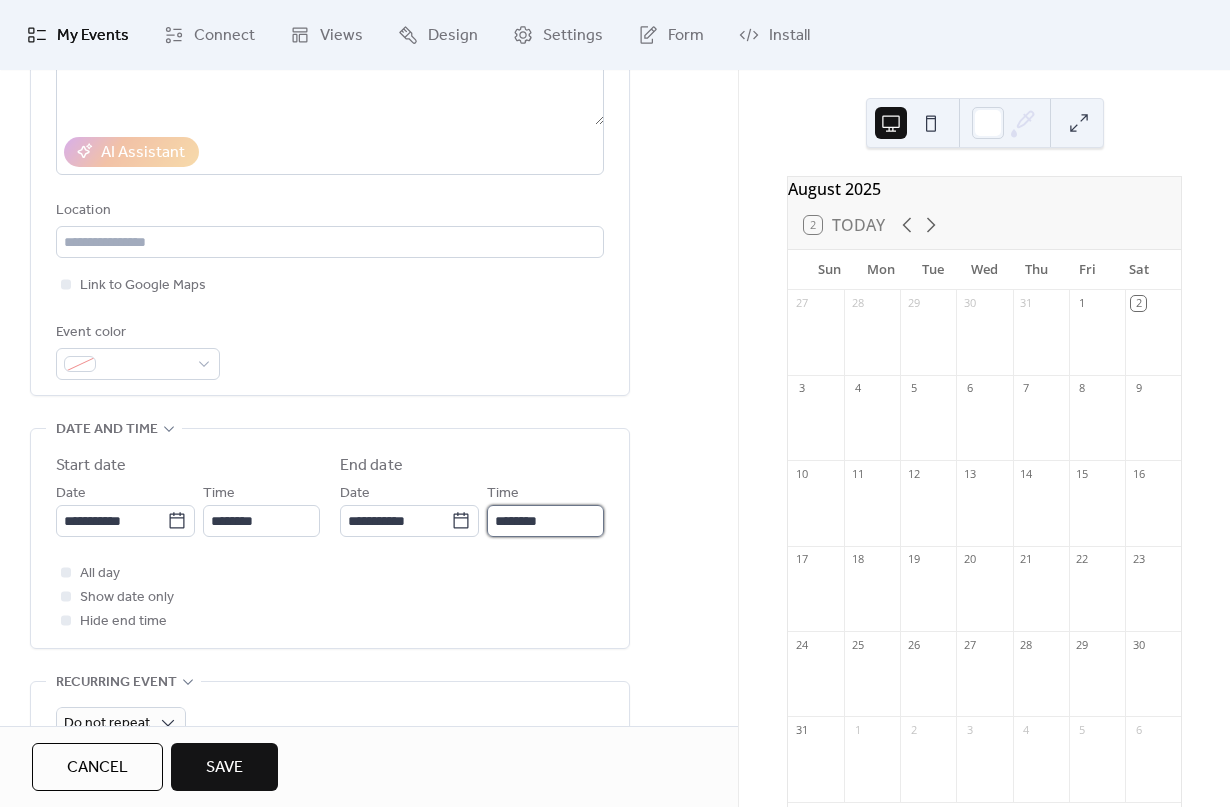 click on "********" at bounding box center [545, 521] 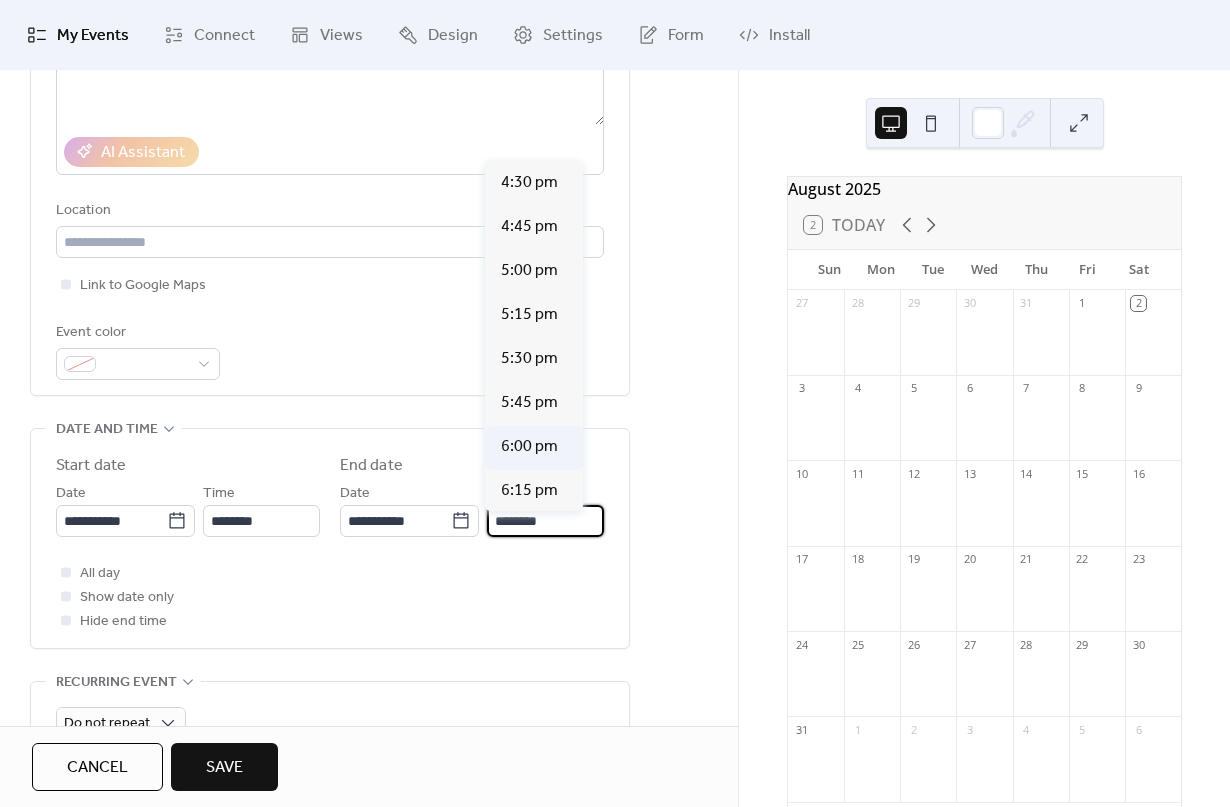scroll, scrollTop: 1105, scrollLeft: 0, axis: vertical 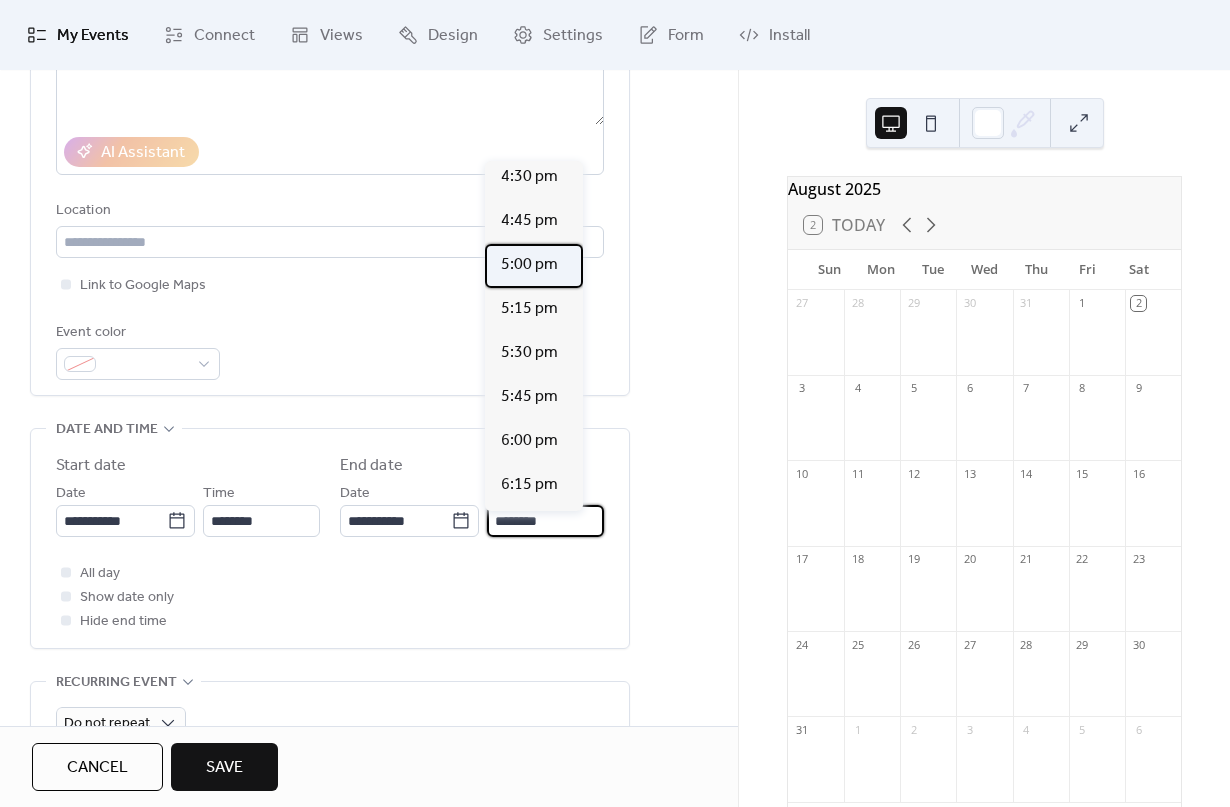 click on "5:00 pm" at bounding box center (529, 265) 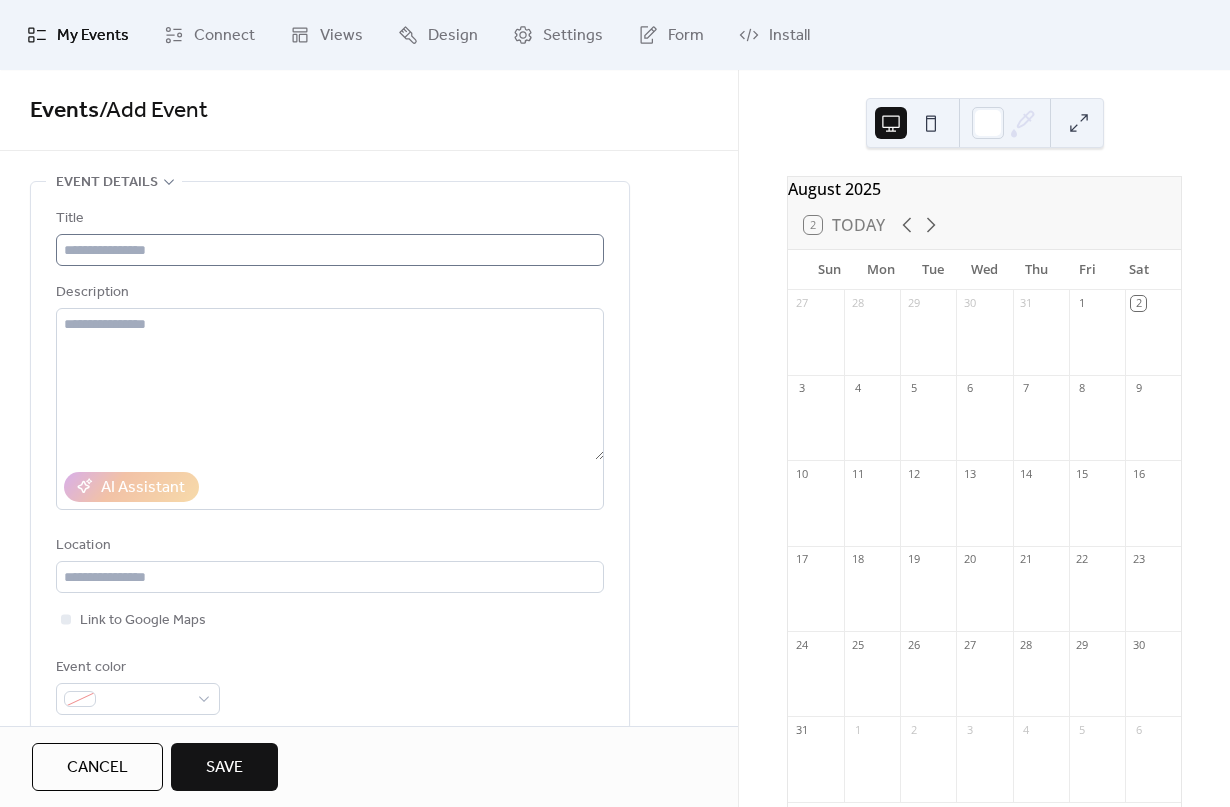 scroll, scrollTop: 0, scrollLeft: 0, axis: both 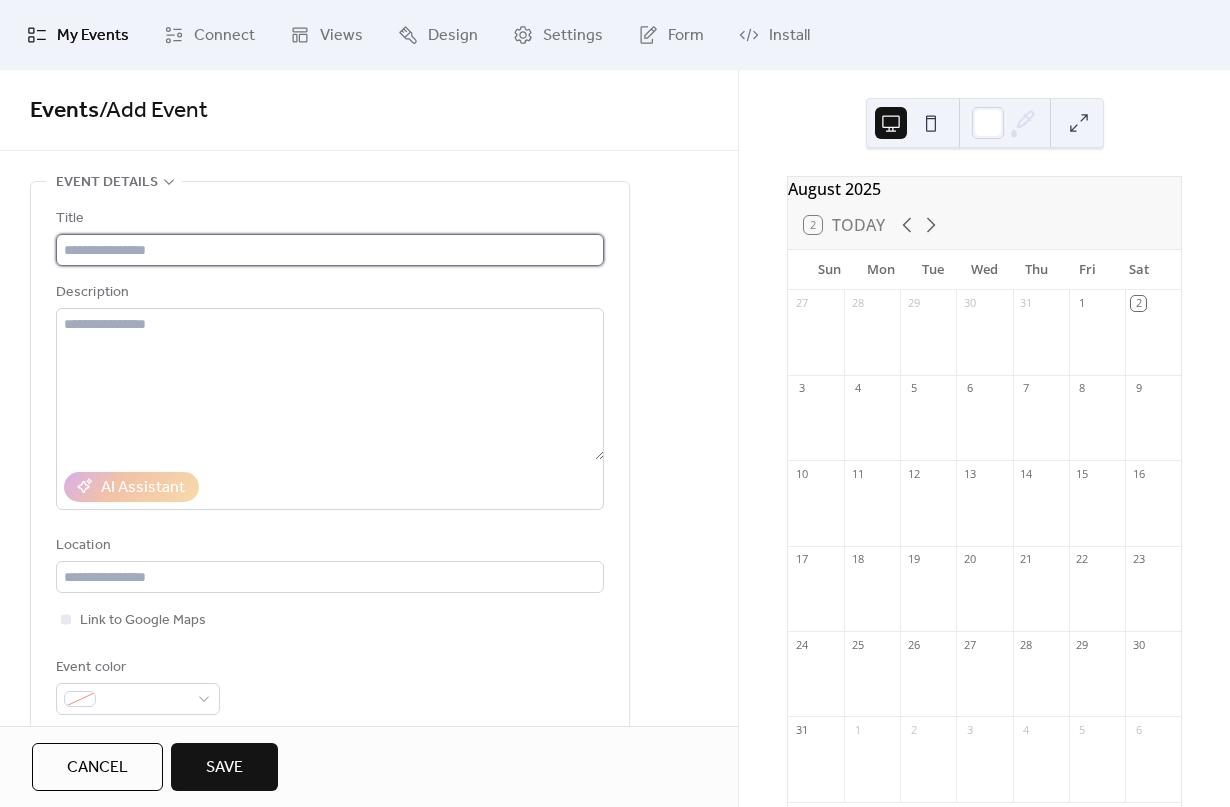 click at bounding box center [330, 250] 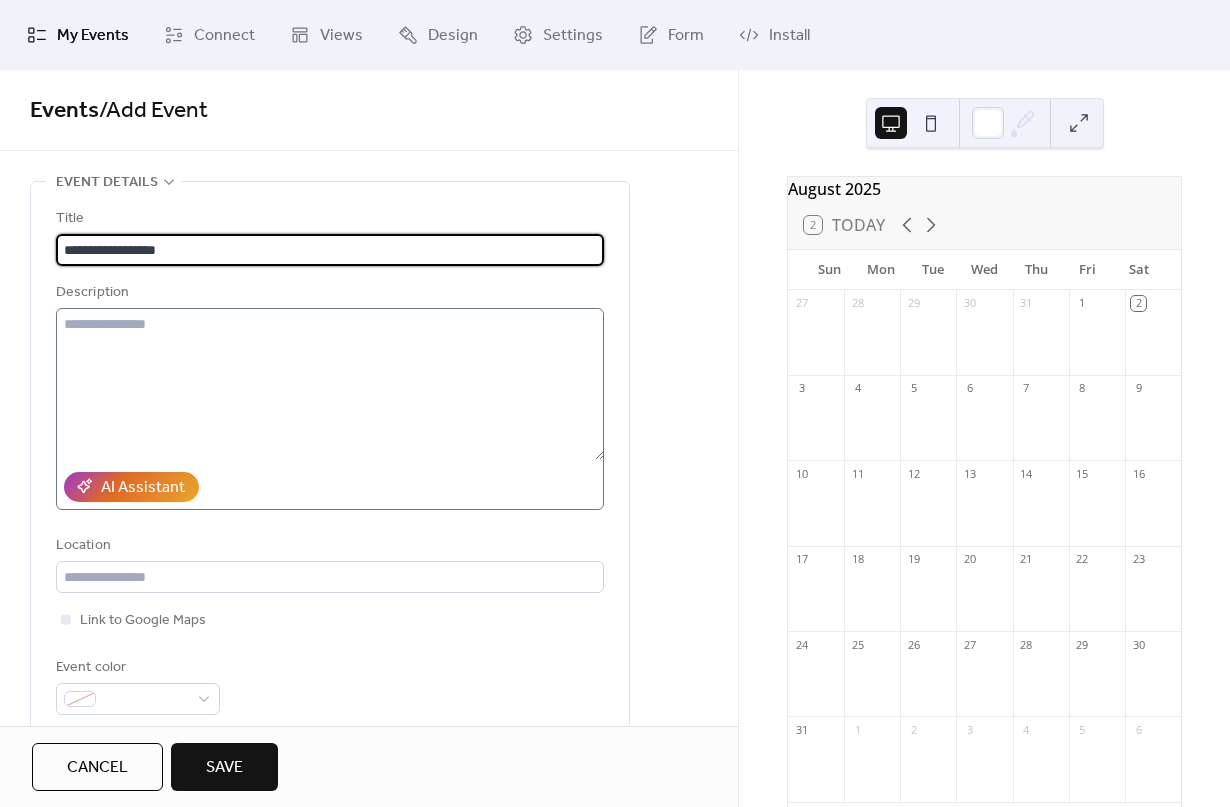 type on "**********" 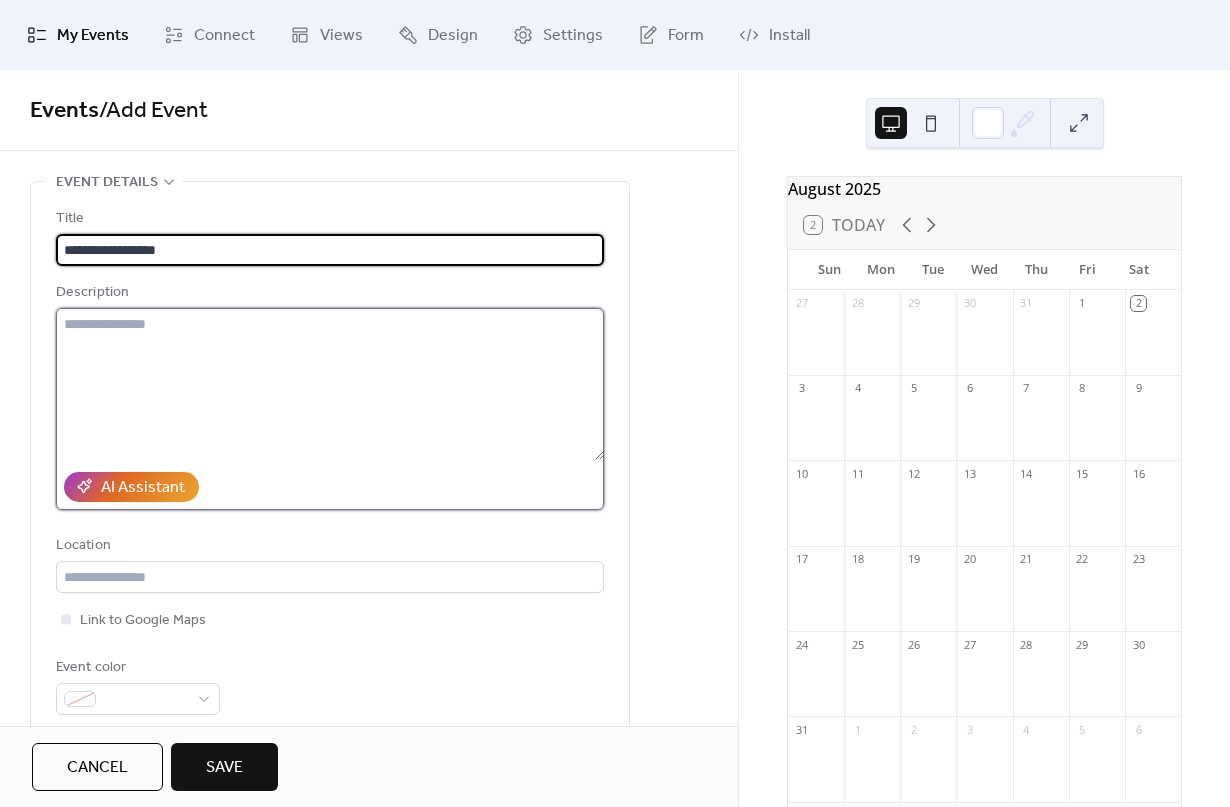 click at bounding box center [330, 384] 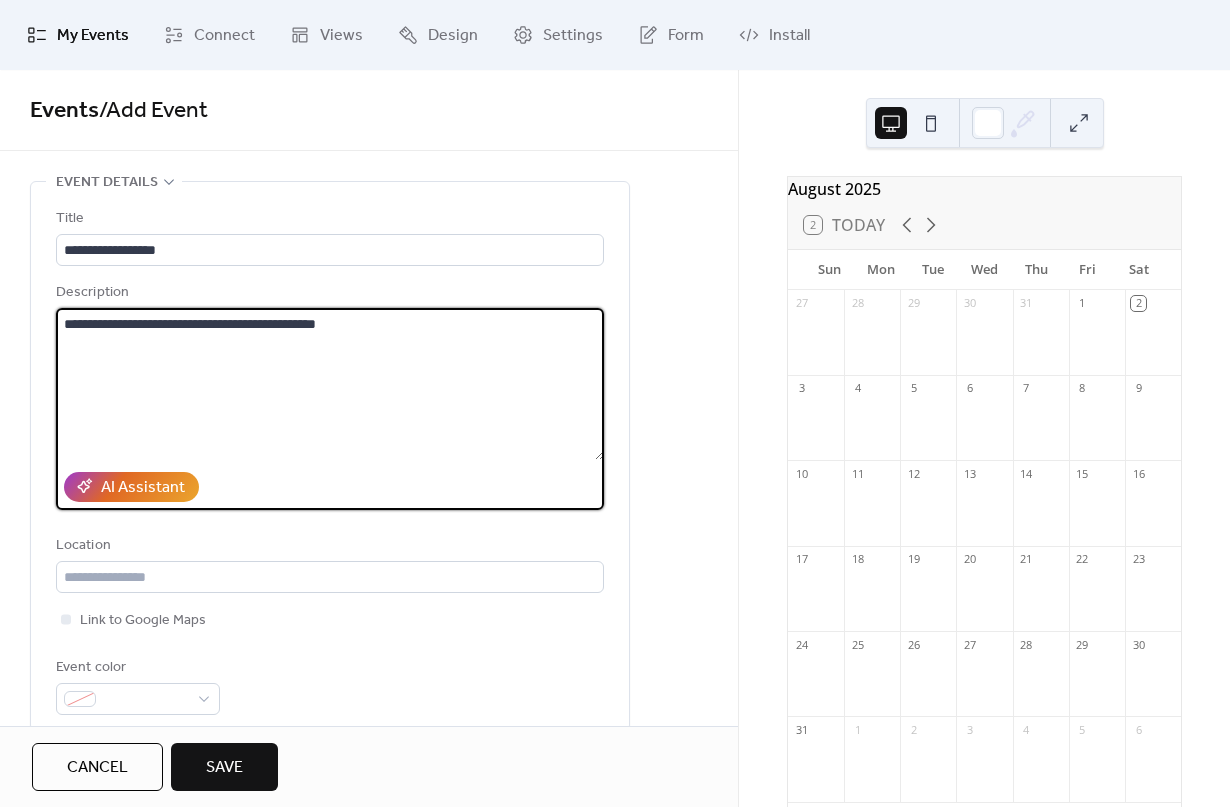 type on "**********" 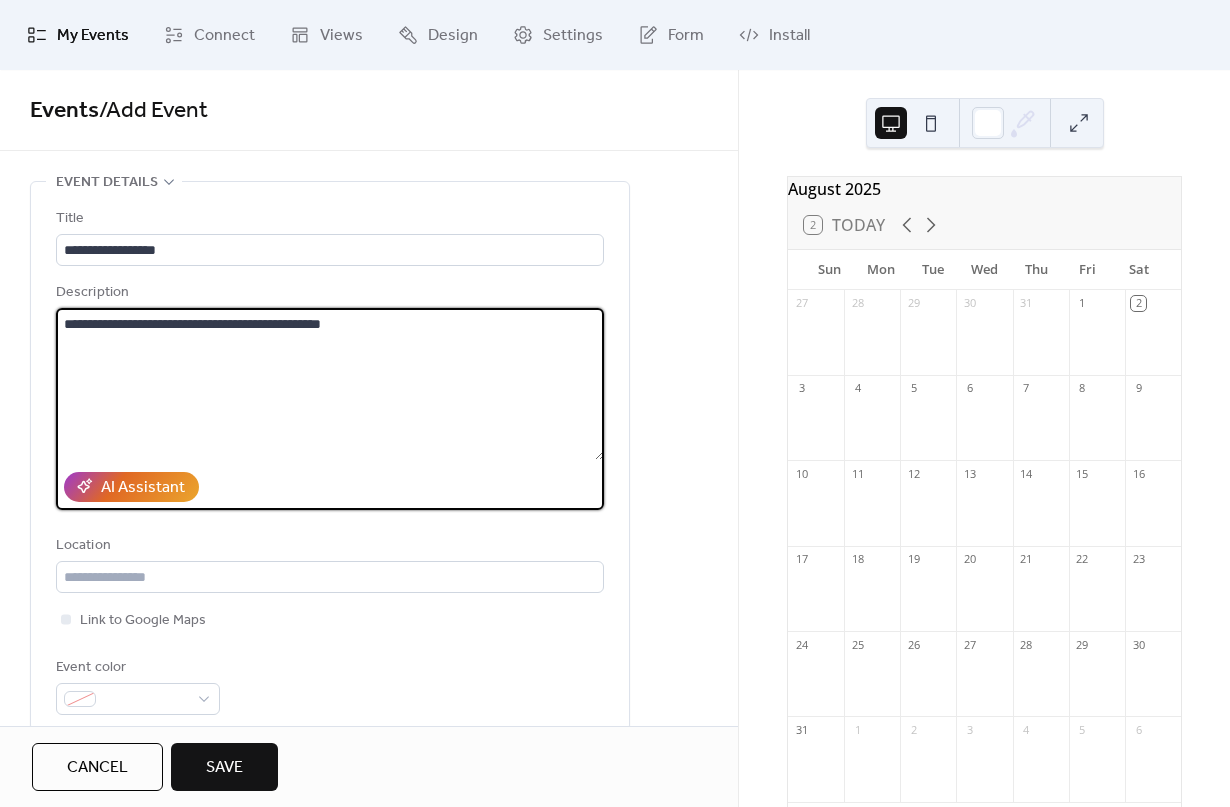 type 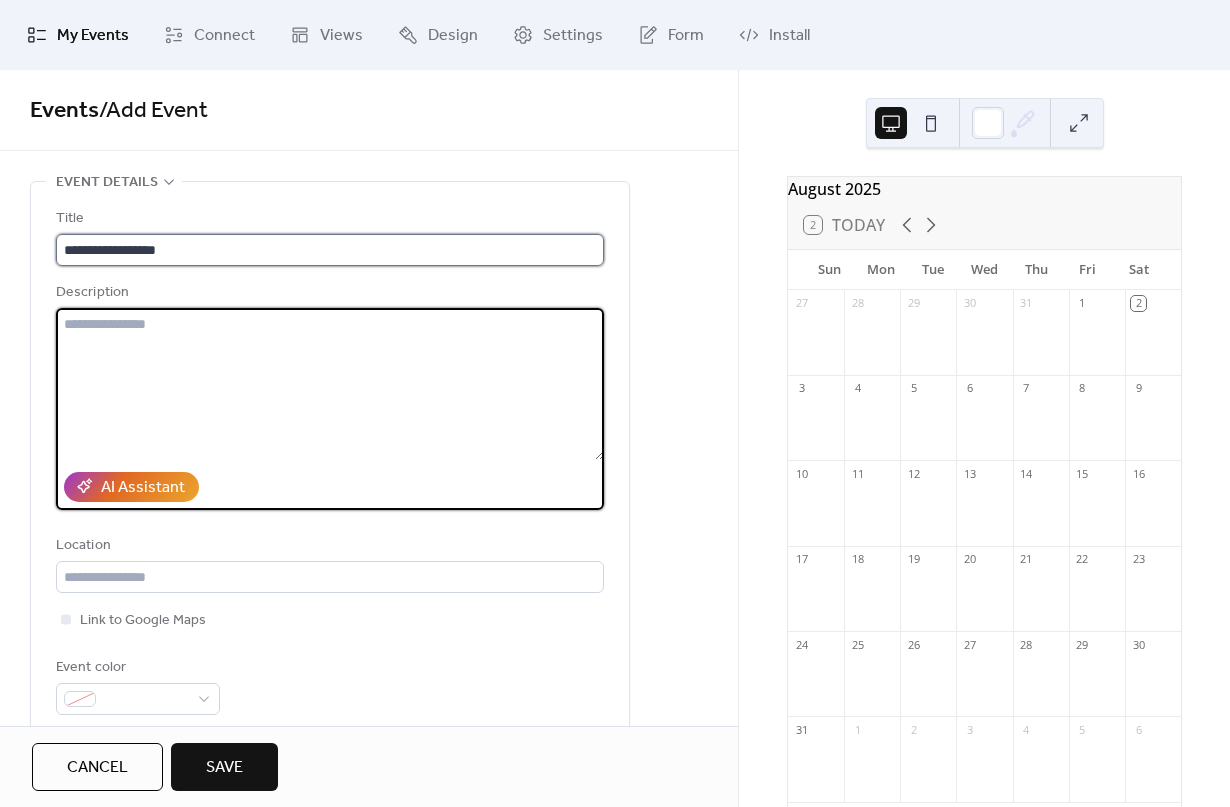 click on "**********" at bounding box center [330, 250] 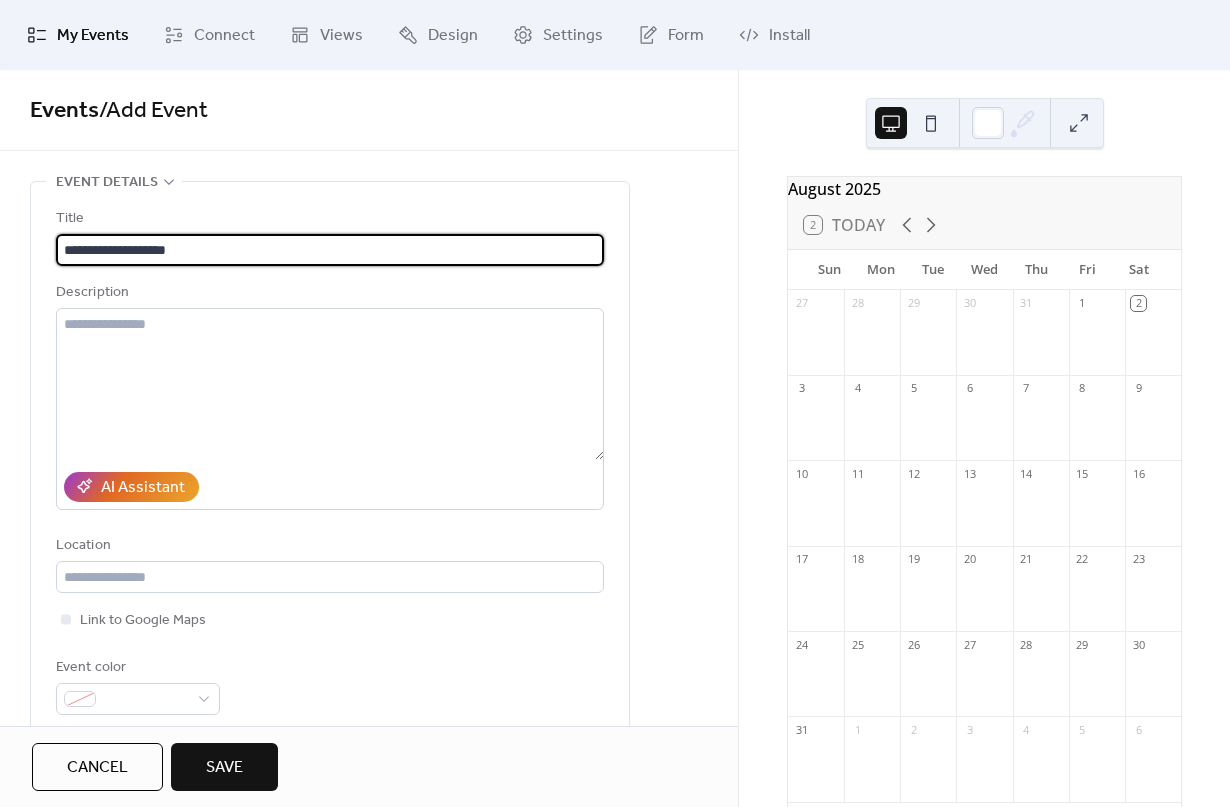 paste on "**********" 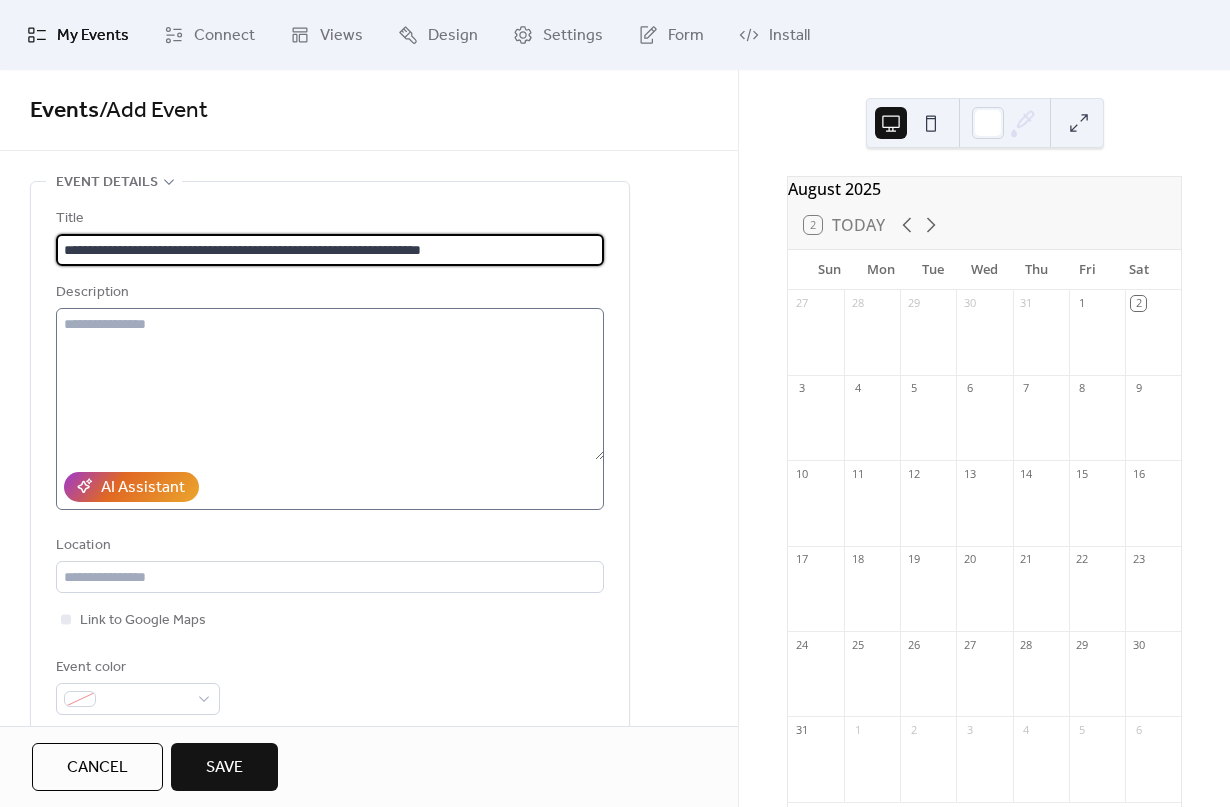 type on "**********" 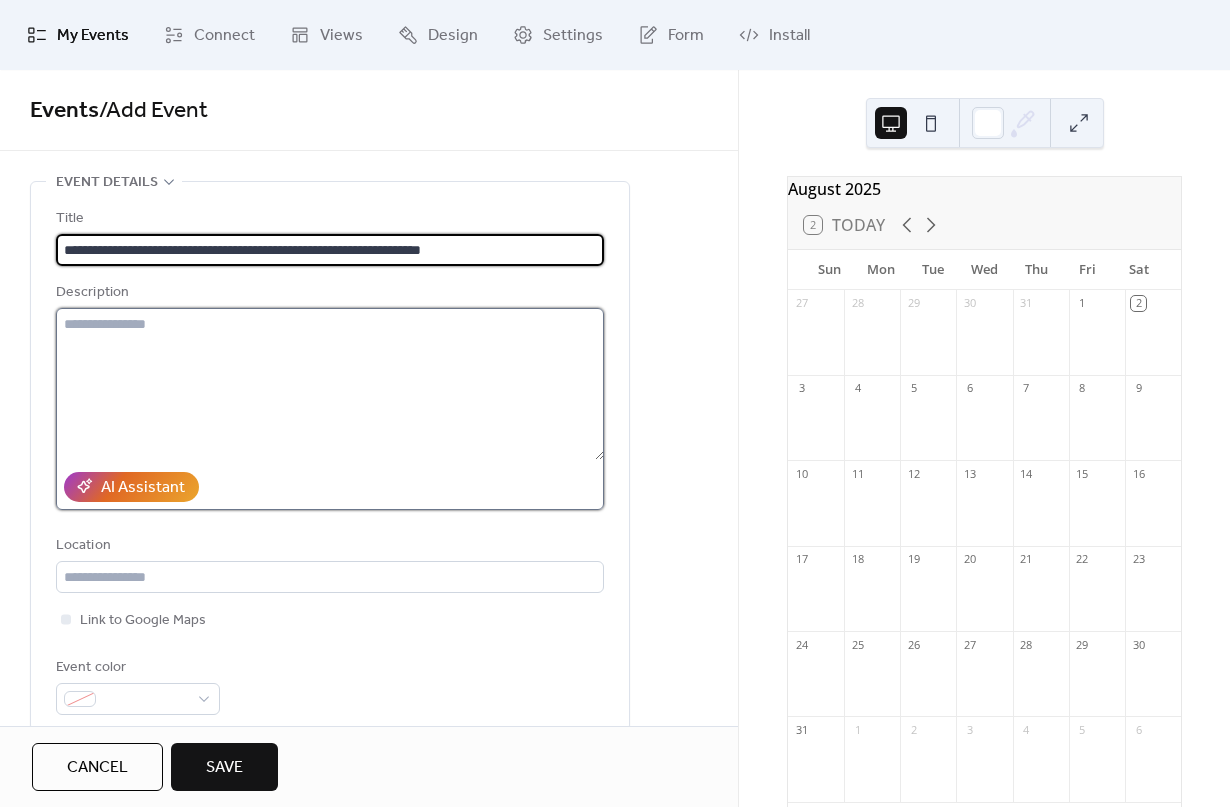 click at bounding box center [330, 384] 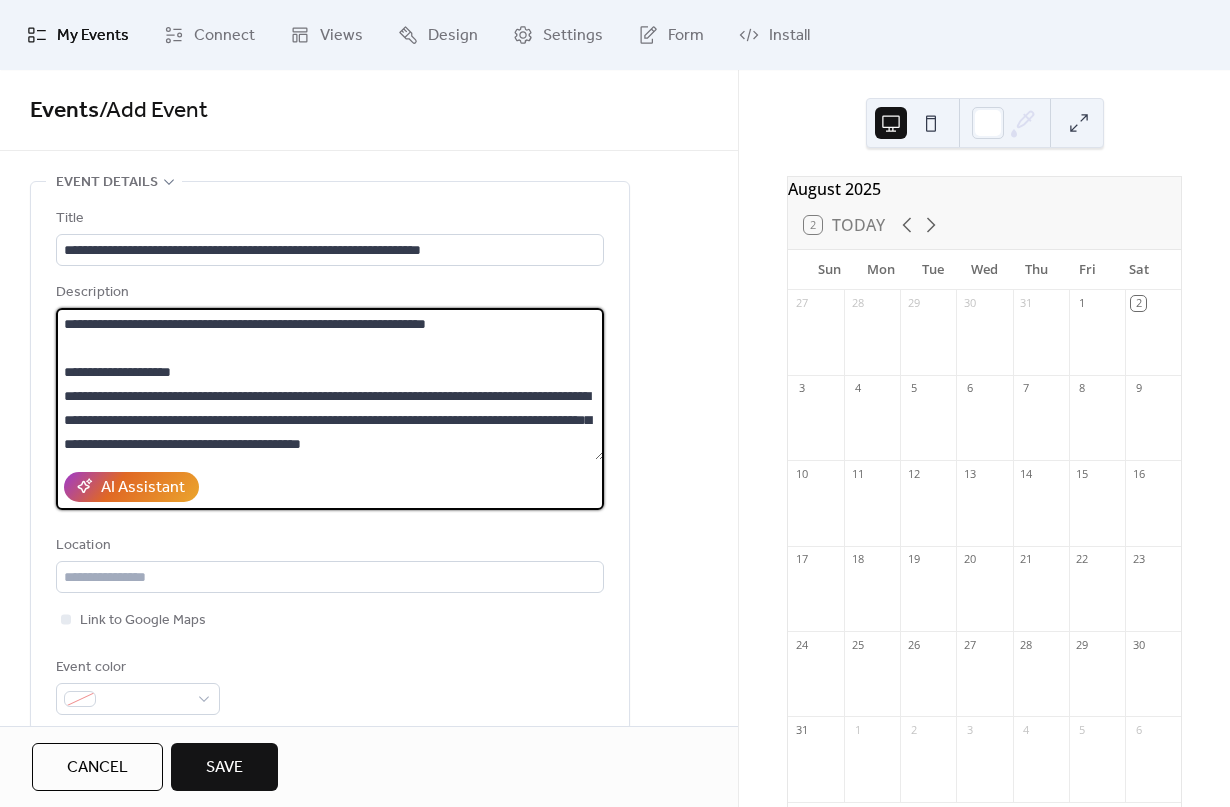 scroll, scrollTop: 144, scrollLeft: 0, axis: vertical 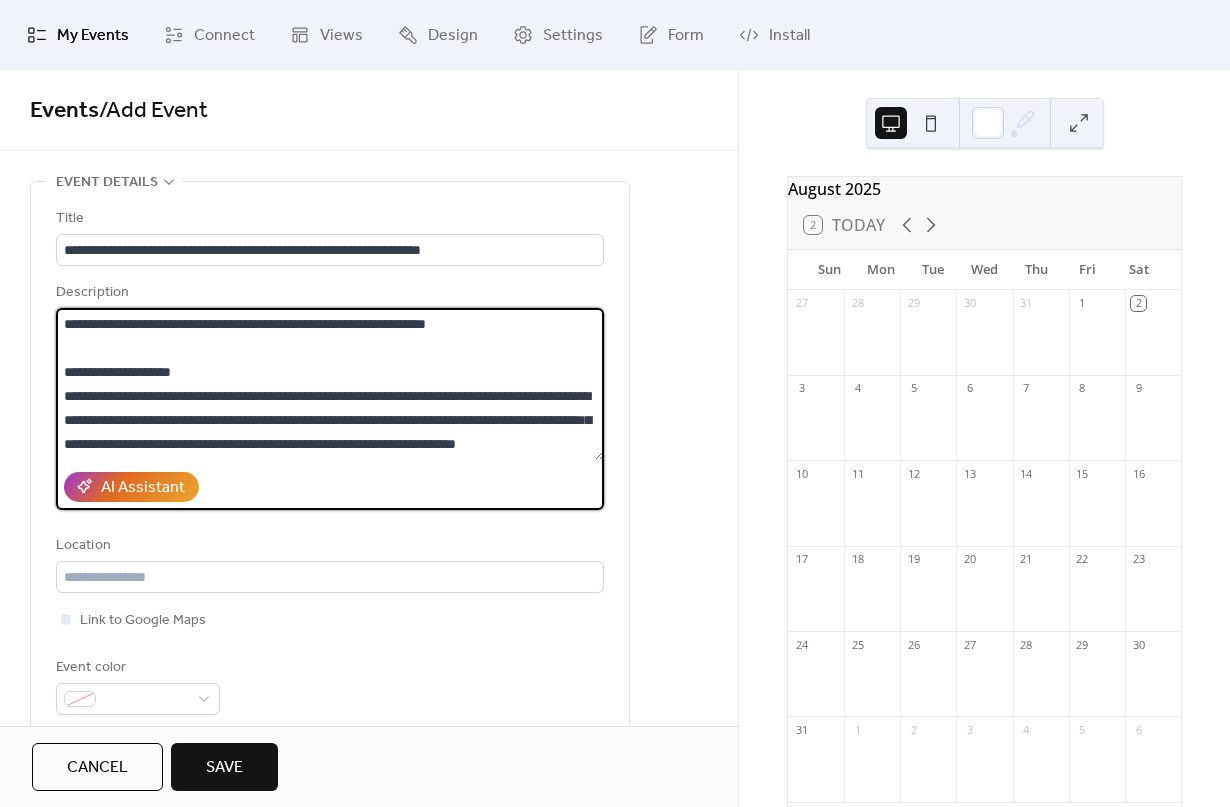 paste on "**********" 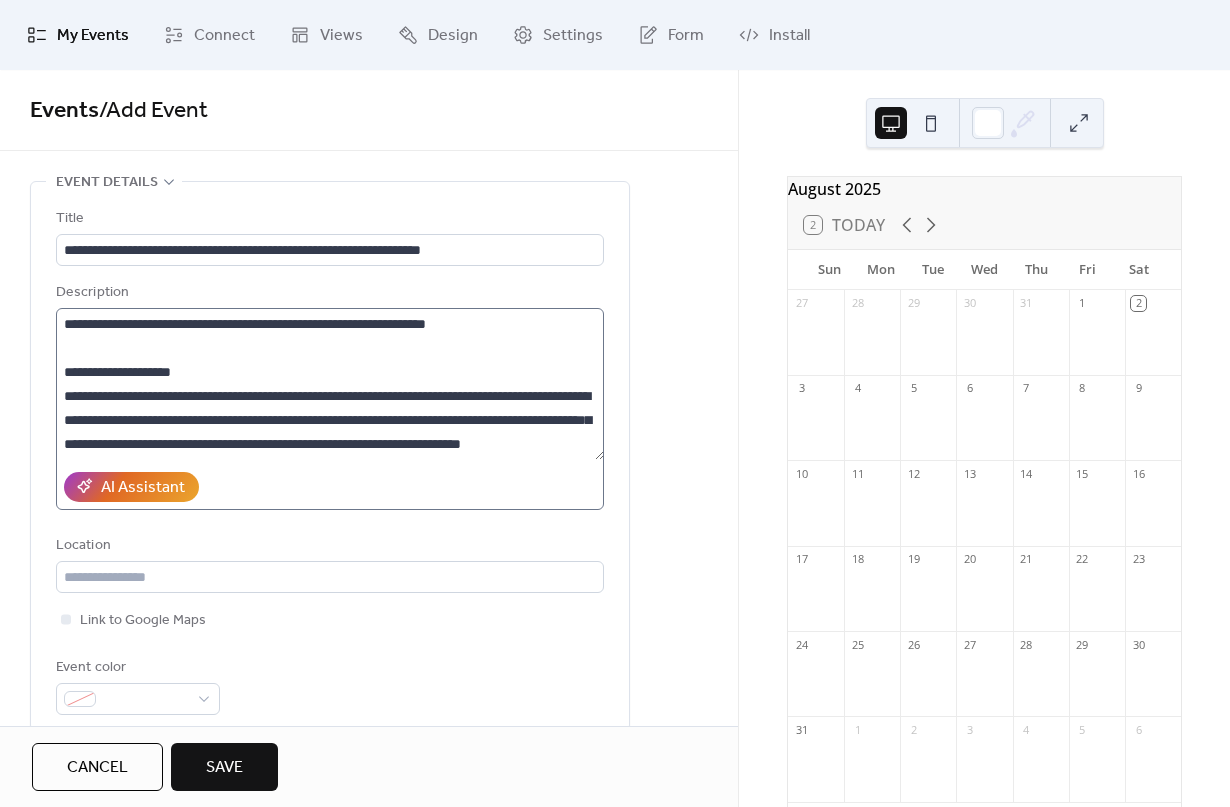 click on "**********" at bounding box center (330, 409) 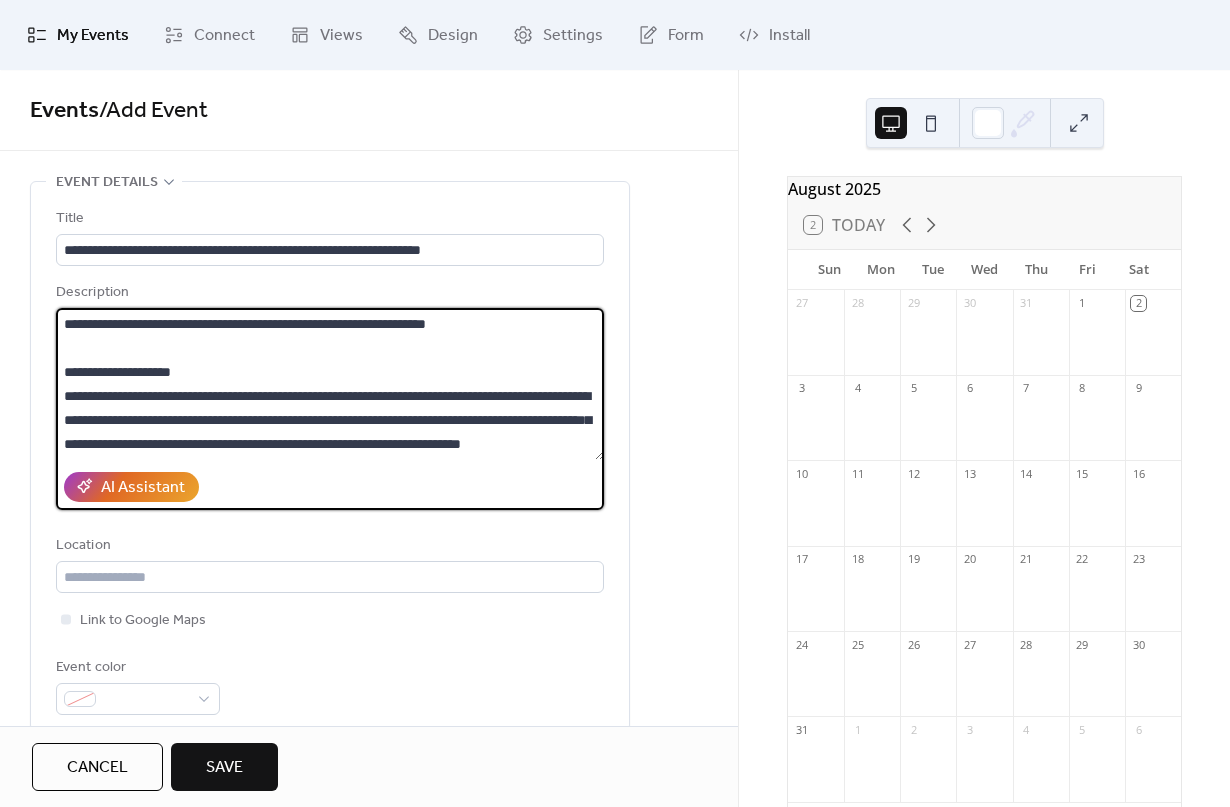 click on "**********" at bounding box center [330, 384] 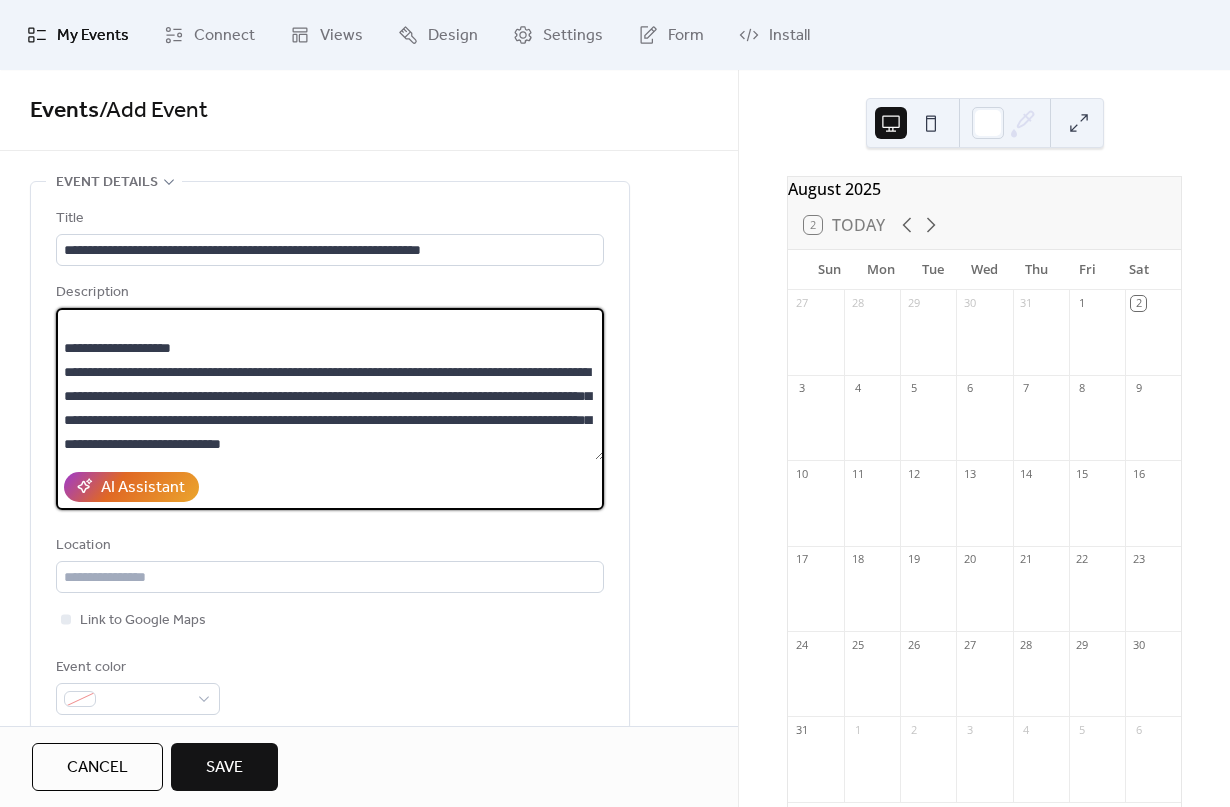 scroll, scrollTop: 165, scrollLeft: 0, axis: vertical 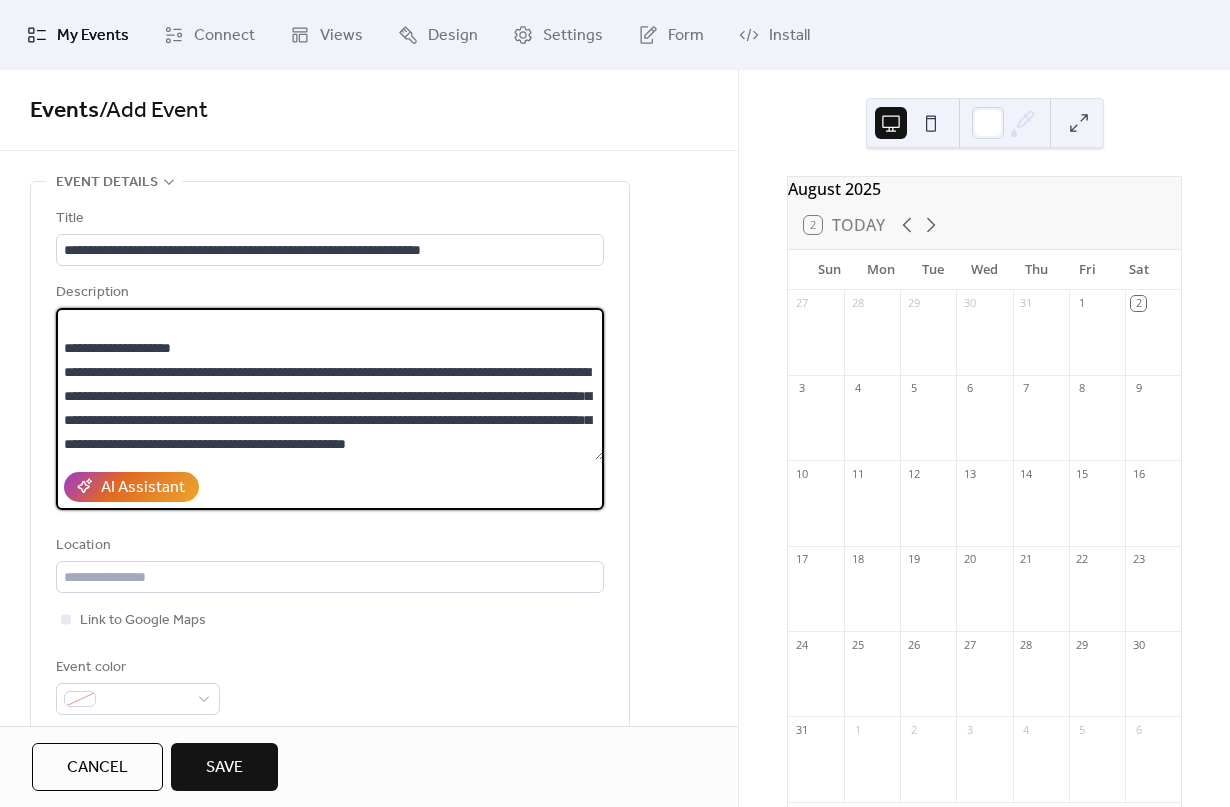 click on "**********" at bounding box center (330, 384) 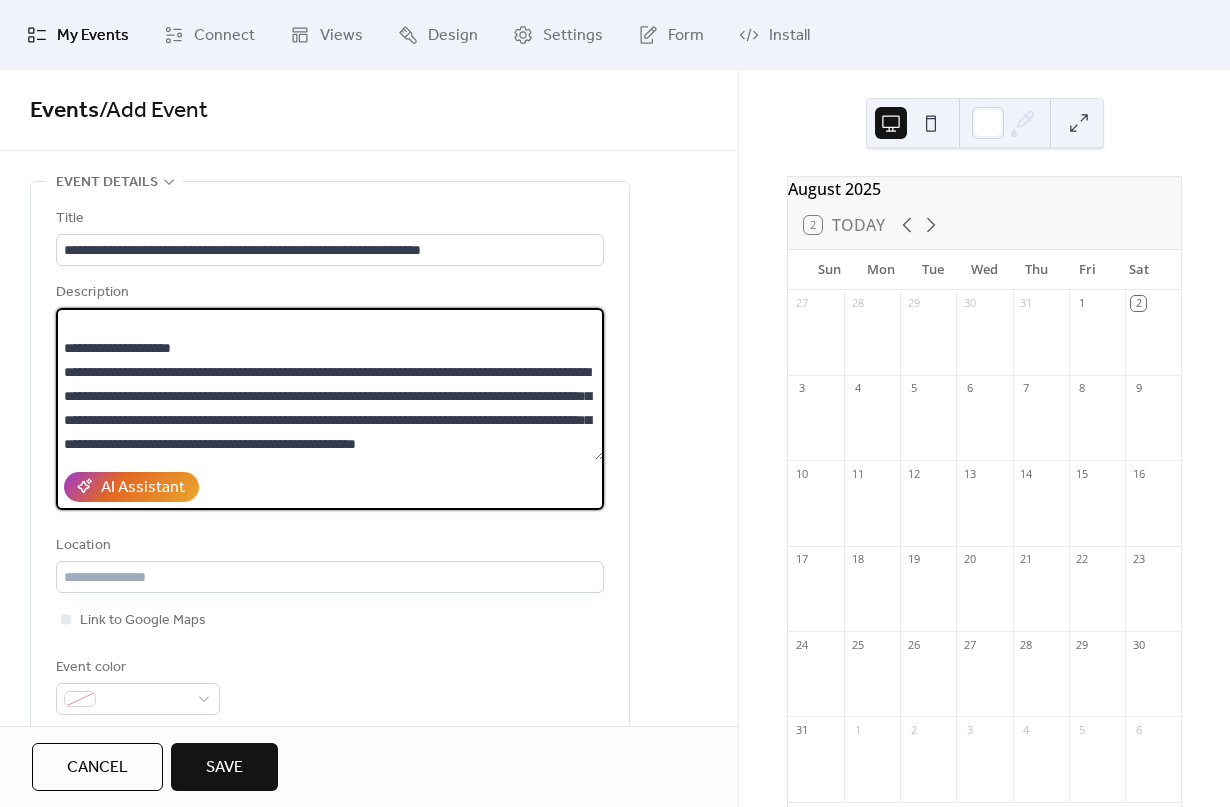 click on "**********" at bounding box center [330, 384] 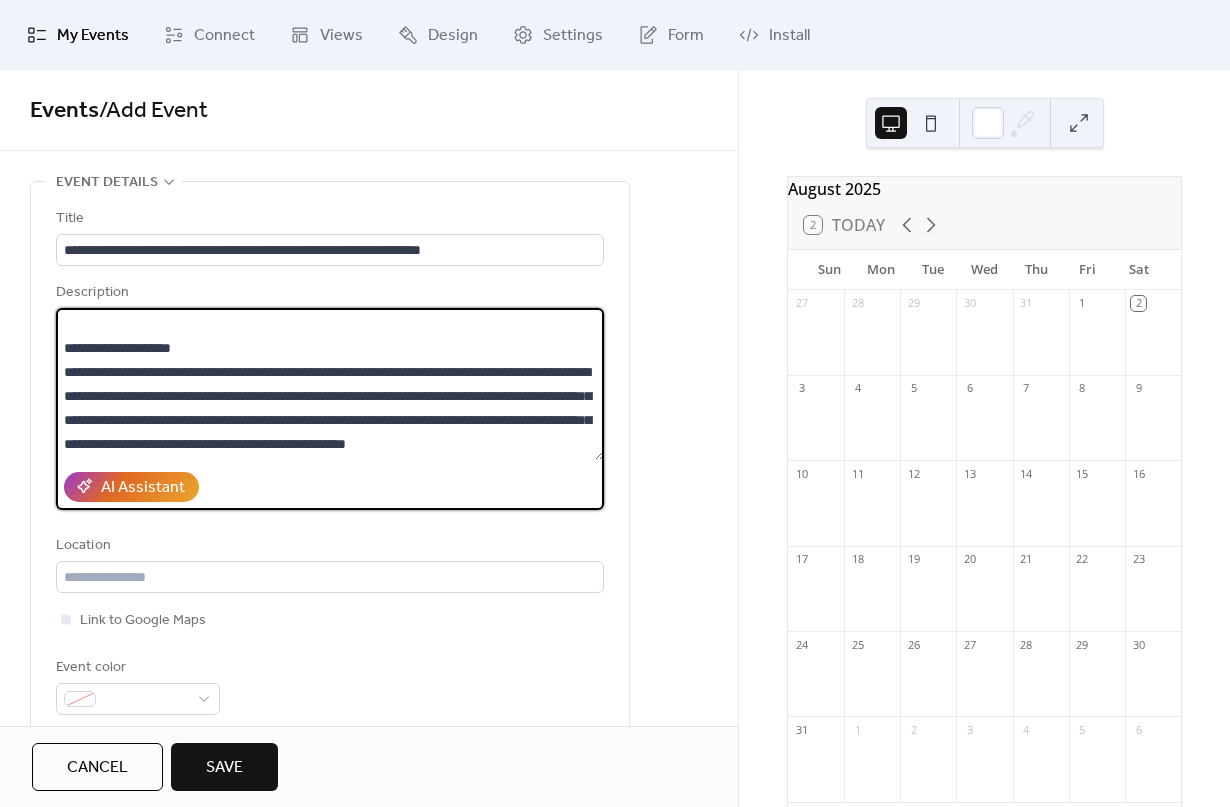 paste on "**********" 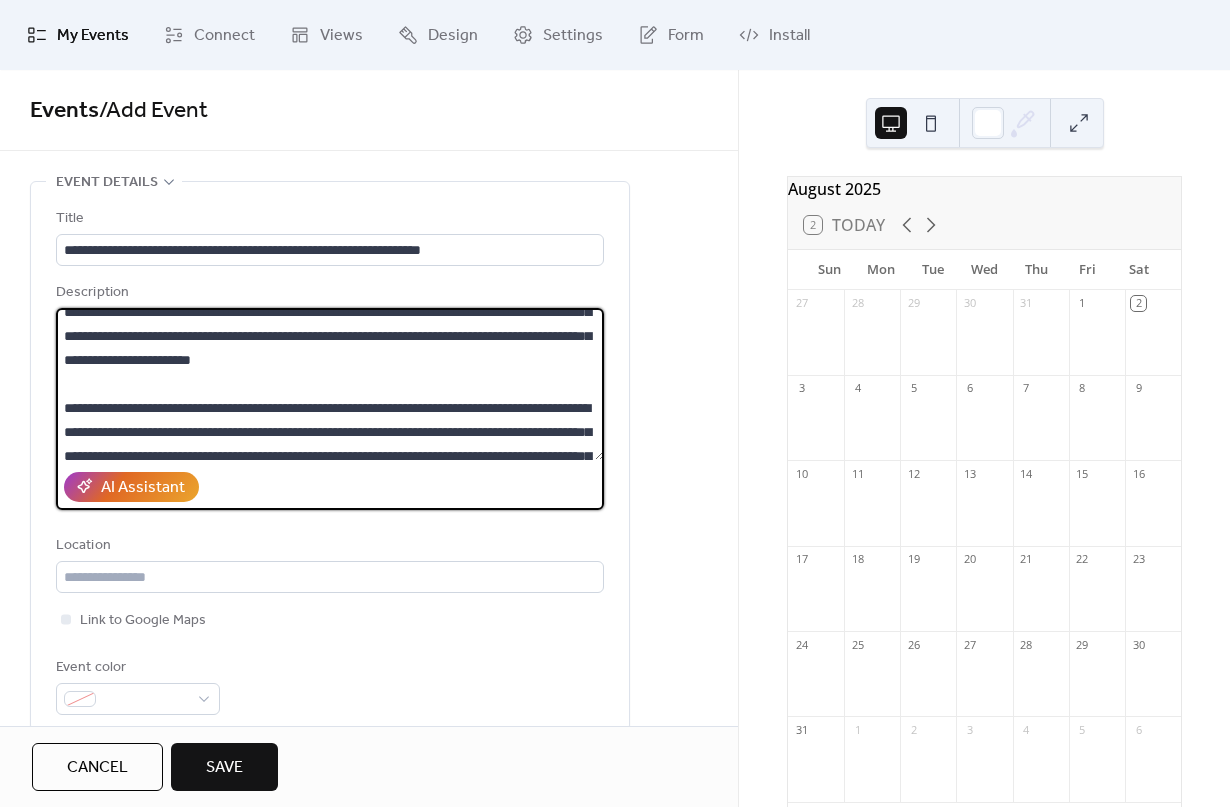 scroll, scrollTop: 251, scrollLeft: 0, axis: vertical 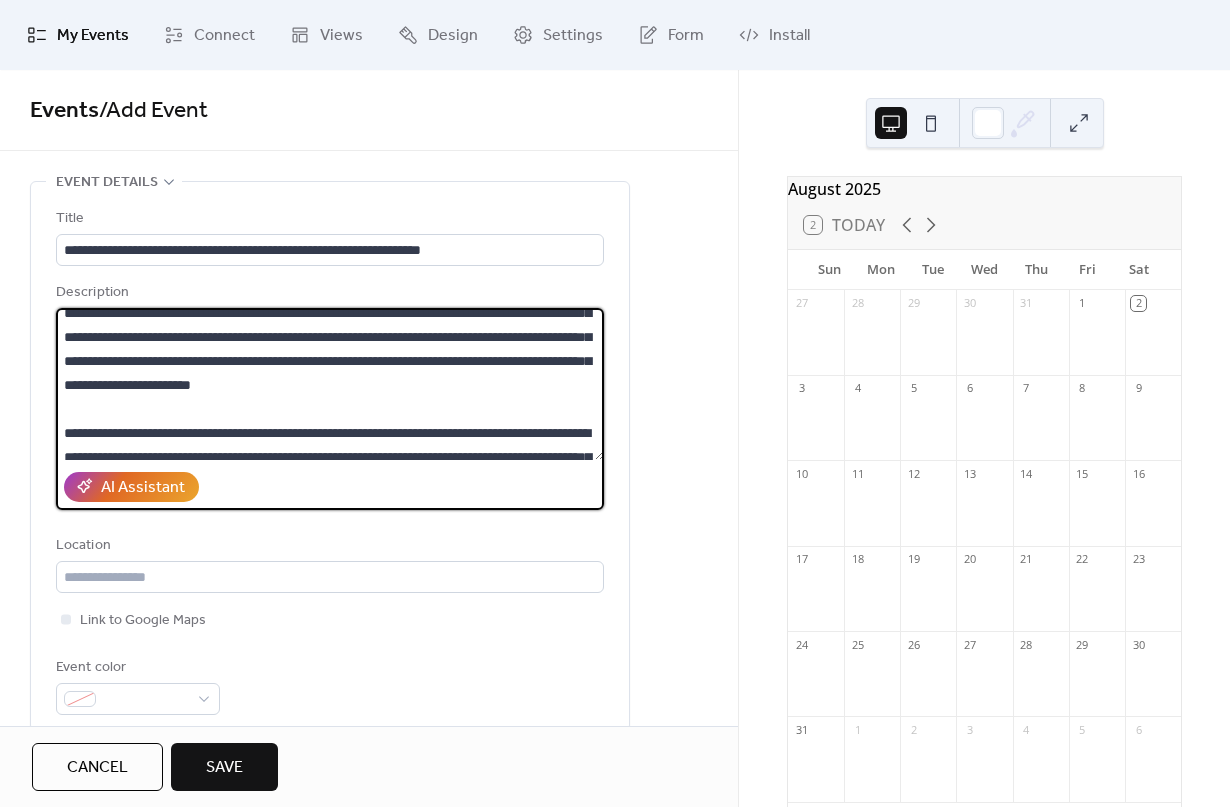 click at bounding box center (330, 384) 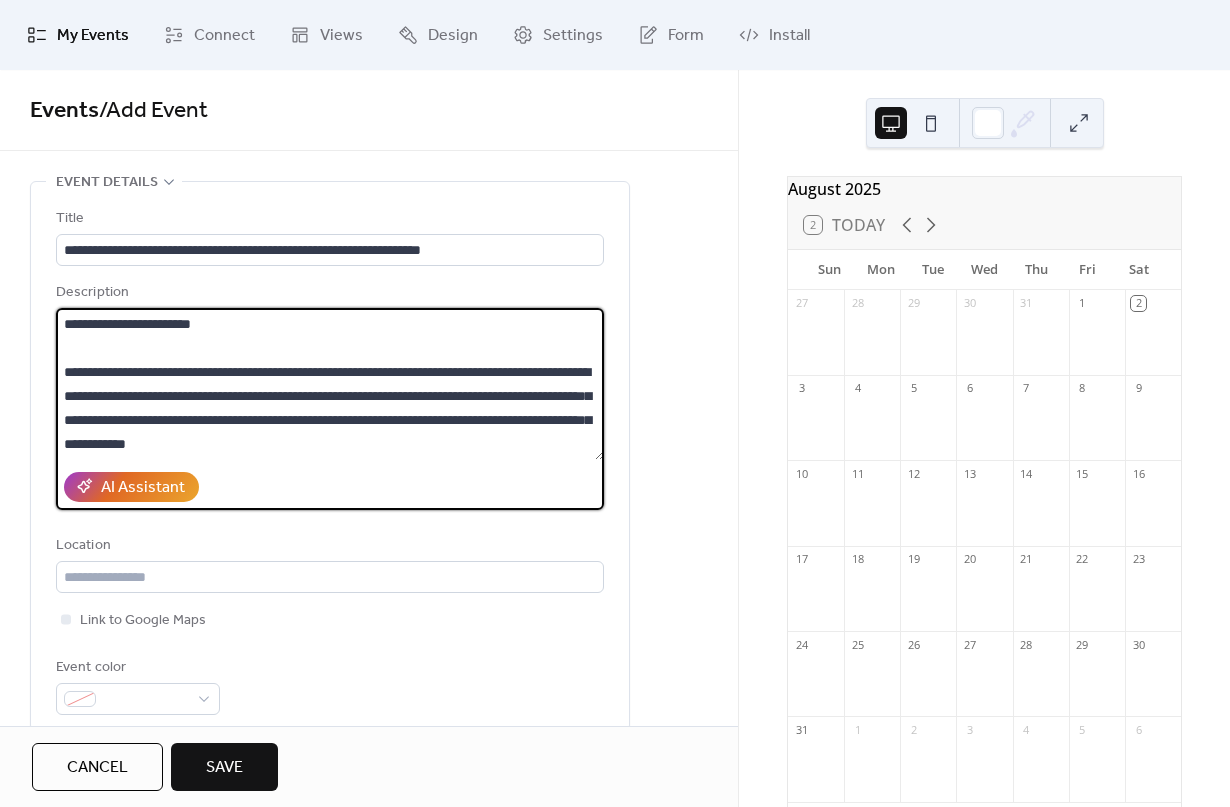scroll, scrollTop: 360, scrollLeft: 0, axis: vertical 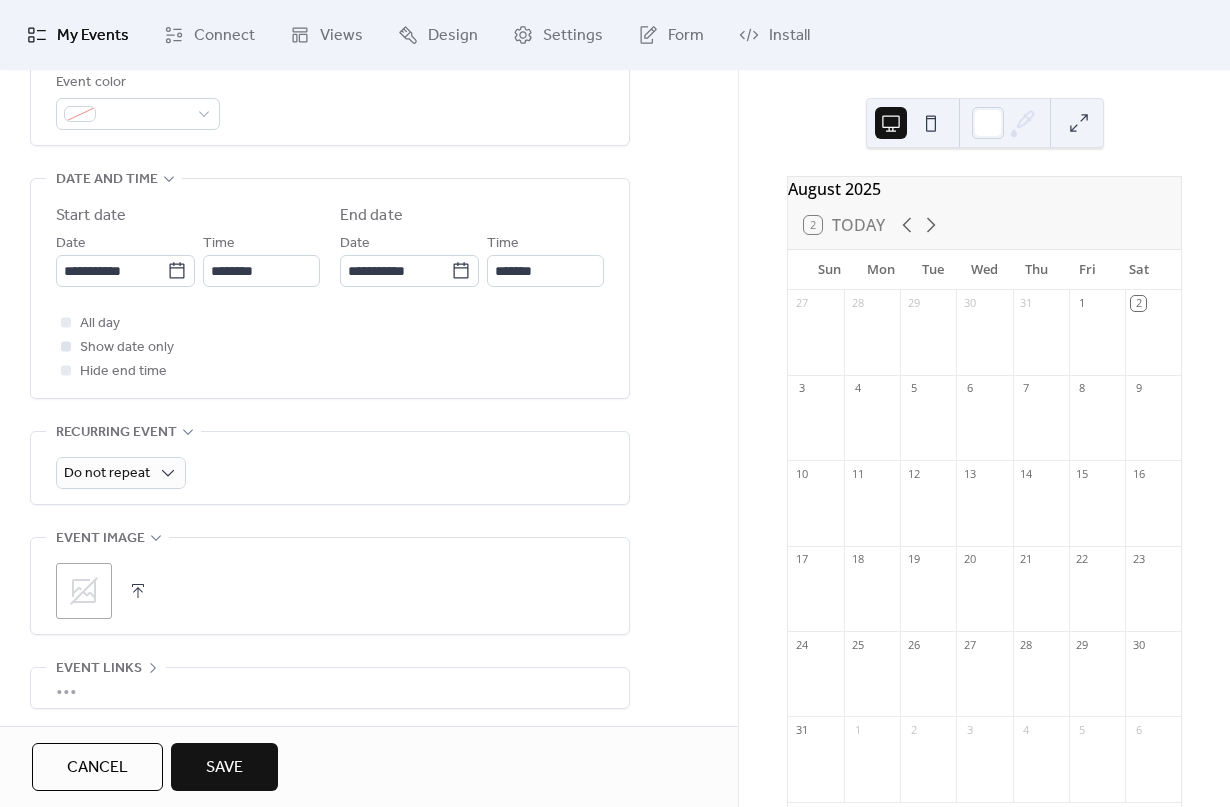 type on "**********" 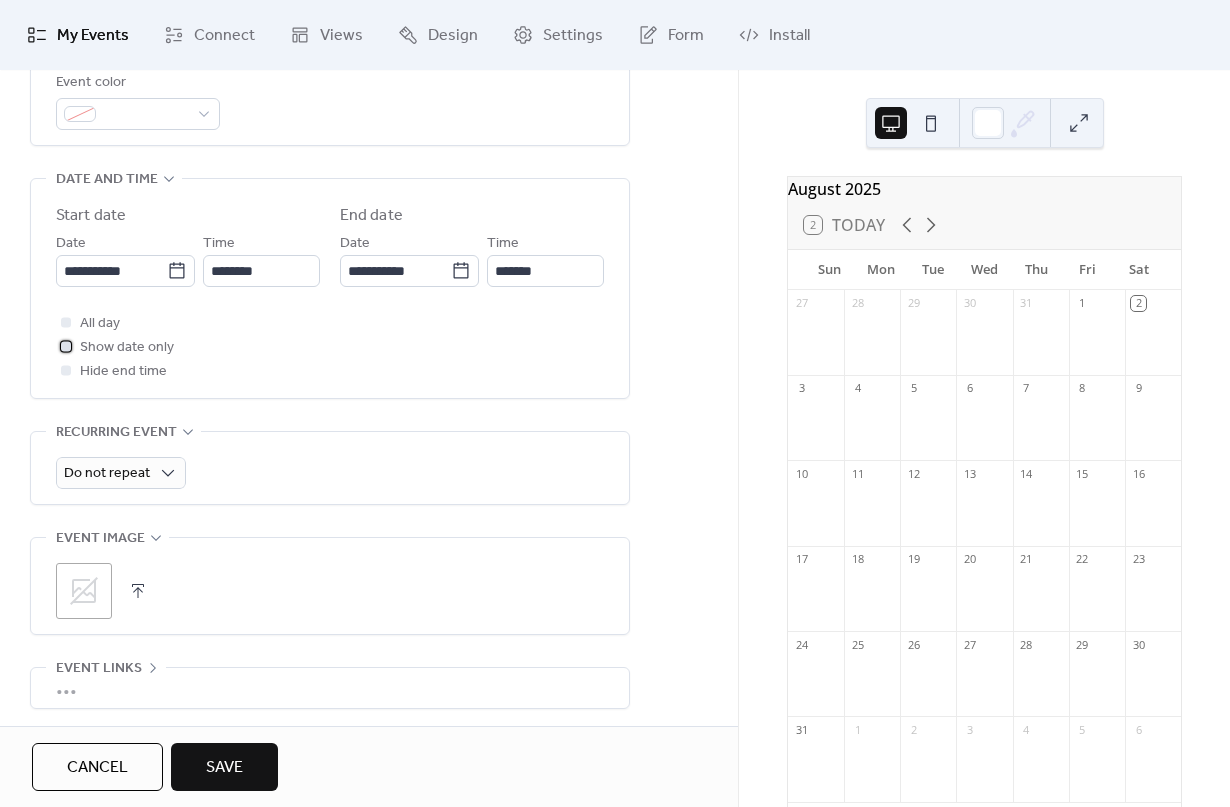 click on "Show date only" at bounding box center [127, 348] 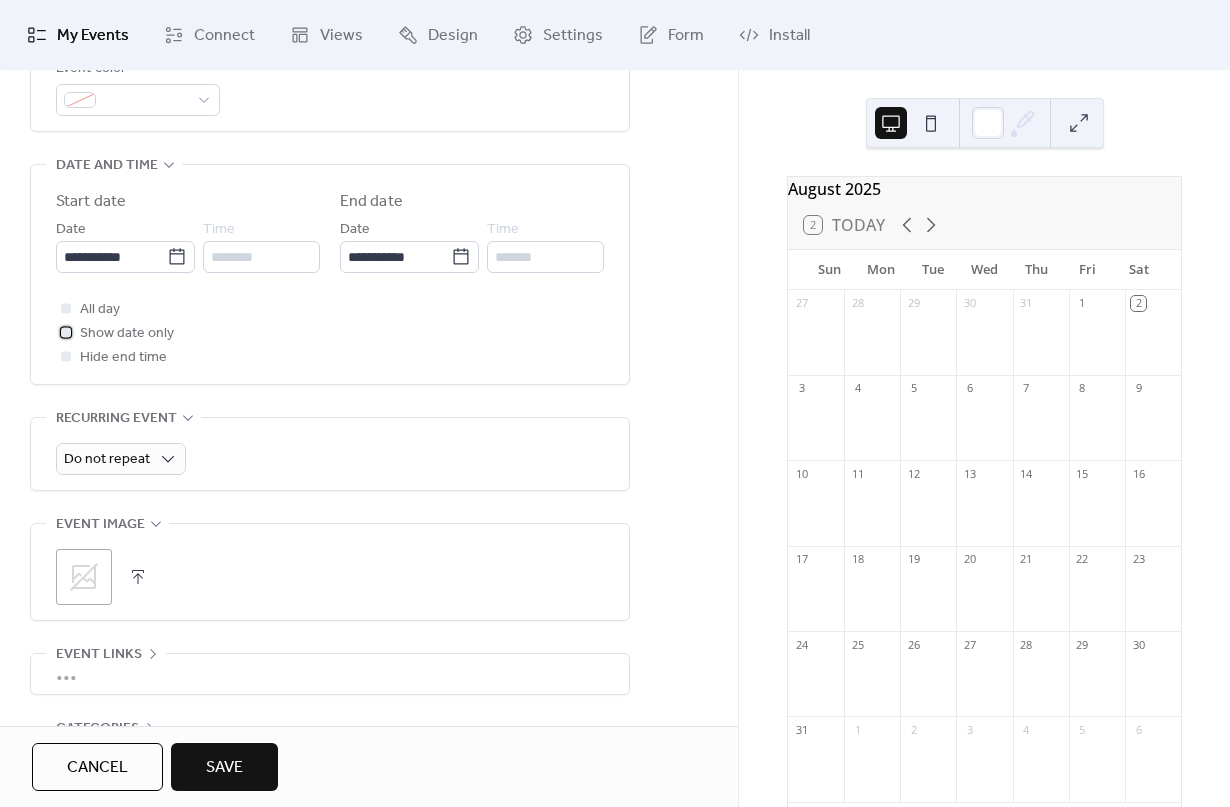 scroll, scrollTop: 644, scrollLeft: 0, axis: vertical 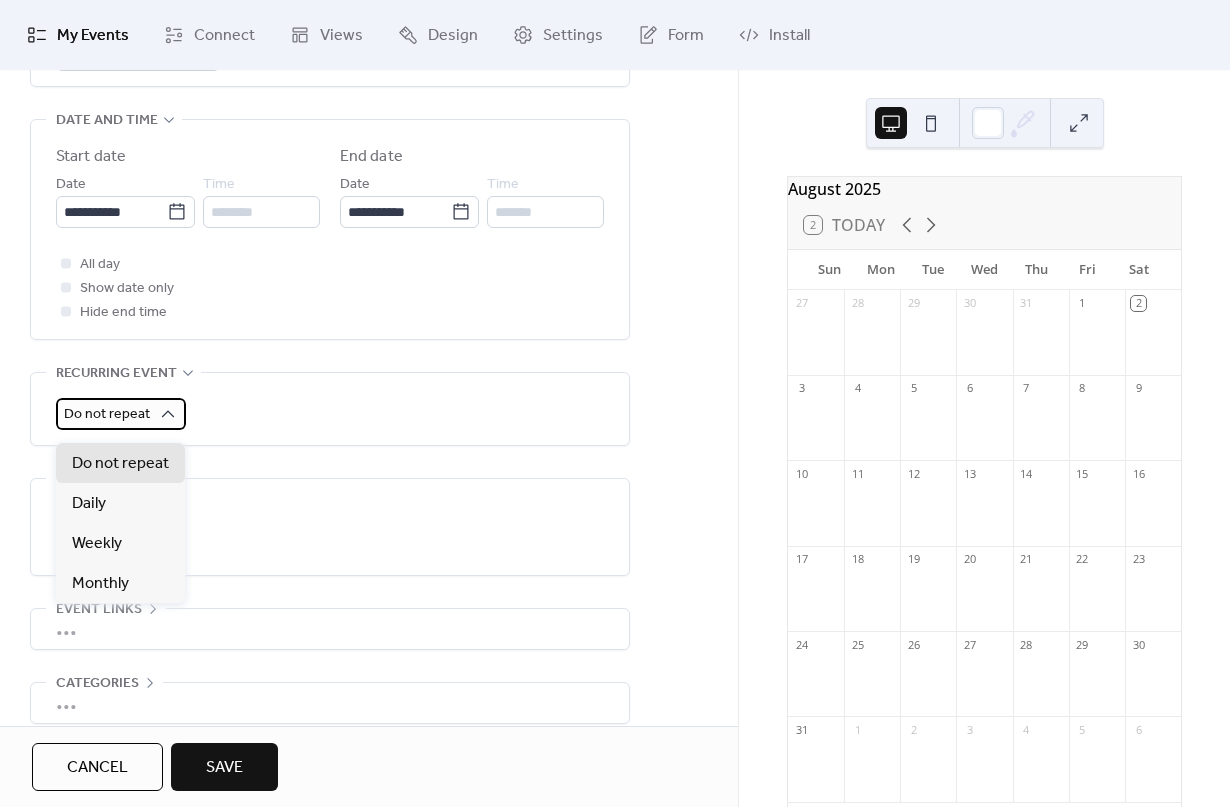click on "Do not repeat" at bounding box center [107, 414] 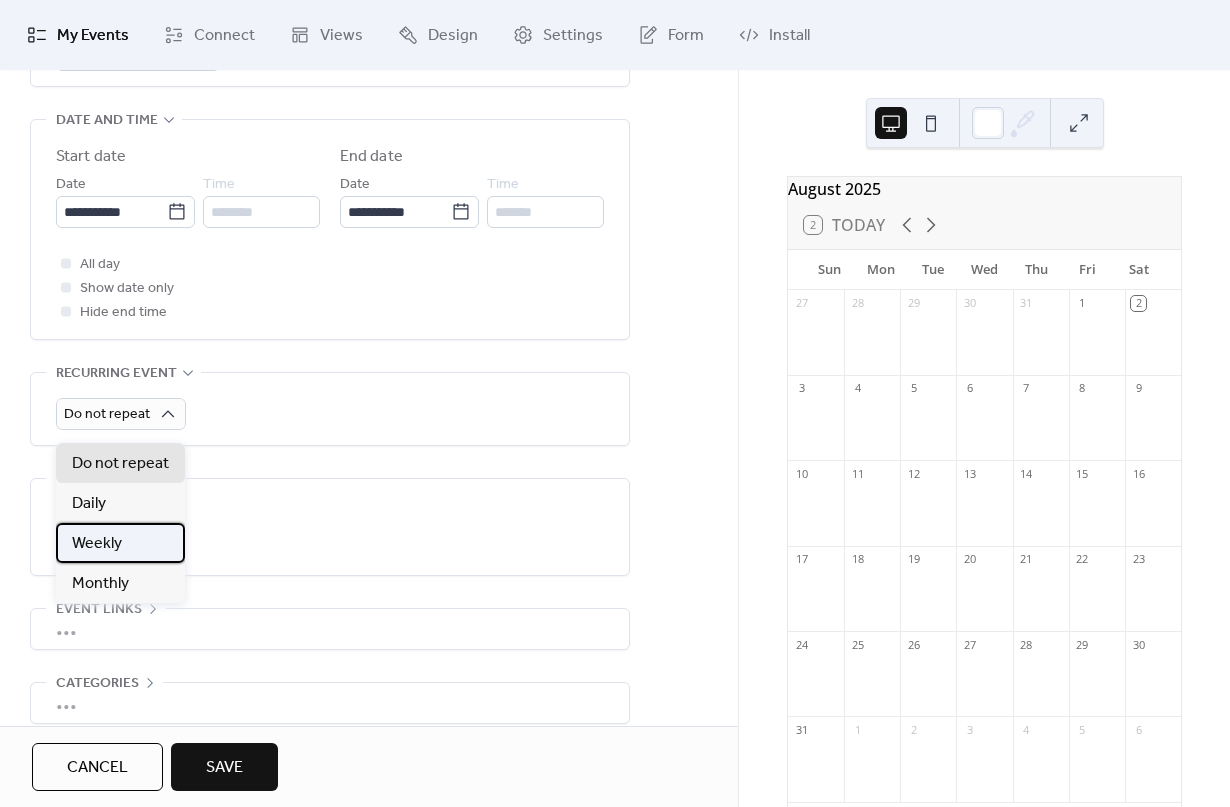 click on "Weekly" at bounding box center (120, 543) 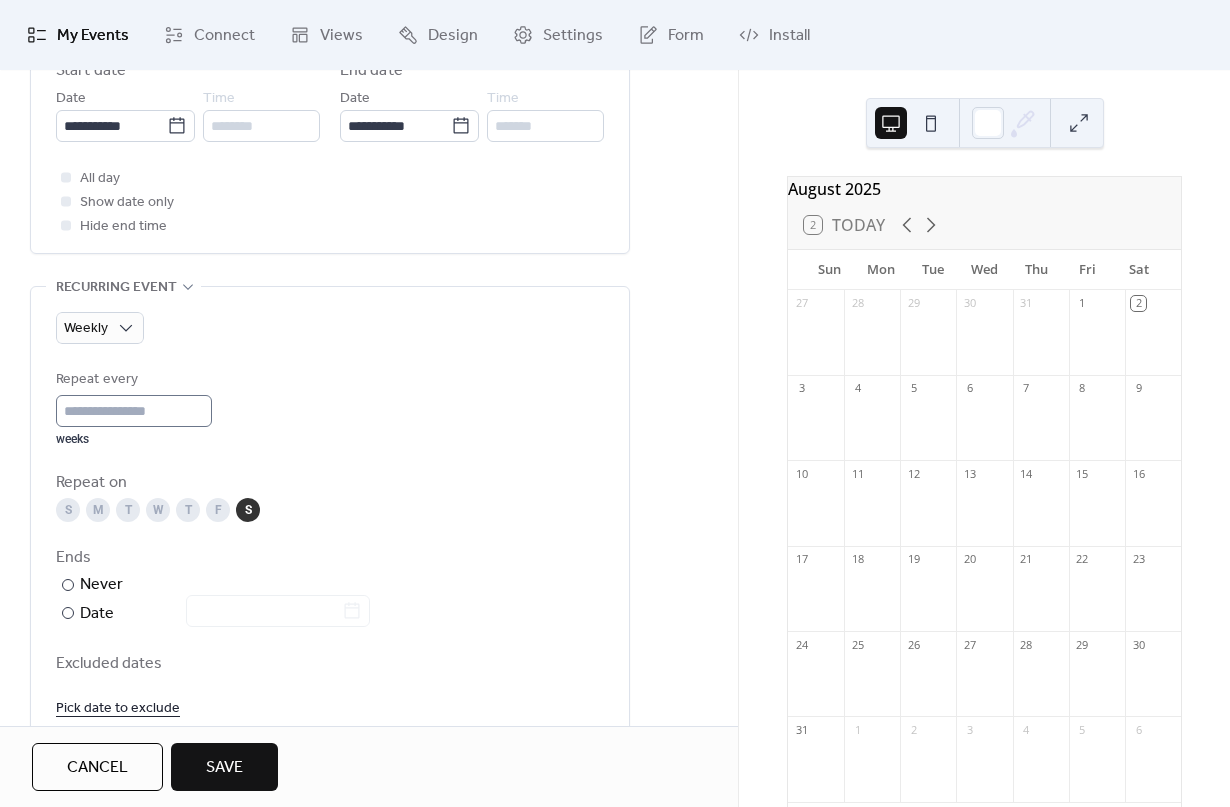 scroll, scrollTop: 758, scrollLeft: 0, axis: vertical 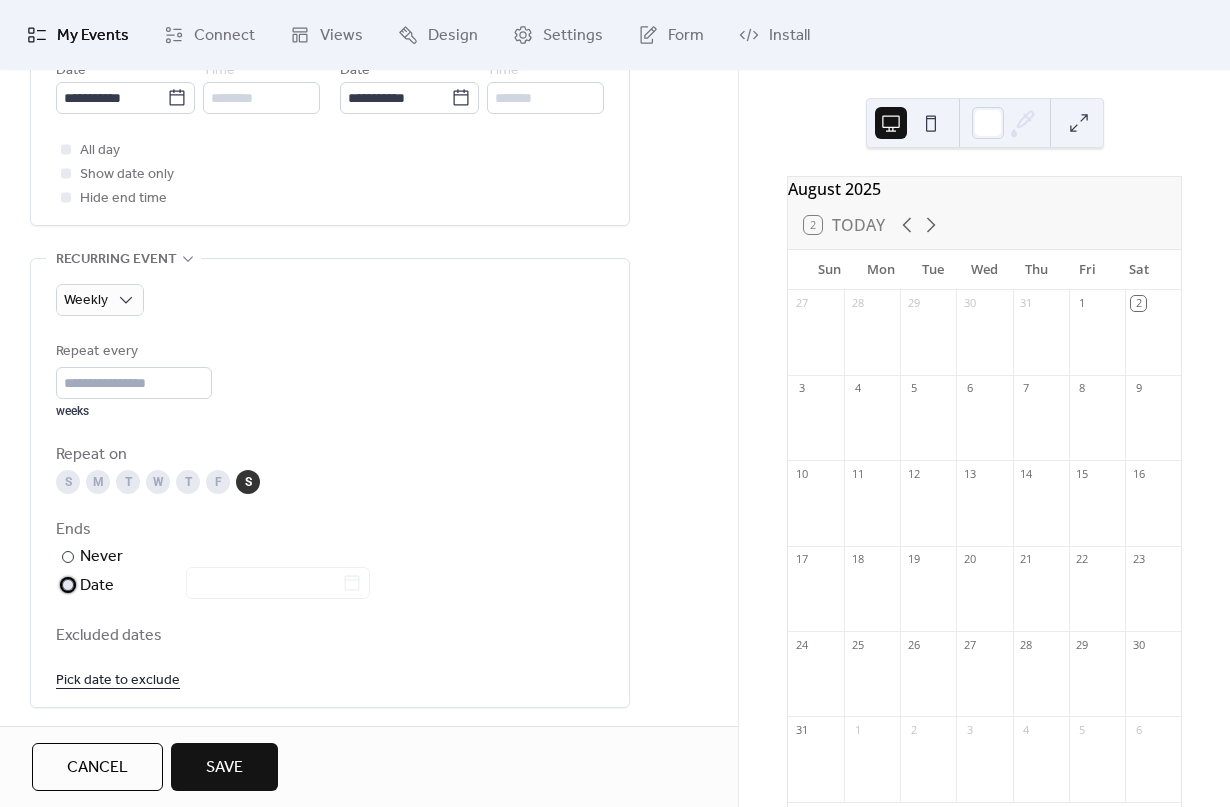 click on "Date" at bounding box center [225, 586] 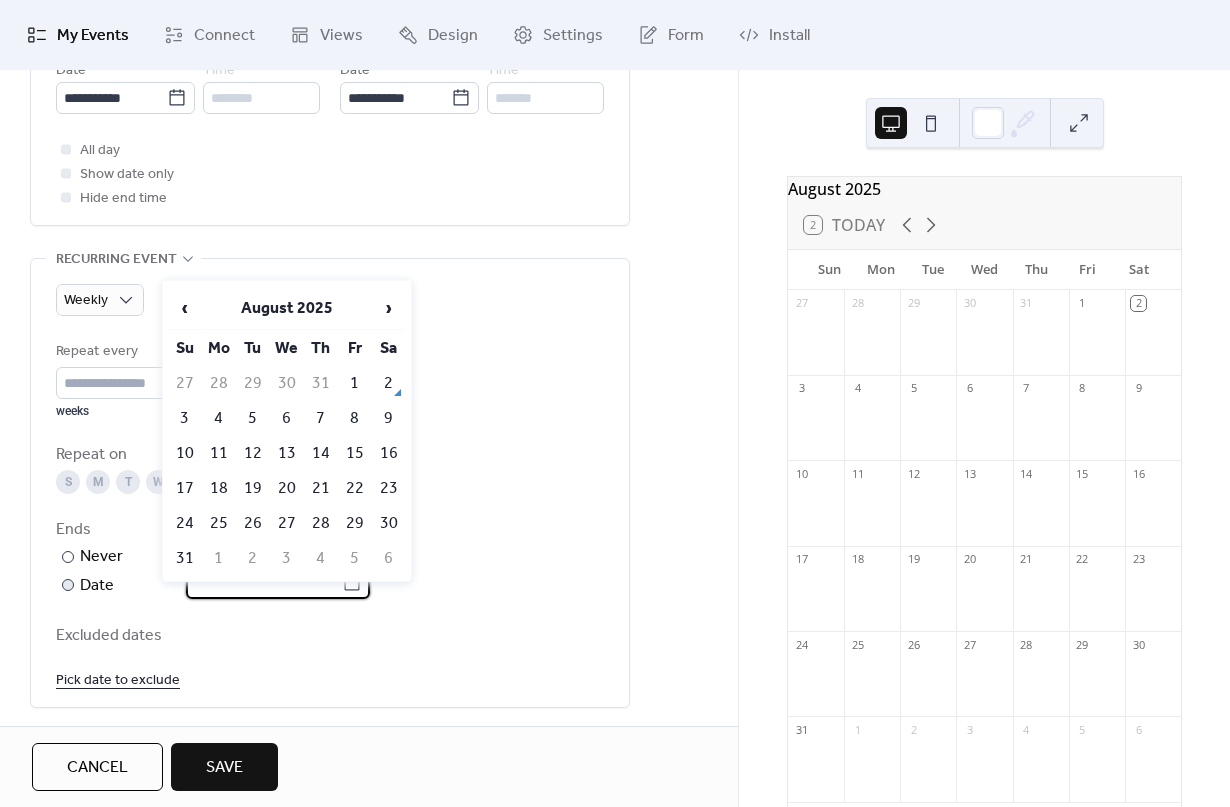 click at bounding box center (264, 583) 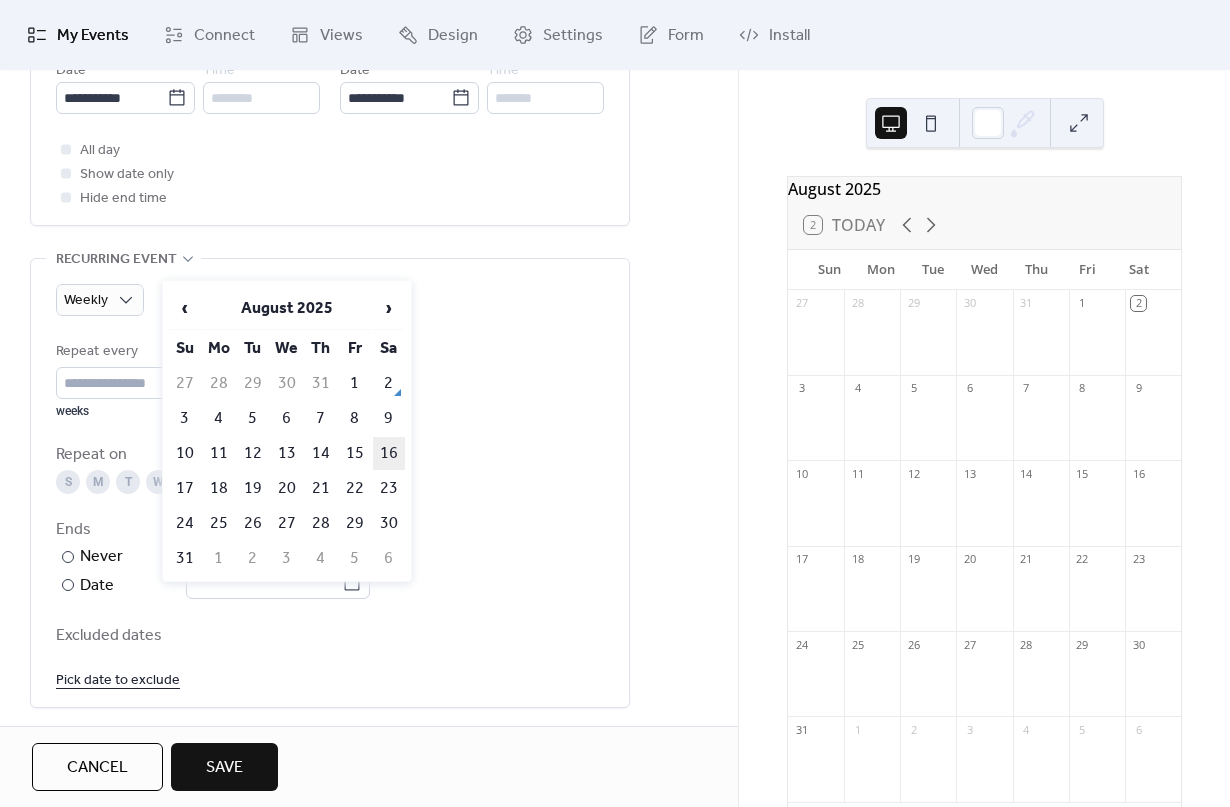 click on "16" at bounding box center (389, 453) 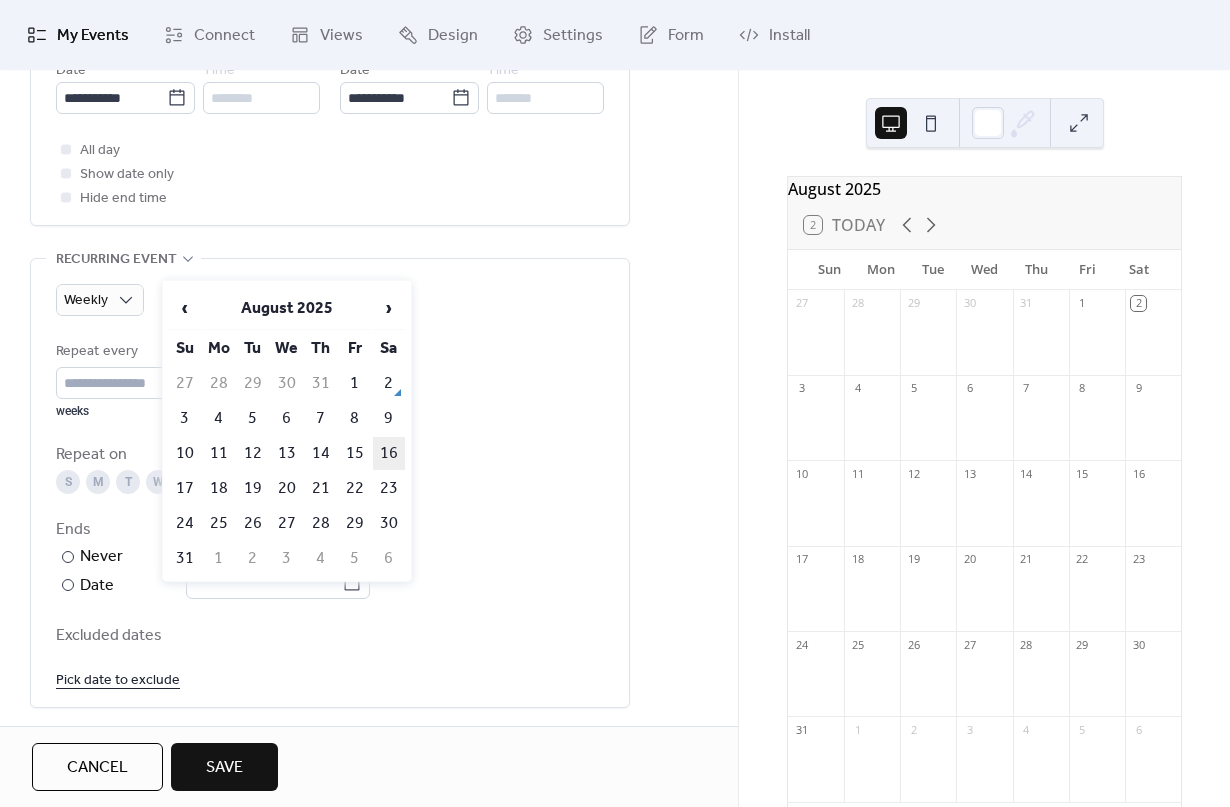 type on "**********" 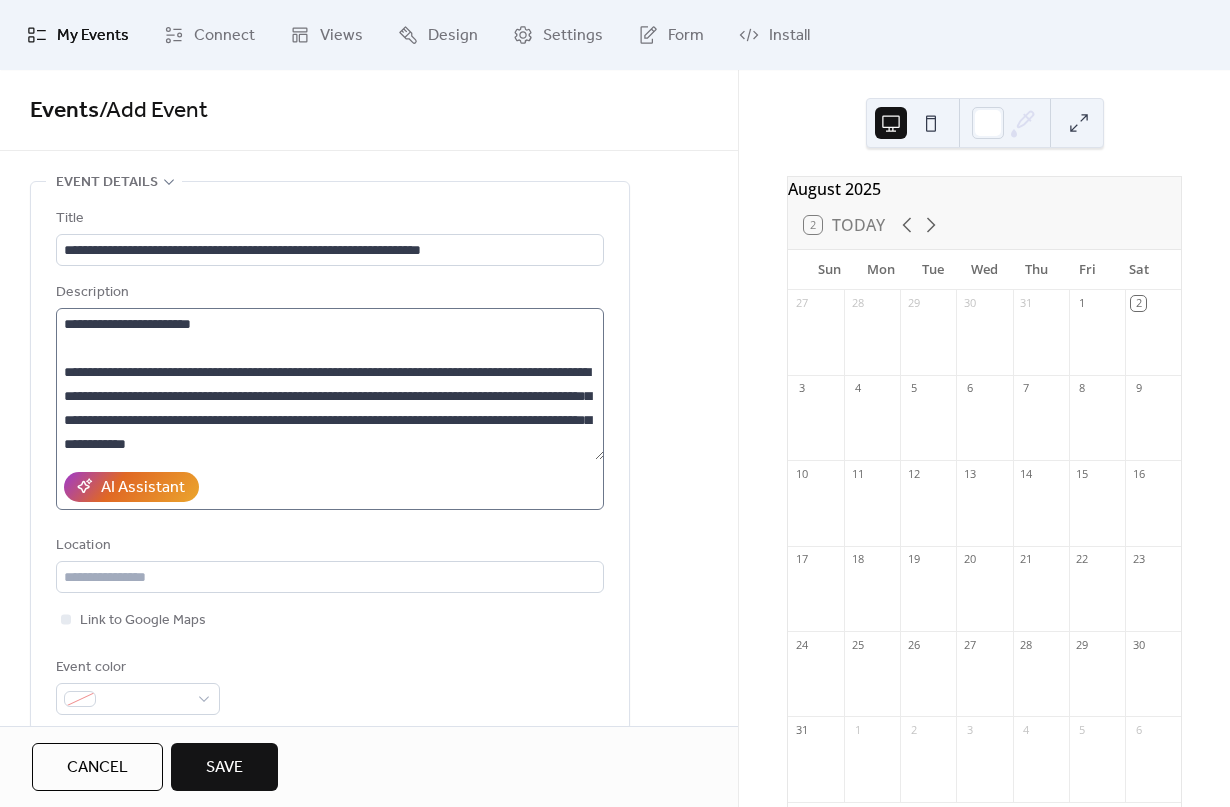 scroll, scrollTop: 0, scrollLeft: 0, axis: both 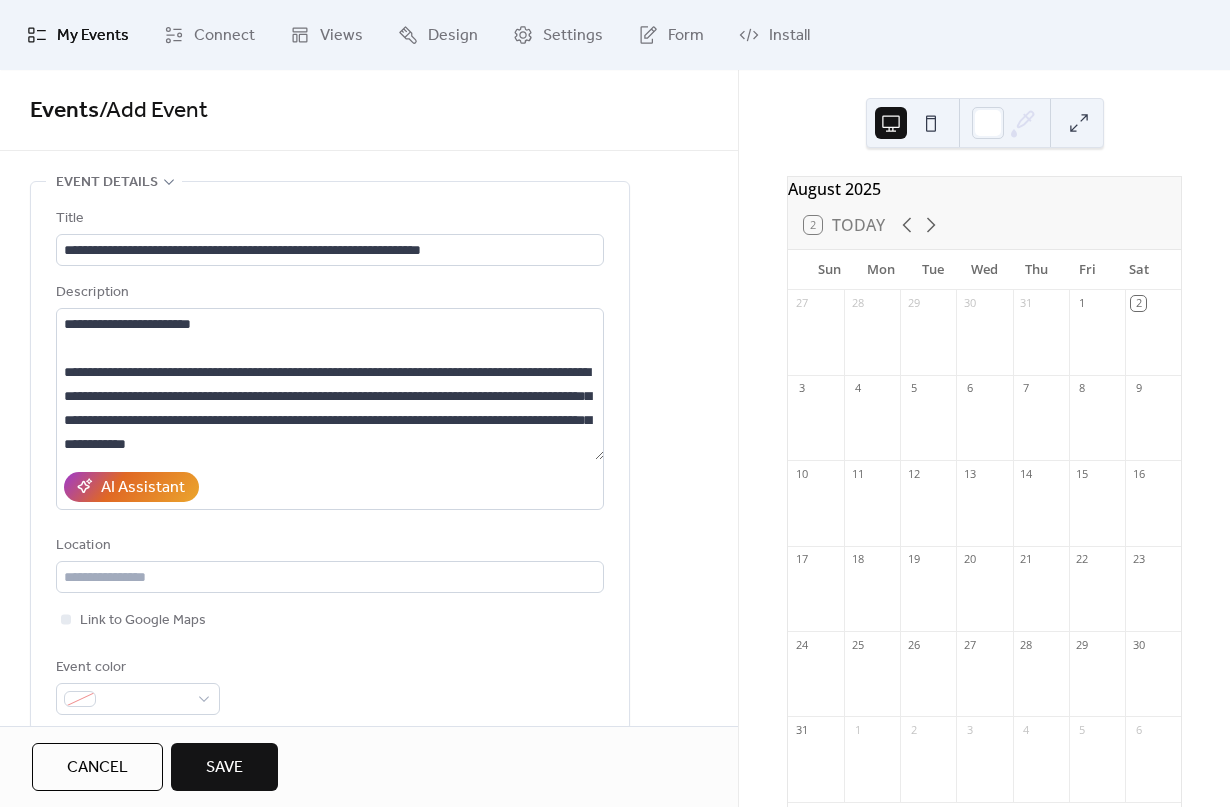click at bounding box center [931, 123] 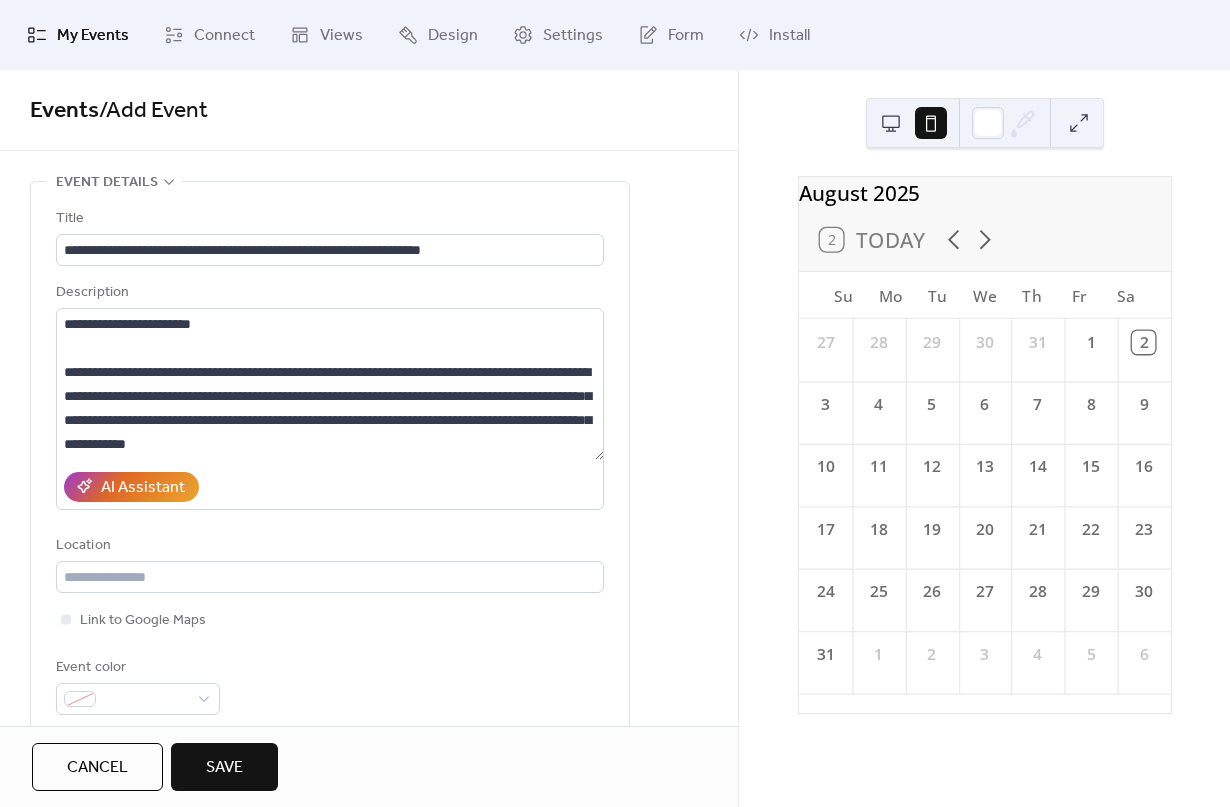 click at bounding box center (985, 123) 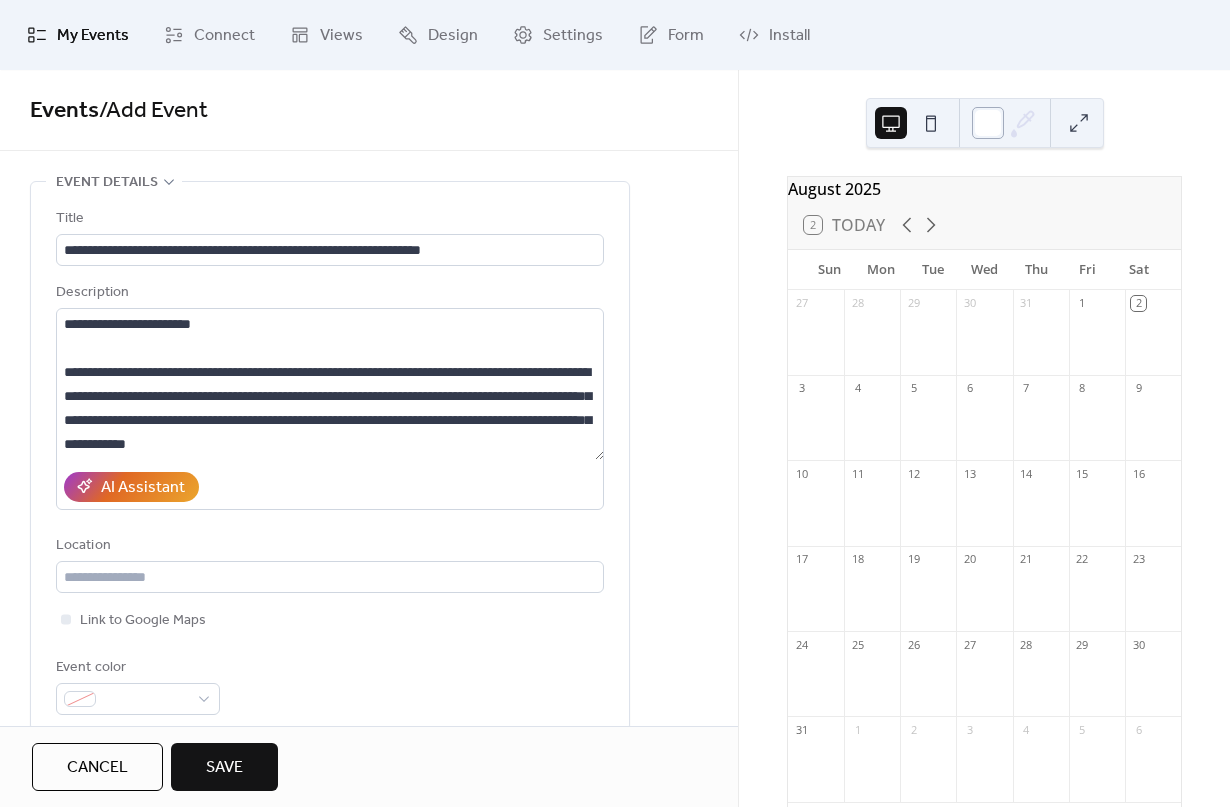 click at bounding box center (988, 123) 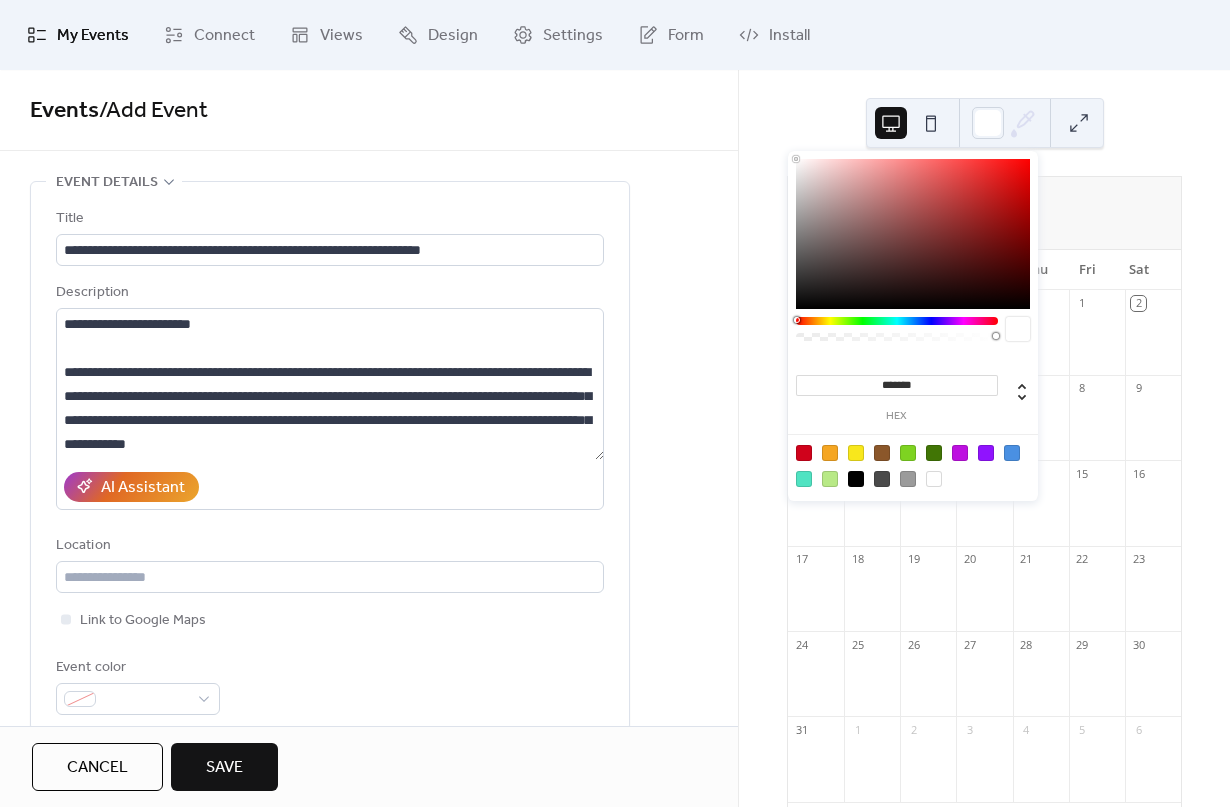 click at bounding box center [934, 453] 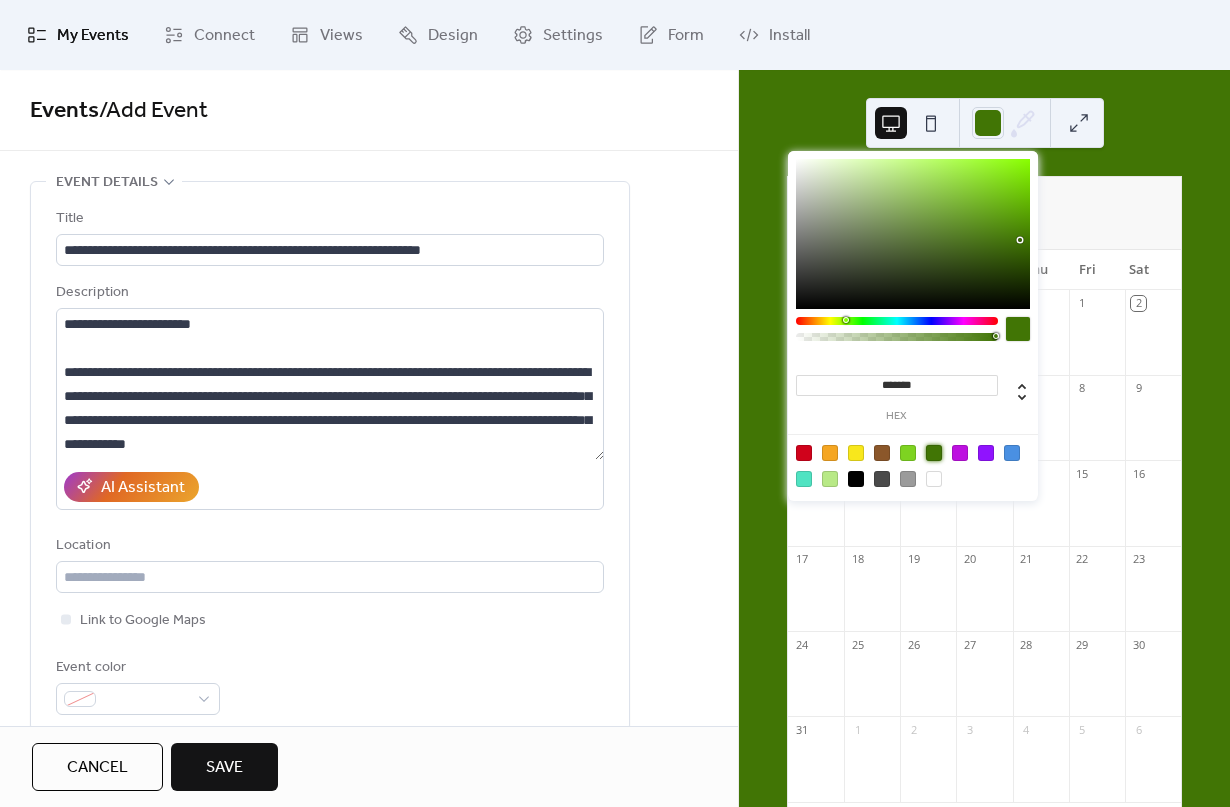 click at bounding box center [934, 479] 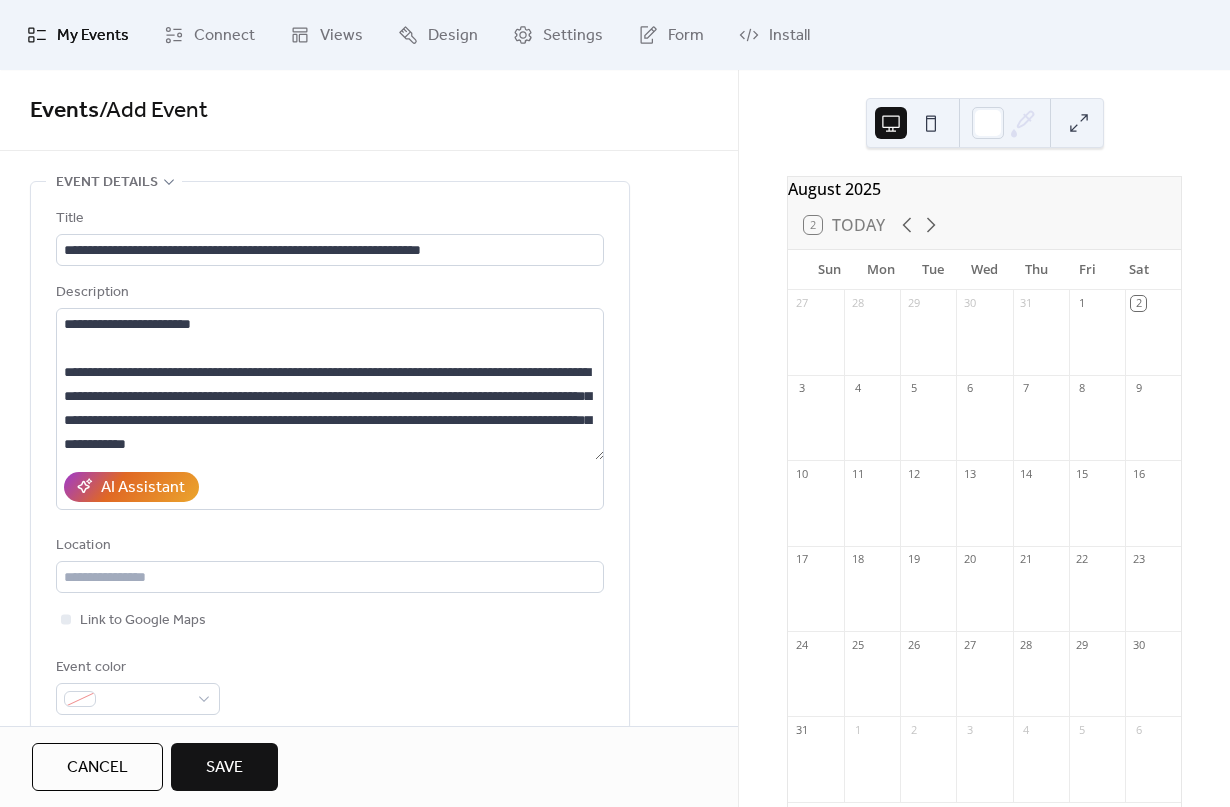 click on "[MONTH] [YEAR] 2 Today Sun Mon Tue Wed Thu Fri Sat 27 28 29 30 31 1 2 3 4 5 6 7 8 9 10 11 12 13 14 15 16 17 18 19 20 21 22 23 24 25 26 27 28 29 30 31 1 2 3 4 5 6" at bounding box center [984, 438] 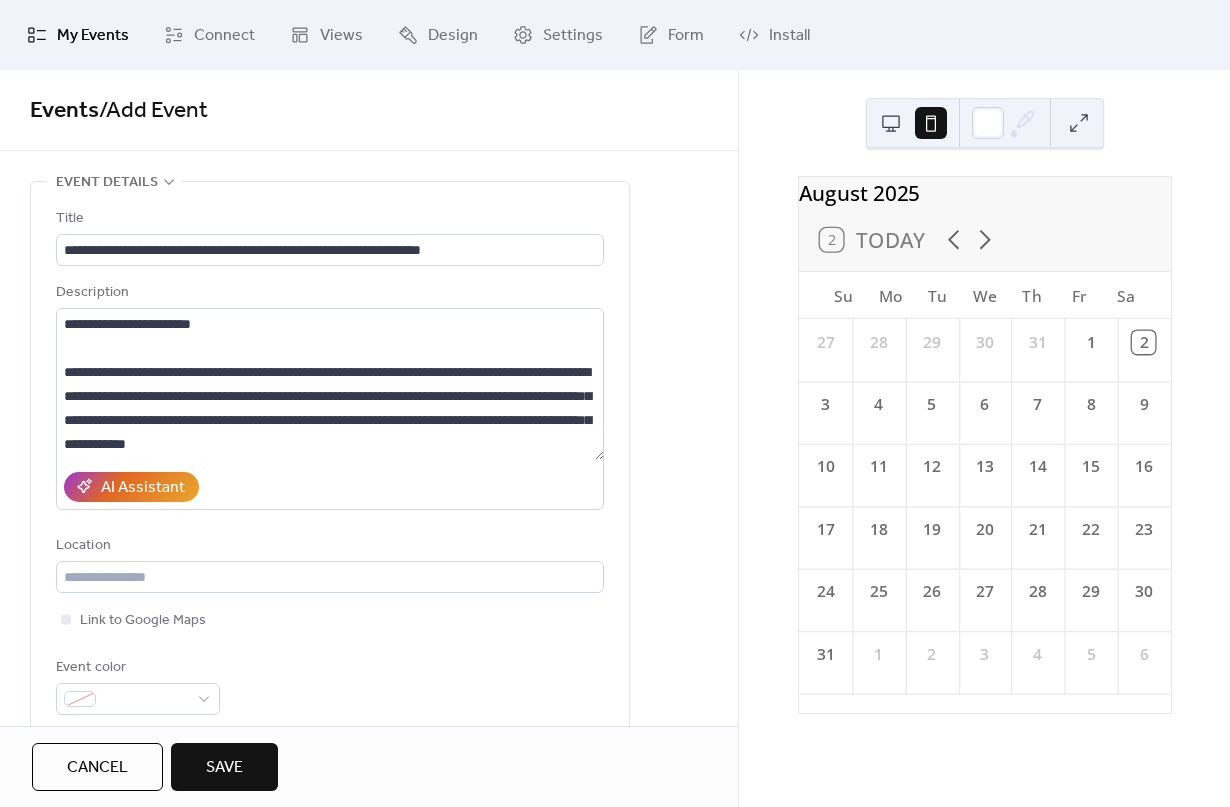 click on "Save" at bounding box center (224, 768) 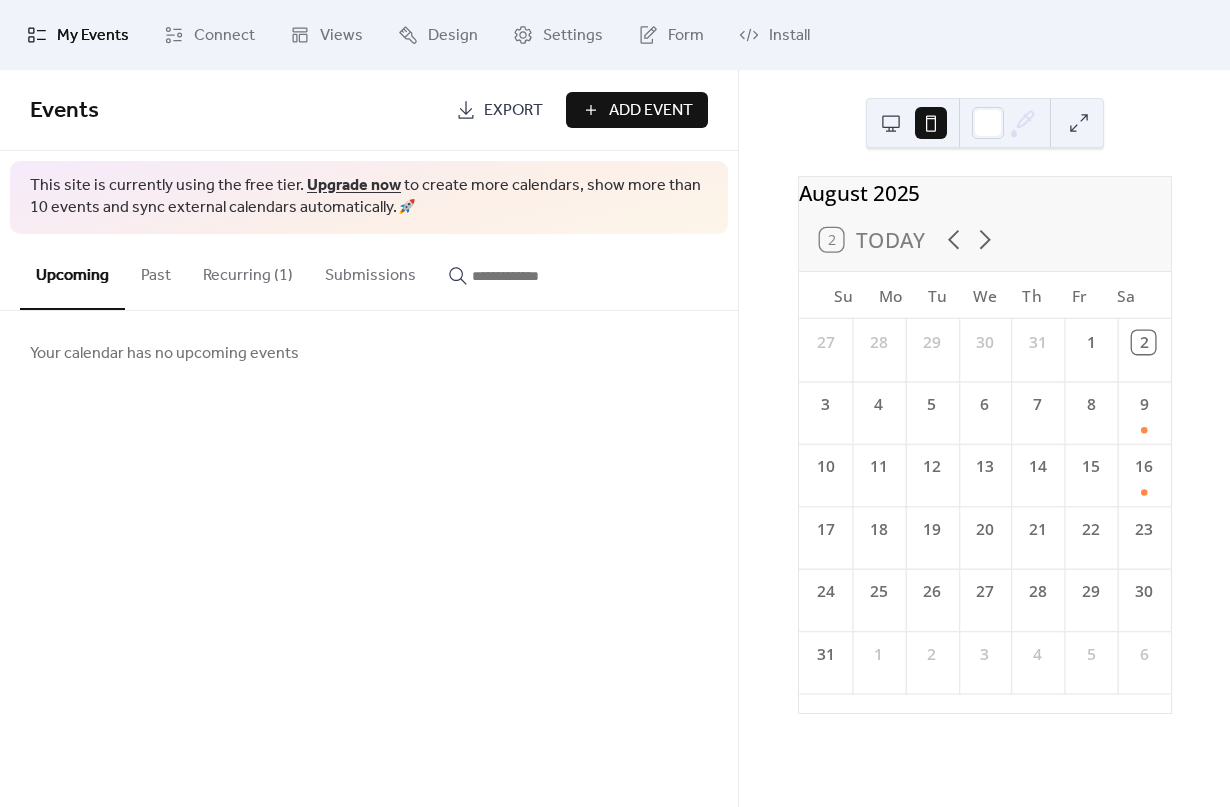 click on "Recurring (1)" at bounding box center (248, 271) 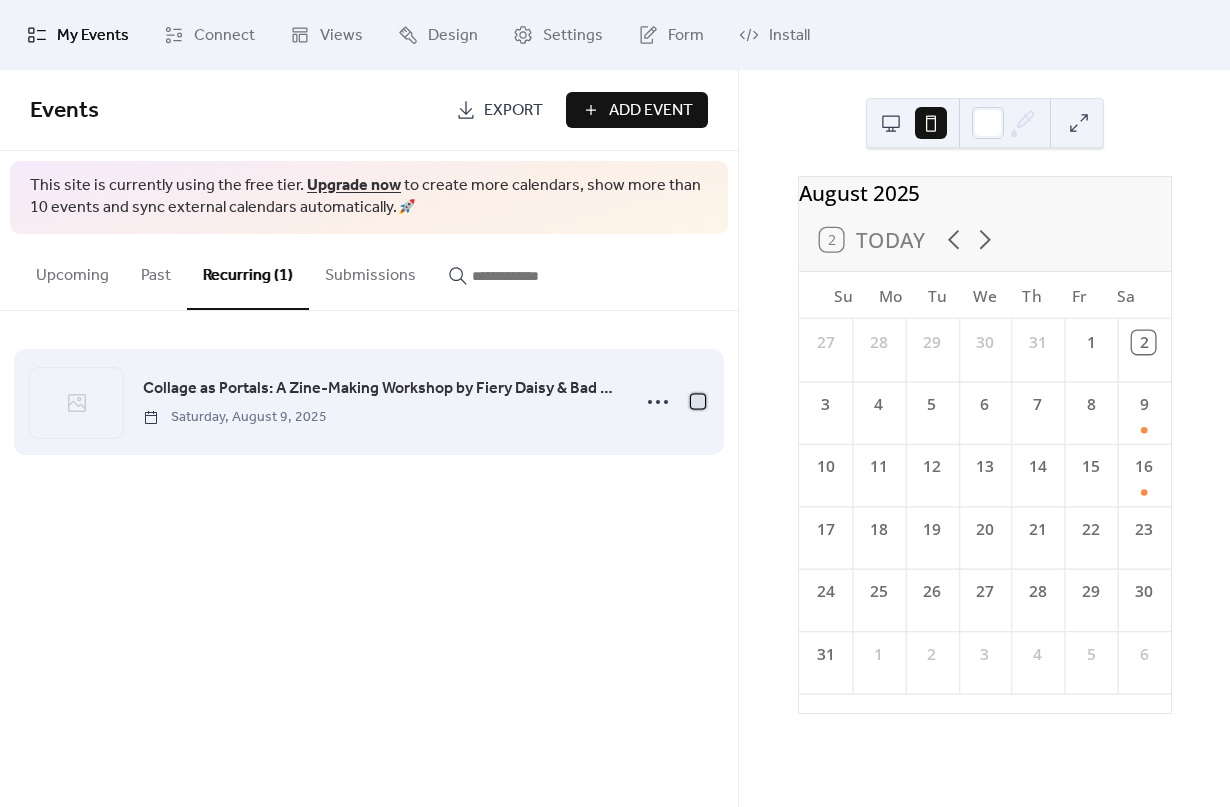 click at bounding box center [698, 401] 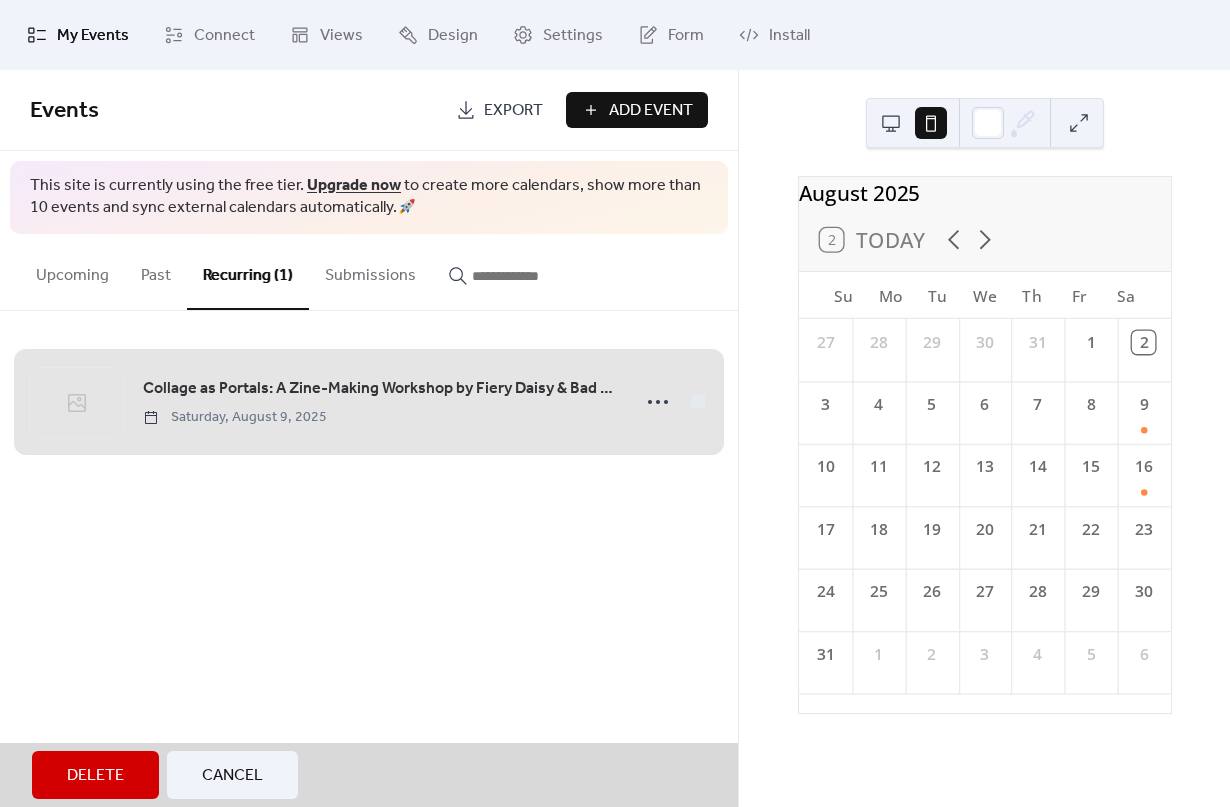 click on "Events Export Add Event This site is currently using the free tier.   Upgrade now   to create more calendars, show more than 10 events and sync external calendars automatically. 🚀 Upcoming Past Recurring (1) Submissions Your calendar has no upcoming events Collage as Portals: A Zine-Making Workshop by Fiery Daisy & Bad Student Saturday, [DATE] Delete Cancel" at bounding box center (369, 438) 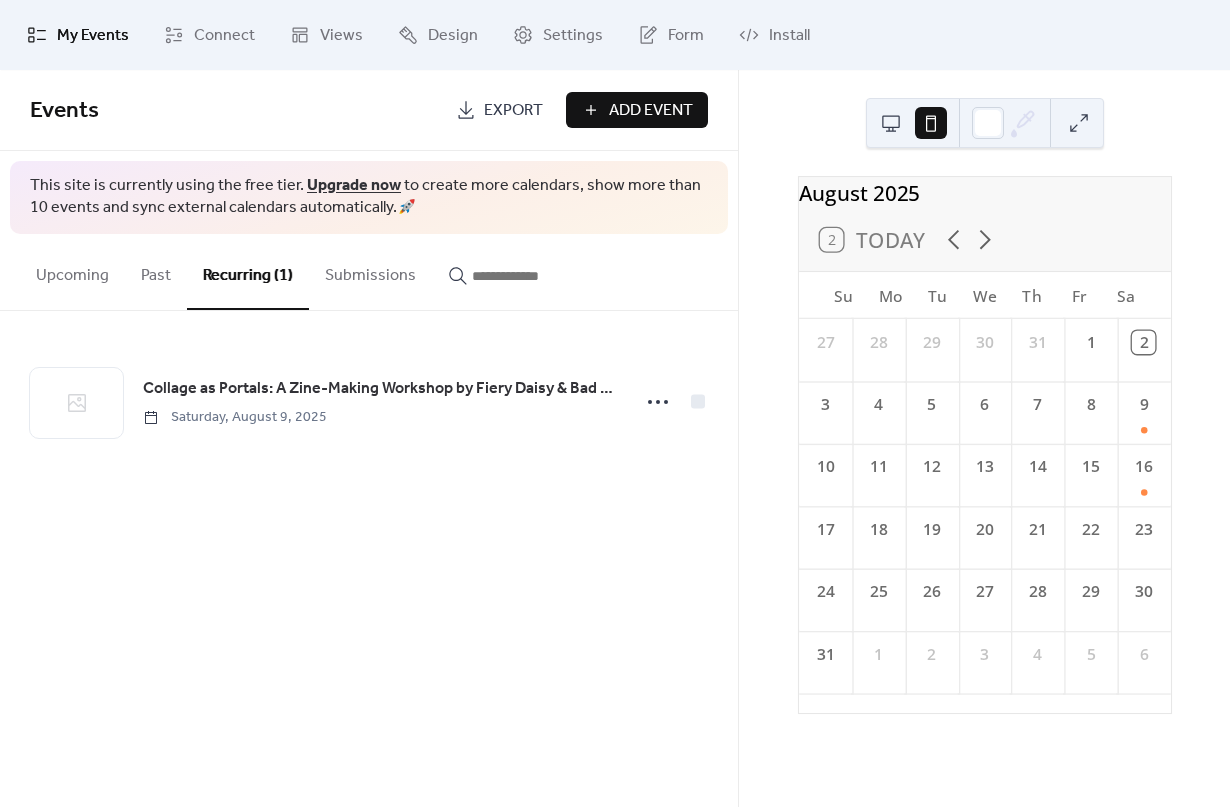 click on "My Events" at bounding box center (93, 36) 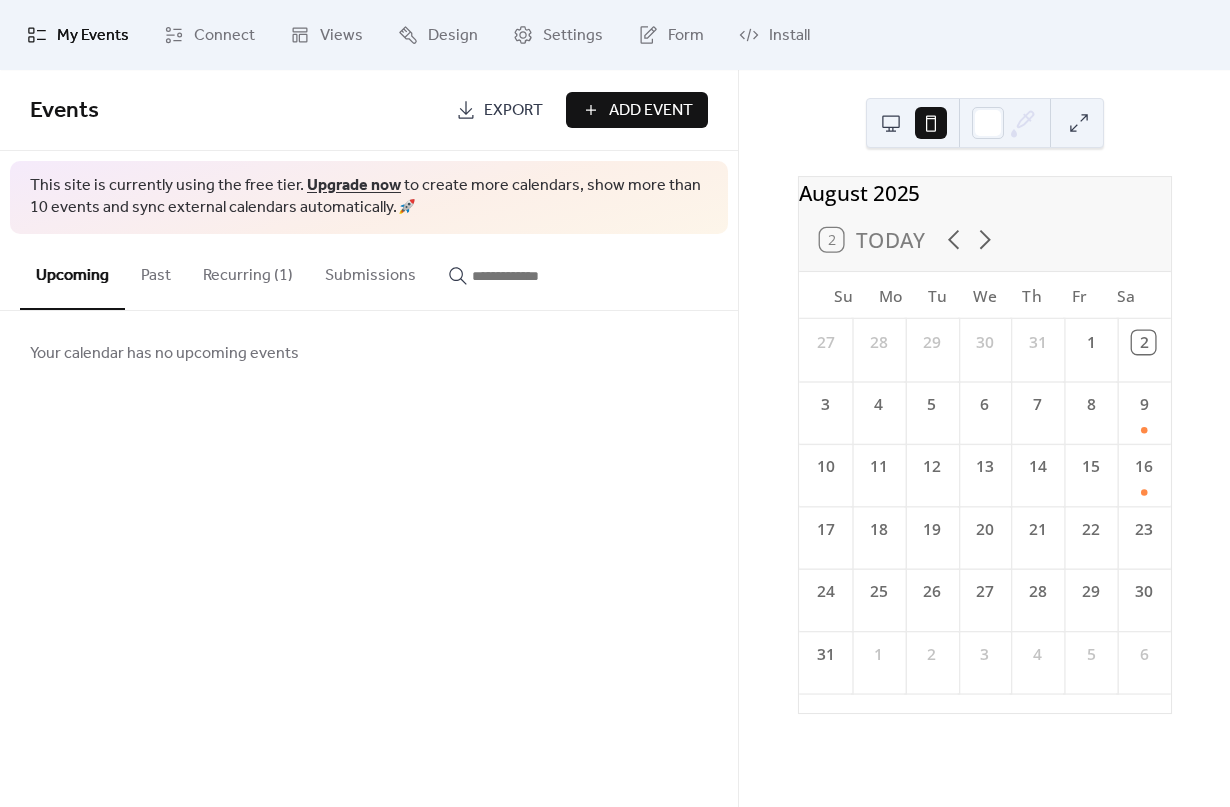 click on "Past" at bounding box center (156, 271) 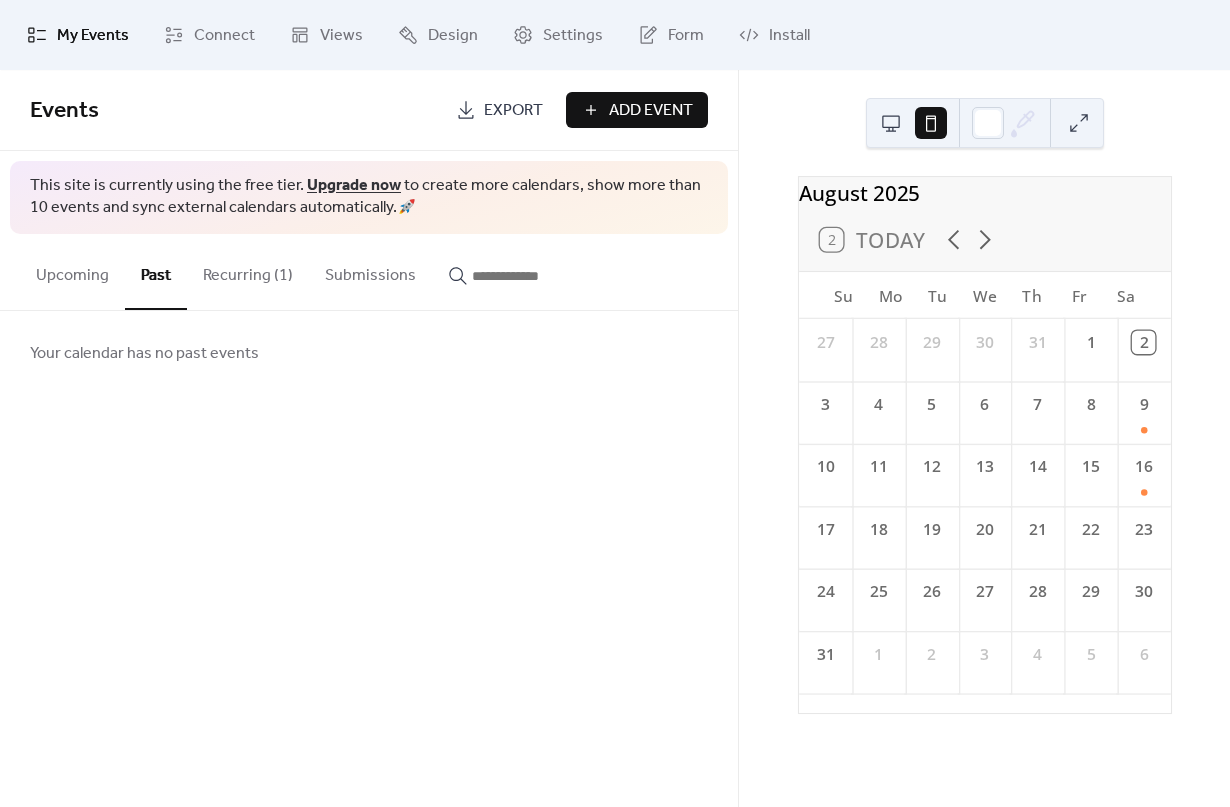 click on "Recurring (1)" at bounding box center (248, 271) 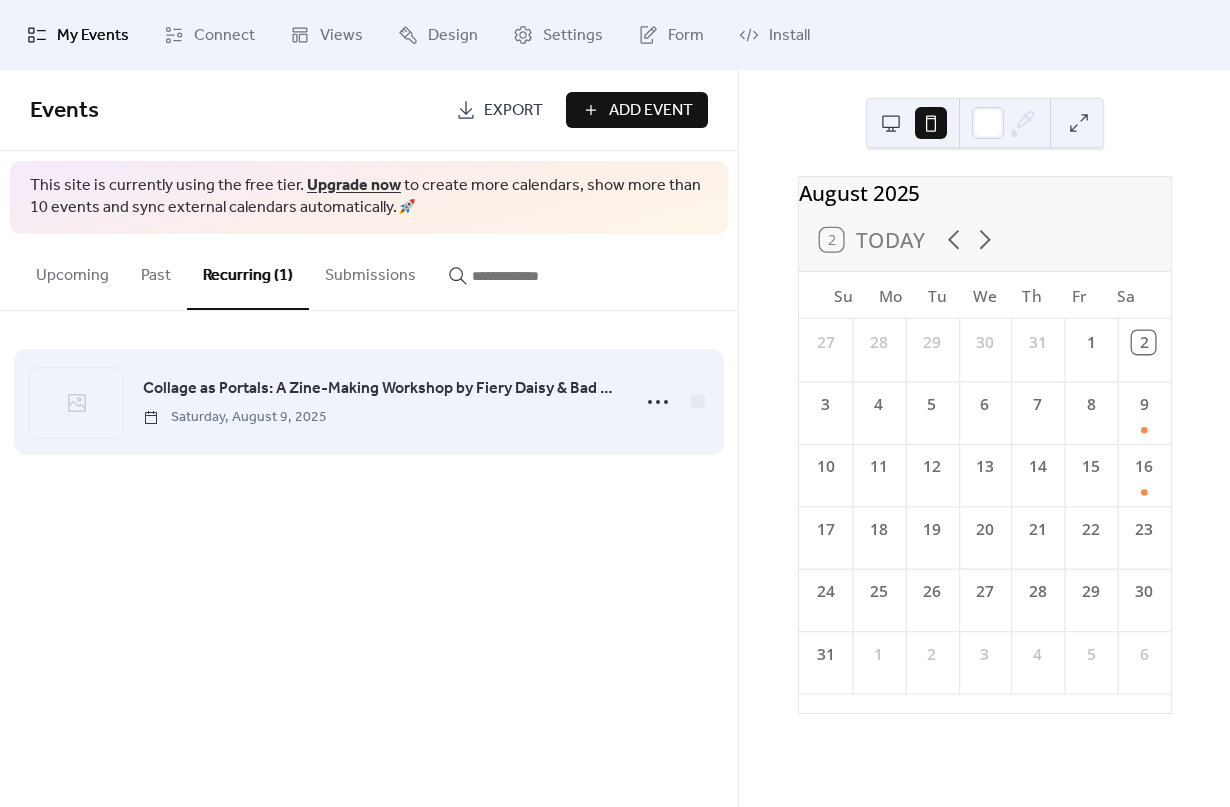 click on "Collage as Portals: A Zine-Making Workshop by Fiery Daisy & Bad Student Saturday, [DATE]" at bounding box center (380, 401) 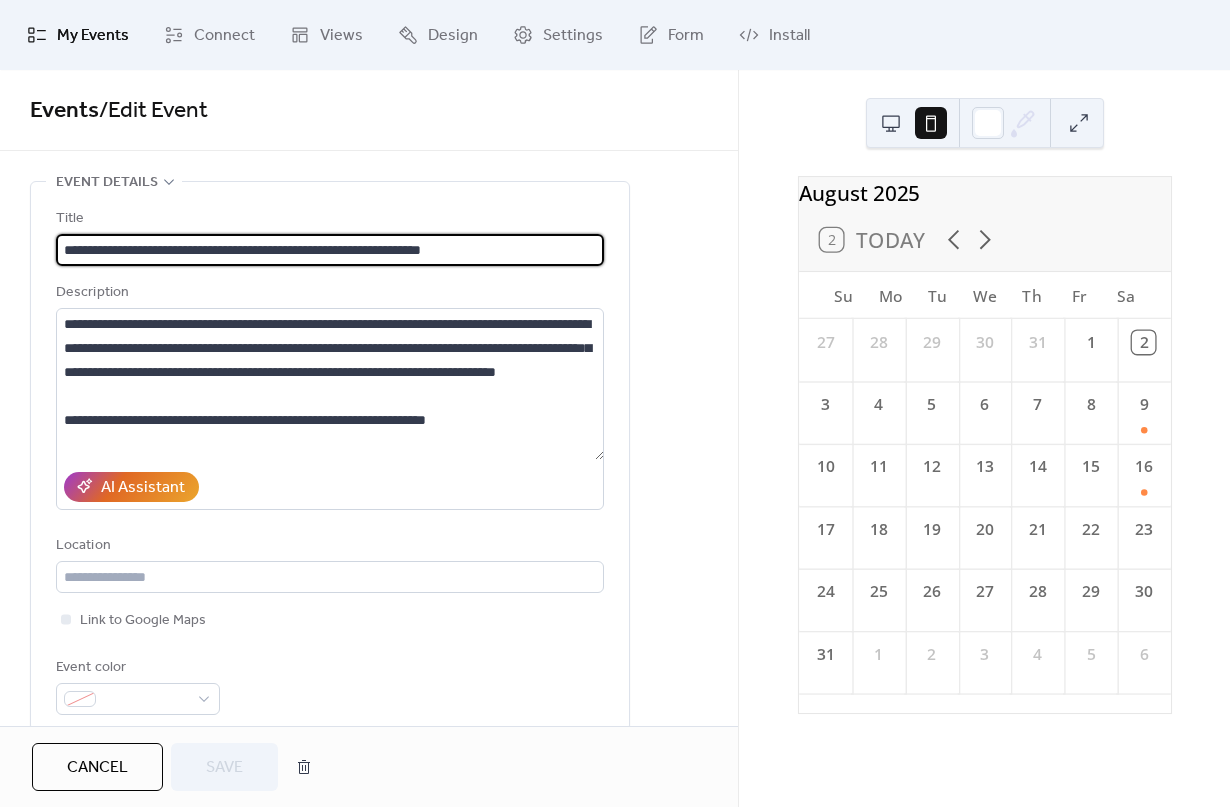 scroll, scrollTop: 0, scrollLeft: 0, axis: both 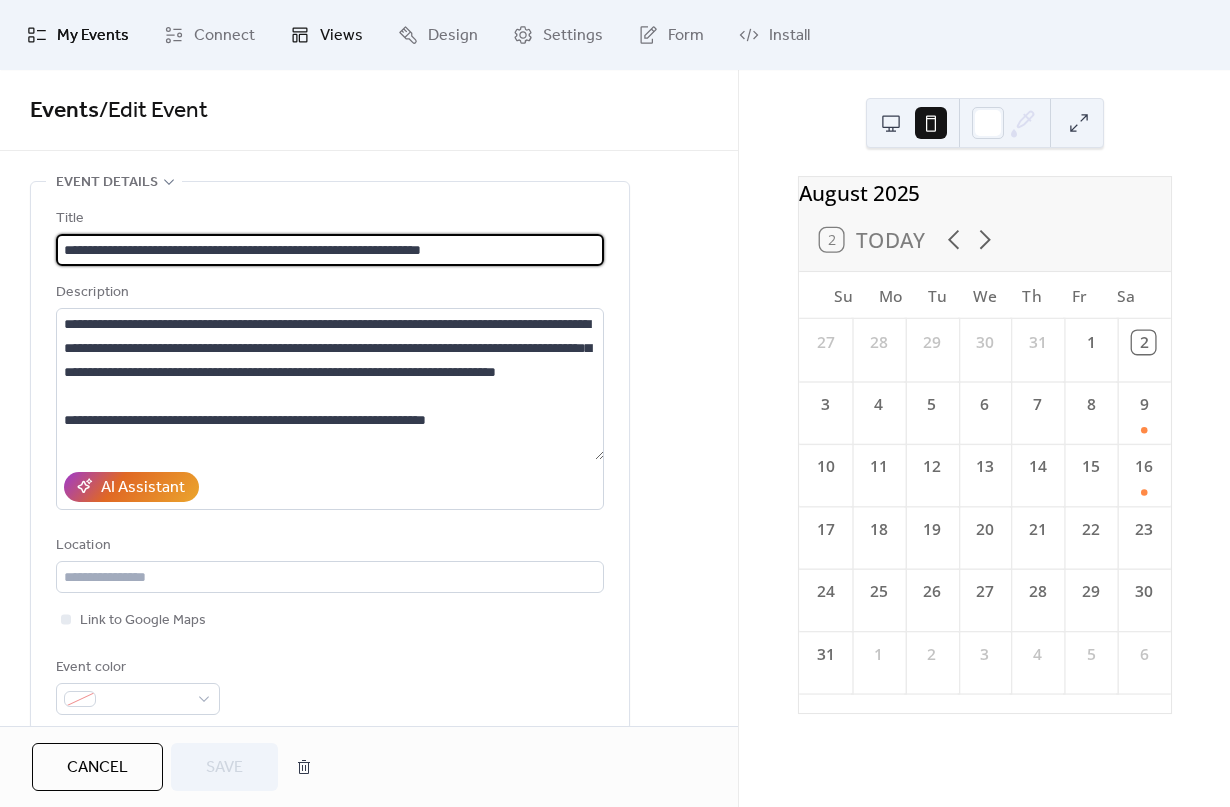 click on "Views" at bounding box center [341, 36] 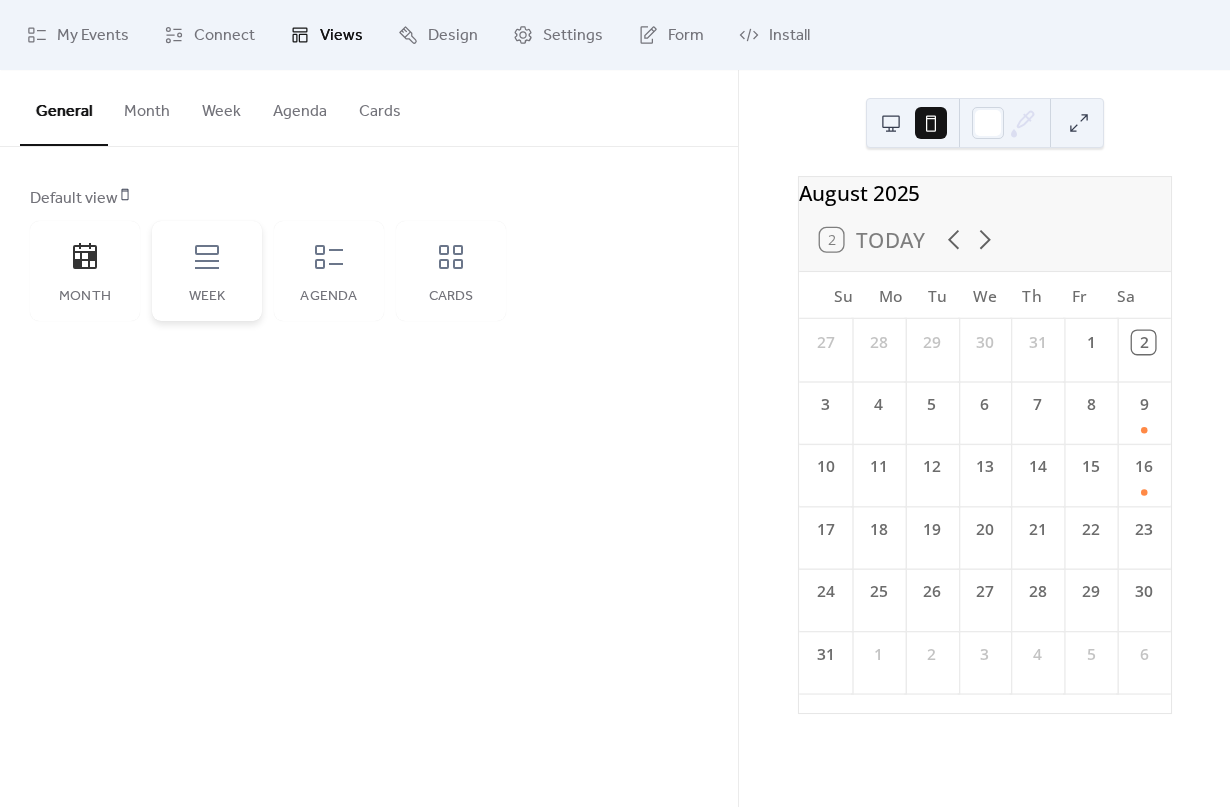 click 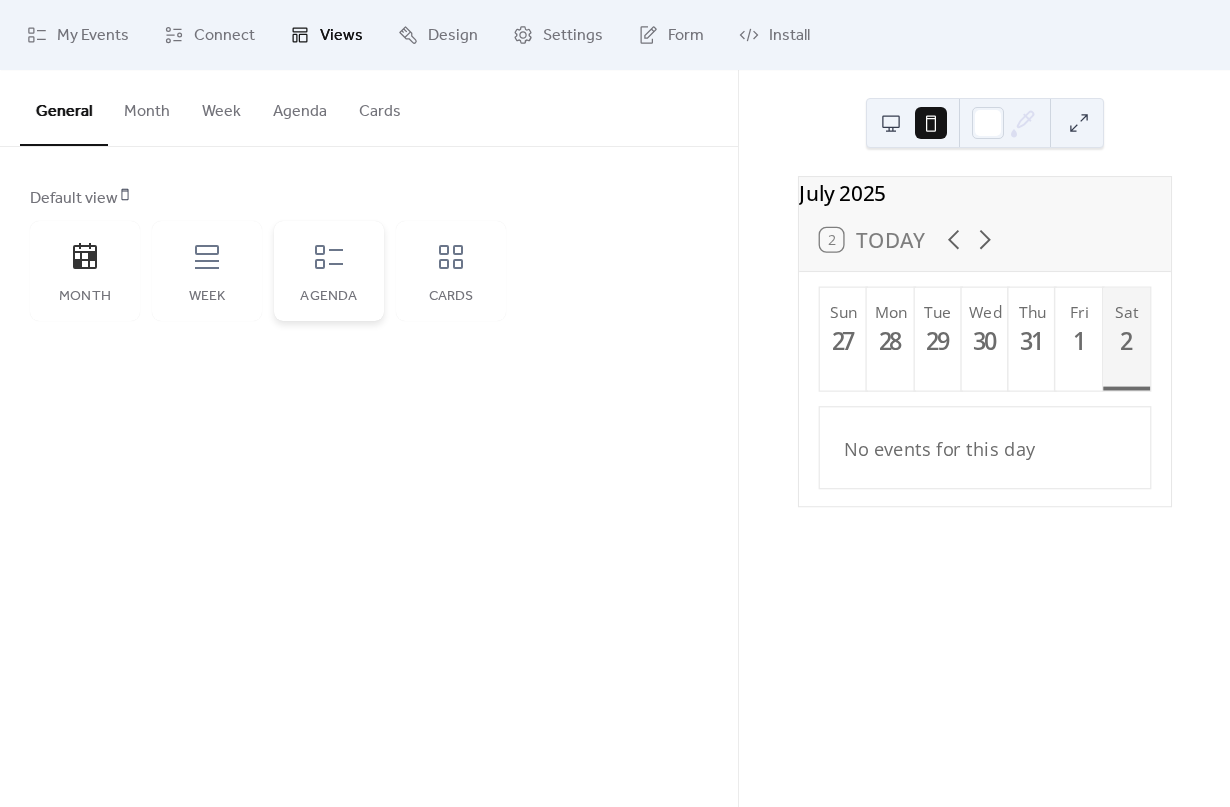 click on "Agenda" at bounding box center (329, 271) 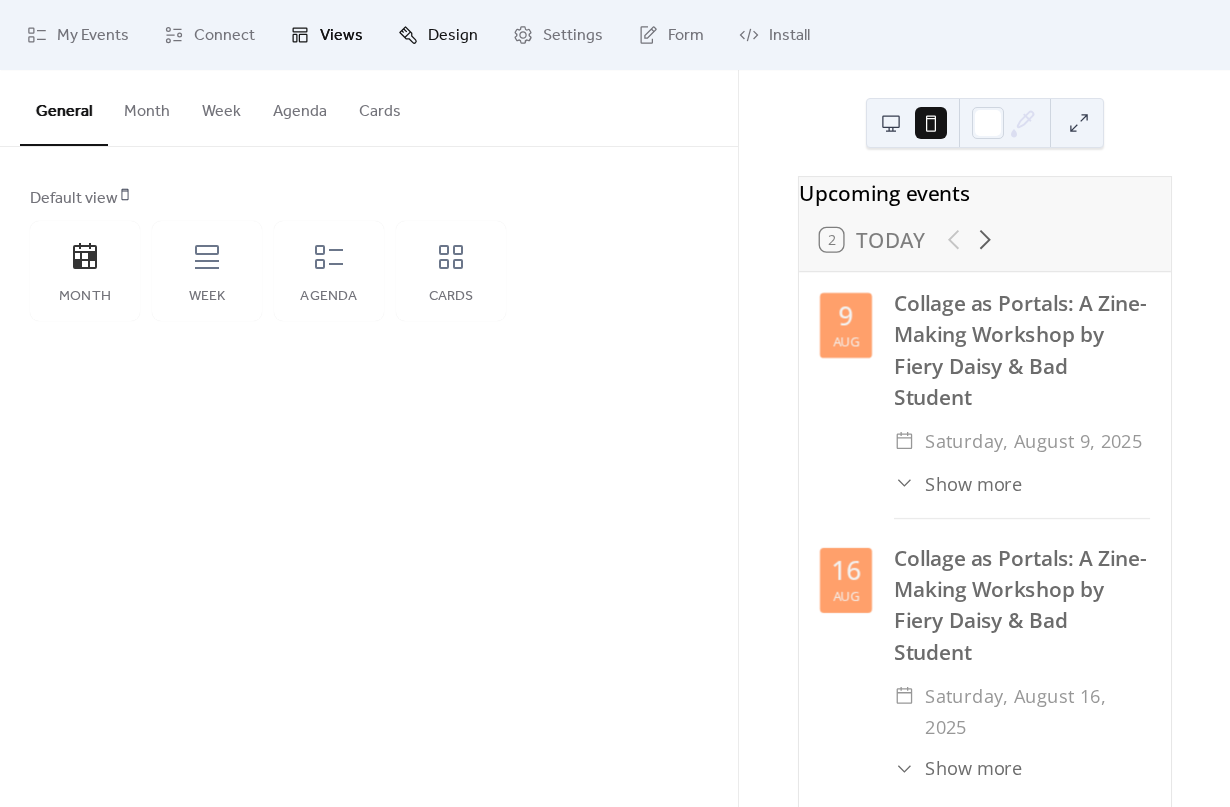 click on "Design" at bounding box center [453, 36] 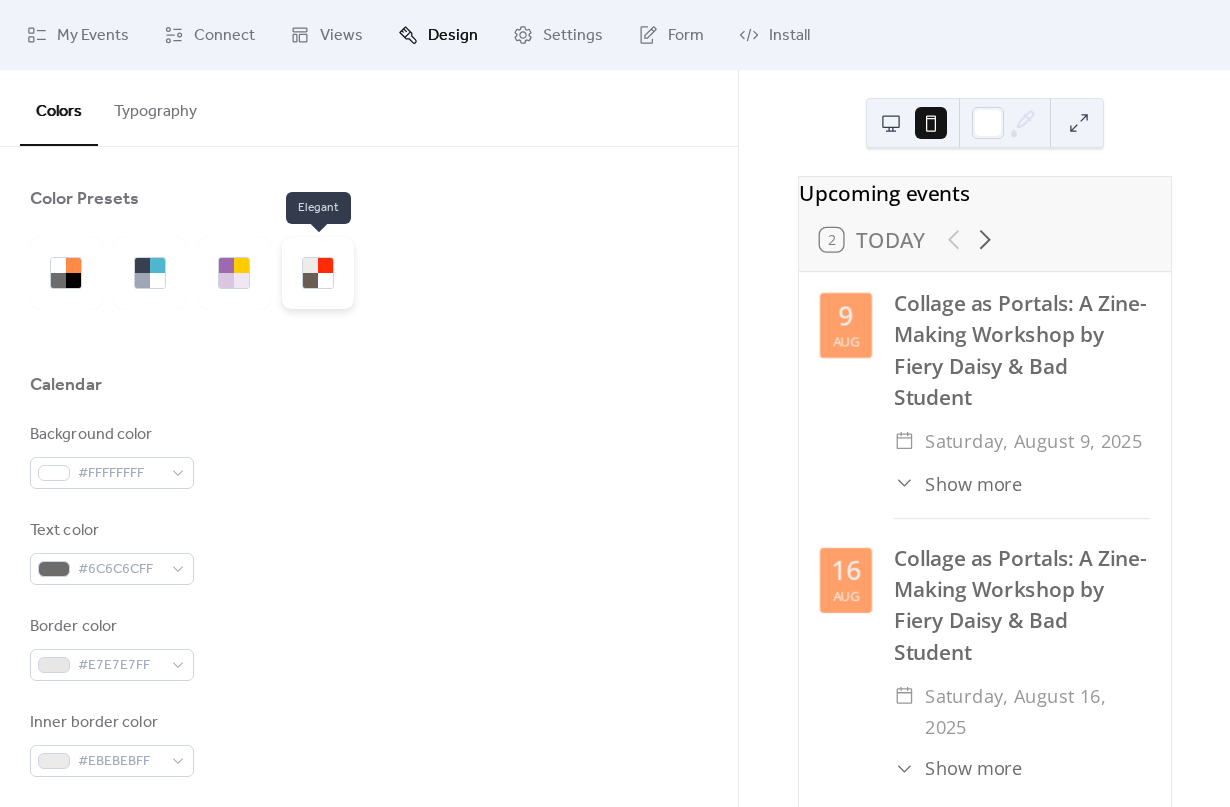 click at bounding box center [310, 265] 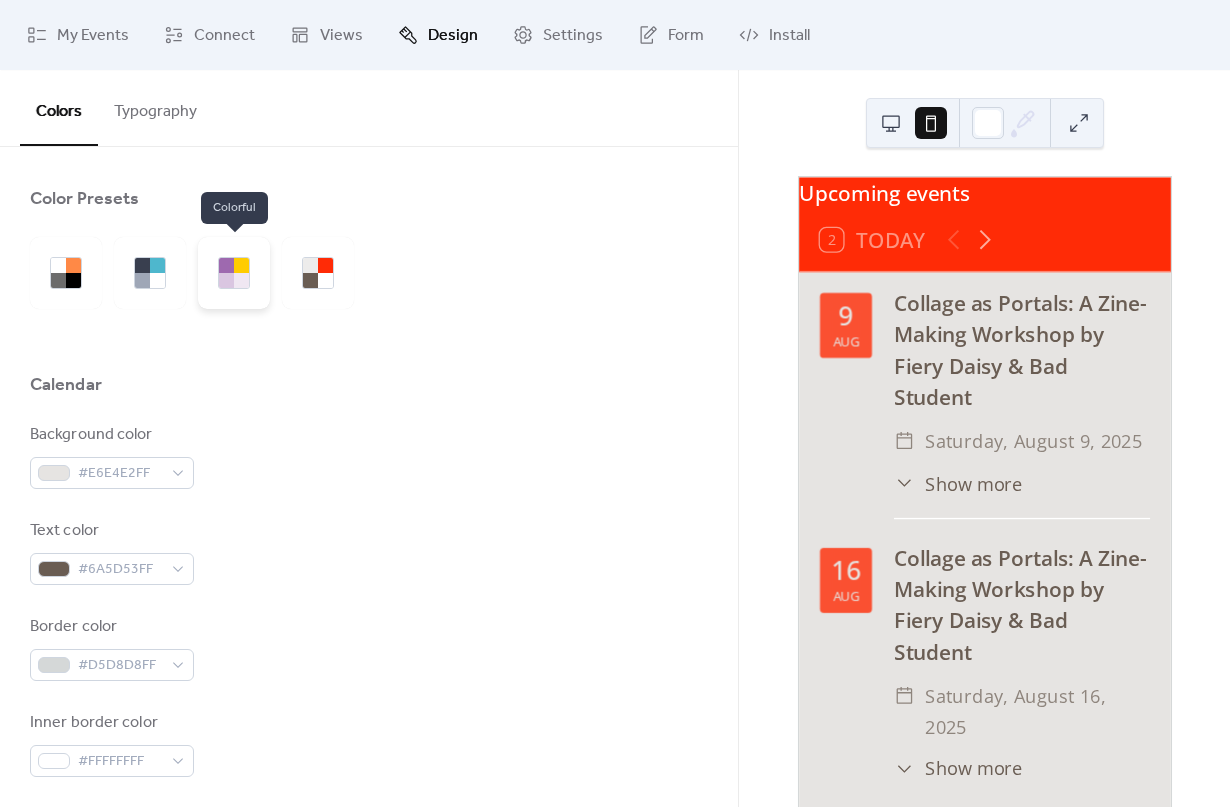 click at bounding box center (234, 273) 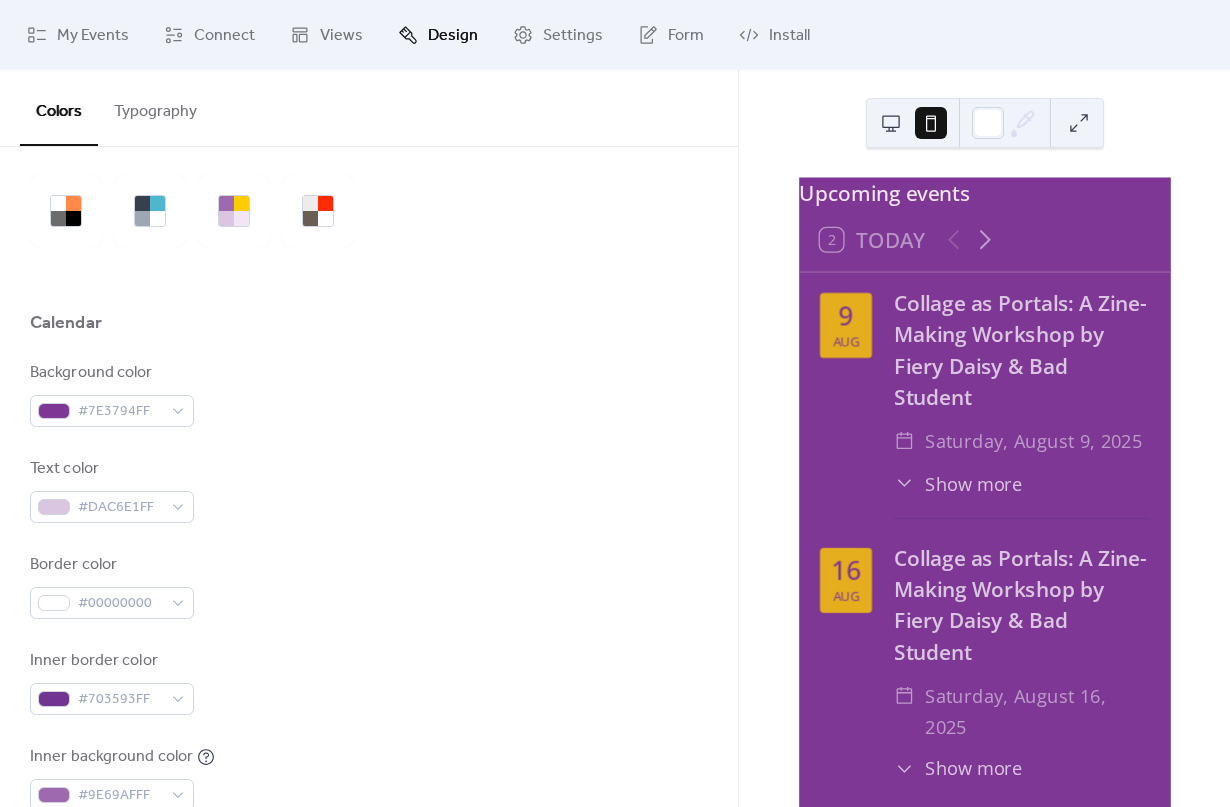 scroll, scrollTop: 58, scrollLeft: 0, axis: vertical 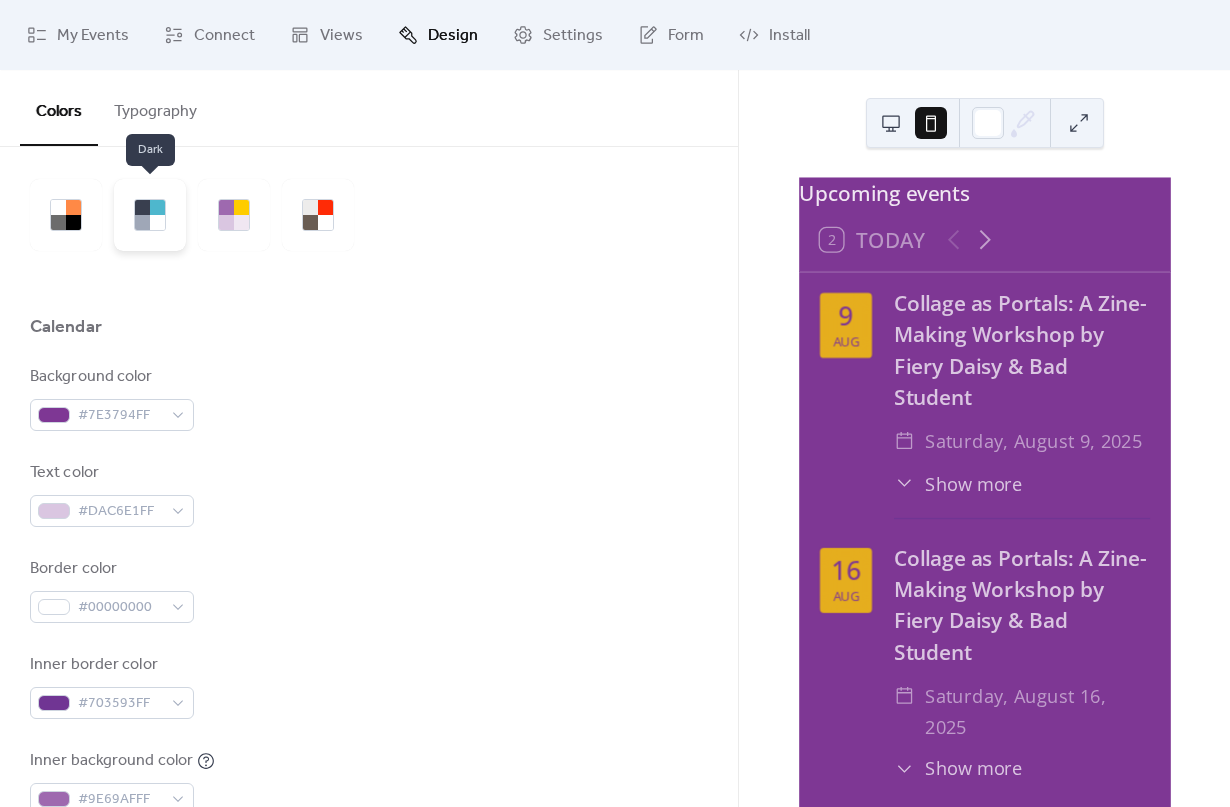 click at bounding box center [150, 215] 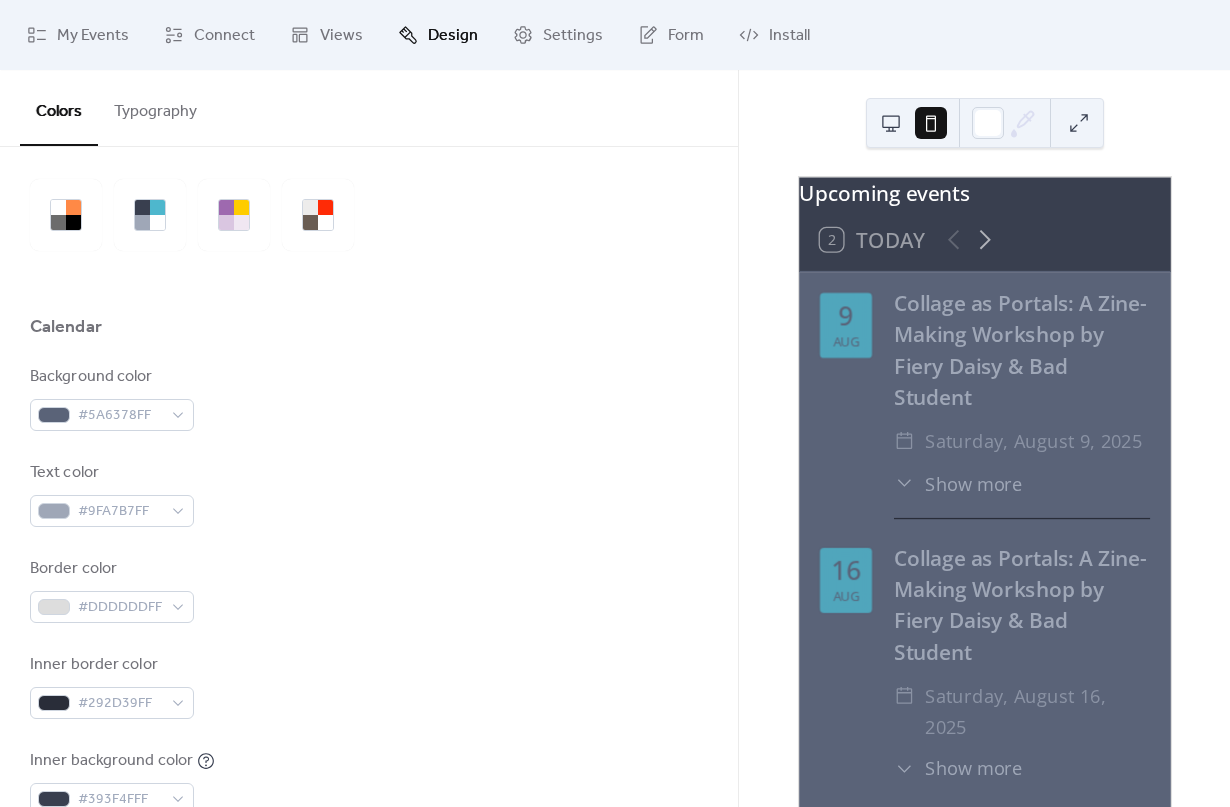click on "Background color #5A6378FF" at bounding box center [369, 398] 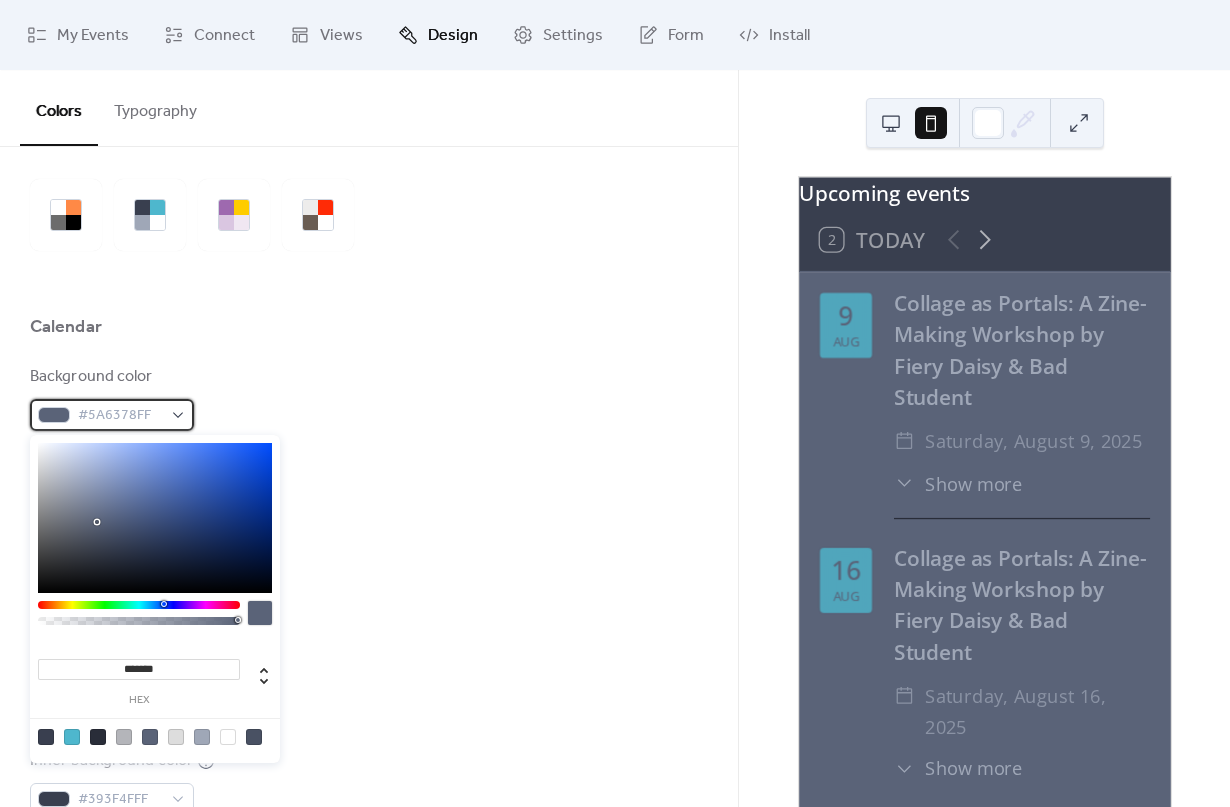 click on "#5A6378FF" at bounding box center [112, 415] 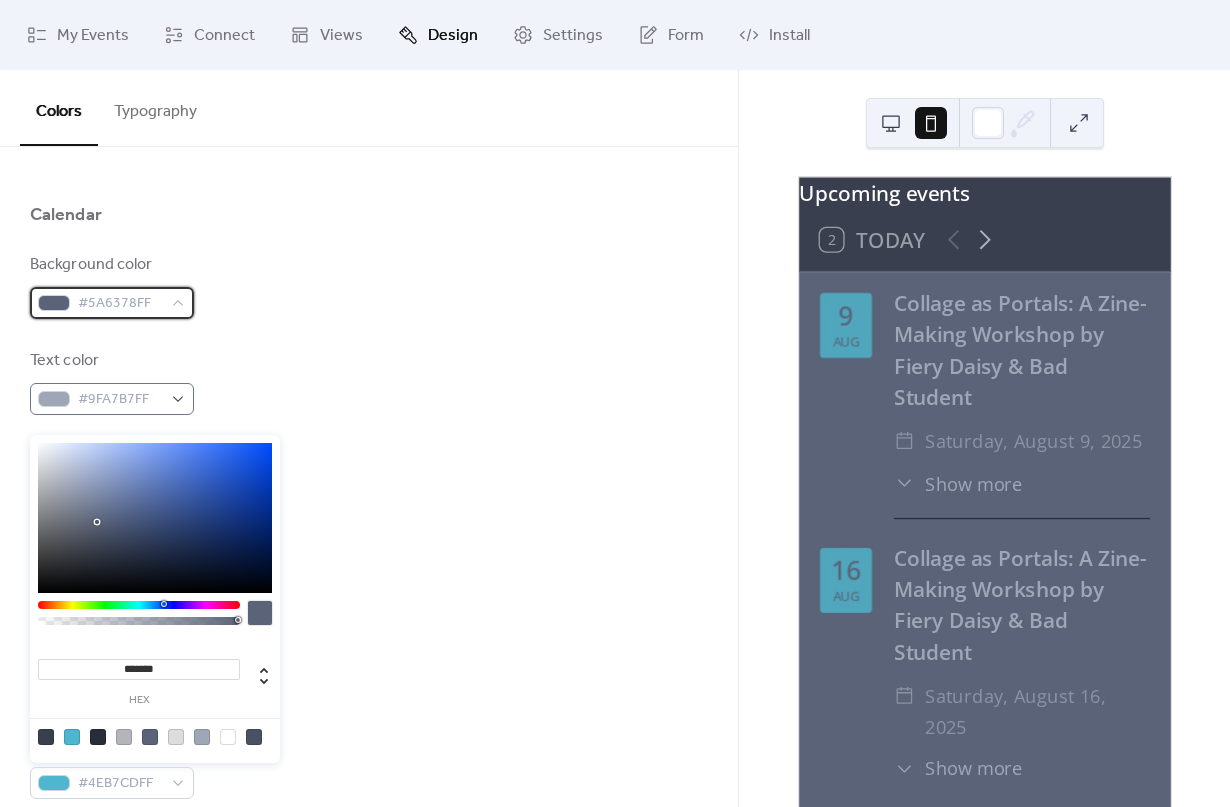 scroll, scrollTop: 180, scrollLeft: 0, axis: vertical 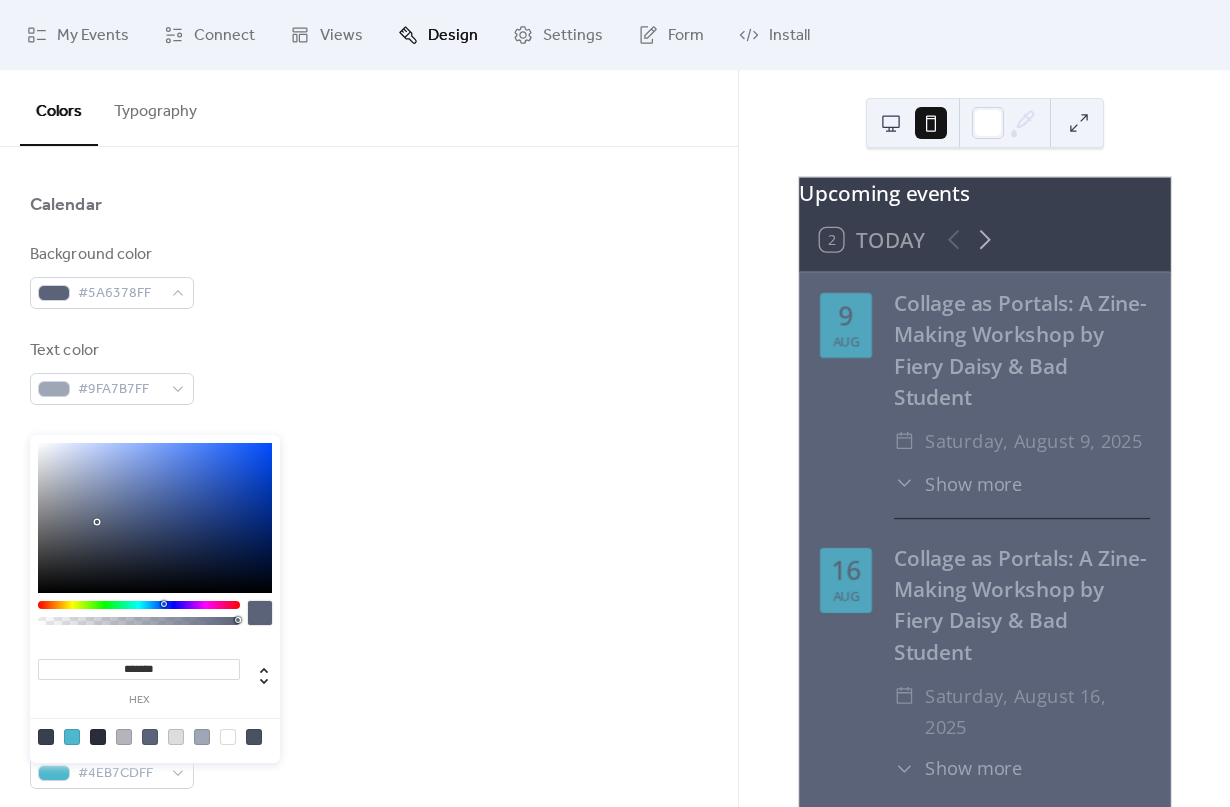 click on "*******" at bounding box center (139, 669) 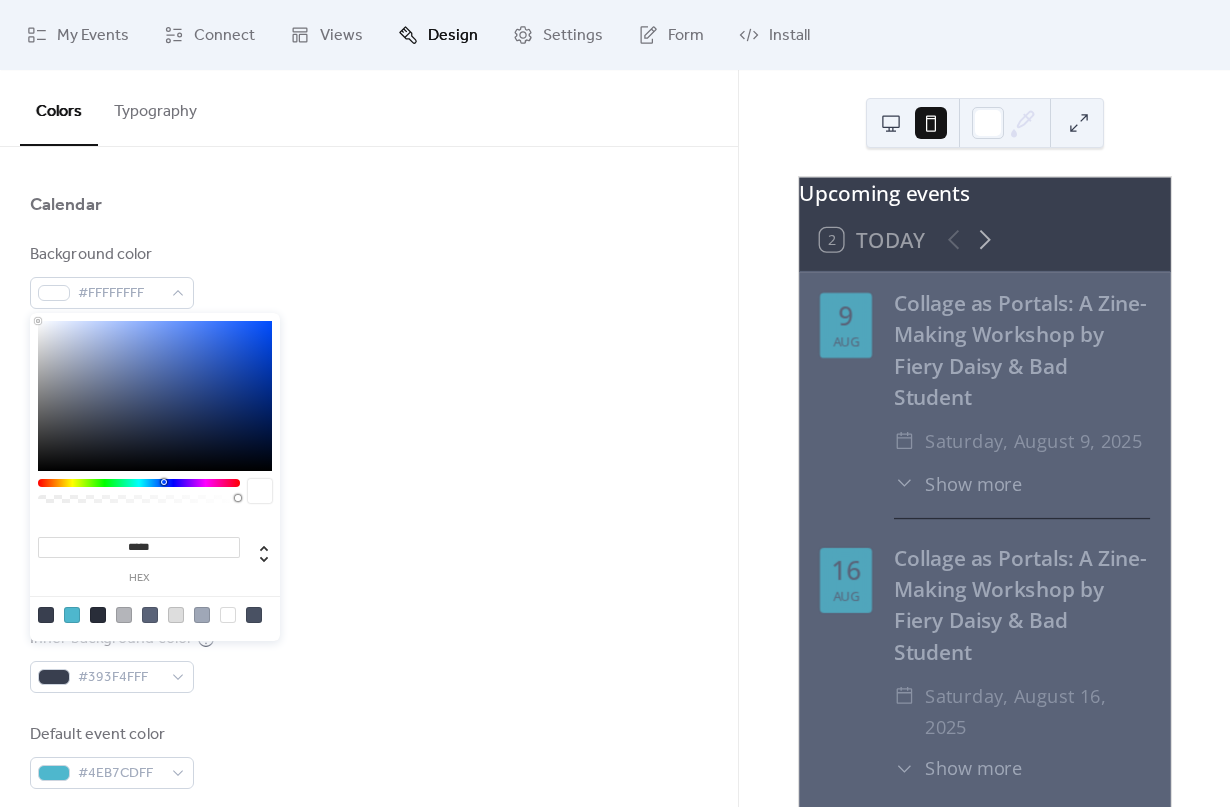 type on "******" 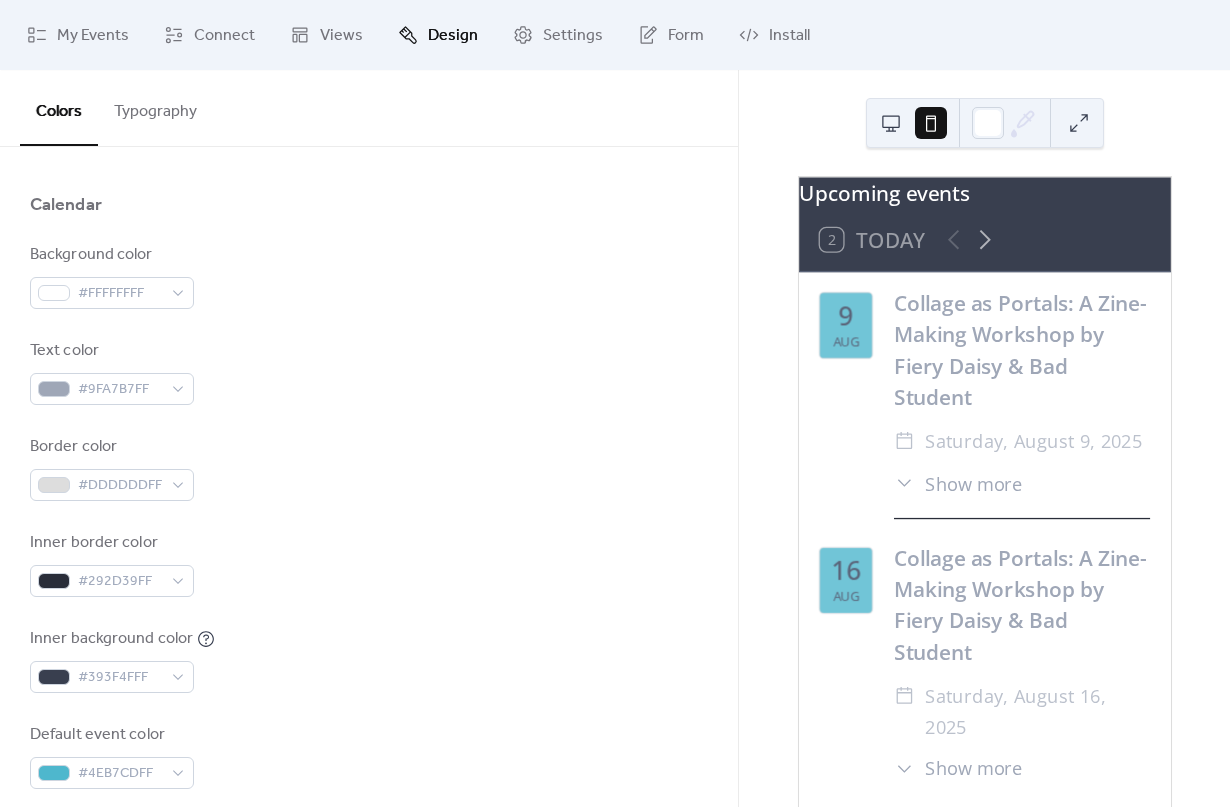 click on "Inner border color #292D39FF" at bounding box center (369, 564) 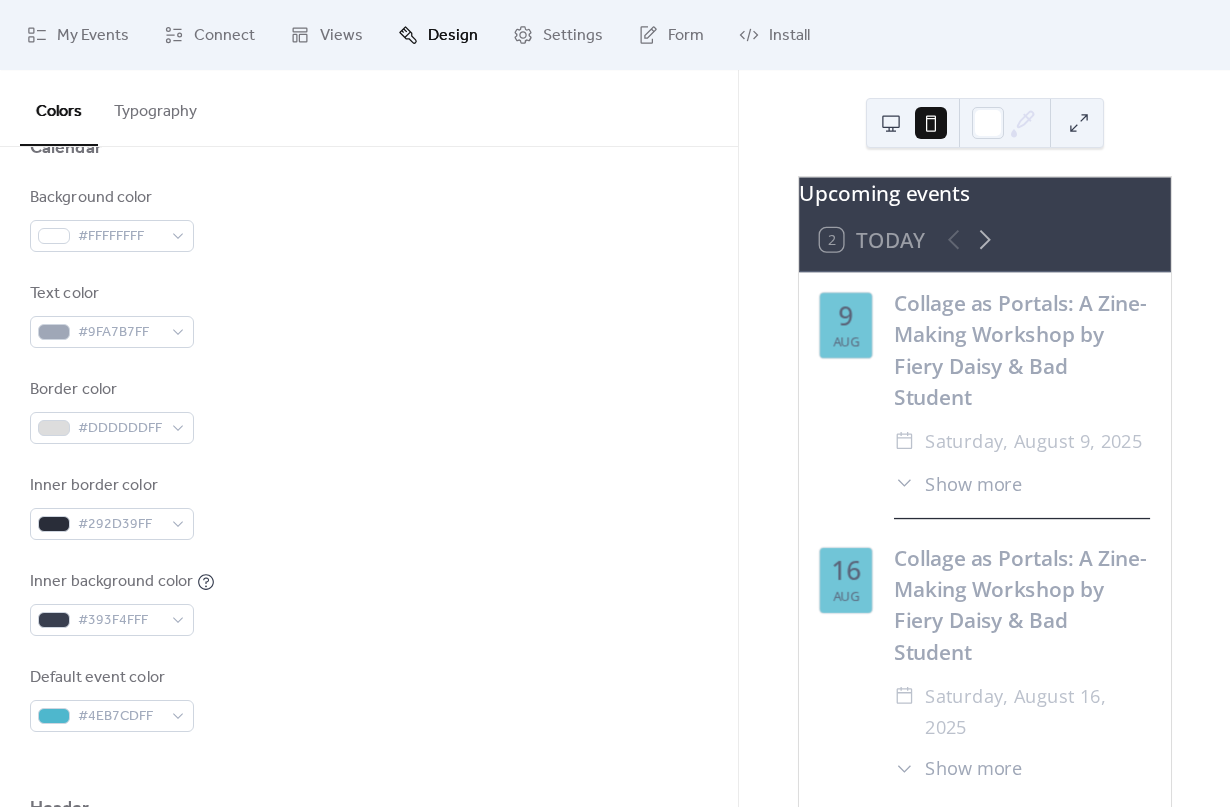 scroll, scrollTop: 241, scrollLeft: 0, axis: vertical 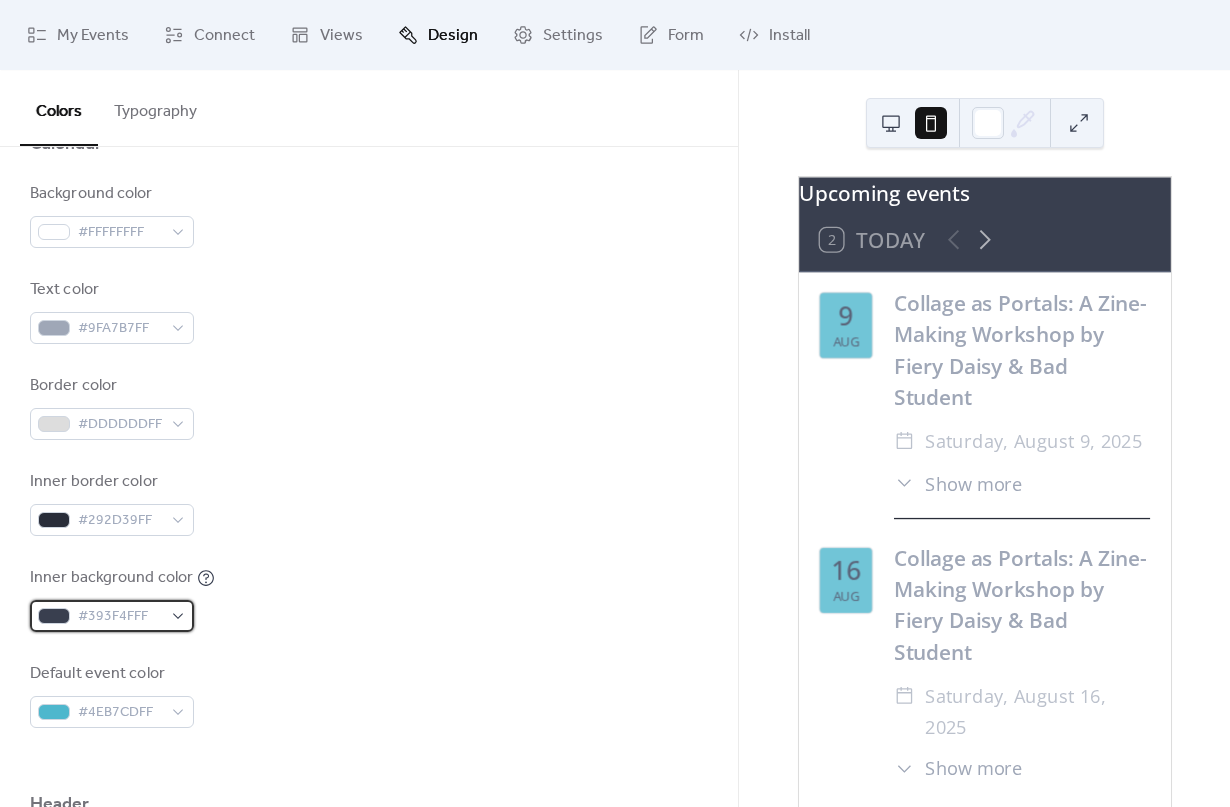 click on "#393F4FFF" at bounding box center (120, 617) 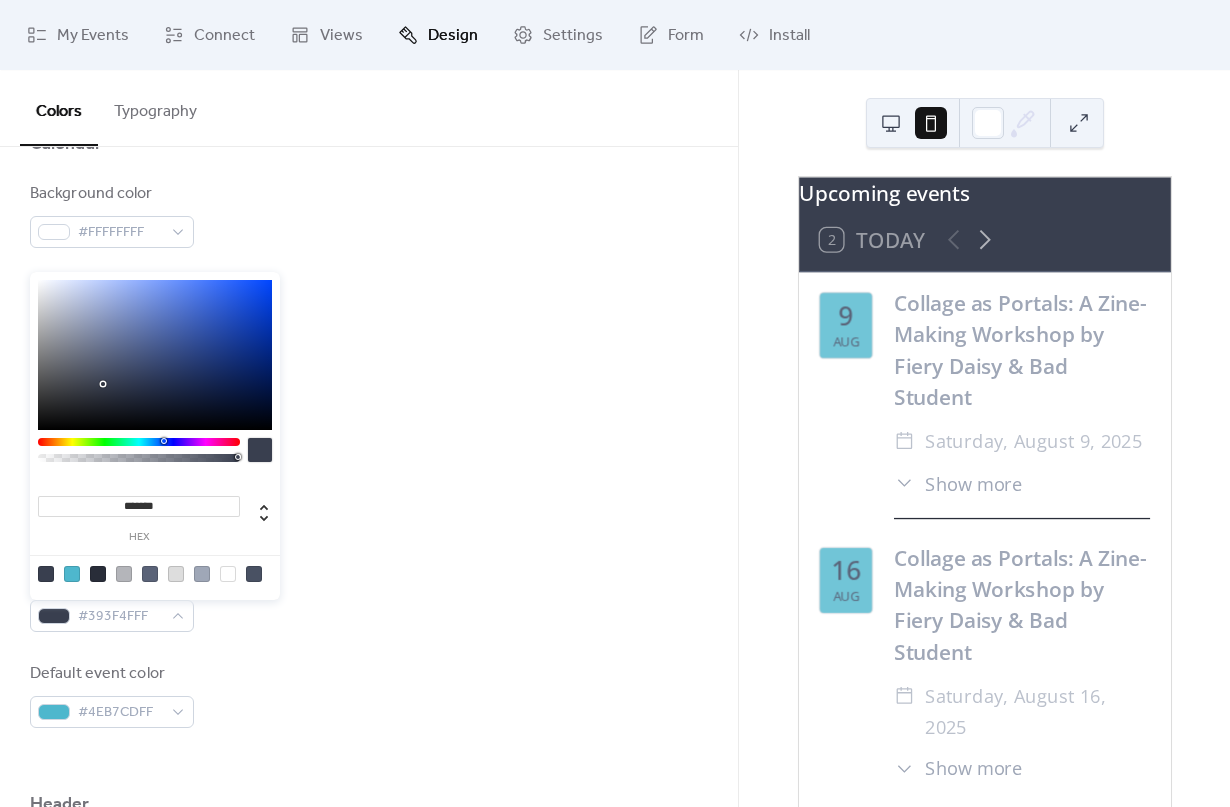 click on "Inner background color #393F4FFF" at bounding box center (369, 599) 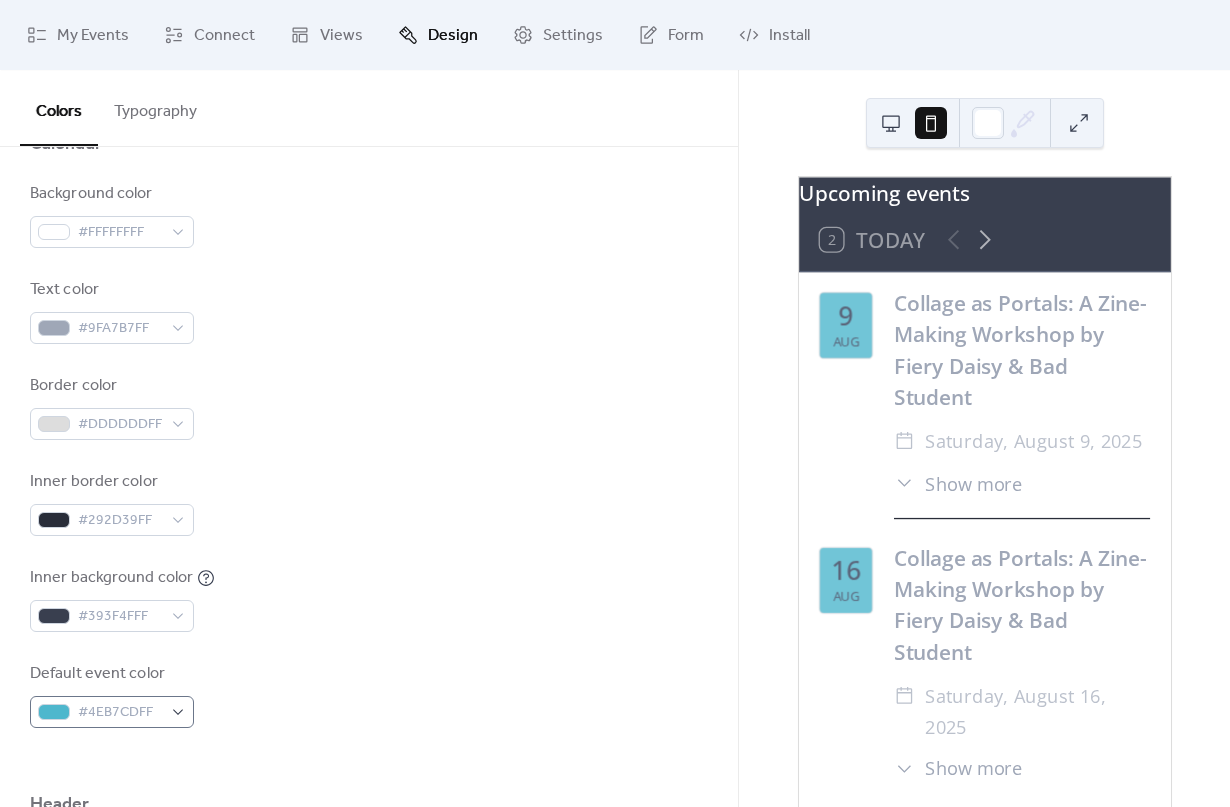 scroll, scrollTop: 311, scrollLeft: 0, axis: vertical 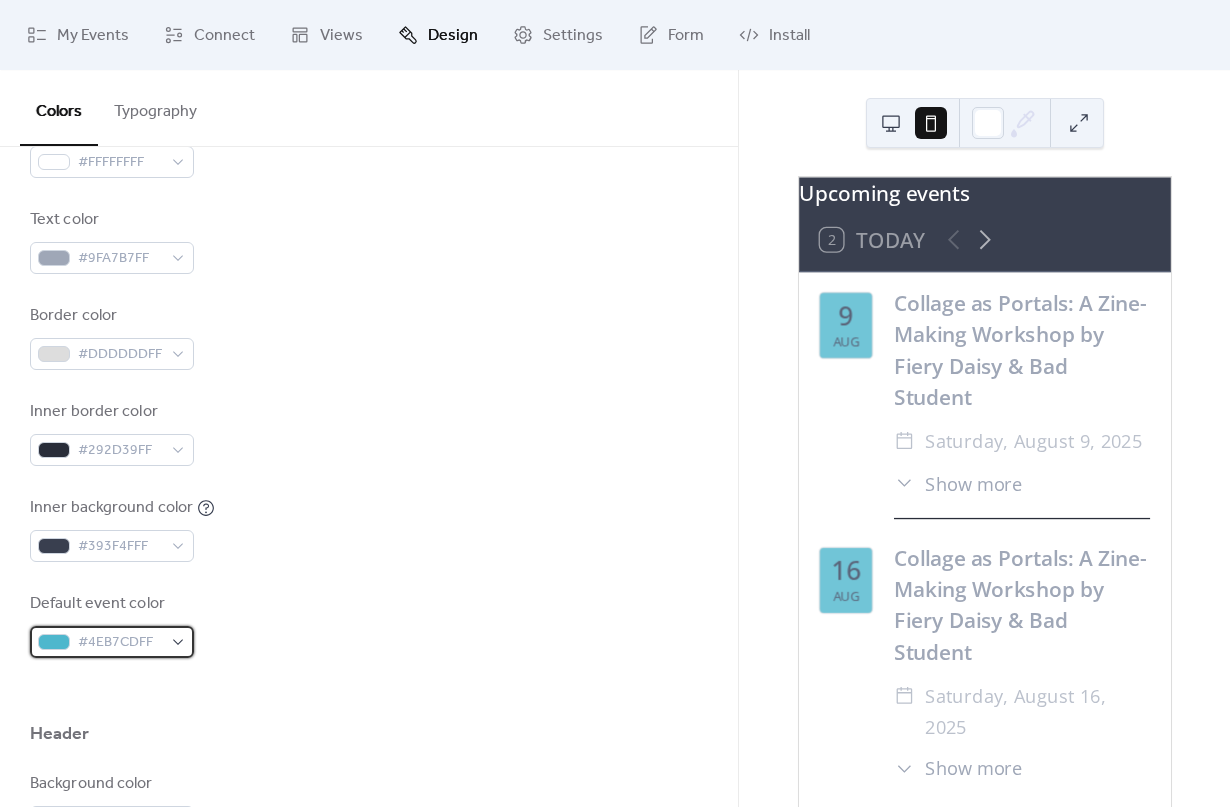 click on "#4EB7CDFF" at bounding box center [120, 643] 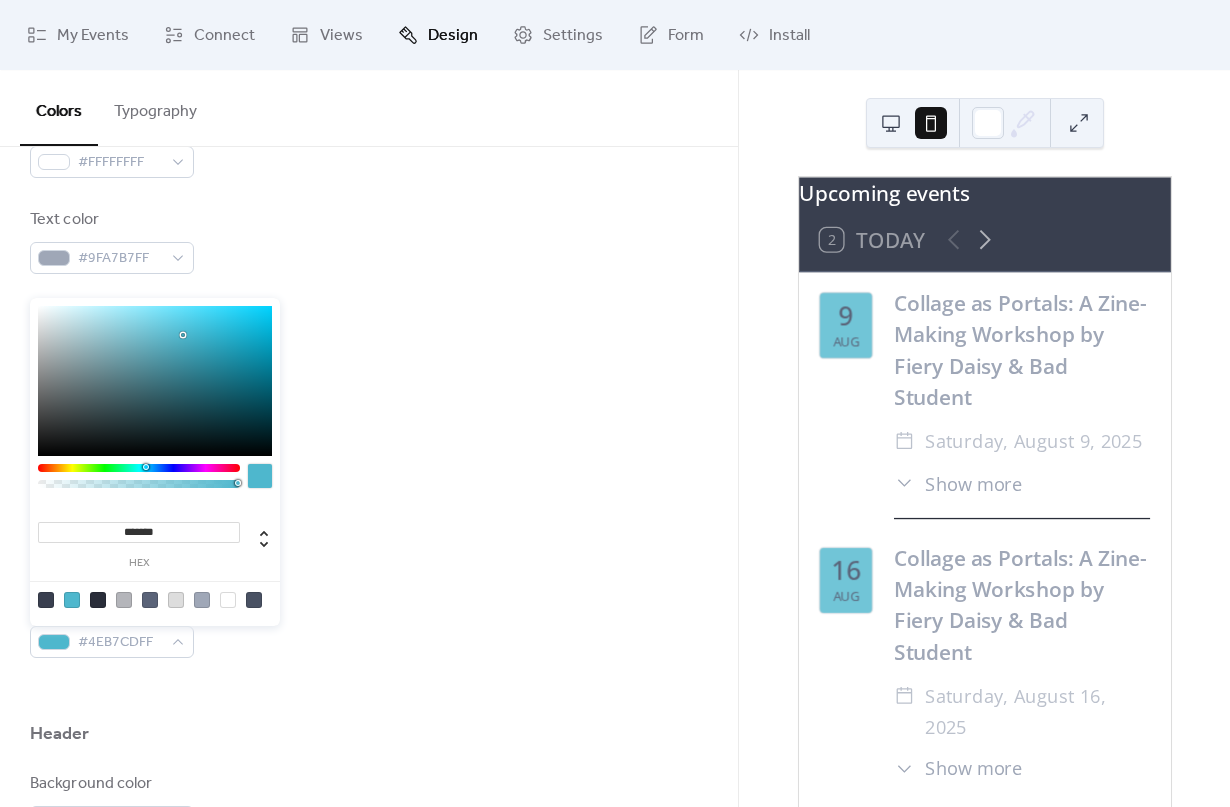 click on "*******" at bounding box center [139, 532] 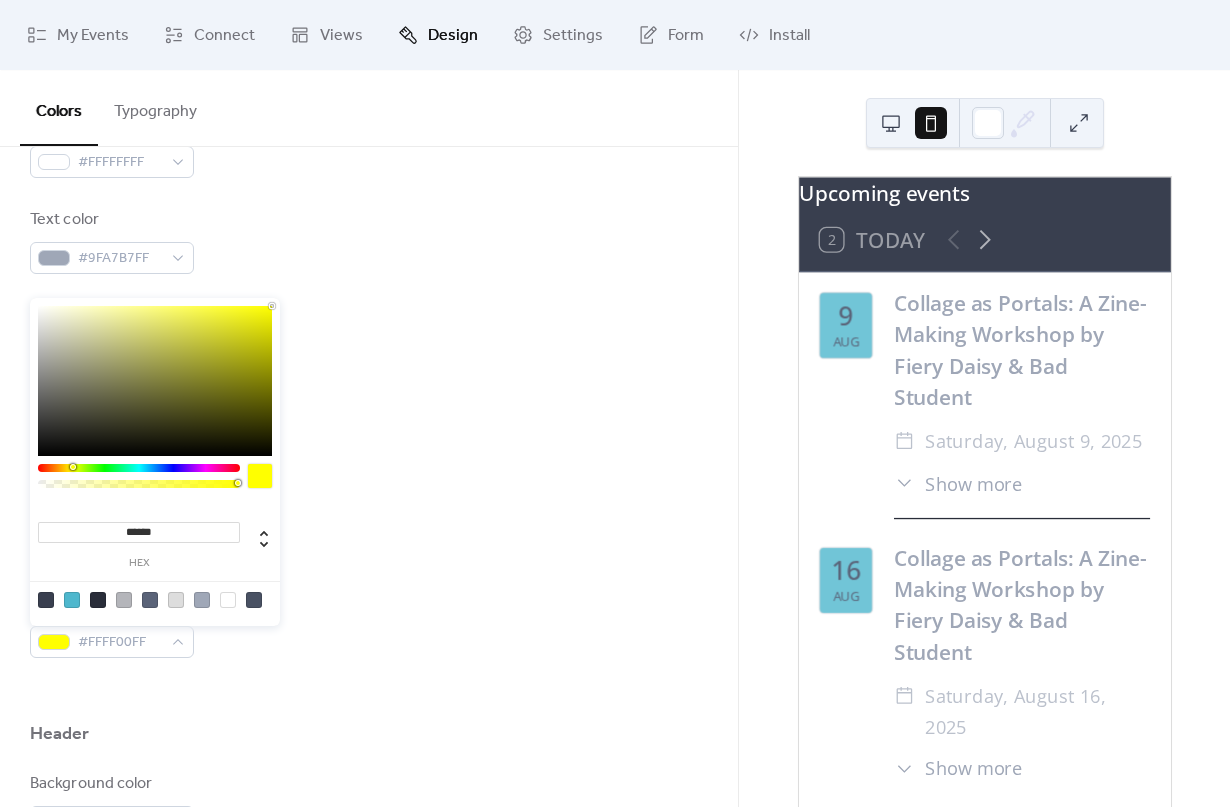 type on "*******" 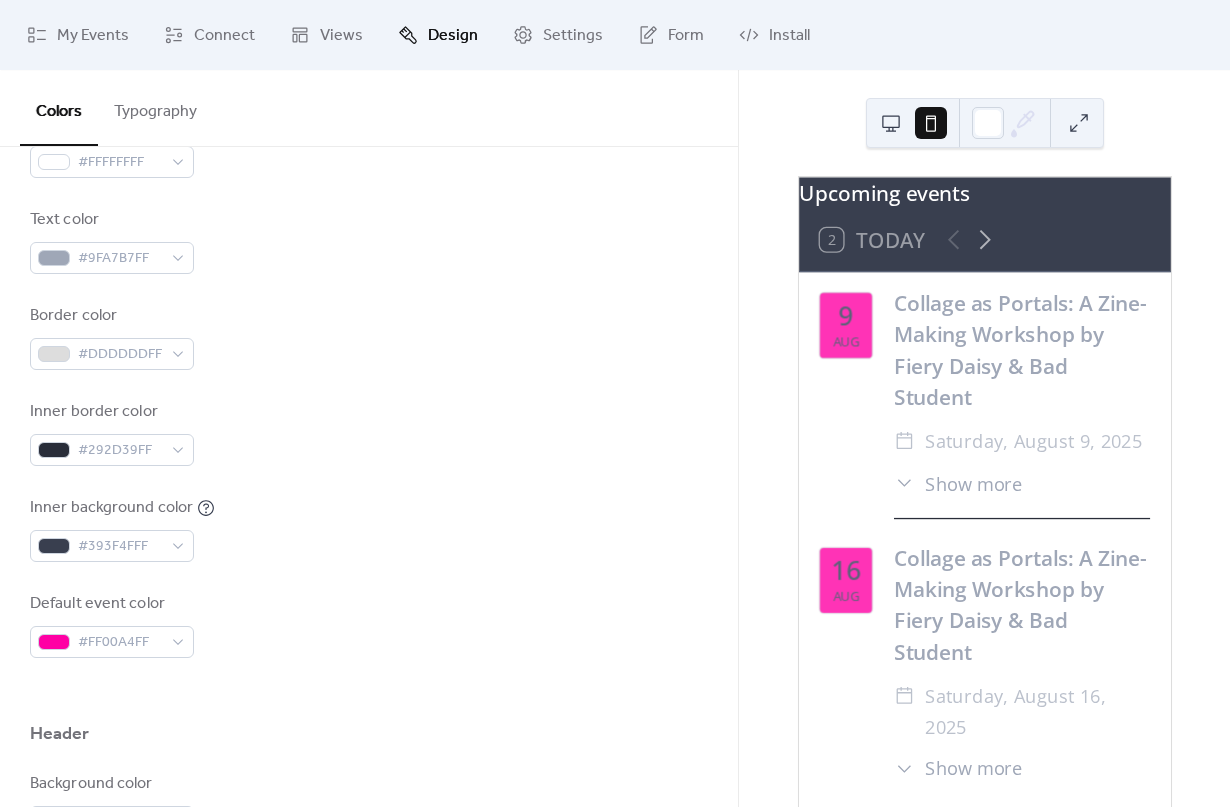 click on "Background color #FFFFFFFF Text color #9FA7B7FF Border color #DDDDDDFF Inner border color #292D39FF Inner background color #393F4FFF Default event color #FF00A4FF" at bounding box center (369, 385) 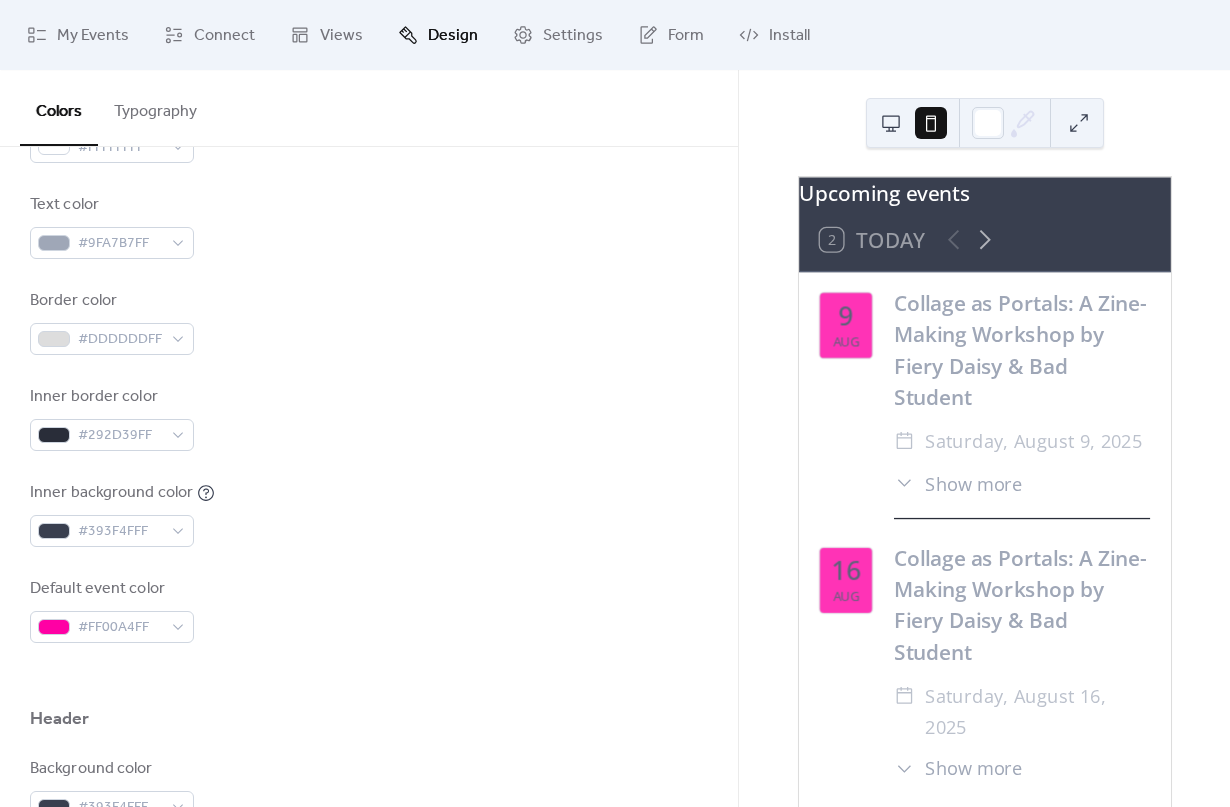 scroll, scrollTop: 313, scrollLeft: 0, axis: vertical 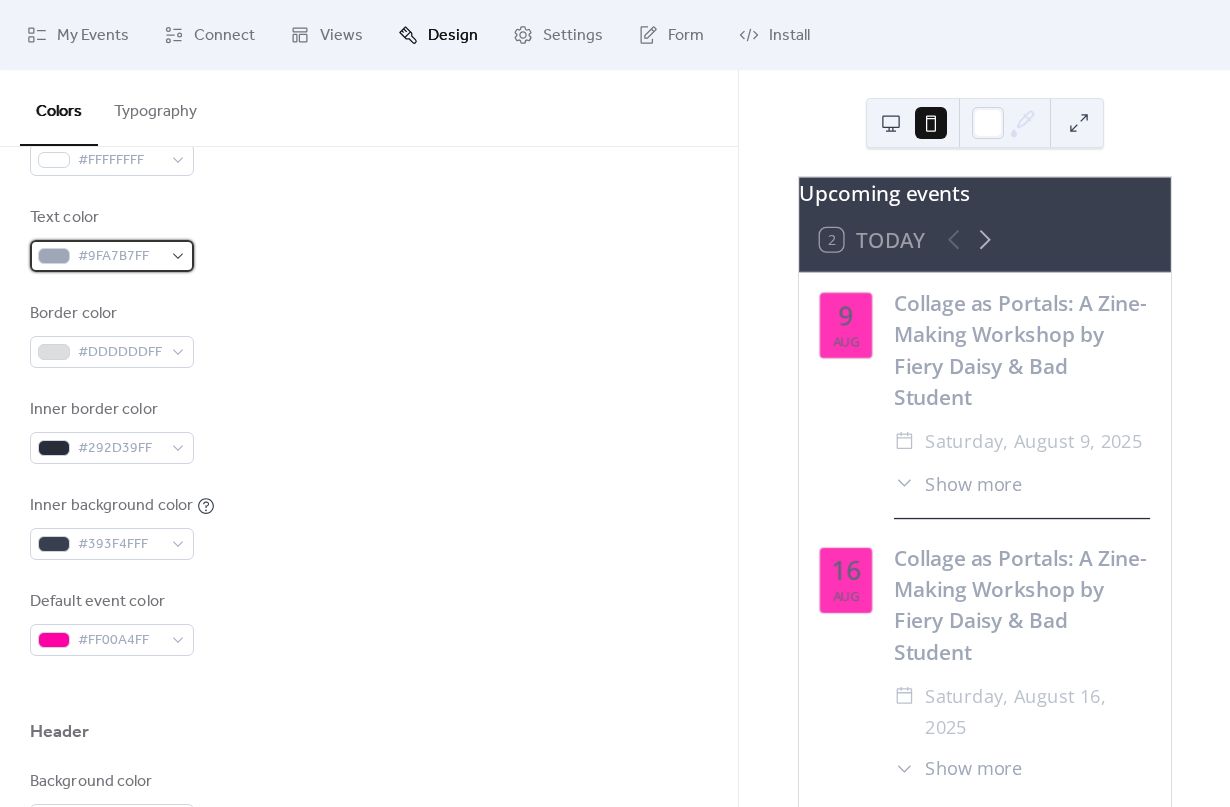click on "#9FA7B7FF" at bounding box center [120, 257] 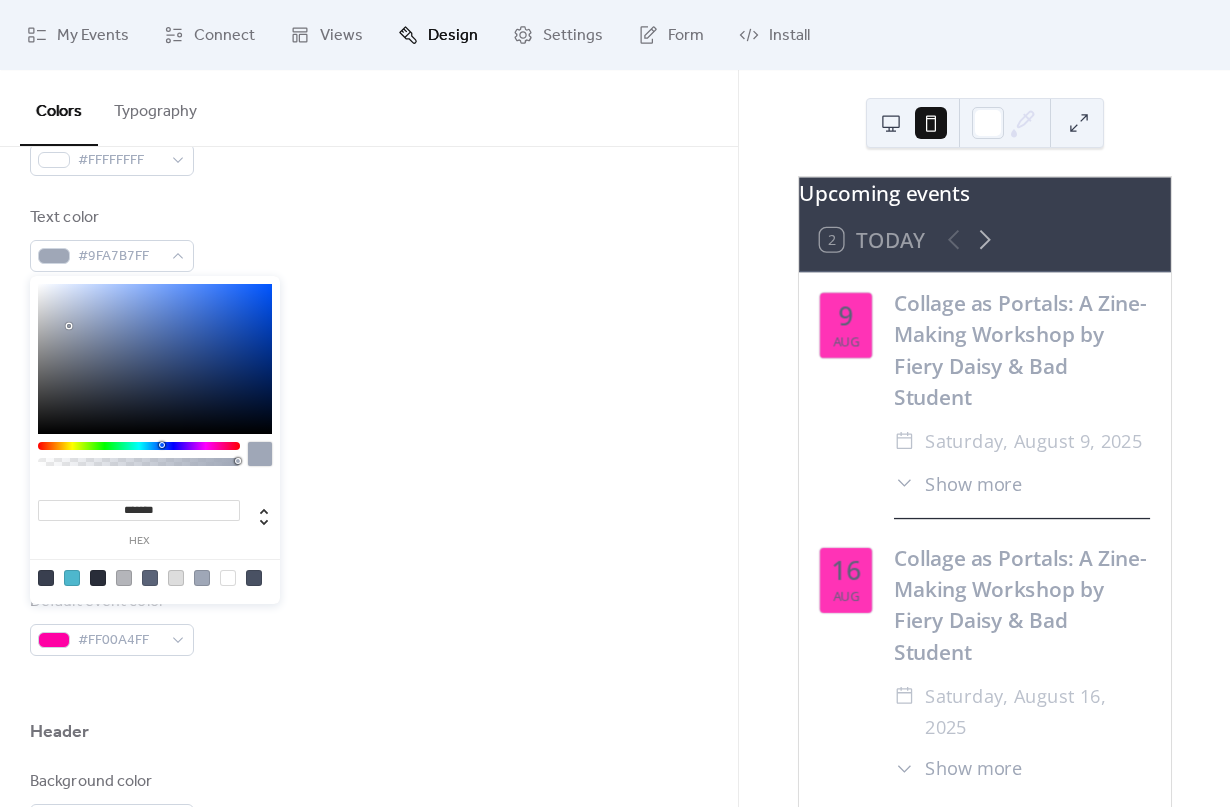 click at bounding box center (228, 578) 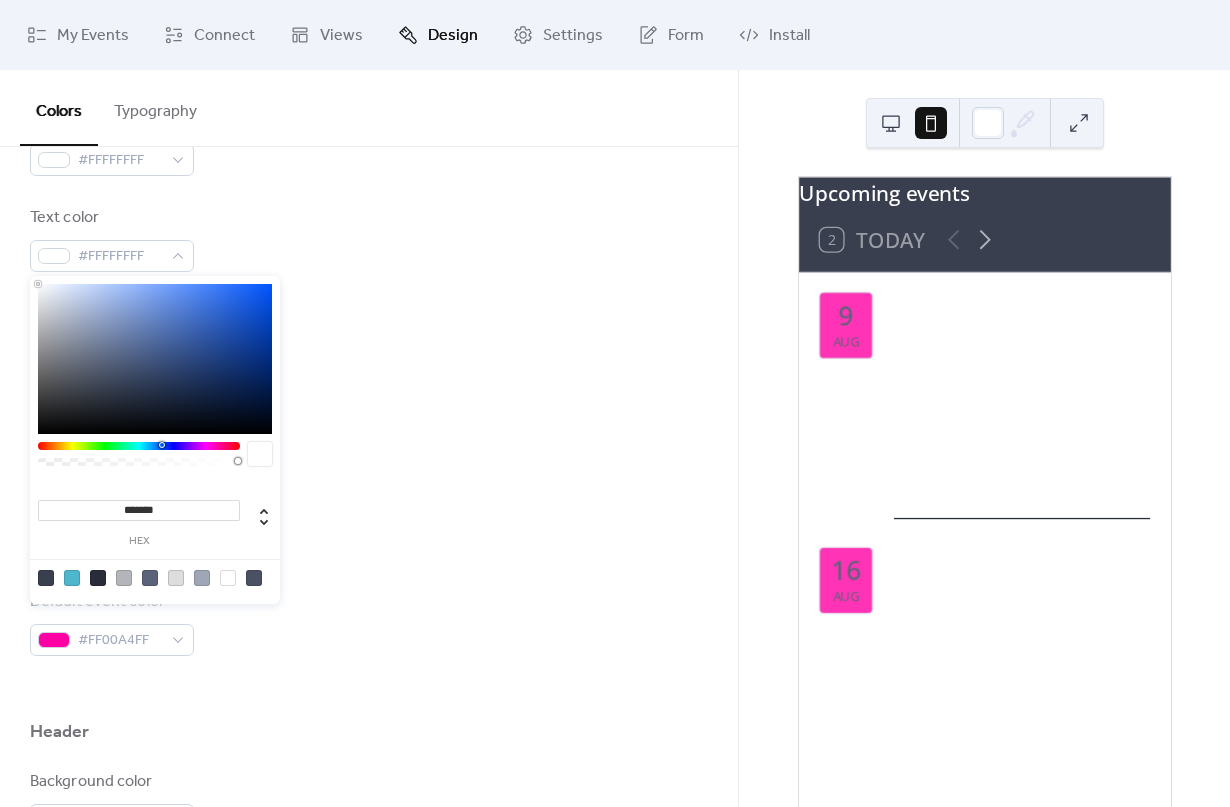 click at bounding box center (139, 446) 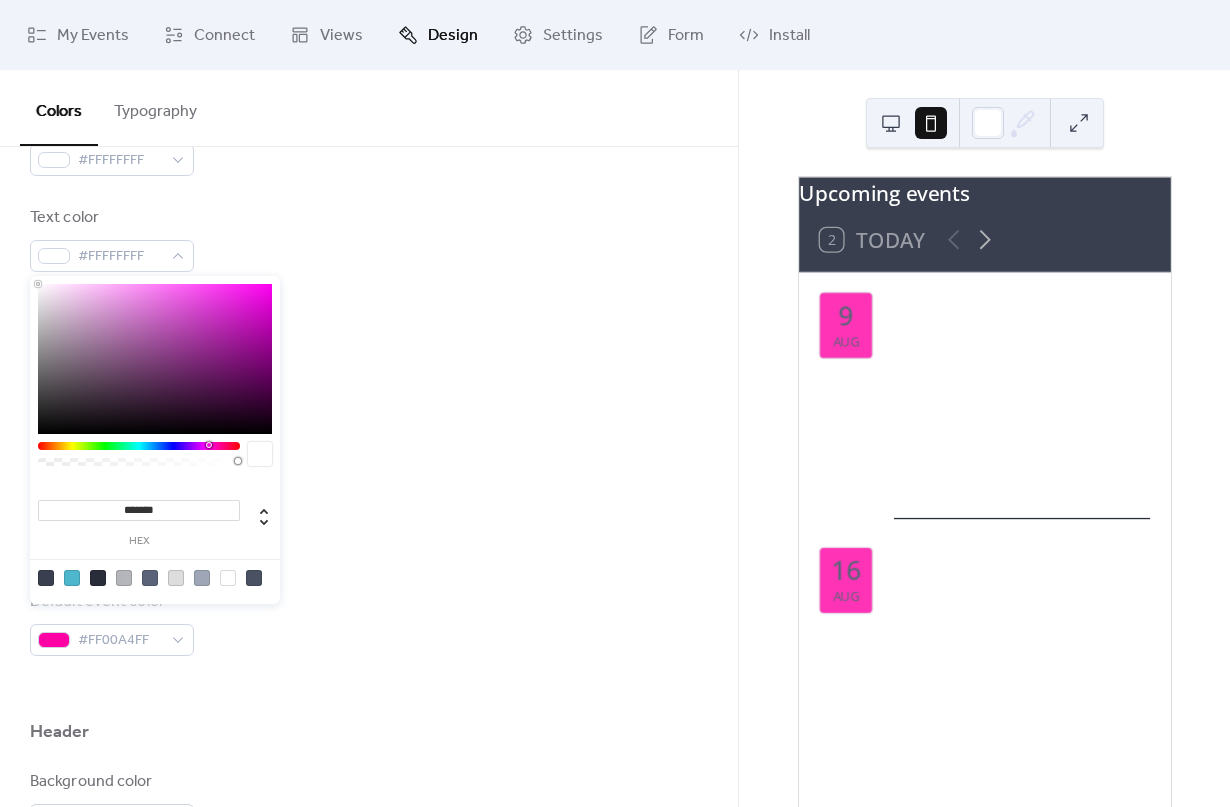 type on "*******" 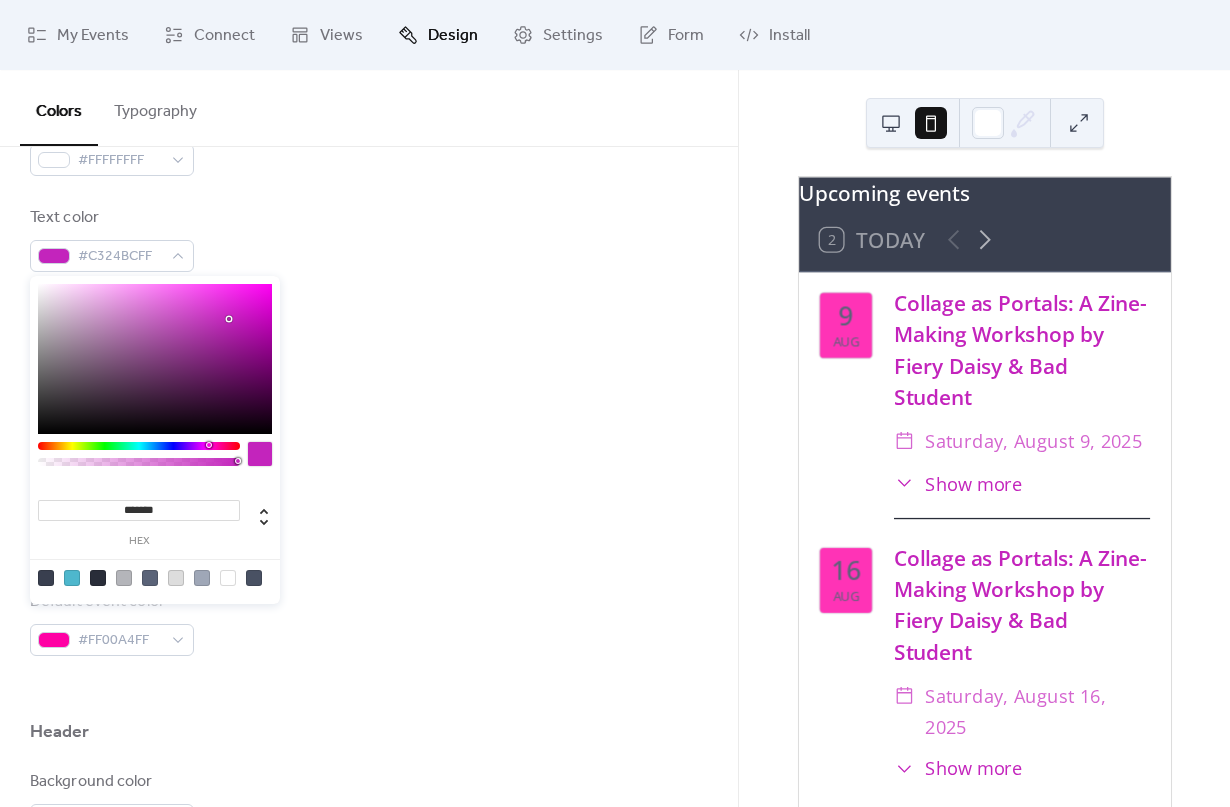 click on "Border color #DDDDDDFF" at bounding box center (369, 335) 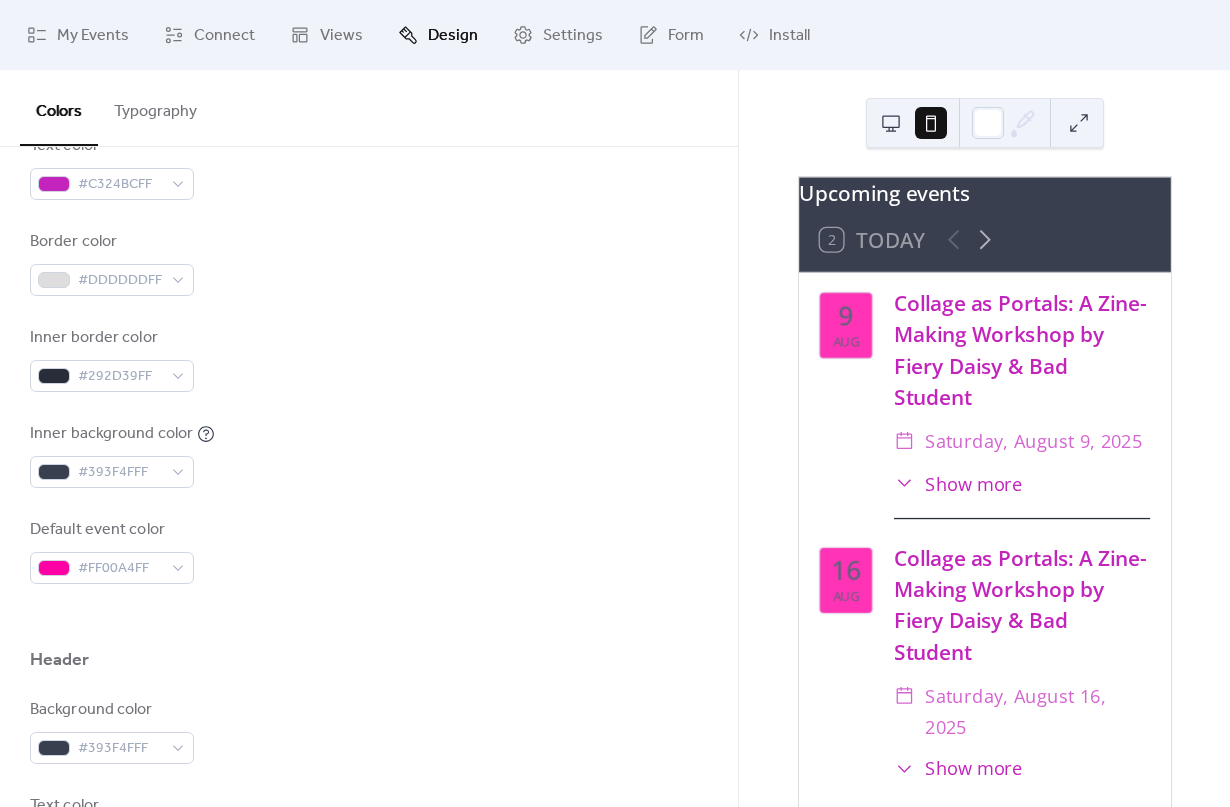 scroll, scrollTop: 398, scrollLeft: 0, axis: vertical 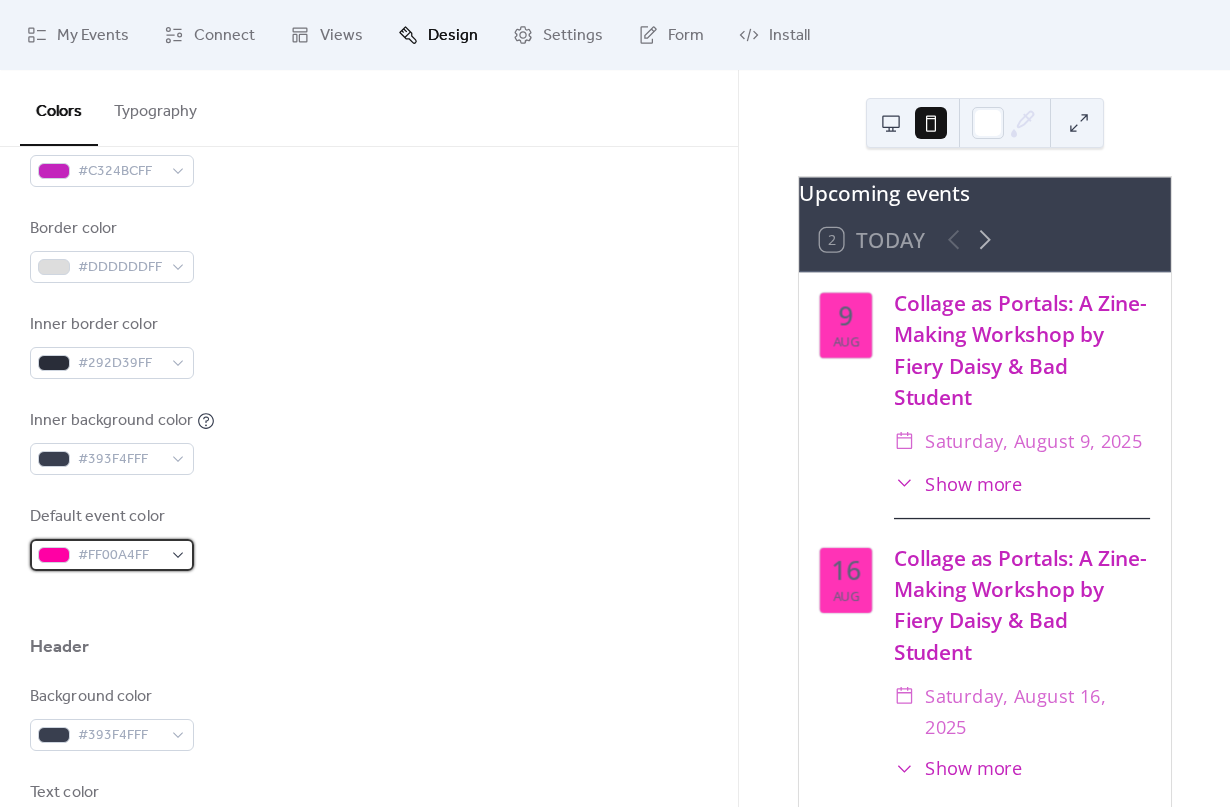 click on "#FF00A4FF" at bounding box center [120, 556] 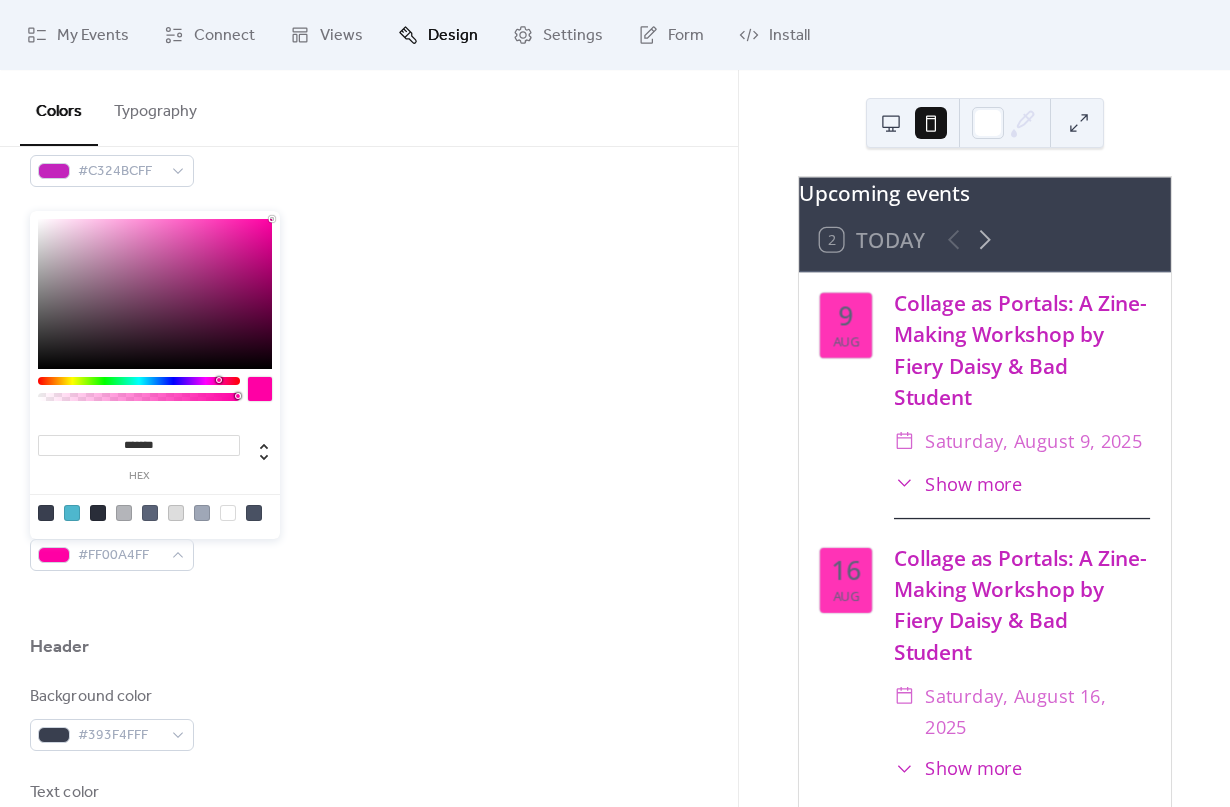 click on "*******" at bounding box center [139, 445] 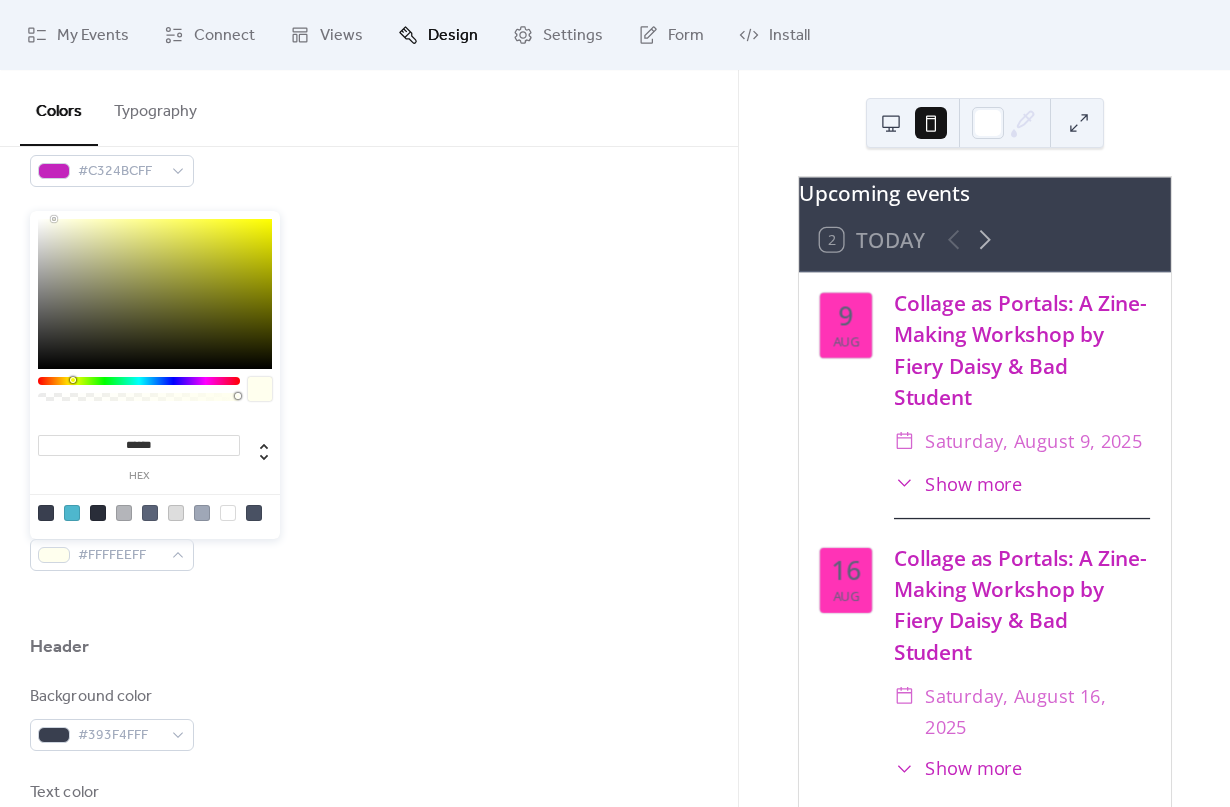 type on "*******" 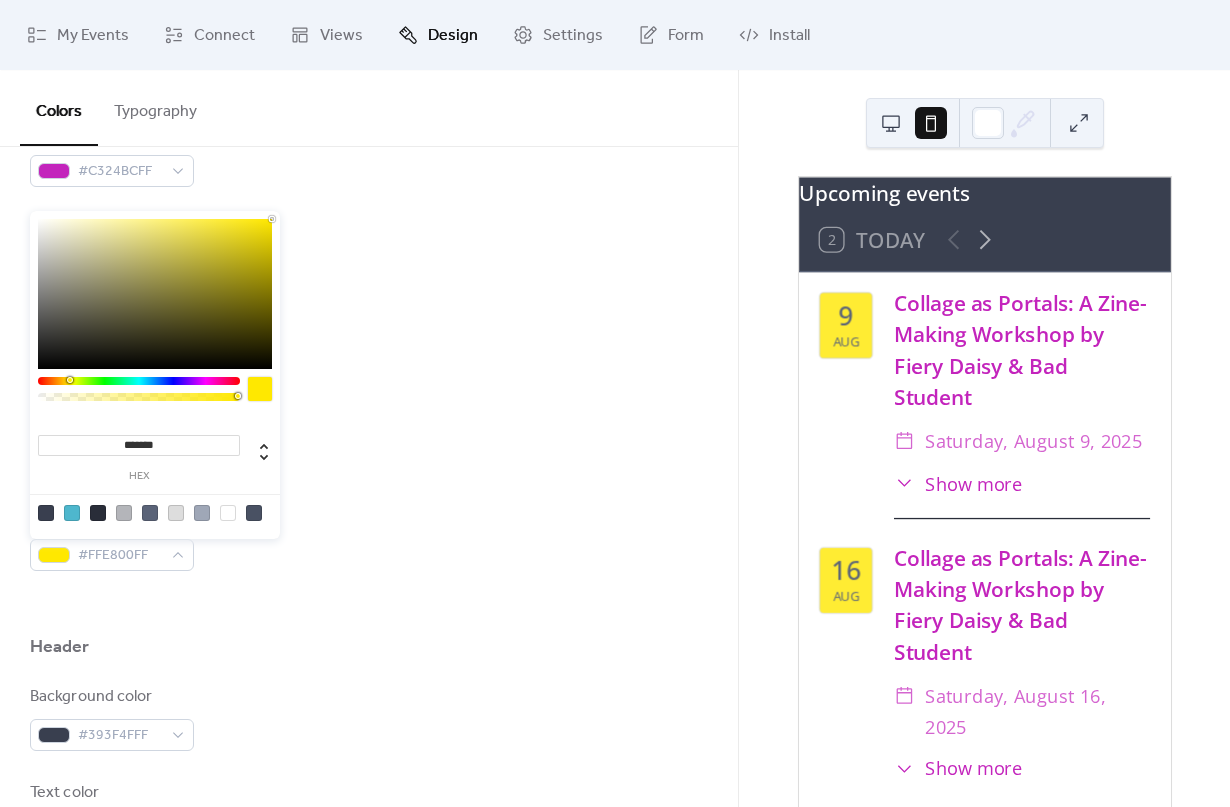 click on "Inner border color #292D39FF" at bounding box center [369, 346] 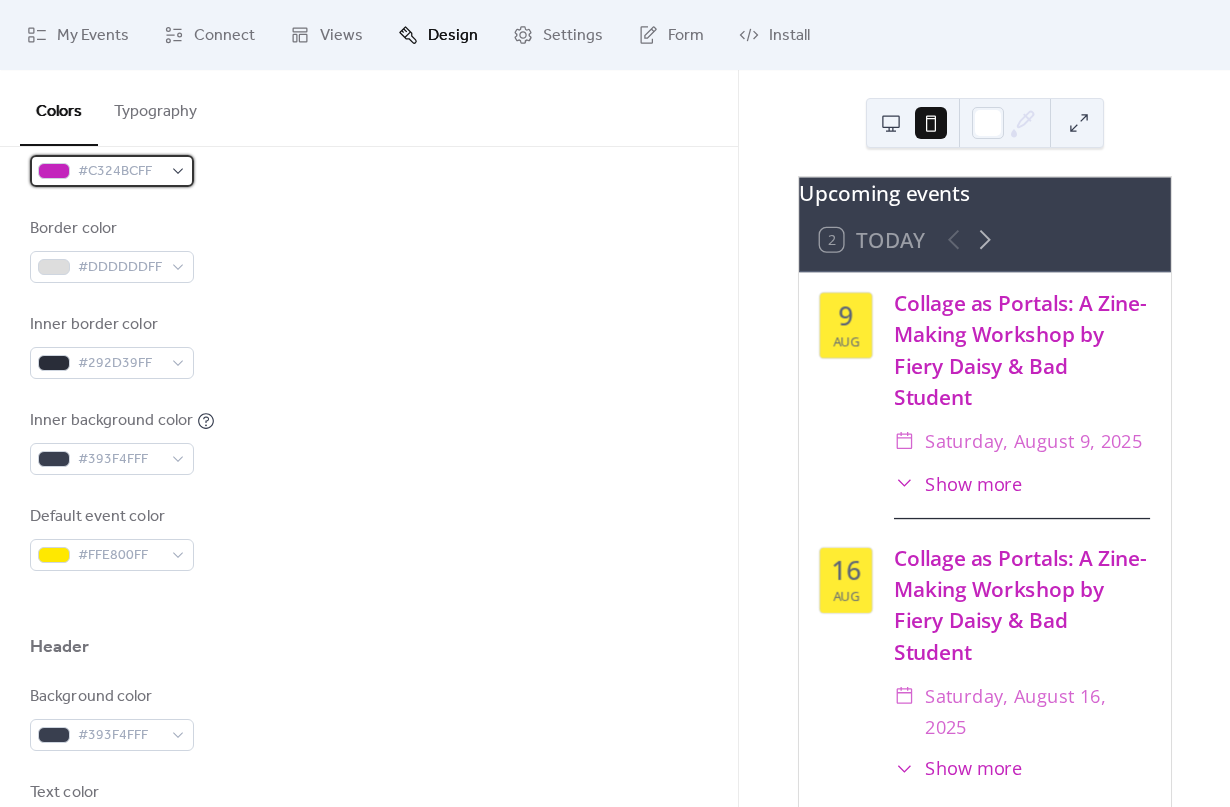 click on "#C324BCFF" at bounding box center [120, 172] 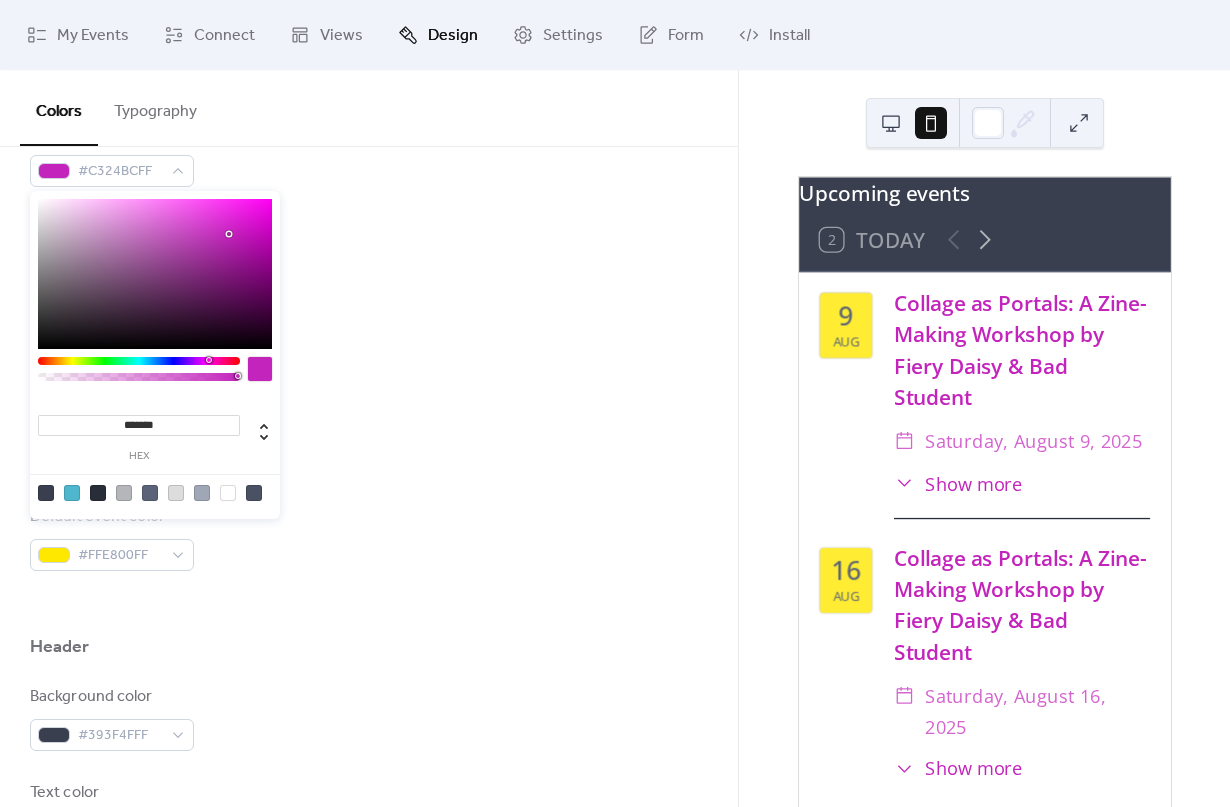 click on "*******" at bounding box center (139, 425) 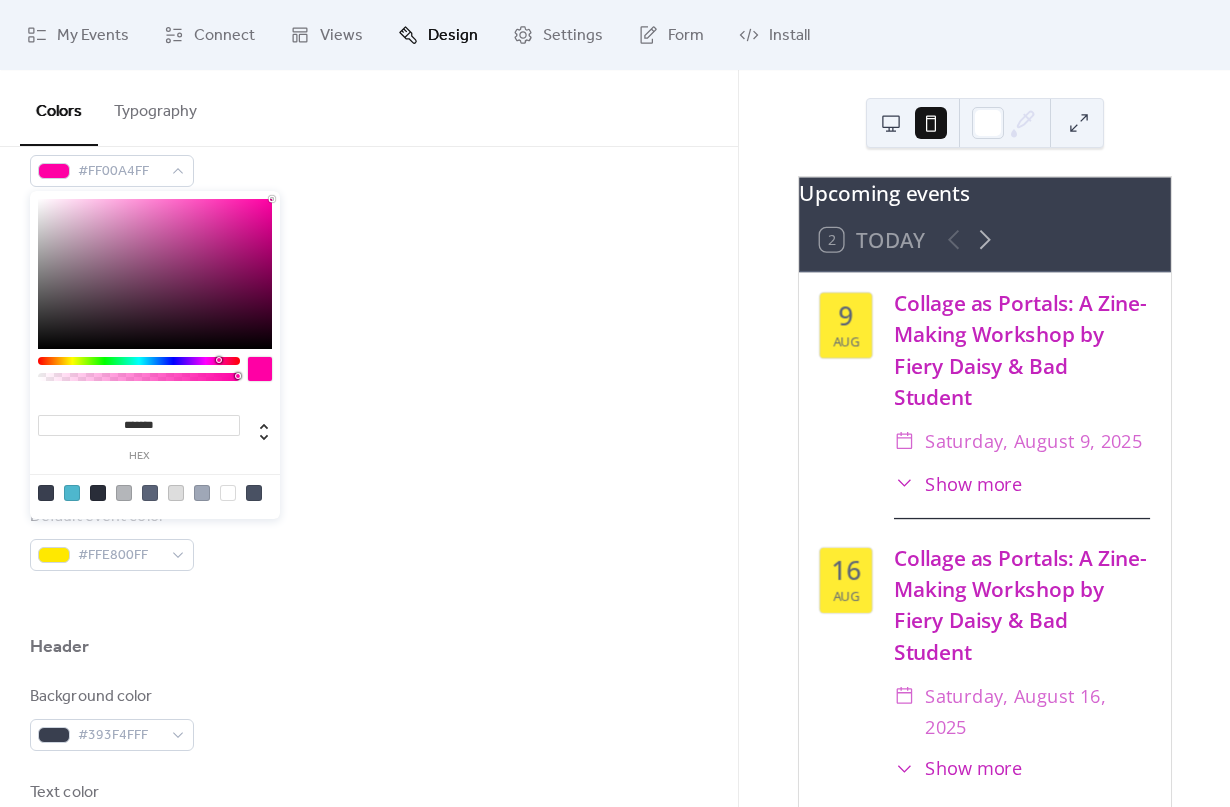 type on "*******" 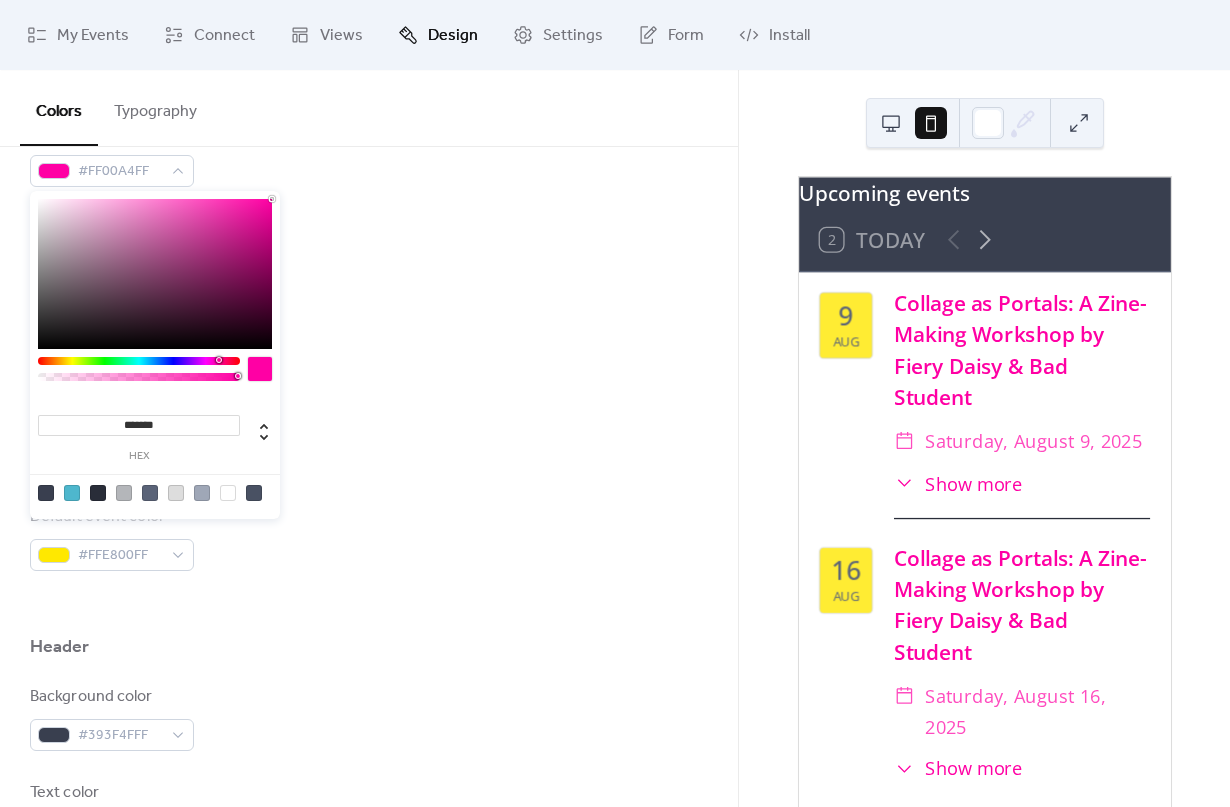 click on "Background color #FFFFFFFF Text color #FF00A4FF Border color #DDDDDDFF Inner border color #292D39FF Inner background color #393F4FFF Default event color #FFE800FF" at bounding box center (369, 298) 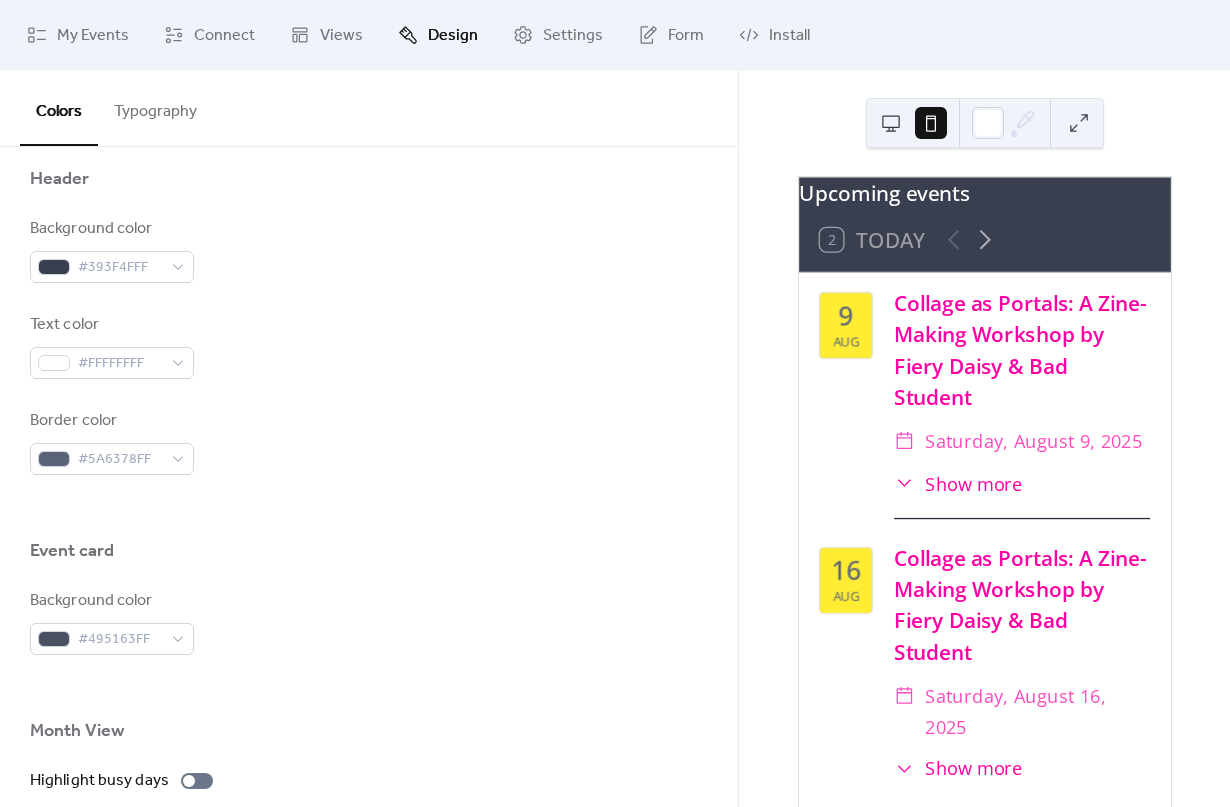 scroll, scrollTop: 869, scrollLeft: 0, axis: vertical 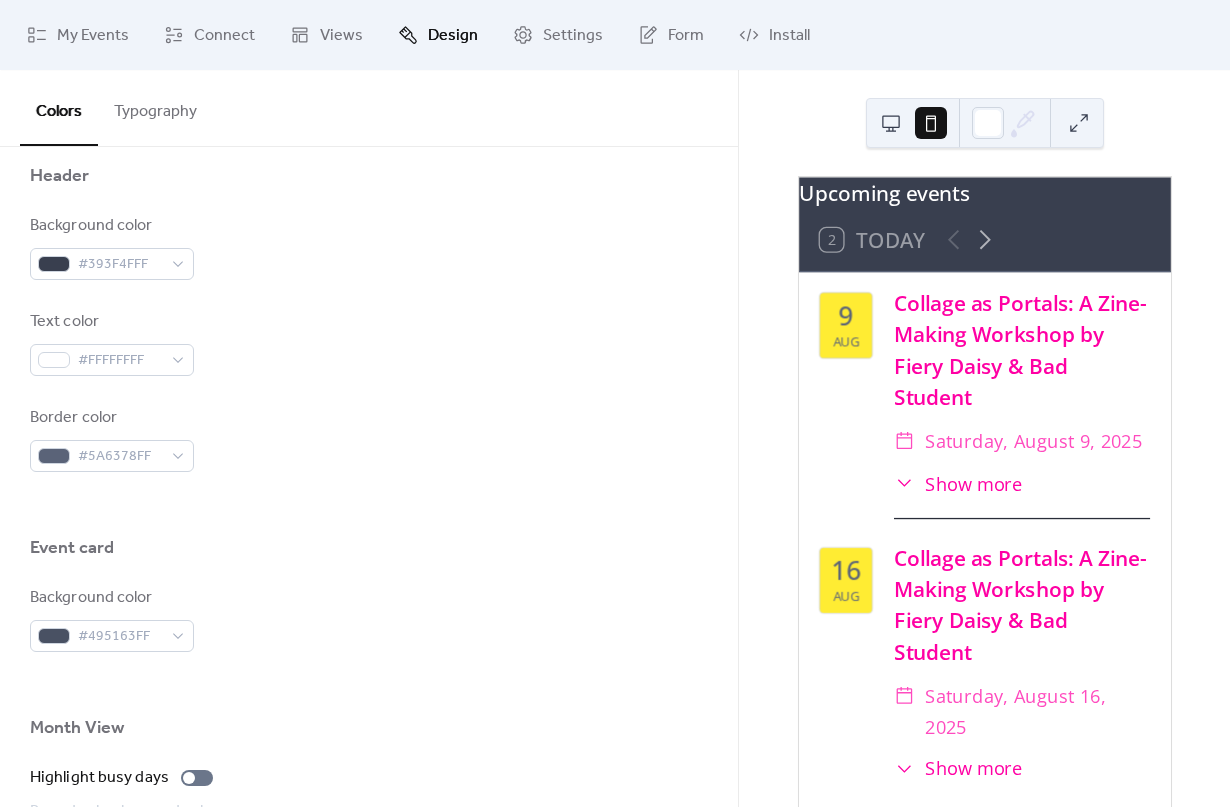 click at bounding box center [911, 123] 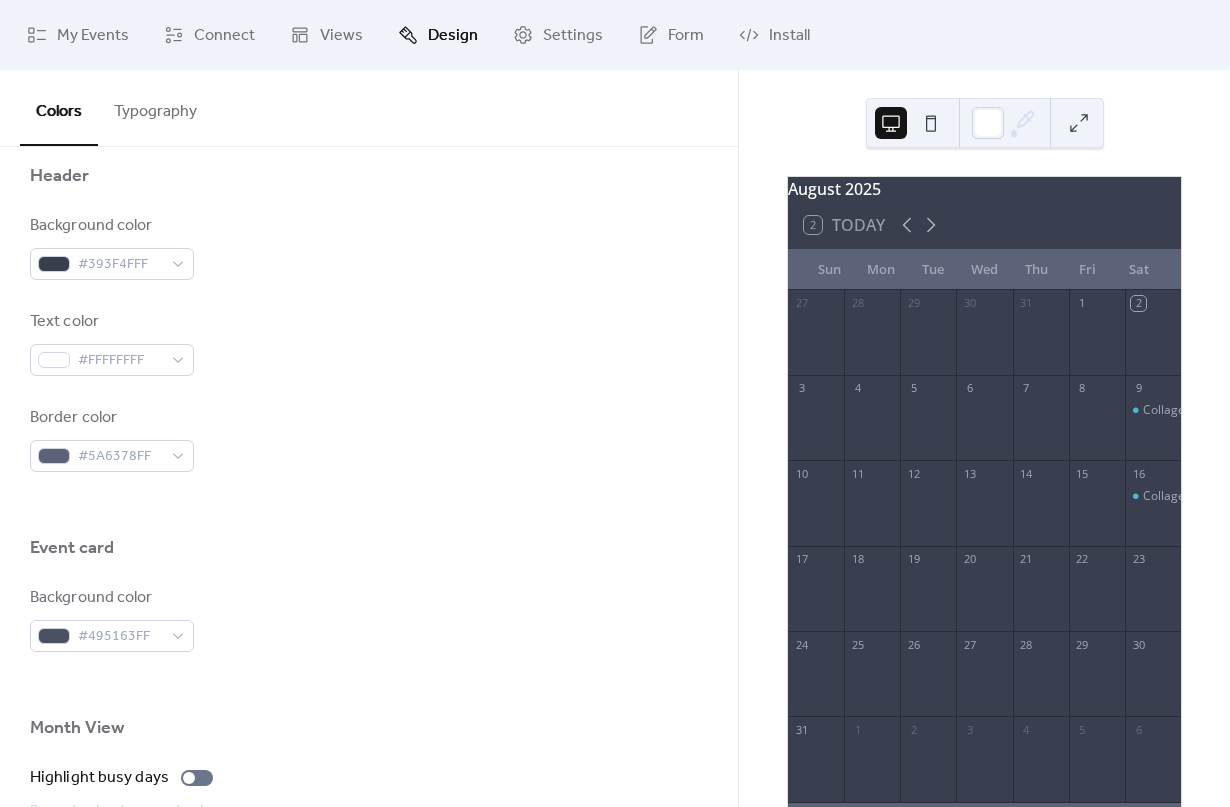 click at bounding box center [931, 123] 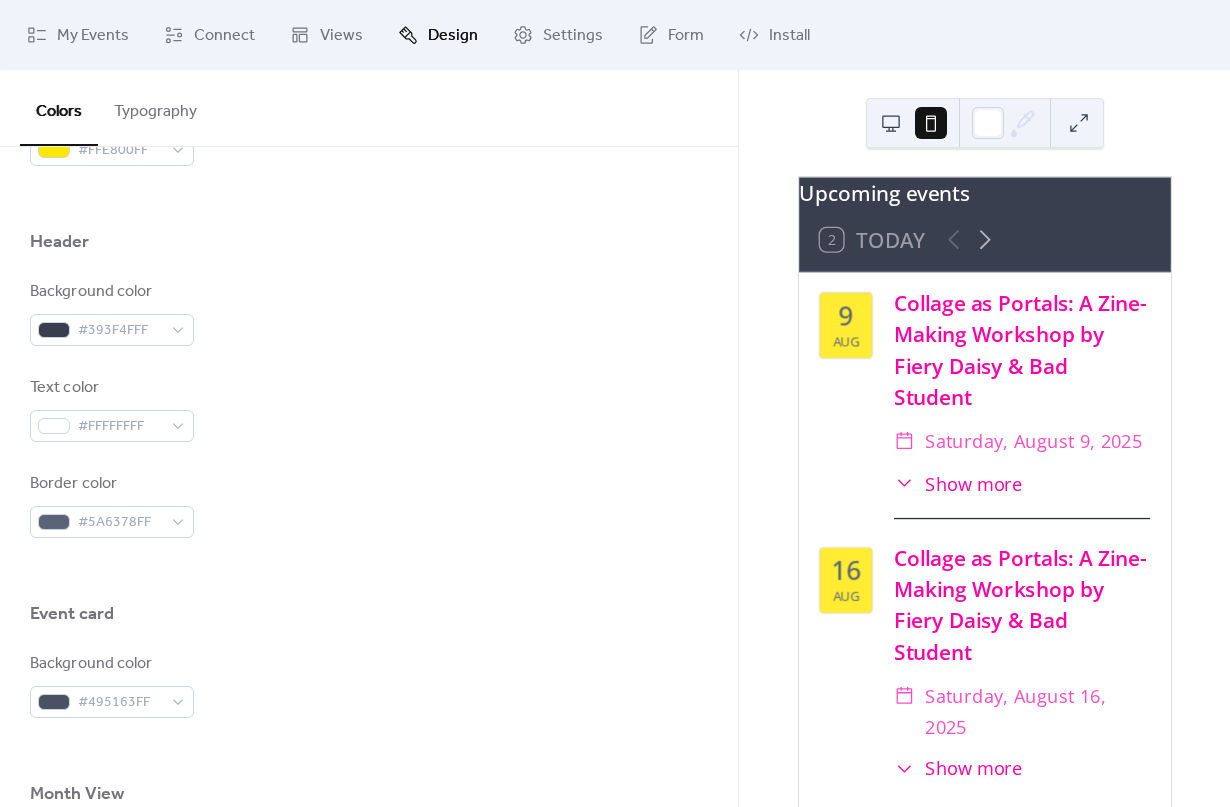 scroll, scrollTop: 799, scrollLeft: 0, axis: vertical 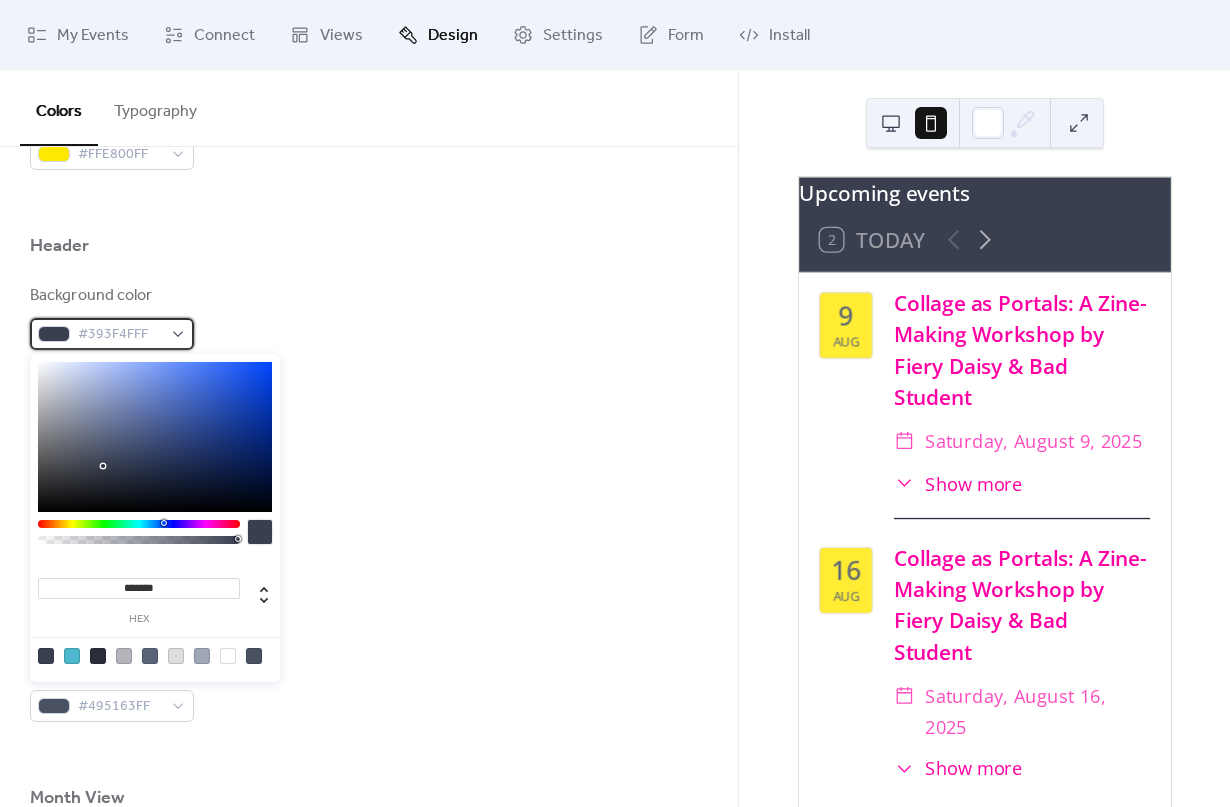 click on "#393F4FFF" at bounding box center (120, 335) 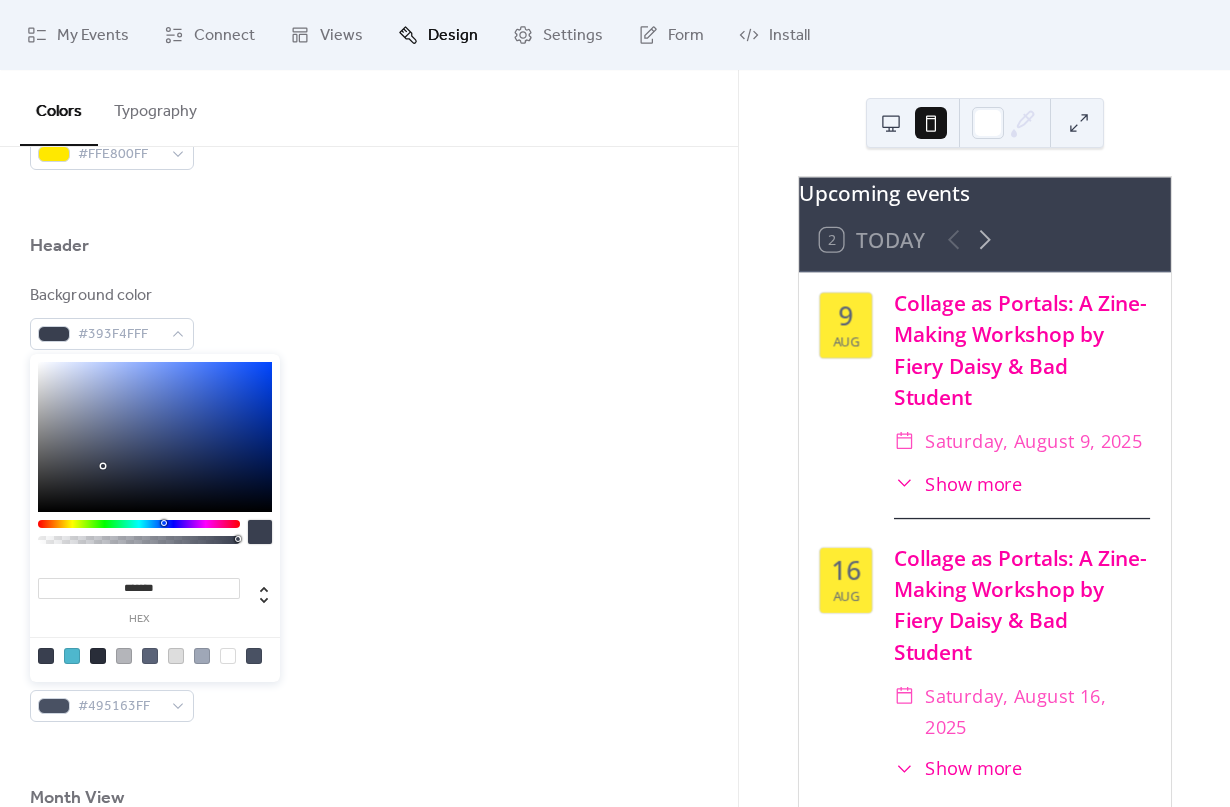 click on "*******" at bounding box center (139, 588) 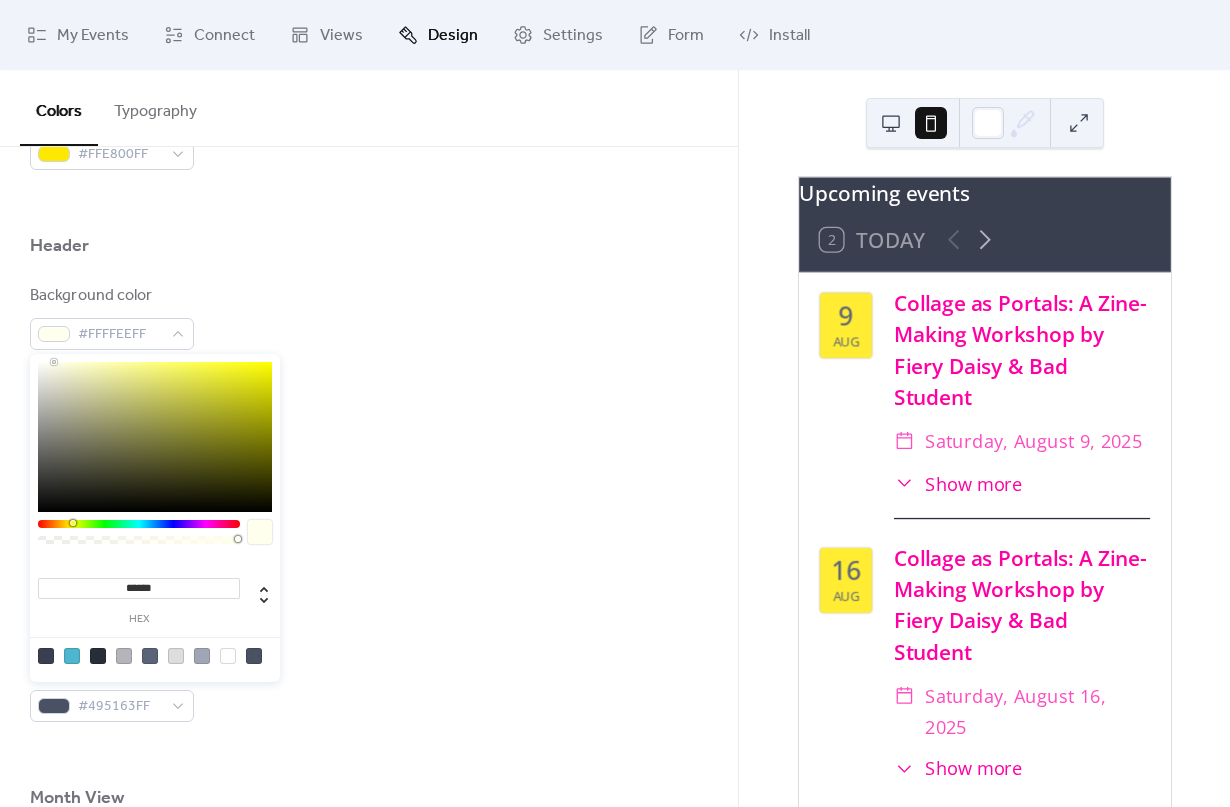 type on "*******" 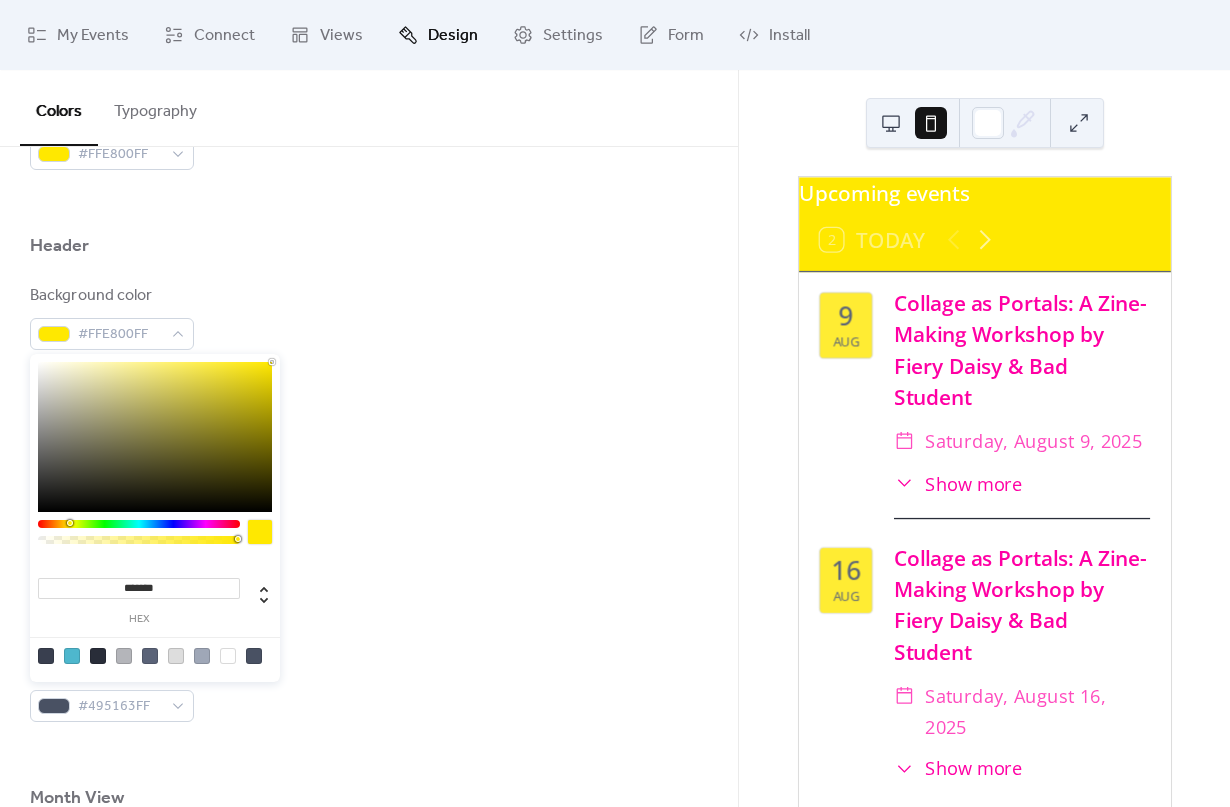 click on "Text color #FFFFFFFF" at bounding box center [369, 413] 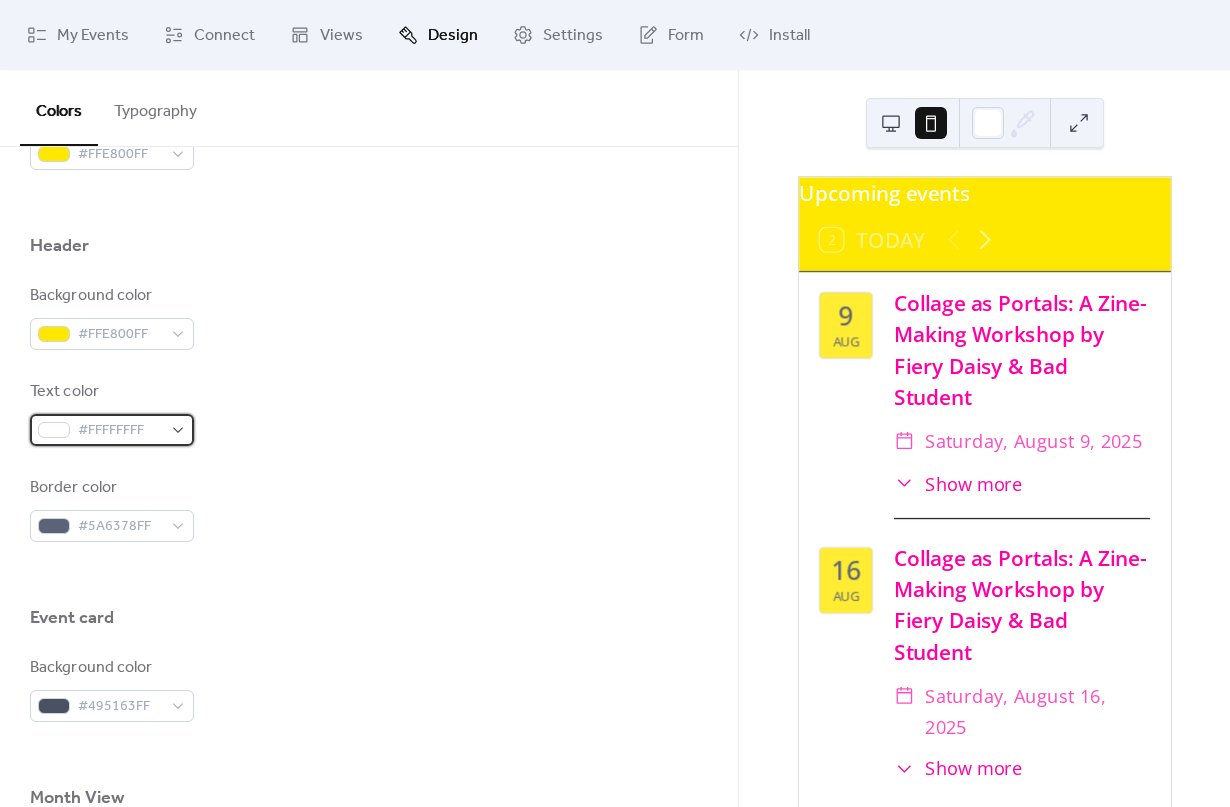click on "#FFFFFFFF" at bounding box center [120, 431] 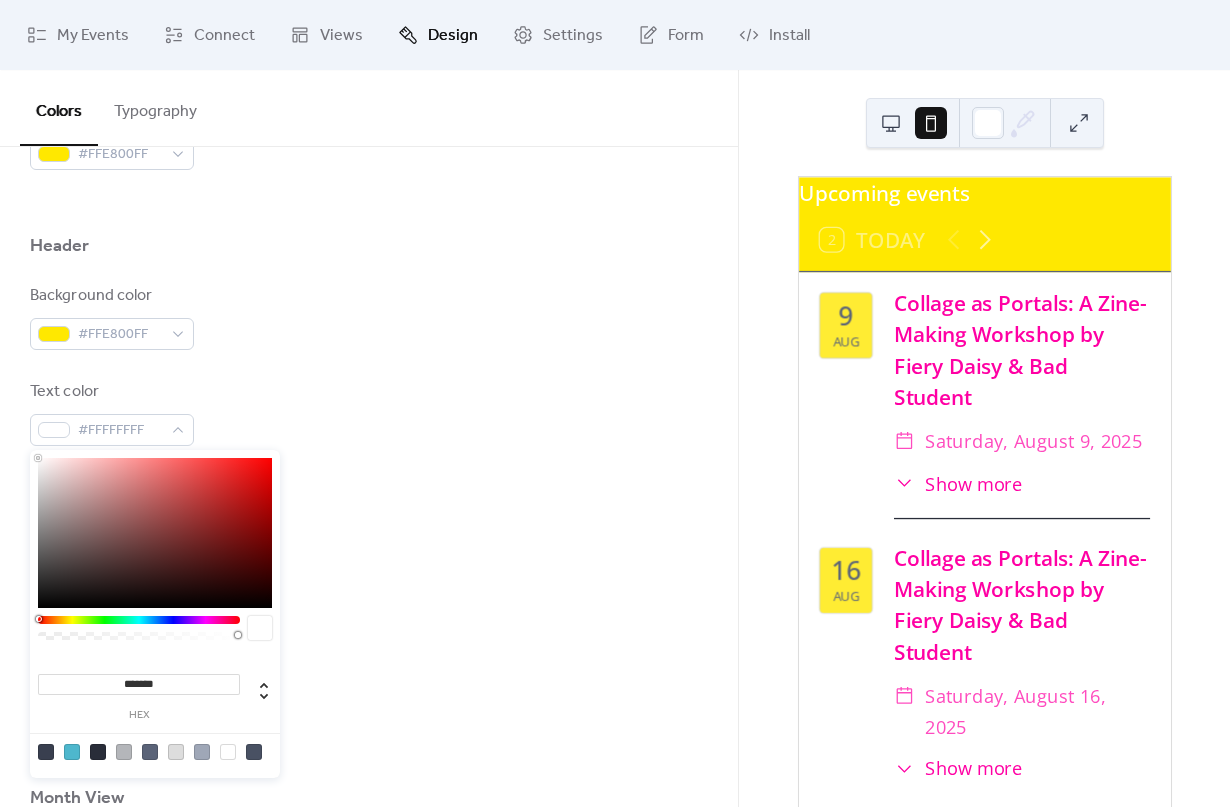click on "*******" at bounding box center (139, 684) 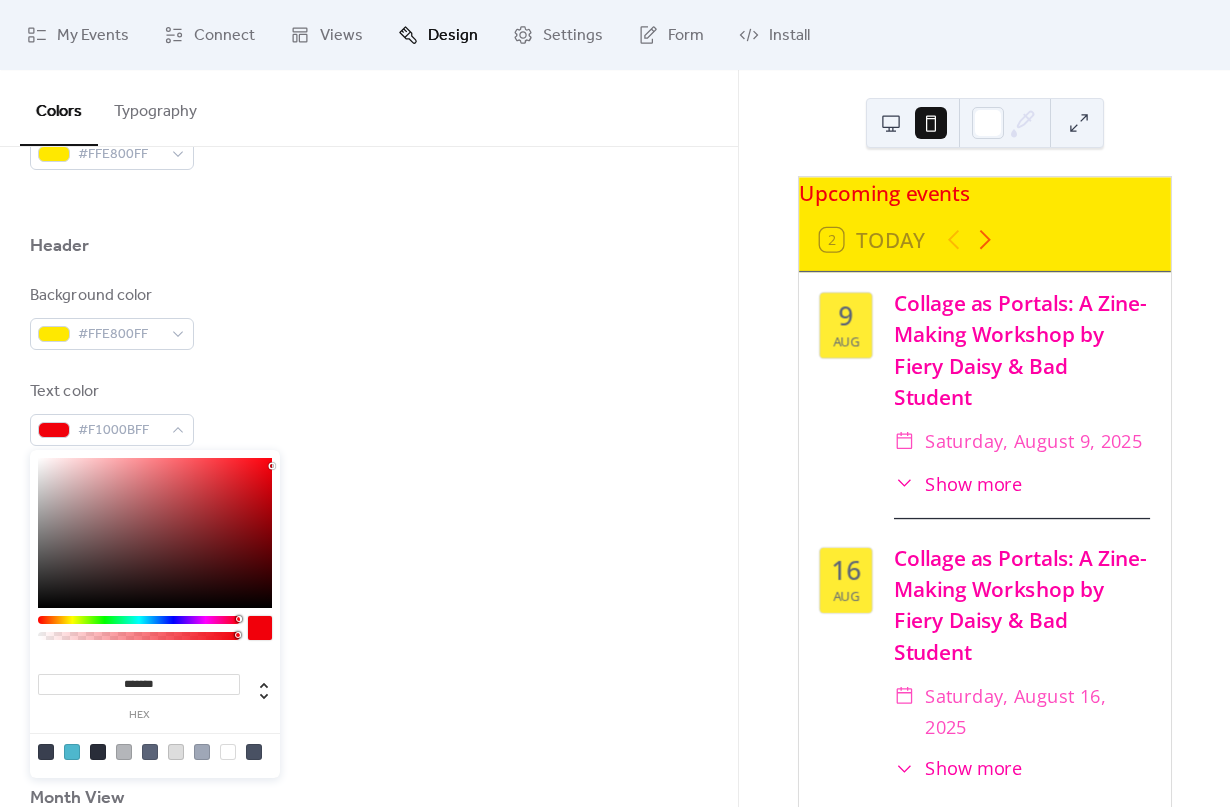 click on "*******" at bounding box center [139, 684] 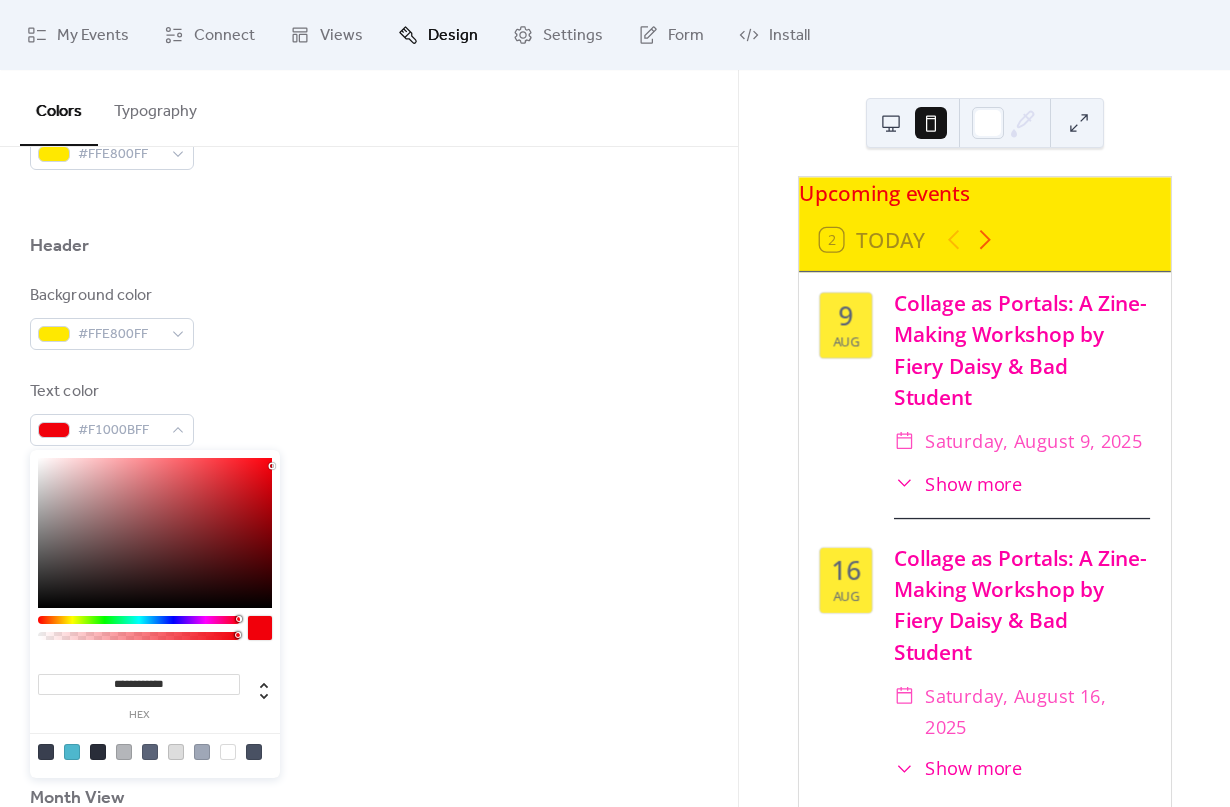 click on "**********" at bounding box center [139, 684] 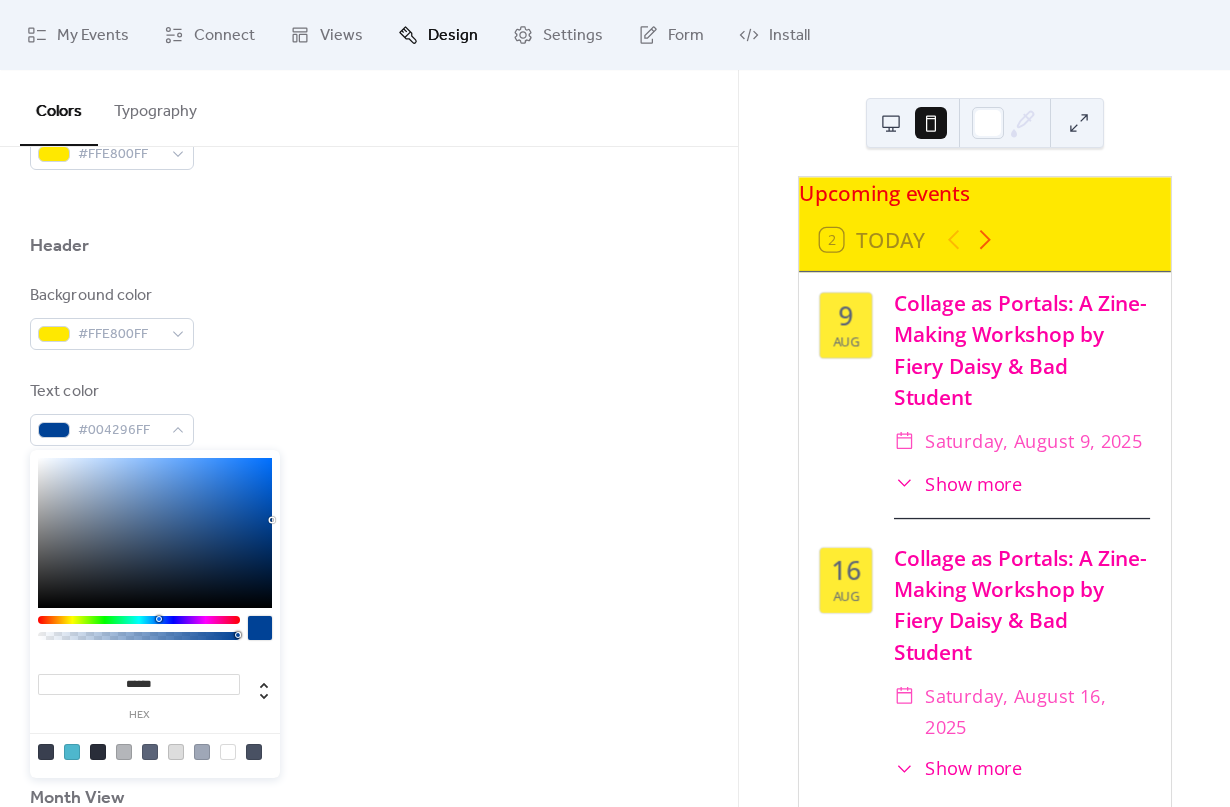 type on "******" 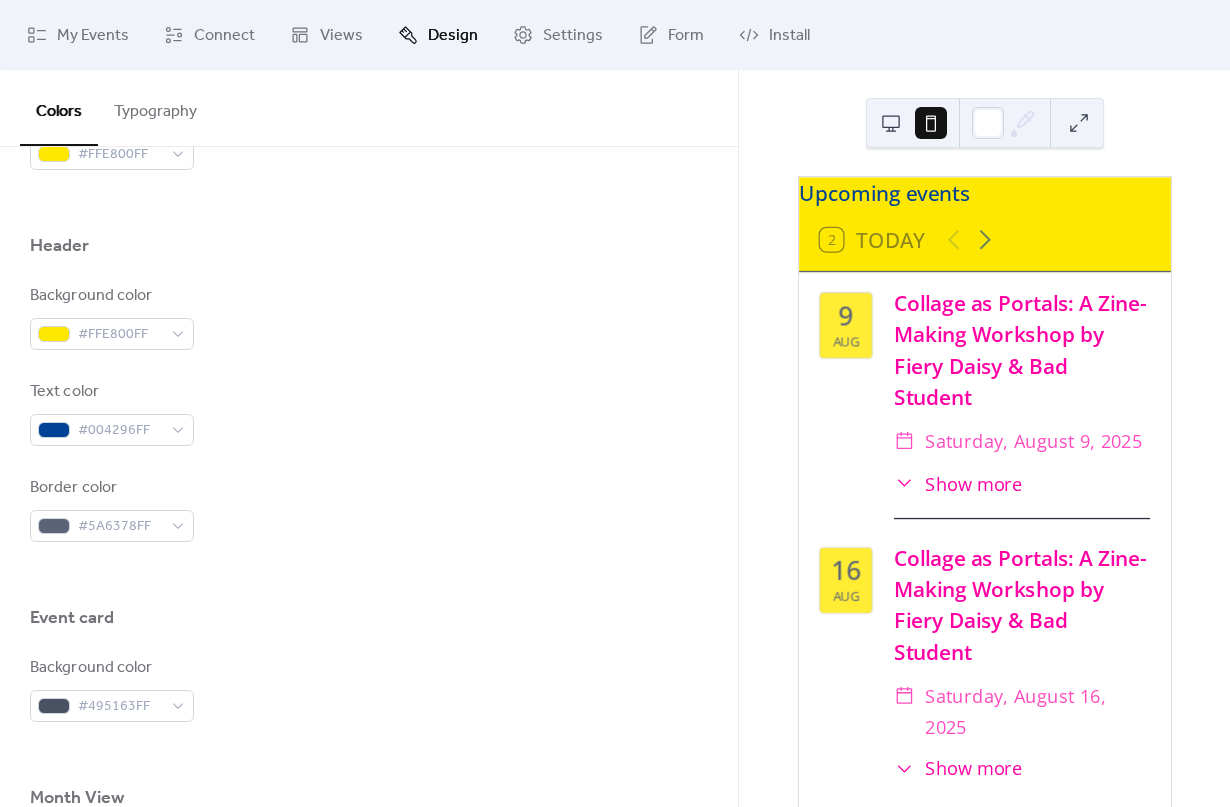click on "Text color #004296FF" at bounding box center (369, 413) 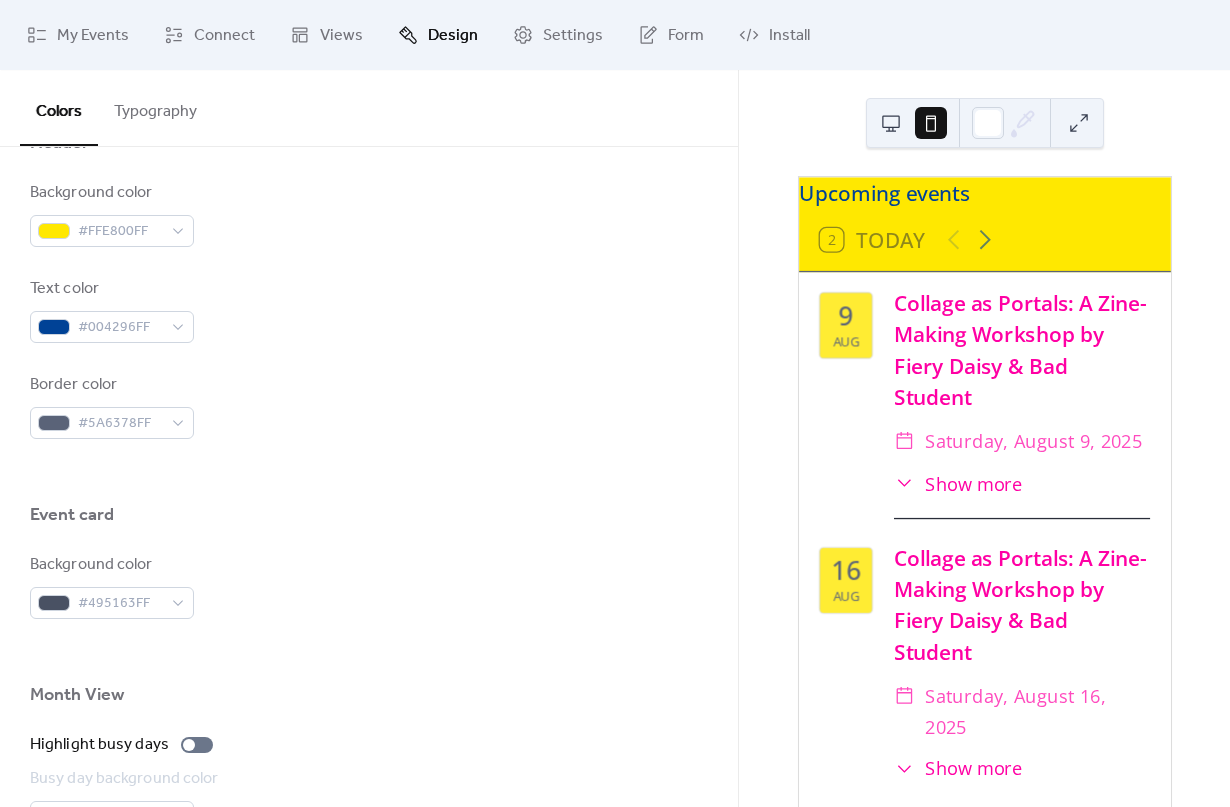 scroll, scrollTop: 903, scrollLeft: 0, axis: vertical 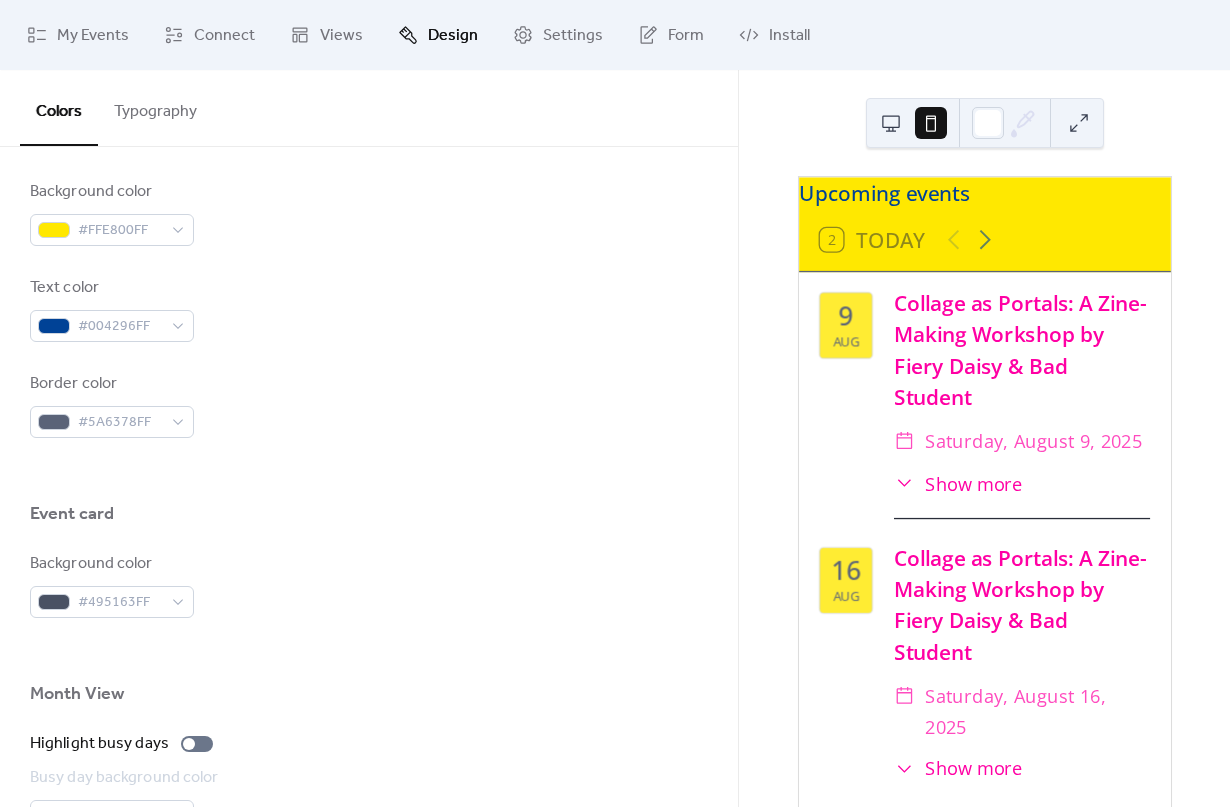 click at bounding box center [891, 123] 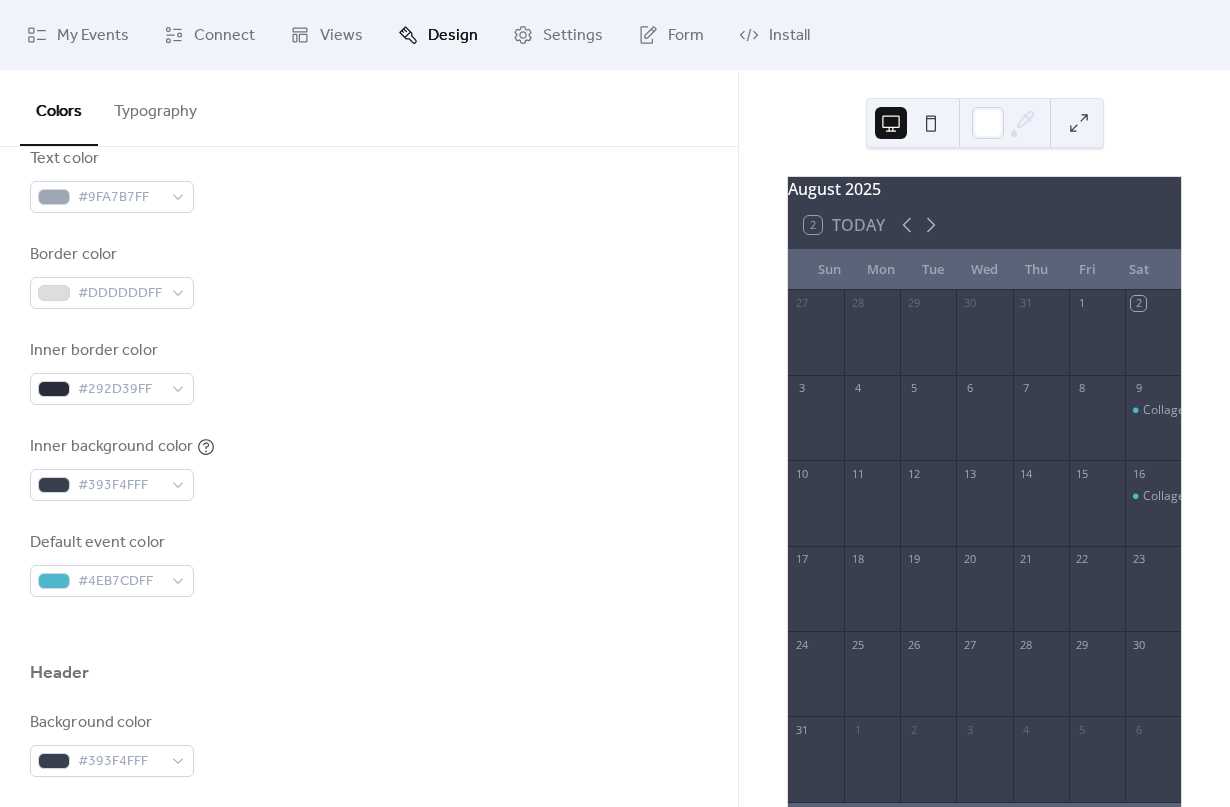 scroll, scrollTop: 367, scrollLeft: 0, axis: vertical 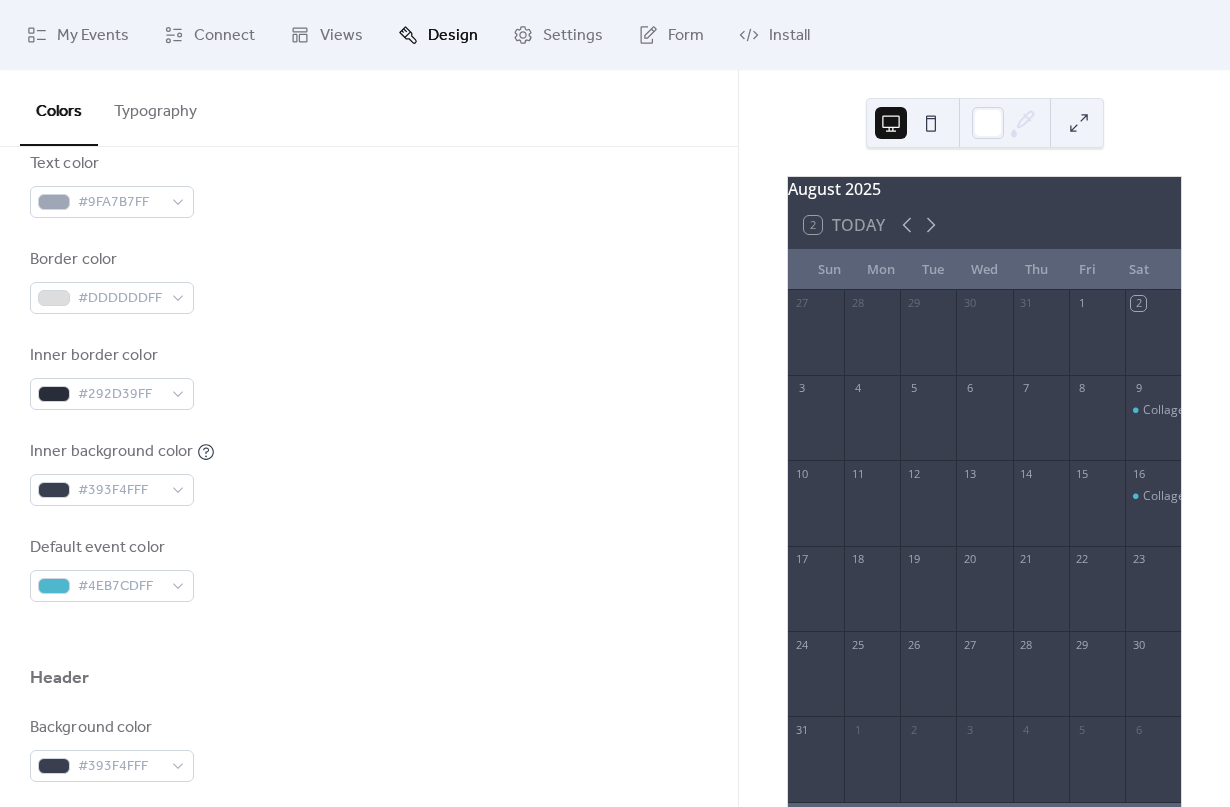 click at bounding box center [931, 123] 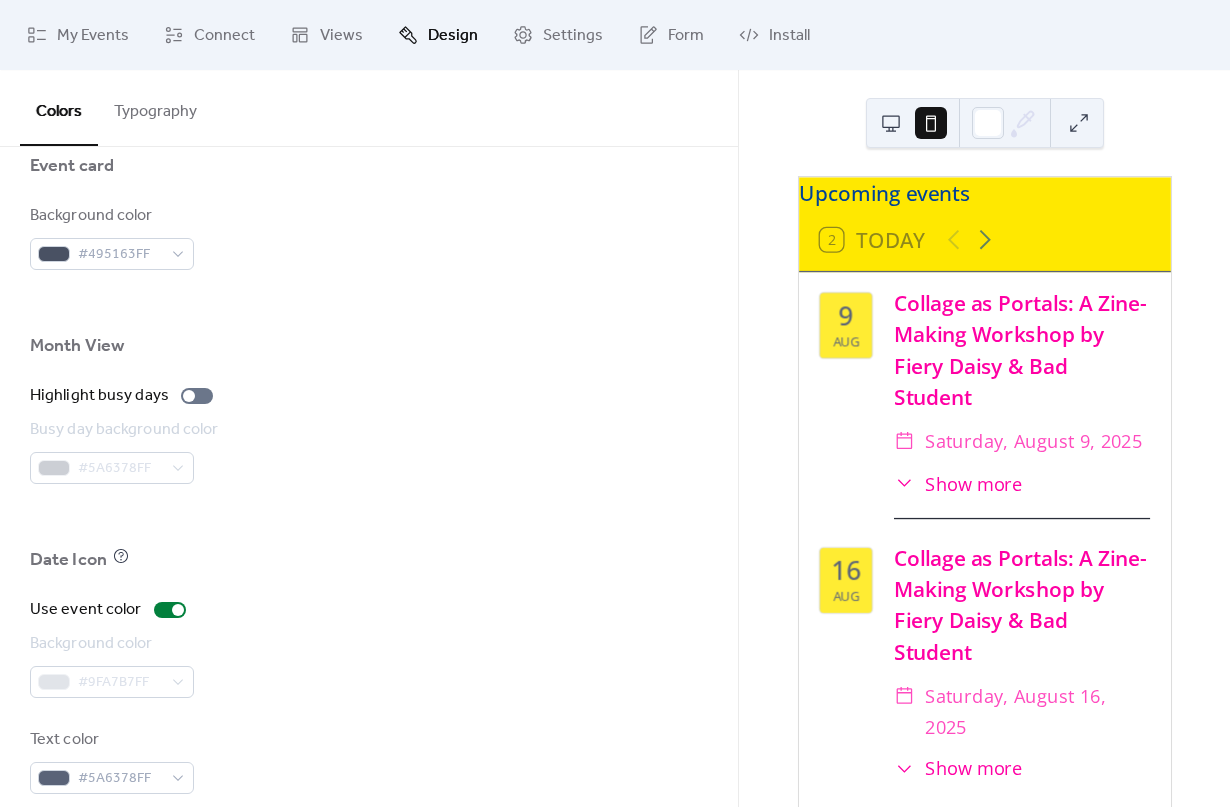 scroll, scrollTop: 1275, scrollLeft: 0, axis: vertical 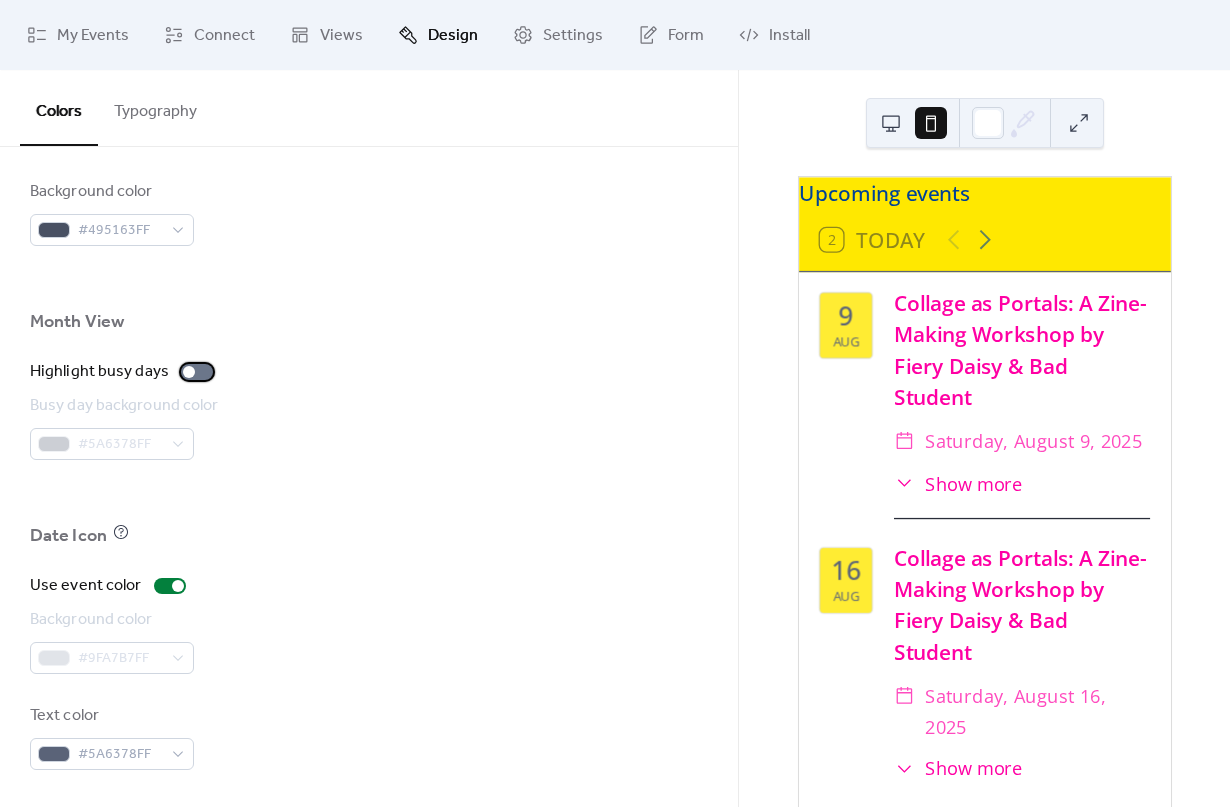 click at bounding box center (189, 372) 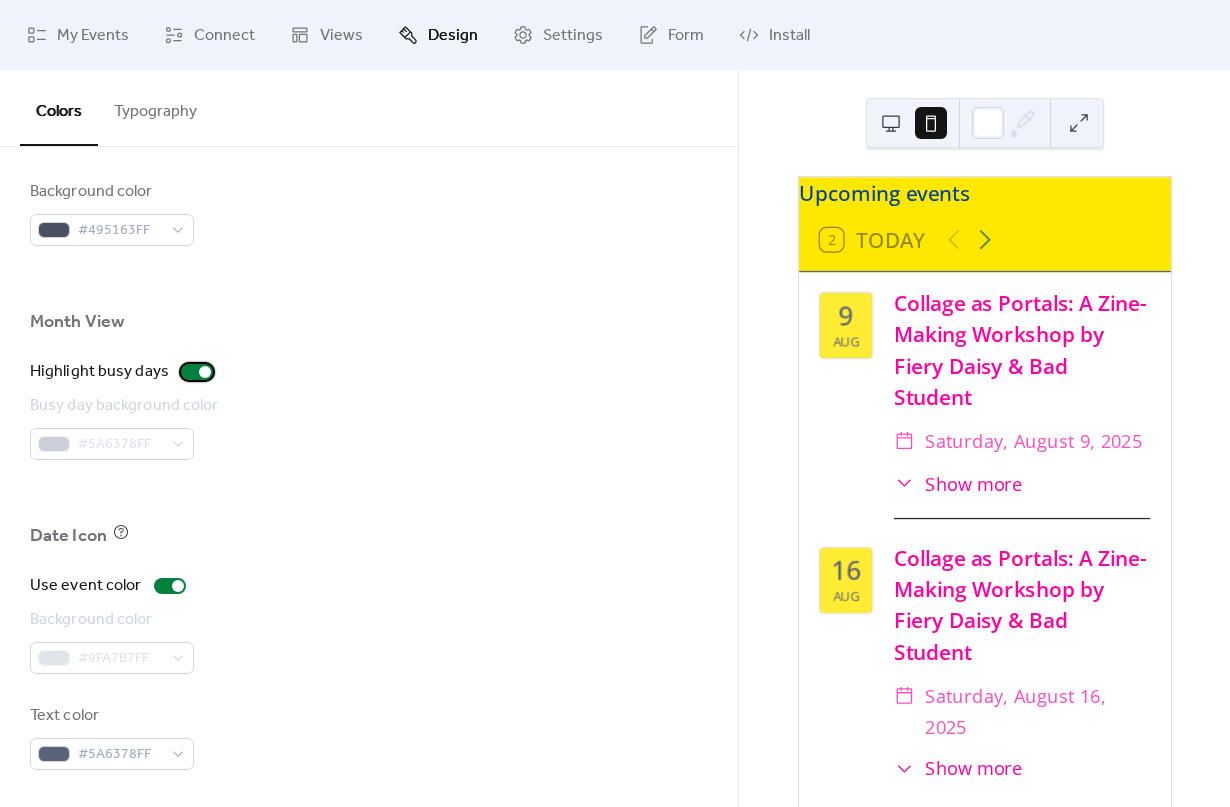 click at bounding box center (205, 372) 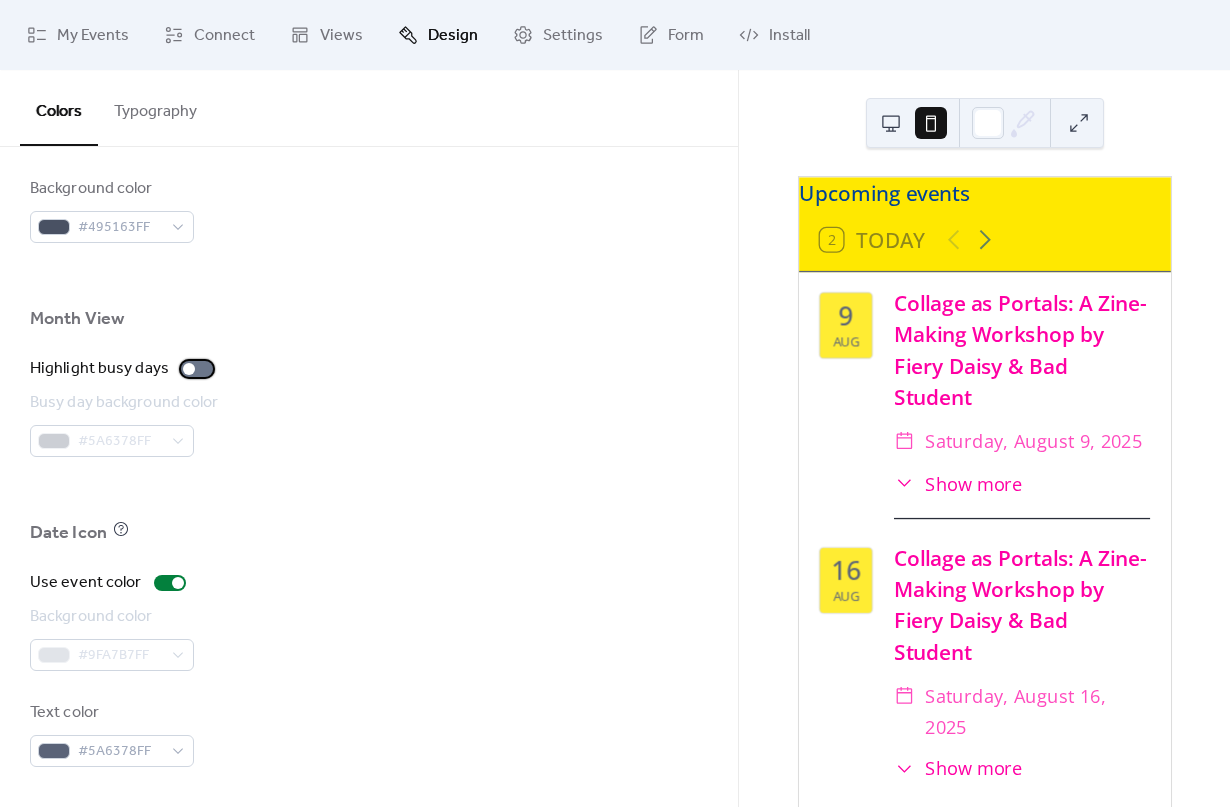 scroll, scrollTop: 1278, scrollLeft: 0, axis: vertical 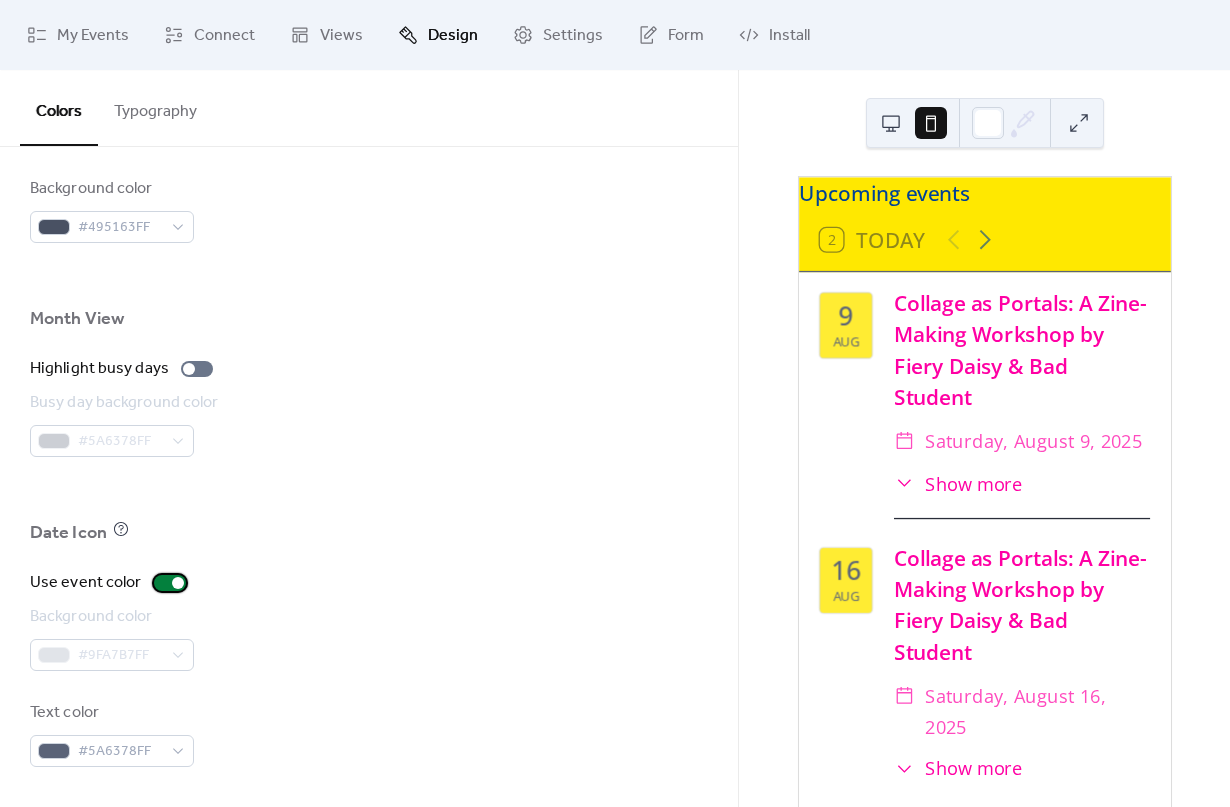 click at bounding box center (178, 583) 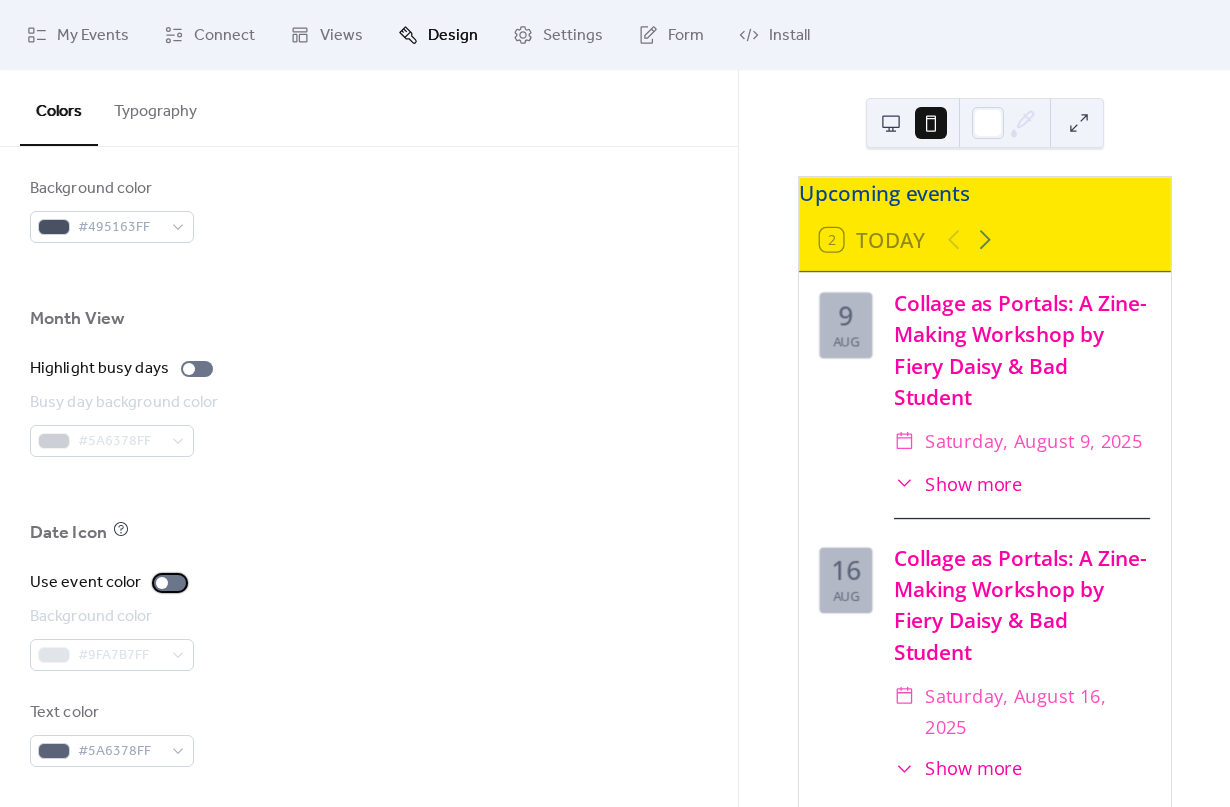 click at bounding box center (162, 583) 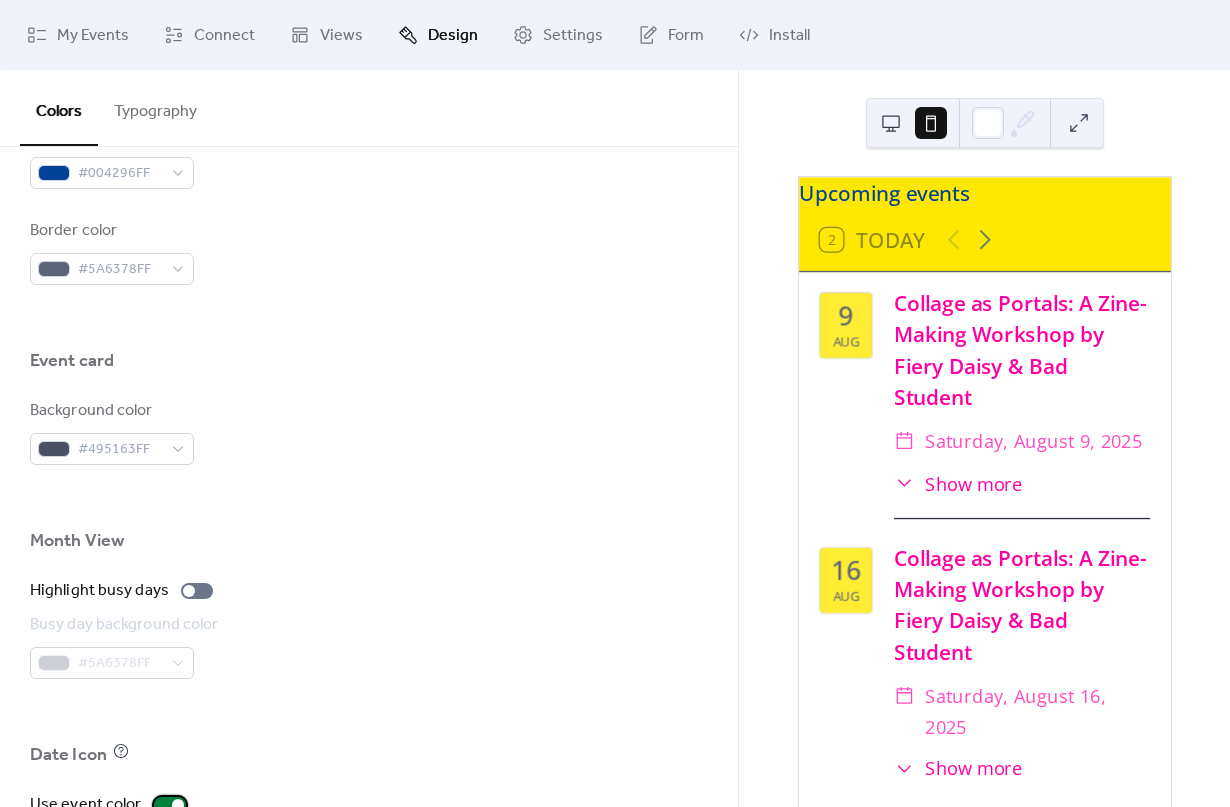 scroll, scrollTop: 1058, scrollLeft: 0, axis: vertical 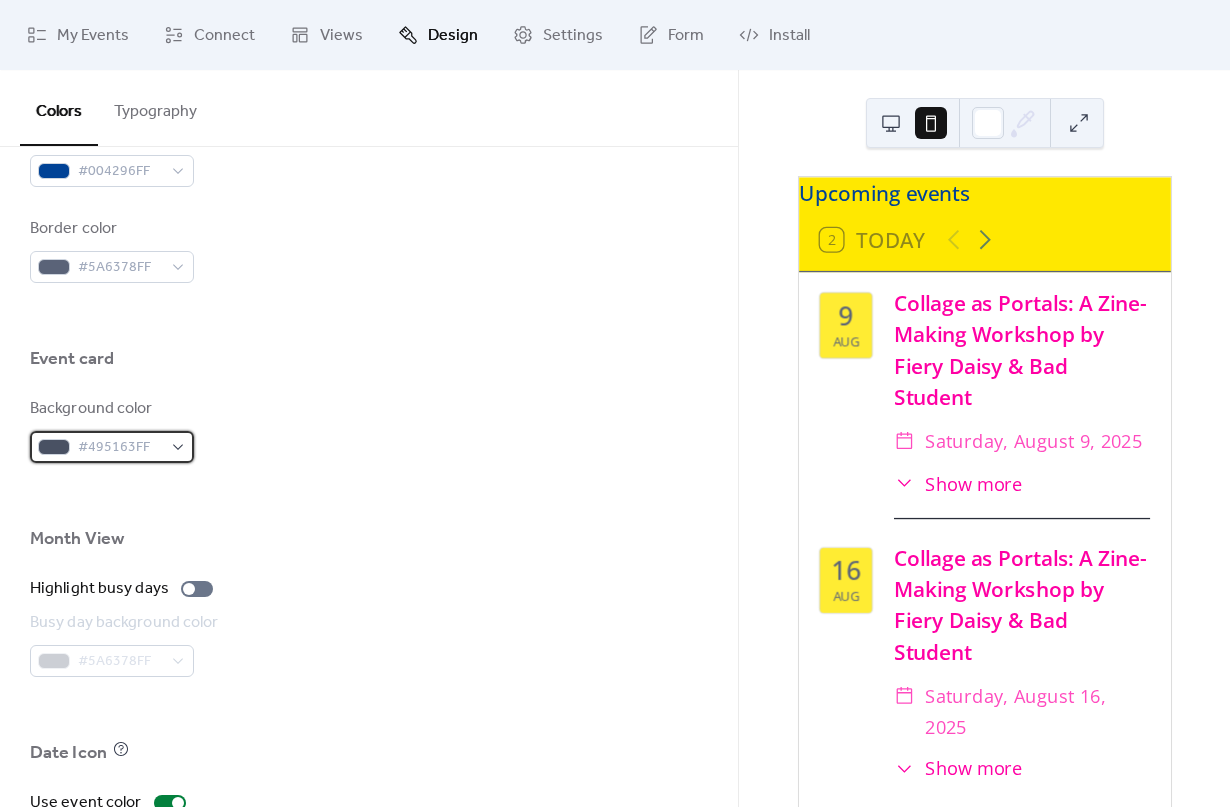 click on "#495163FF" at bounding box center [112, 447] 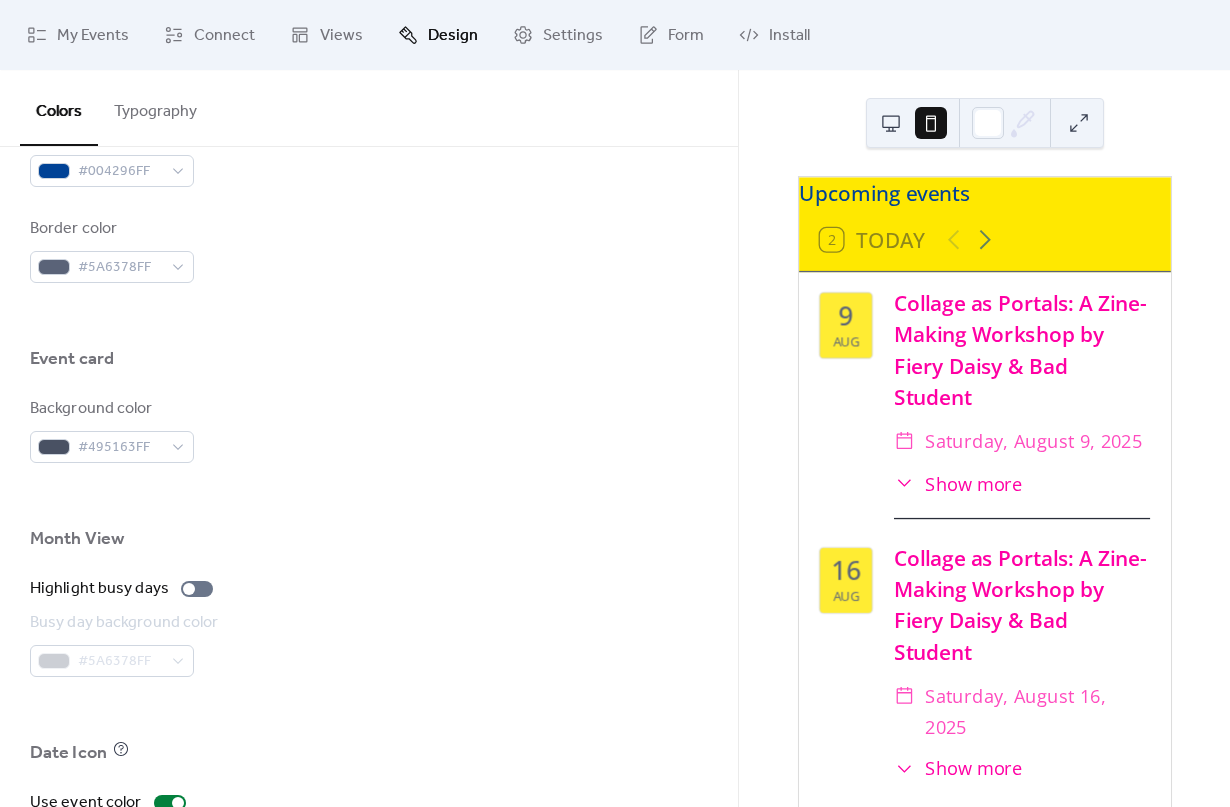click at bounding box center [369, 389] 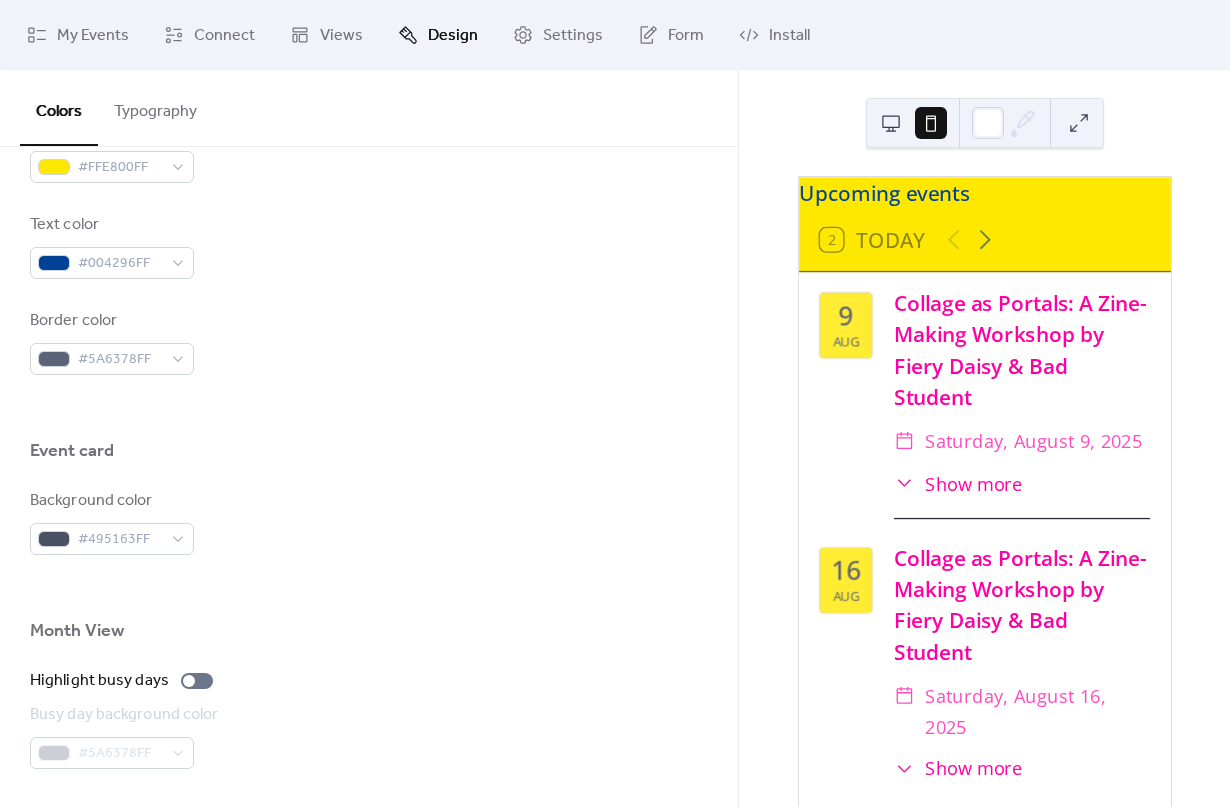scroll, scrollTop: 964, scrollLeft: 0, axis: vertical 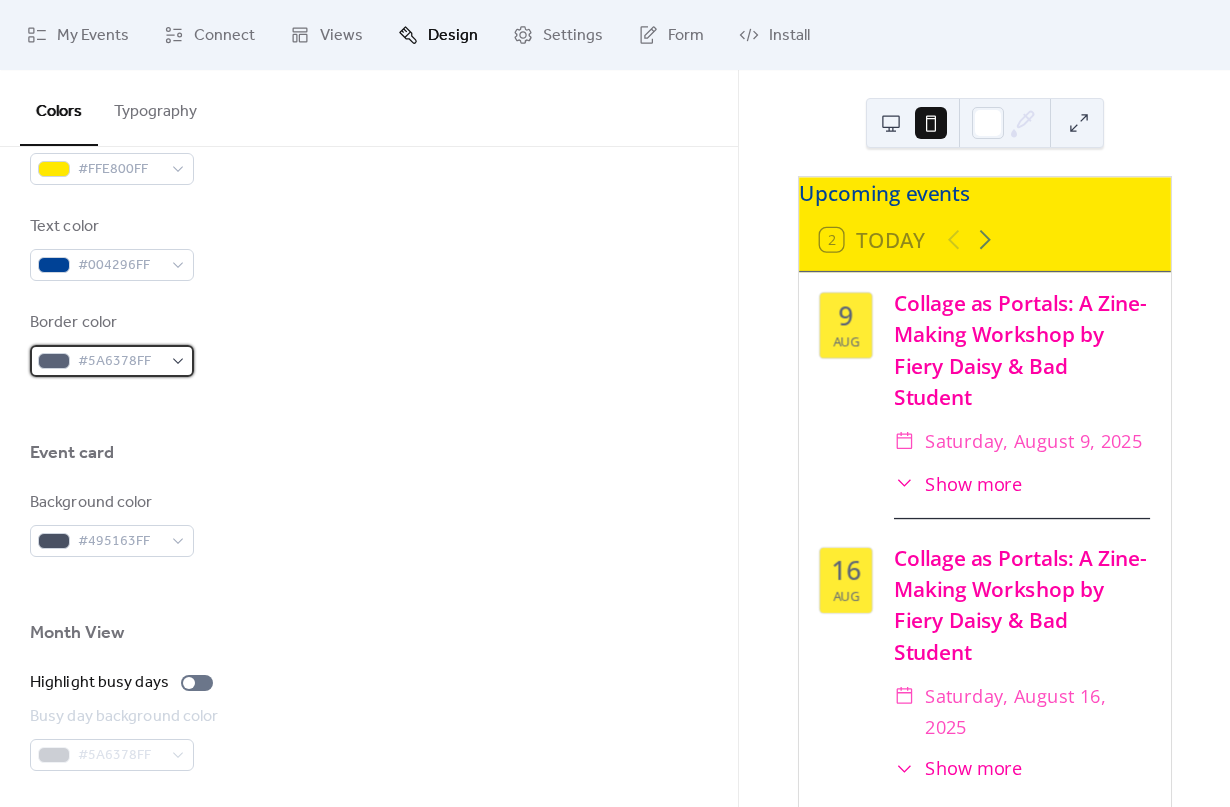 click on "#5A6378FF" at bounding box center [112, 361] 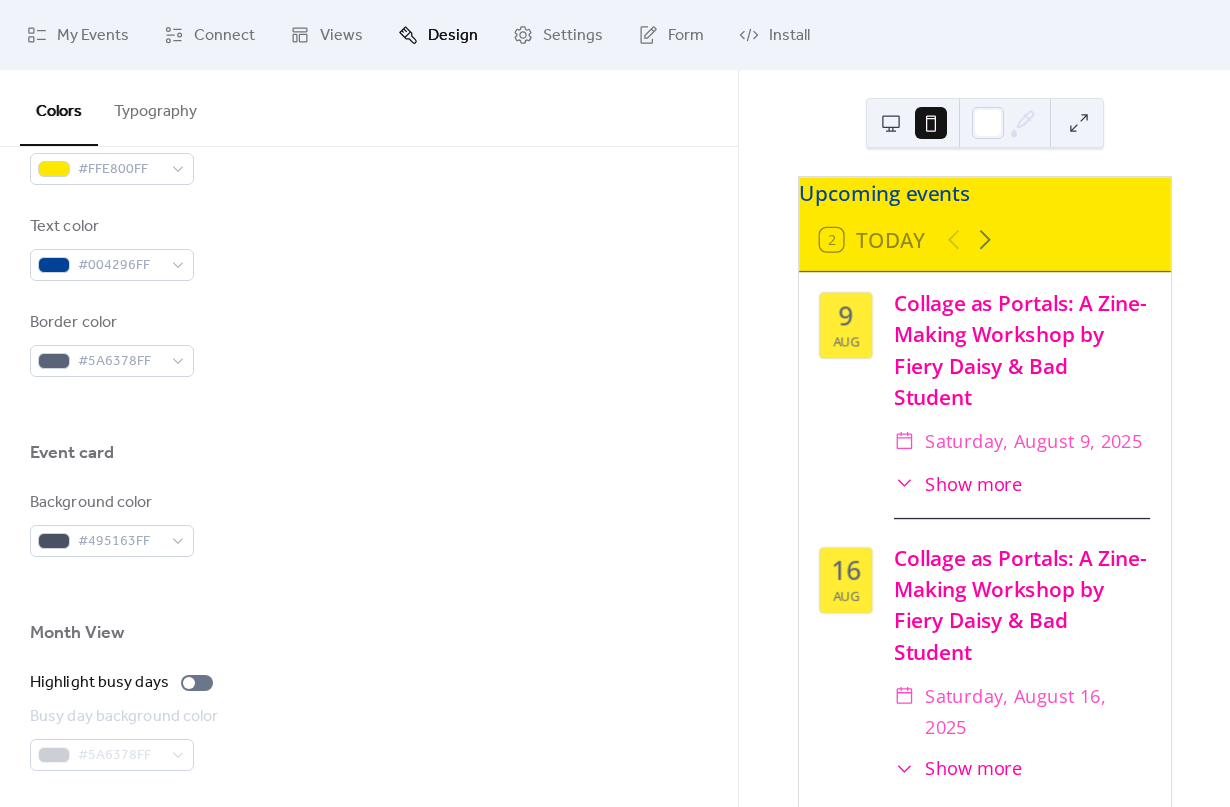 click at bounding box center [369, 409] 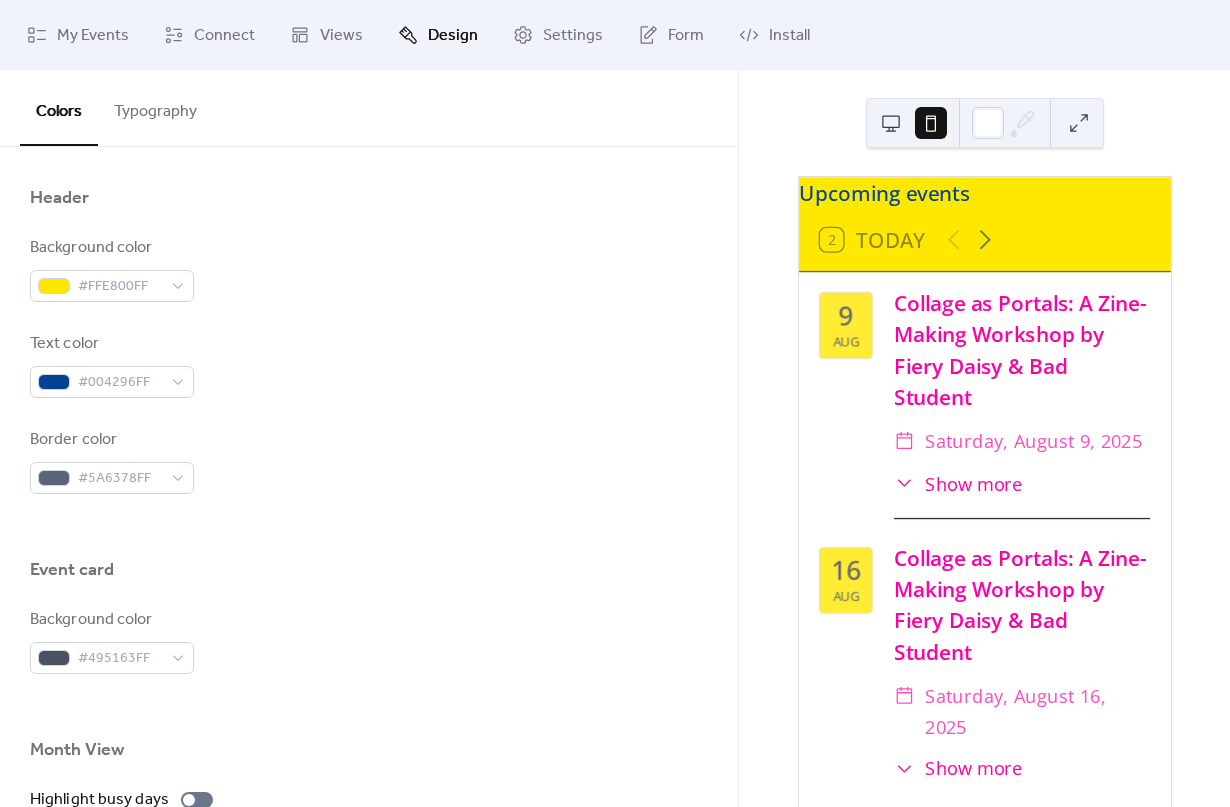 scroll, scrollTop: 841, scrollLeft: 0, axis: vertical 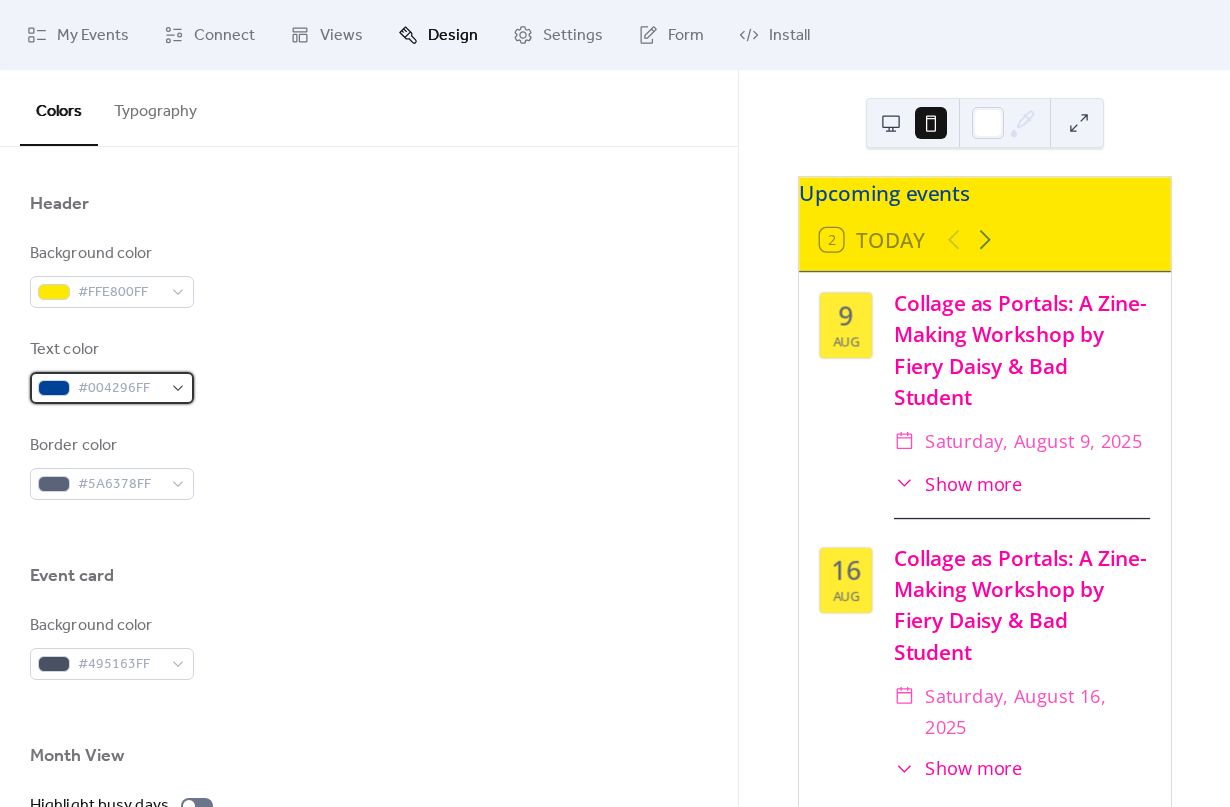click on "#004296FF" at bounding box center [120, 389] 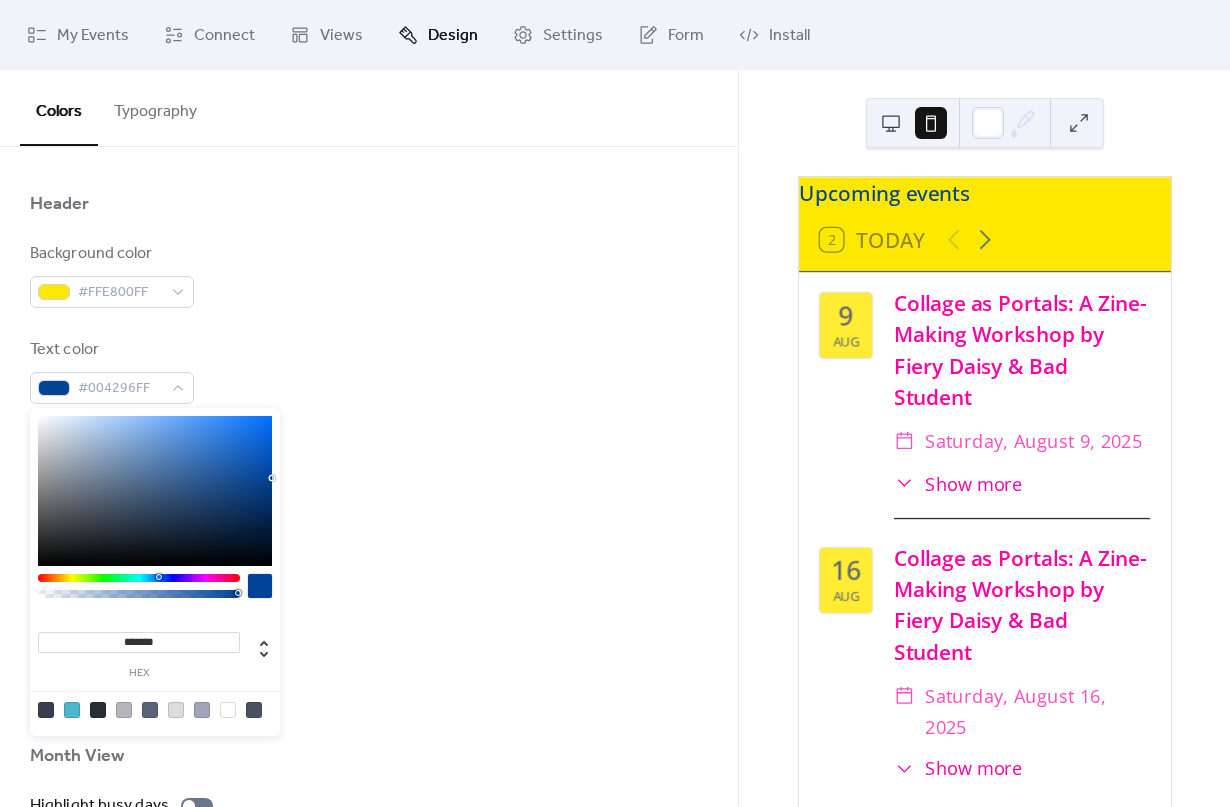 click on "*******" at bounding box center [139, 642] 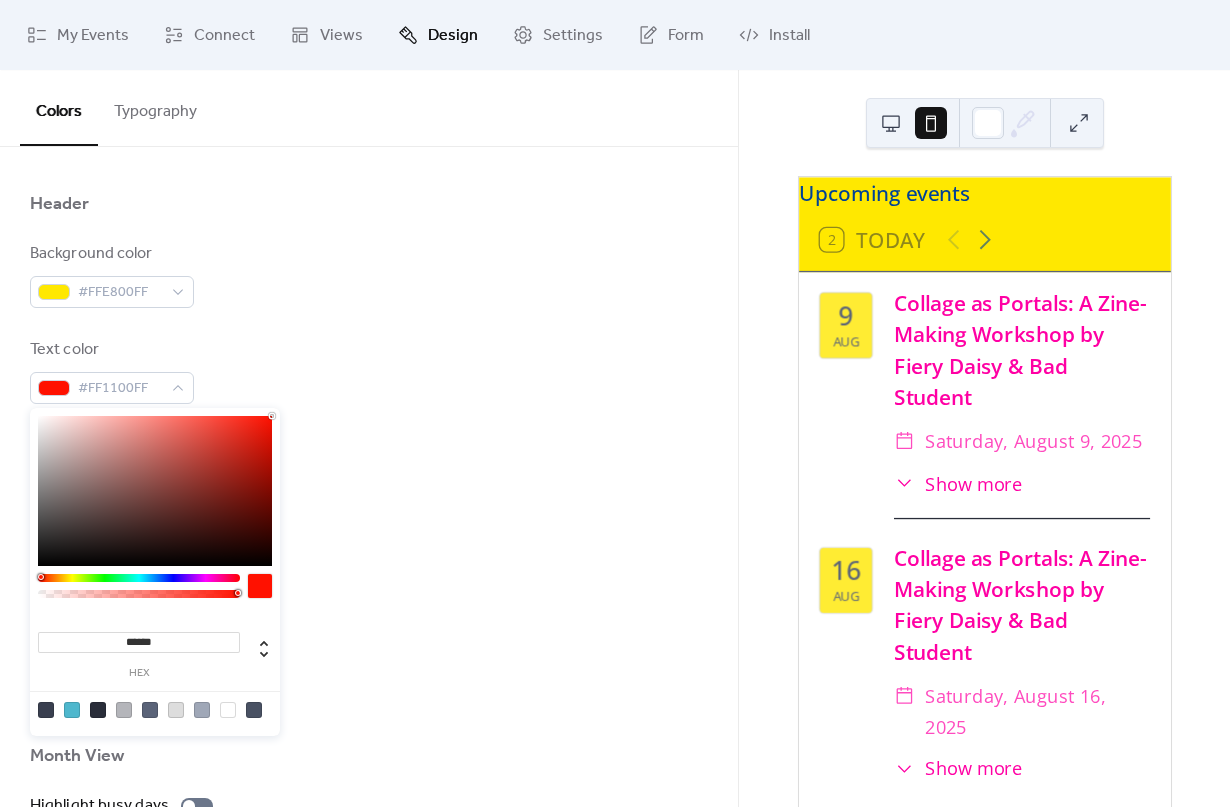 type on "*******" 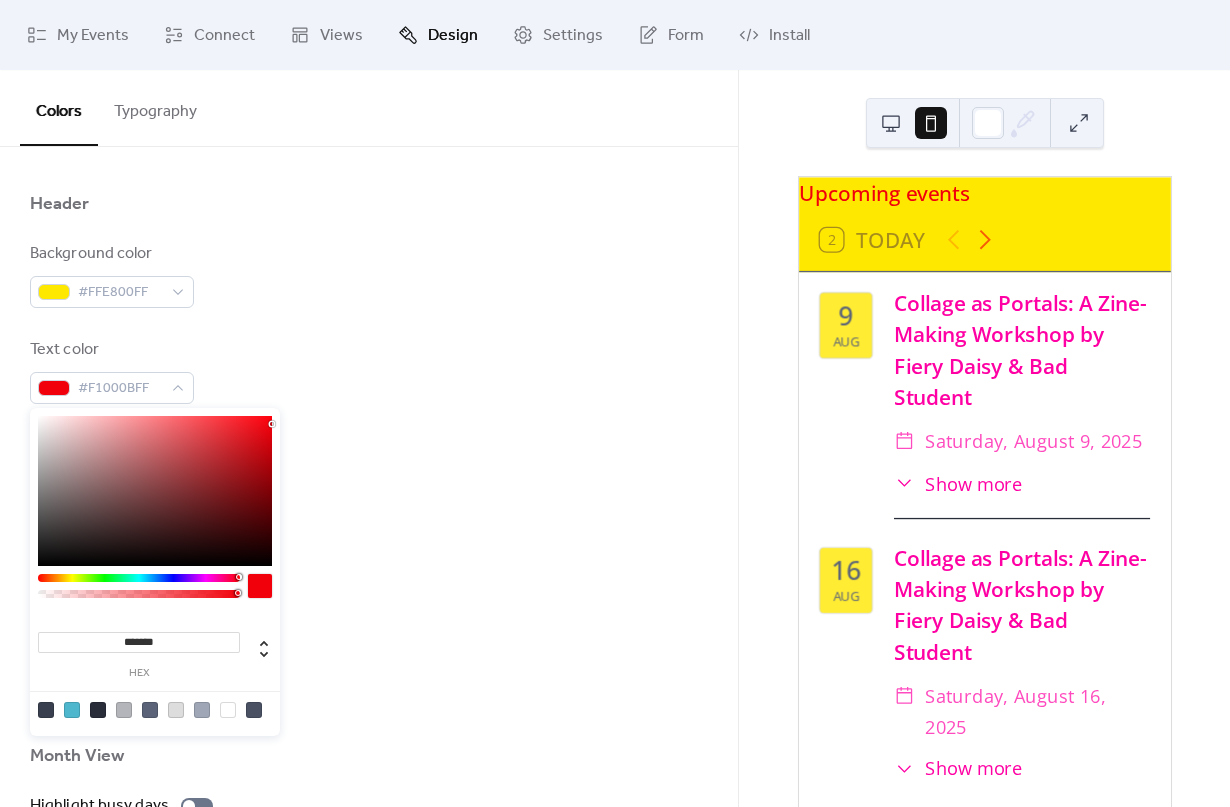 click on "Border color #5A6378FF" at bounding box center (369, 467) 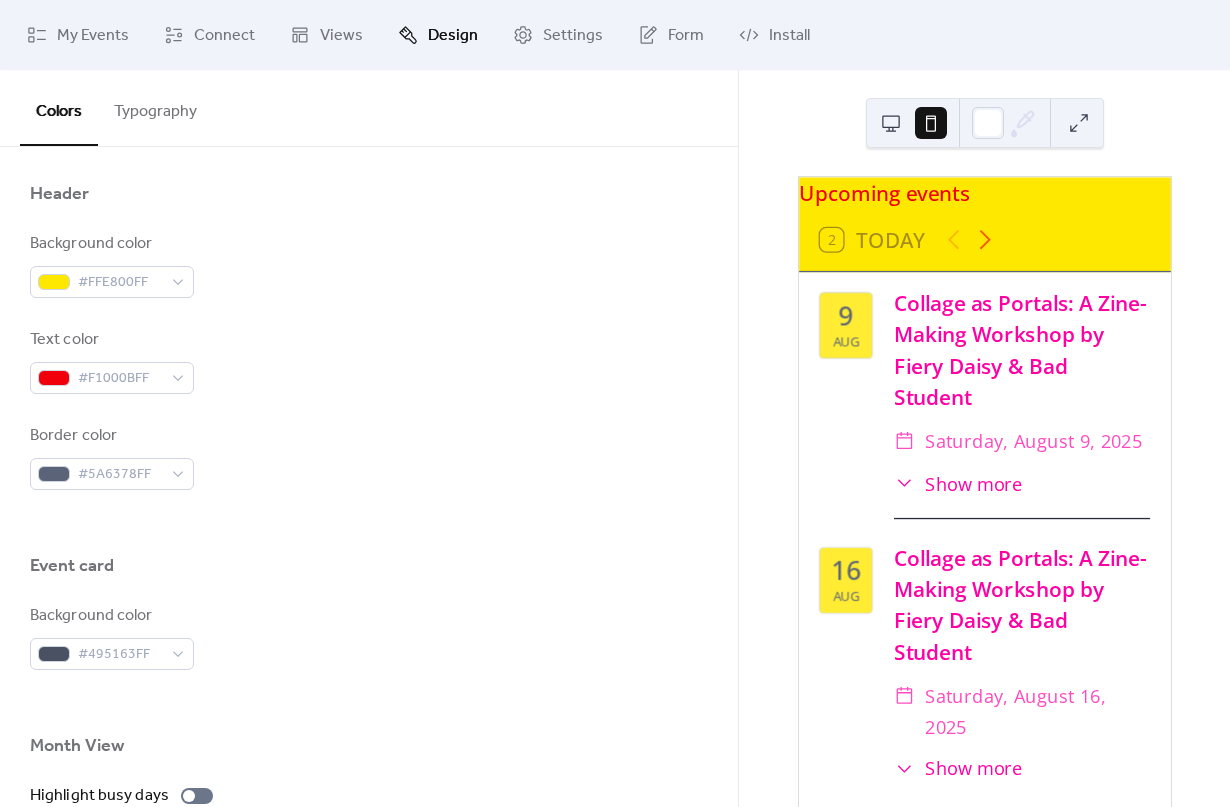 scroll, scrollTop: 847, scrollLeft: 0, axis: vertical 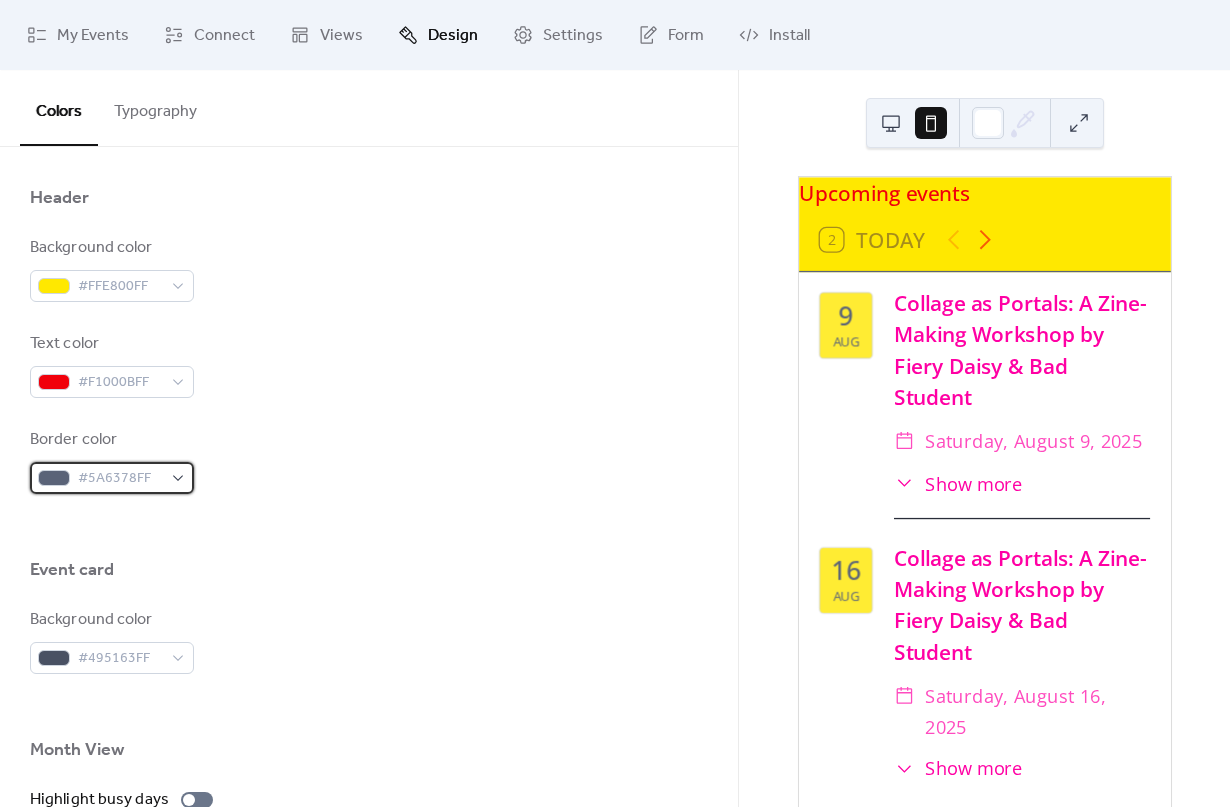 click on "#5A6378FF" at bounding box center [112, 478] 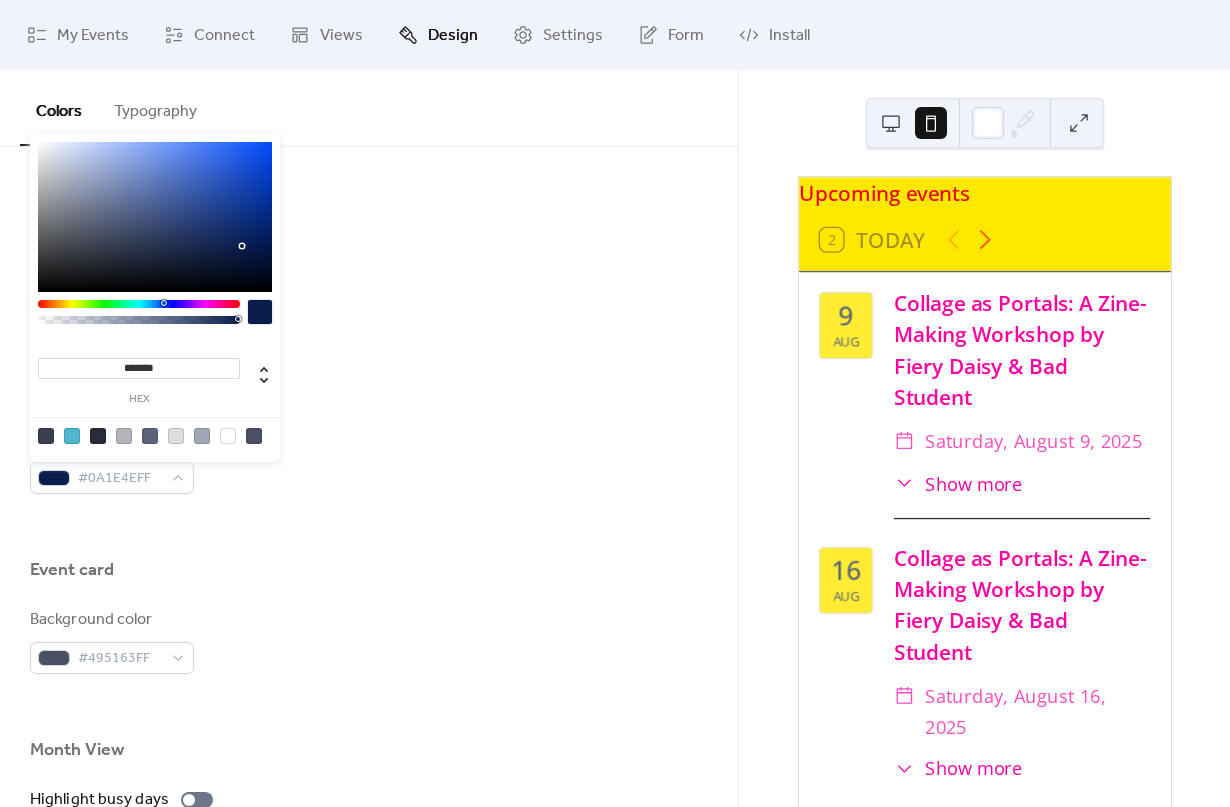 click at bounding box center [155, 217] 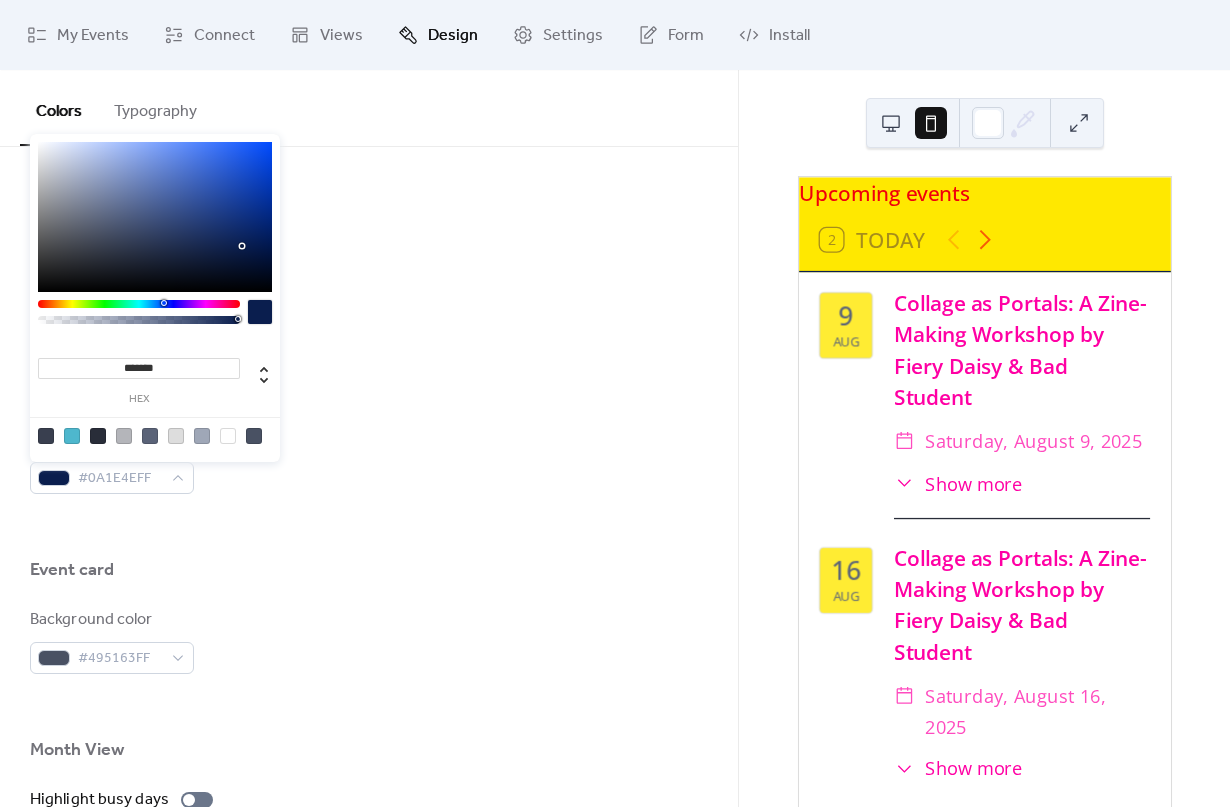 type on "*******" 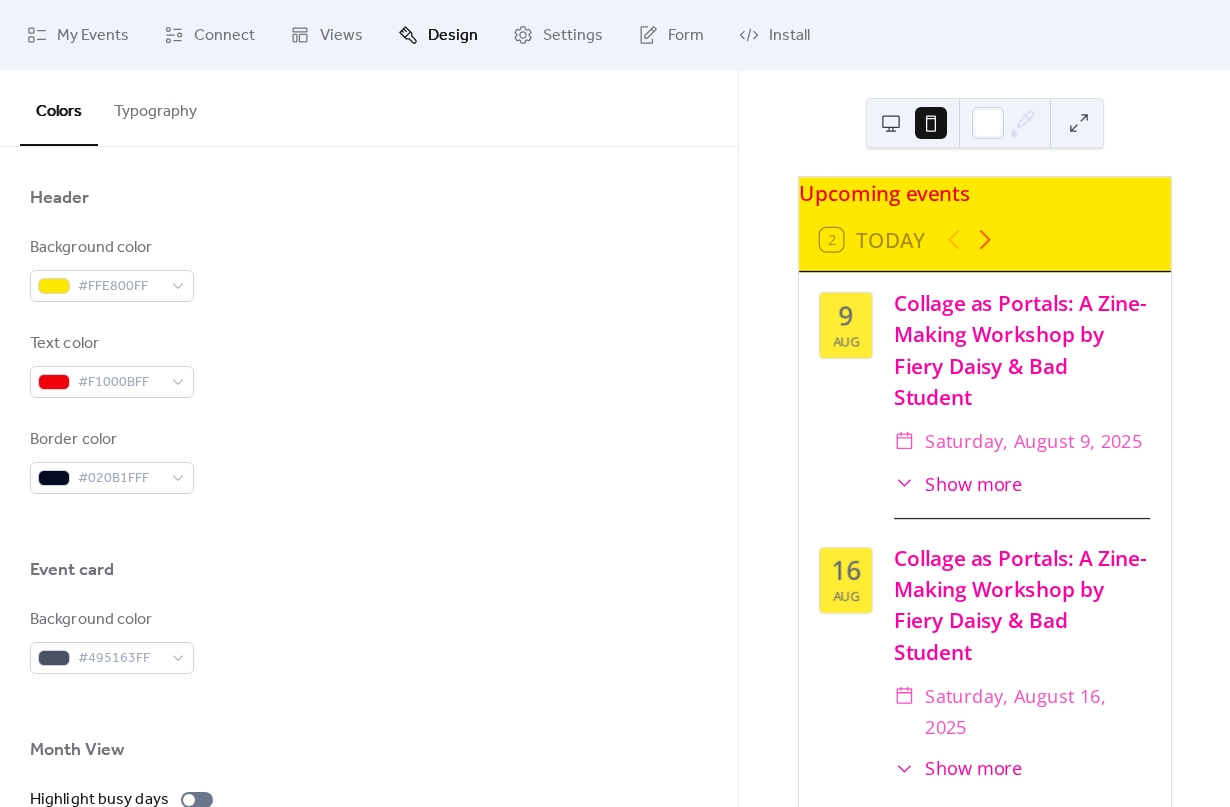 click on "Text color #F1000BFF" at bounding box center (369, 365) 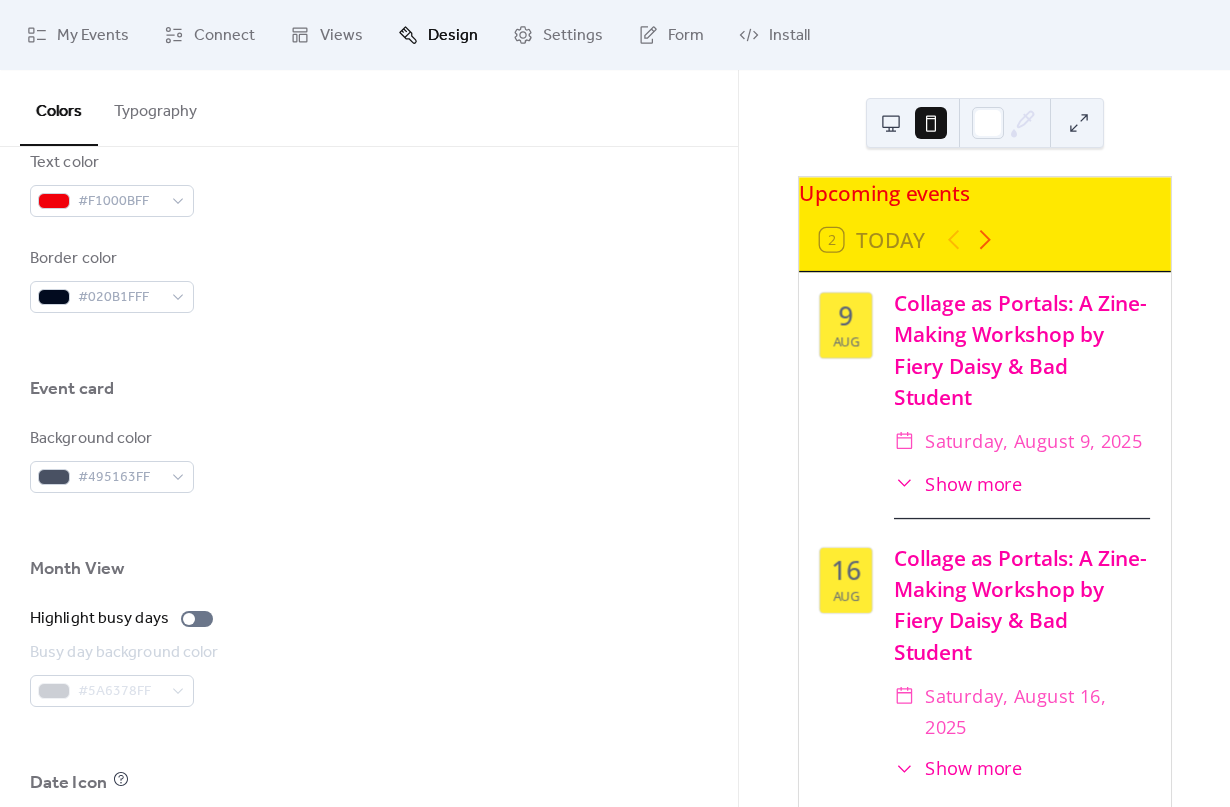 scroll, scrollTop: 934, scrollLeft: 0, axis: vertical 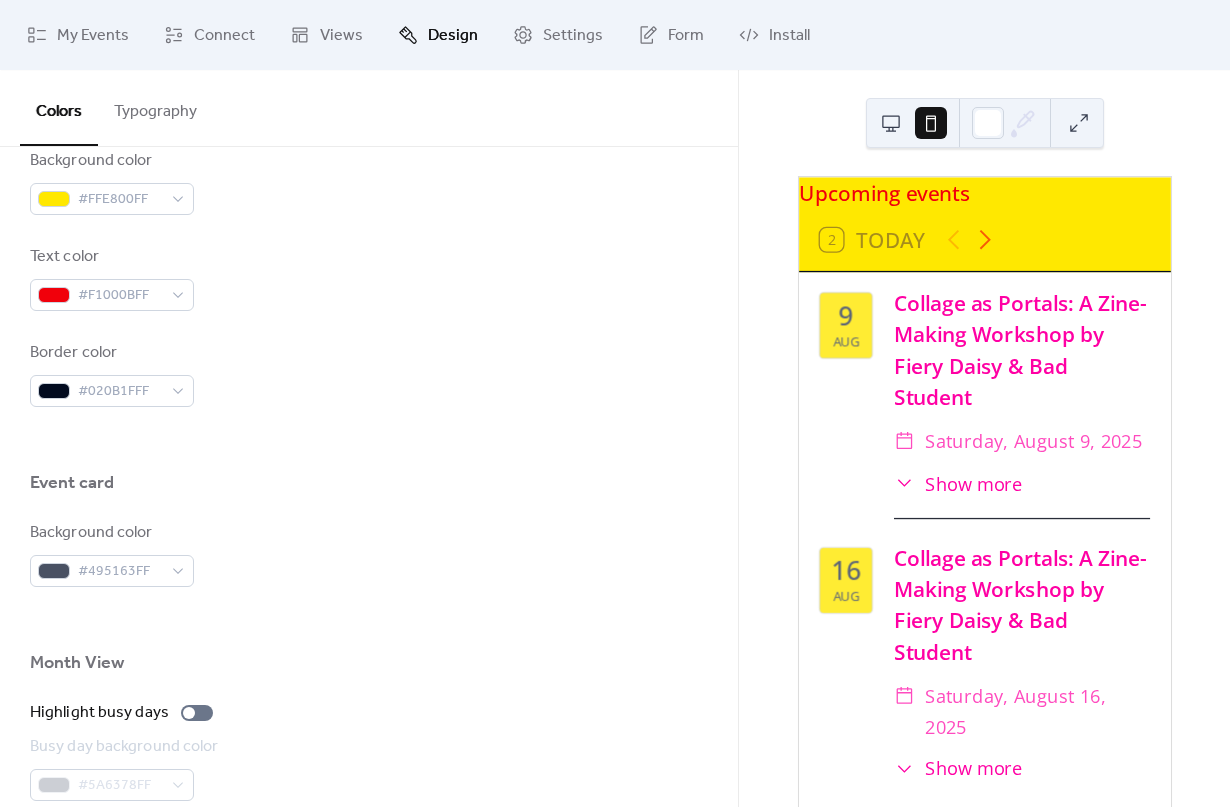 click at bounding box center [891, 123] 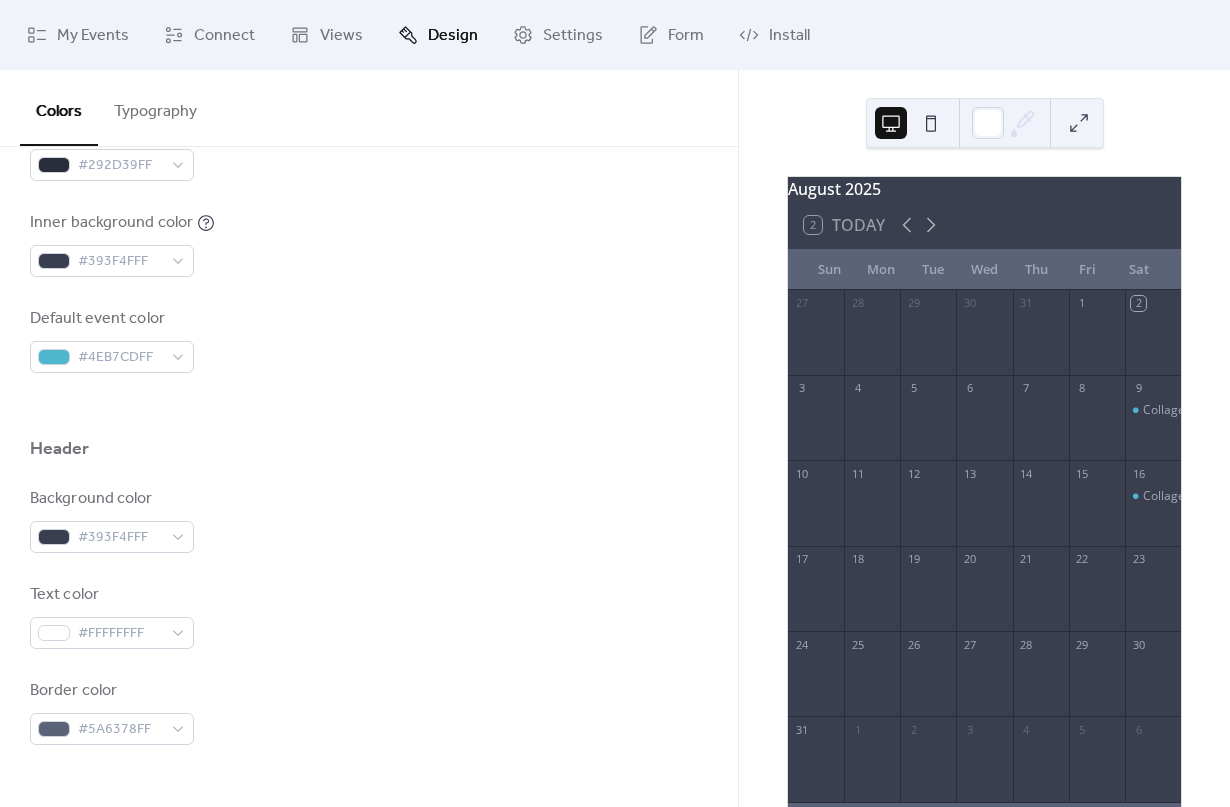 scroll, scrollTop: 595, scrollLeft: 0, axis: vertical 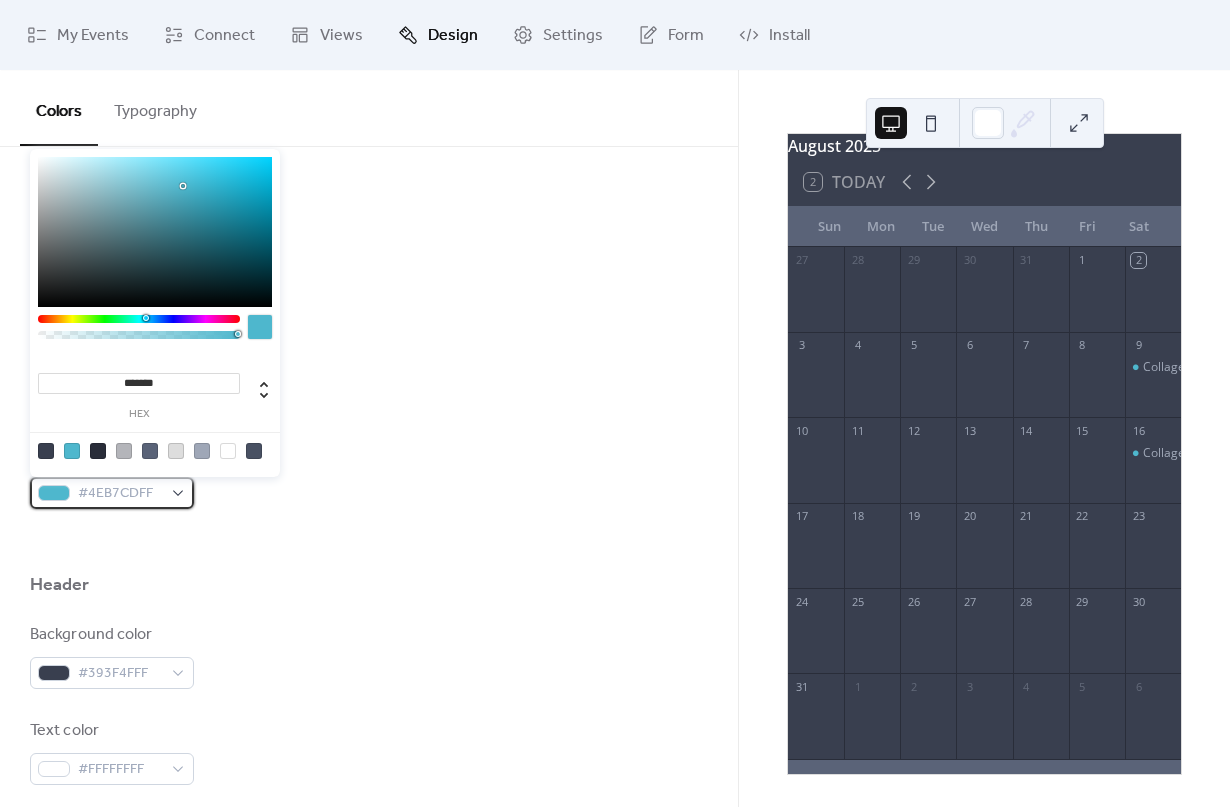 click on "#4EB7CDFF" at bounding box center [120, 494] 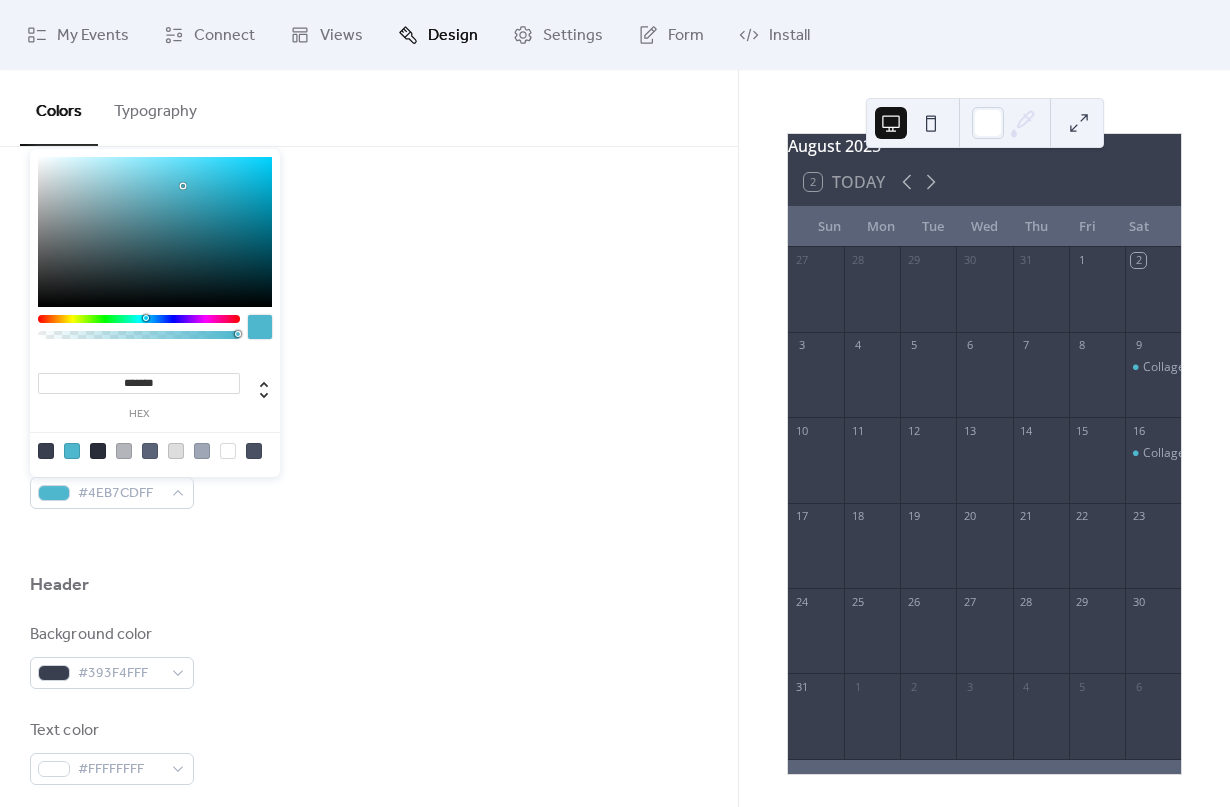 click on "*******" at bounding box center [139, 383] 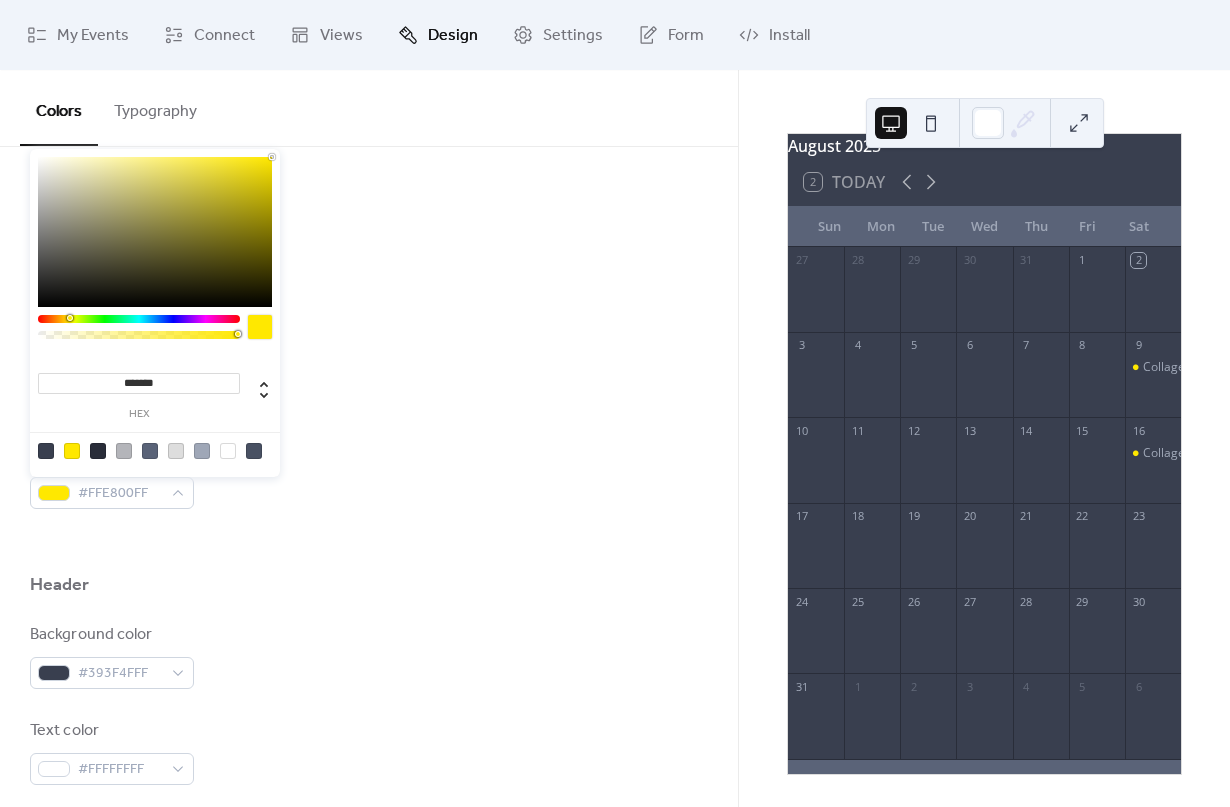 type on "*******" 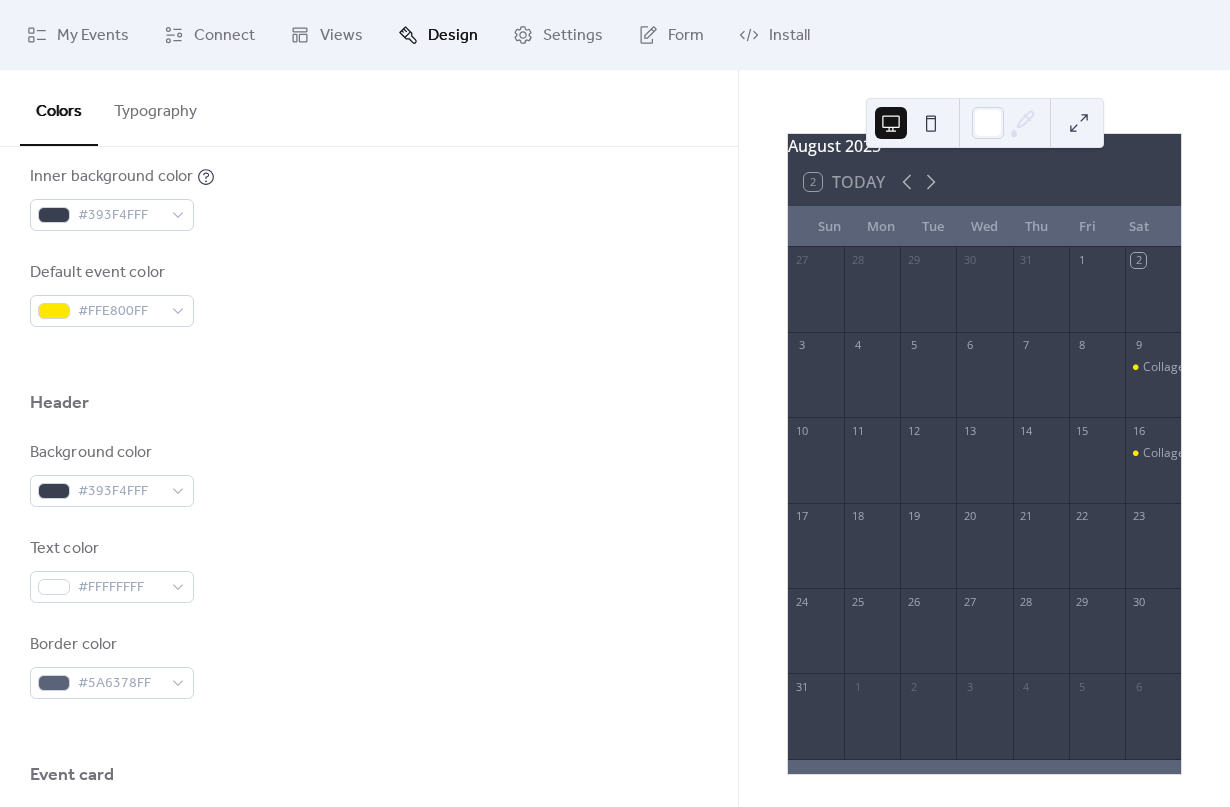 scroll, scrollTop: 636, scrollLeft: 0, axis: vertical 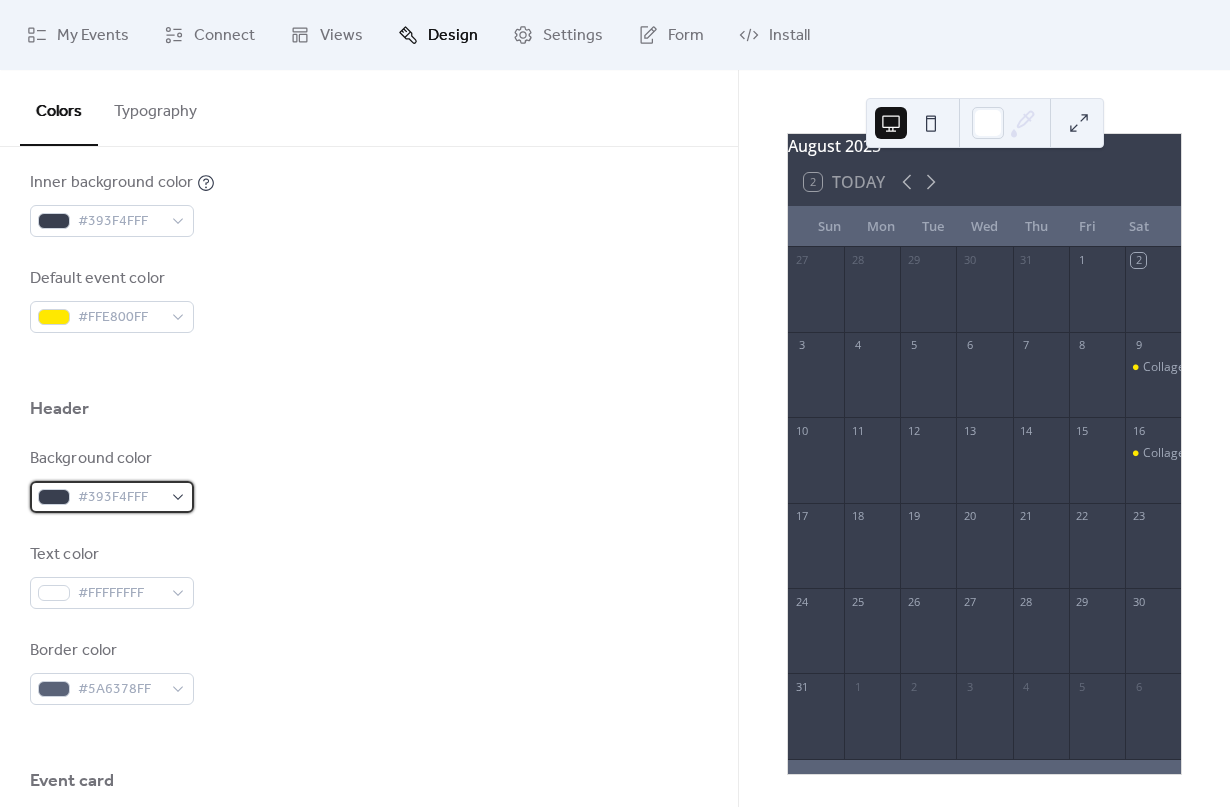 click on "#393F4FFF" at bounding box center (120, 498) 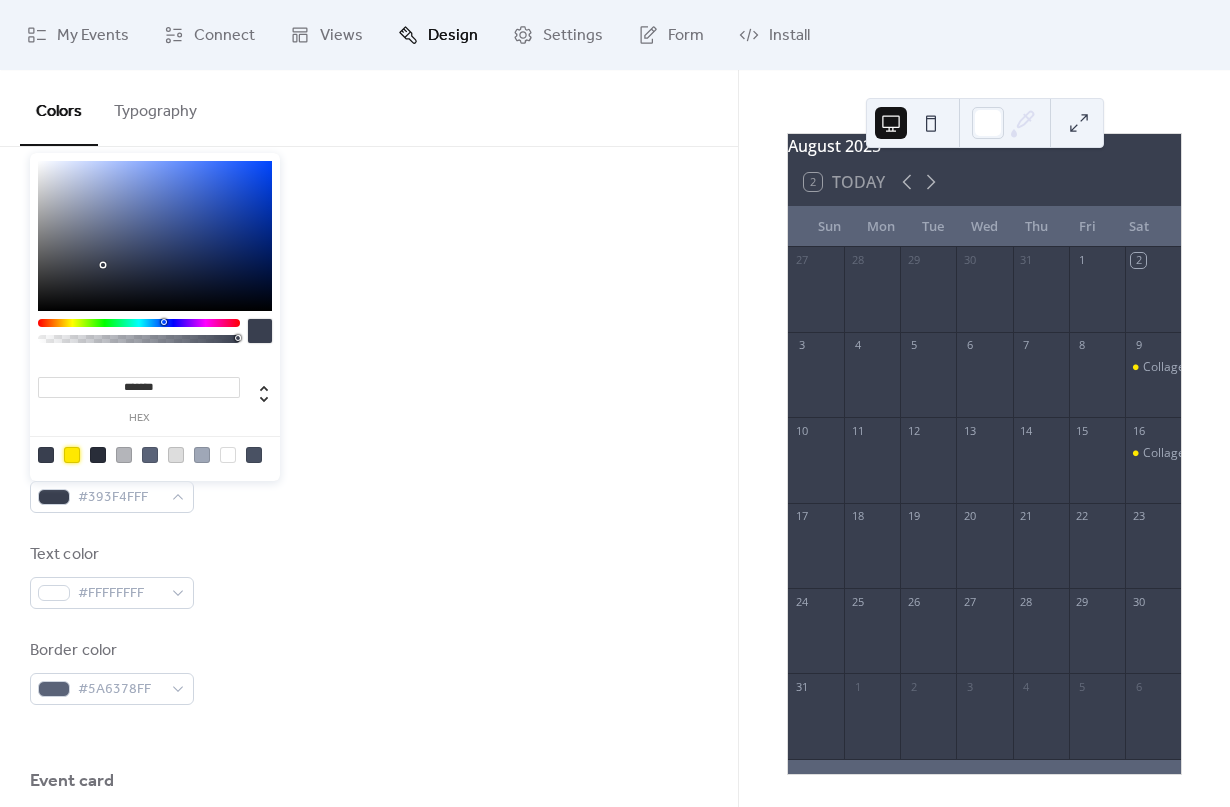 click at bounding box center (72, 455) 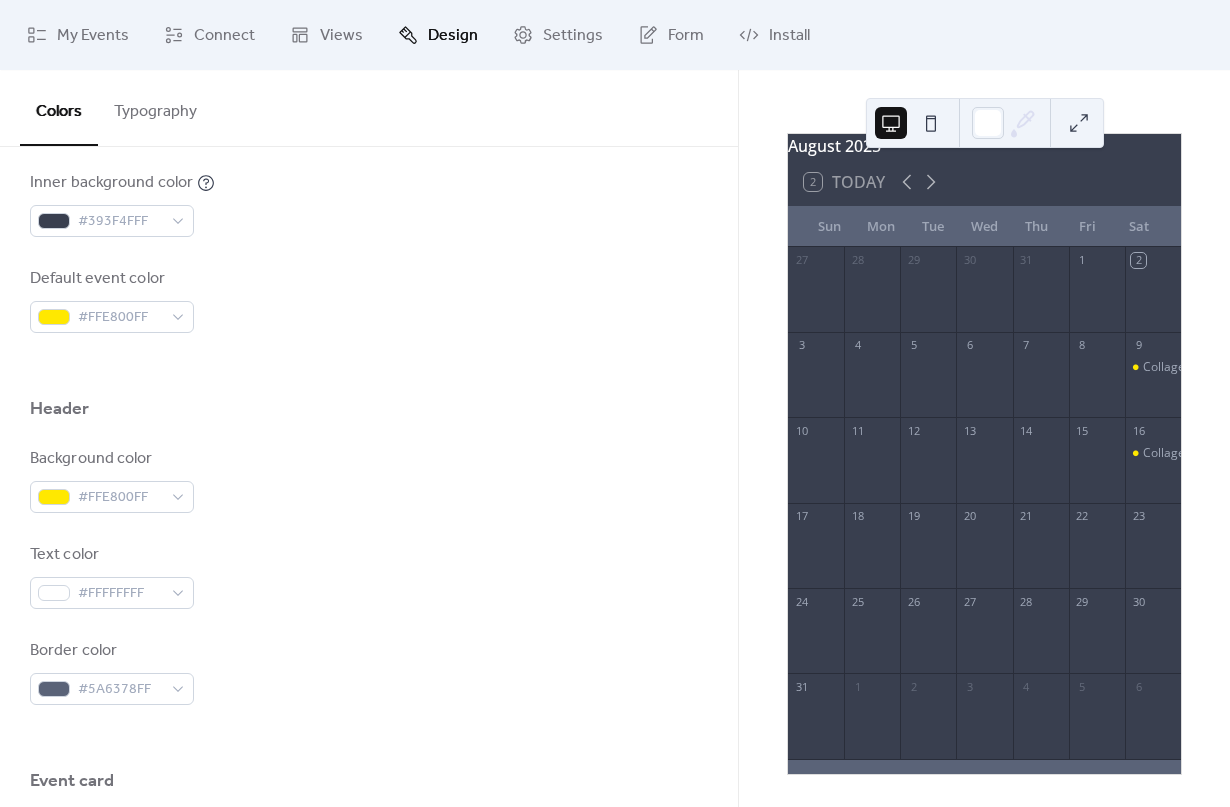 click on "Background color #FFE800FF Text color #FFFFFFFF Border color #5A6378FF" at bounding box center [369, 576] 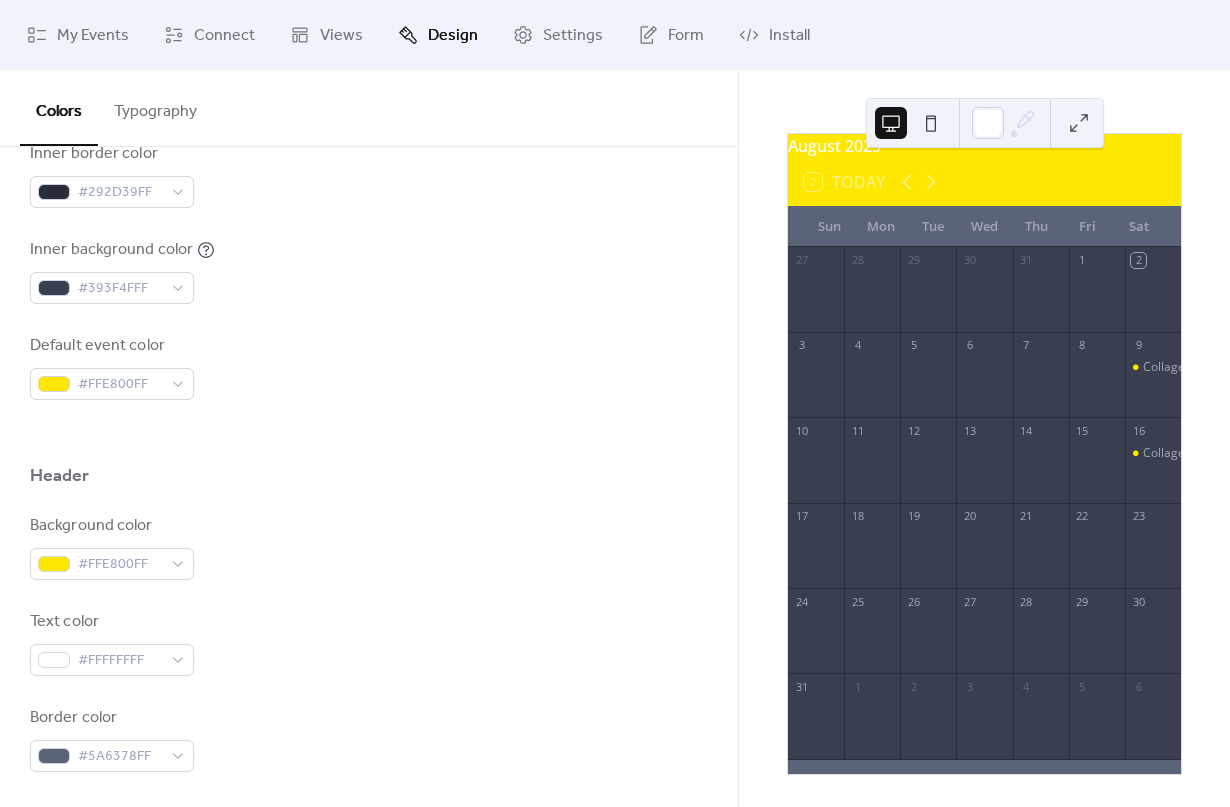 scroll, scrollTop: 572, scrollLeft: 0, axis: vertical 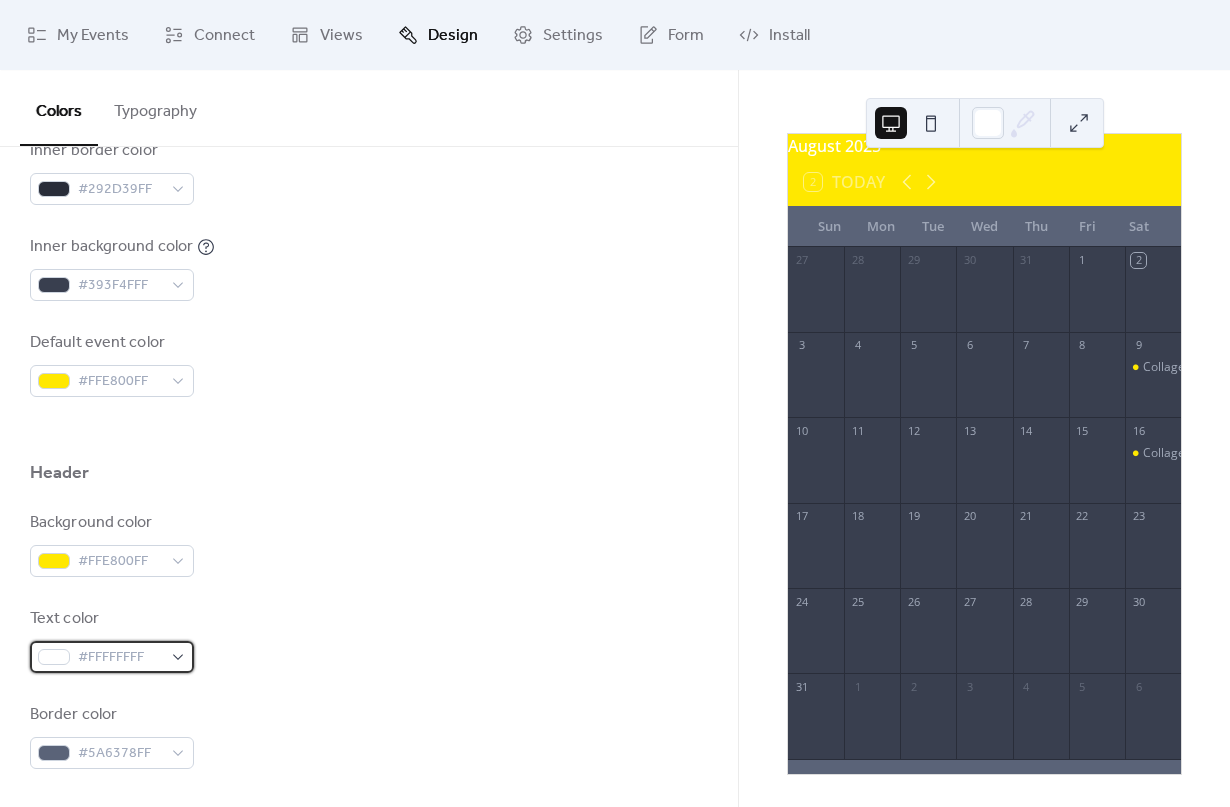 click on "#FFFFFFFF" at bounding box center [120, 658] 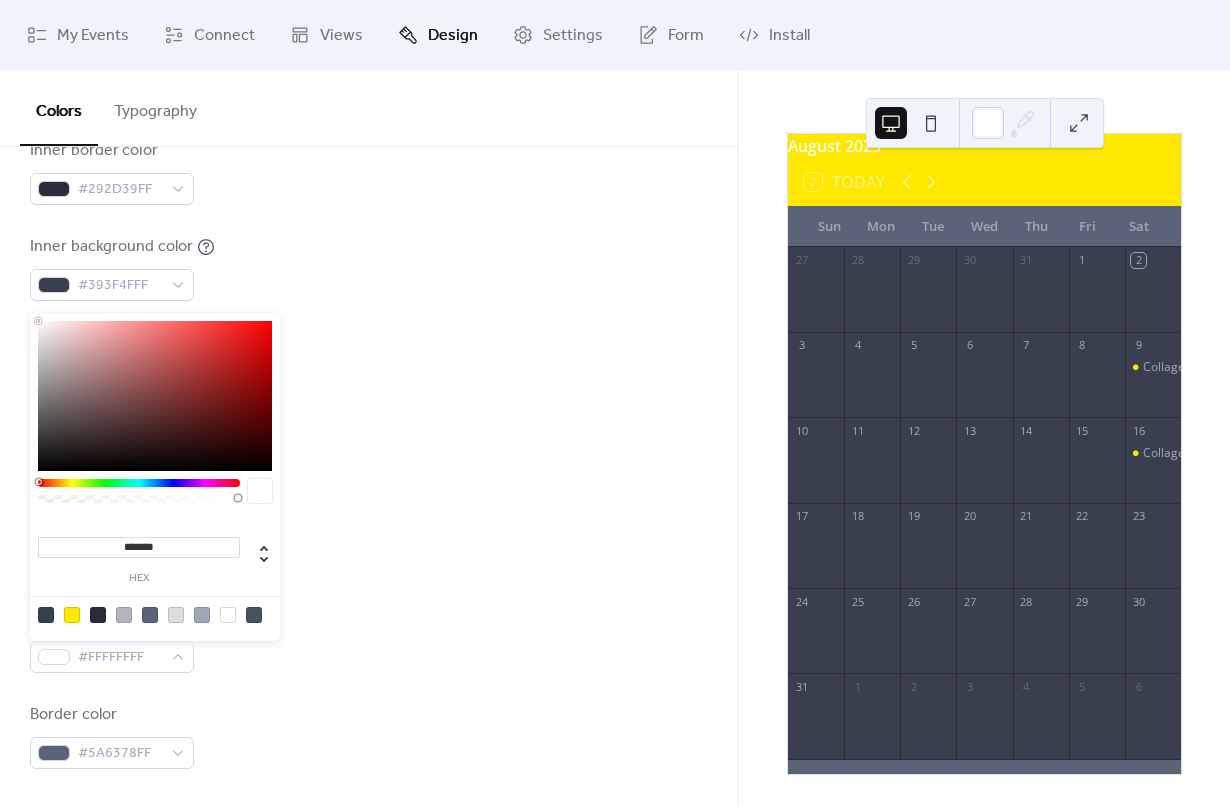 click on "*******" at bounding box center (139, 547) 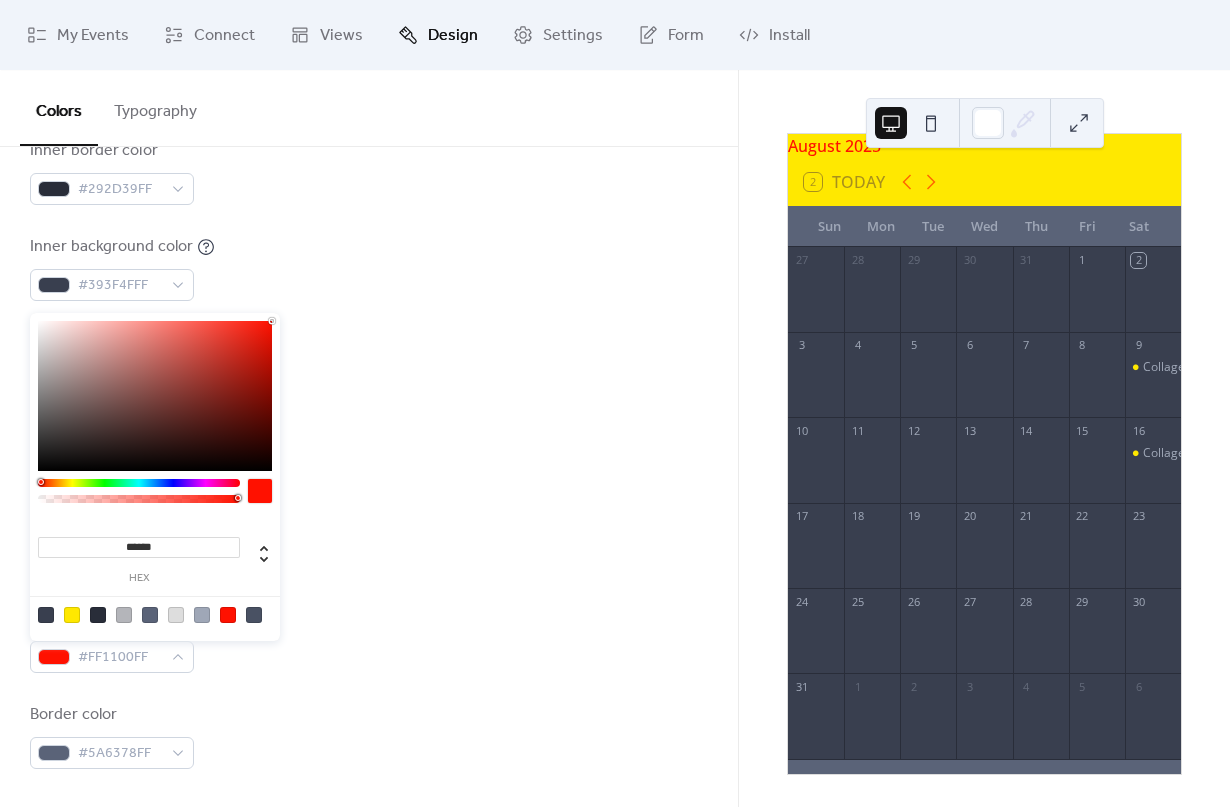 type on "*******" 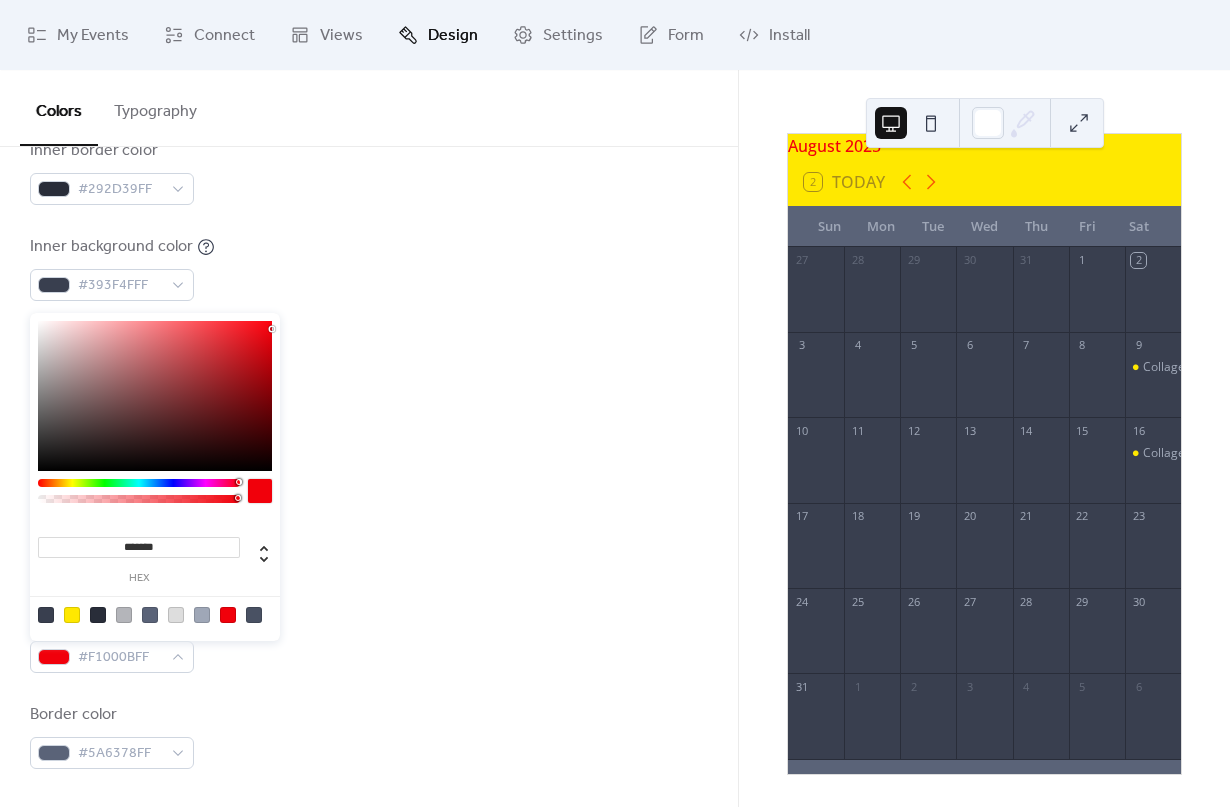 click on "Header" at bounding box center (369, 478) 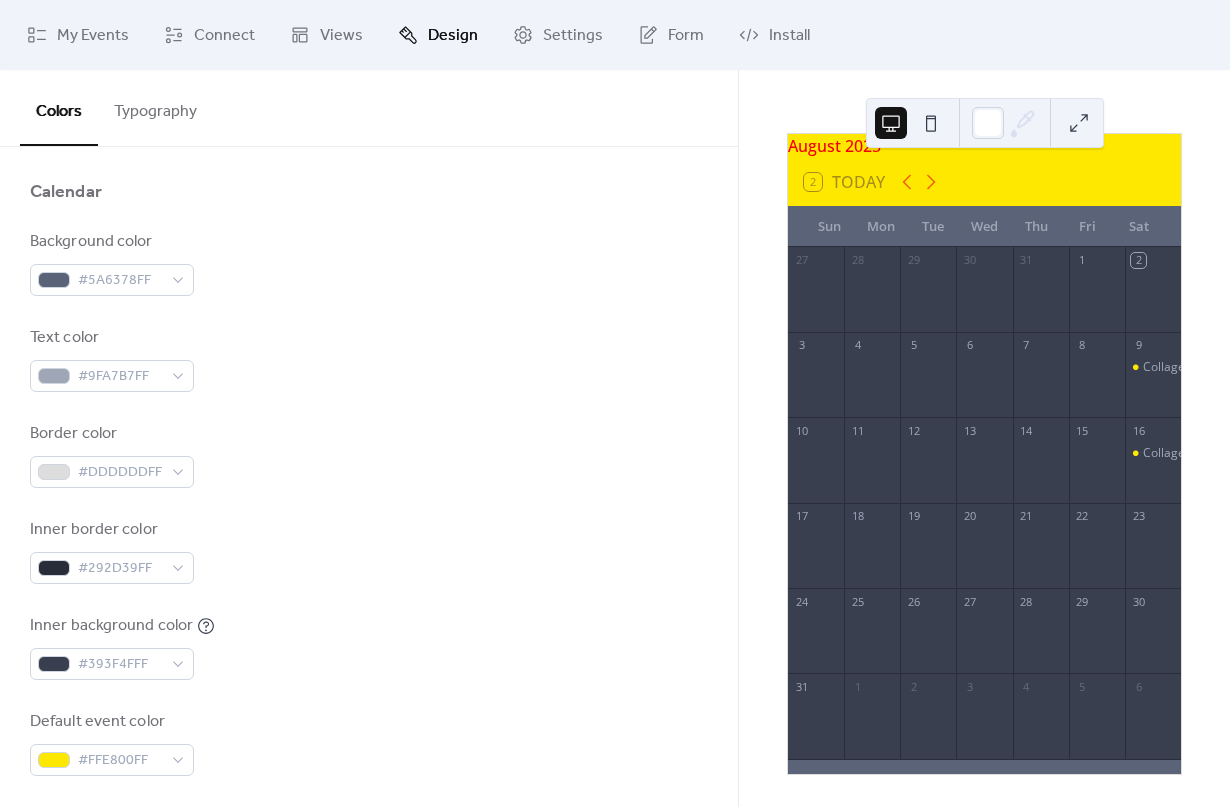 scroll, scrollTop: 194, scrollLeft: 0, axis: vertical 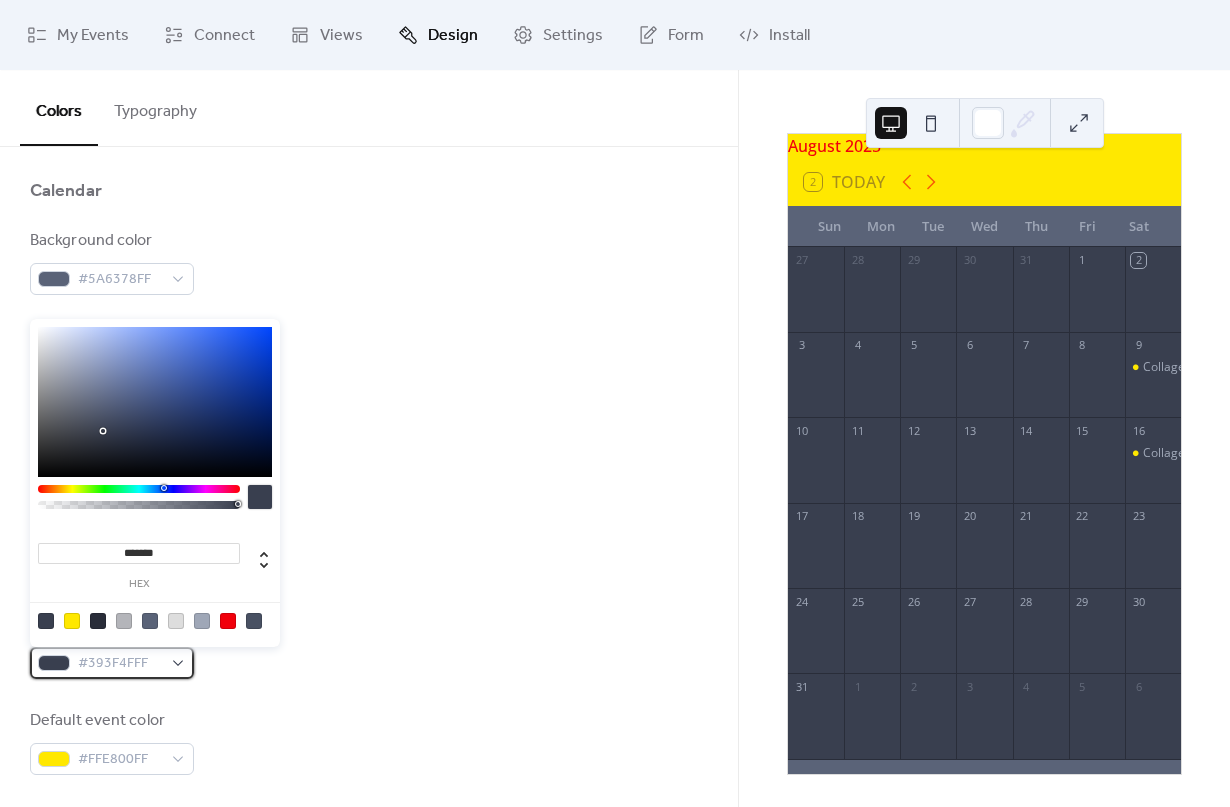 click on "#393F4FFF" at bounding box center [112, 663] 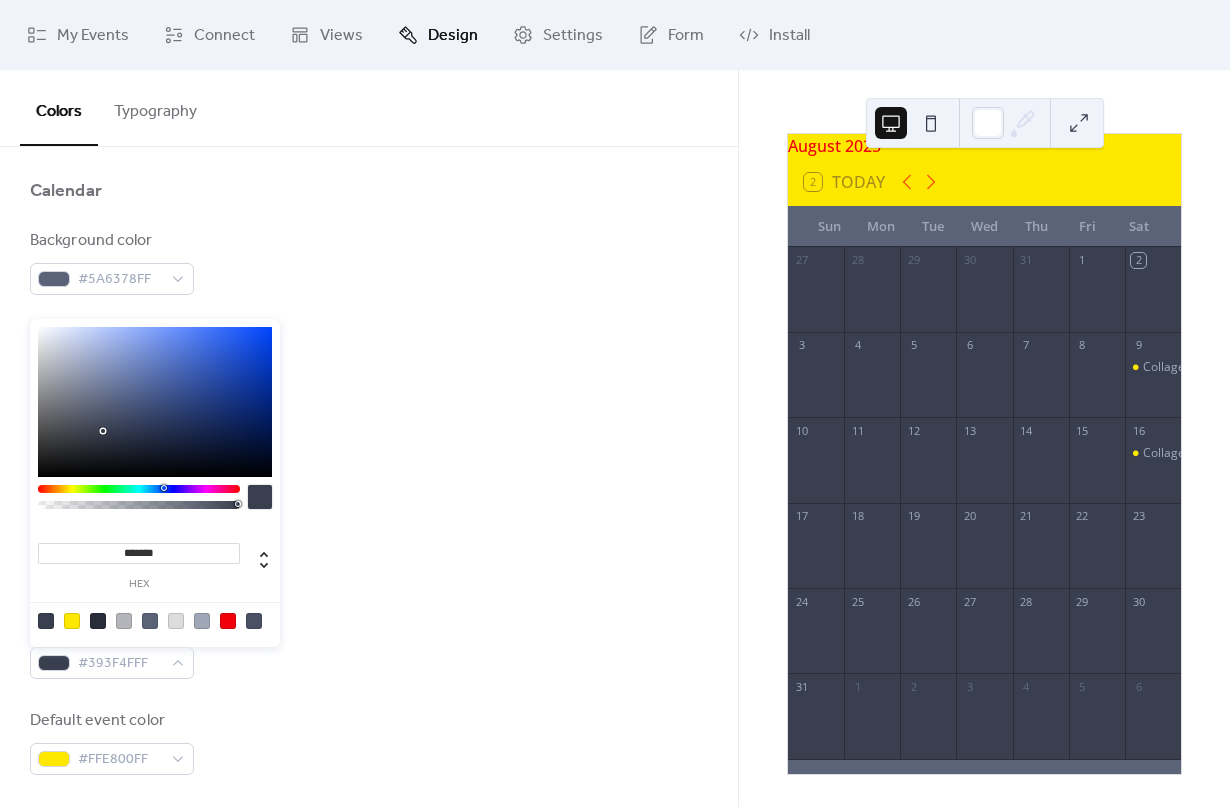 click on "*******" at bounding box center [139, 553] 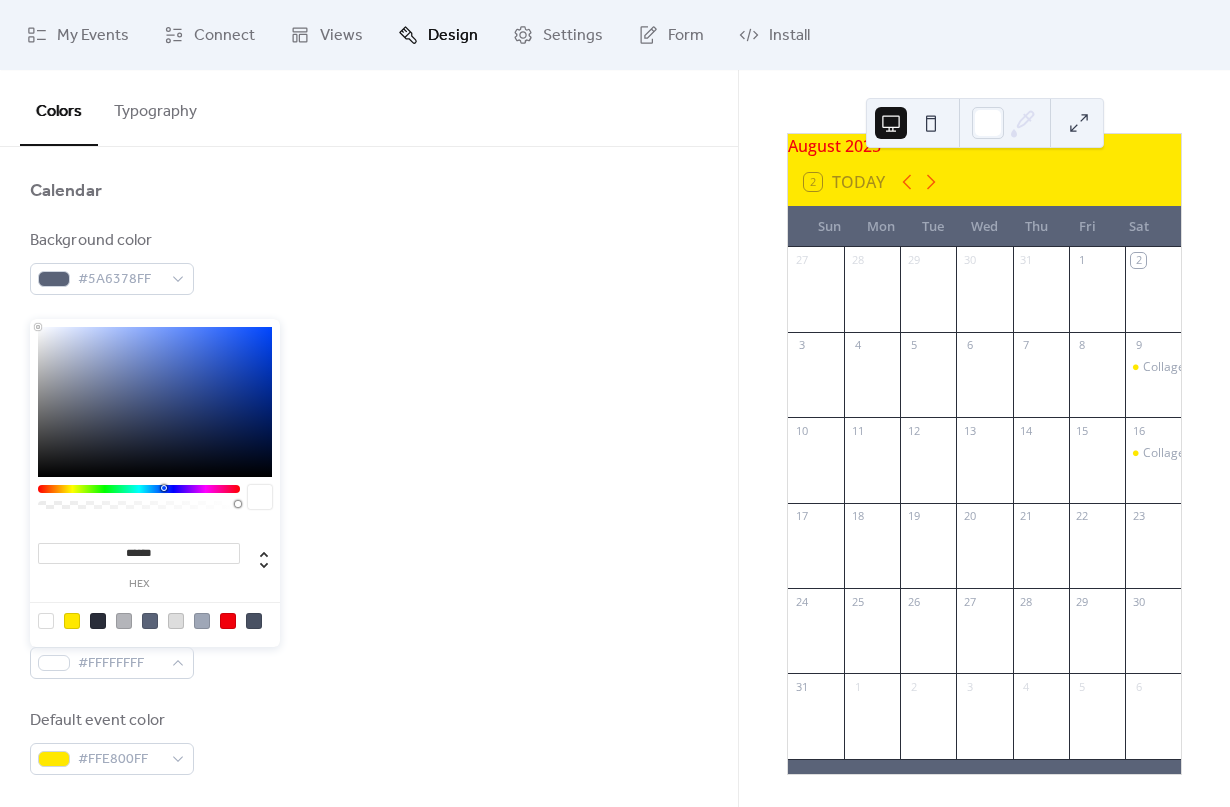 type on "*******" 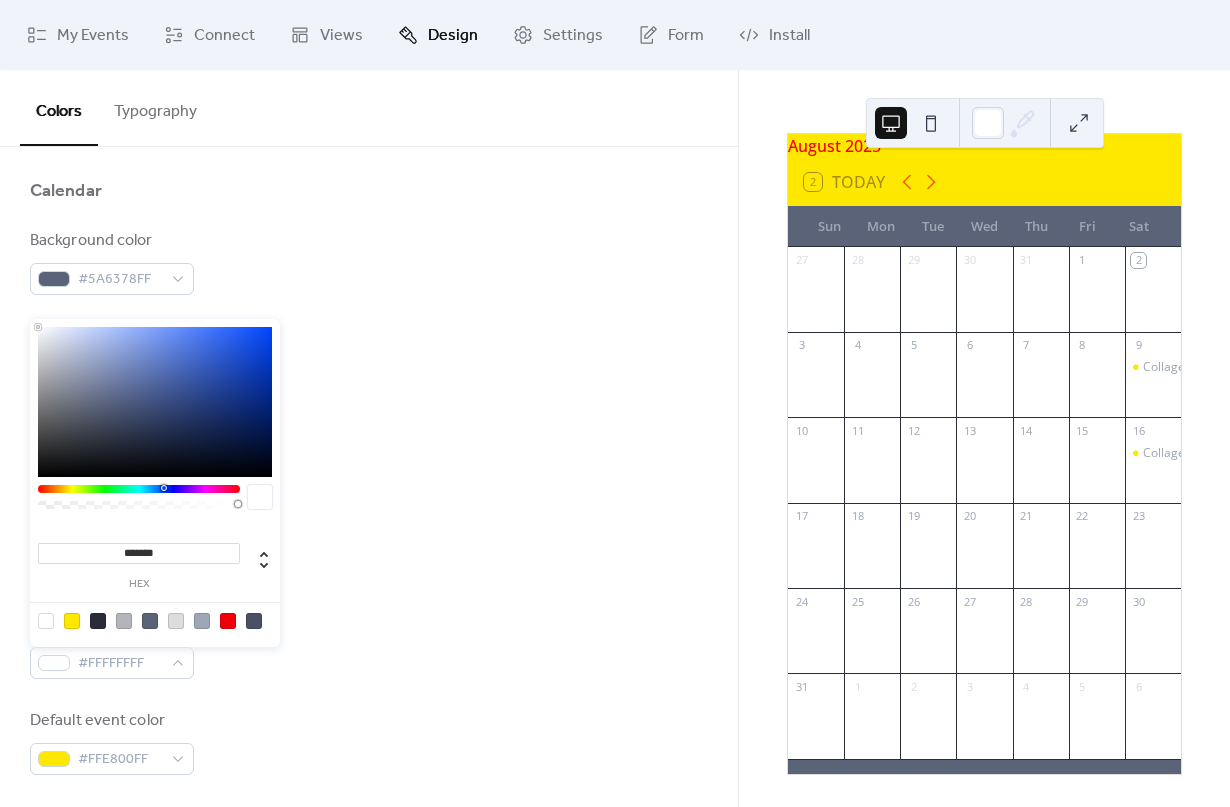 click on "Inner border color #292D39FF" at bounding box center [369, 550] 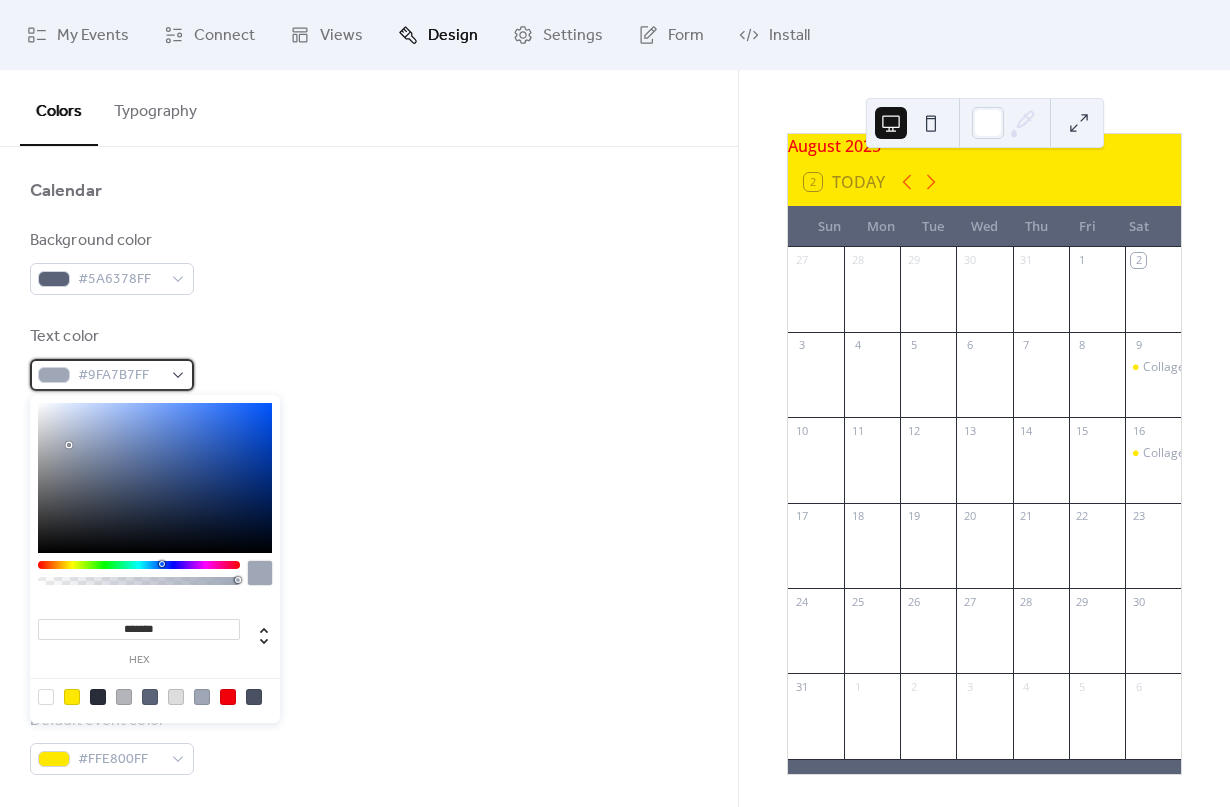 click on "#9FA7B7FF" at bounding box center (120, 376) 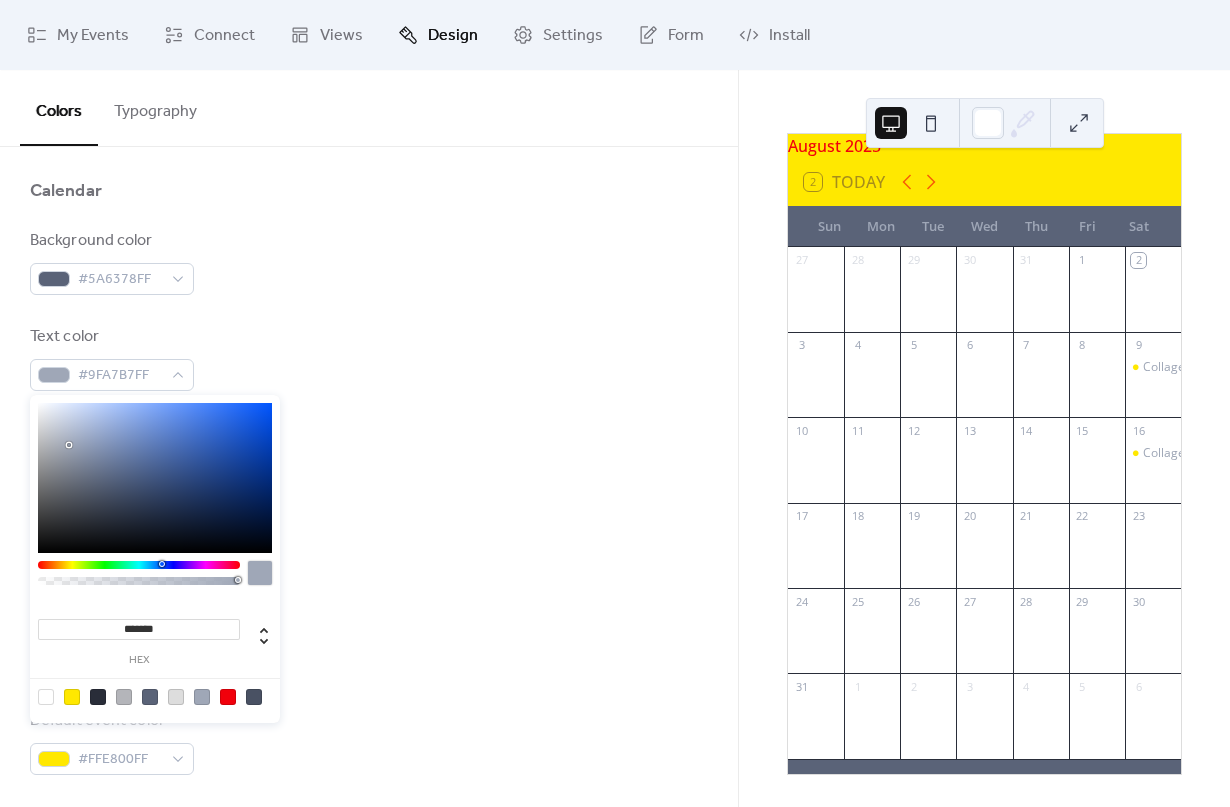 click on "*******" at bounding box center (139, 629) 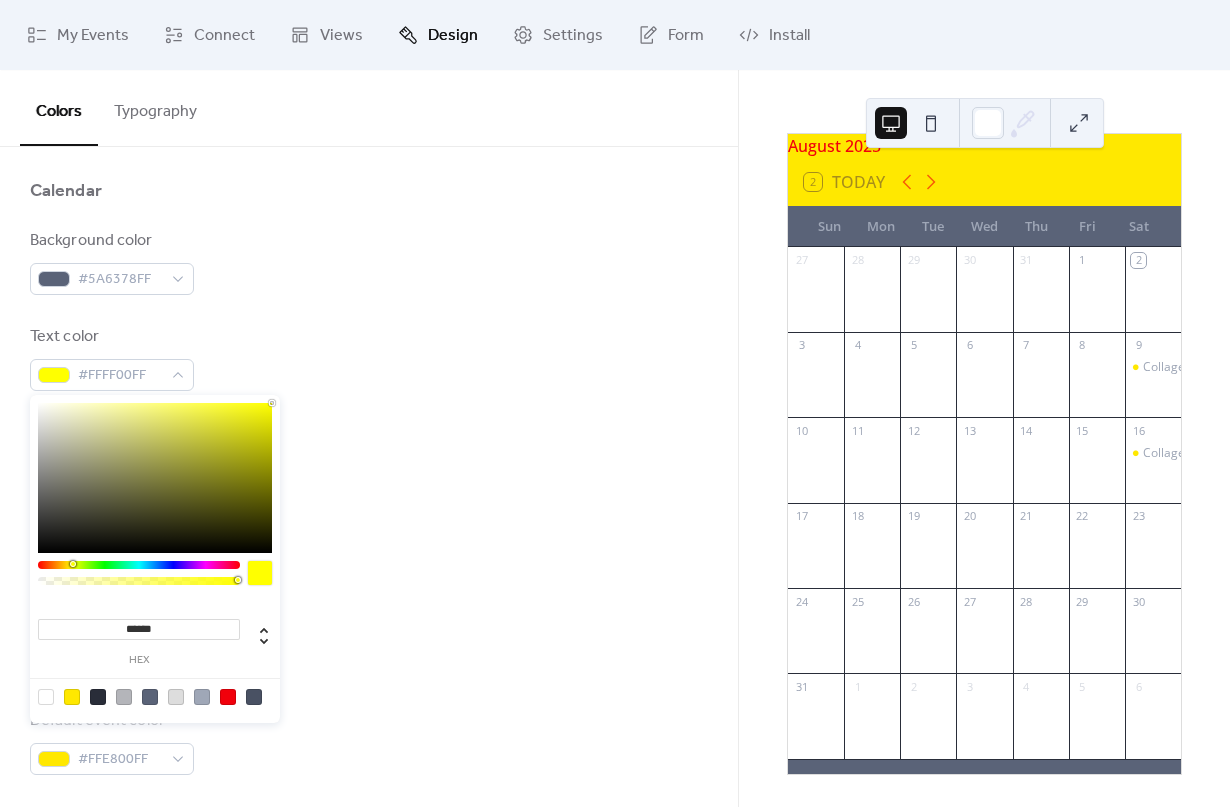 type on "*******" 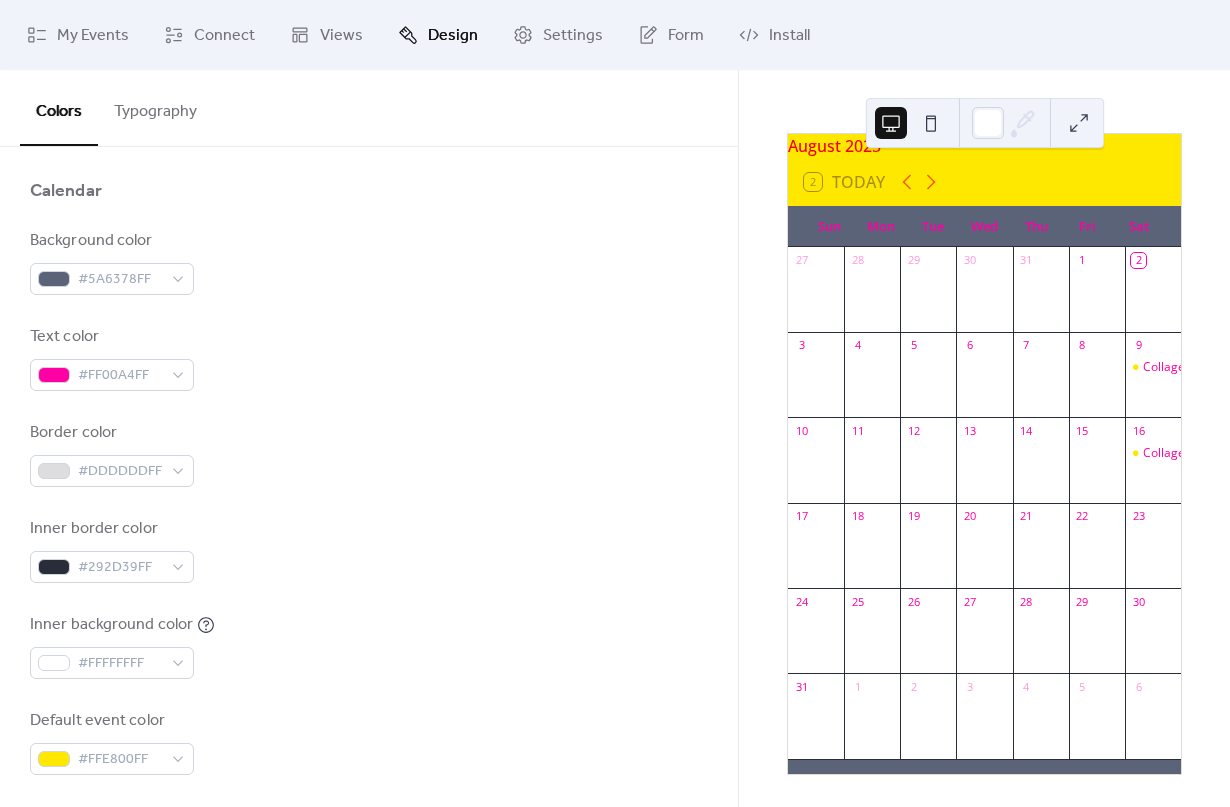 click on "Text color #FF00A4FF" at bounding box center [369, 358] 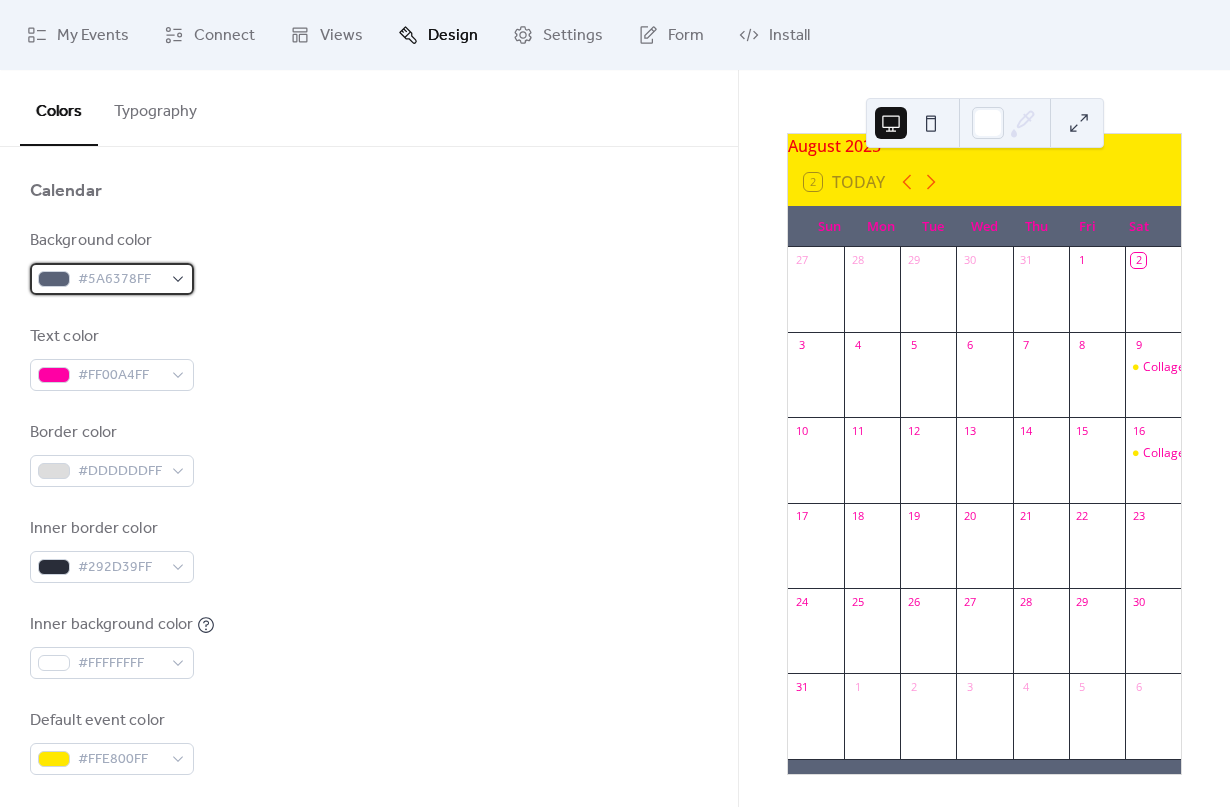 click on "#5A6378FF" at bounding box center (120, 280) 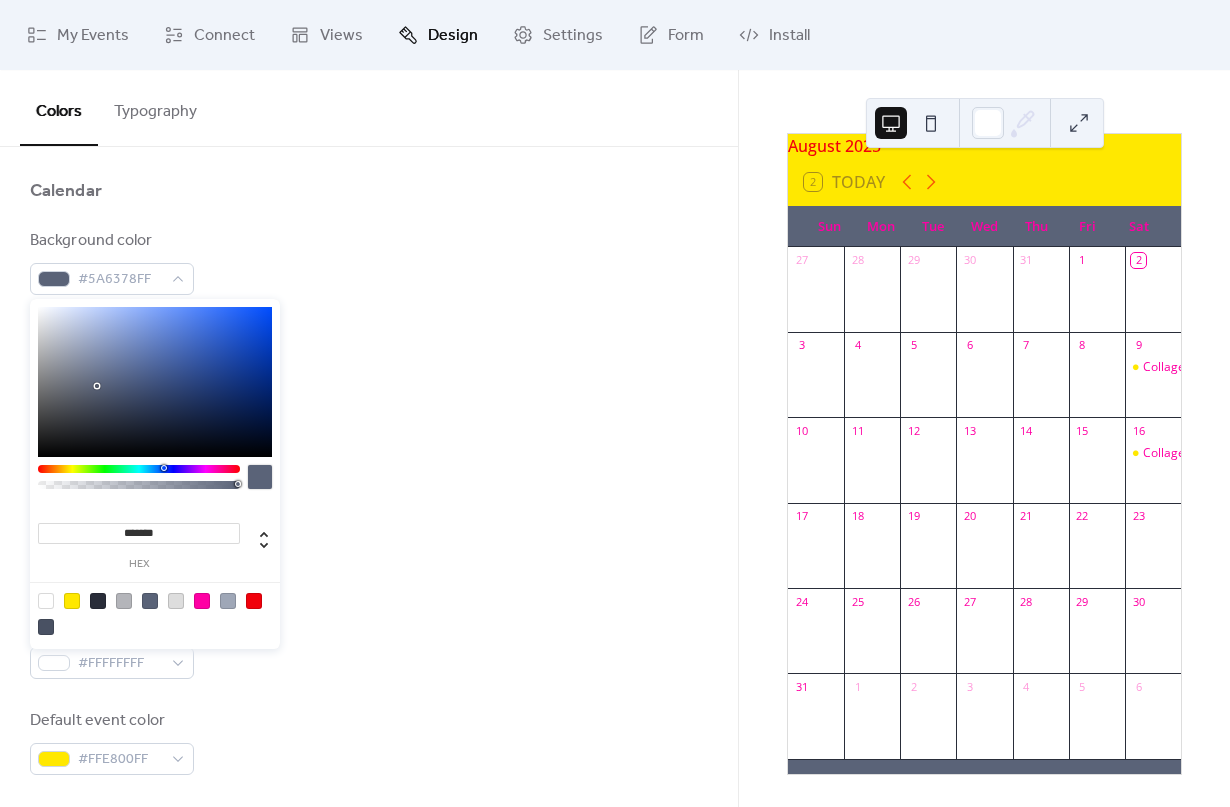 click on "*******" at bounding box center [139, 533] 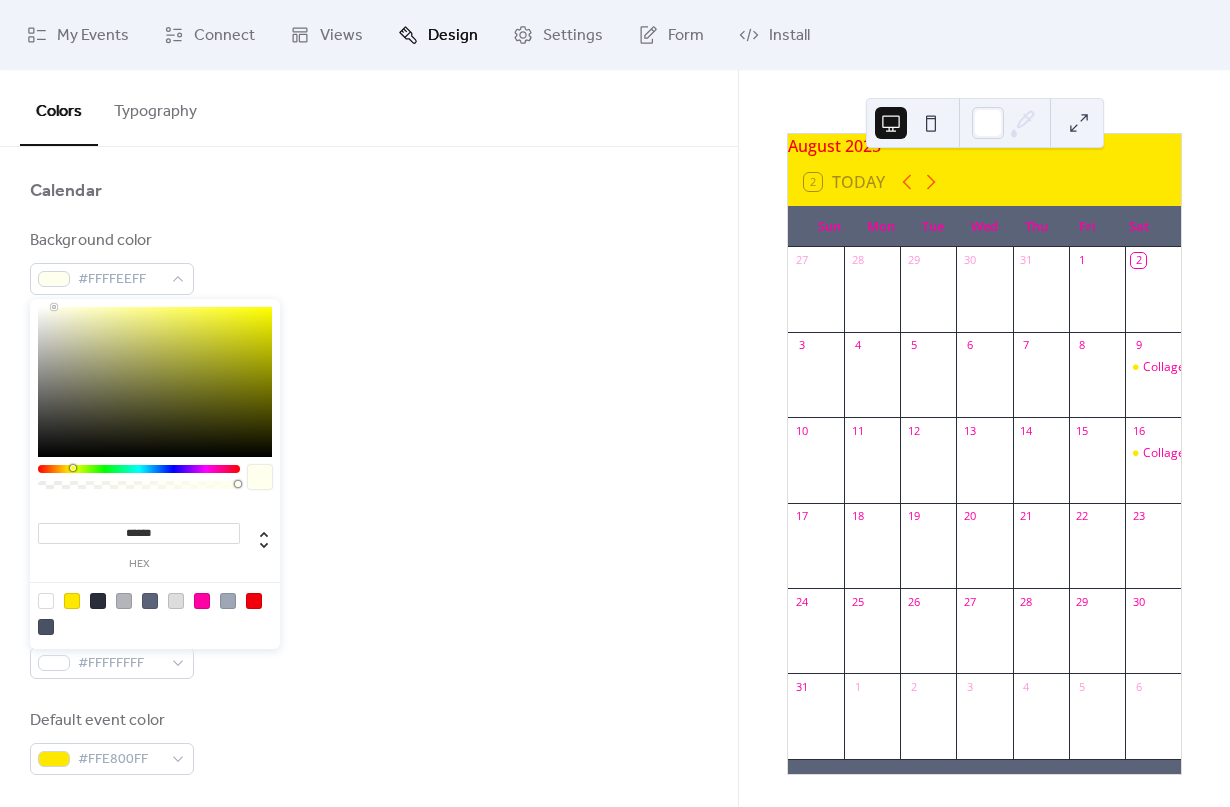 type on "*******" 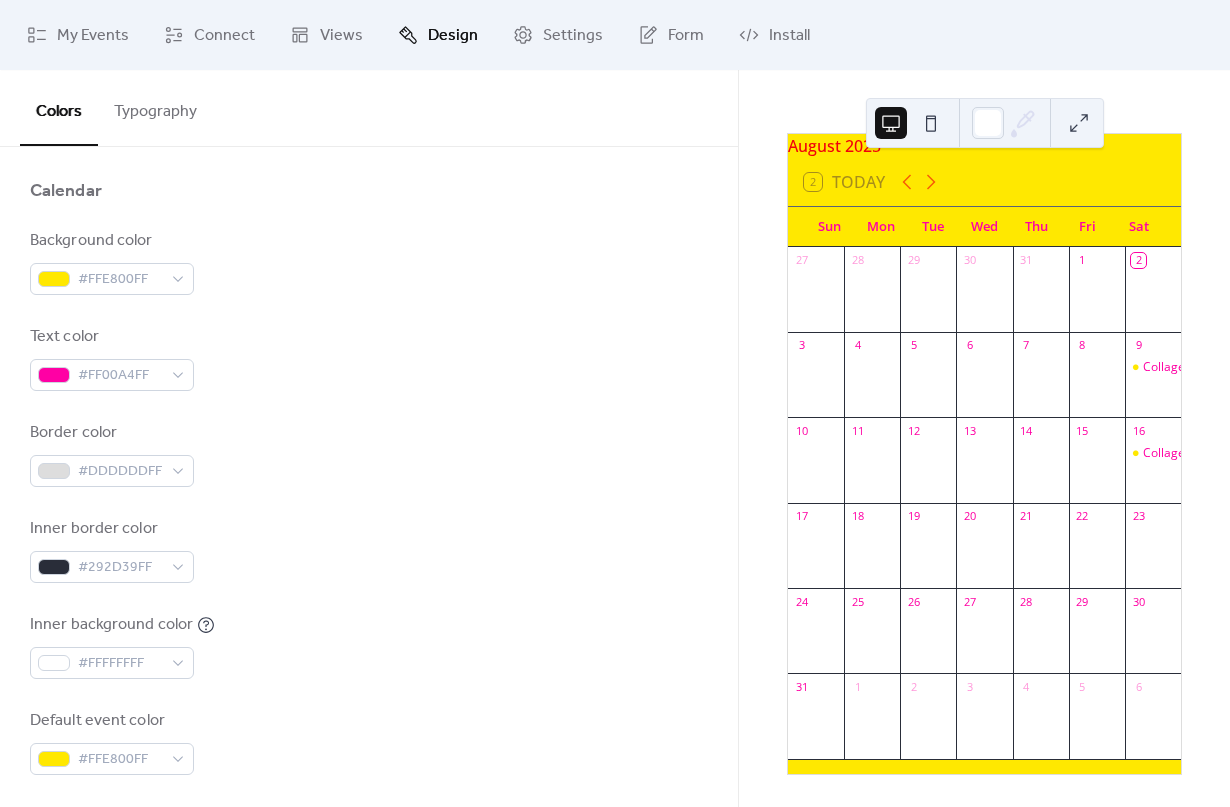 click on "Background color #FFE800FF Text color #FF00A4FF Border color #DDDDDDFF Inner border color #292D39FF Inner background color #FFFFFFFF Default event color #FFE800FF" at bounding box center (369, 502) 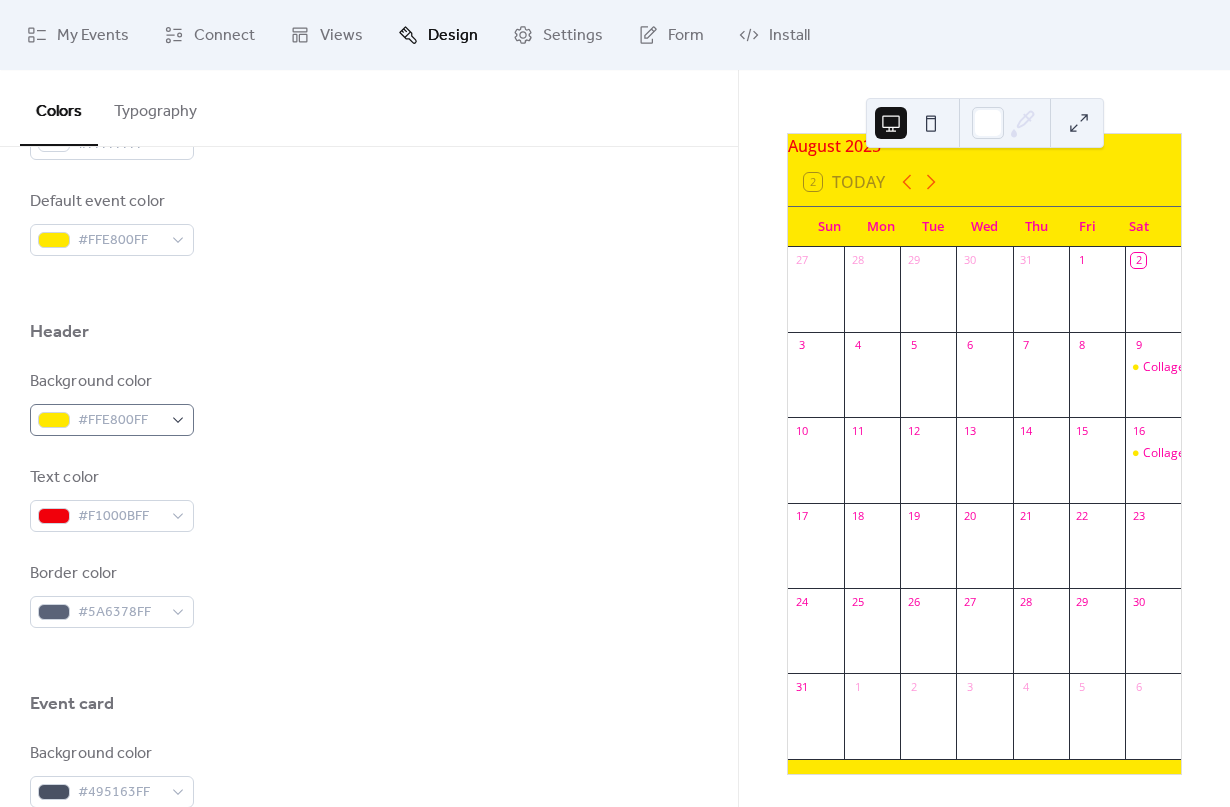 scroll, scrollTop: 727, scrollLeft: 0, axis: vertical 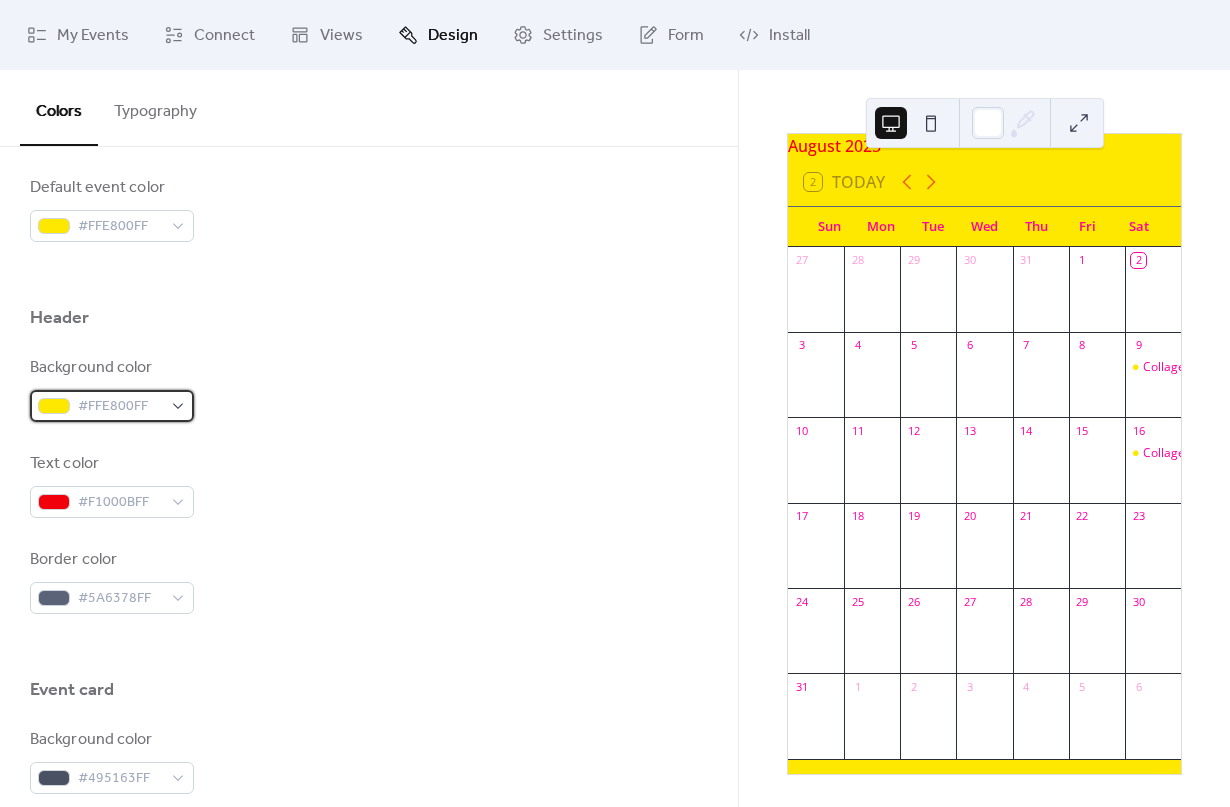 click on "#FFE800FF" at bounding box center (112, 406) 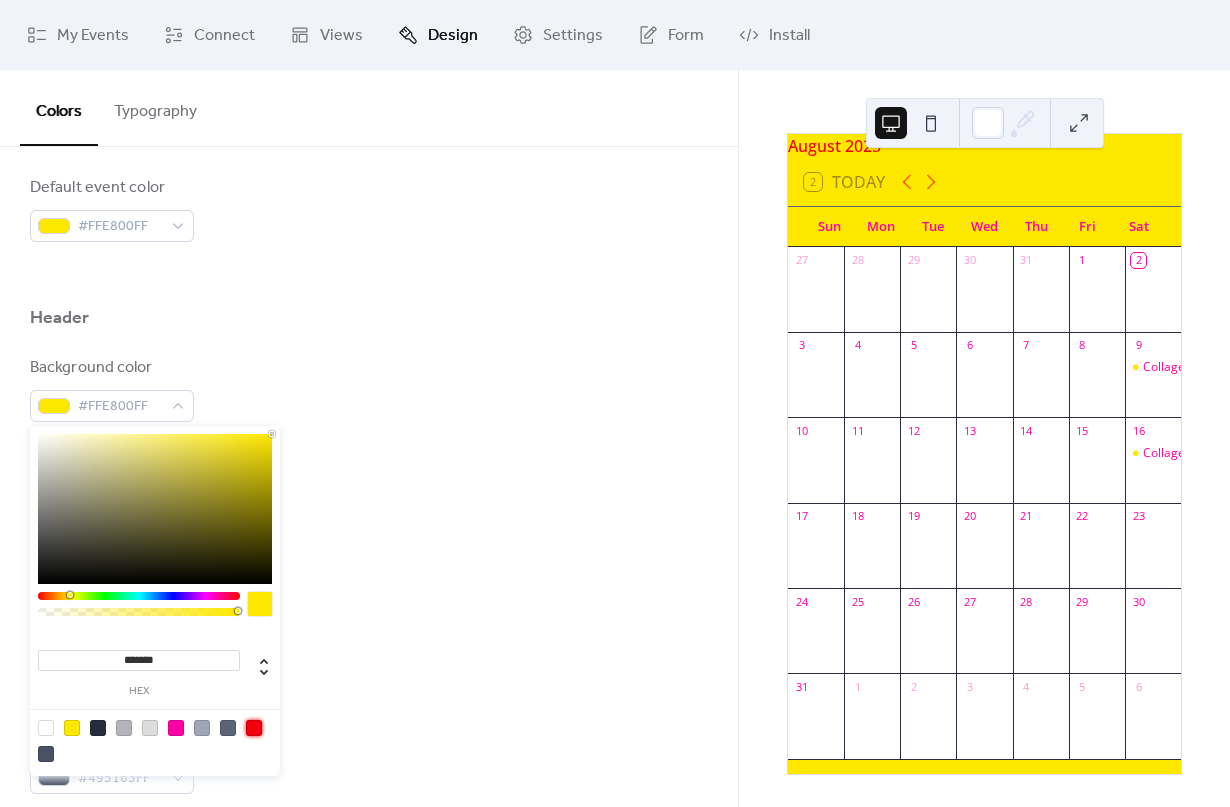 click at bounding box center (254, 728) 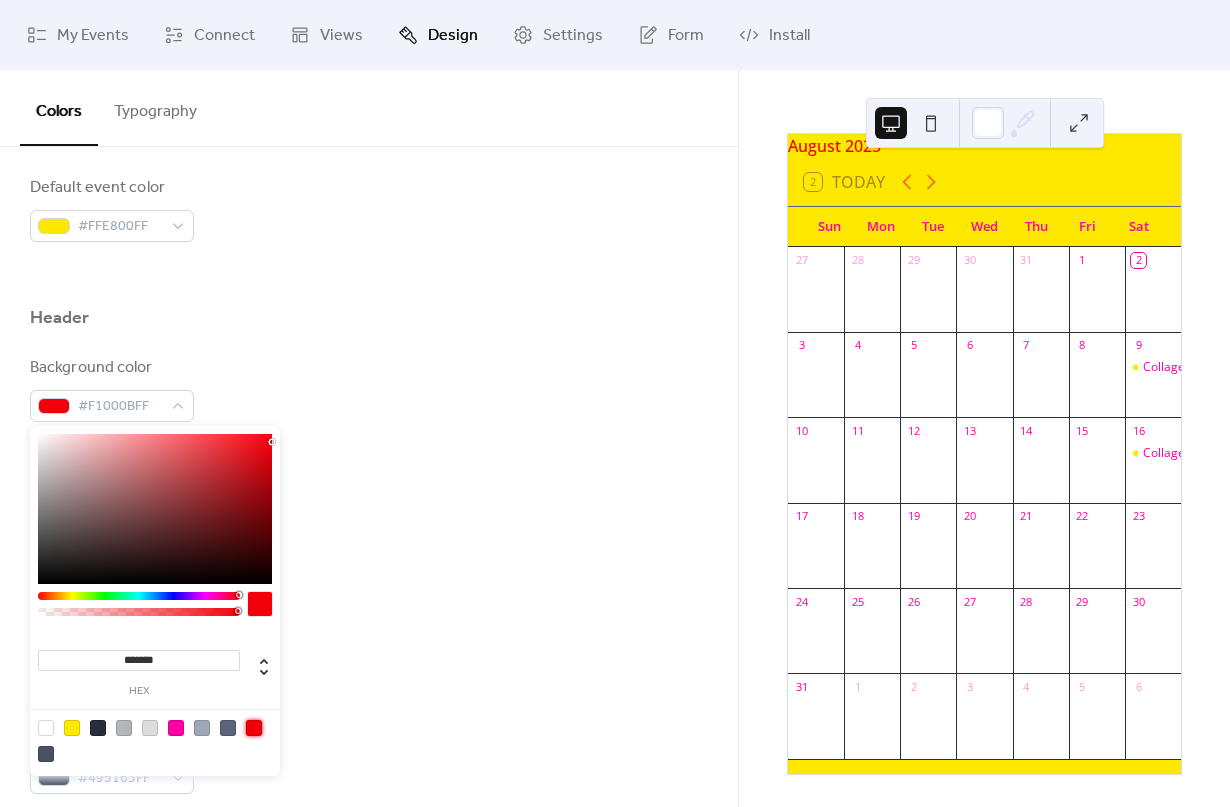 click on "Background color #F1000BFF Text color #F1000BFF Border color #5A6378FF" at bounding box center (369, 485) 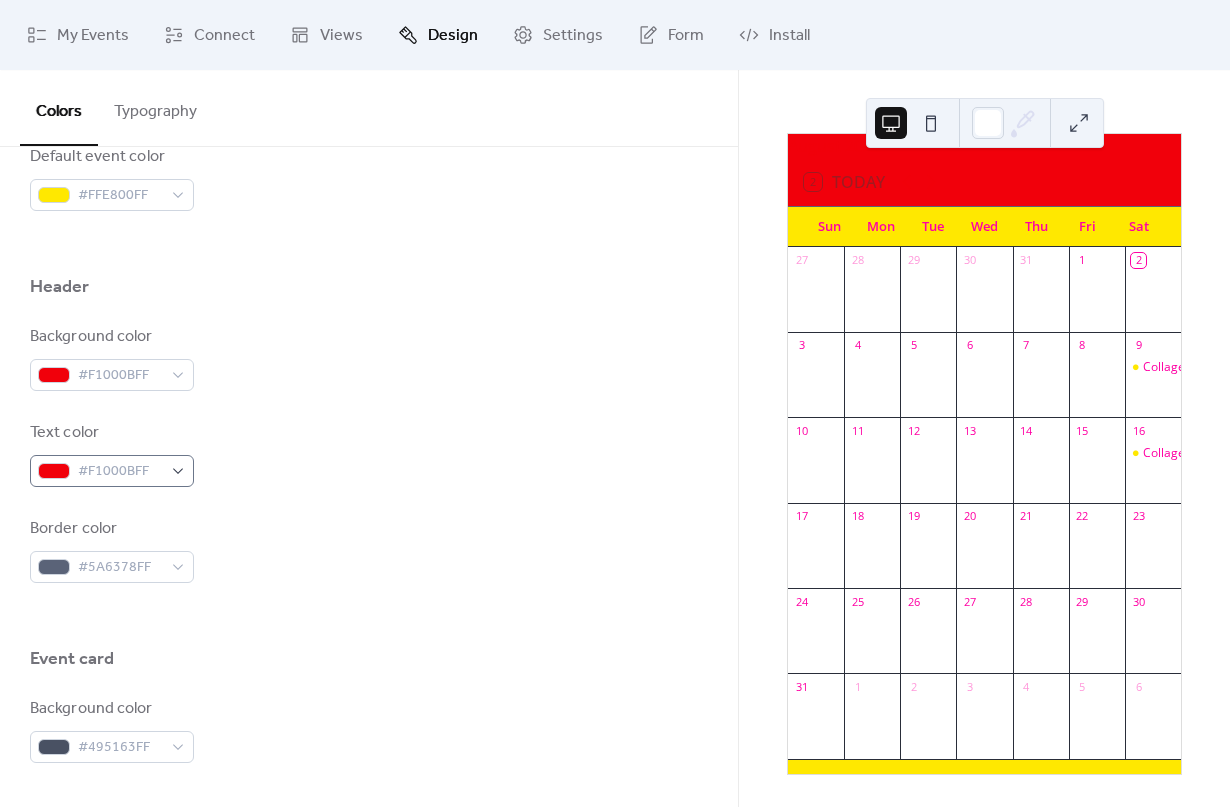 scroll, scrollTop: 768, scrollLeft: 0, axis: vertical 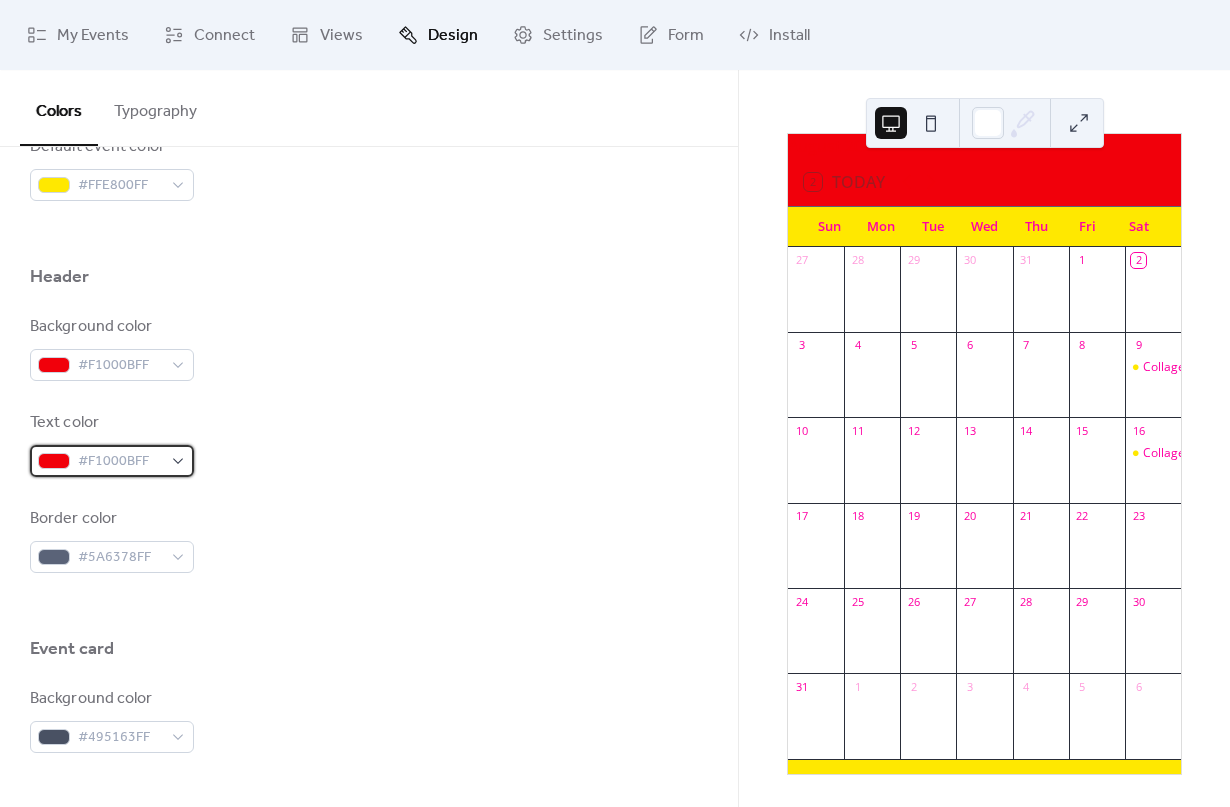 click on "#F1000BFF" at bounding box center [112, 461] 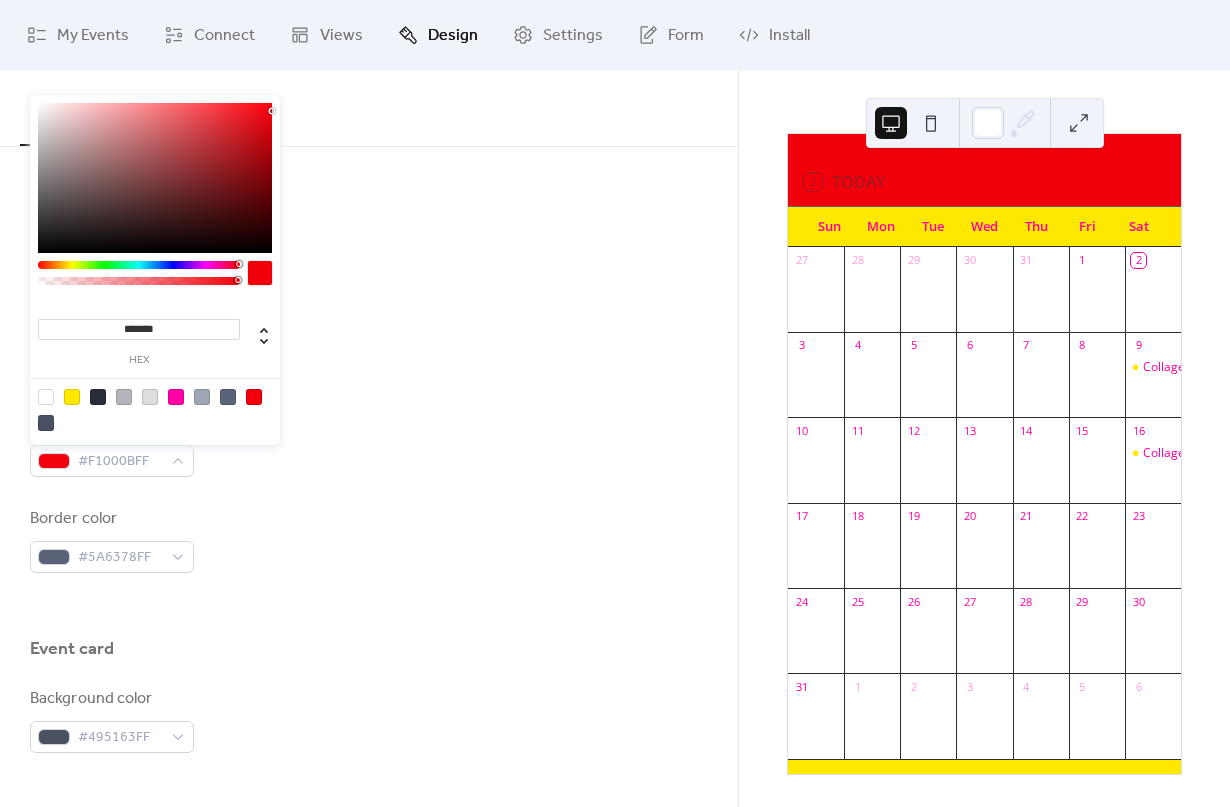 click at bounding box center (72, 397) 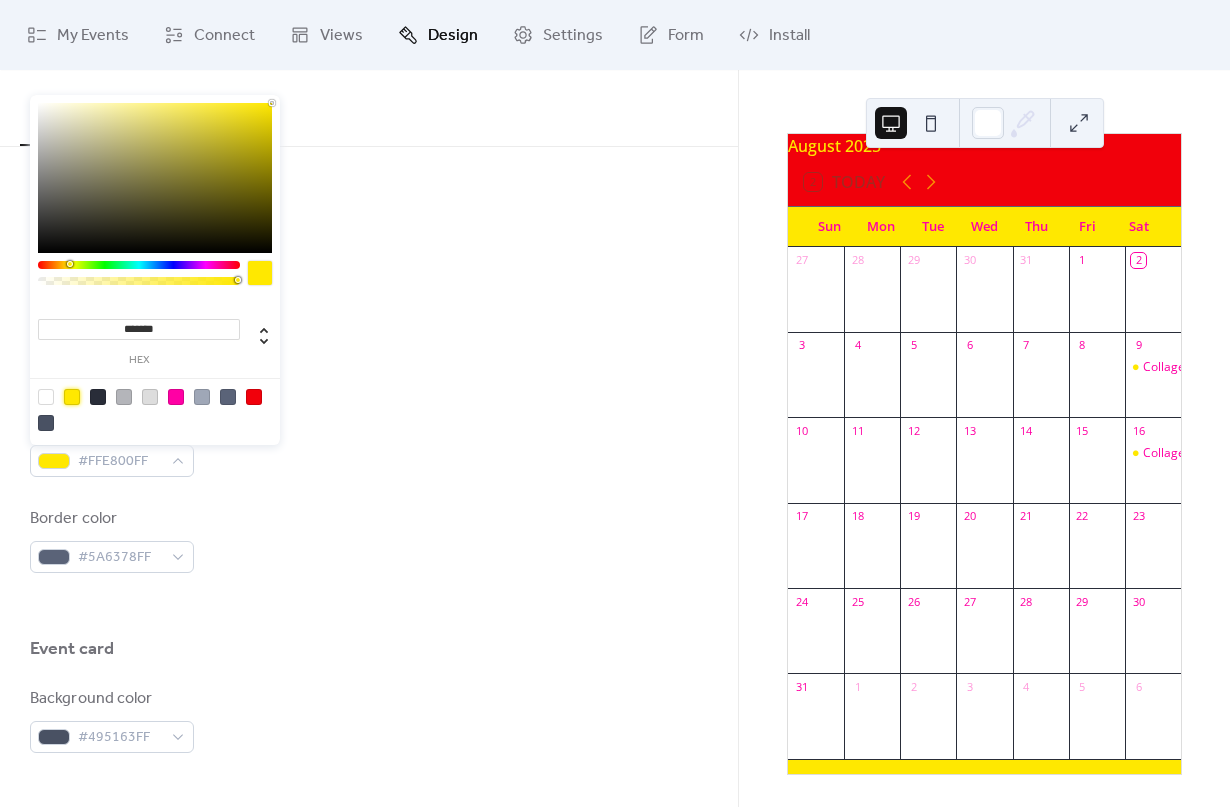 click on "Text color #FFE800FF" at bounding box center (369, 444) 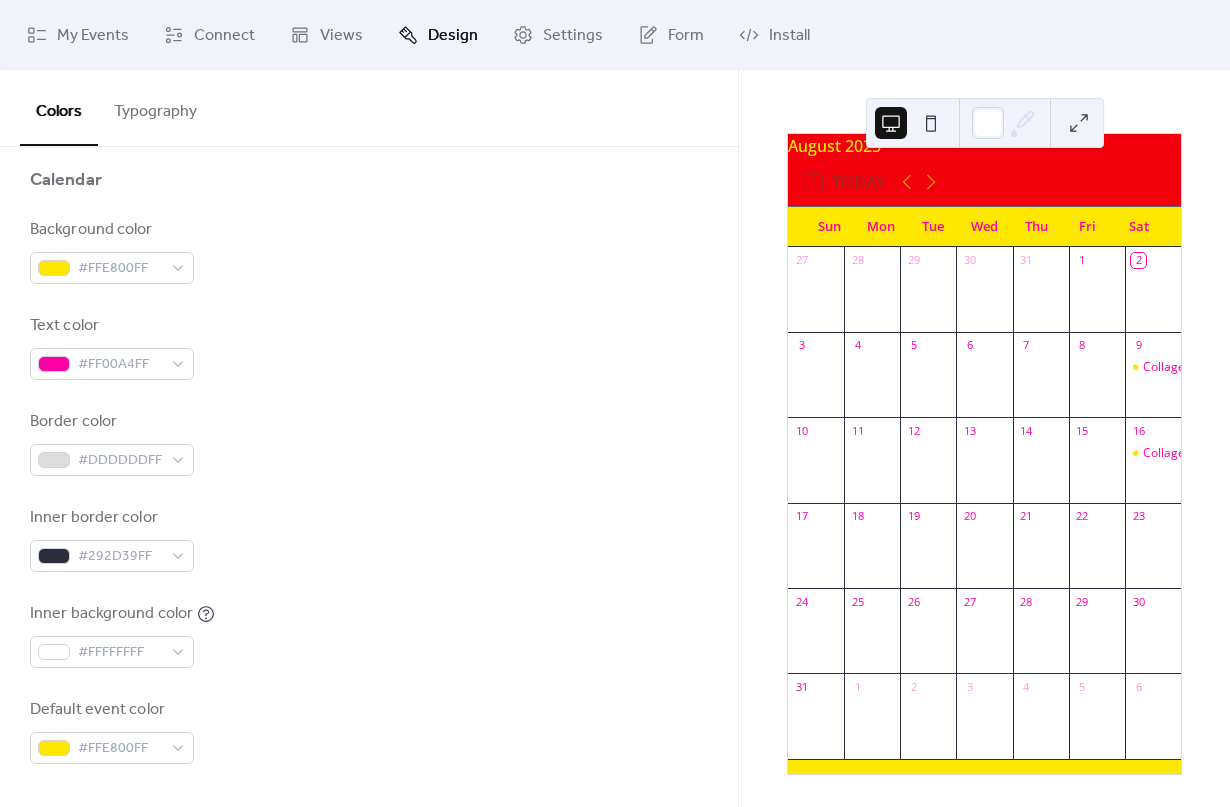 scroll, scrollTop: 183, scrollLeft: 0, axis: vertical 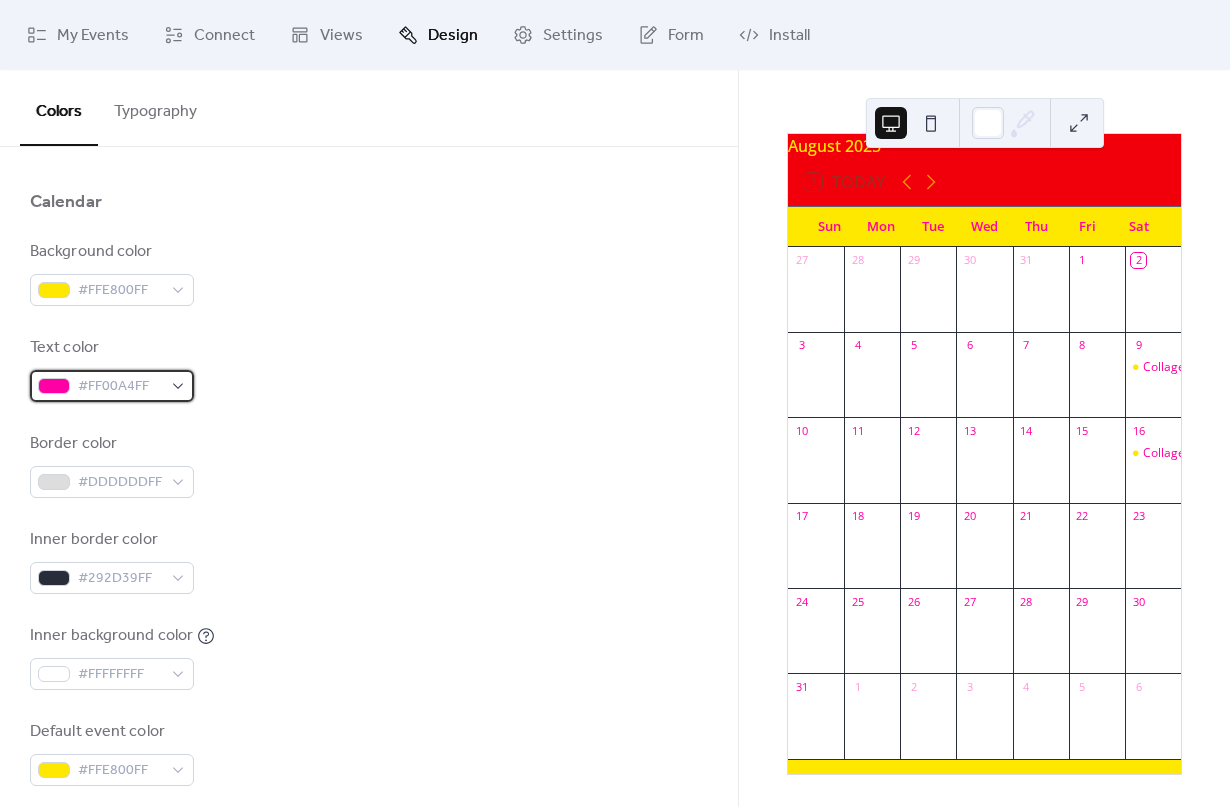 click on "#FF00A4FF" at bounding box center (120, 387) 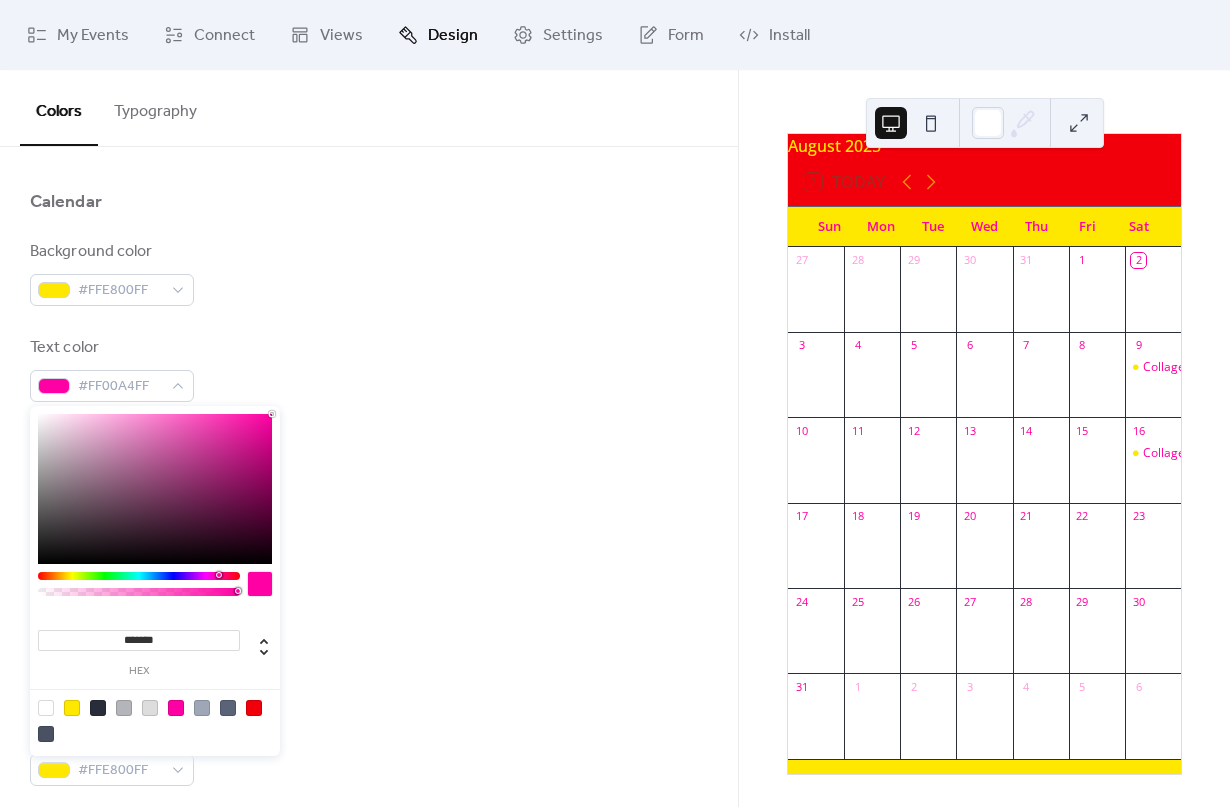 click on "*******" at bounding box center (139, 640) 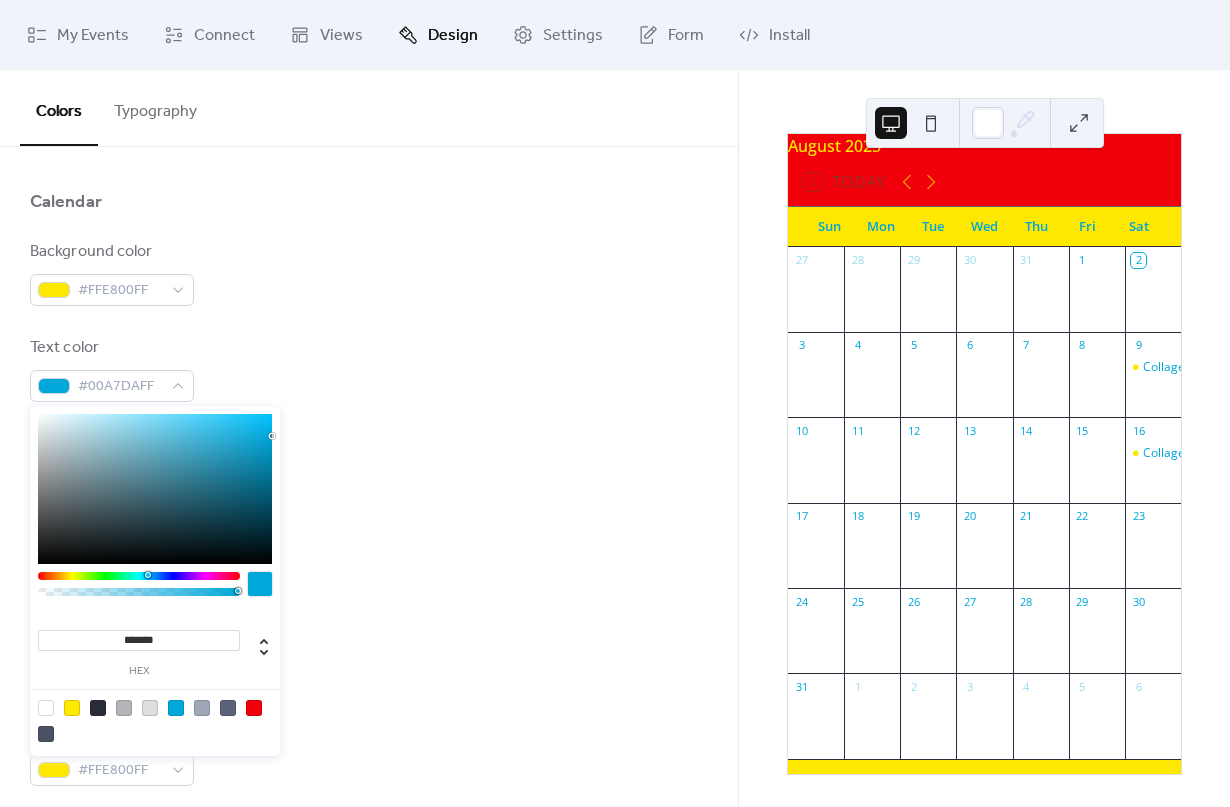 type on "*******" 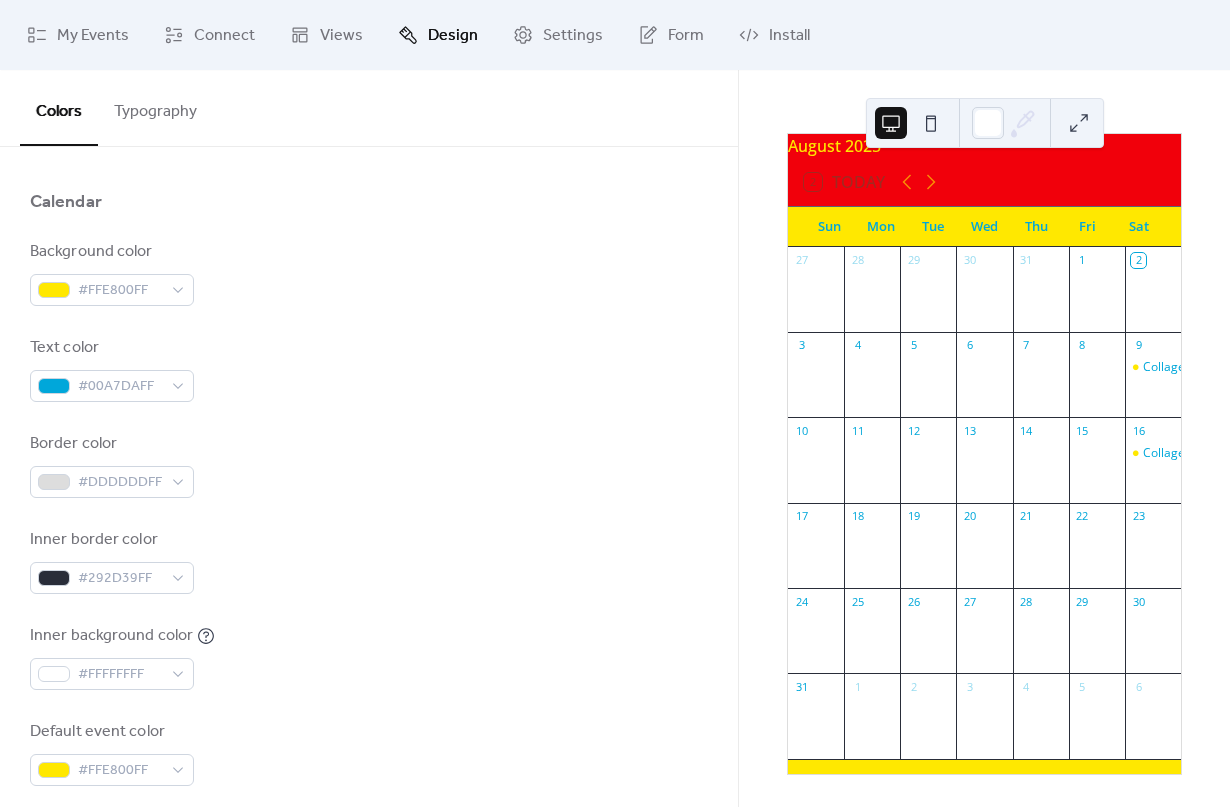 click on "Background color #FFE800FF Text color #00A7DAFF Border color #DDDDDDFF Inner border color #292D39FF Inner background color #FFFFFFFF Default event color #FFE800FF" at bounding box center [369, 513] 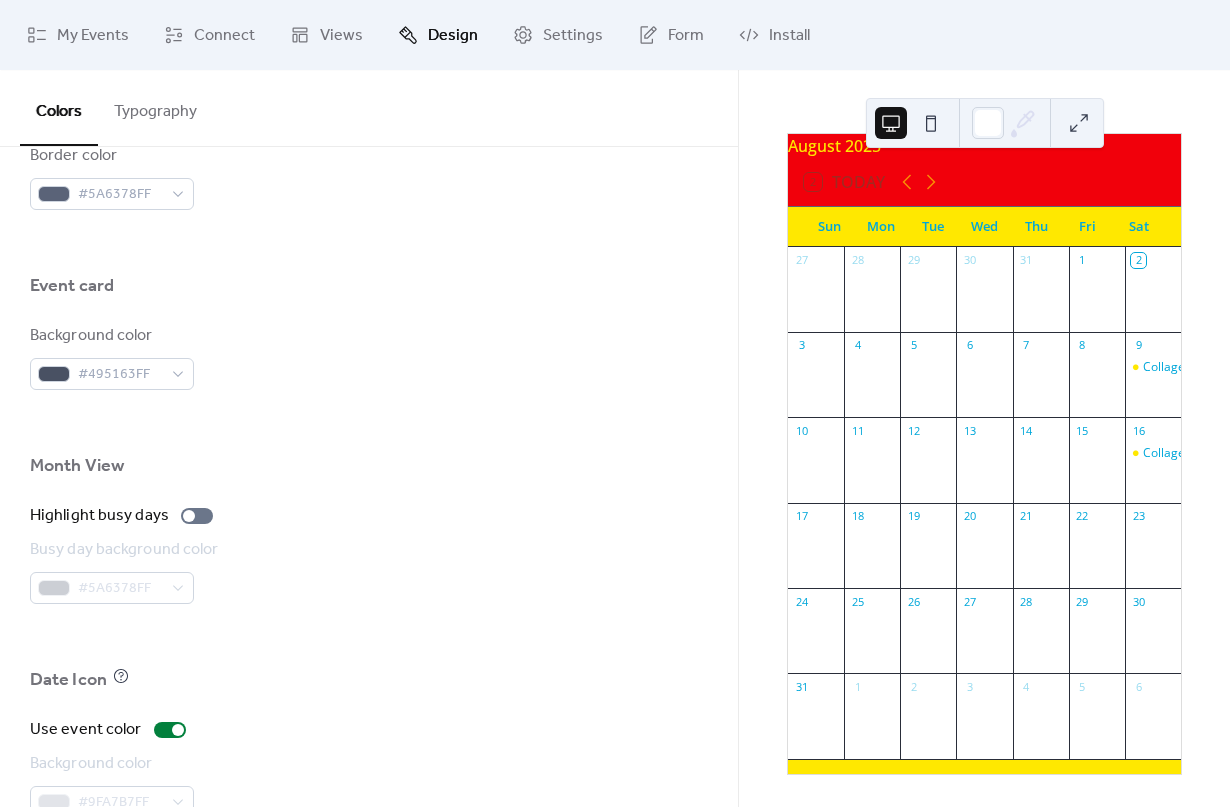 scroll, scrollTop: 1154, scrollLeft: 0, axis: vertical 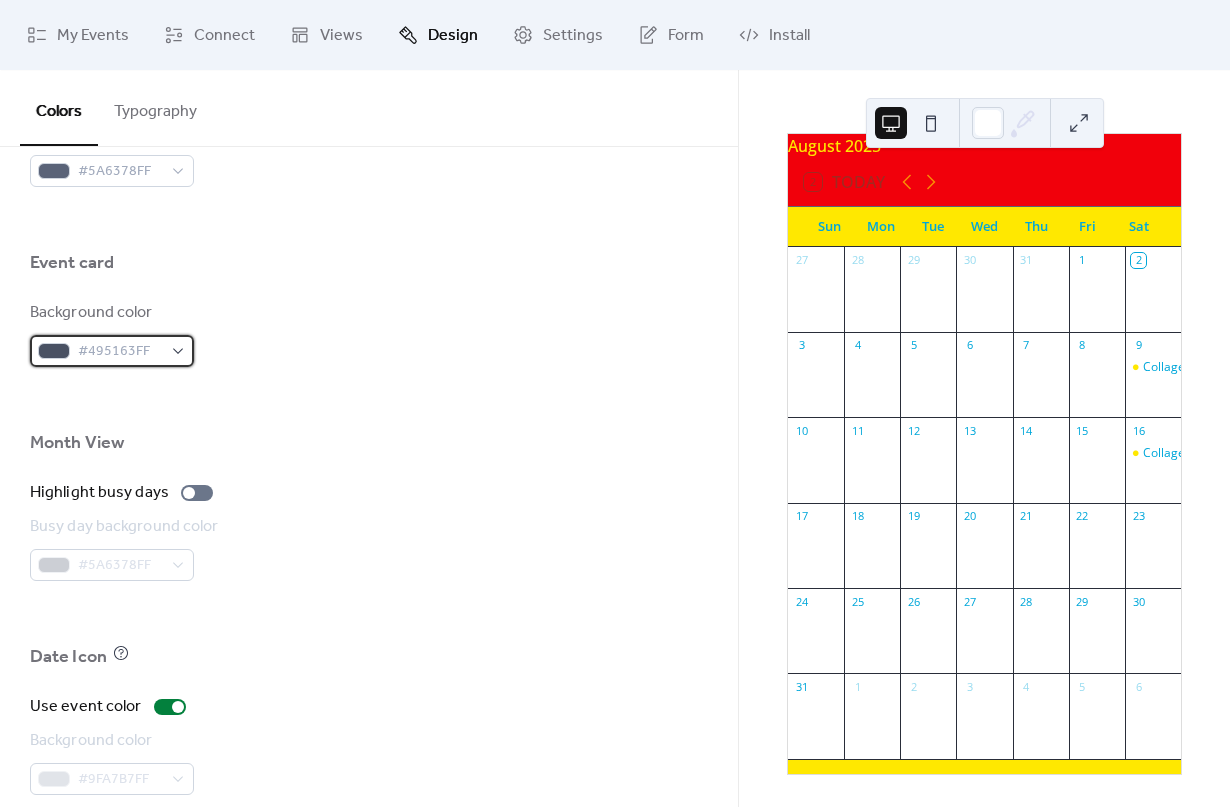 click on "#495163FF" at bounding box center (120, 352) 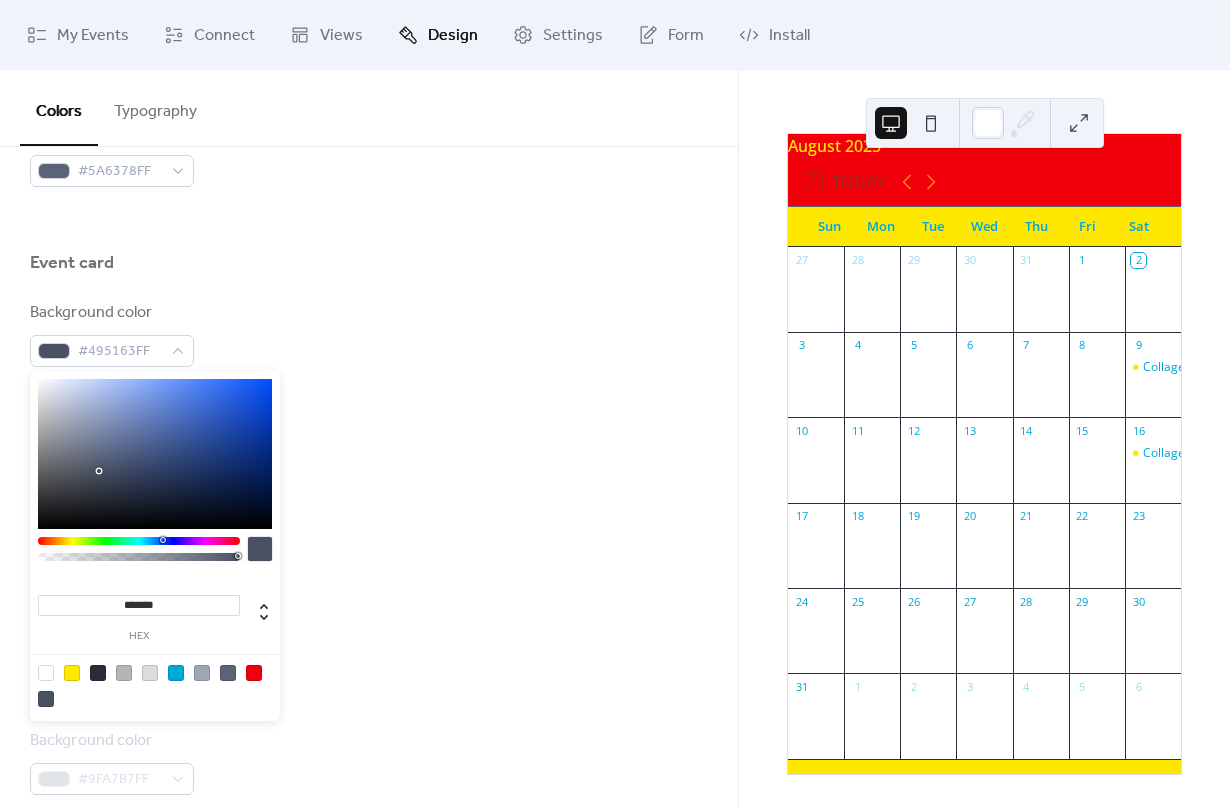 type on "*******" 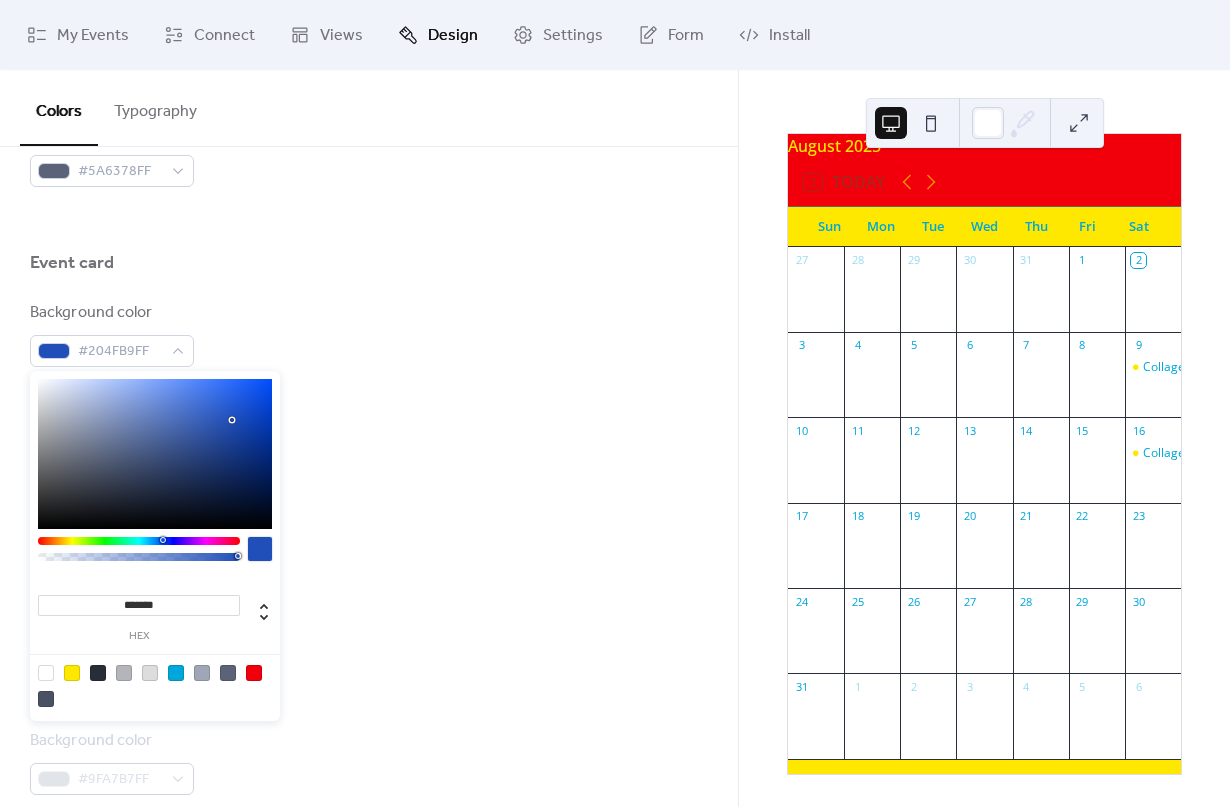 click at bounding box center (155, 454) 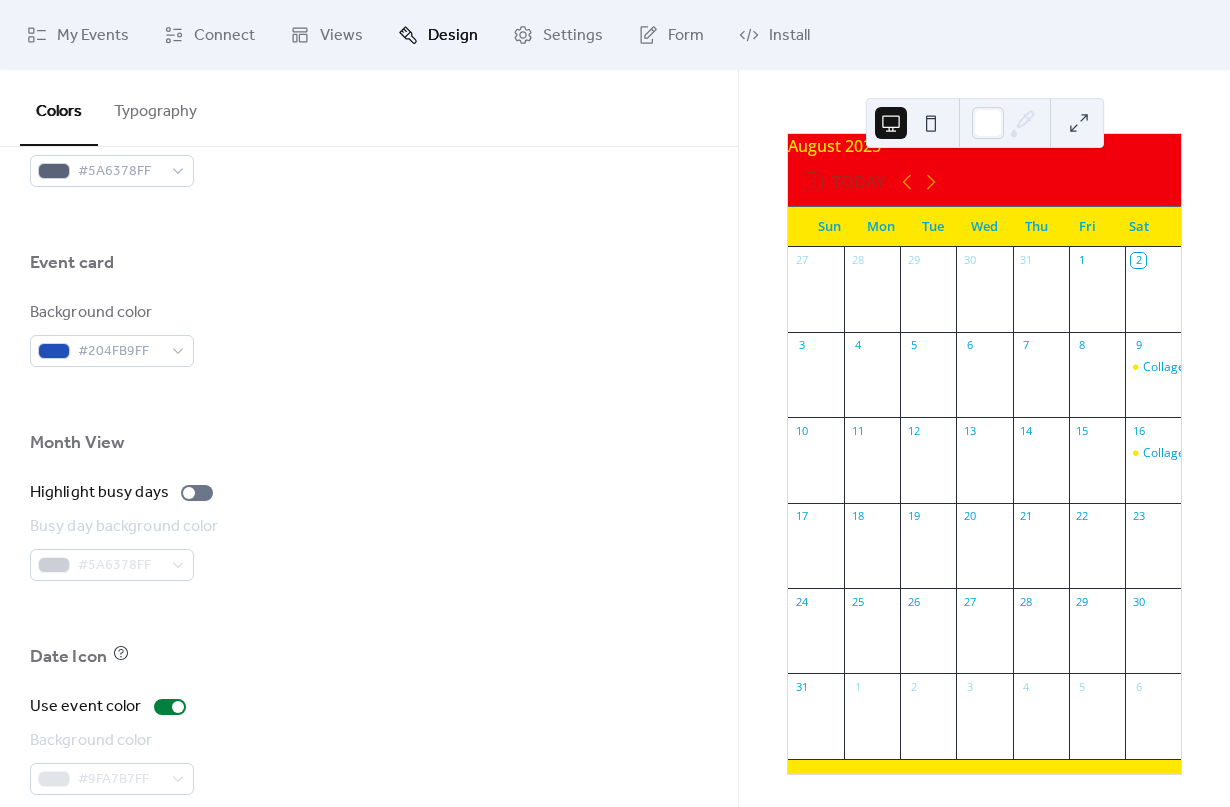 click at bounding box center (369, 399) 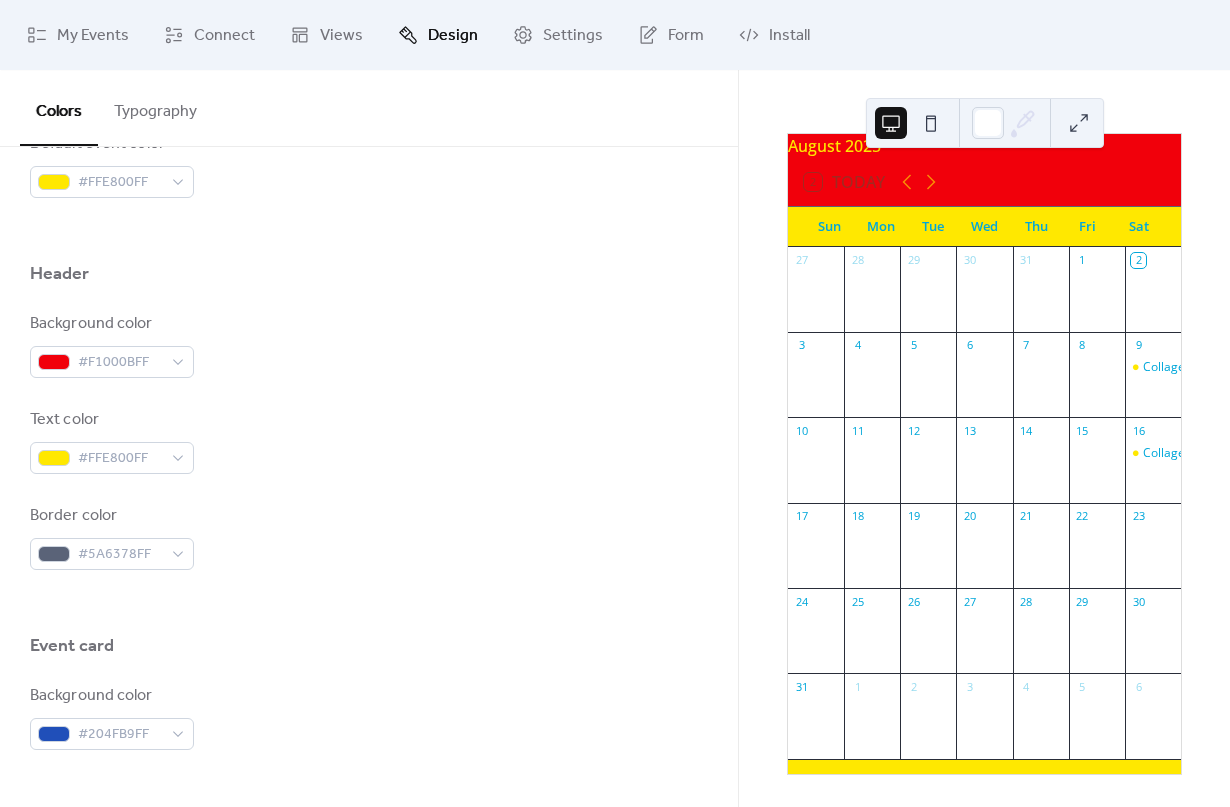 scroll, scrollTop: 794, scrollLeft: 0, axis: vertical 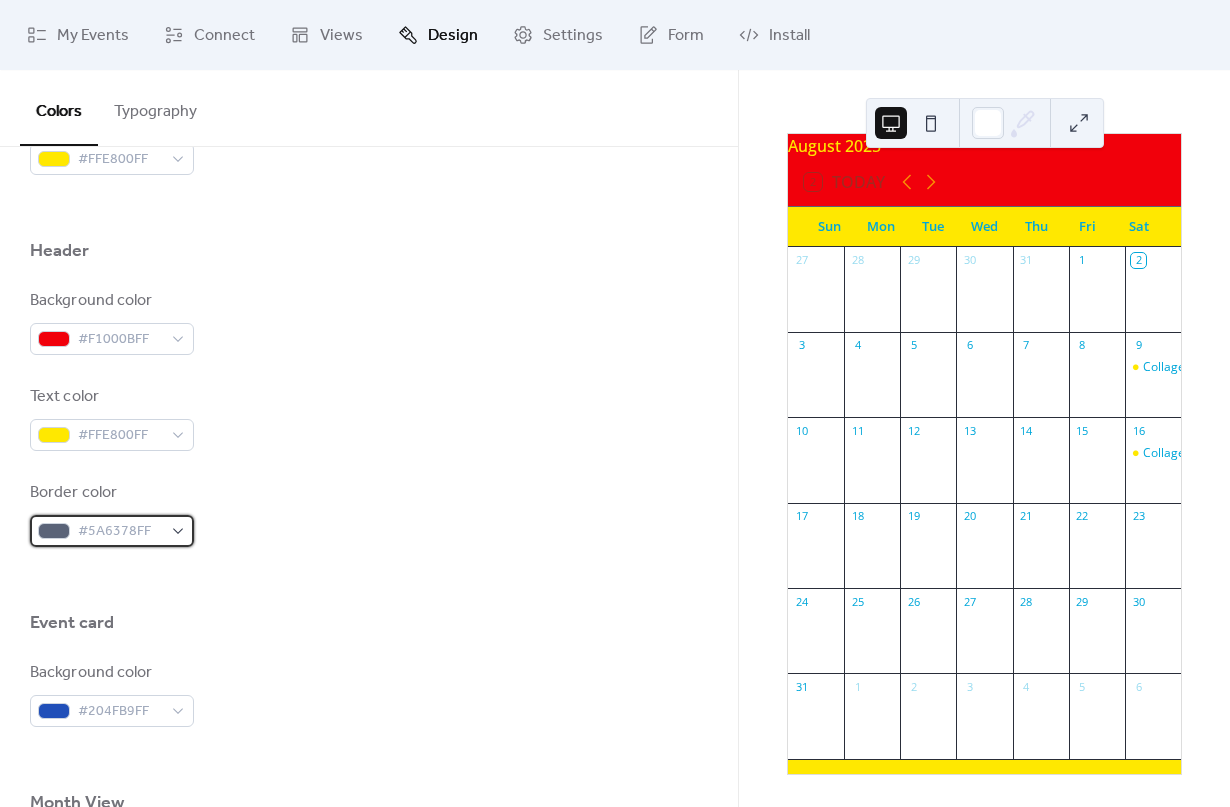 click on "#5A6378FF" at bounding box center [112, 531] 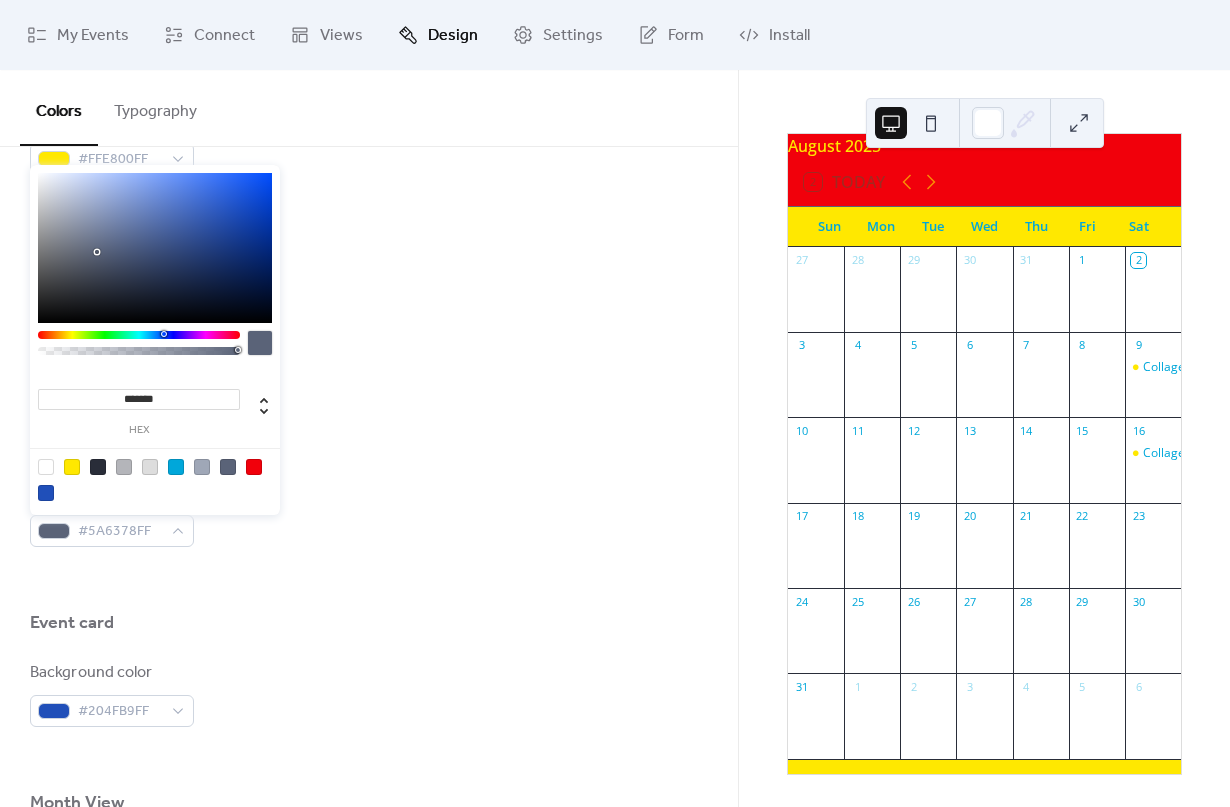click at bounding box center (46, 493) 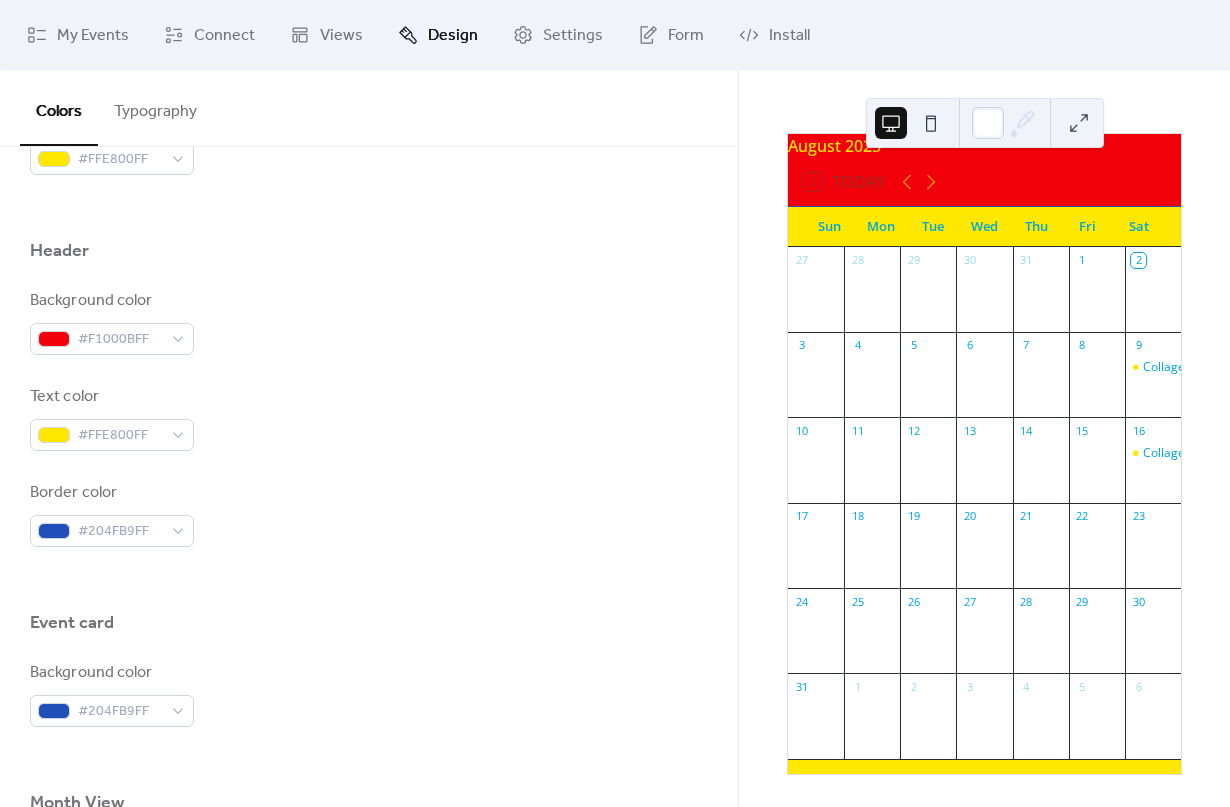 click on "Text color #FFE800FF" at bounding box center (369, 418) 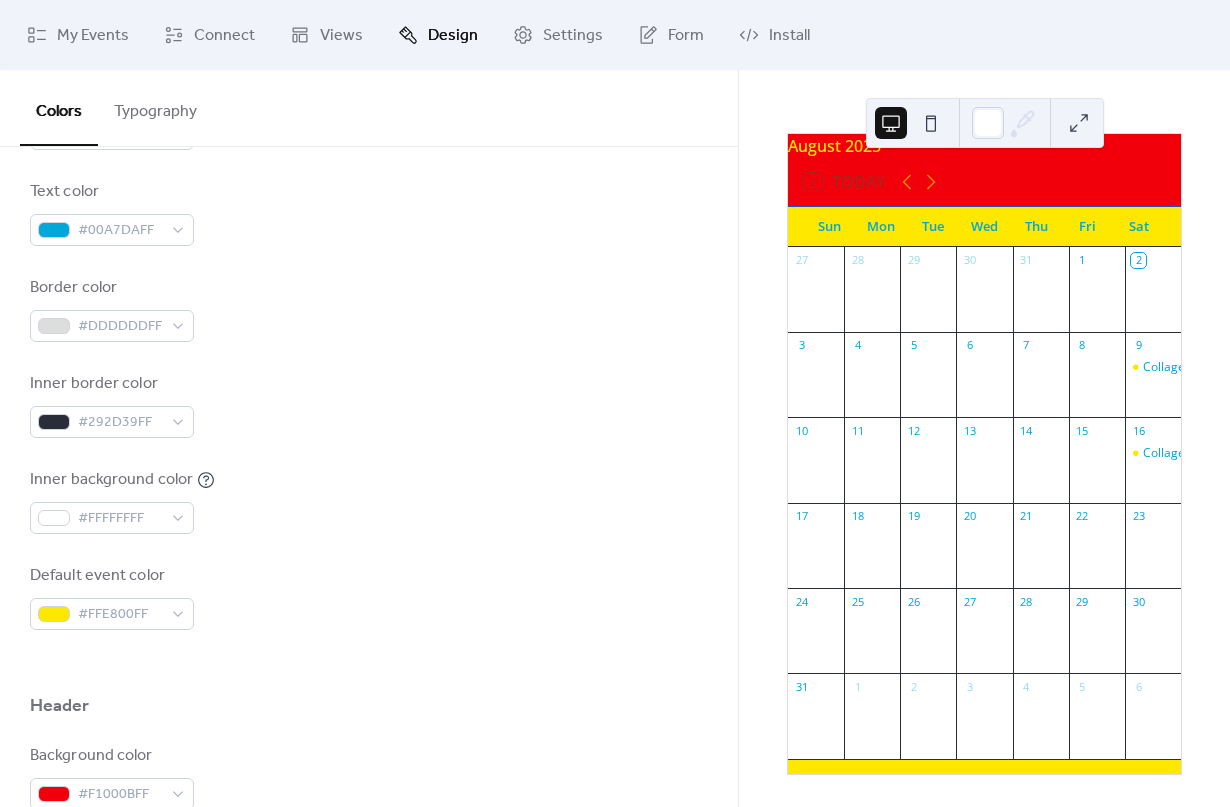 scroll, scrollTop: 333, scrollLeft: 0, axis: vertical 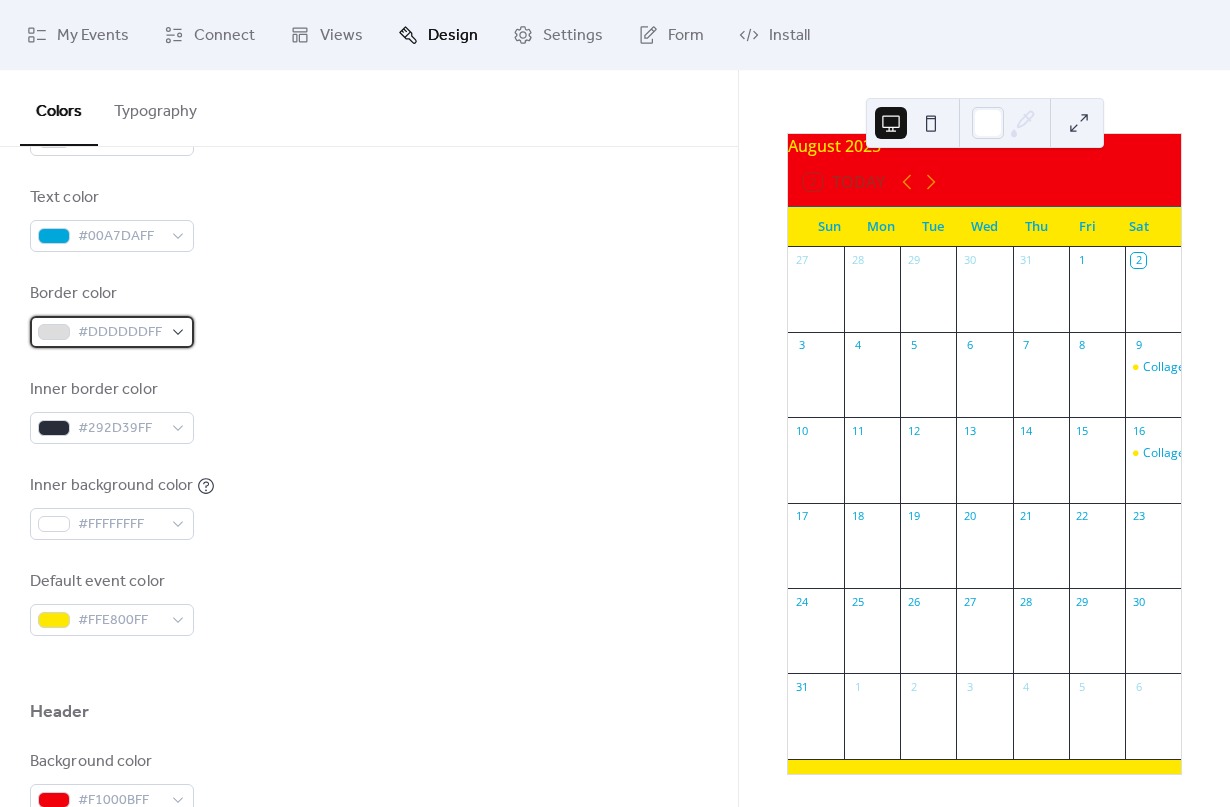click on "#DDDDDDFF" at bounding box center (112, 332) 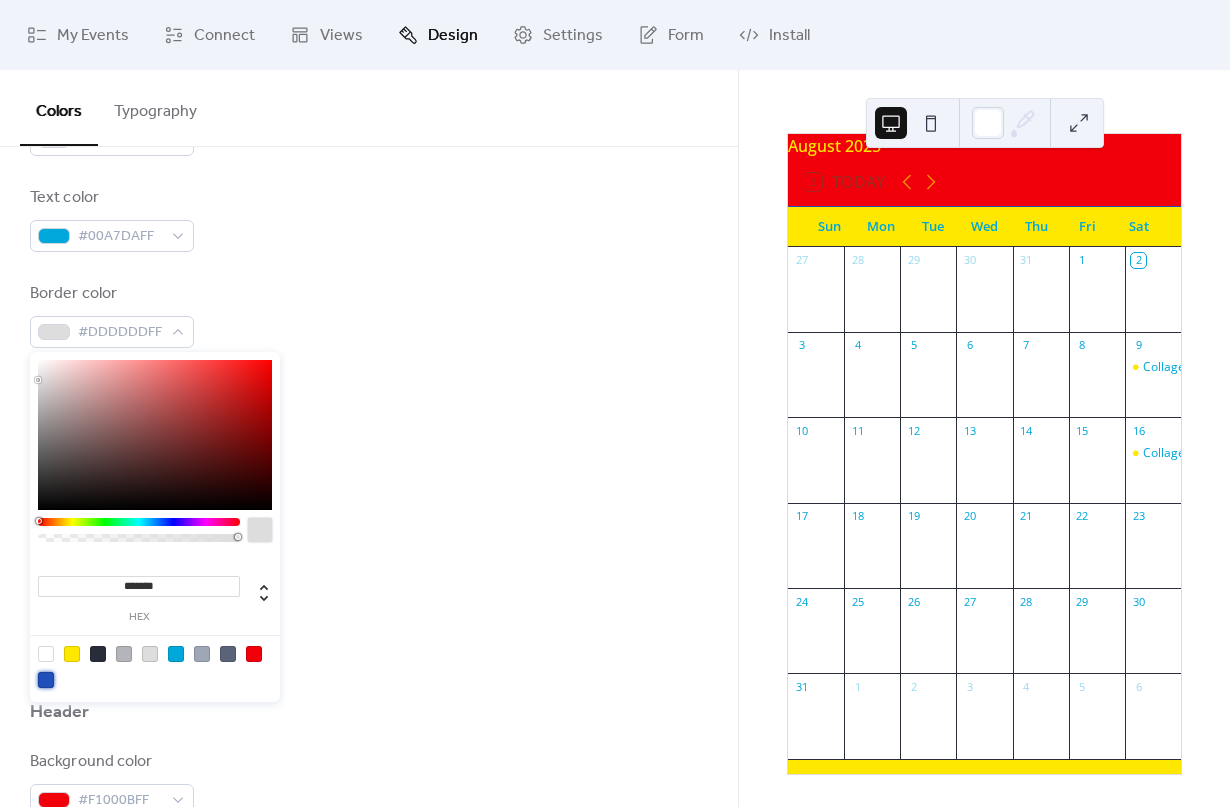 click at bounding box center [46, 680] 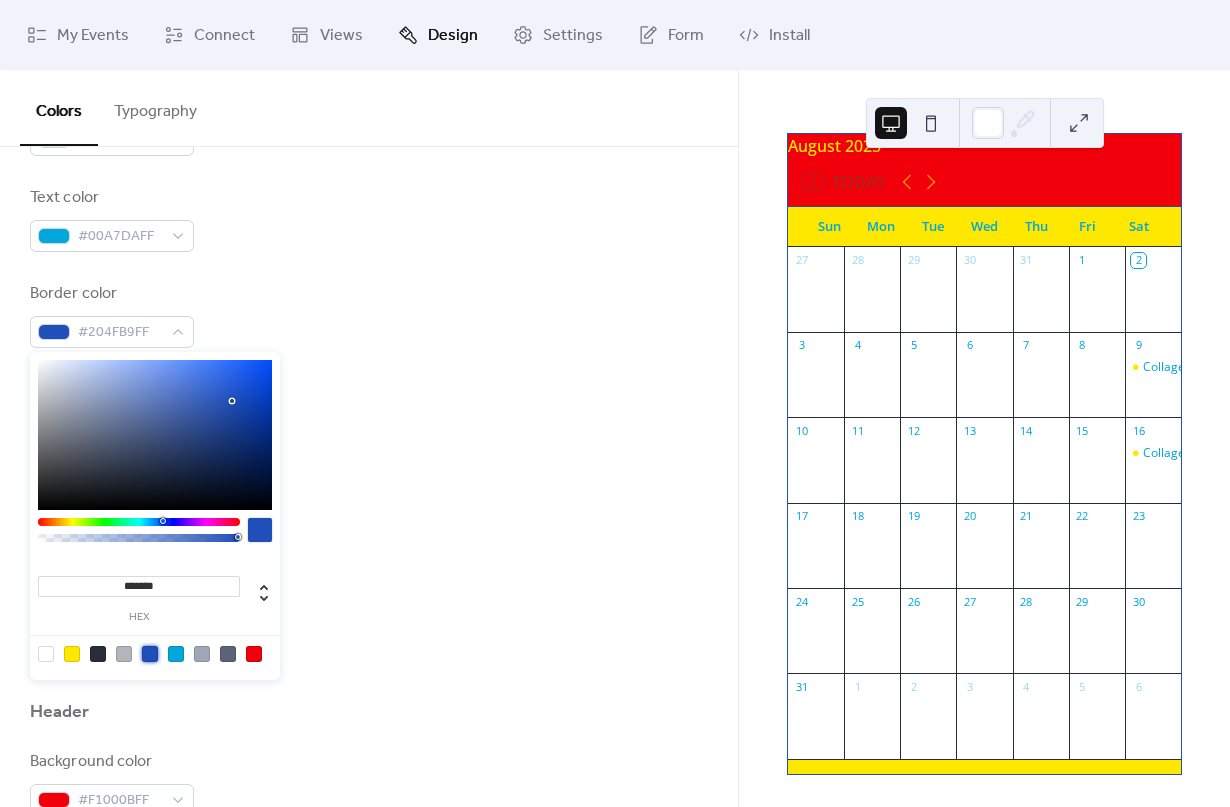 click on "Border color #204FB9FF" at bounding box center (369, 315) 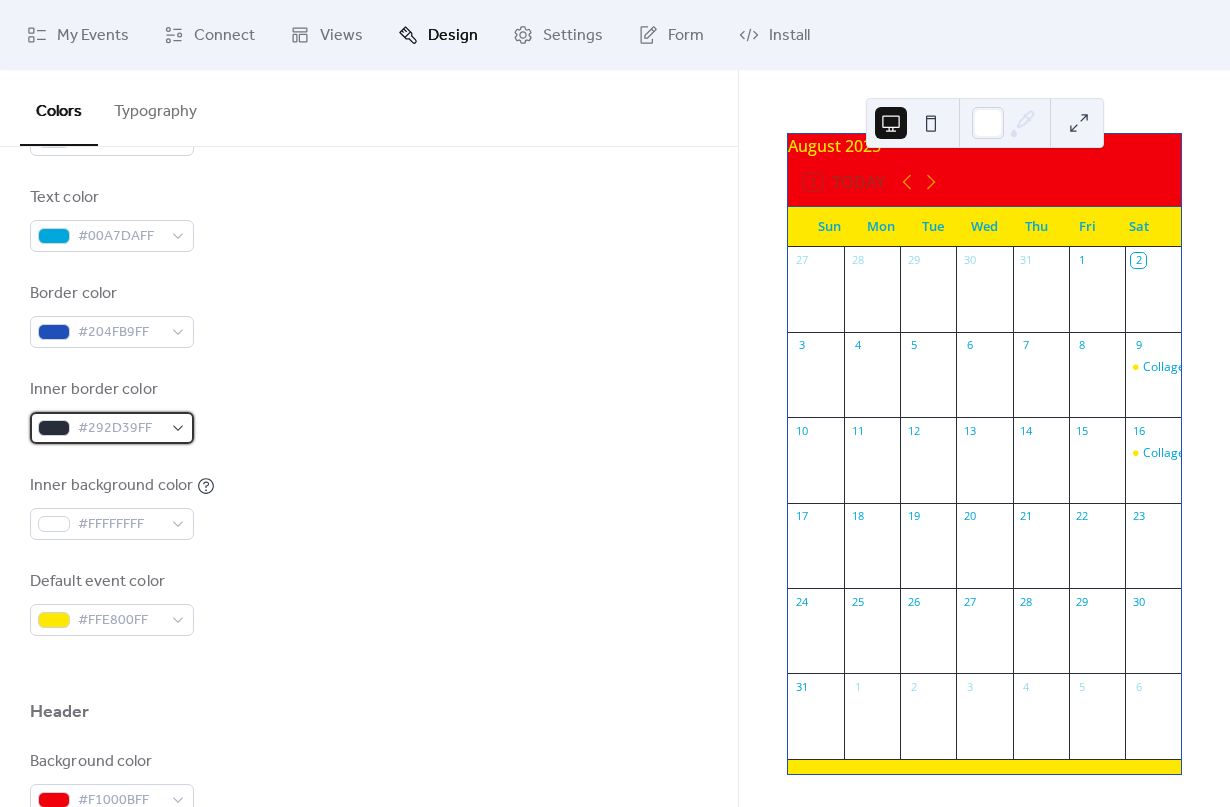 click on "#292D39FF" at bounding box center [120, 429] 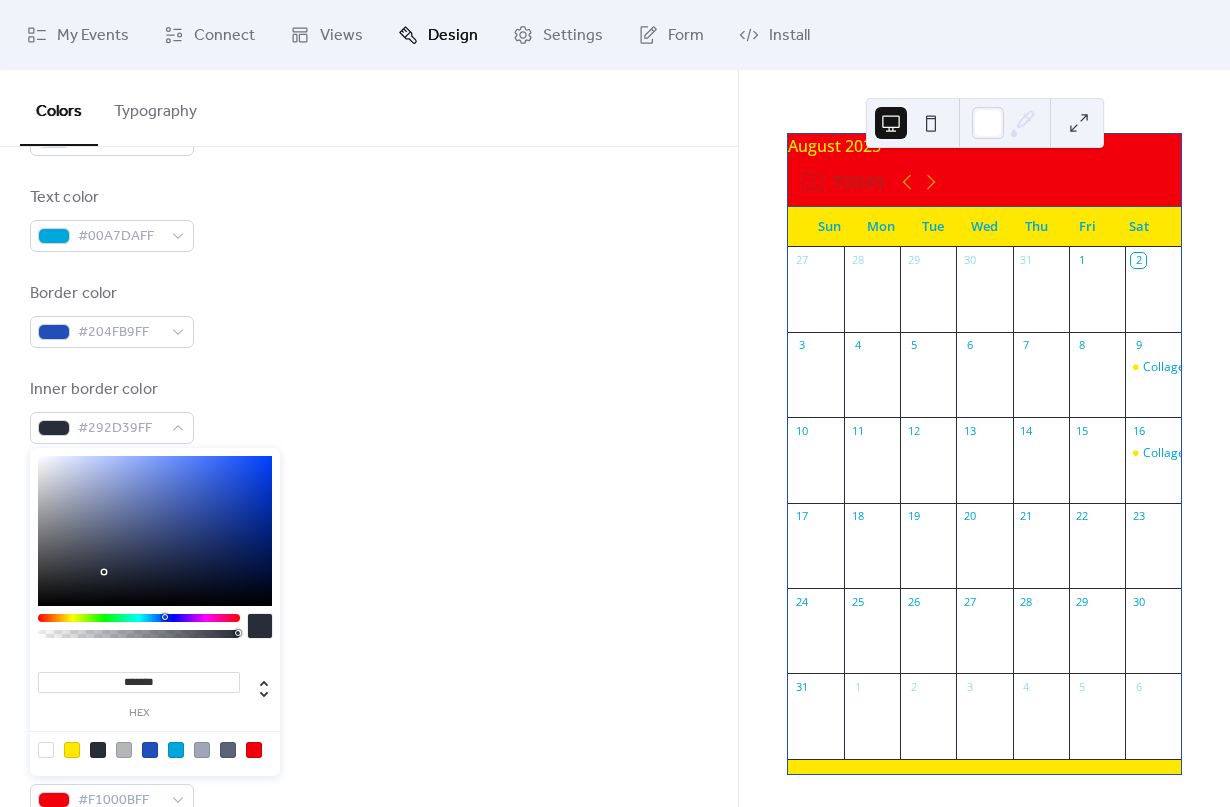 click at bounding box center (150, 750) 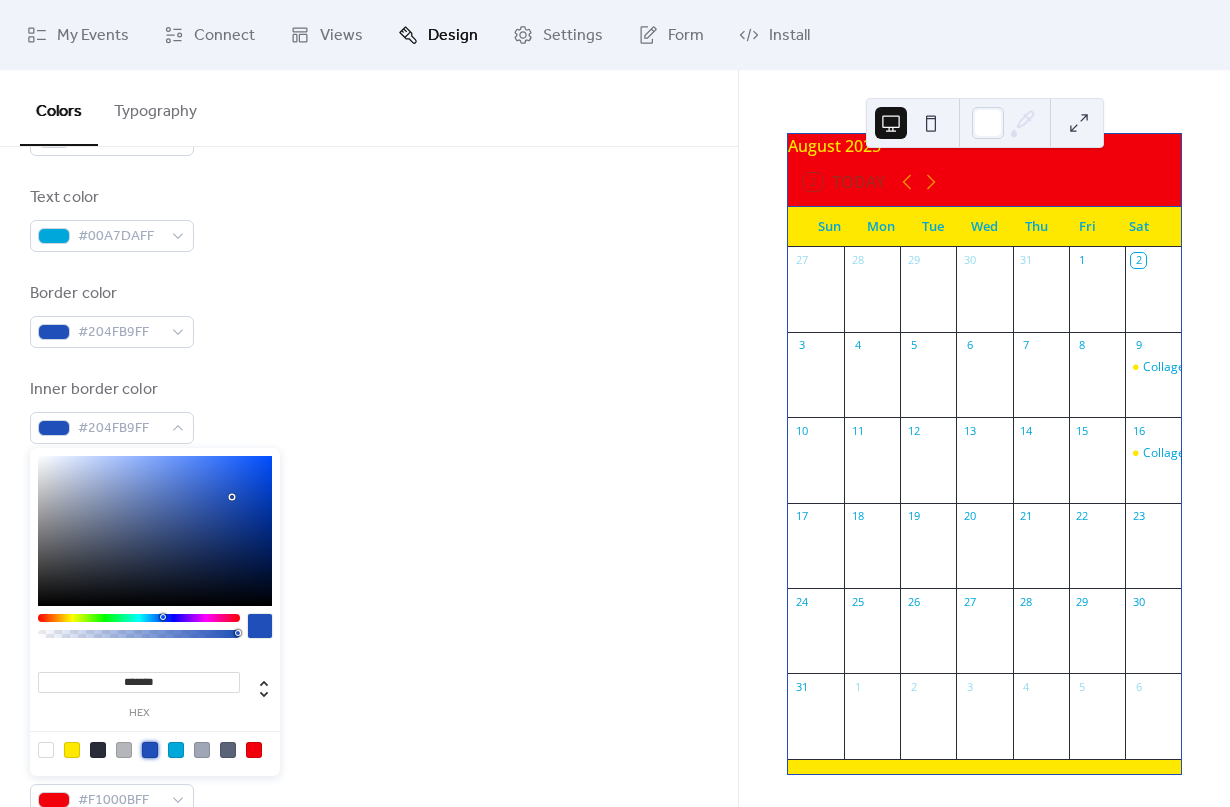 click on "Inner background color #FFFFFFFF" at bounding box center (369, 507) 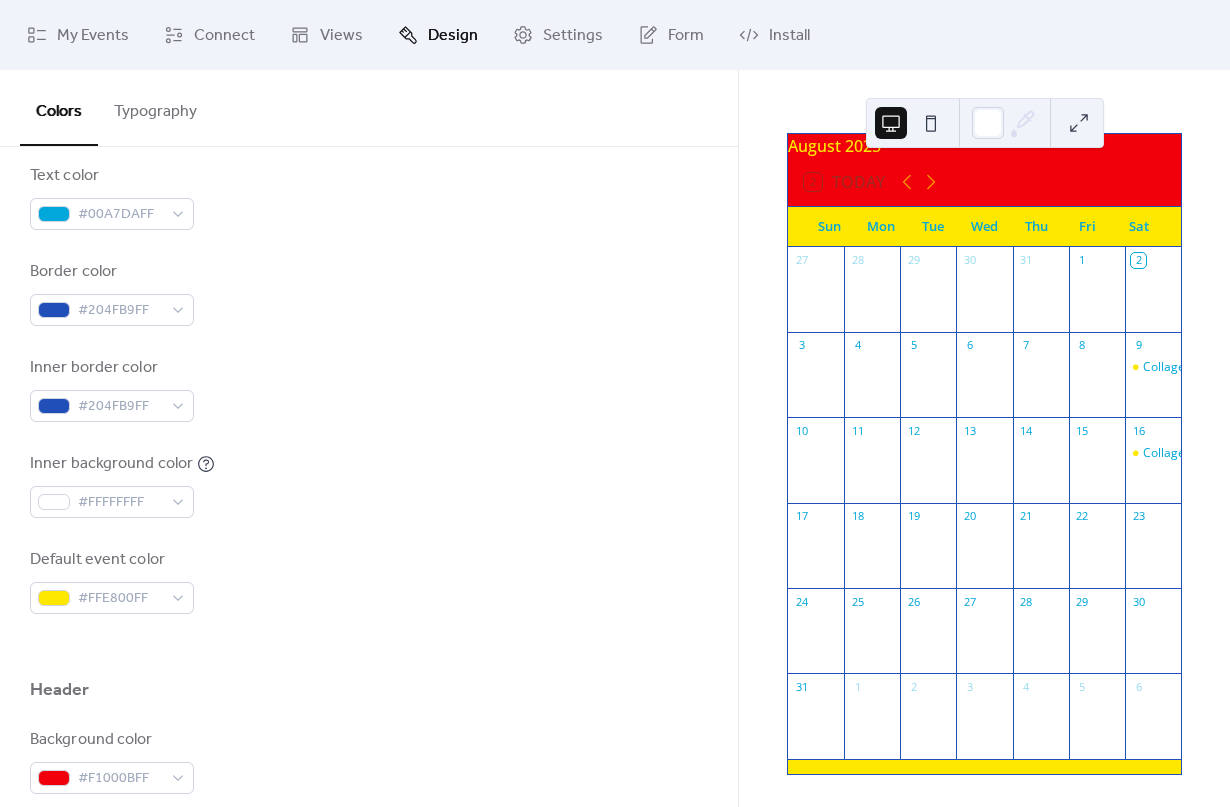 scroll, scrollTop: 339, scrollLeft: 0, axis: vertical 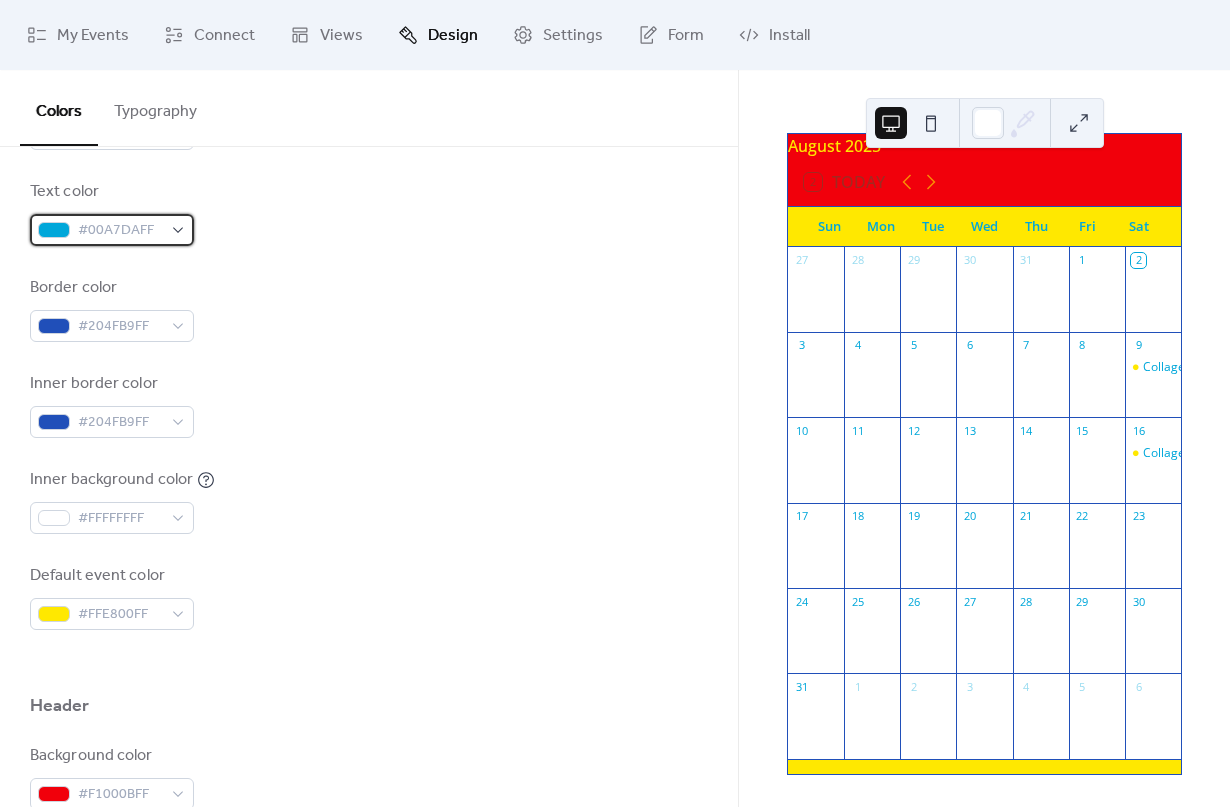 click on "#00A7DAFF" at bounding box center [120, 231] 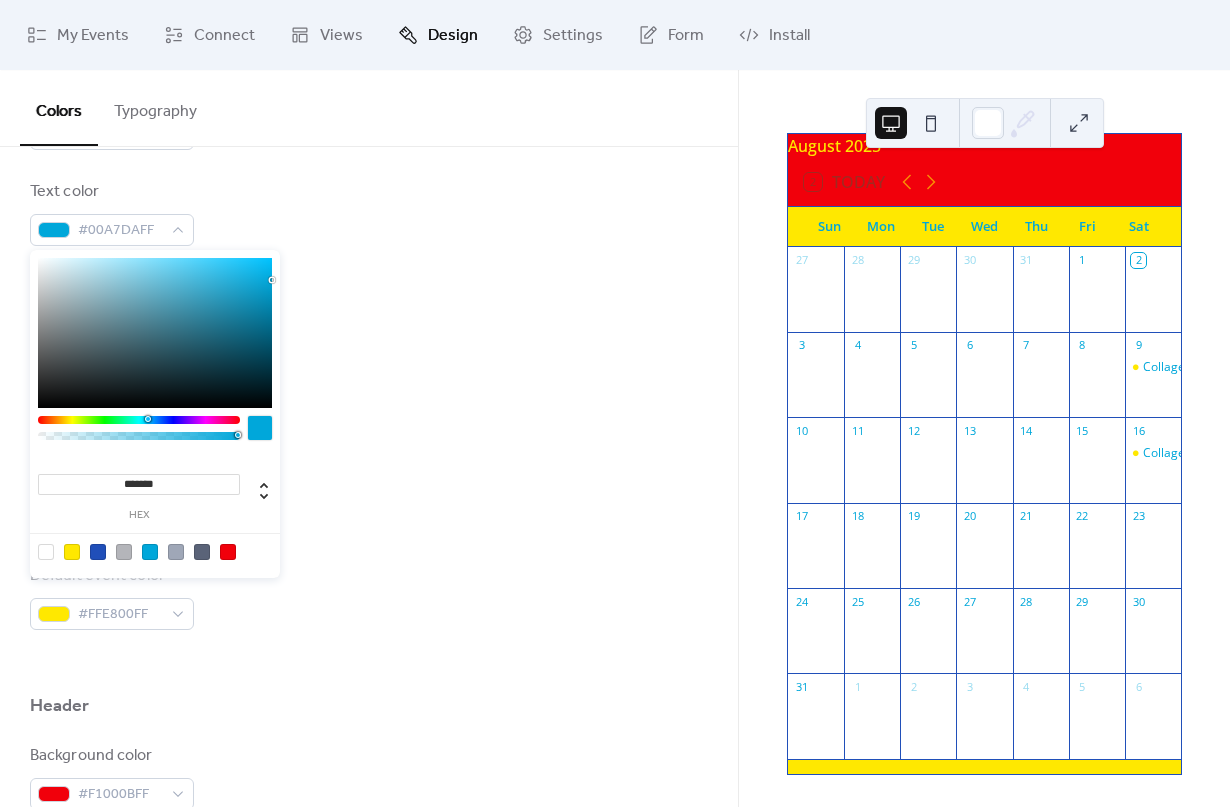 click at bounding box center [98, 552] 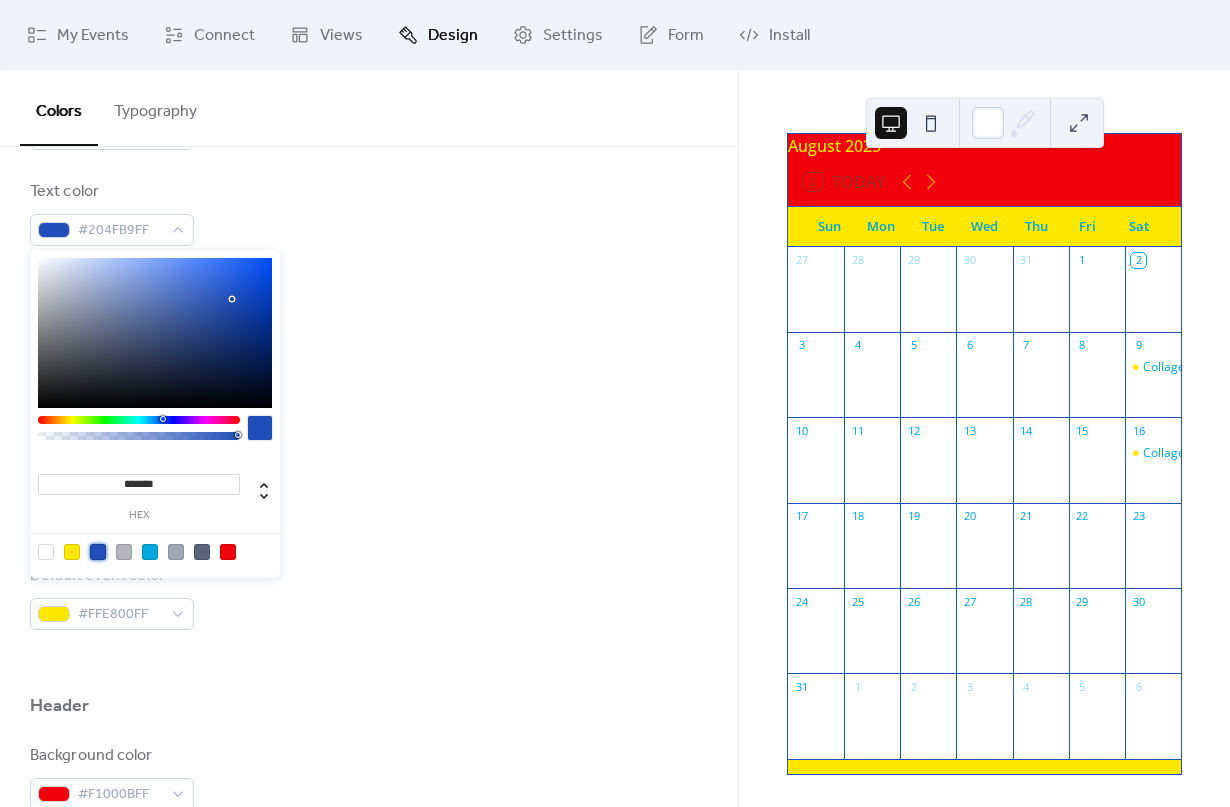 click on "Inner border color #204FB9FF" at bounding box center [369, 405] 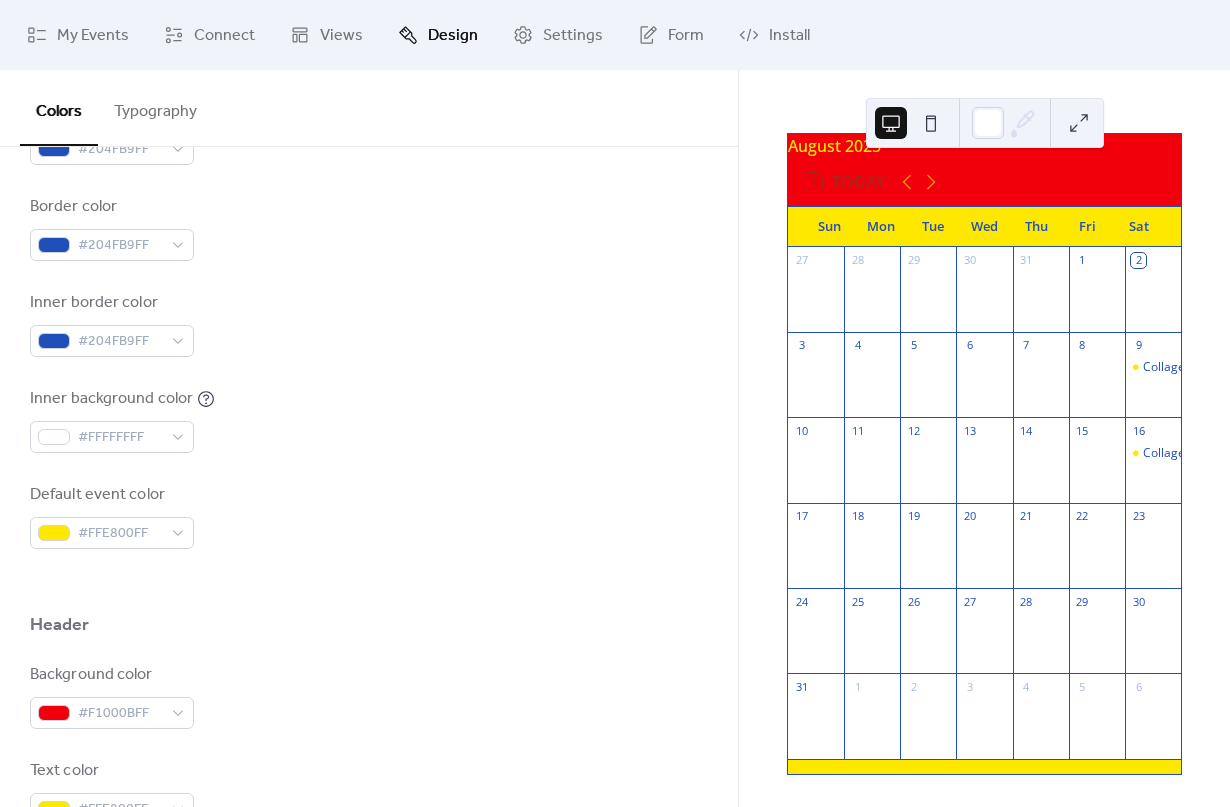 scroll, scrollTop: 366, scrollLeft: 0, axis: vertical 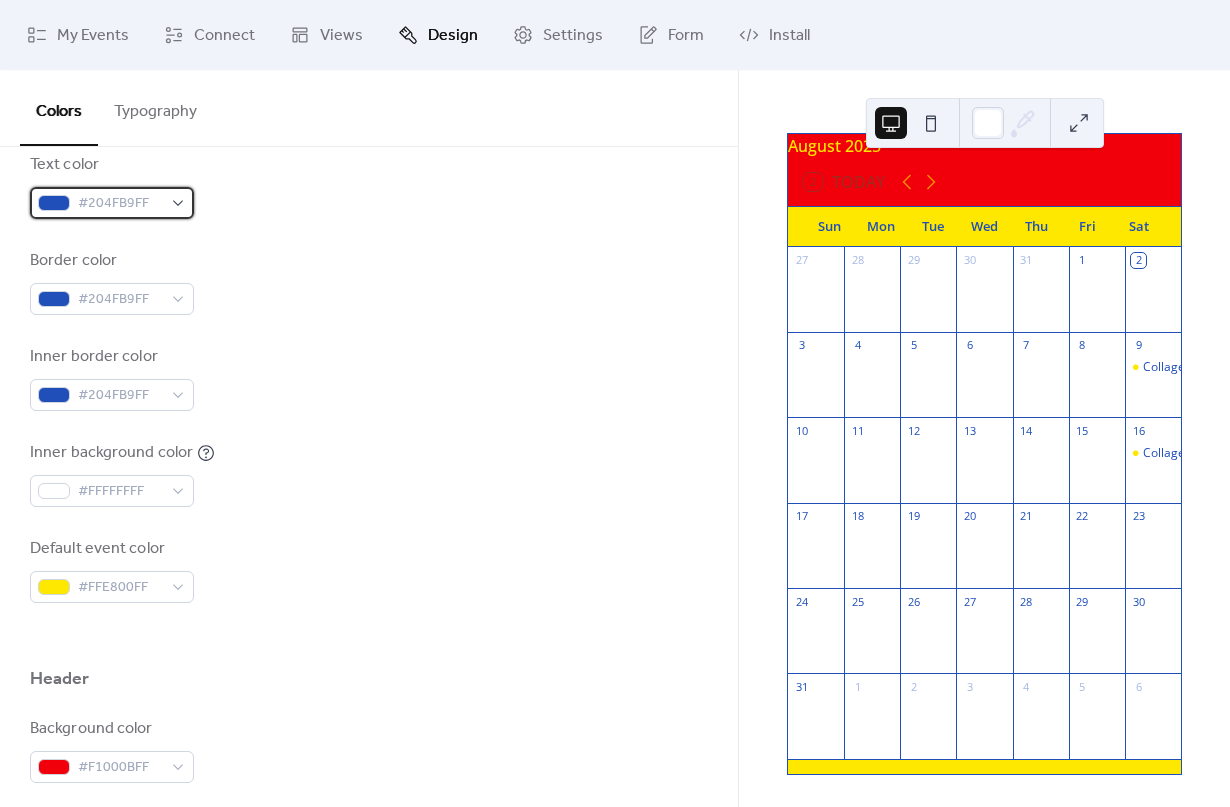 click on "#204FB9FF" at bounding box center [120, 204] 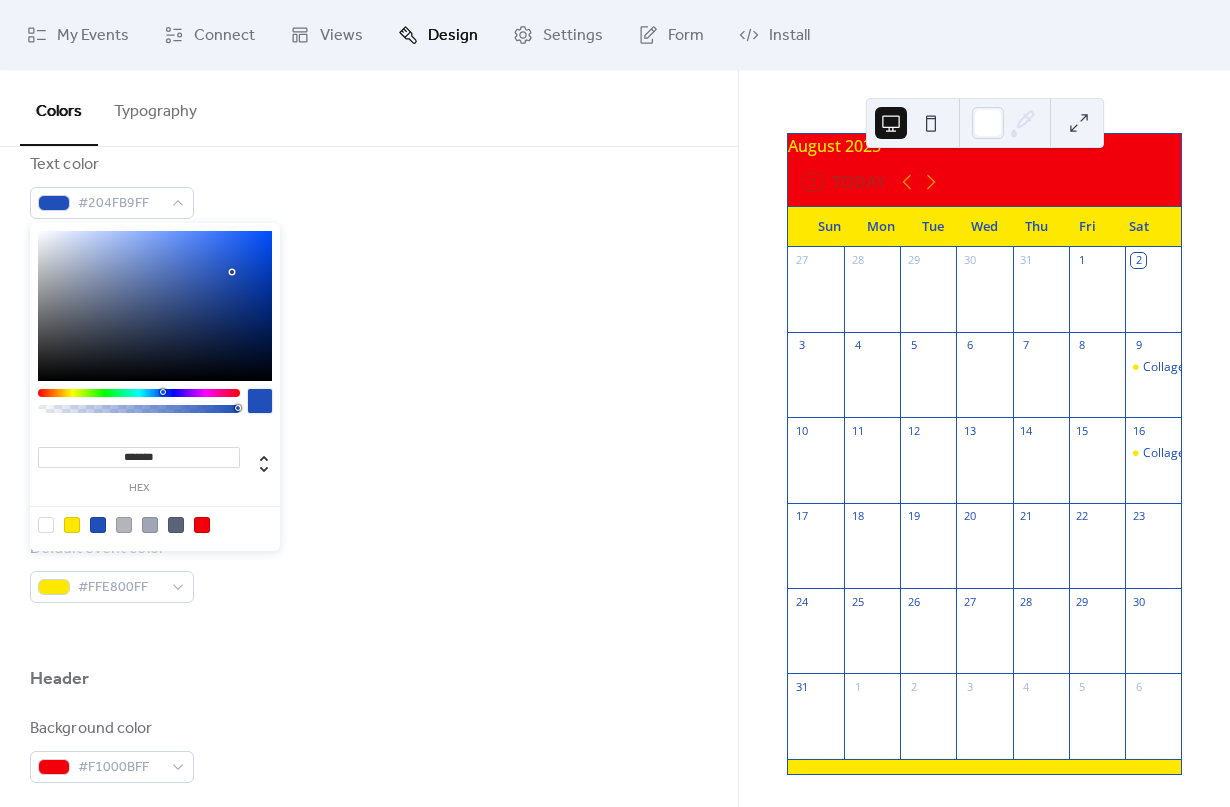 click on "*******" at bounding box center [139, 457] 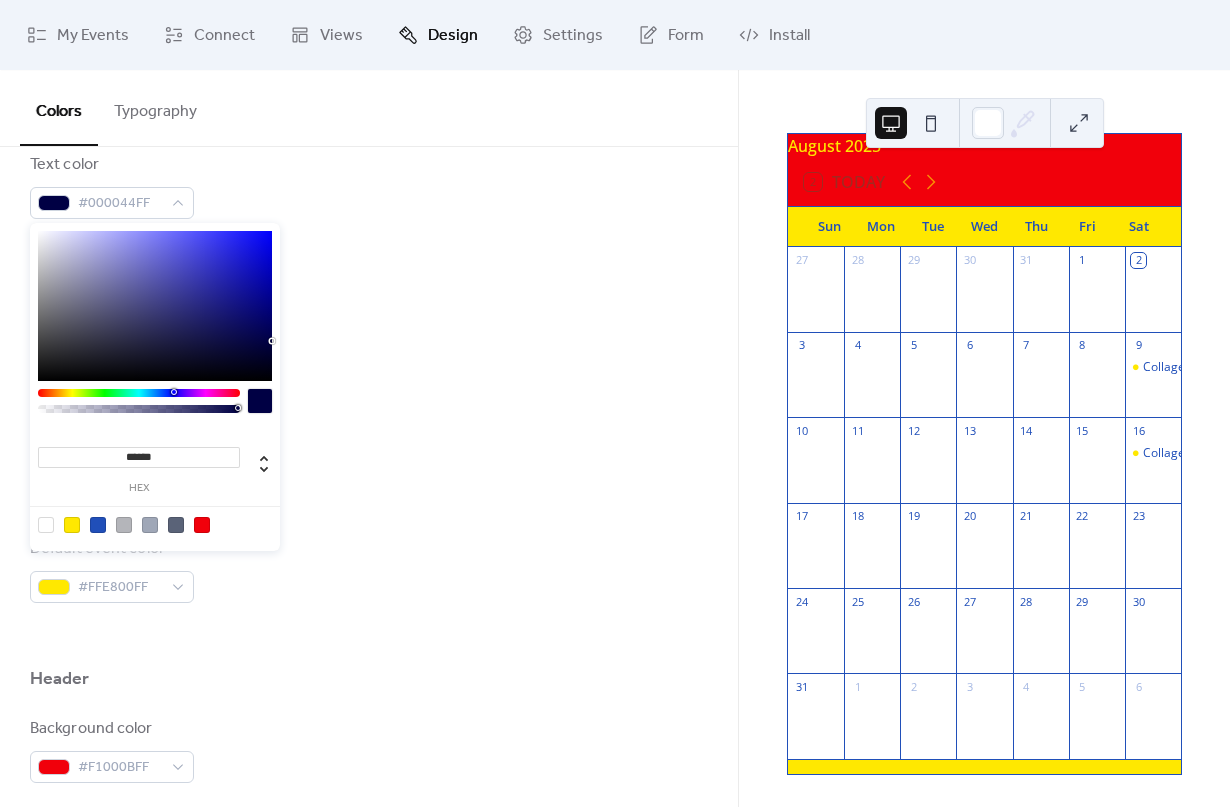type on "*******" 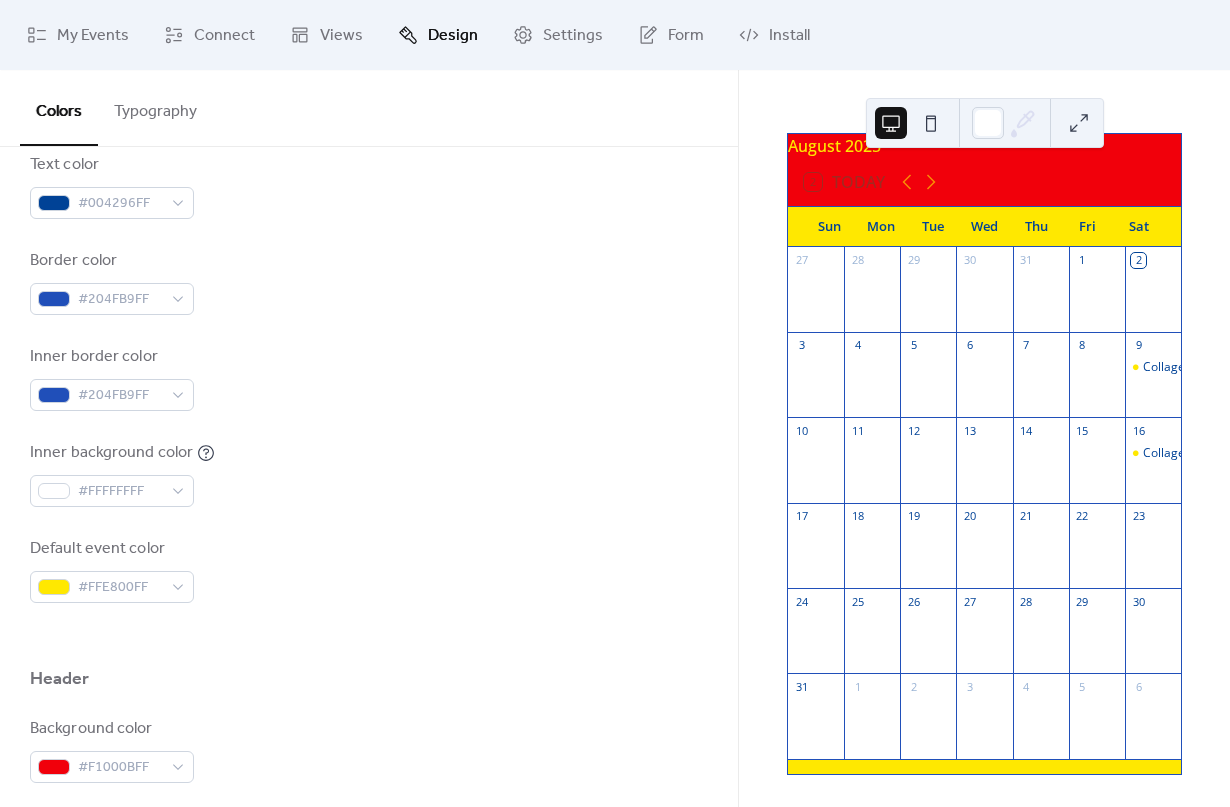 click on "Background color #FFE800FF Text color #004296FF Border color #204FB9FF Inner border color #204FB9FF Inner background color #FFFFFFFF Default event color #FFE800FF" at bounding box center (369, 330) 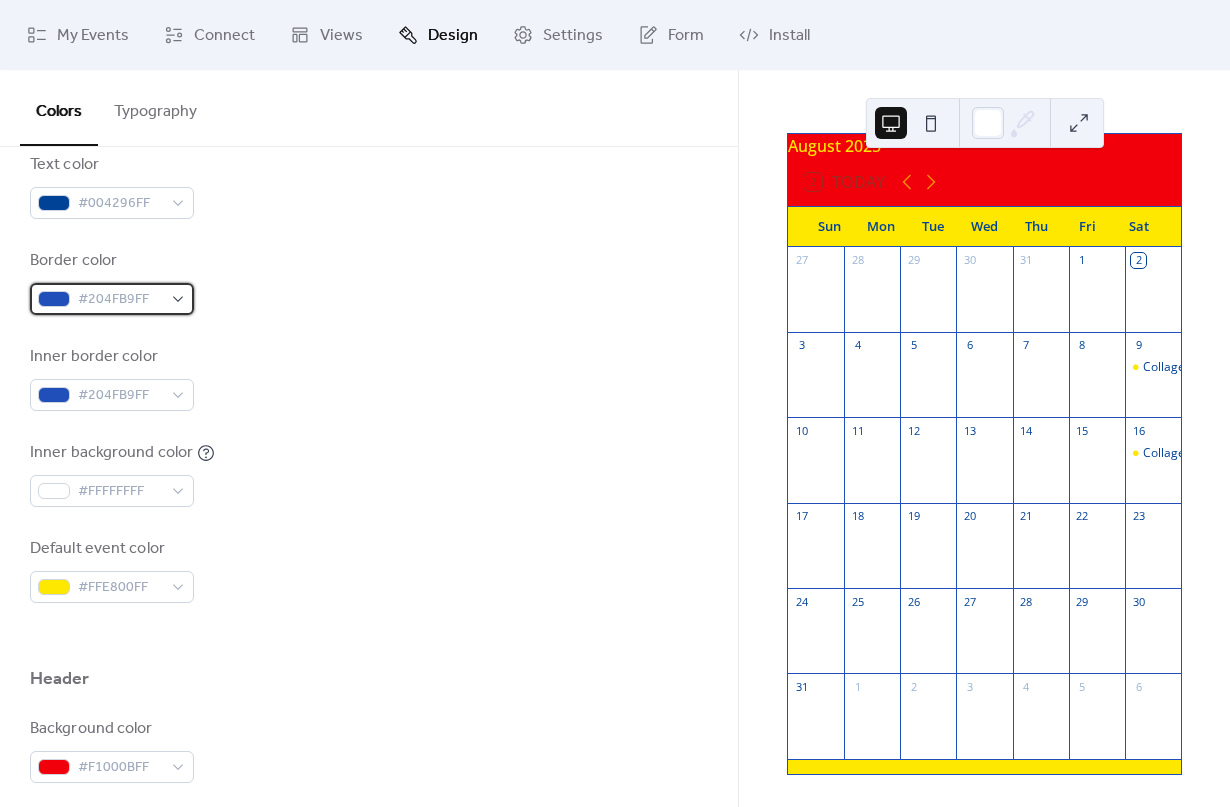 click on "#204FB9FF" at bounding box center (120, 300) 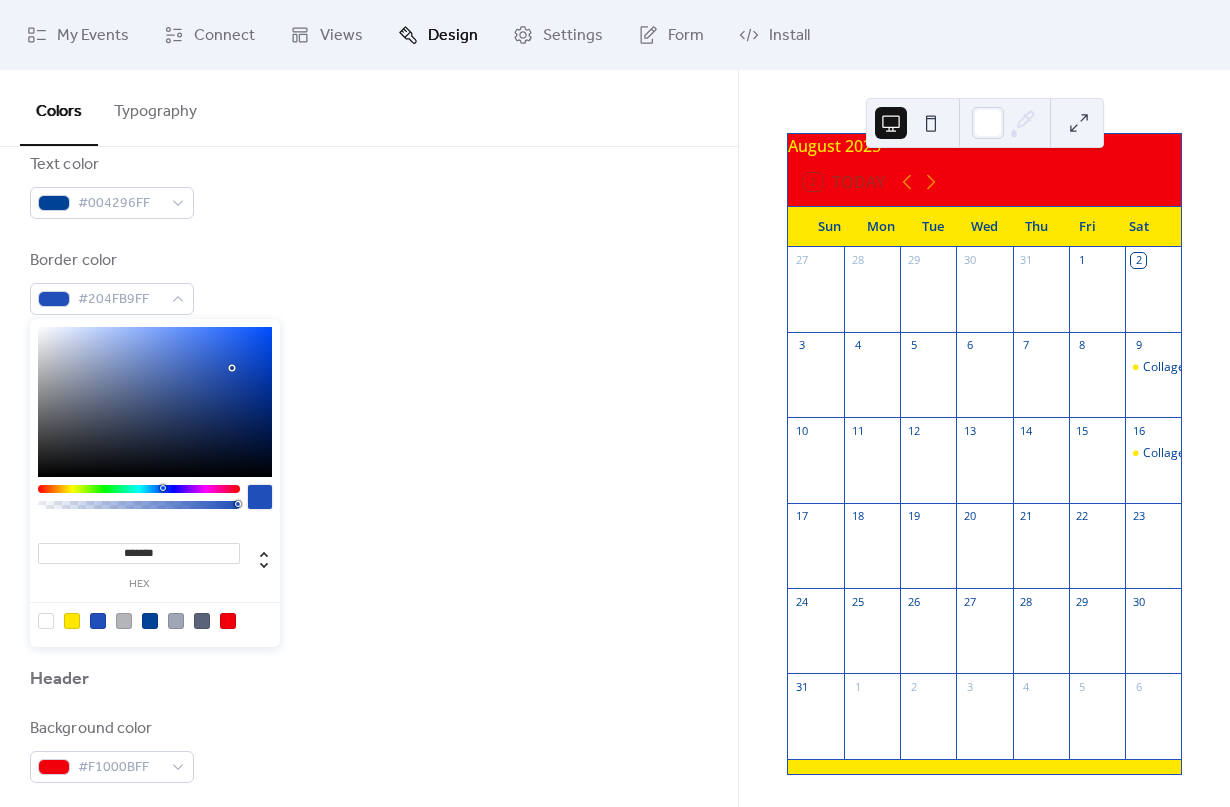 click on "******* hex" at bounding box center [139, 563] 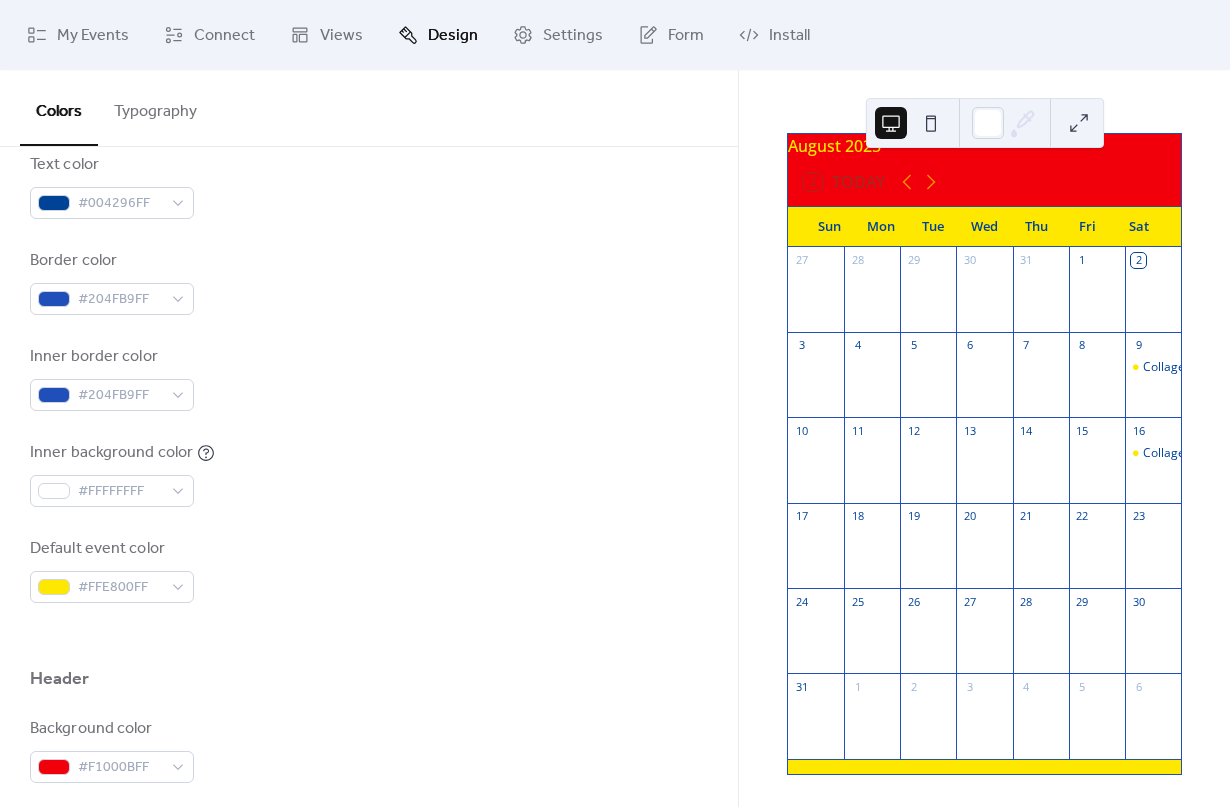 click on "Inner background color #FFFFFFFF" at bounding box center (369, 474) 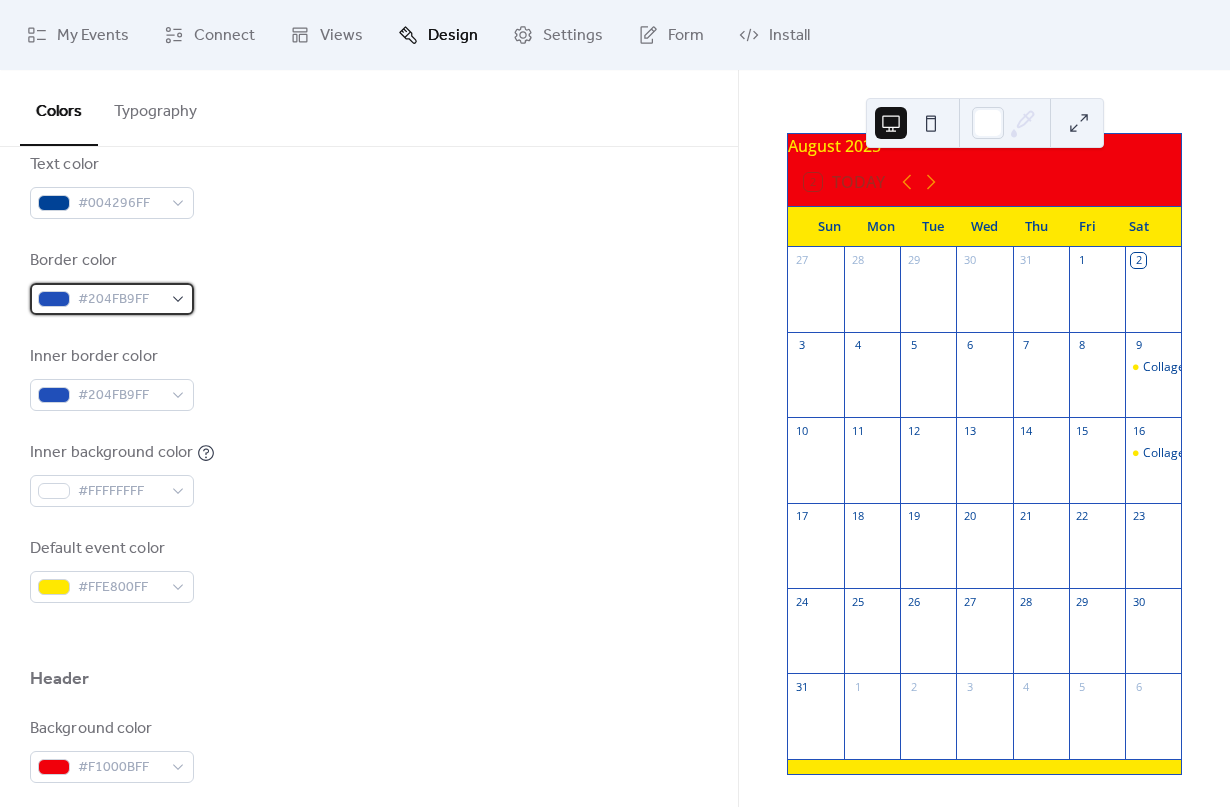 click on "#204FB9FF" at bounding box center (120, 300) 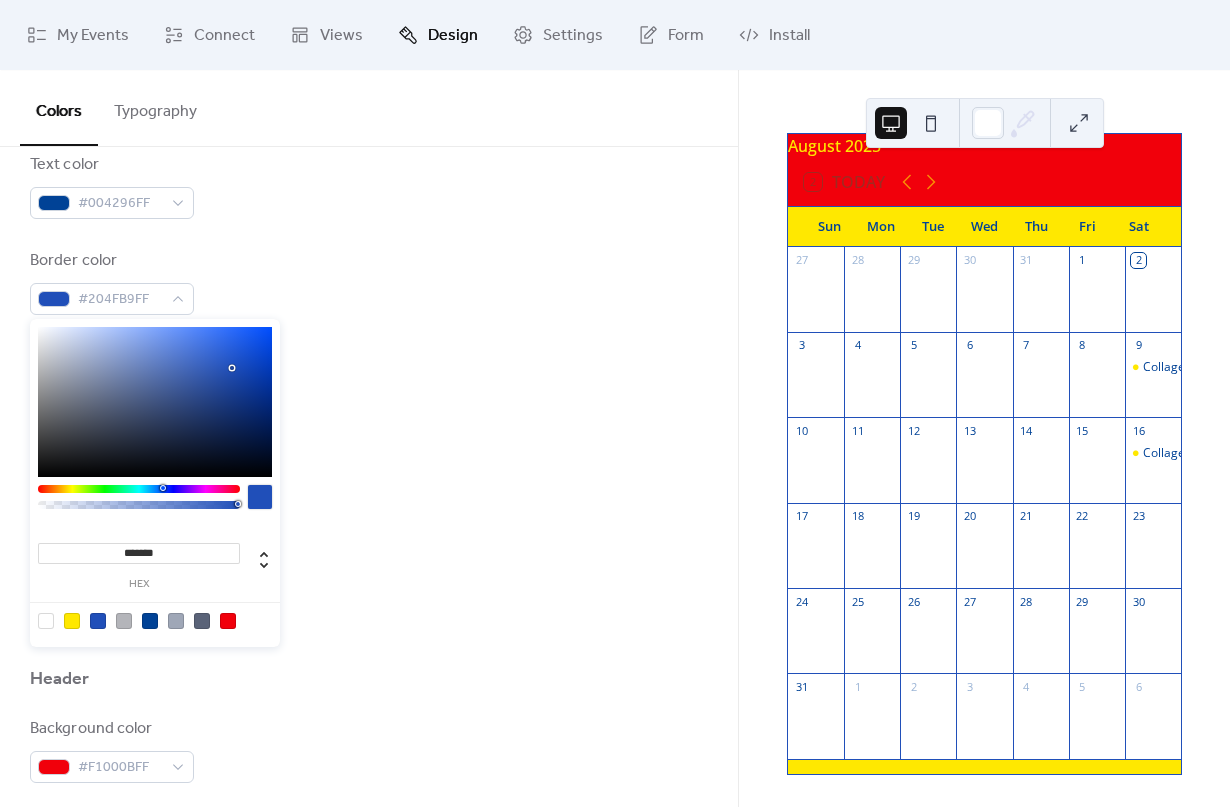 click on "******* hex" at bounding box center (139, 563) 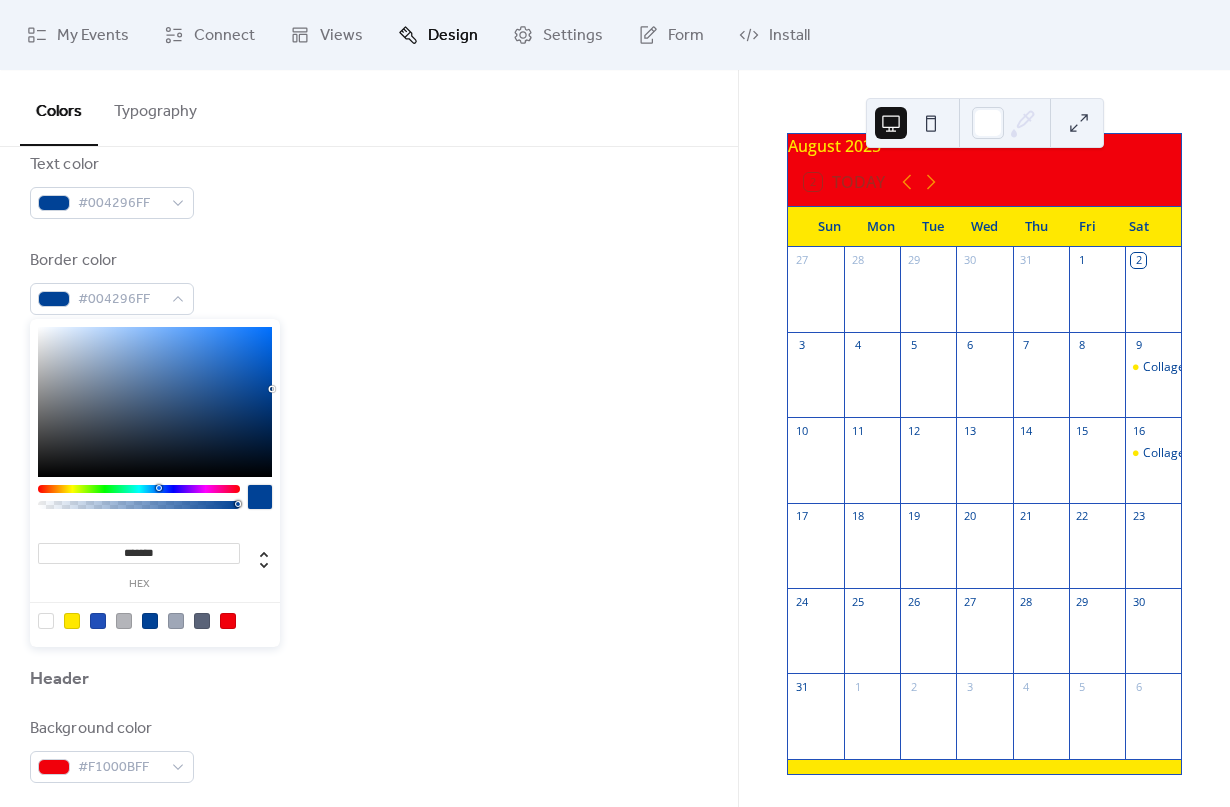 type on "*******" 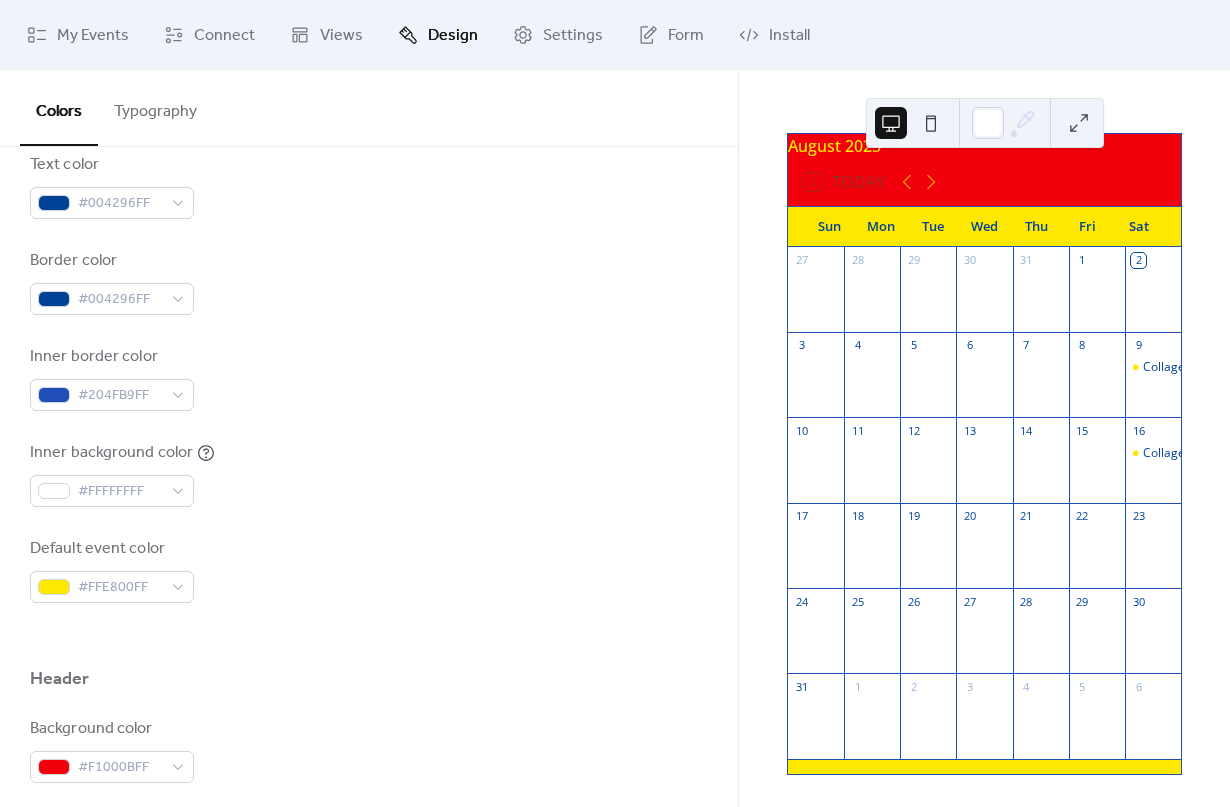 click on "Inner background color #FFFFFFFF" at bounding box center [369, 474] 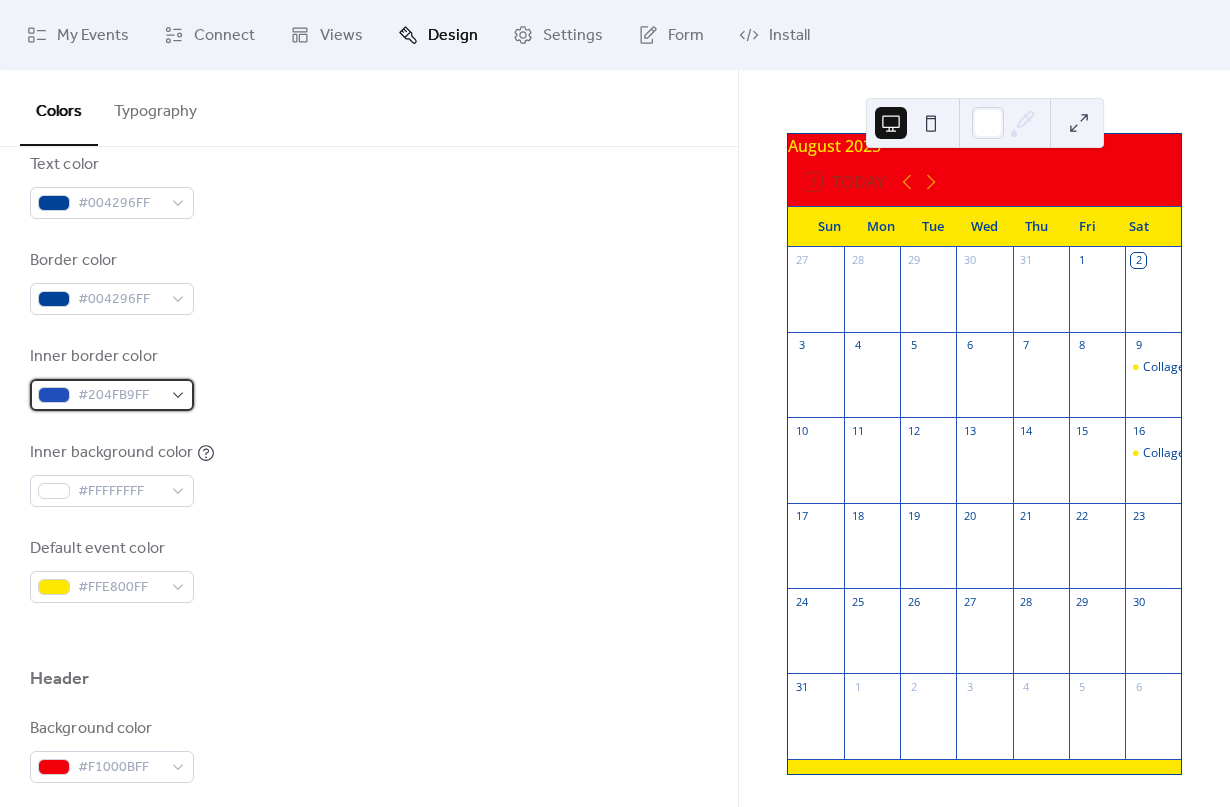 click on "#204FB9FF" at bounding box center (120, 396) 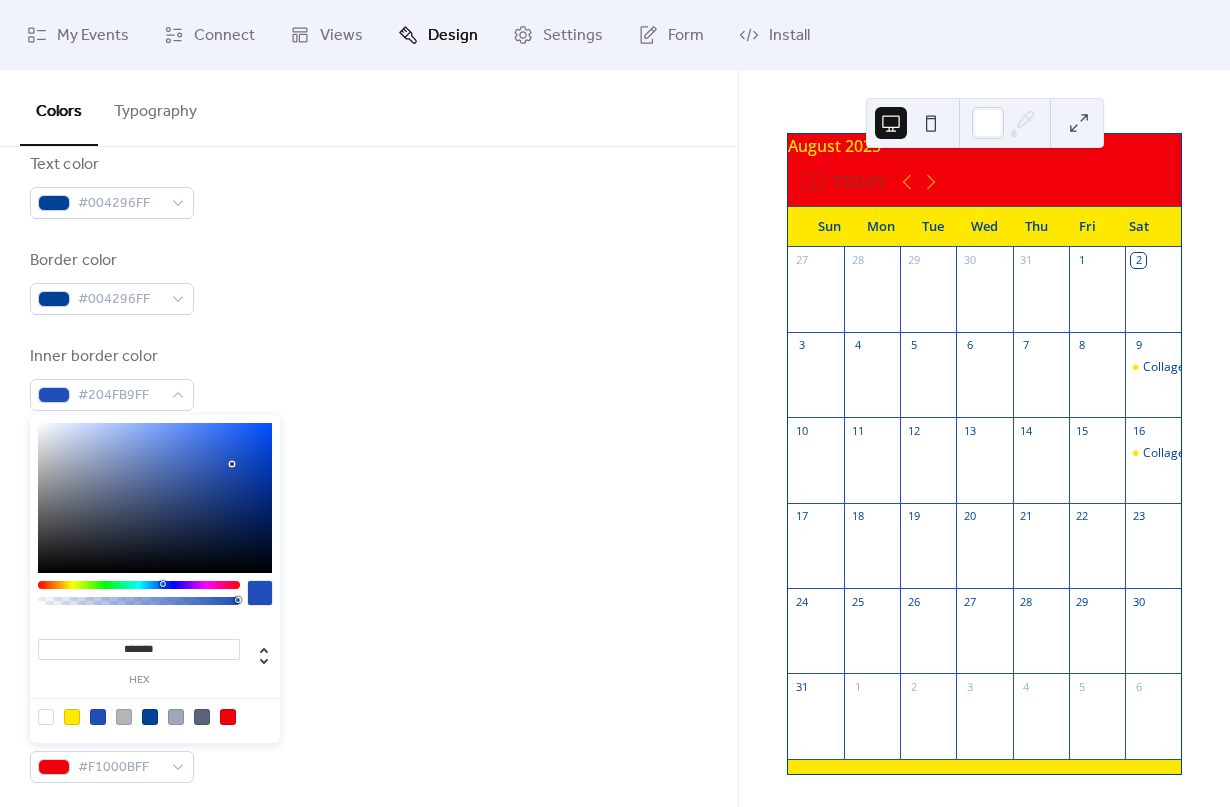 click on "*******" at bounding box center (139, 649) 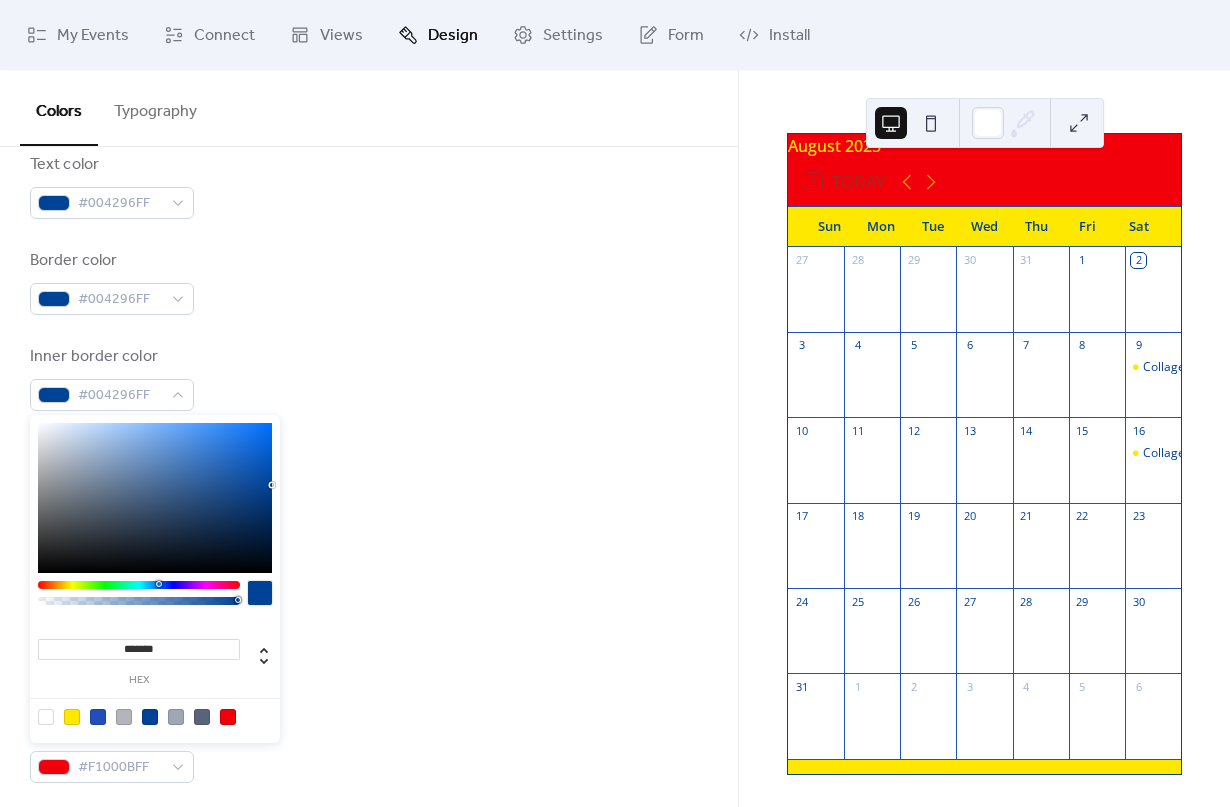 type on "*******" 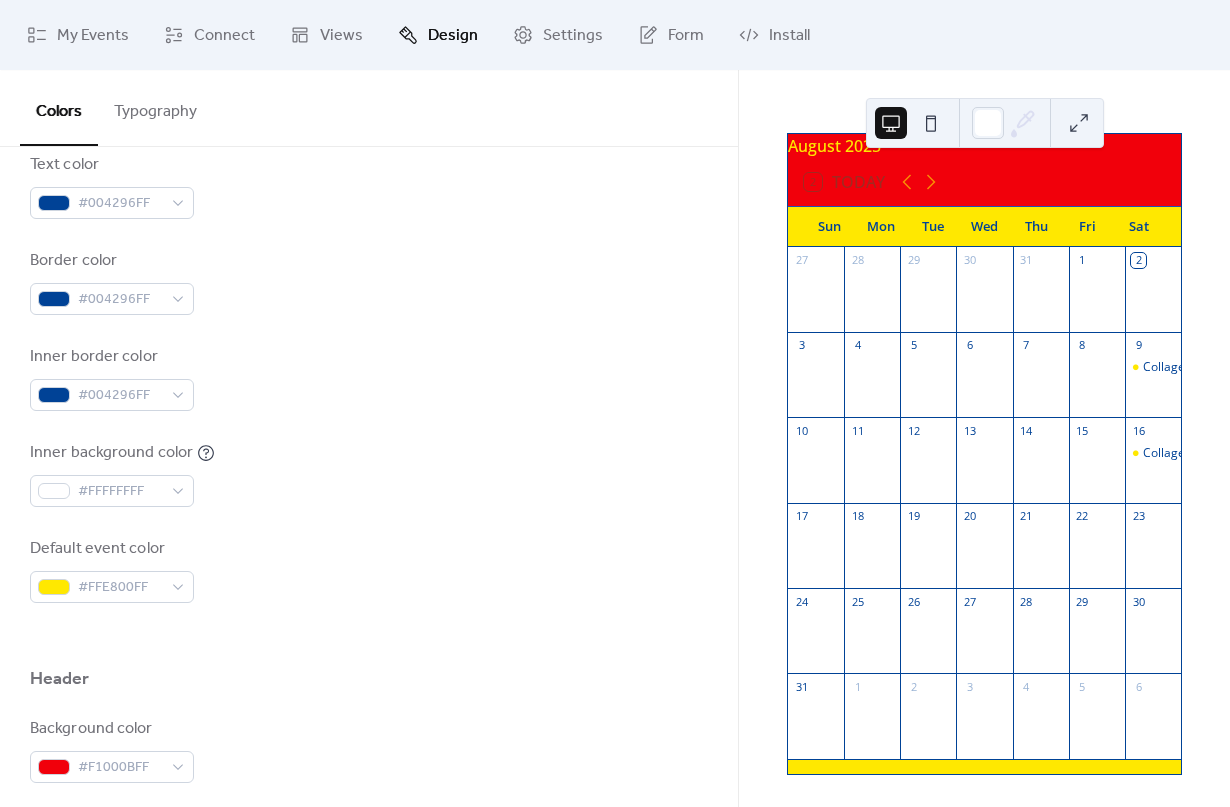 click on "Inner background color #FFFFFFFF" at bounding box center (369, 474) 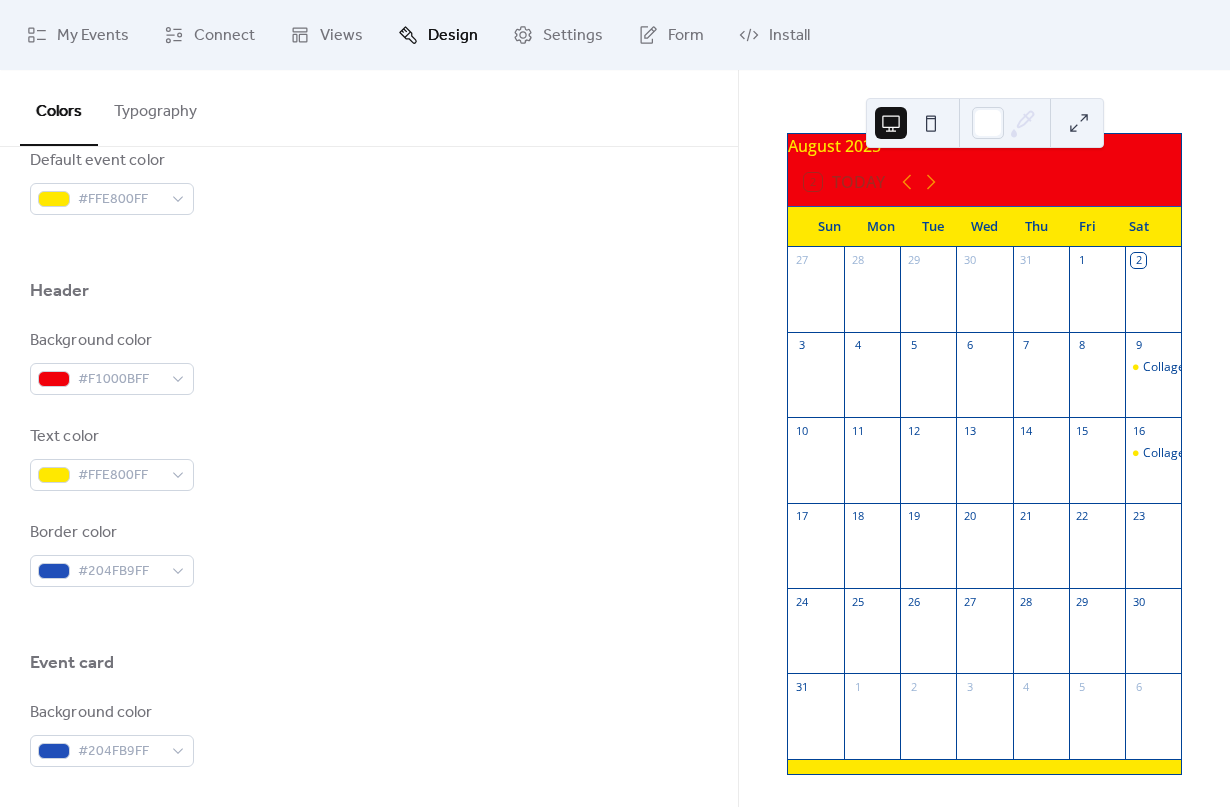 scroll, scrollTop: 752, scrollLeft: 0, axis: vertical 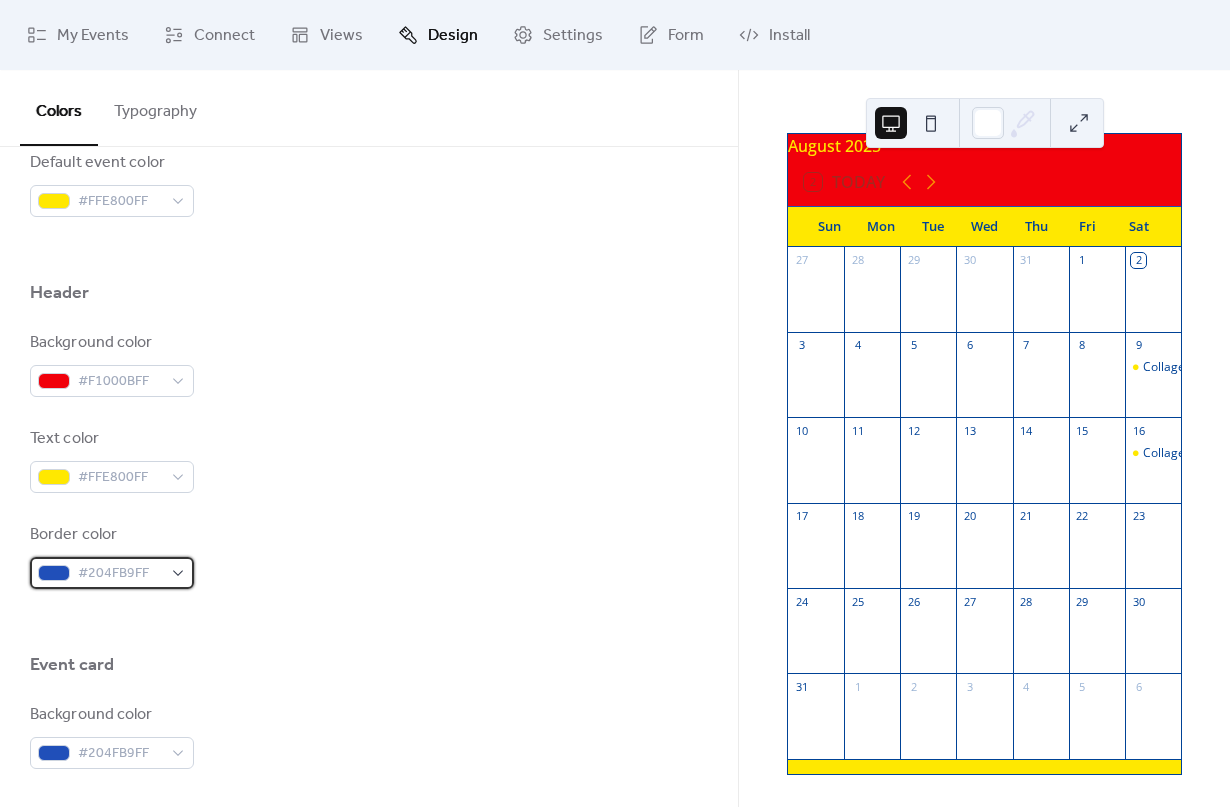 click on "#204FB9FF" at bounding box center (112, 573) 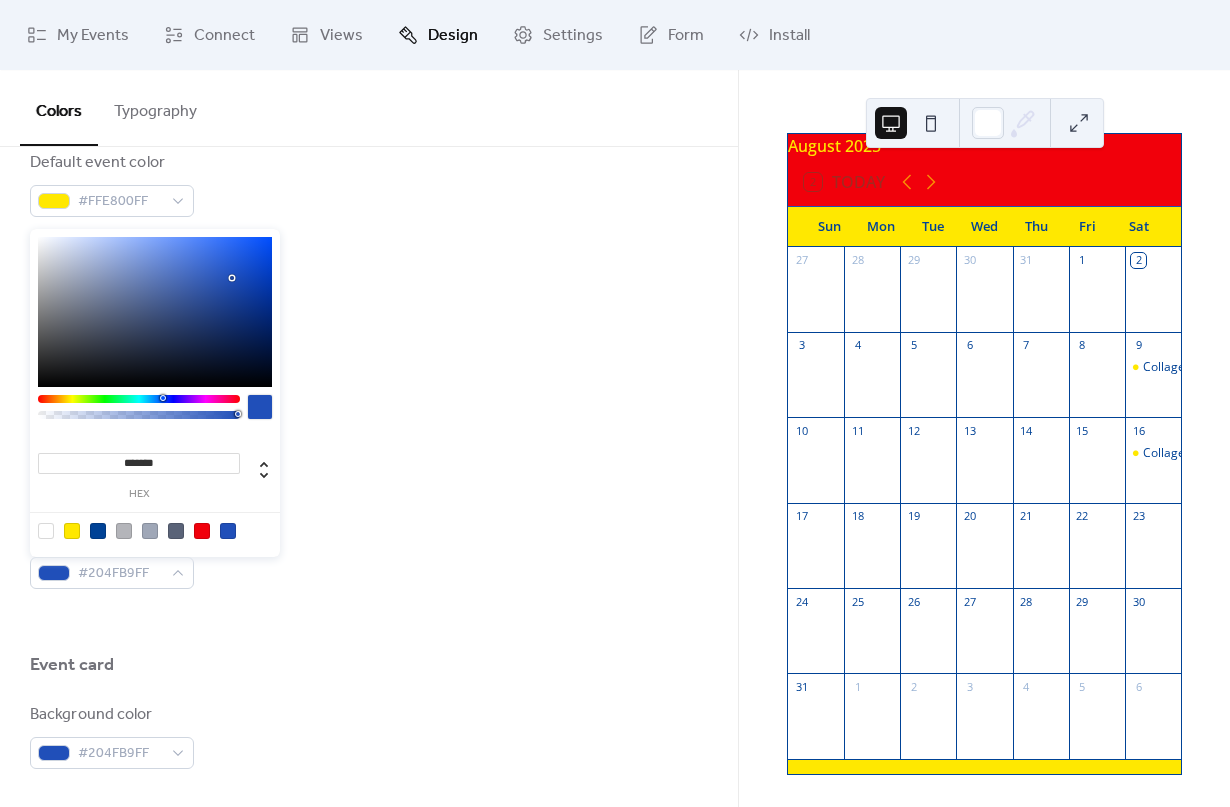 click on "******* hex" at bounding box center [139, 473] 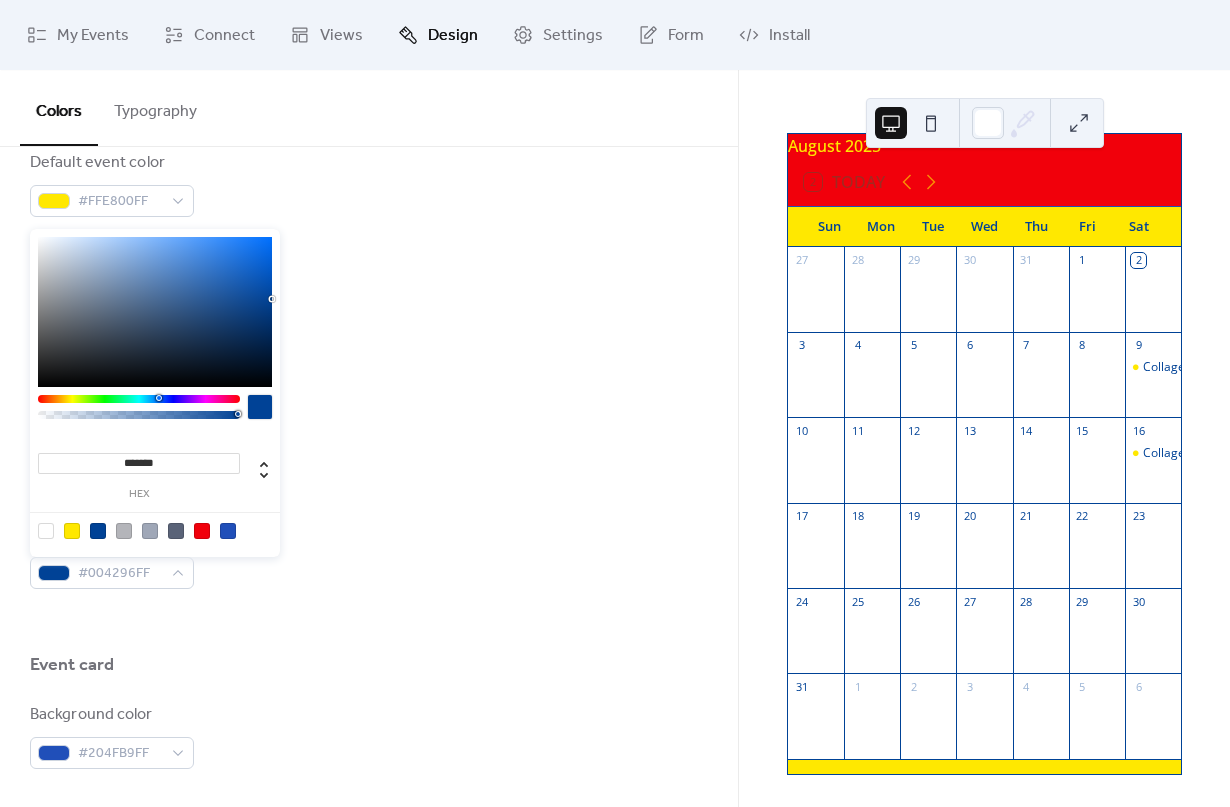 type on "*******" 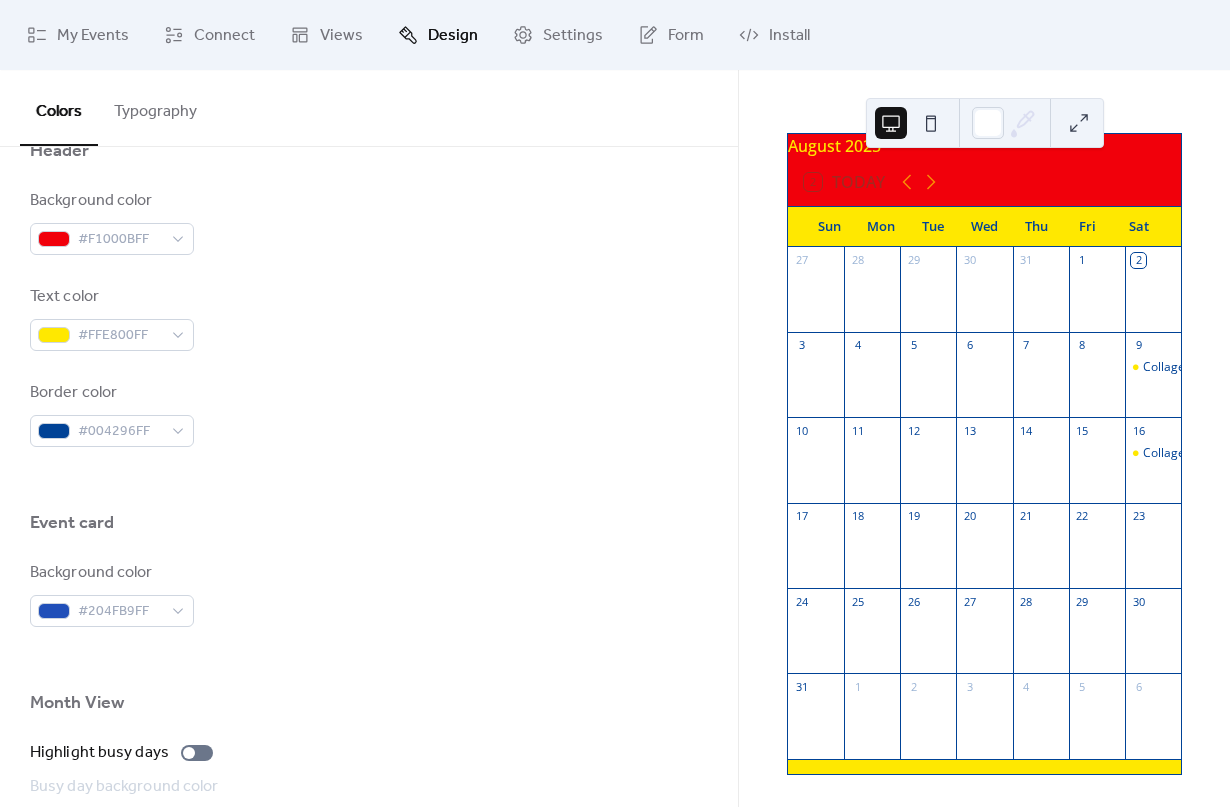 scroll, scrollTop: 898, scrollLeft: 0, axis: vertical 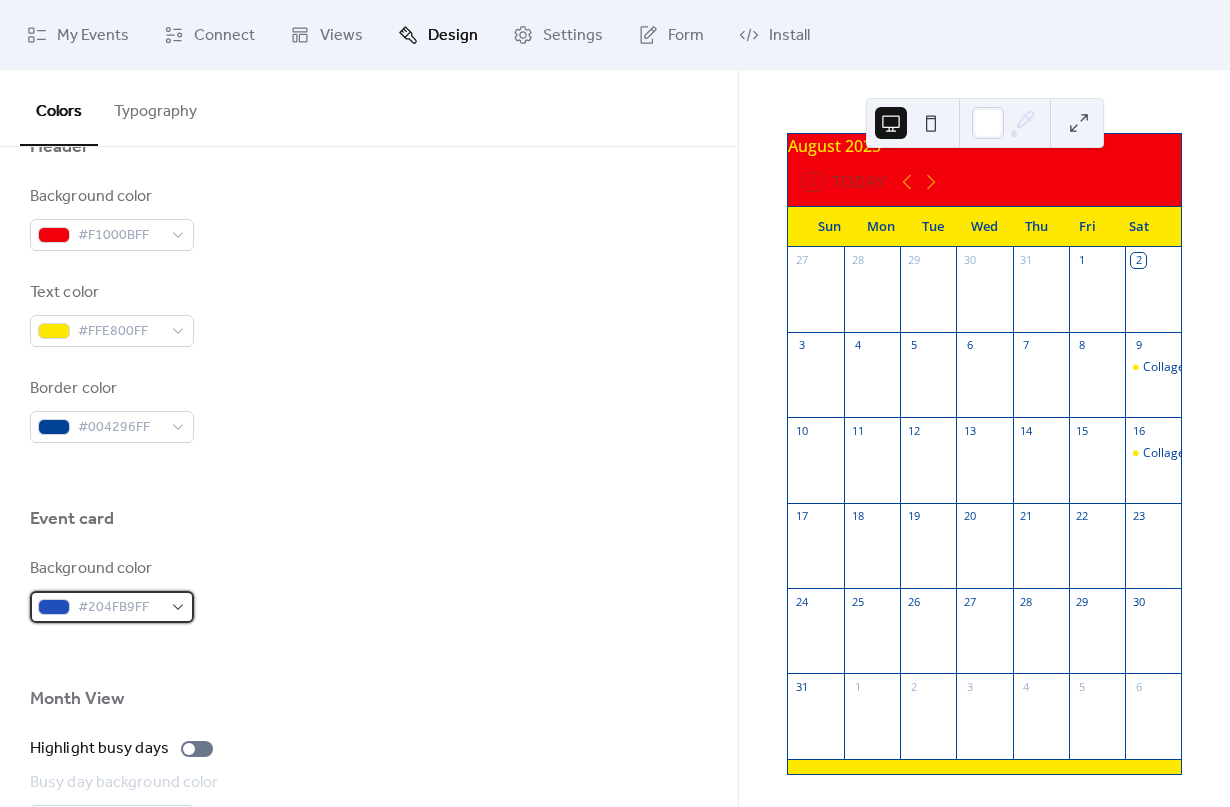 click on "#204FB9FF" at bounding box center [120, 608] 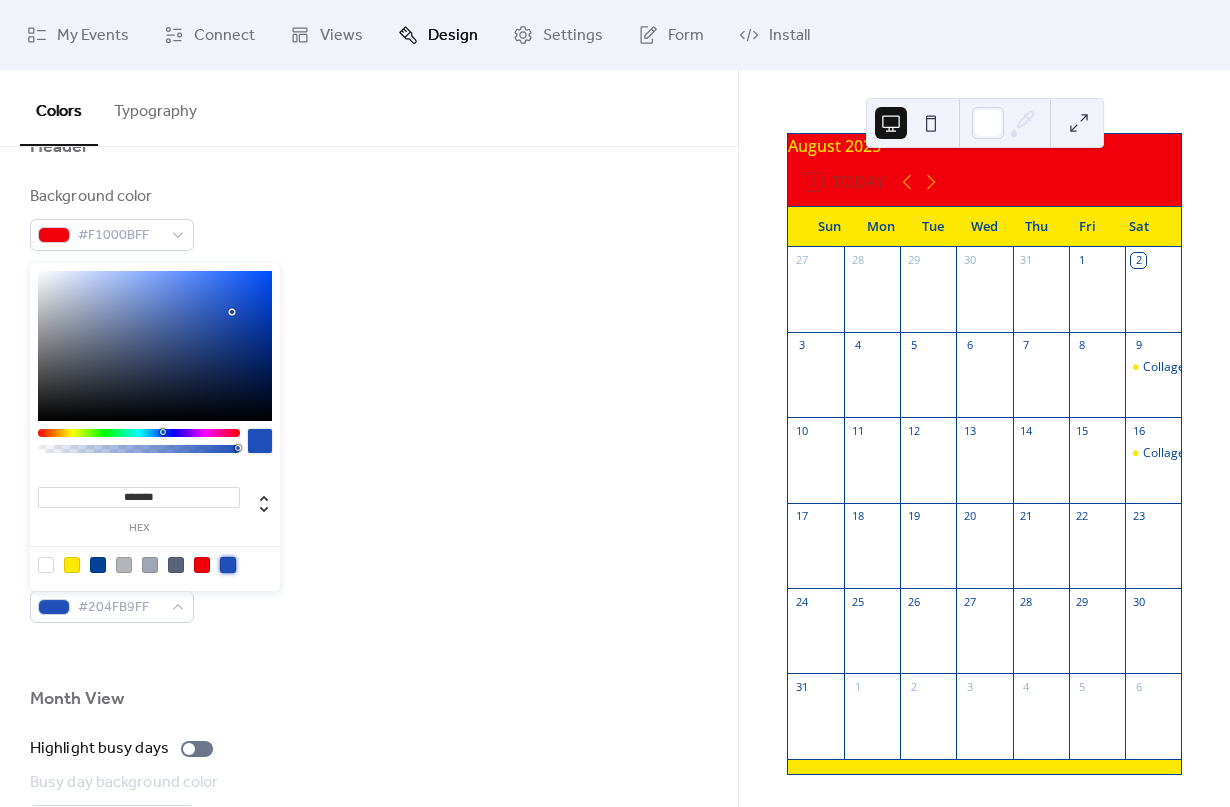 click at bounding box center (228, 565) 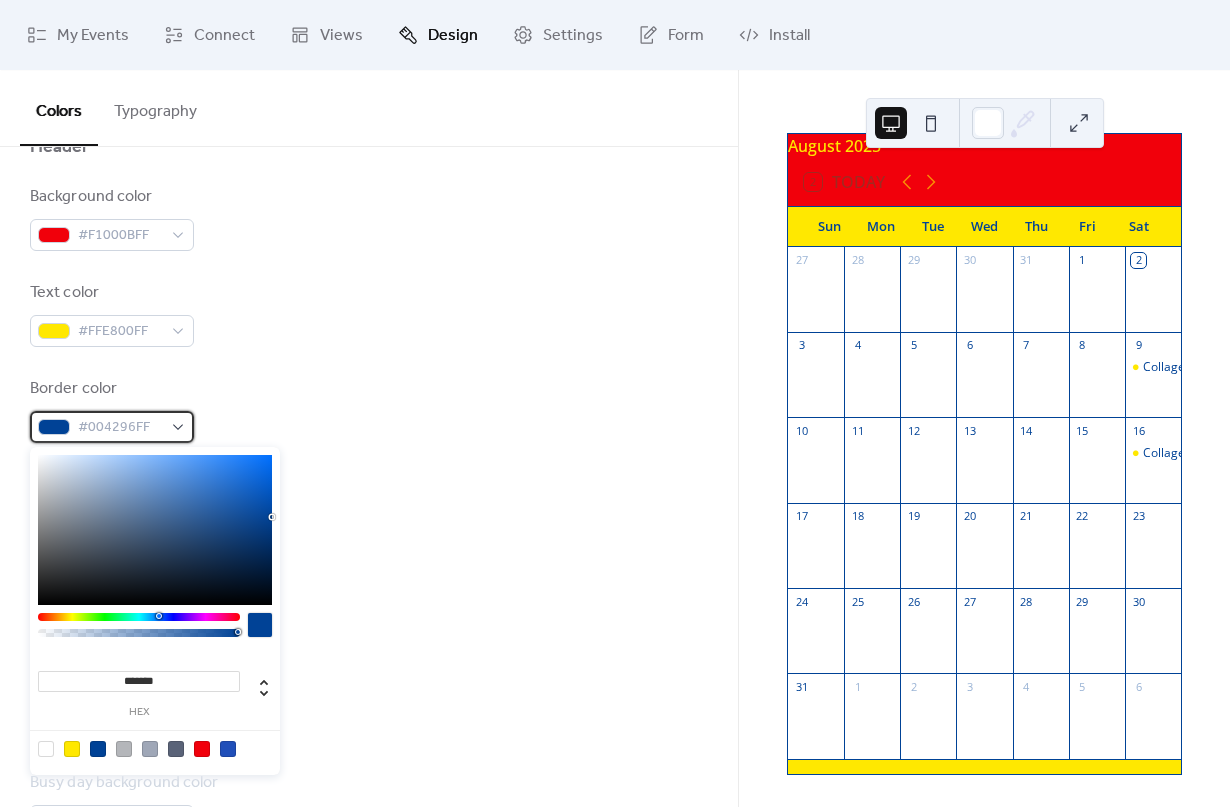 click on "#004296FF" at bounding box center (120, 428) 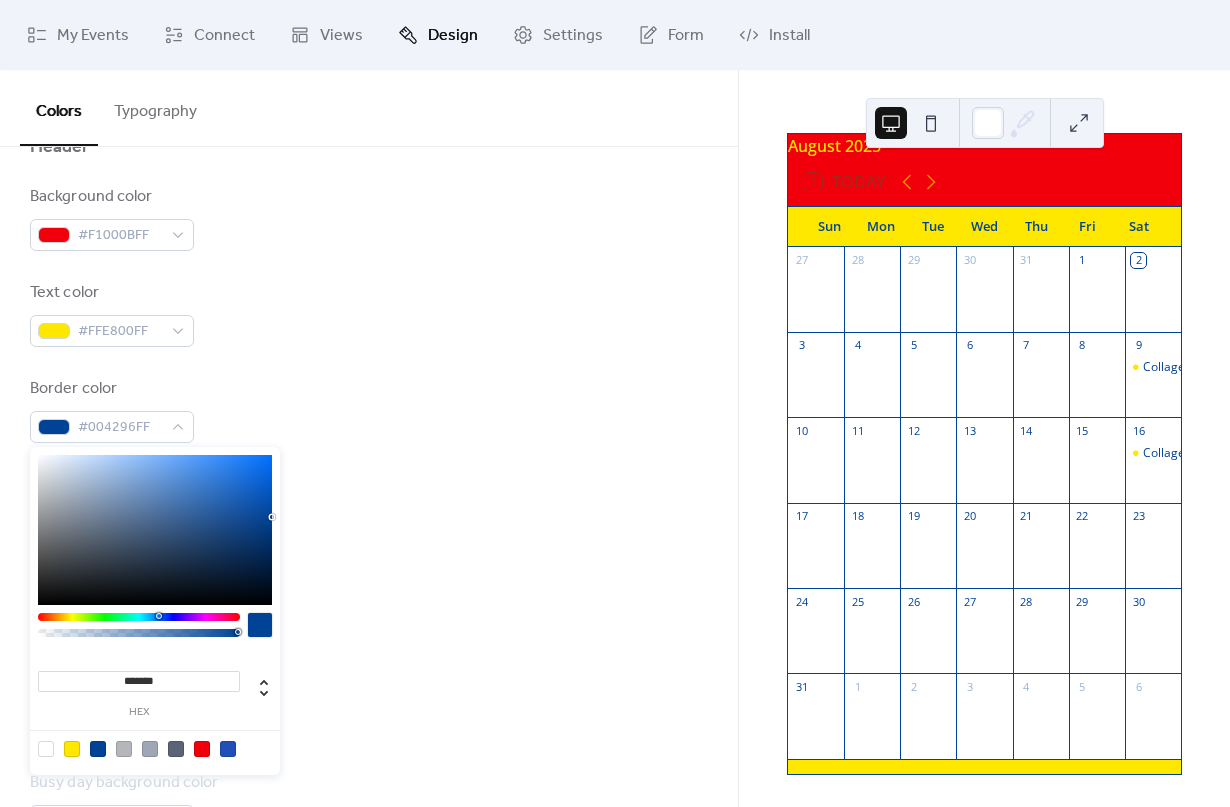 click at bounding box center (155, 748) 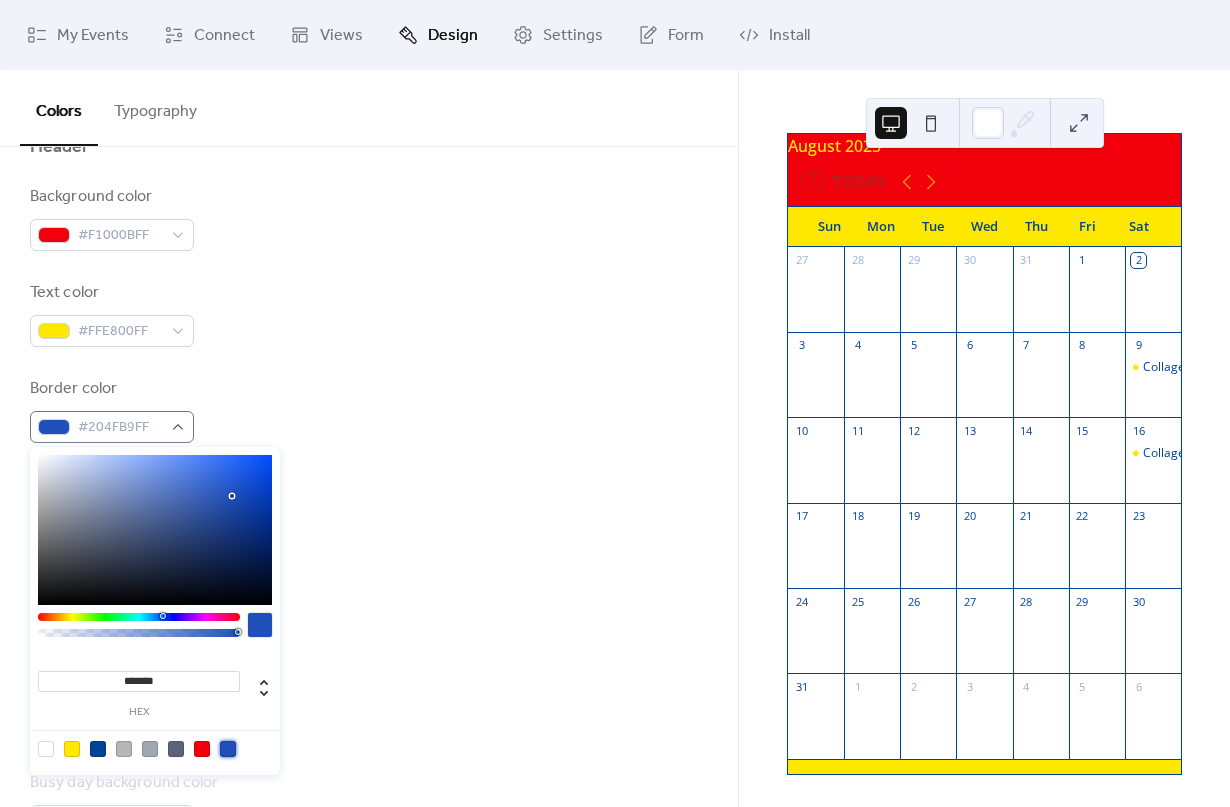 scroll, scrollTop: 855, scrollLeft: 0, axis: vertical 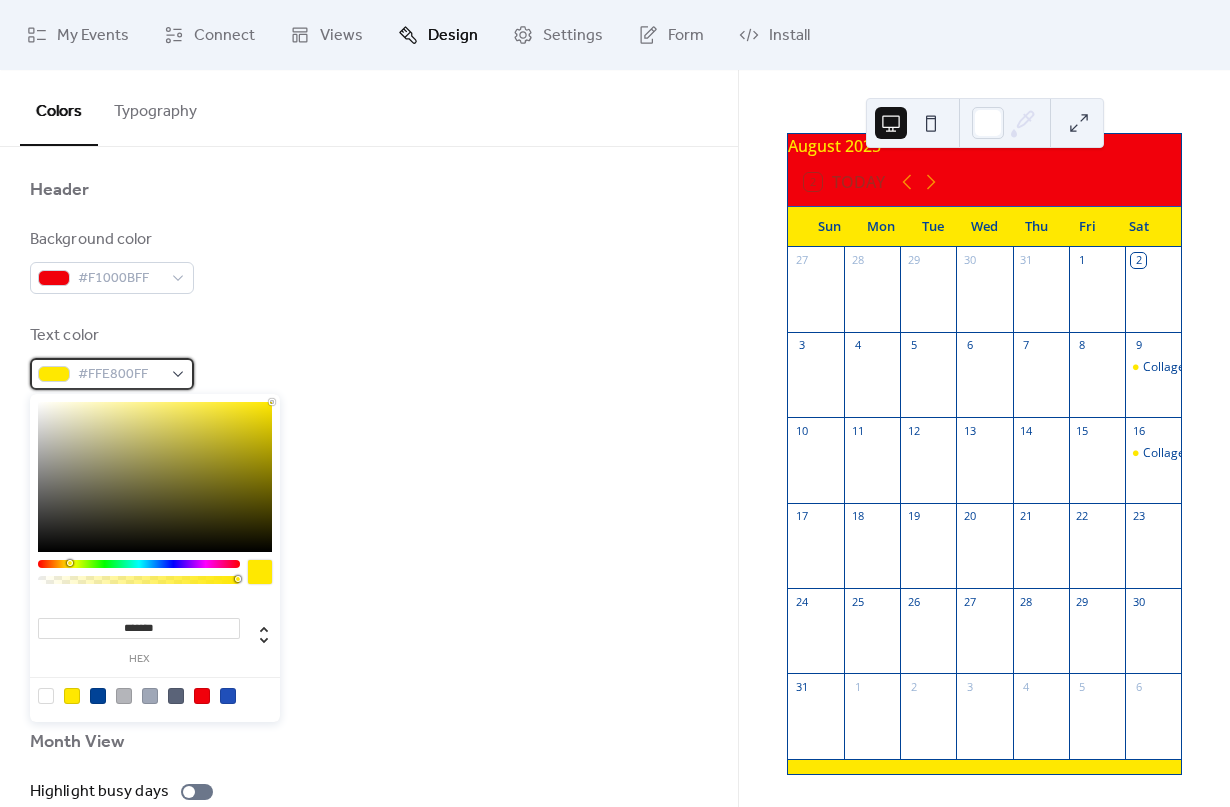 click on "#FFE800FF" at bounding box center (112, 374) 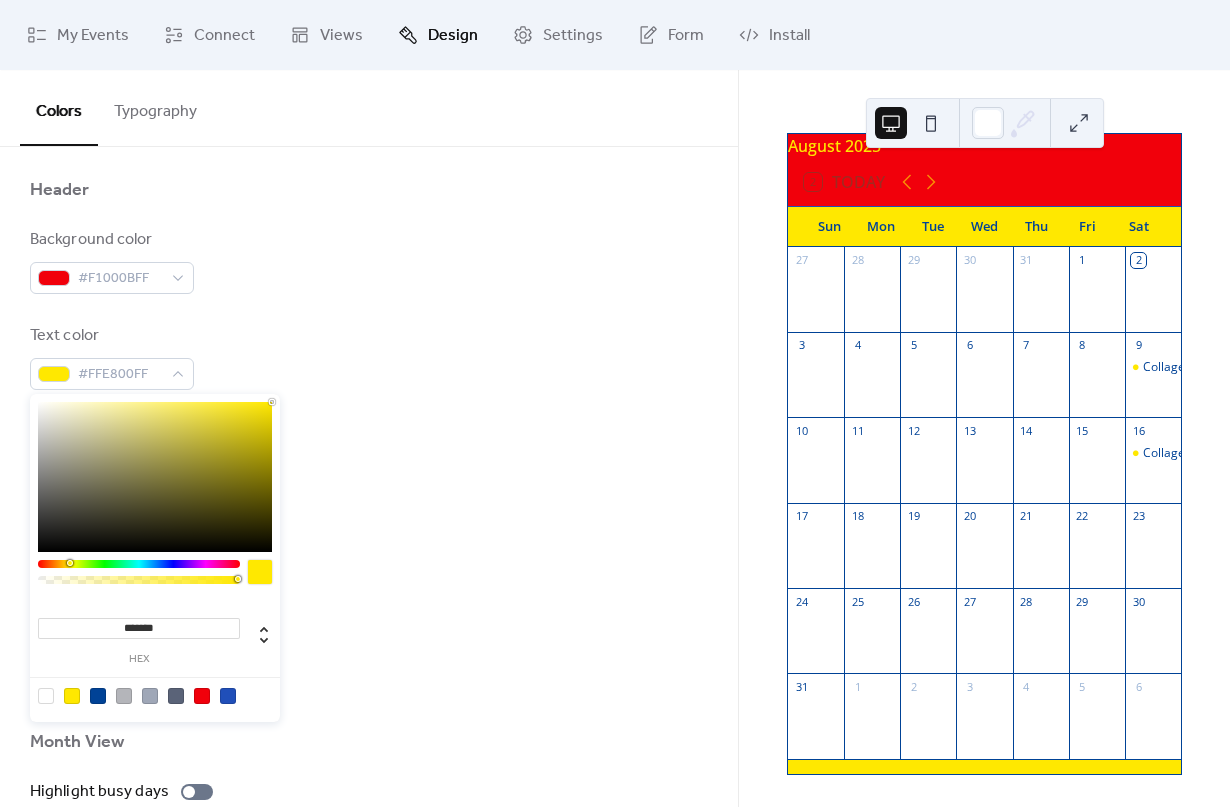 click at bounding box center (228, 696) 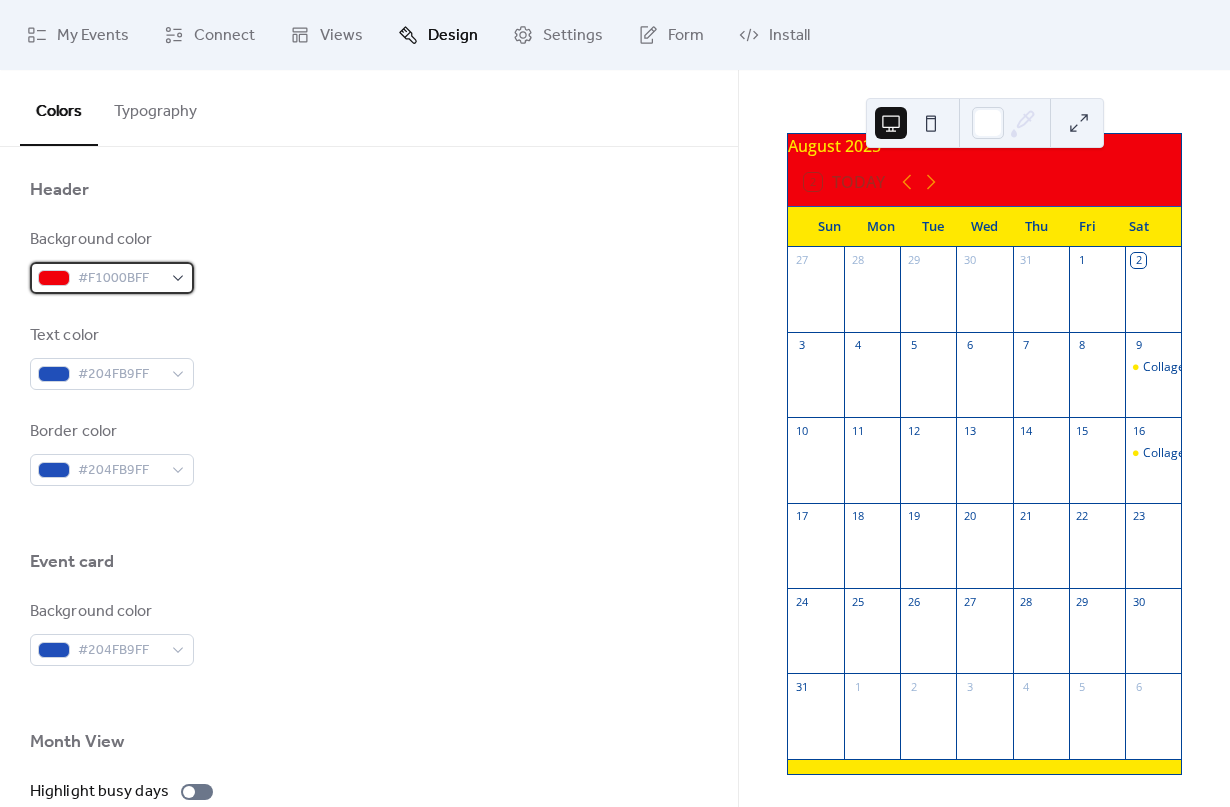 click on "#F1000BFF" at bounding box center (120, 279) 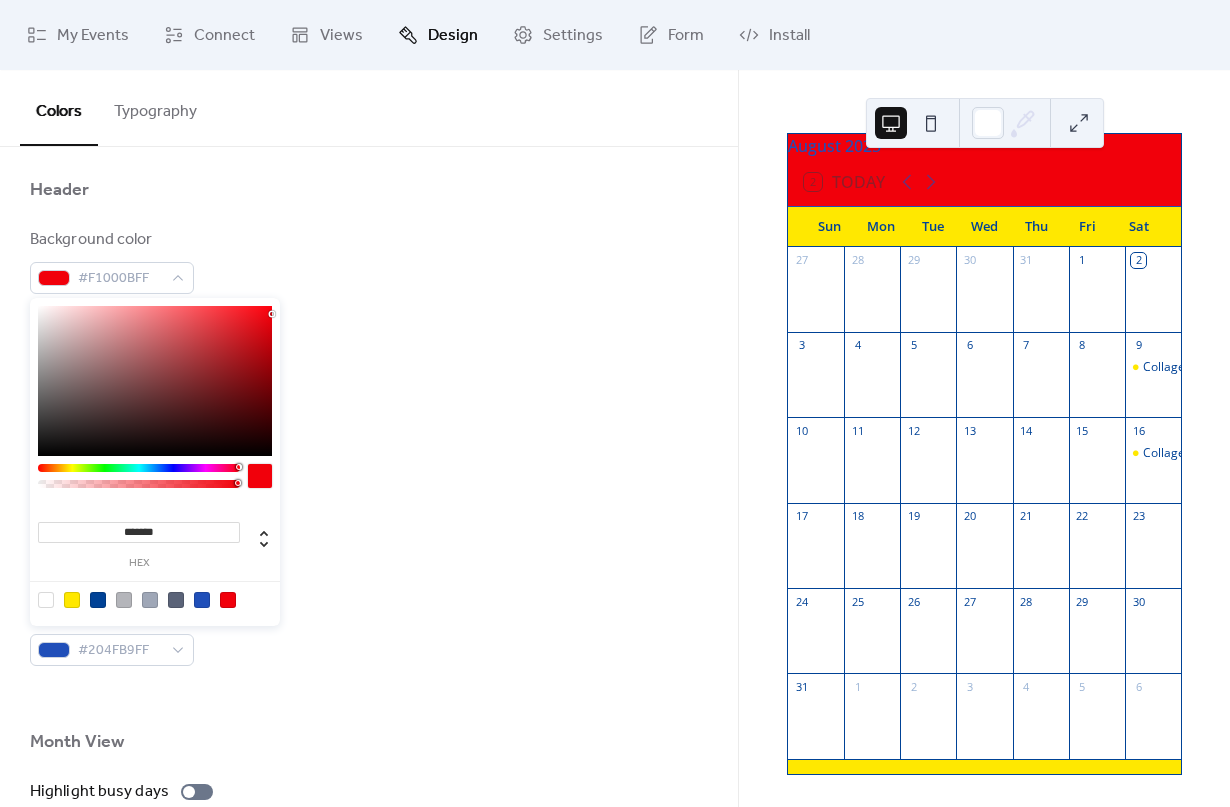 click on "Background color #F1000BFF" at bounding box center (369, 261) 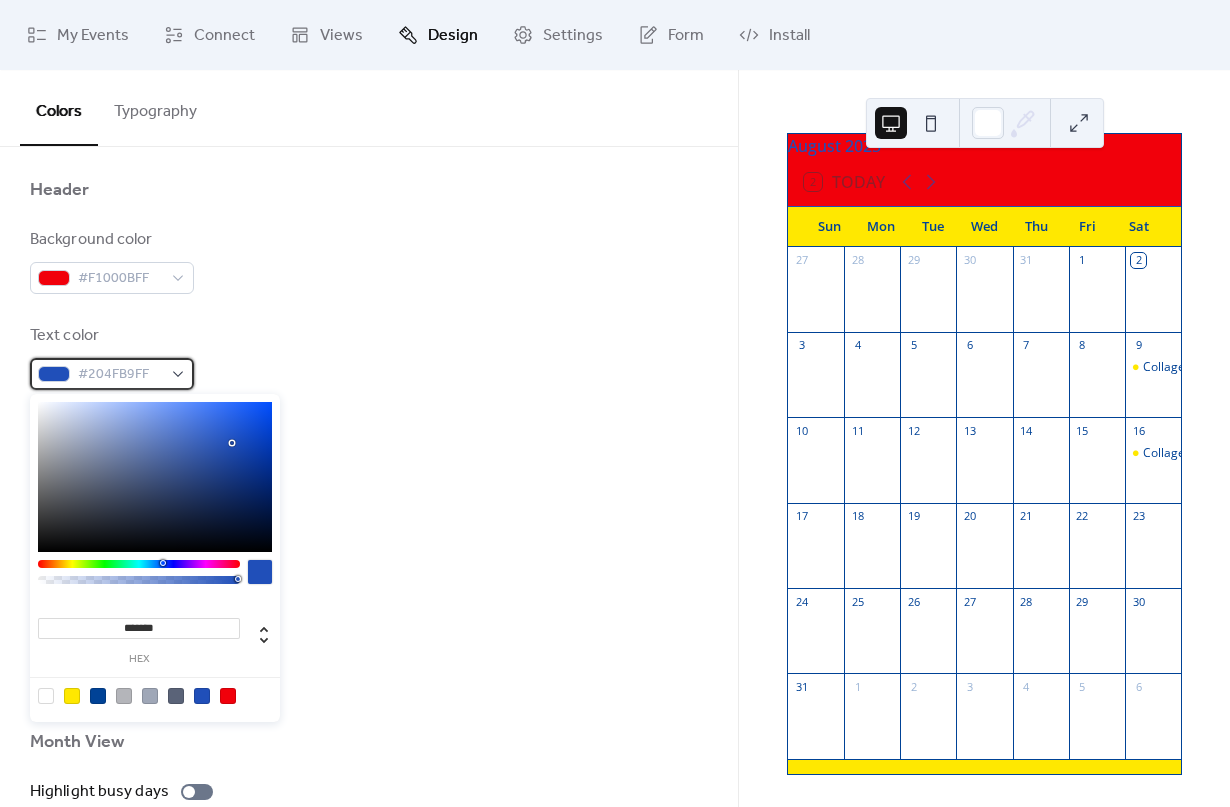 click on "#204FB9FF" at bounding box center (120, 375) 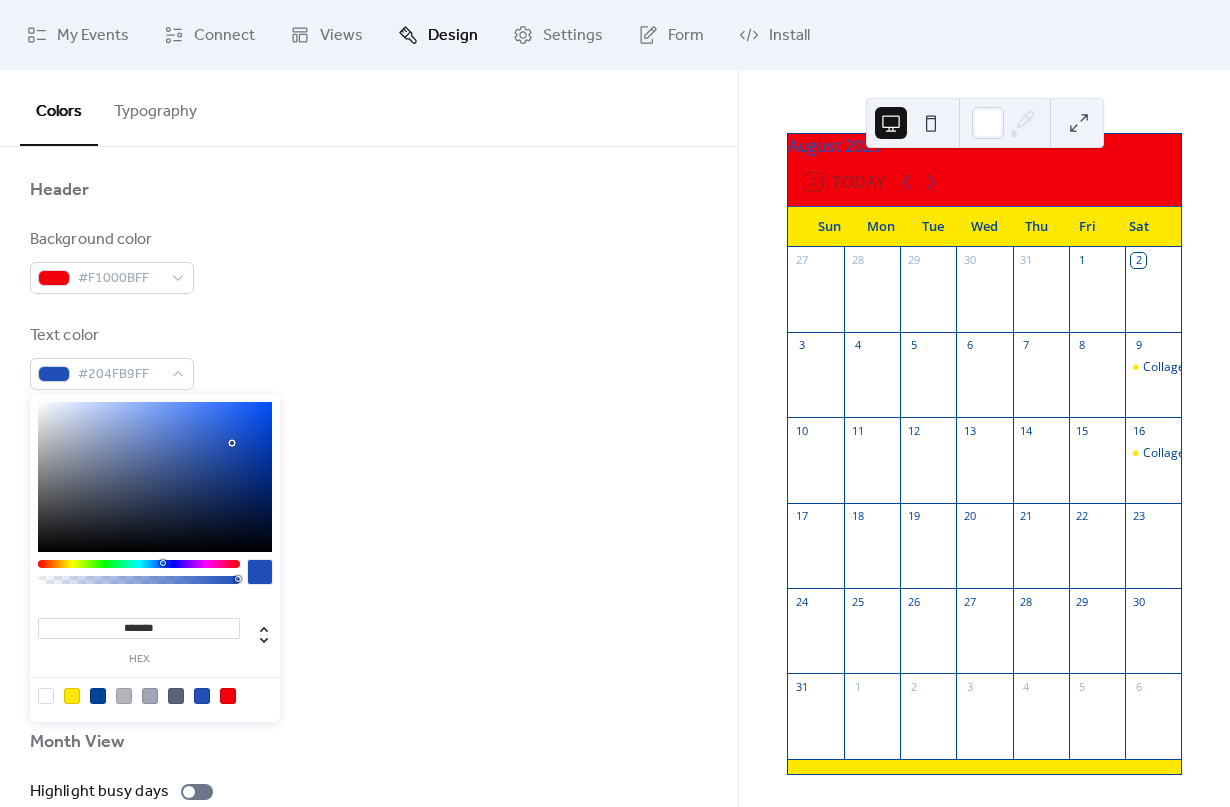 click at bounding box center [72, 696] 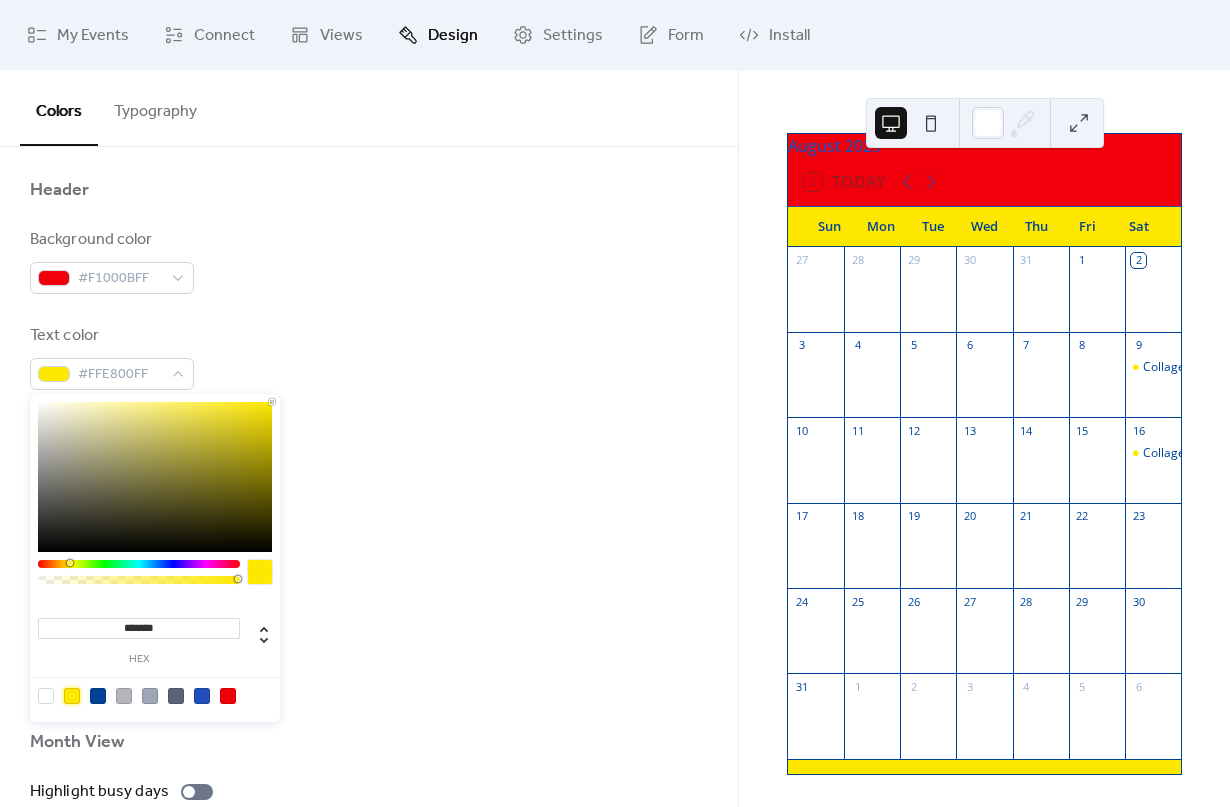 click on "Text color #FFE800FF" at bounding box center (369, 357) 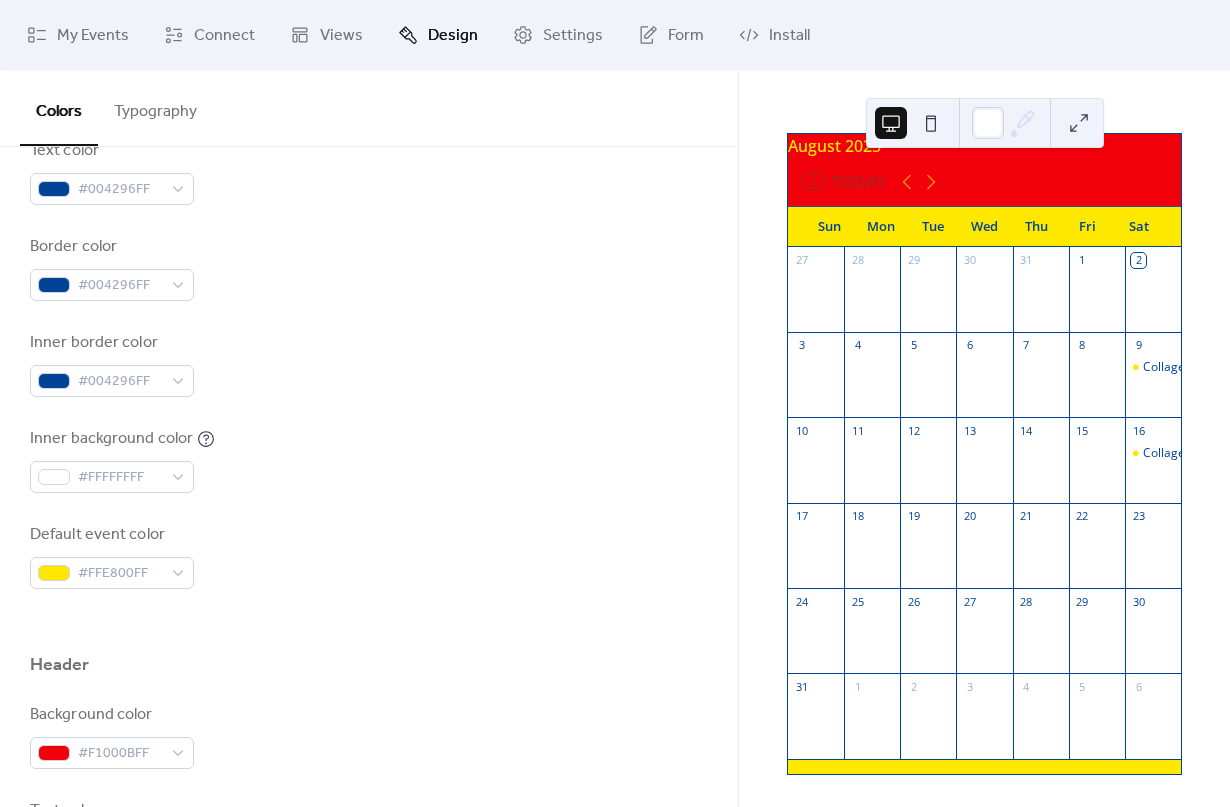 scroll, scrollTop: 287, scrollLeft: 0, axis: vertical 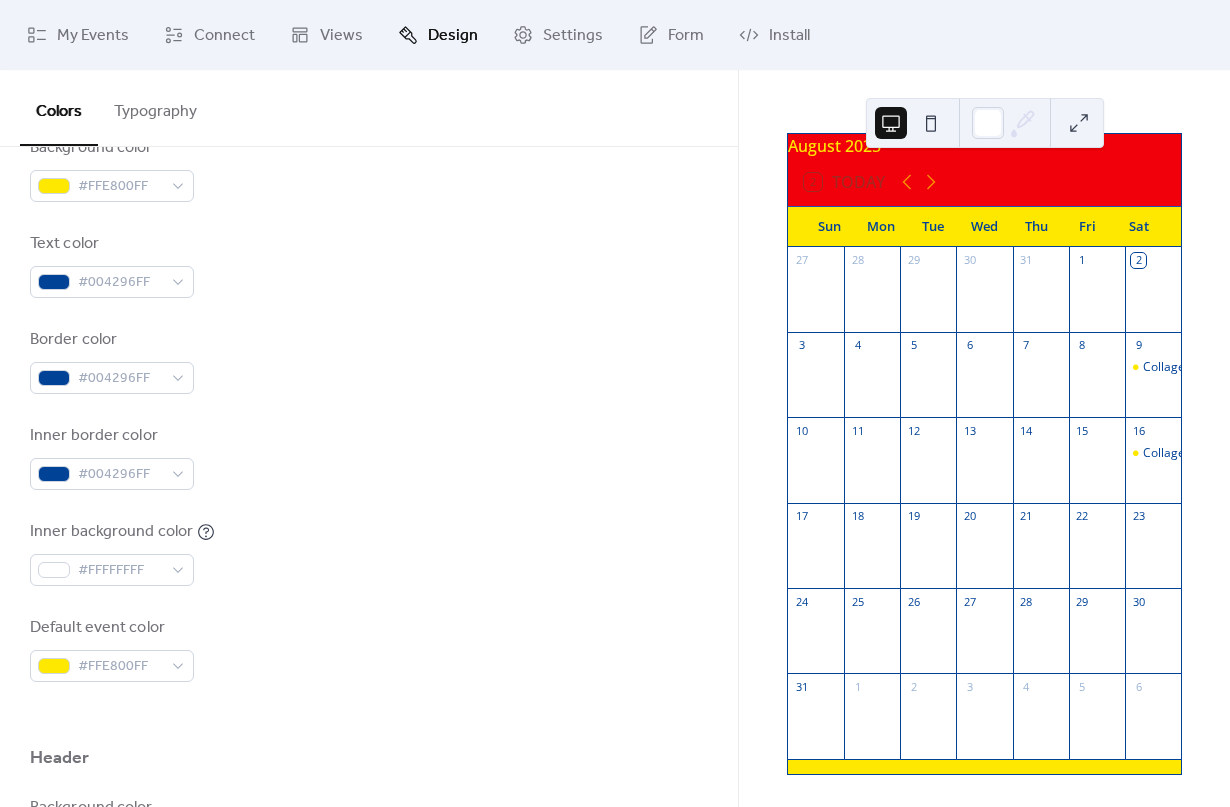 click on "Background color #FFE800FF Text color #004296FF Border color #004296FF Inner border color #004296FF Inner background color #FFFFFFFF Default event color #FFE800FF" at bounding box center [369, 409] 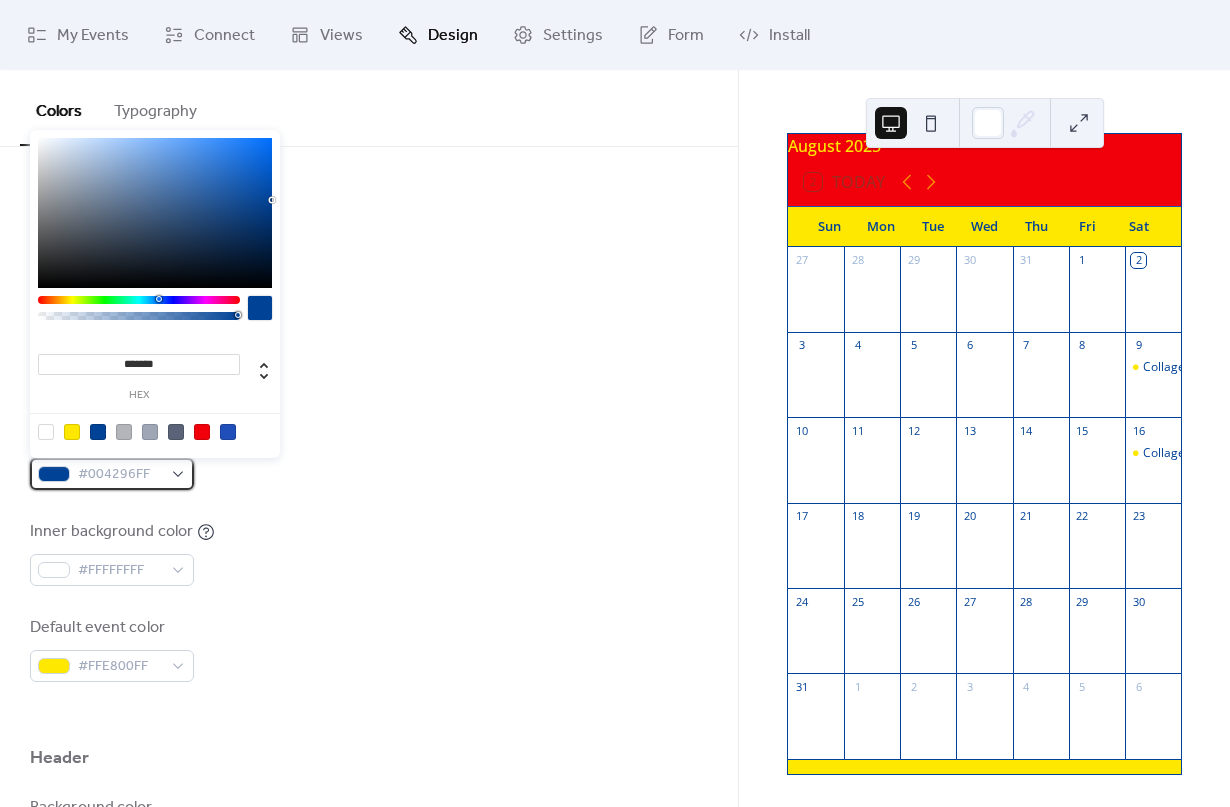 click on "#004296FF" at bounding box center (120, 475) 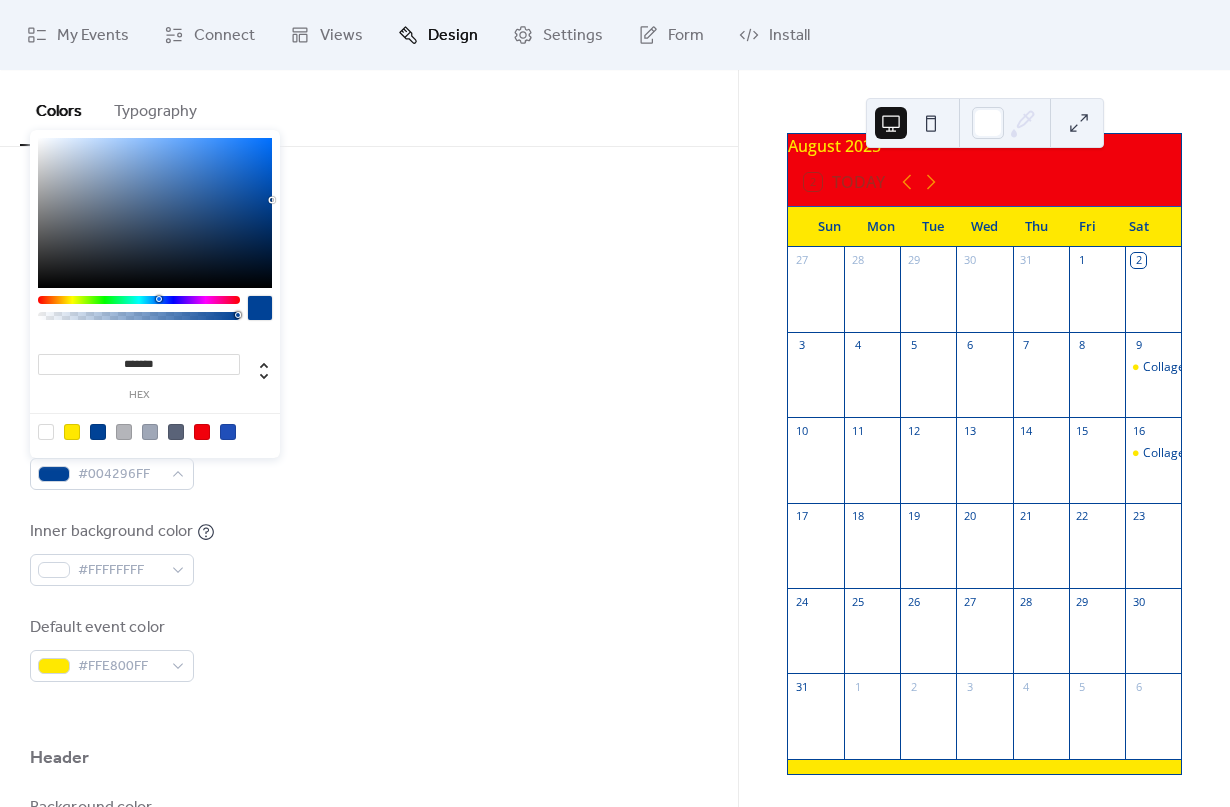click at bounding box center (228, 432) 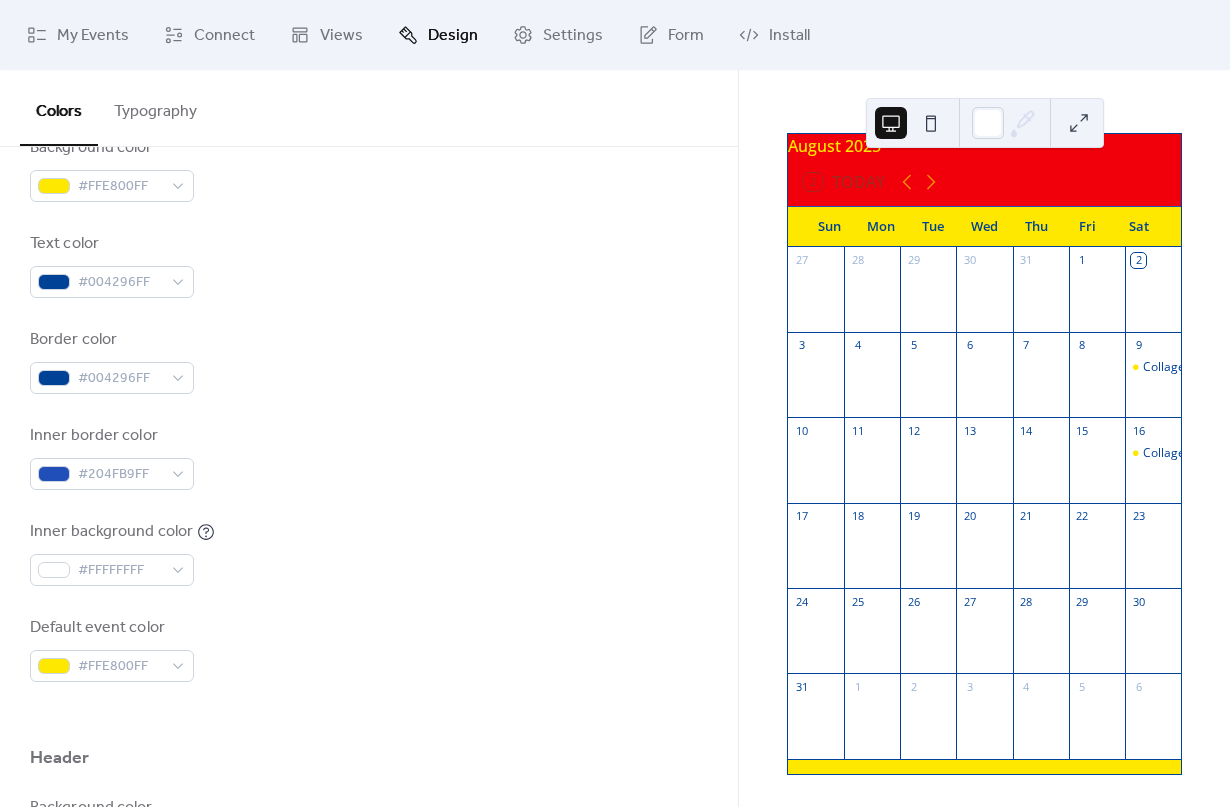 click on "Border color #004296FF" at bounding box center [369, 361] 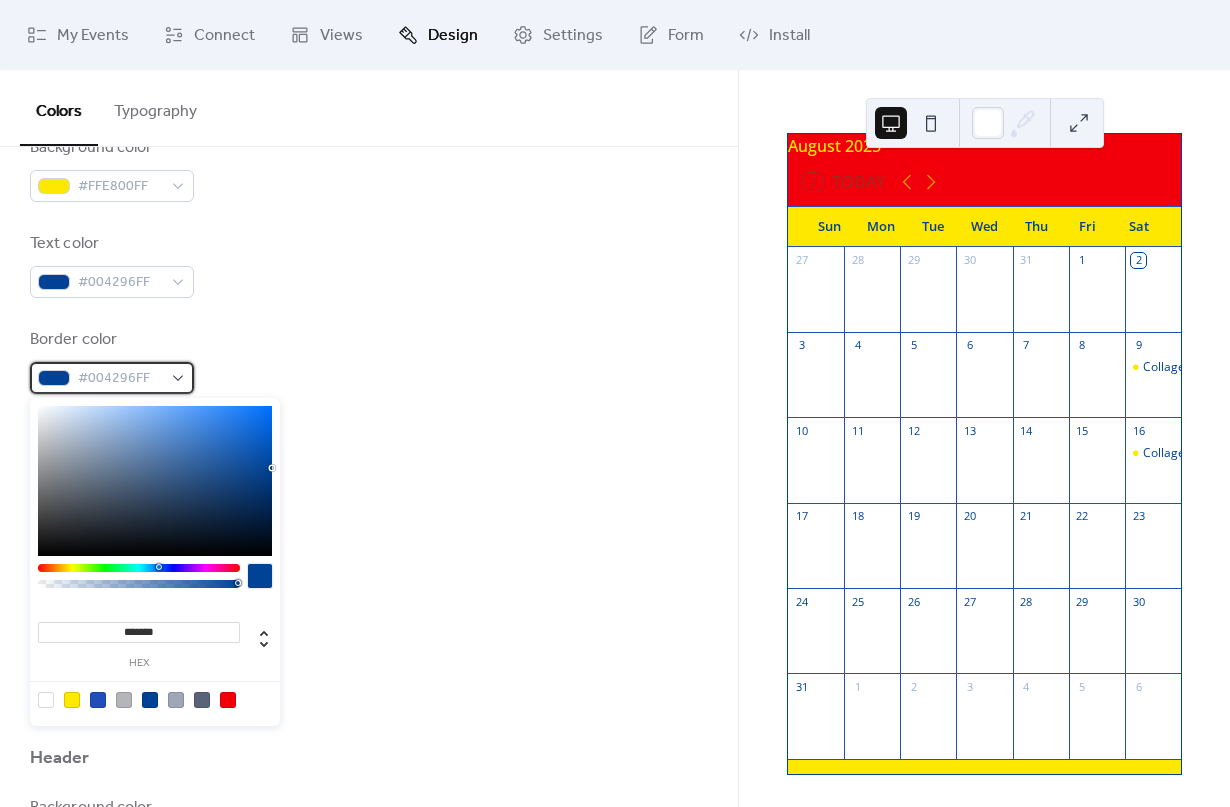 click on "#004296FF" at bounding box center [112, 378] 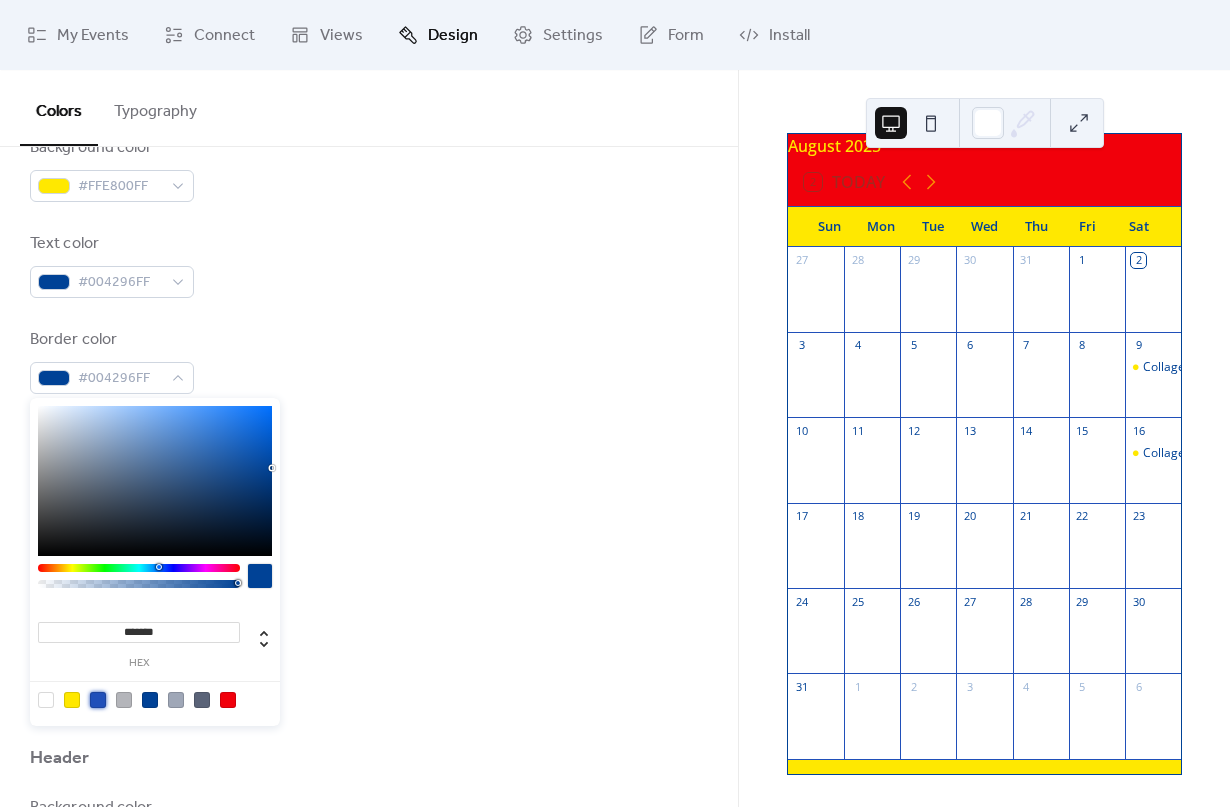 click at bounding box center (98, 700) 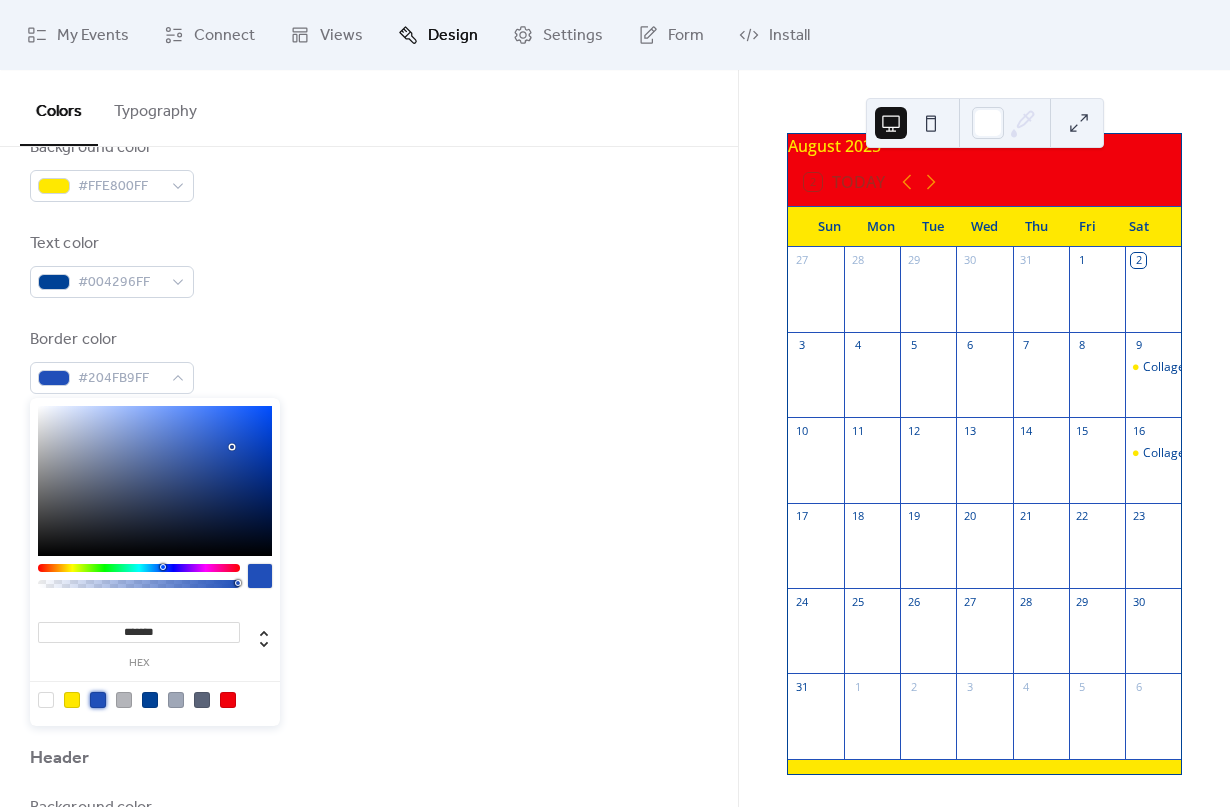 click on "Border color #204FB9FF" at bounding box center (369, 361) 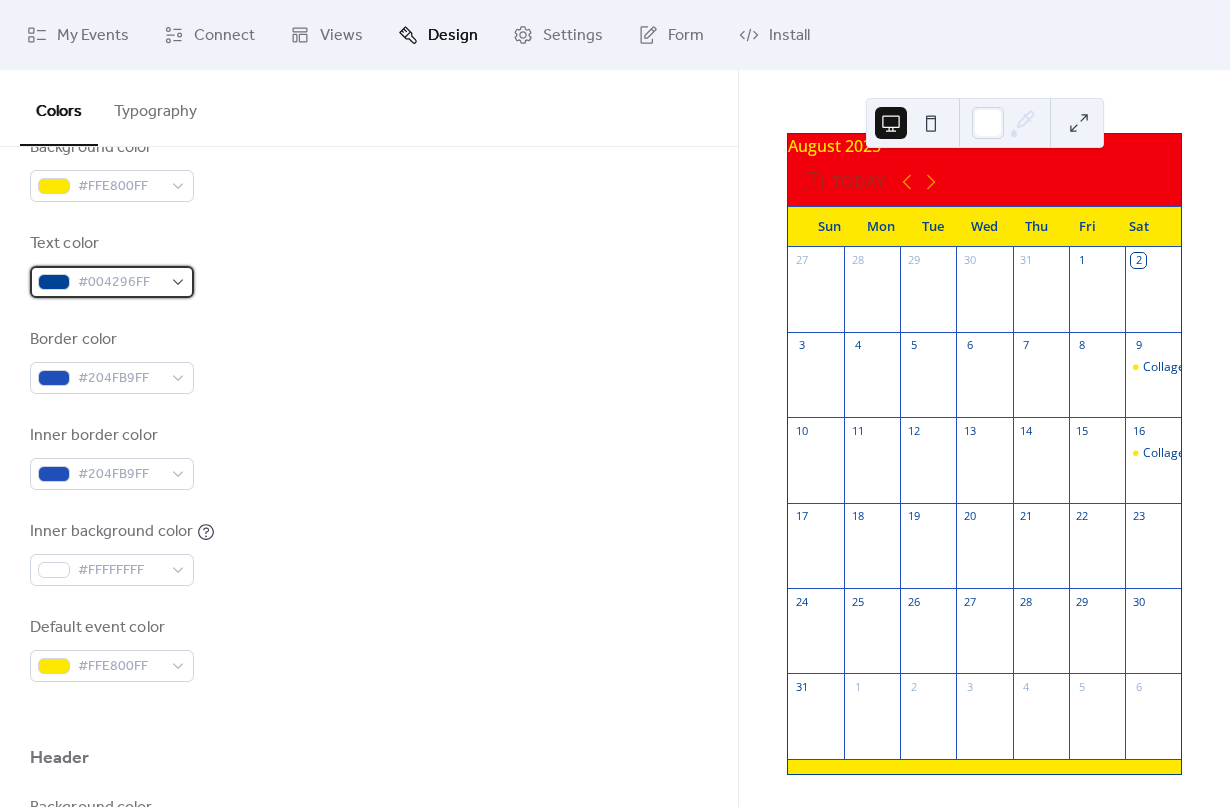 click on "#004296FF" at bounding box center [120, 283] 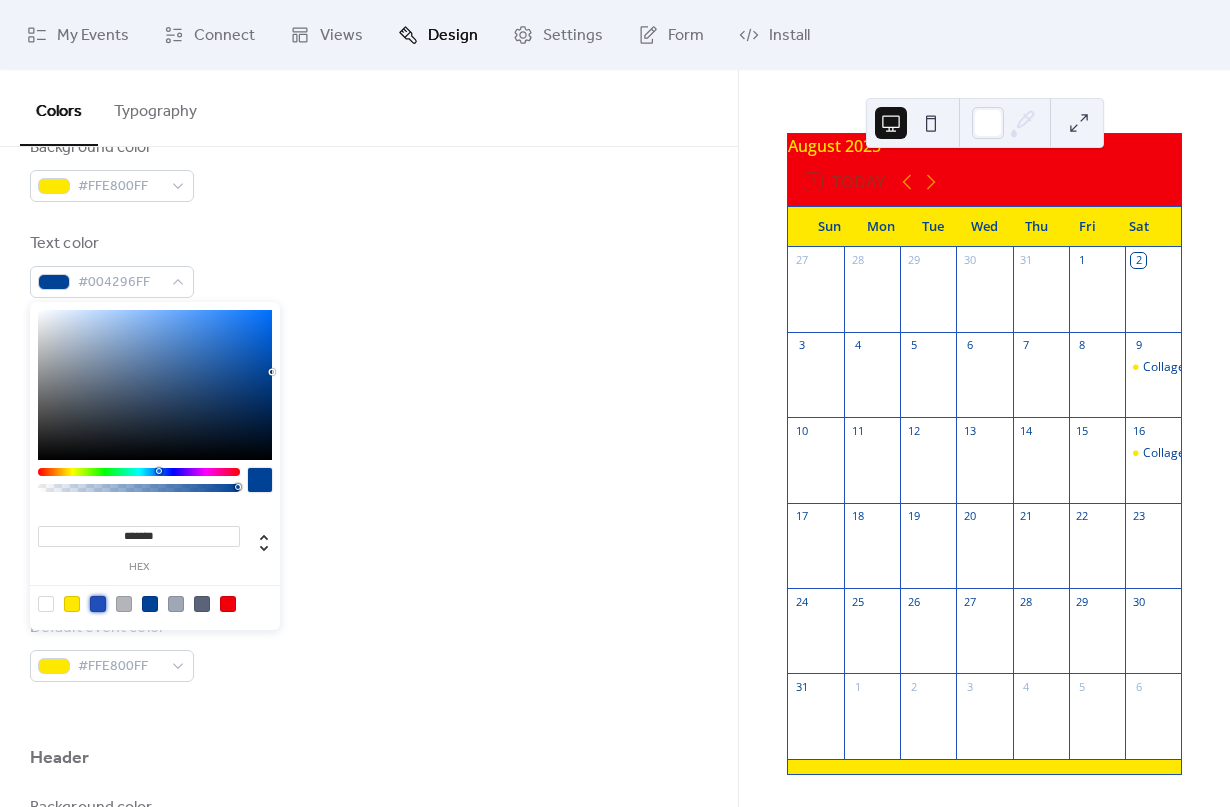 click at bounding box center [98, 604] 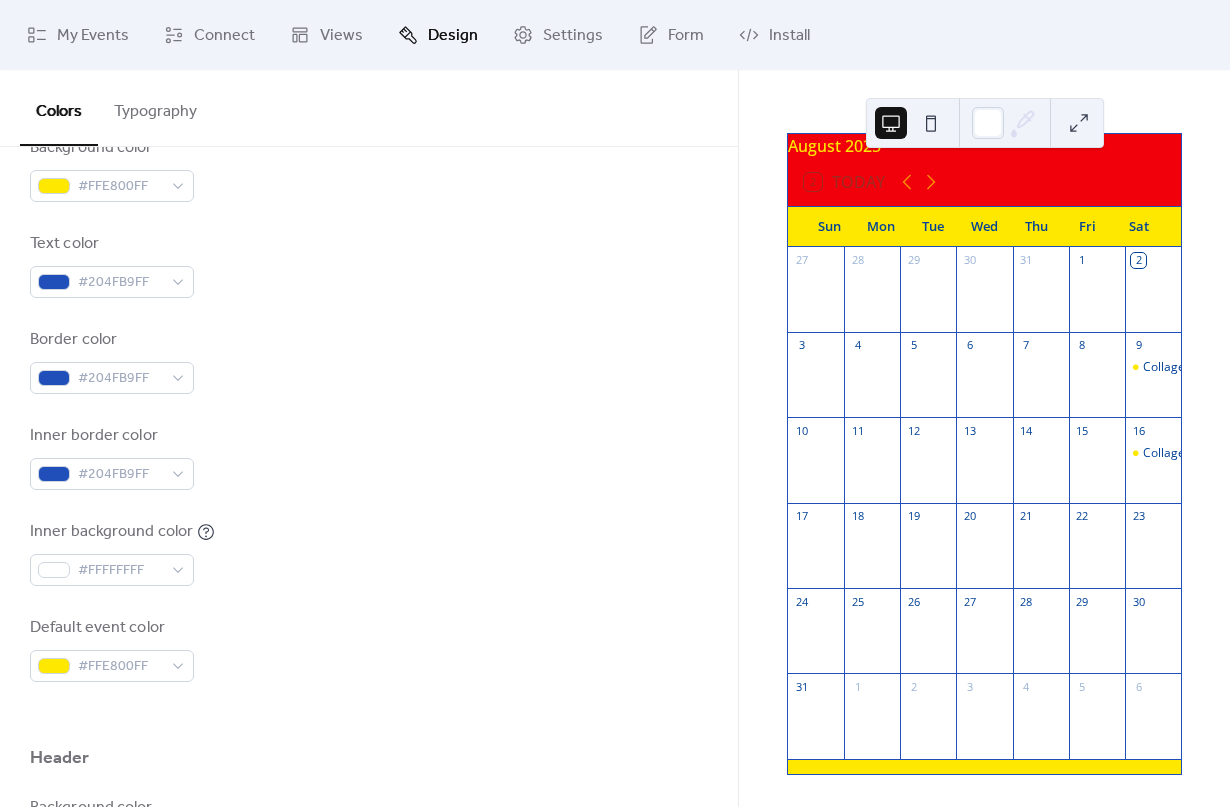 click on "Background color #FFE800FF" at bounding box center (369, 169) 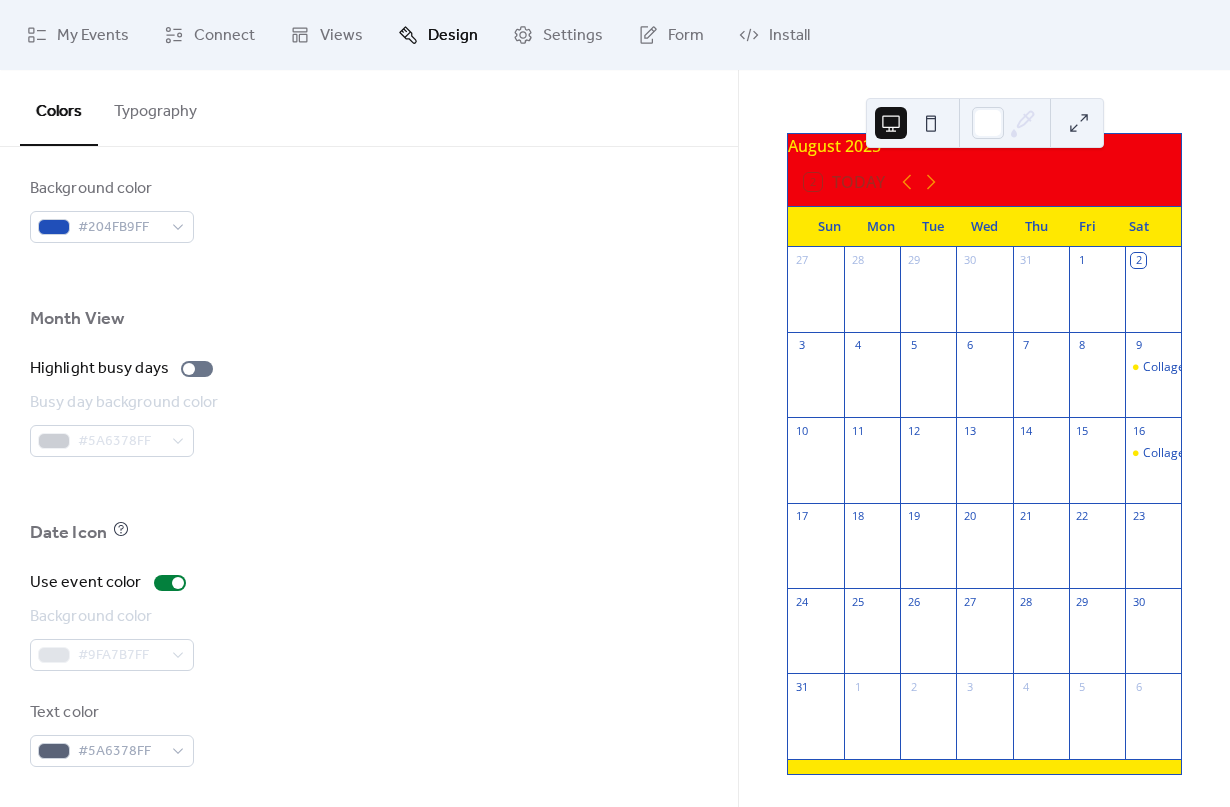 scroll, scrollTop: 1278, scrollLeft: 0, axis: vertical 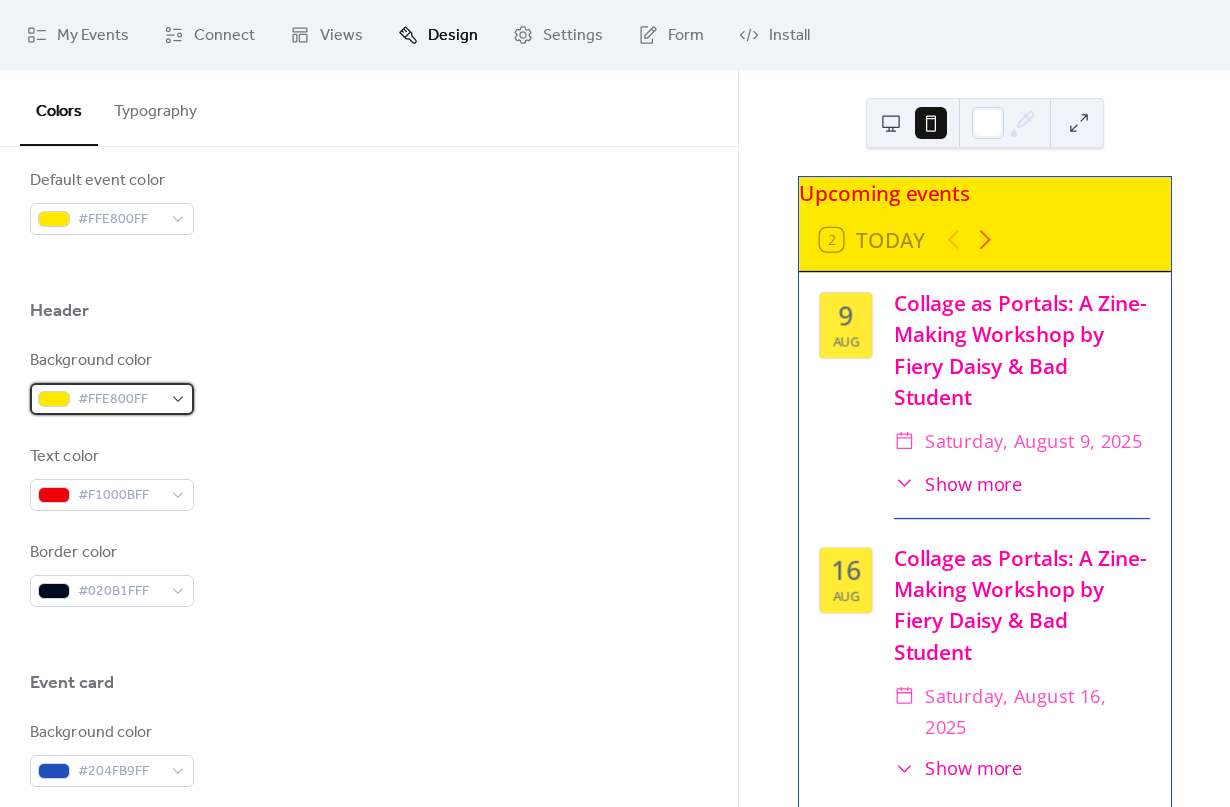 click on "#FFE800FF" at bounding box center (112, 399) 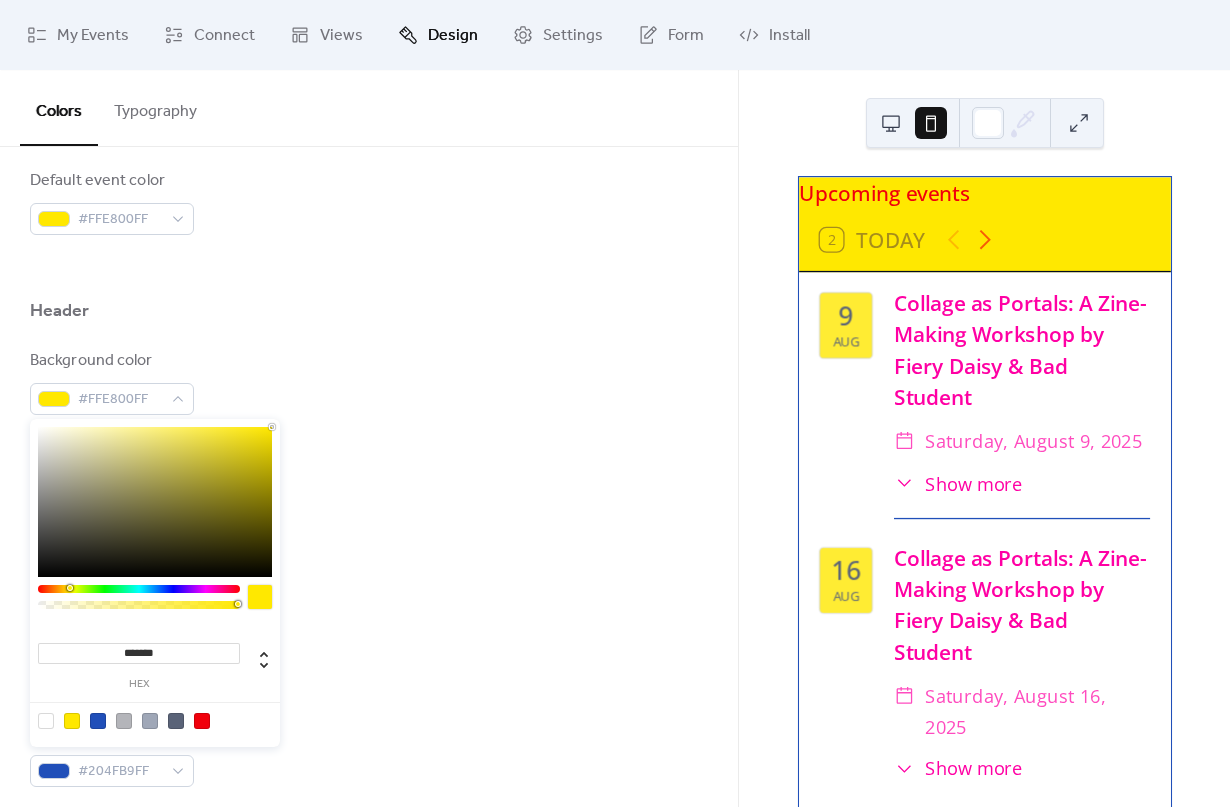 click at bounding box center [202, 721] 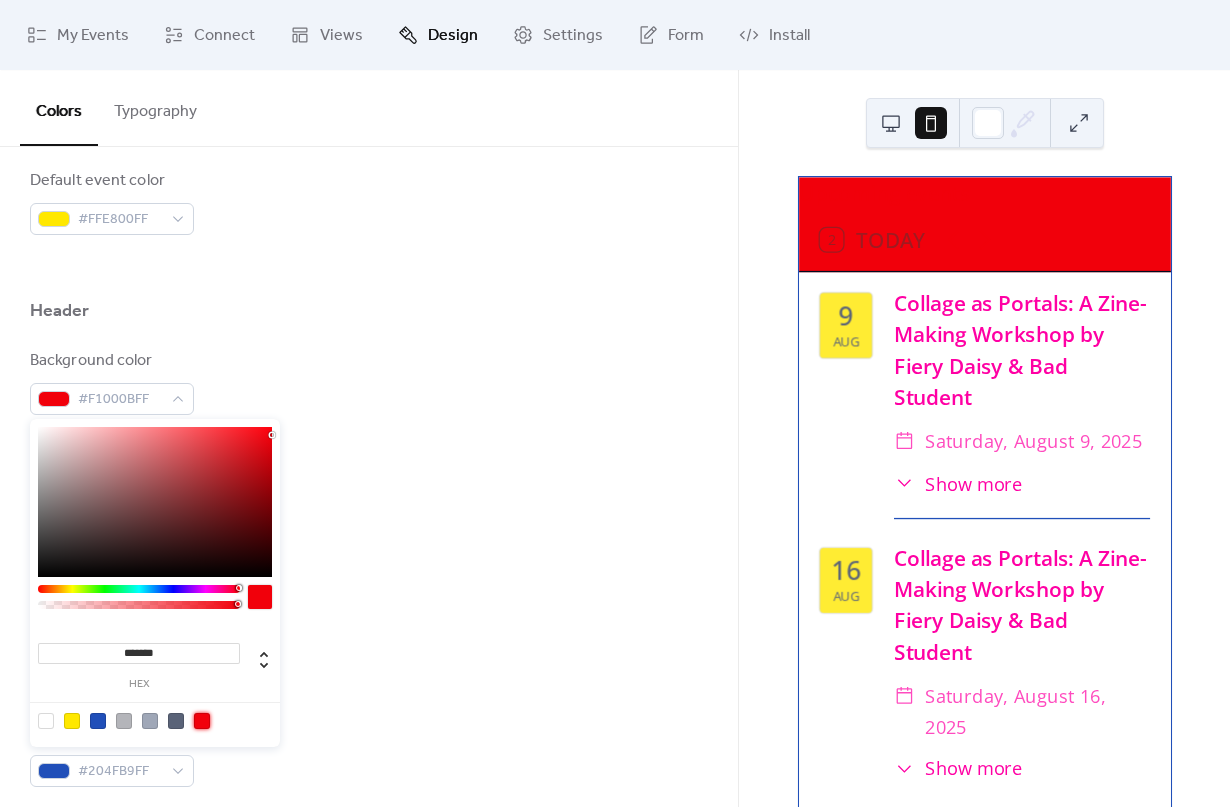 click on "Background color #F1000BFF" at bounding box center (369, 382) 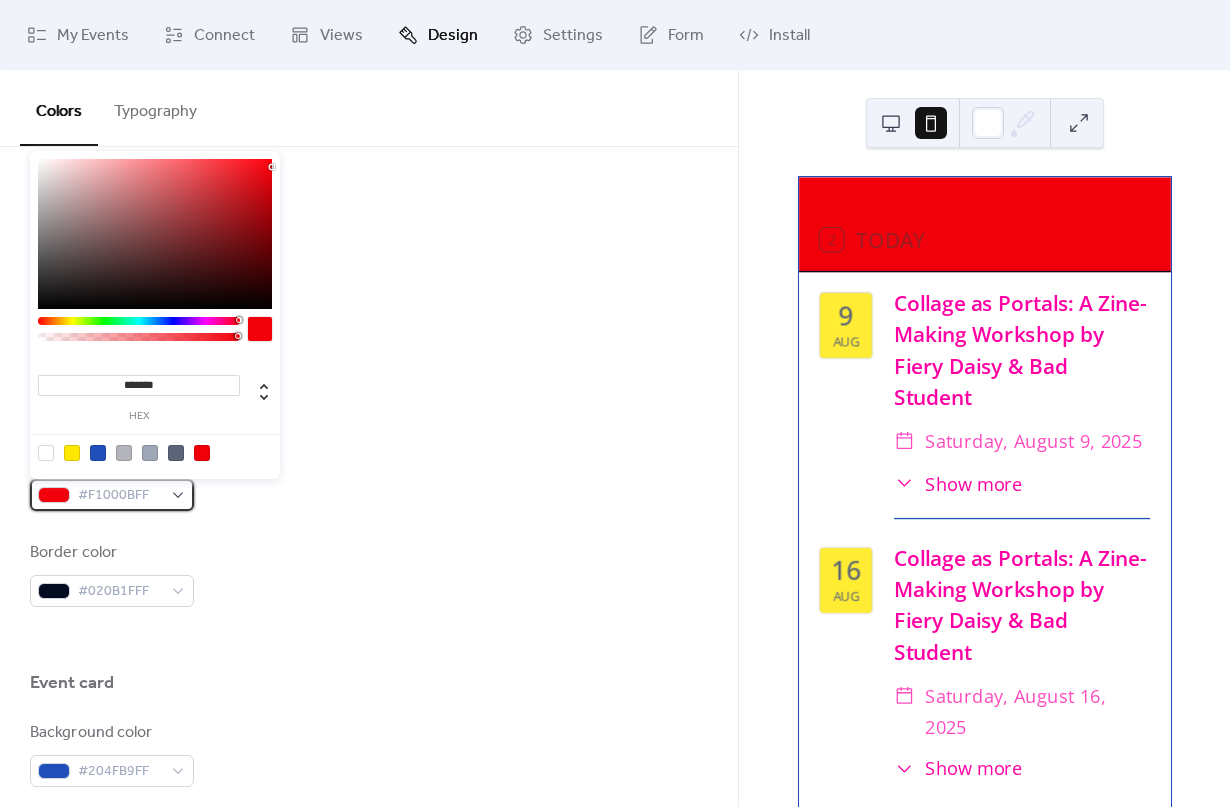 click on "#F1000BFF" at bounding box center (120, 496) 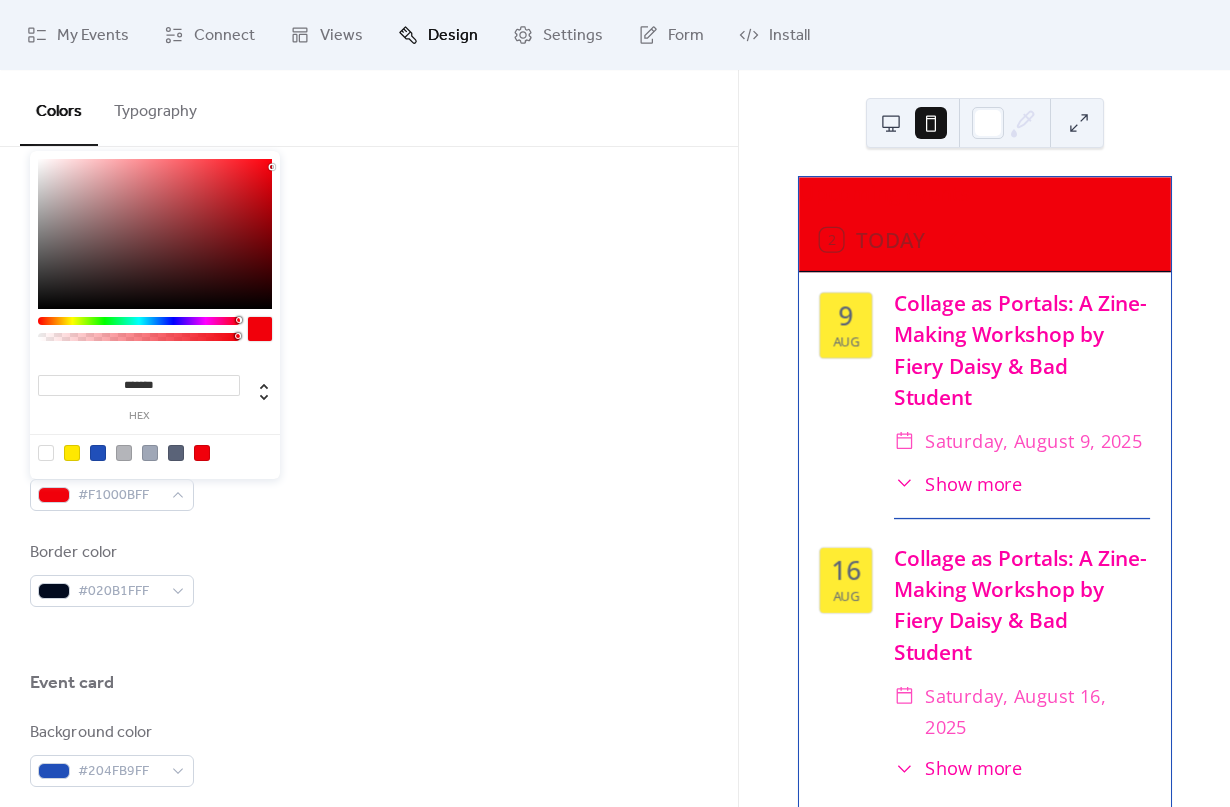 click at bounding box center [72, 453] 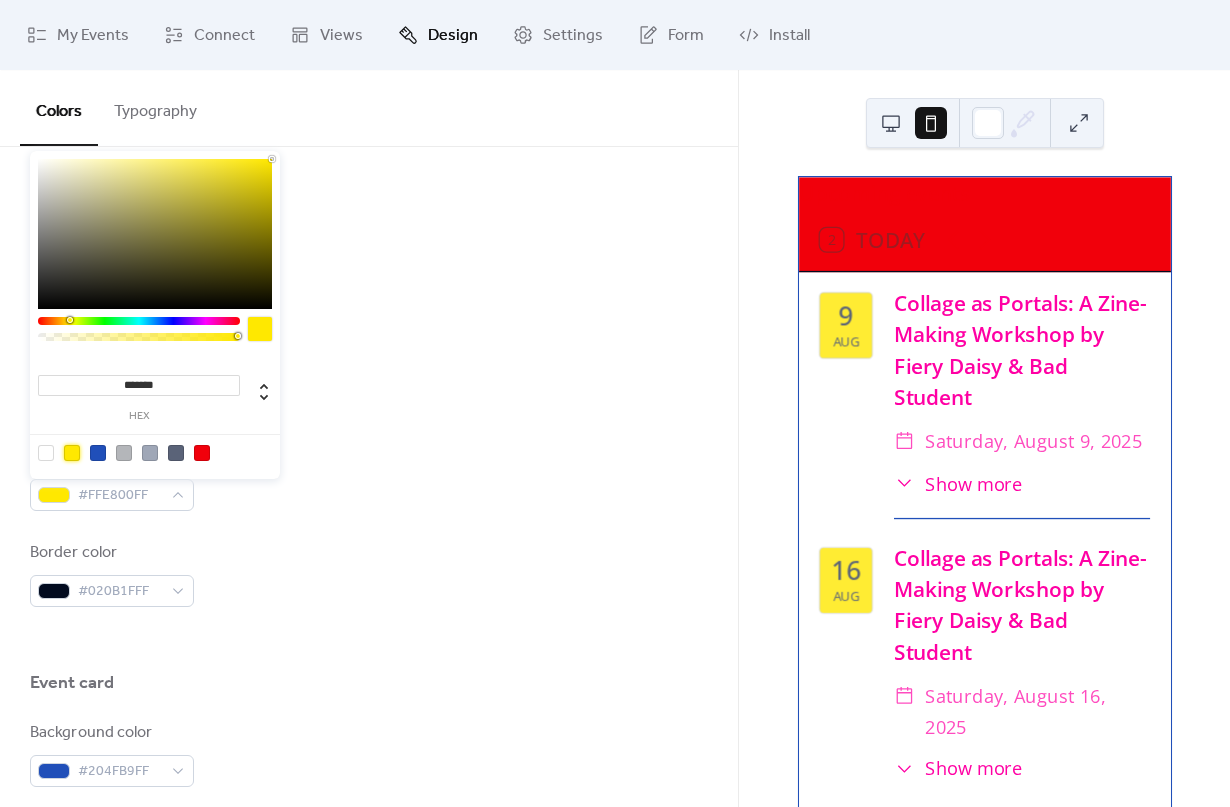 click on "Text color #FFE800FF" at bounding box center [369, 478] 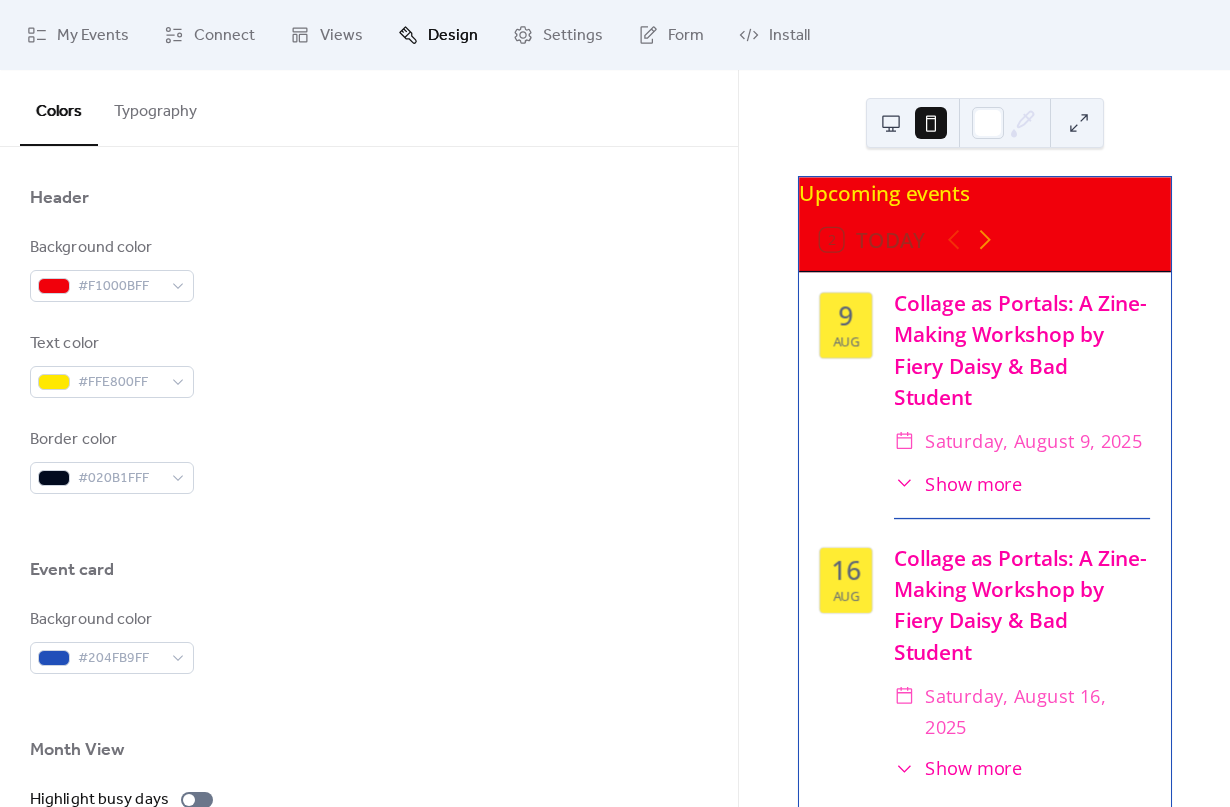 scroll, scrollTop: 857, scrollLeft: 0, axis: vertical 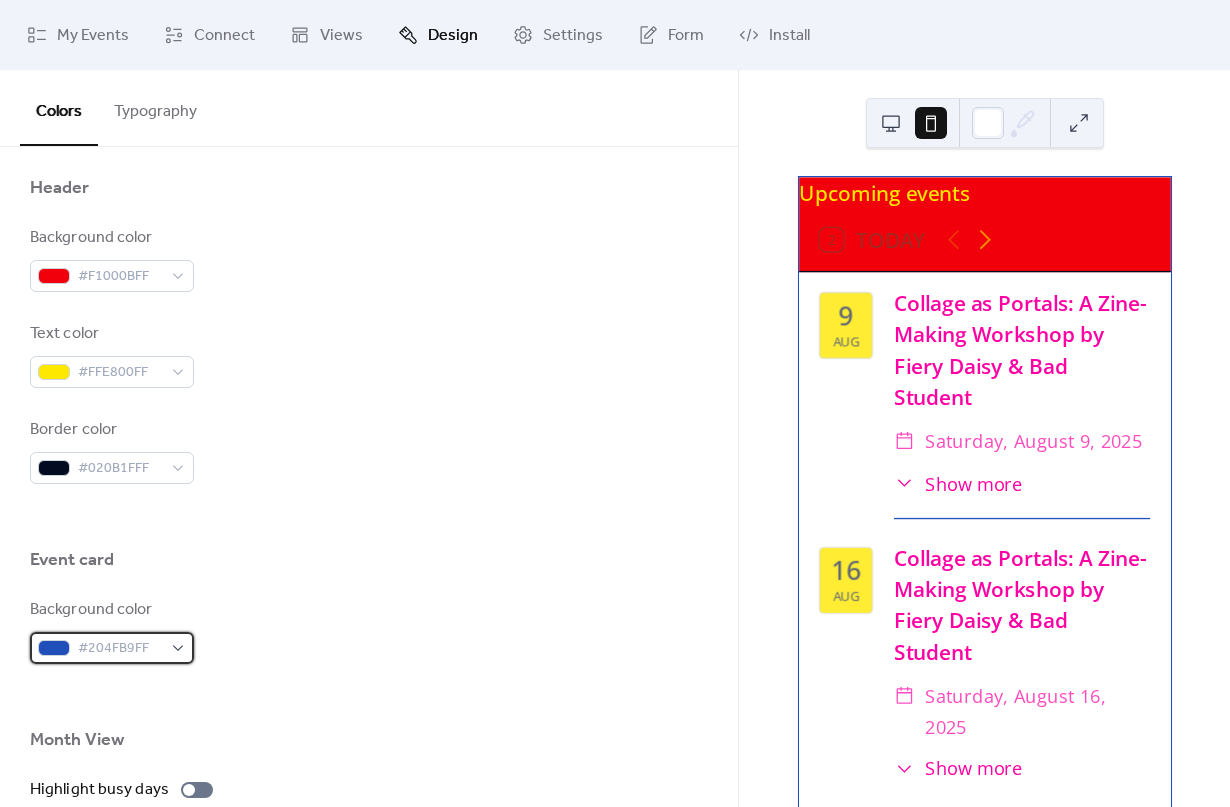 click on "#204FB9FF" at bounding box center (112, 648) 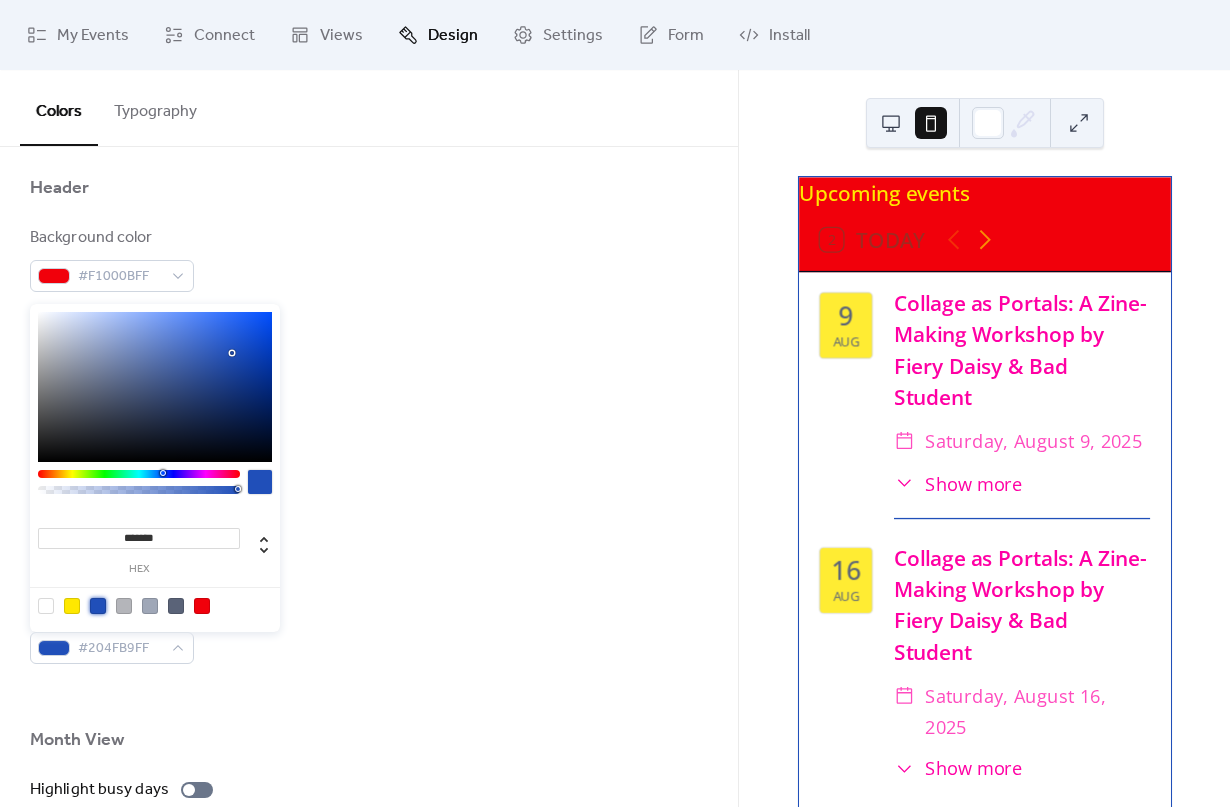 click at bounding box center (98, 606) 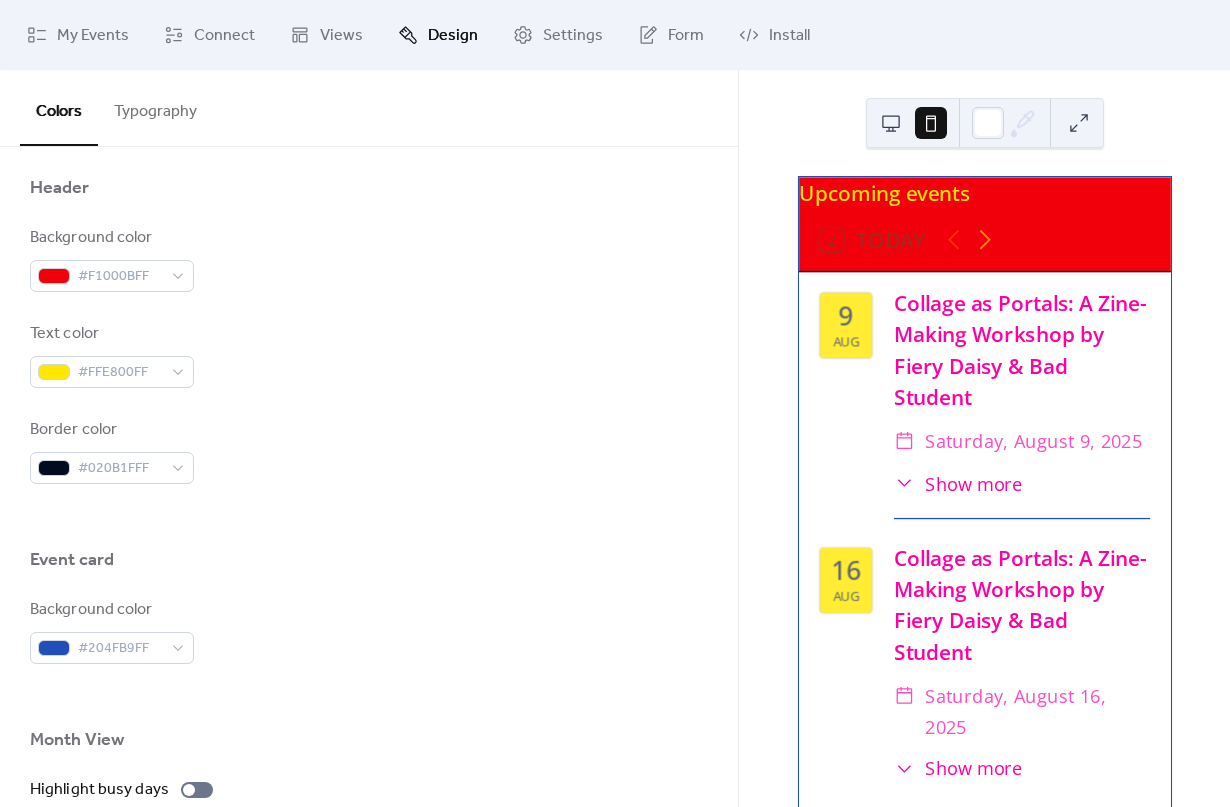 click on "Background color #F1000BFF Text color #FFE800FF Border color #020B1FFF" at bounding box center (369, 355) 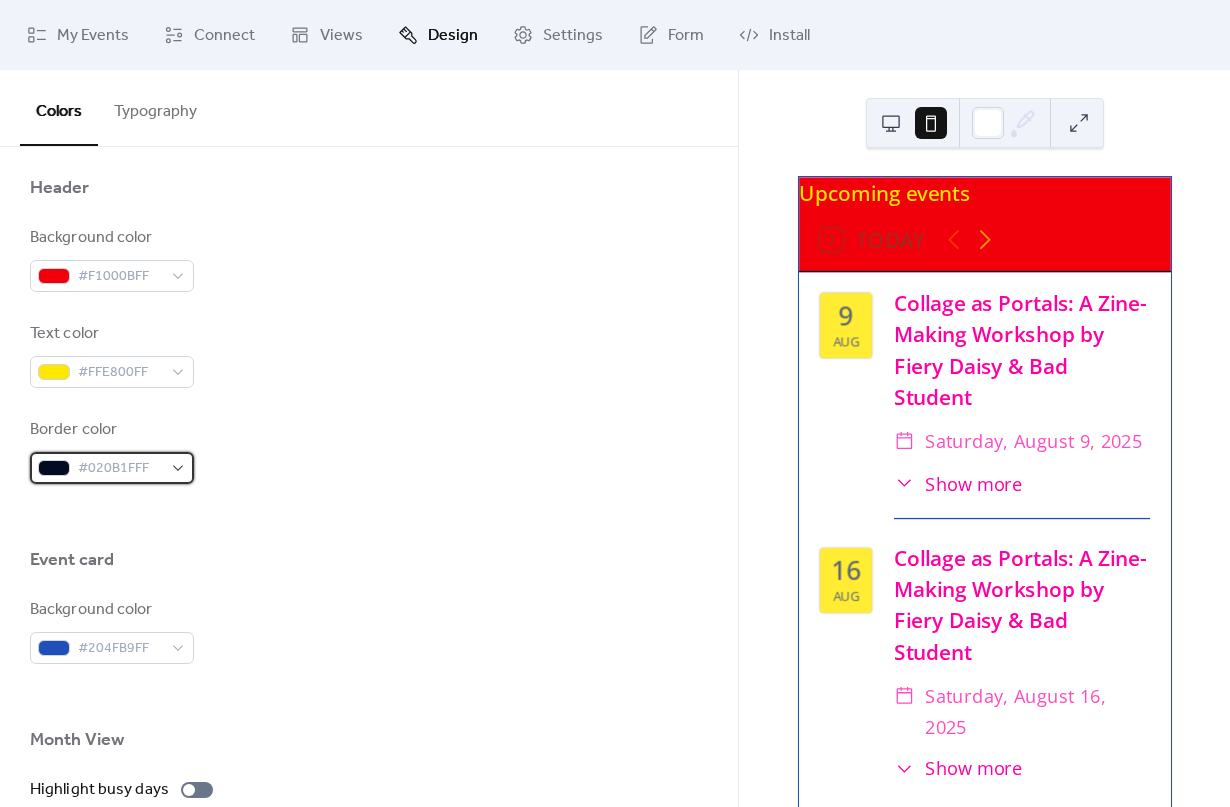click on "#020B1FFF" at bounding box center (120, 469) 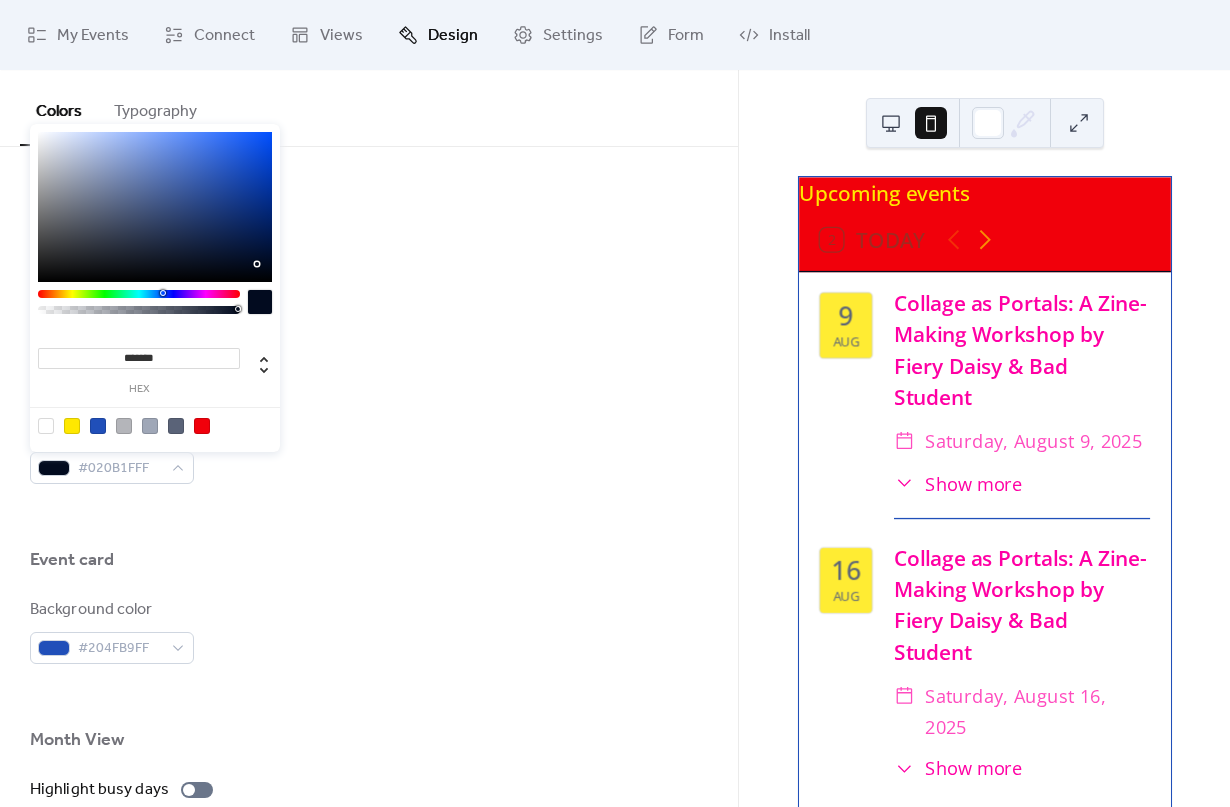 click at bounding box center [98, 426] 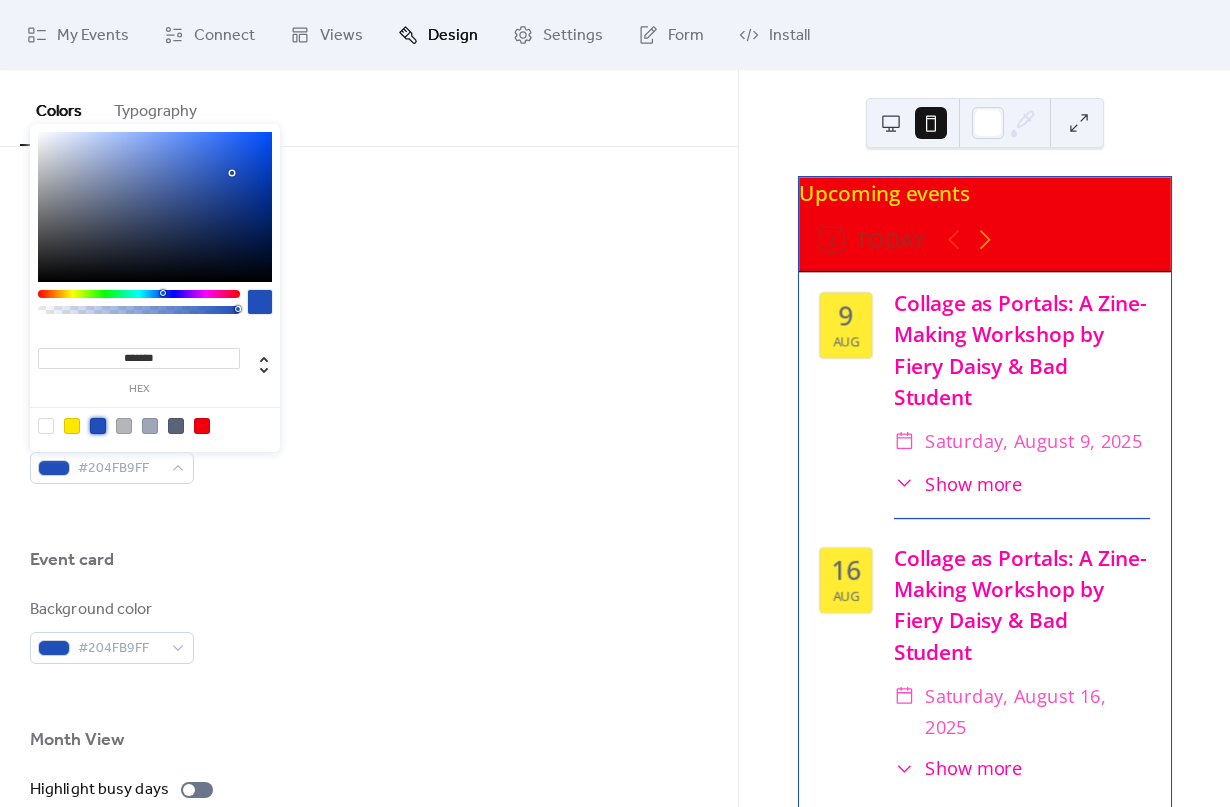 type on "*******" 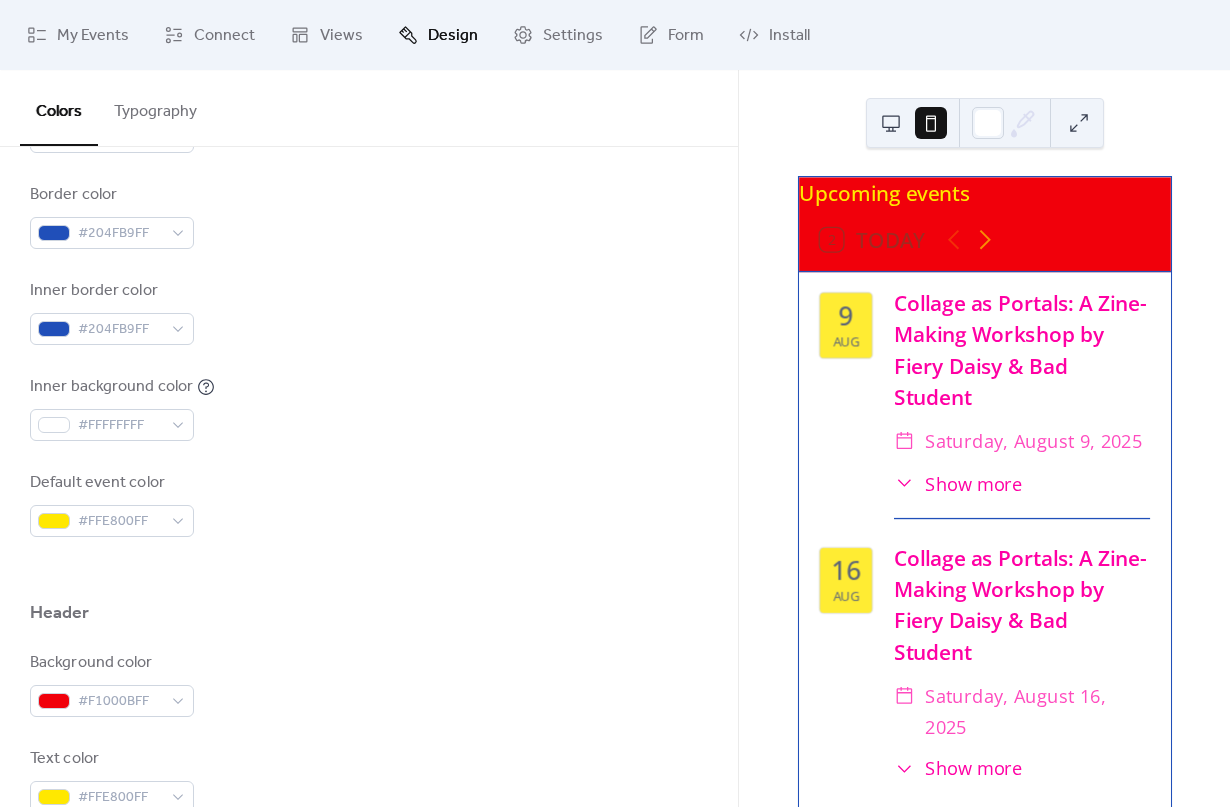 scroll, scrollTop: 429, scrollLeft: 0, axis: vertical 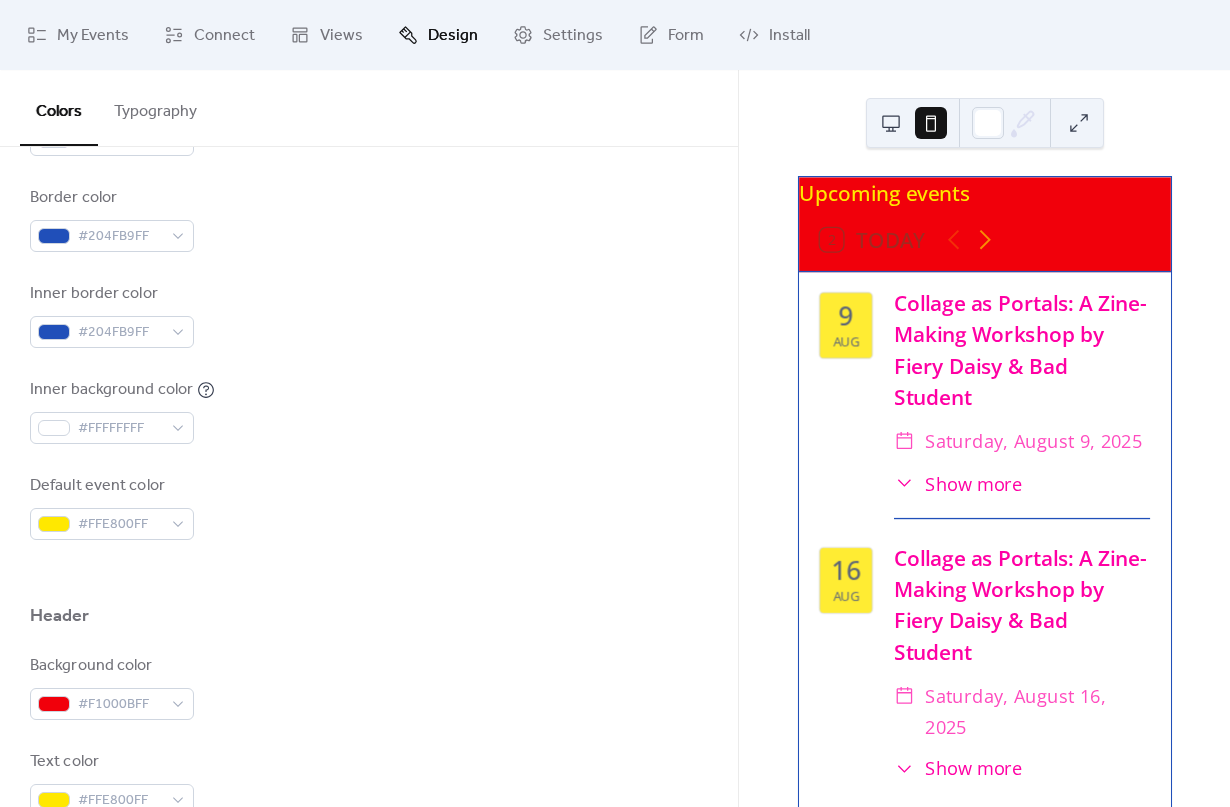 click on "Inner background color #FFFFFFFF" at bounding box center (122, 411) 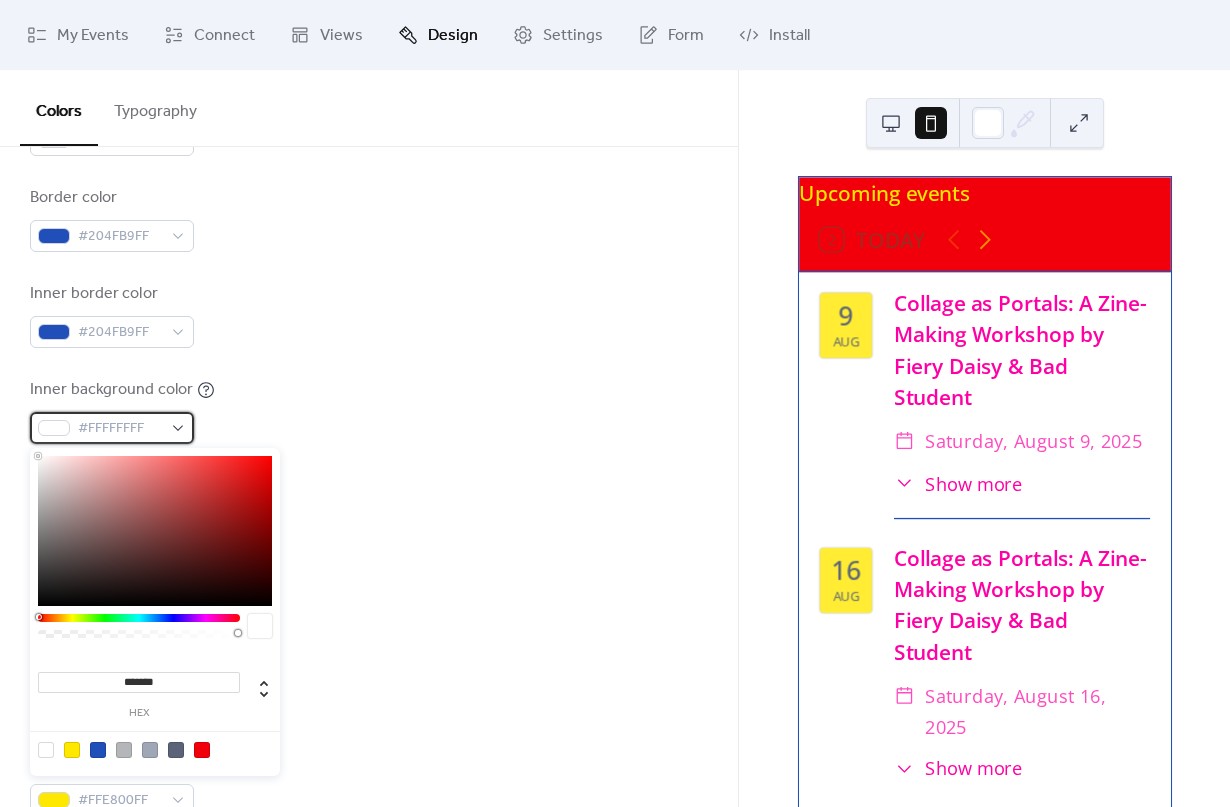 click on "#FFFFFFFF" at bounding box center (120, 429) 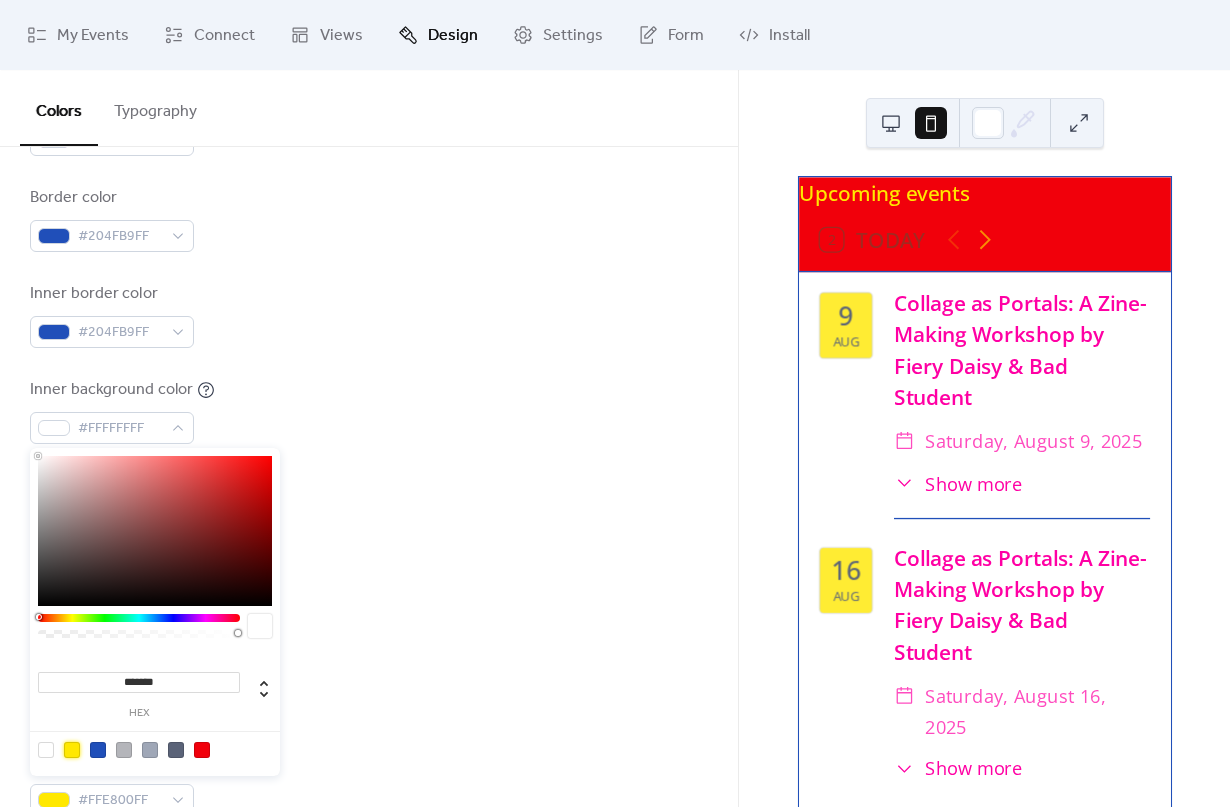 click at bounding box center [72, 750] 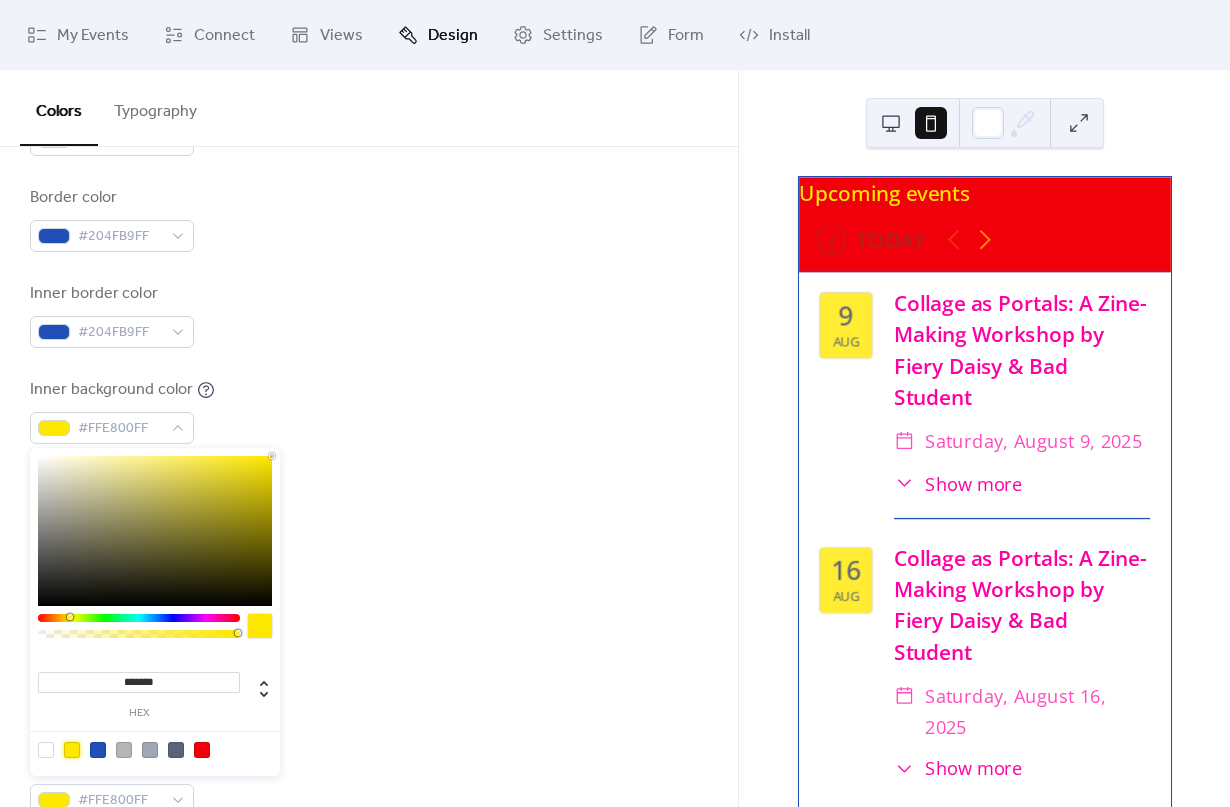 click on "Background color #FFFFFFFF Text color #FF00A4FF Border color #204FB9FF Inner border color #204FB9FF Inner background color #FFE800FF Default event color #FFE800FF" at bounding box center (369, 267) 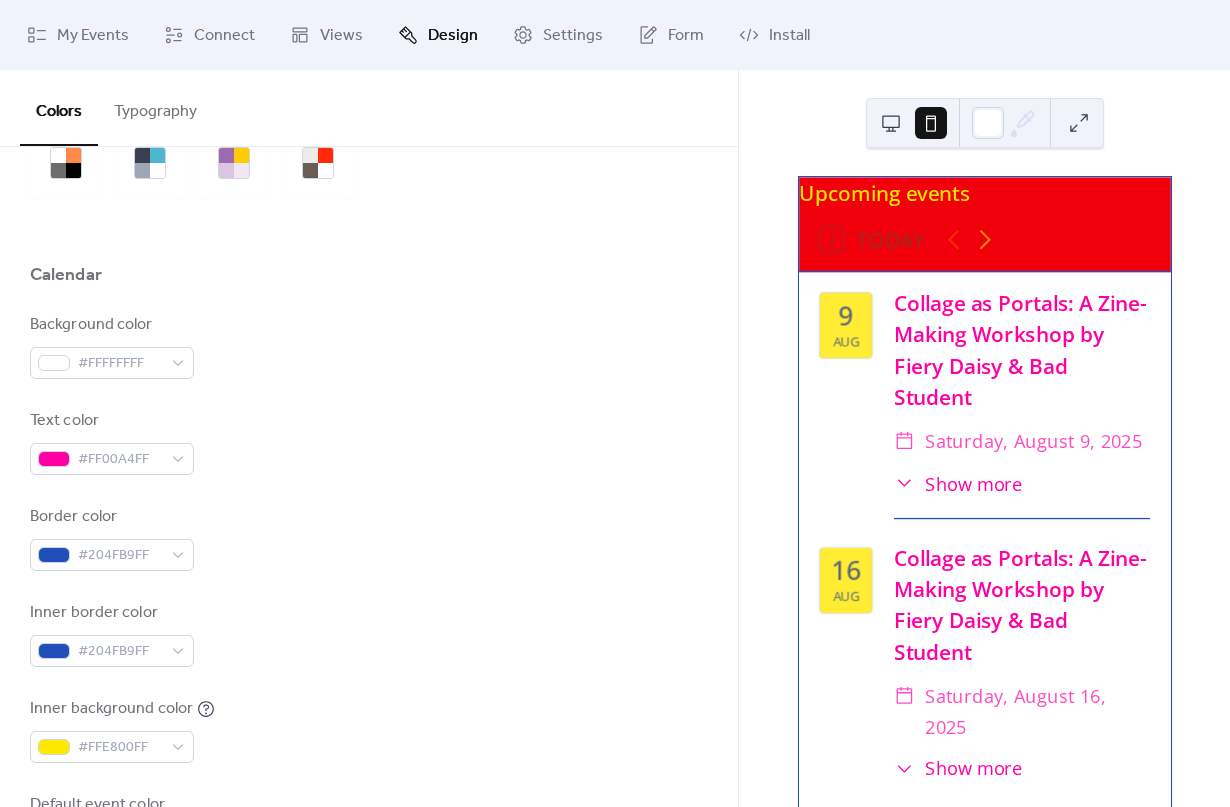 scroll, scrollTop: 22, scrollLeft: 0, axis: vertical 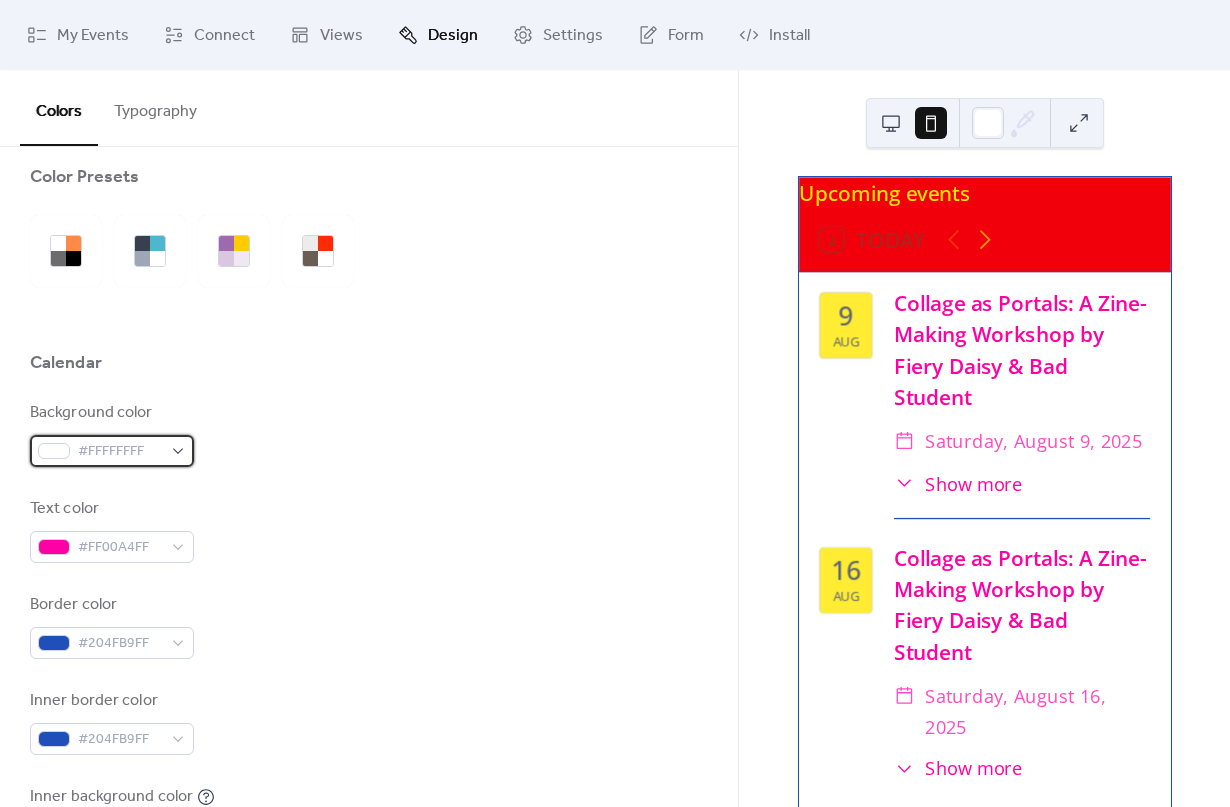 click on "#FFFFFFFF" at bounding box center [120, 452] 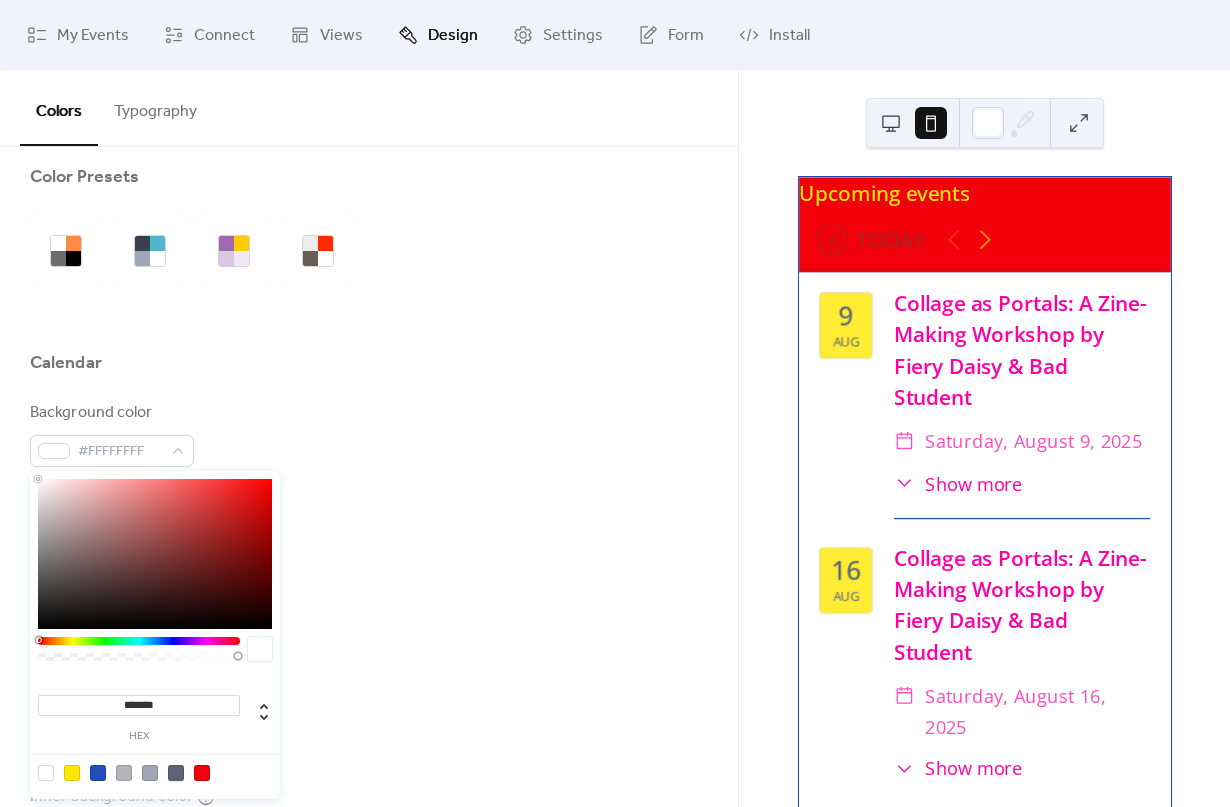 click at bounding box center [72, 773] 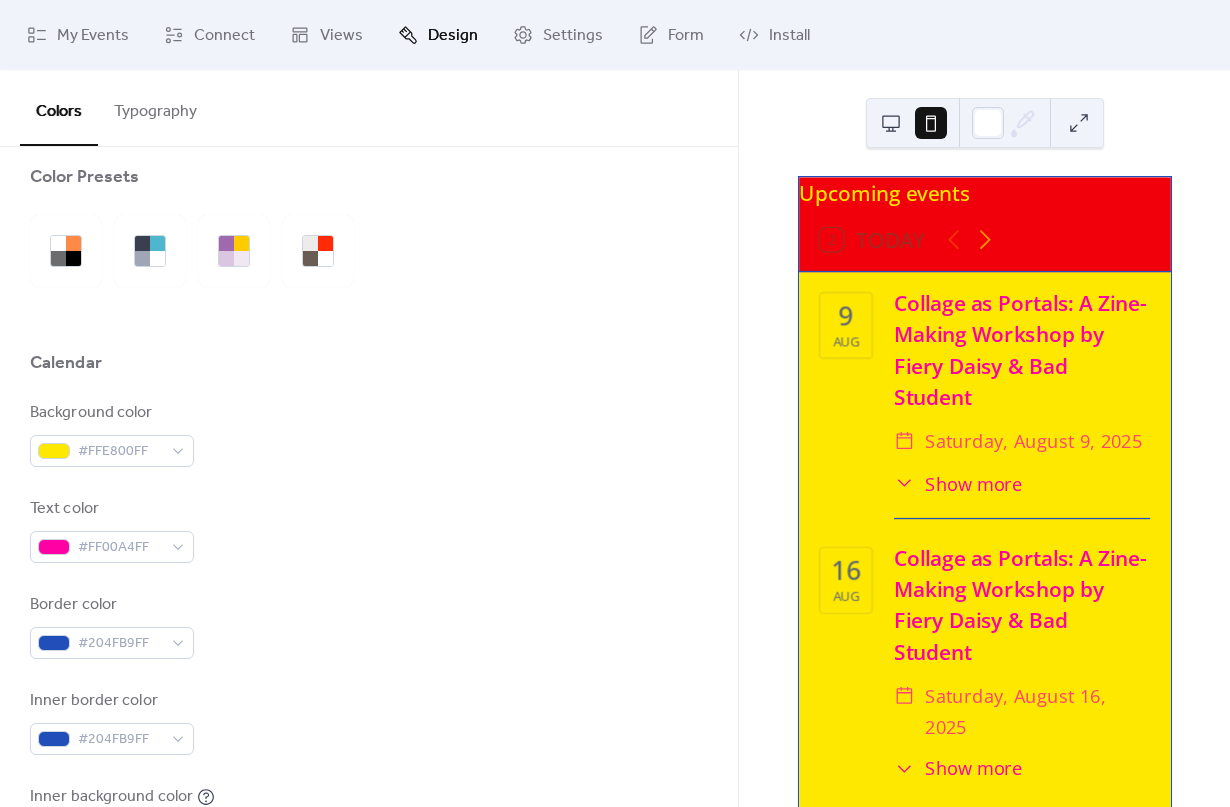 click on "Background color #FFE800FF" at bounding box center (369, 434) 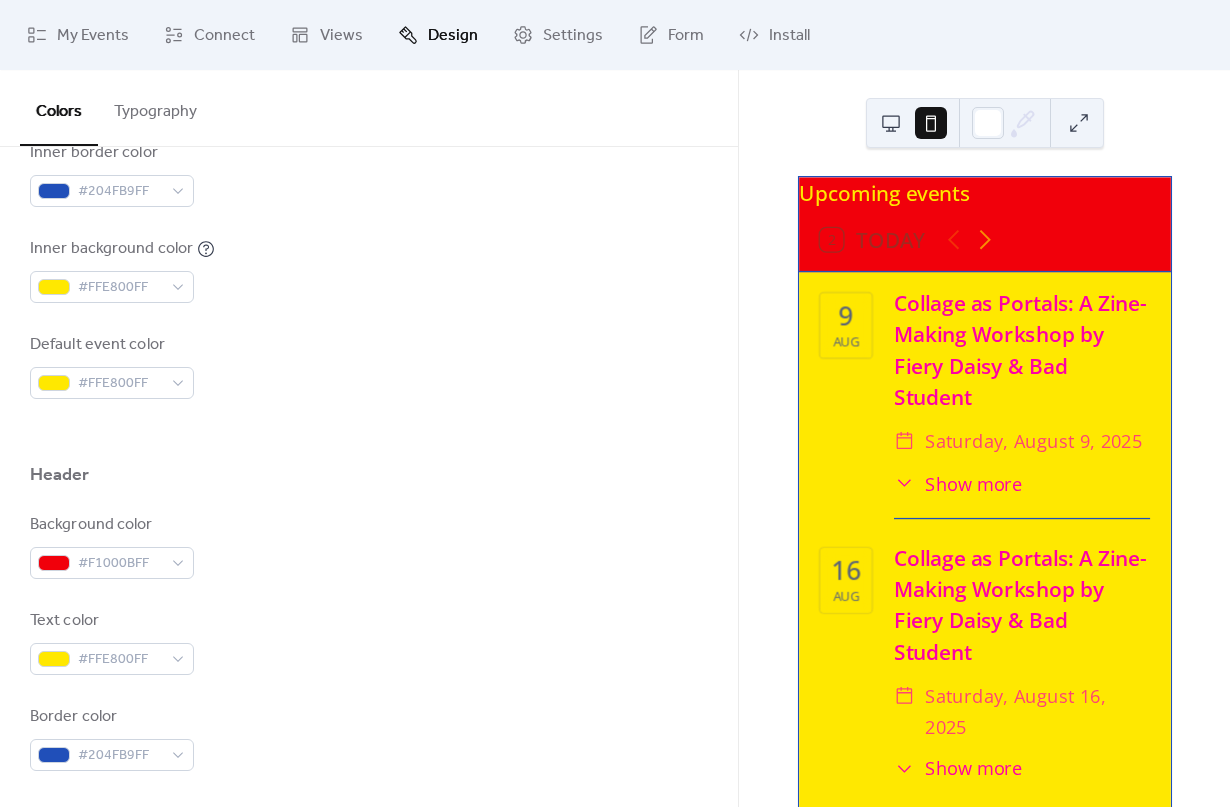 scroll, scrollTop: 567, scrollLeft: 0, axis: vertical 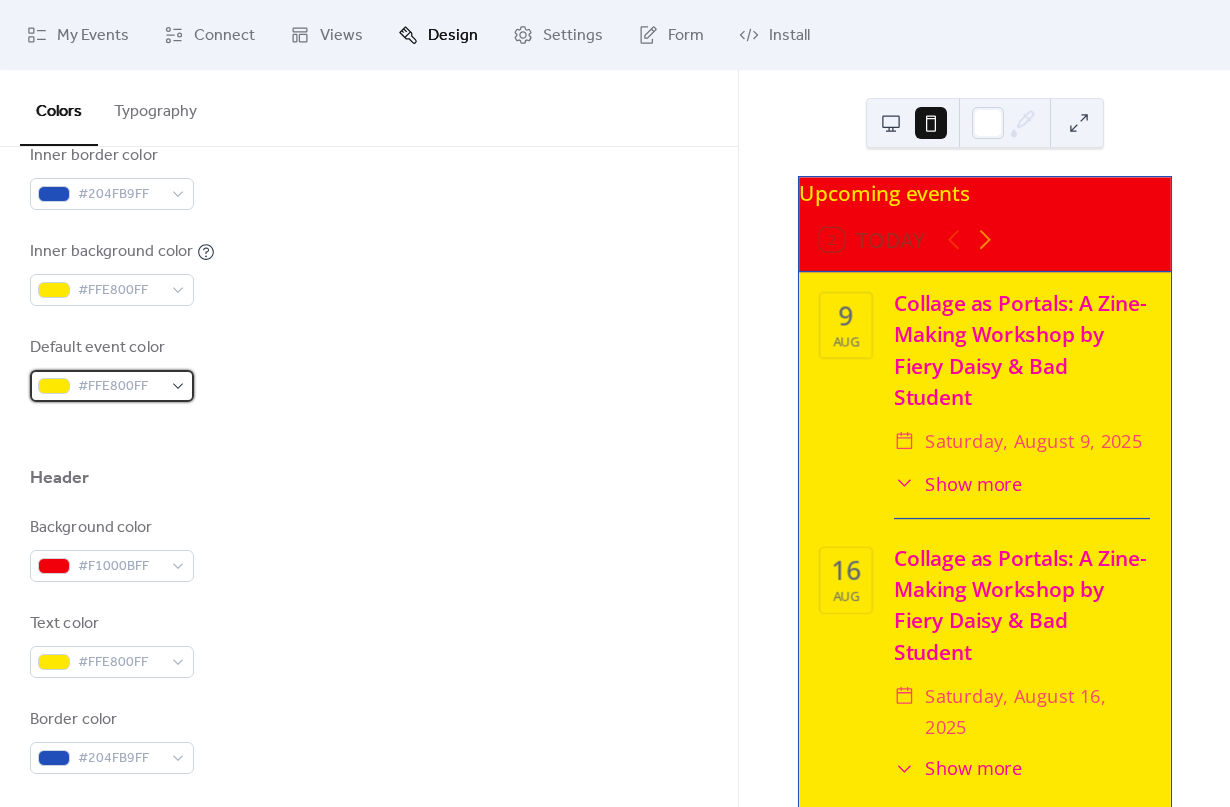 click on "#FFE800FF" at bounding box center (120, 387) 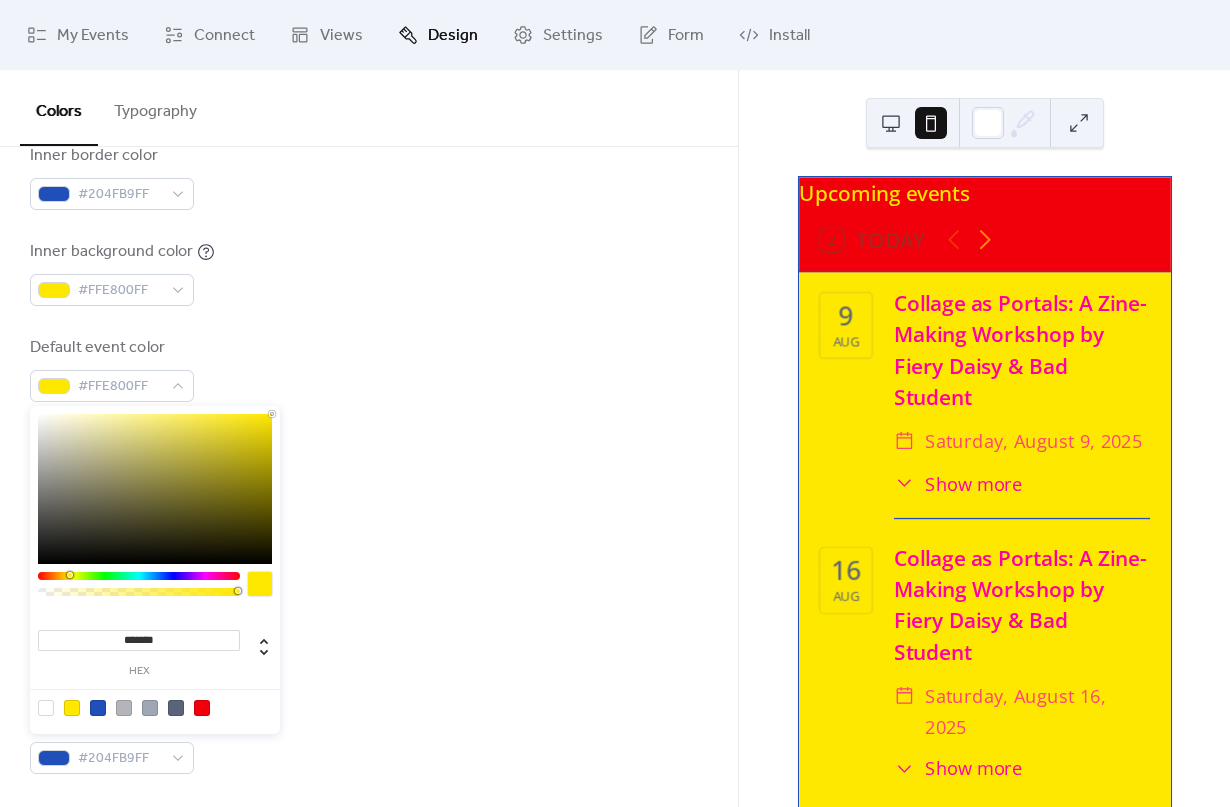 click at bounding box center (98, 708) 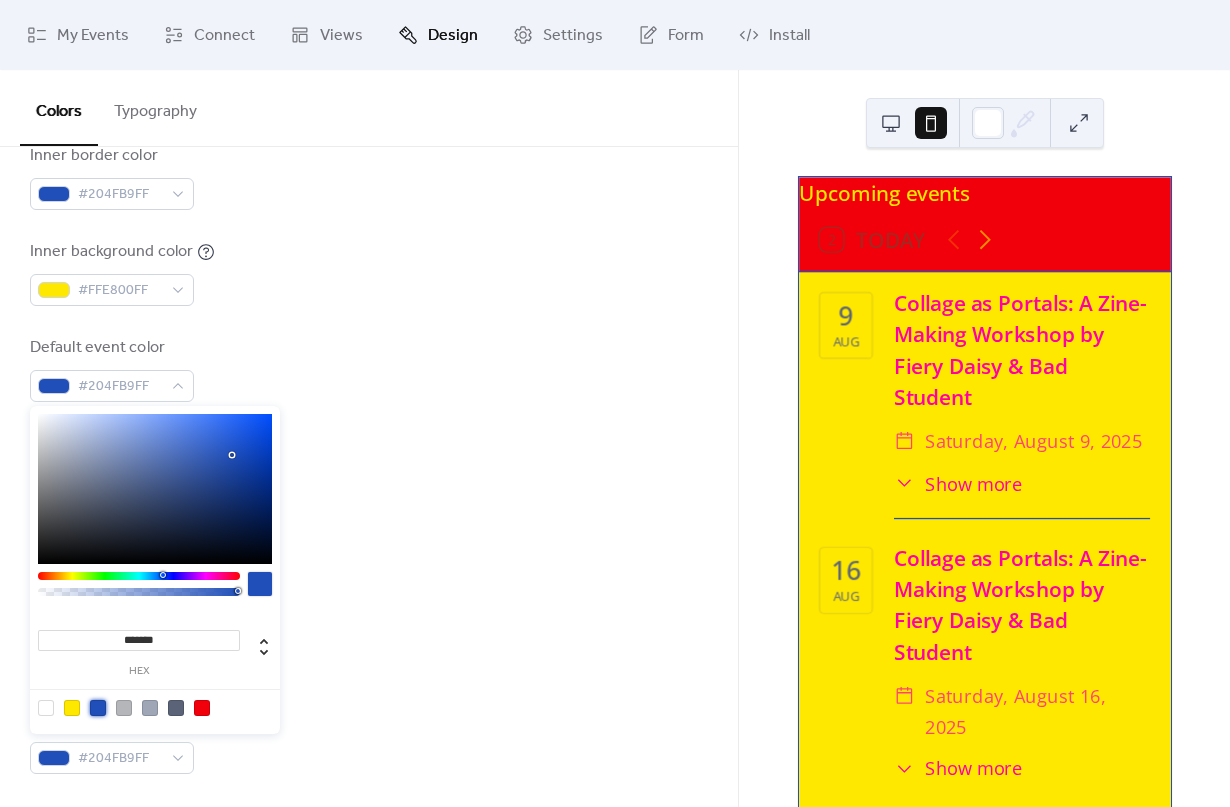 click on "Header" at bounding box center (369, 483) 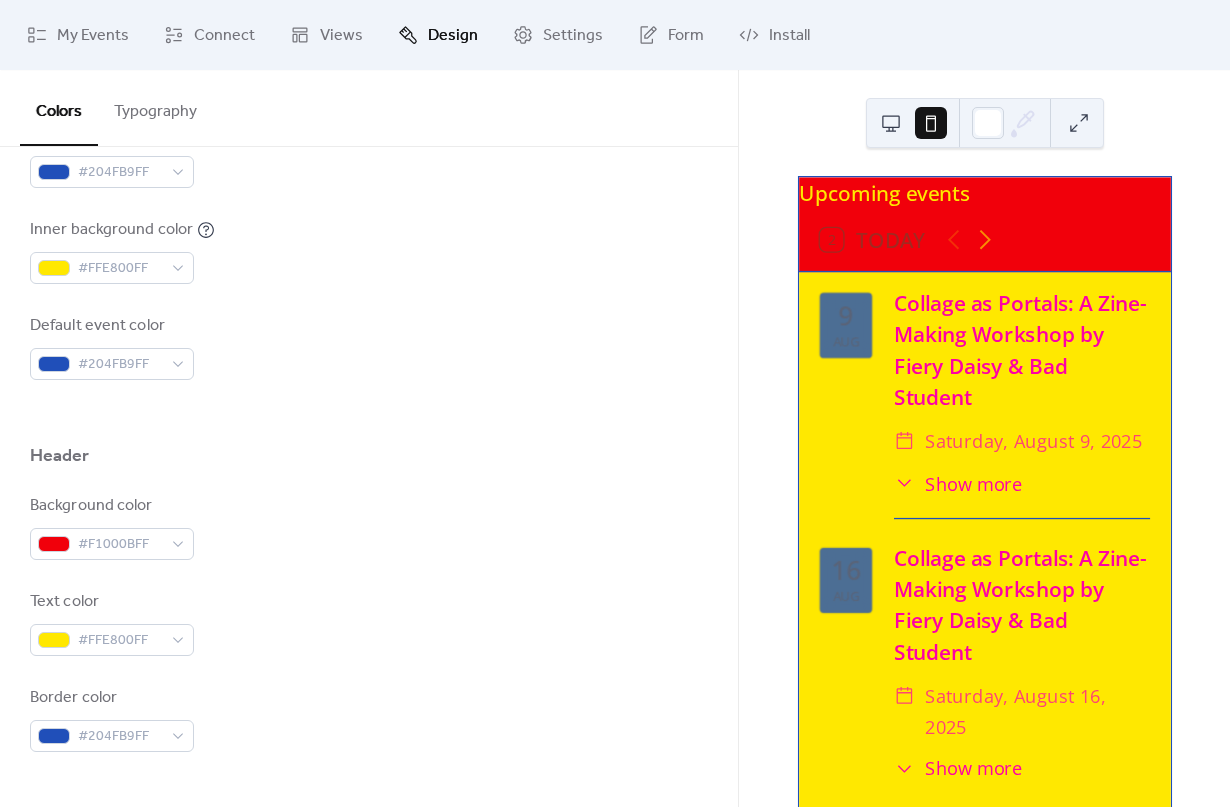 scroll, scrollTop: 582, scrollLeft: 0, axis: vertical 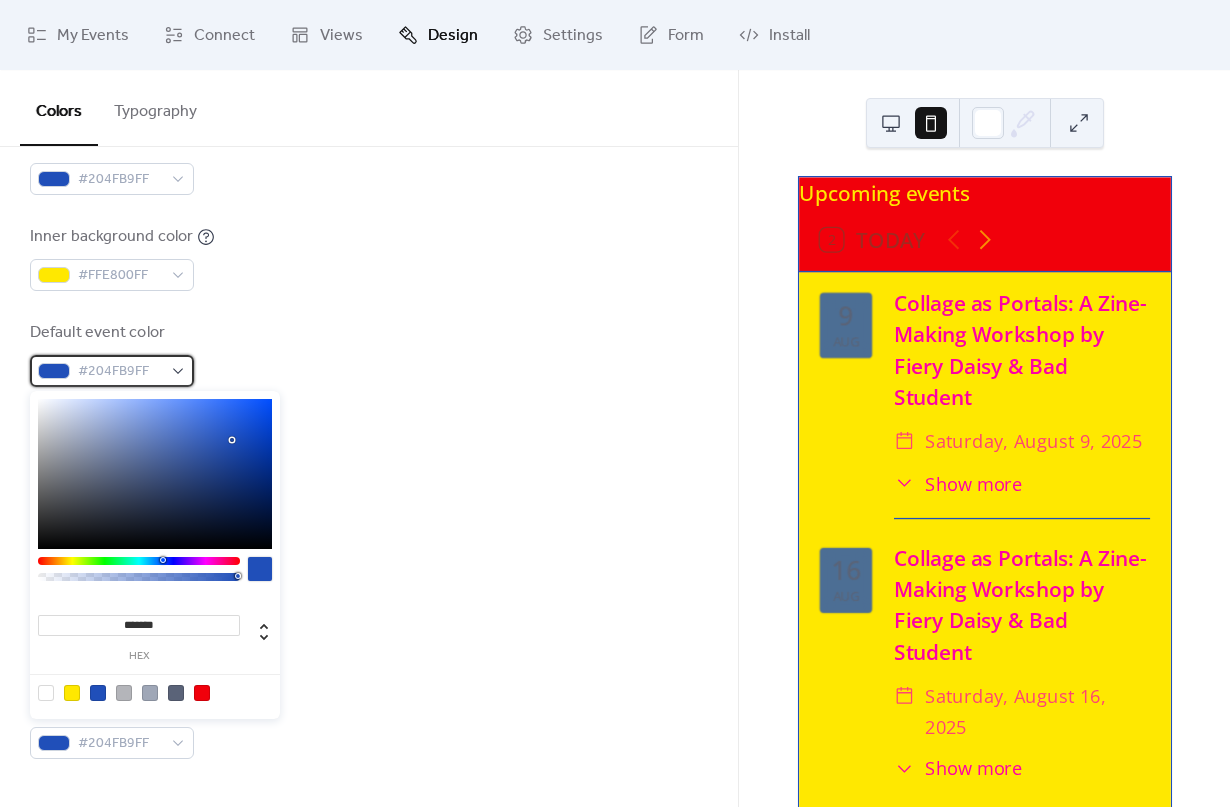 click on "#204FB9FF" at bounding box center [112, 371] 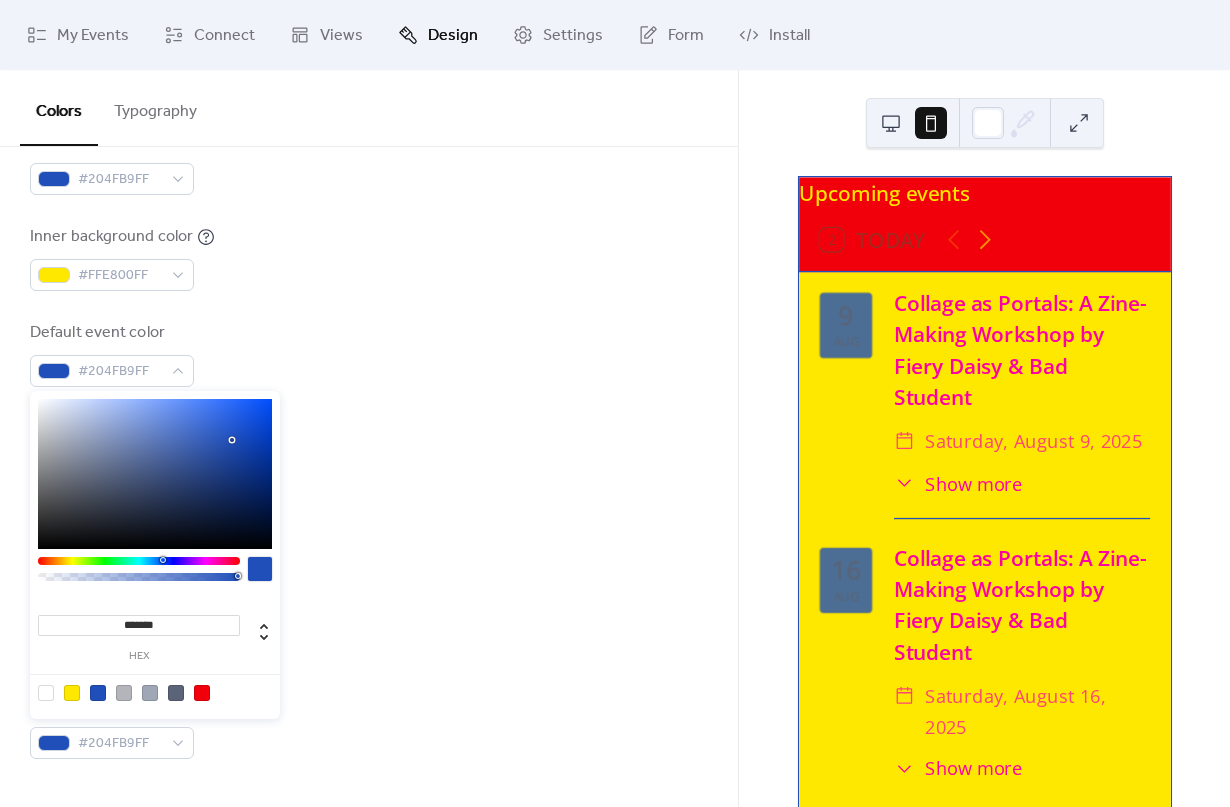 click on "Inner background color #FFE800FF" at bounding box center [369, 258] 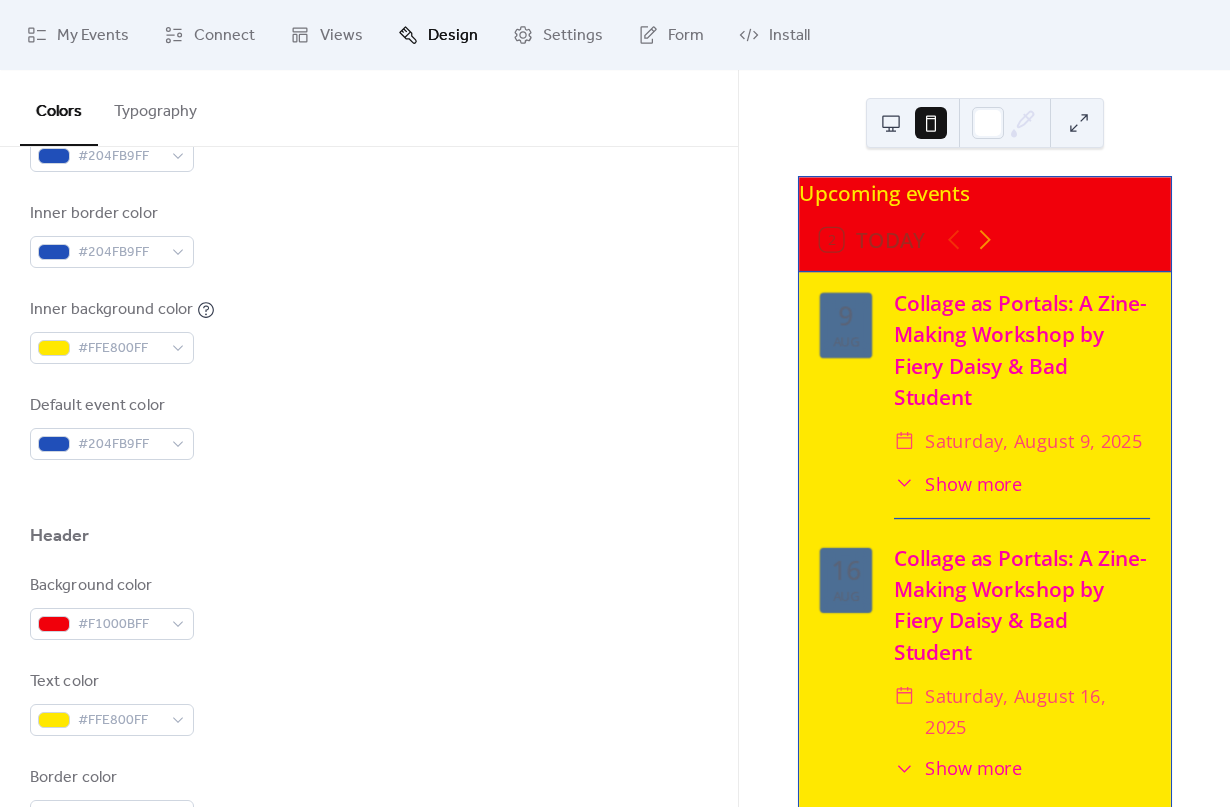 scroll, scrollTop: 488, scrollLeft: 0, axis: vertical 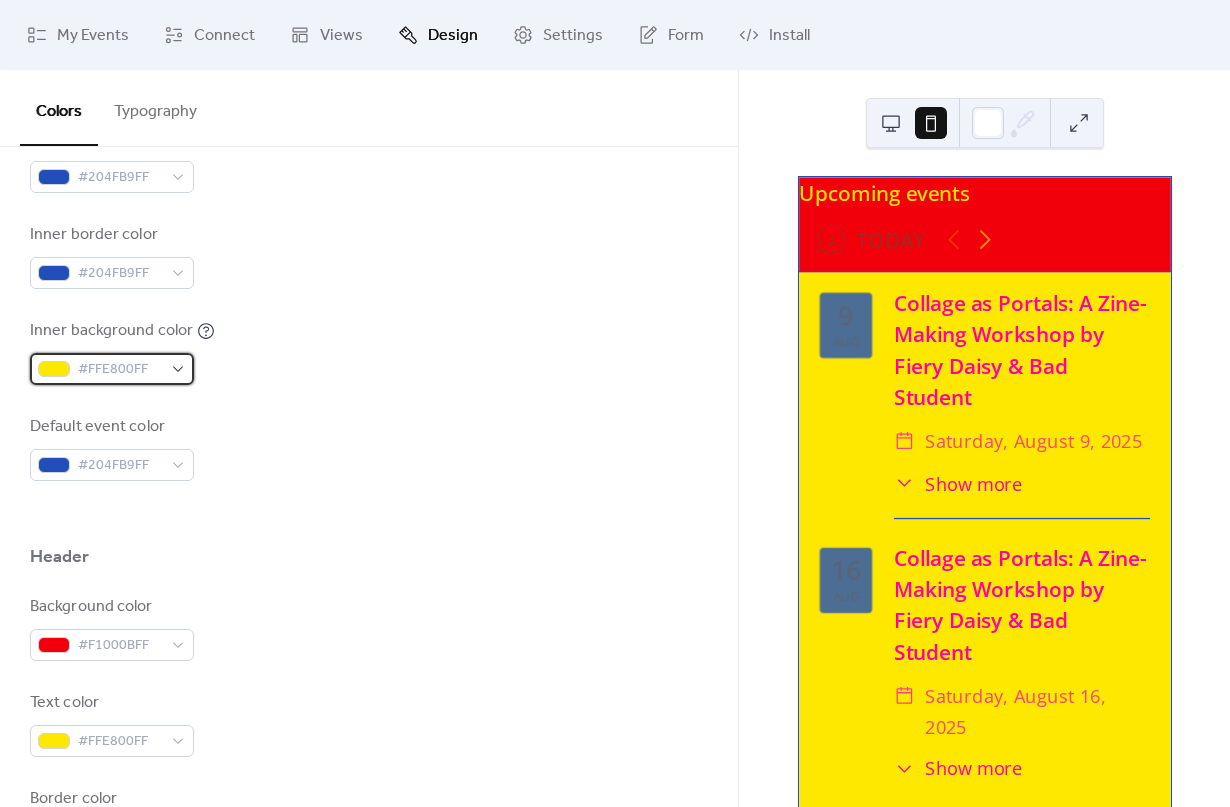 click on "#FFE800FF" at bounding box center (112, 369) 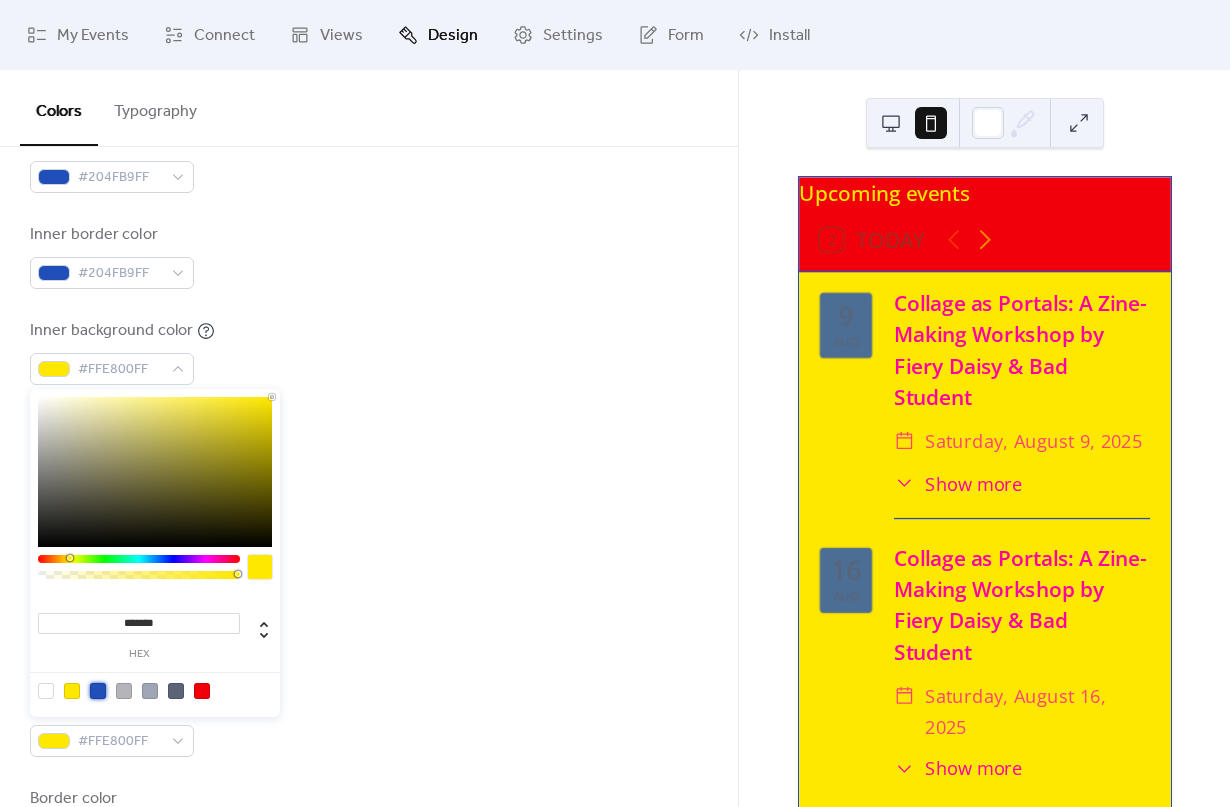 click at bounding box center (98, 691) 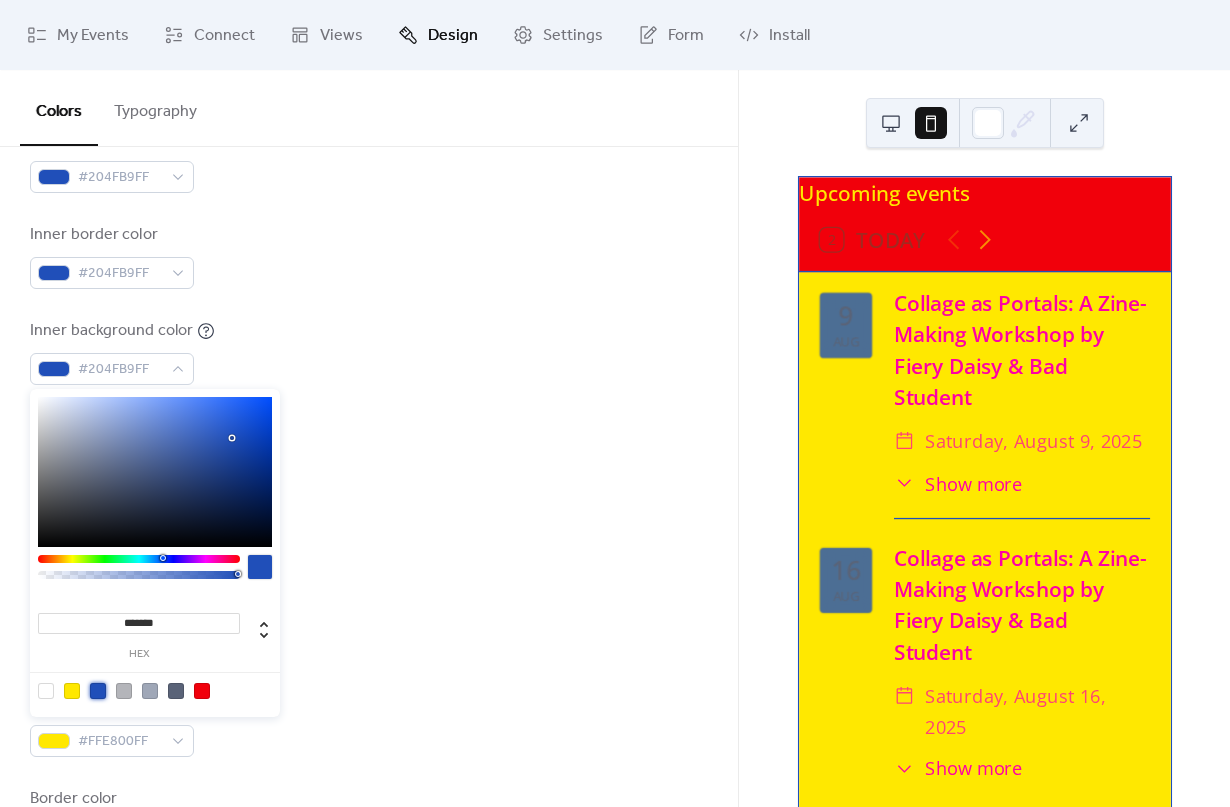click on "Inner background color #204FB9FF" at bounding box center (369, 352) 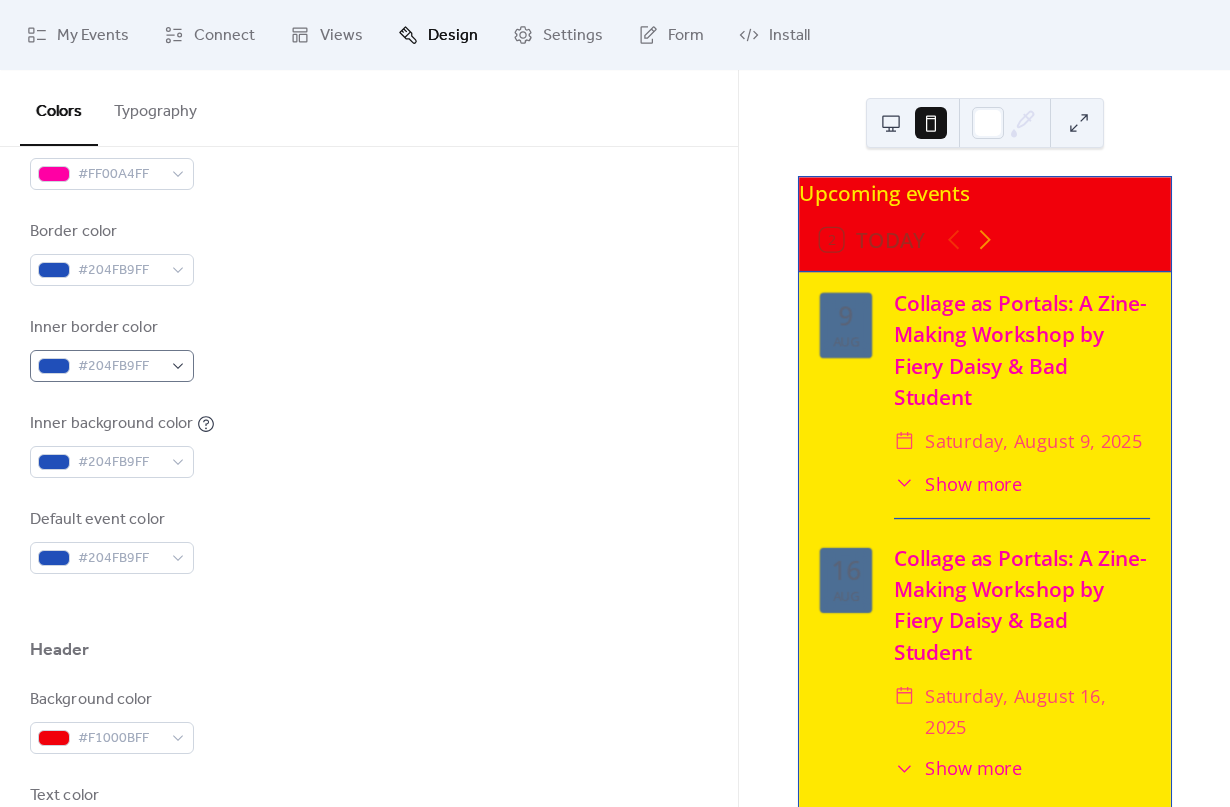 scroll, scrollTop: 386, scrollLeft: 0, axis: vertical 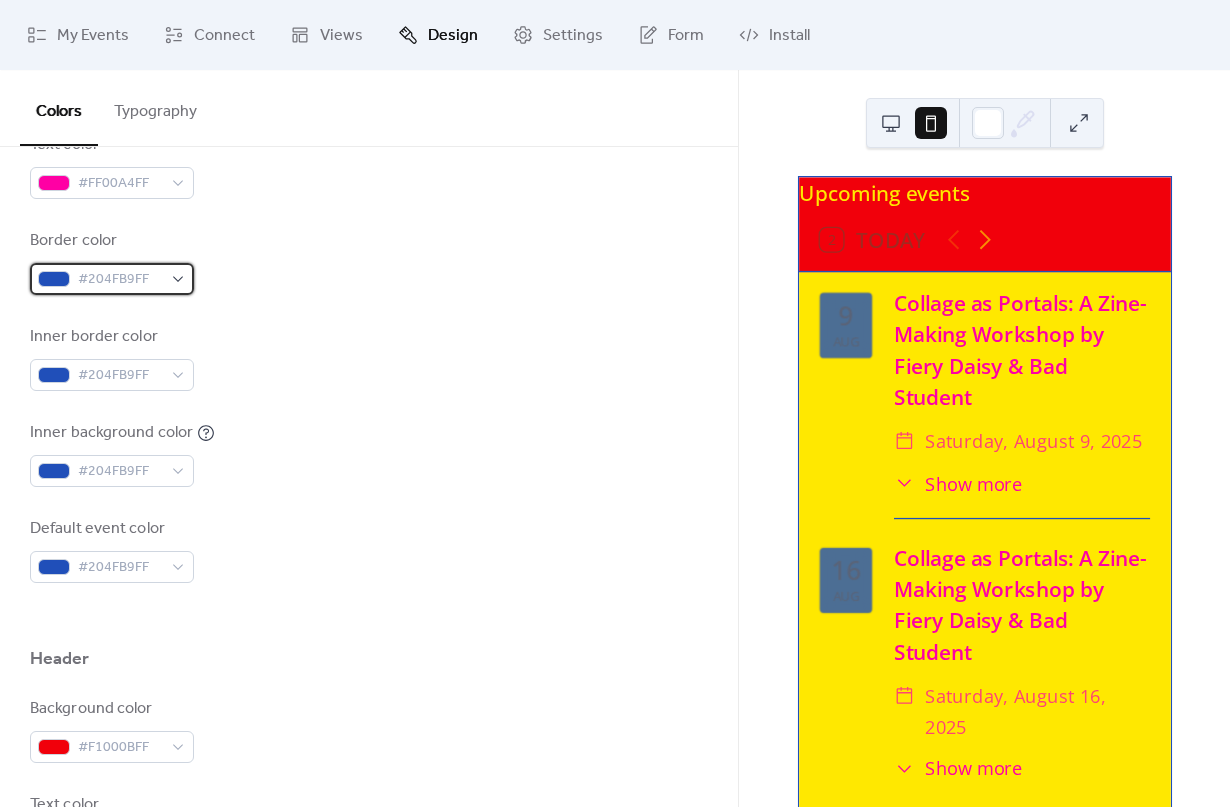 click on "#204FB9FF" at bounding box center (112, 279) 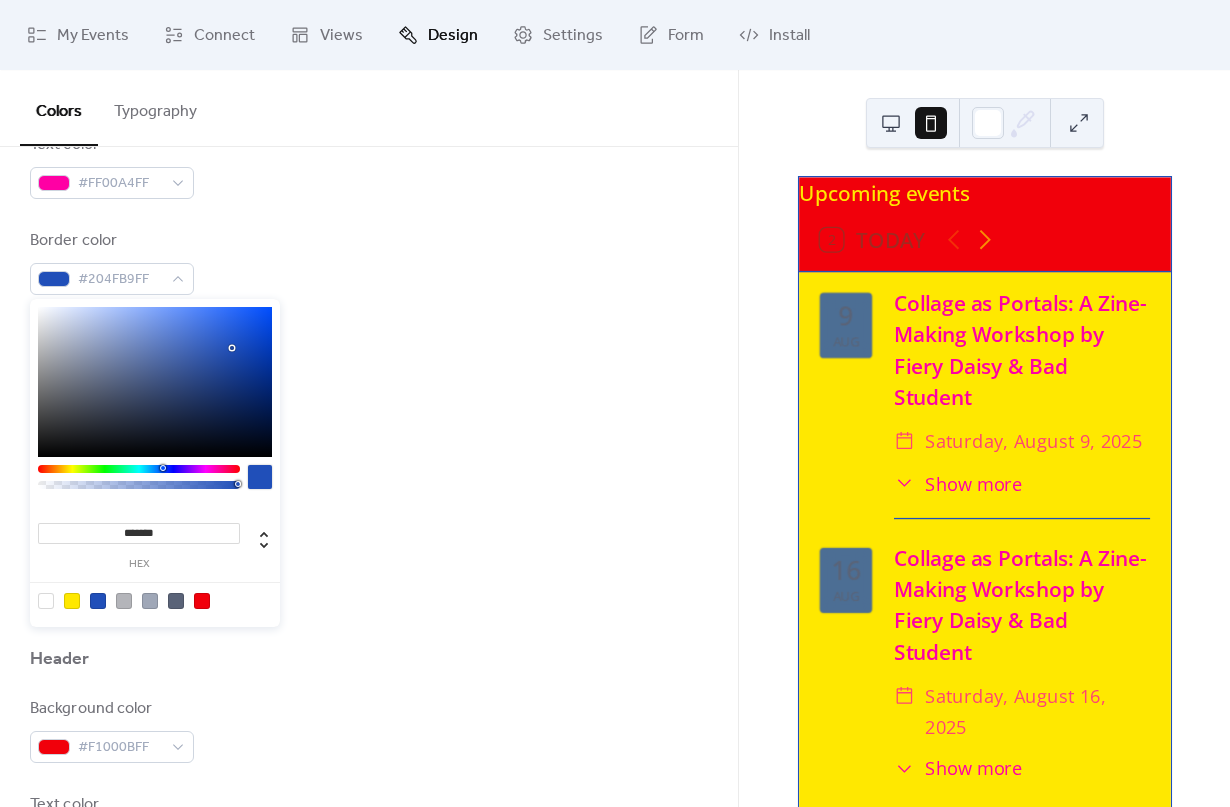 click on "Border color #204FB9FF" at bounding box center [369, 262] 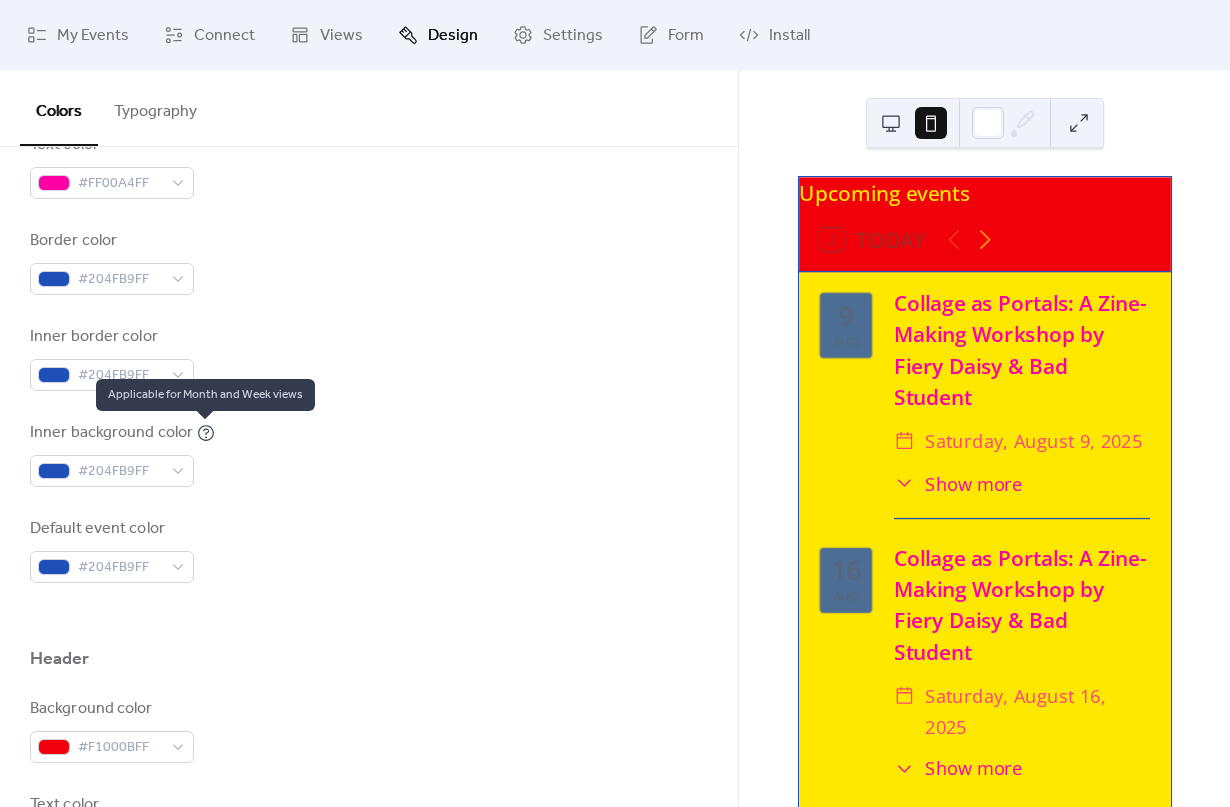 click 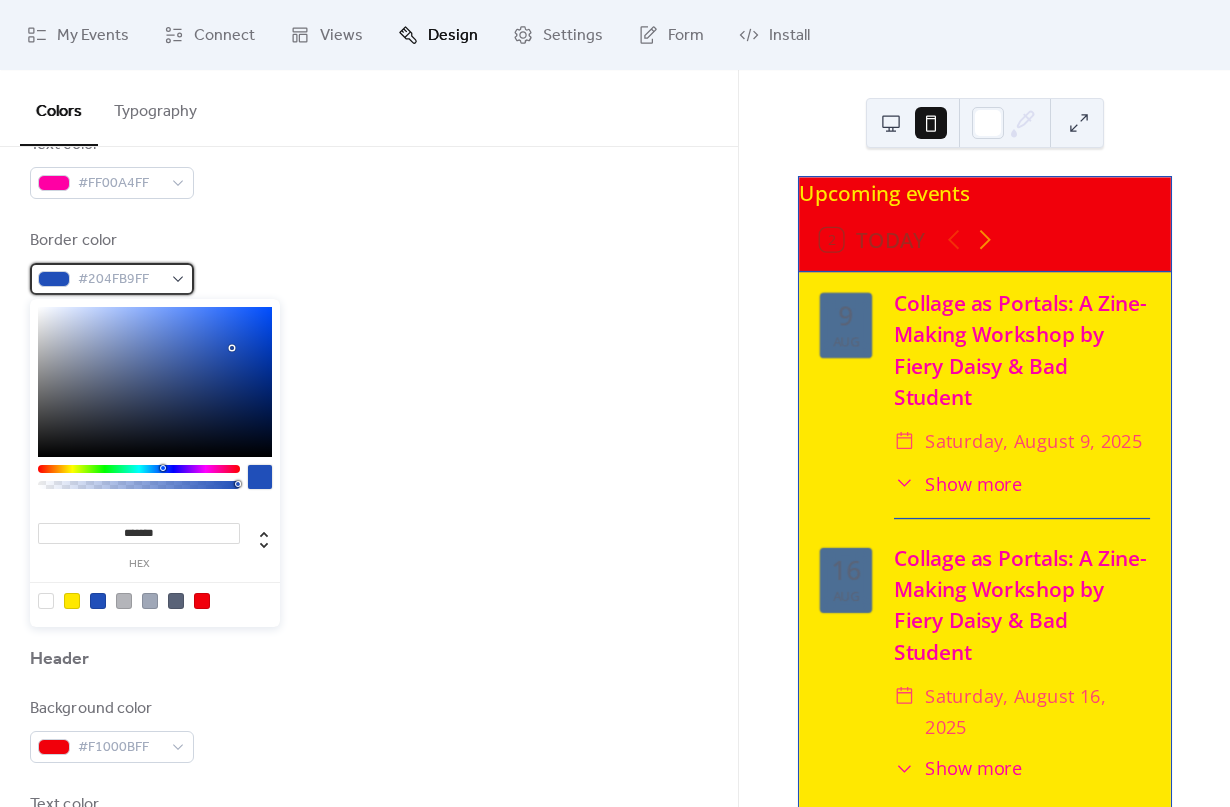 click on "#204FB9FF" at bounding box center (112, 279) 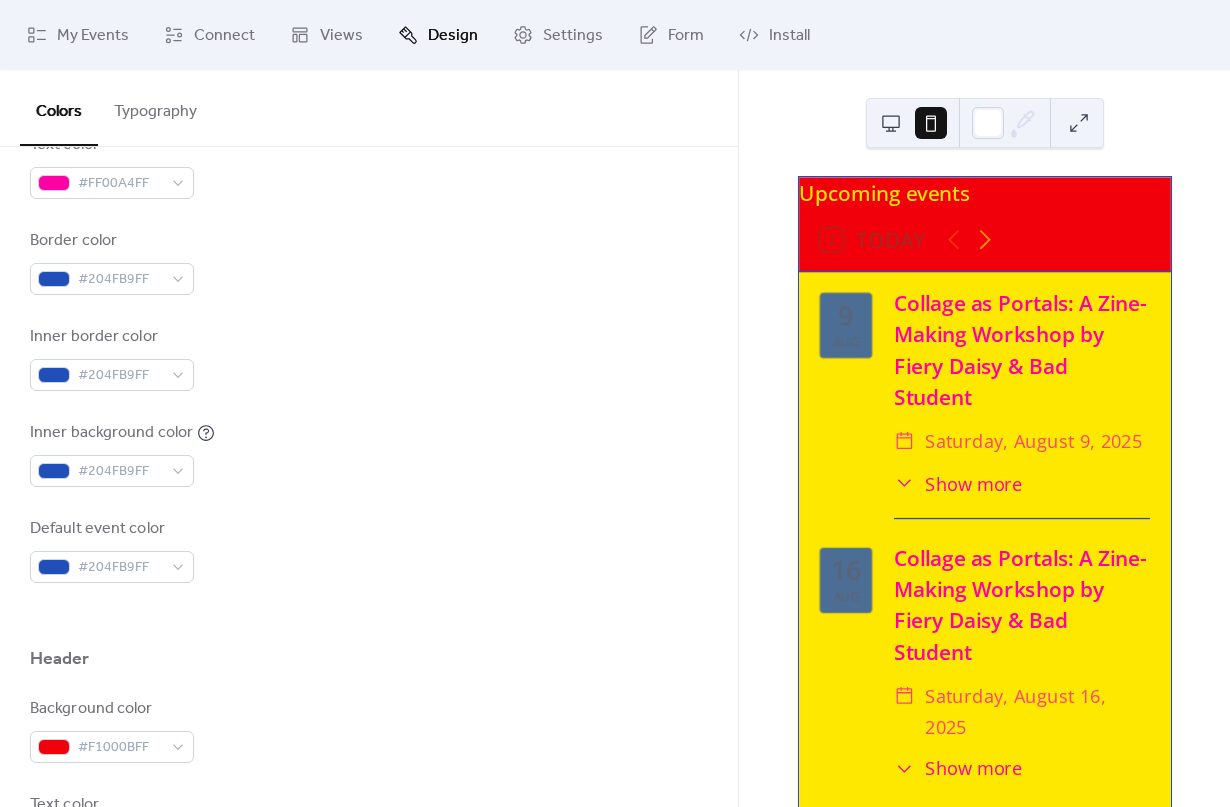 click on "Text color #FF00A4FF" at bounding box center (369, 166) 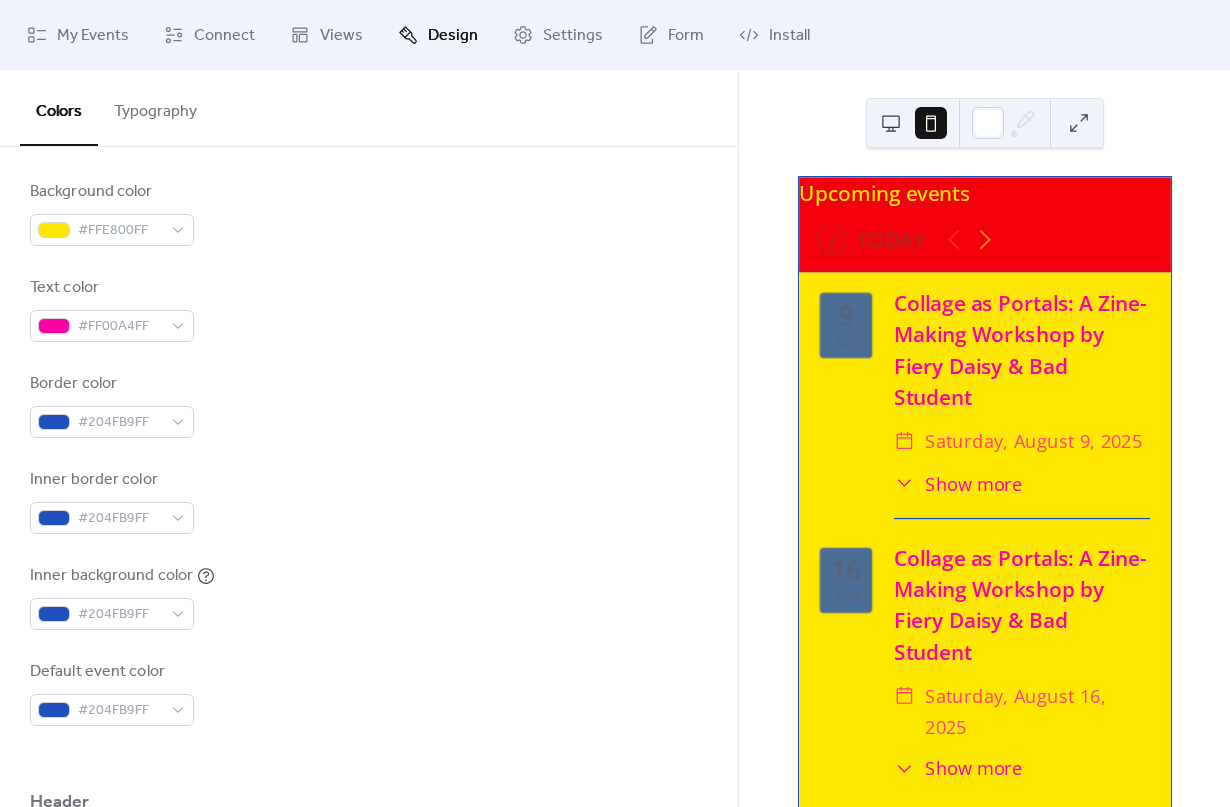 scroll, scrollTop: 244, scrollLeft: 0, axis: vertical 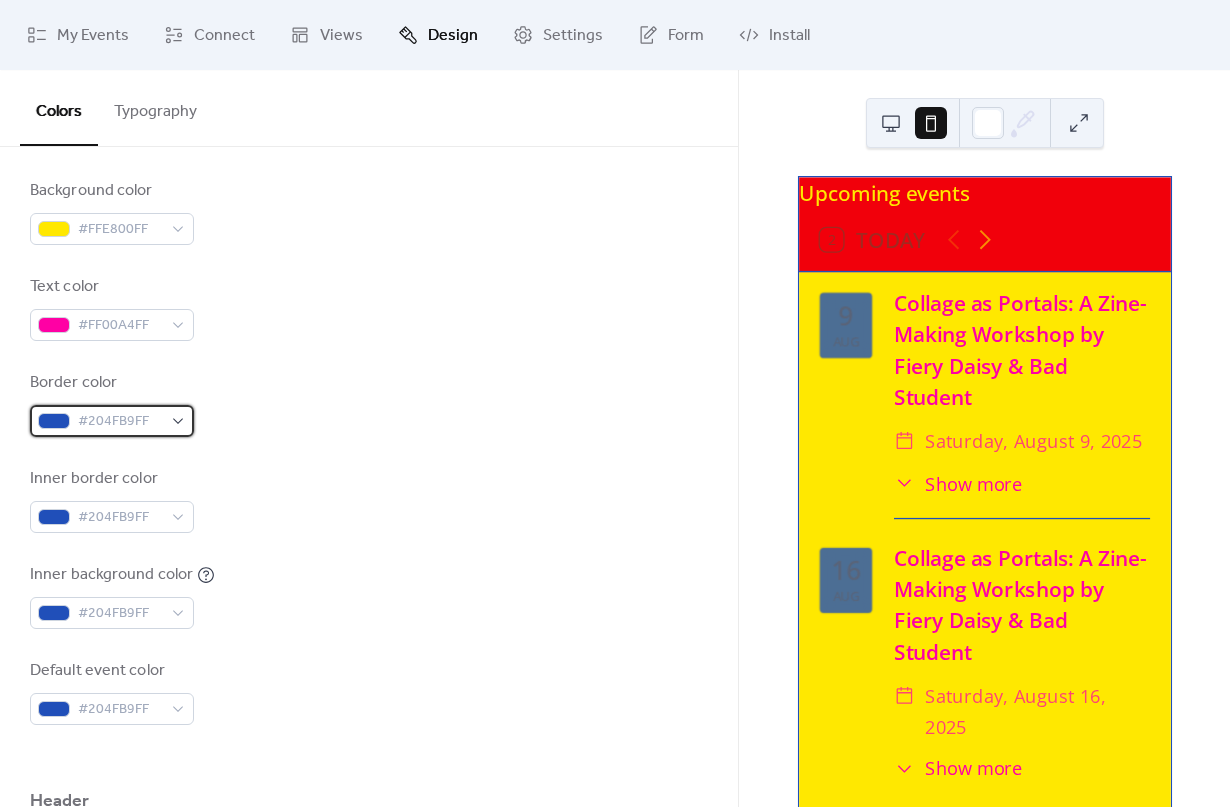 click on "#204FB9FF" at bounding box center (120, 422) 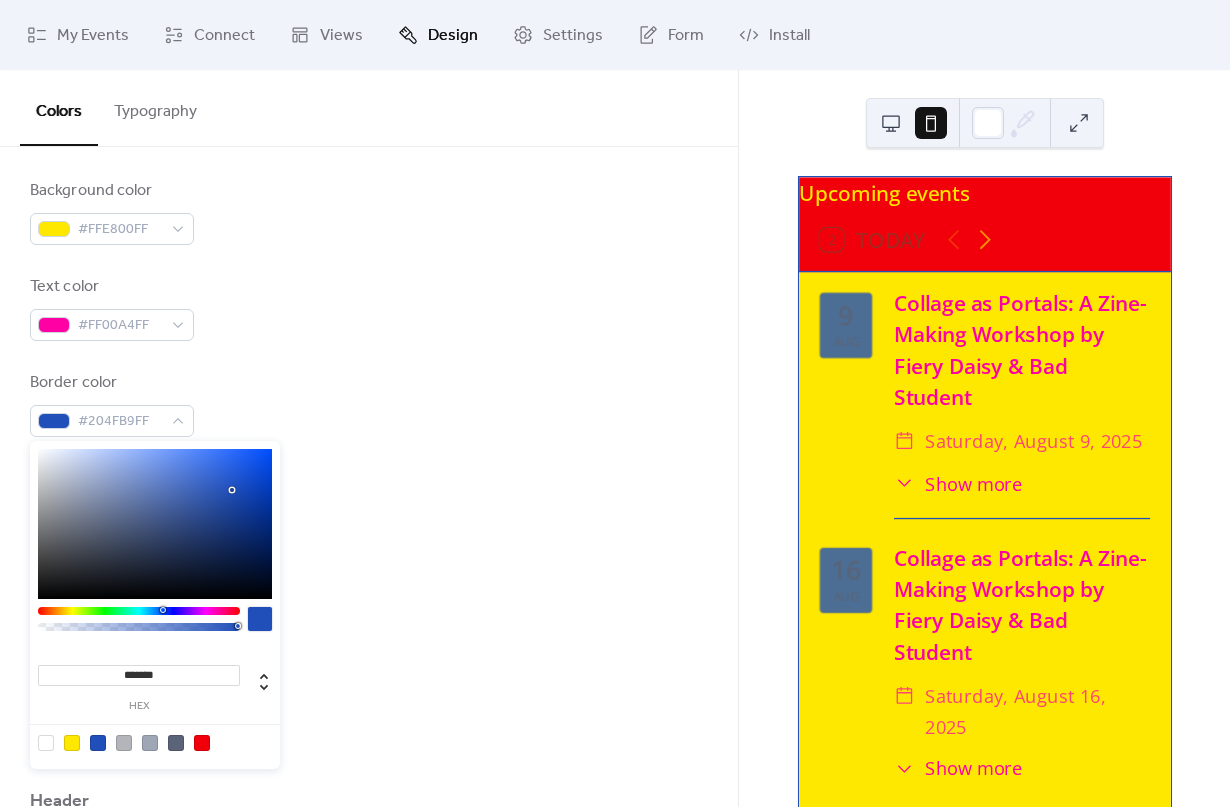 click on "*******" at bounding box center [139, 675] 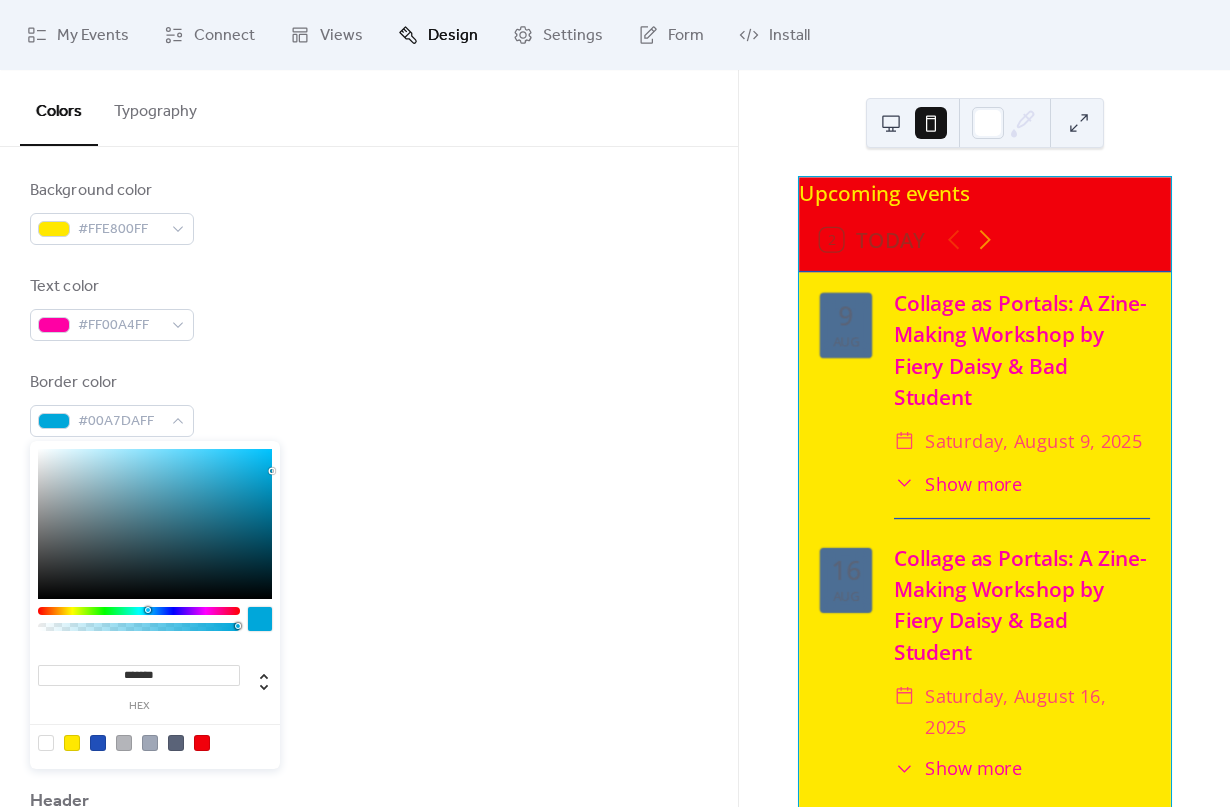 type on "*******" 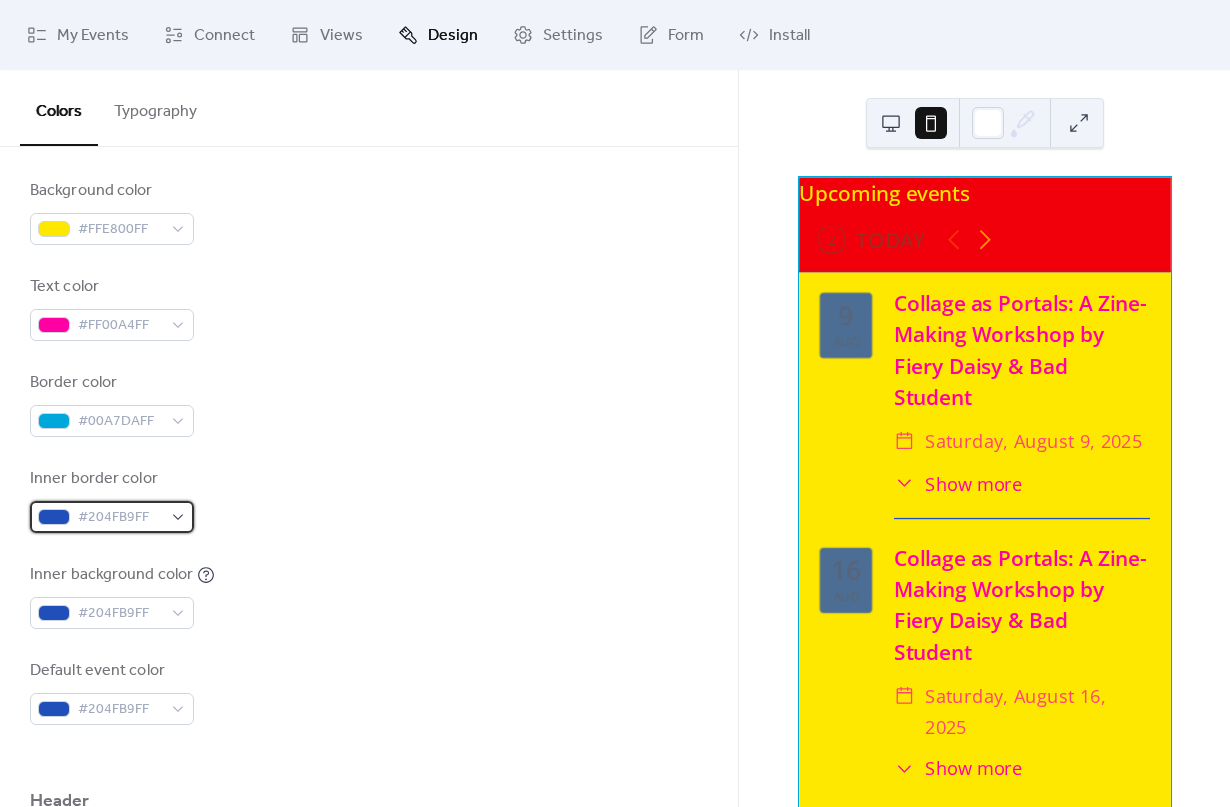 click on "#204FB9FF" at bounding box center [120, 518] 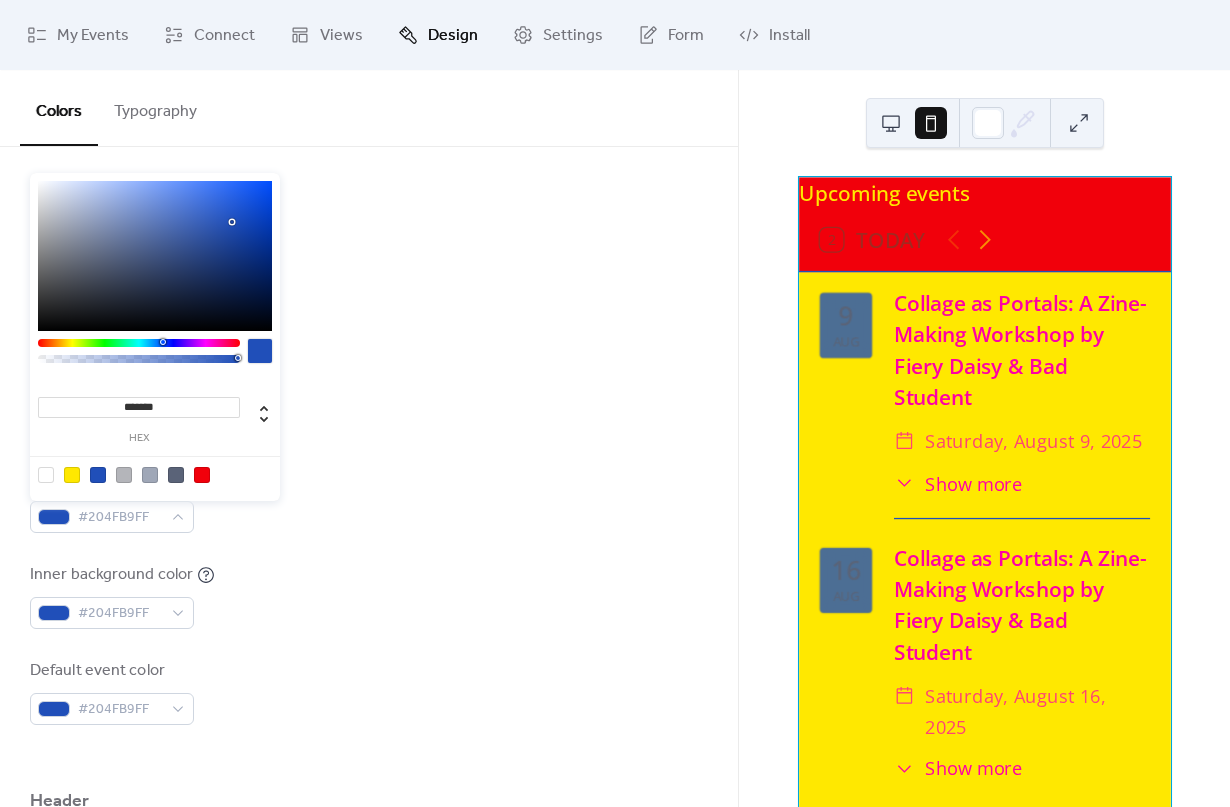 click on "*******" at bounding box center [139, 407] 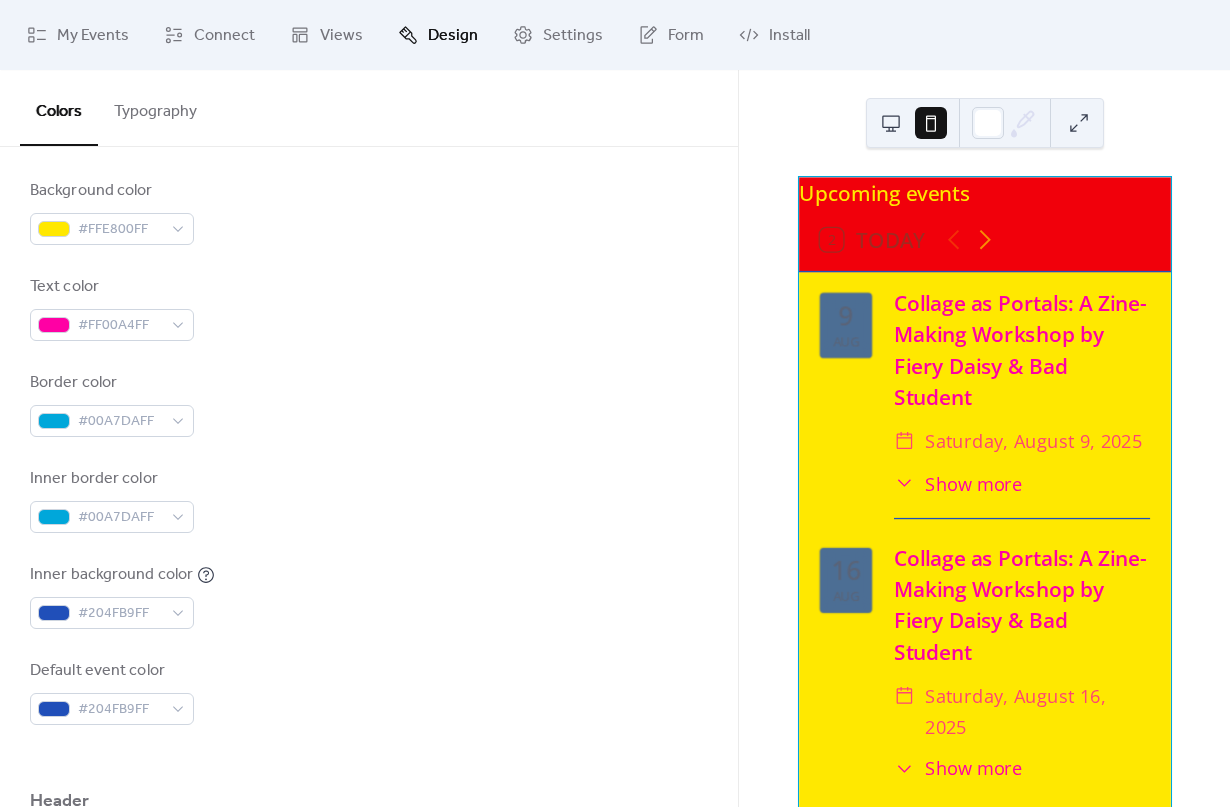 click on "Background color #FFE800FF Text color #FF00A4FF Border color #00A7DAFF Inner border color #00A7DAFF Inner background color #204FB9FF Default event color #204FB9FF" at bounding box center [369, 452] 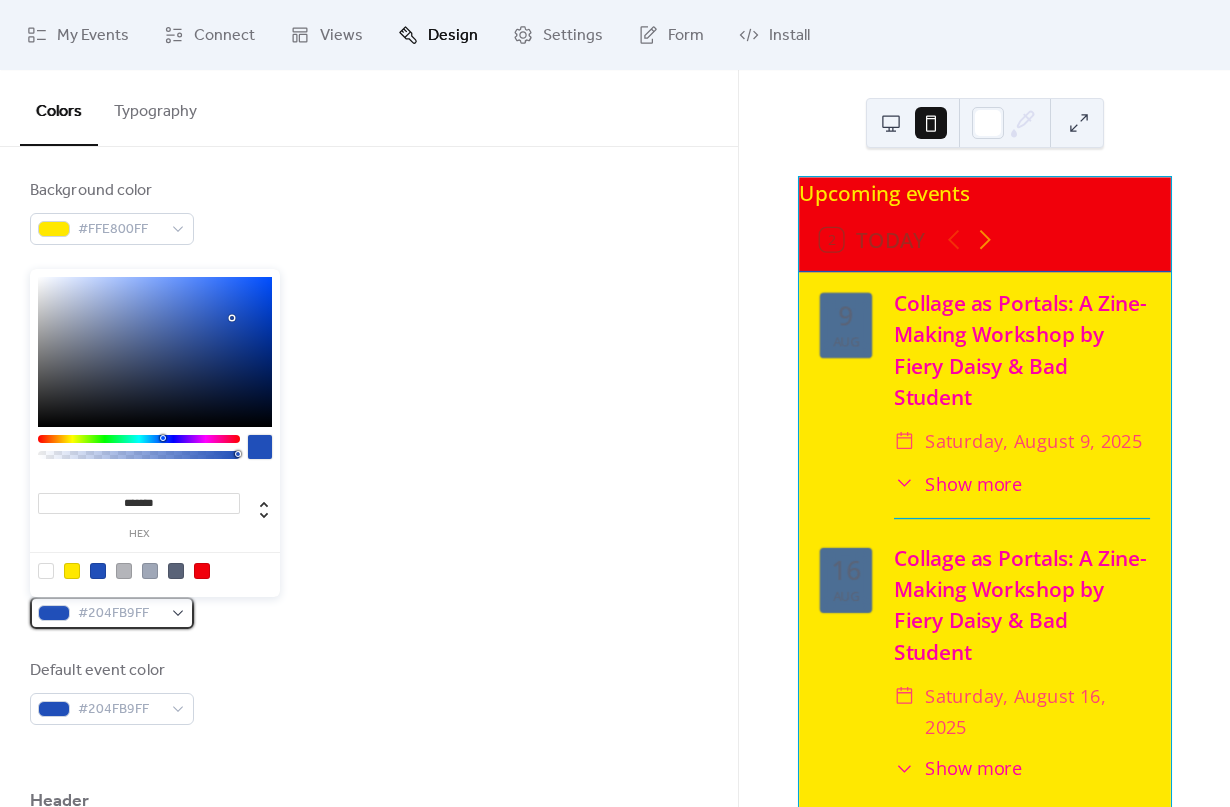 click on "#204FB9FF" at bounding box center (120, 614) 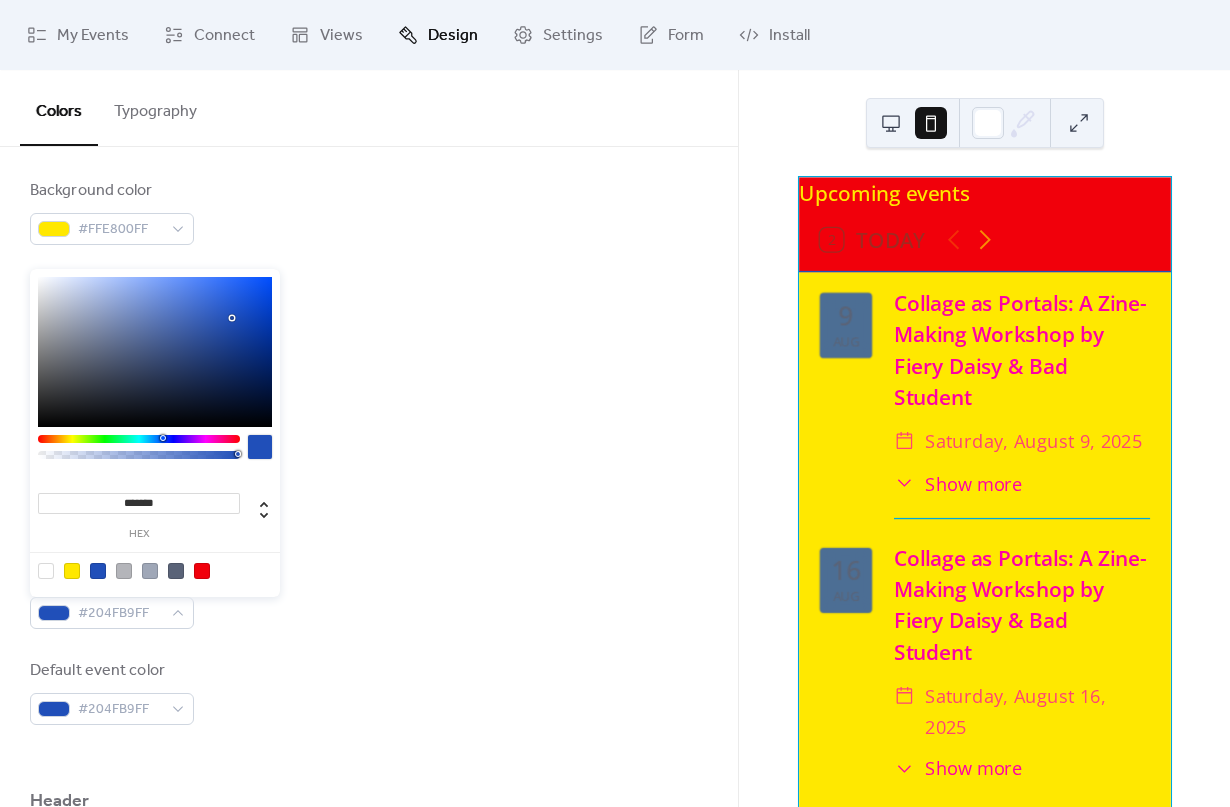 click on "*******" at bounding box center (139, 503) 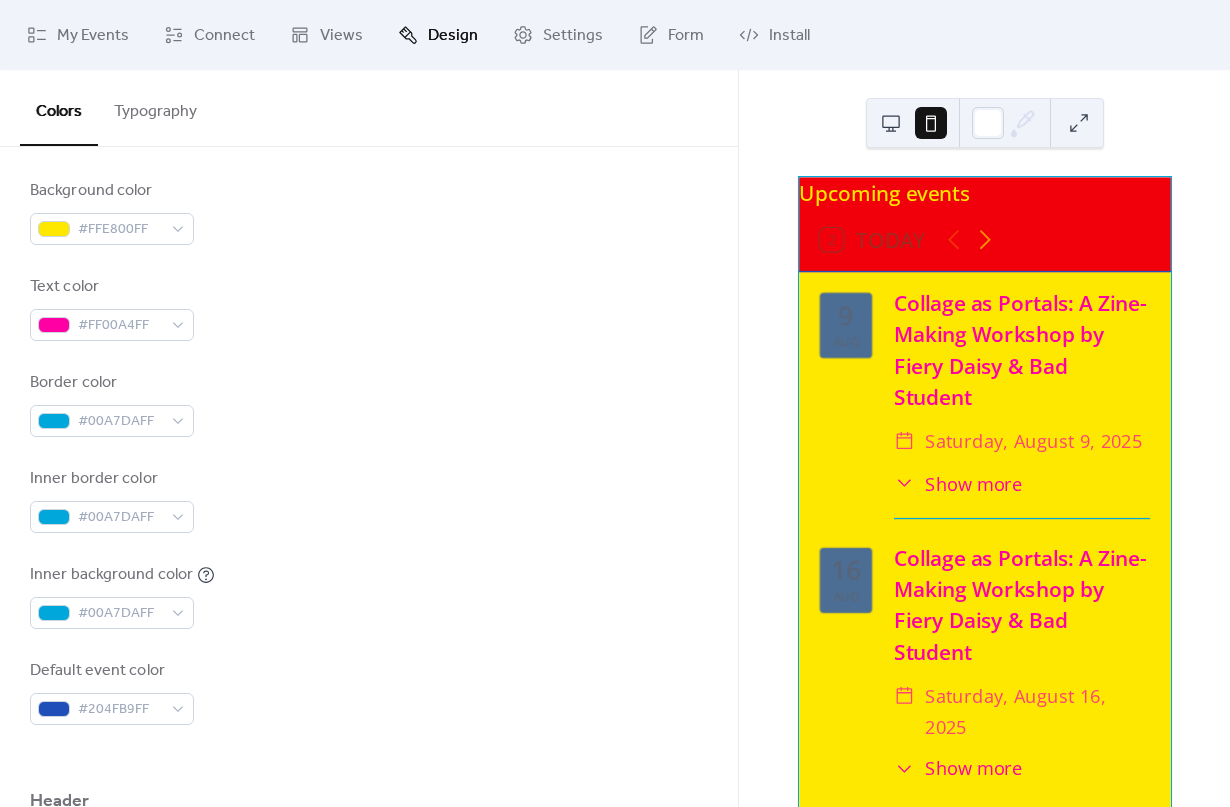 click on "Background color #FFE800FF Text color #FF00A4FF Border color #00A7DAFF Inner border color #00A7DAFF Inner background color #00A7DAFF Default event color #204FB9FF" at bounding box center (369, 452) 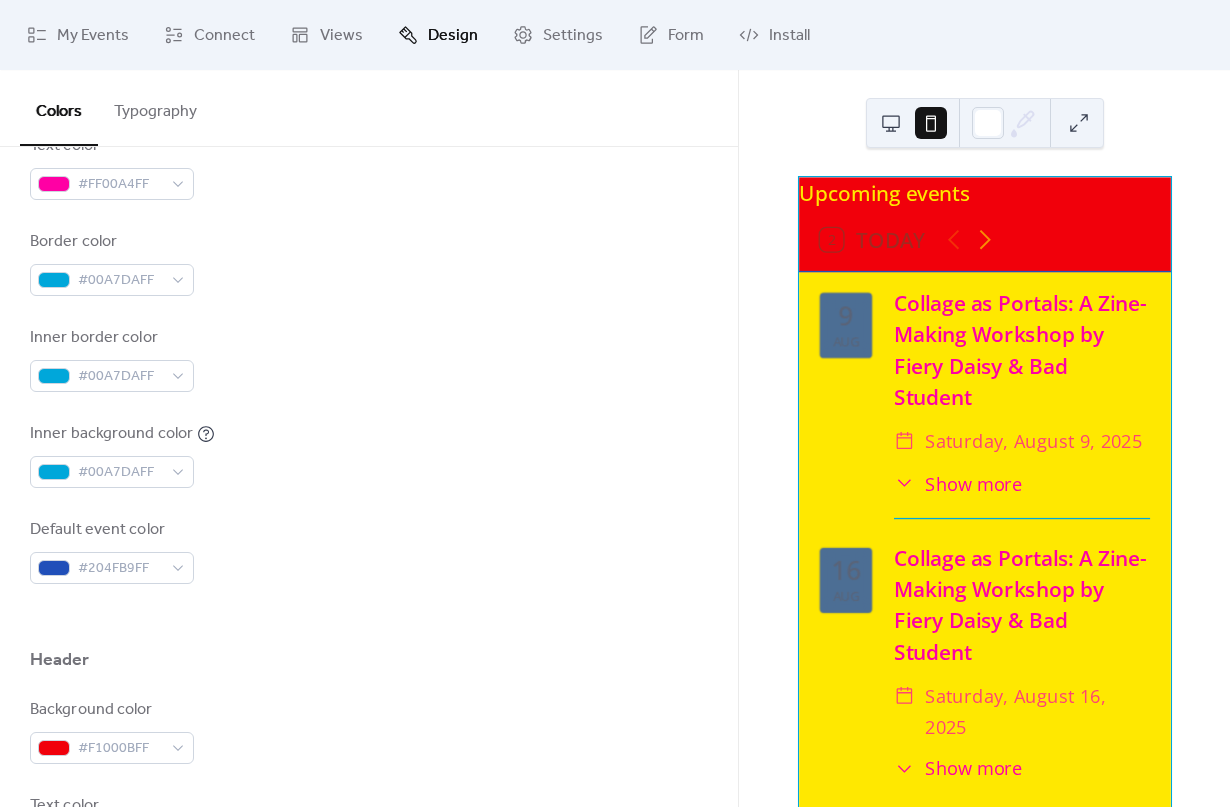 scroll, scrollTop: 385, scrollLeft: 0, axis: vertical 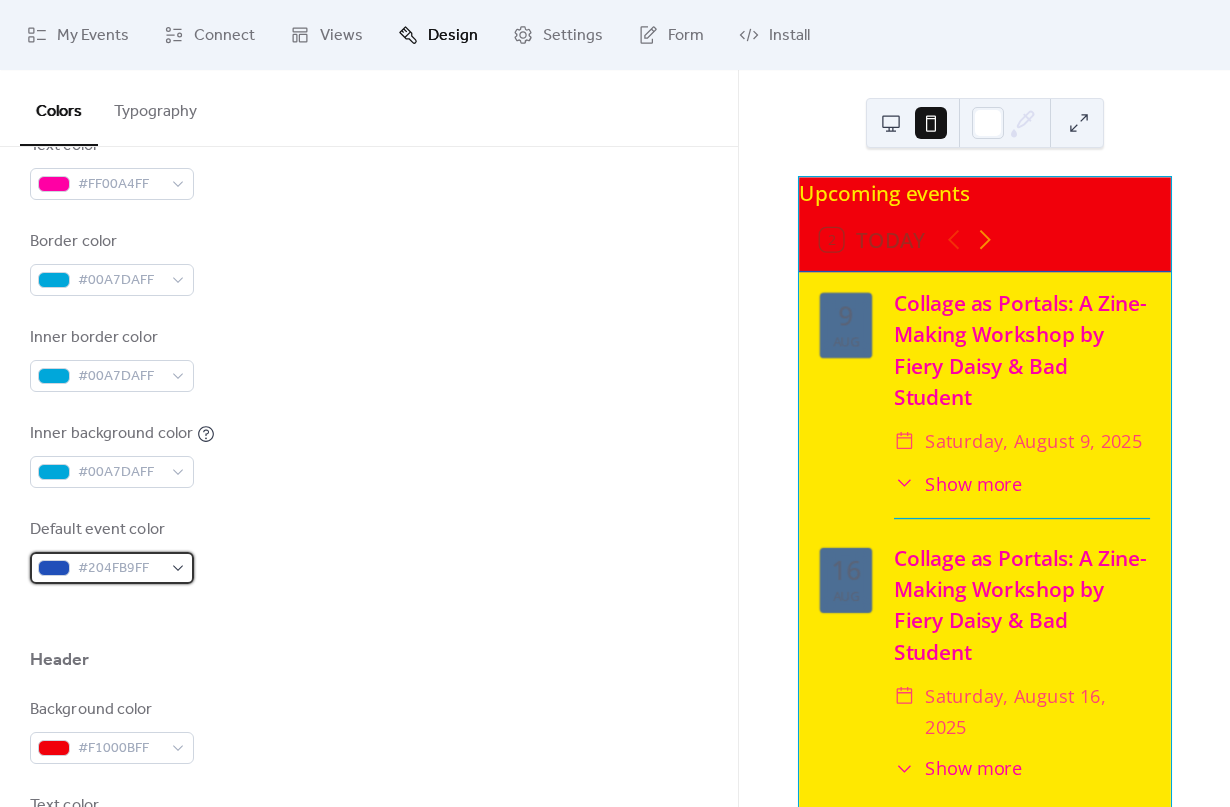 click on "#204FB9FF" at bounding box center [120, 569] 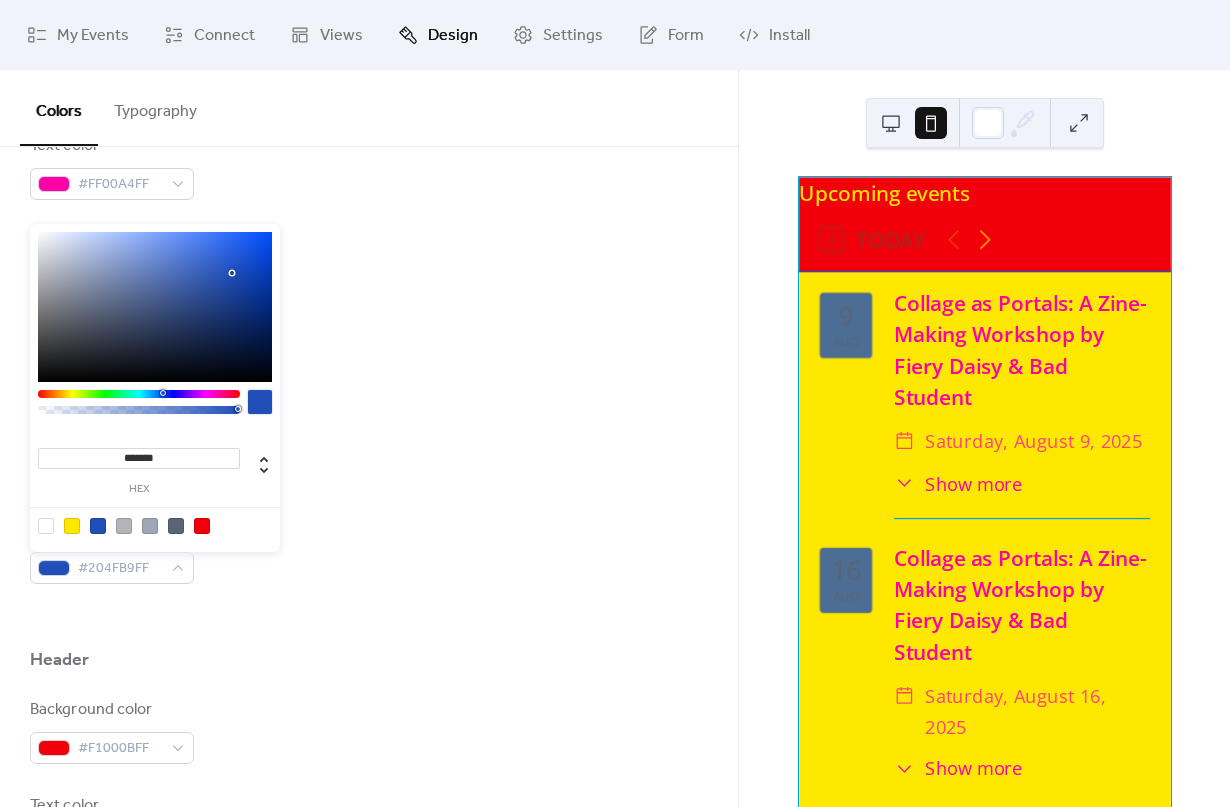 click on "*******" at bounding box center [139, 458] 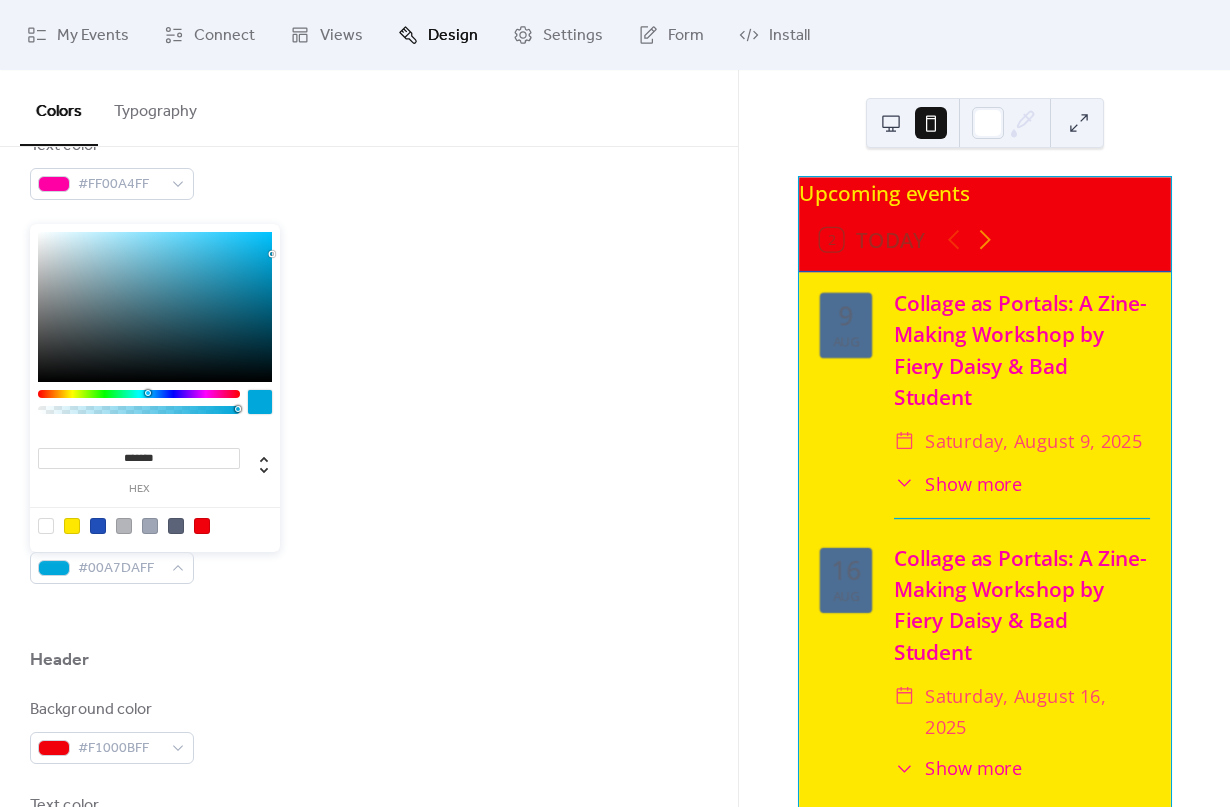 click on "Default event color #00A7DAFF" at bounding box center [369, 551] 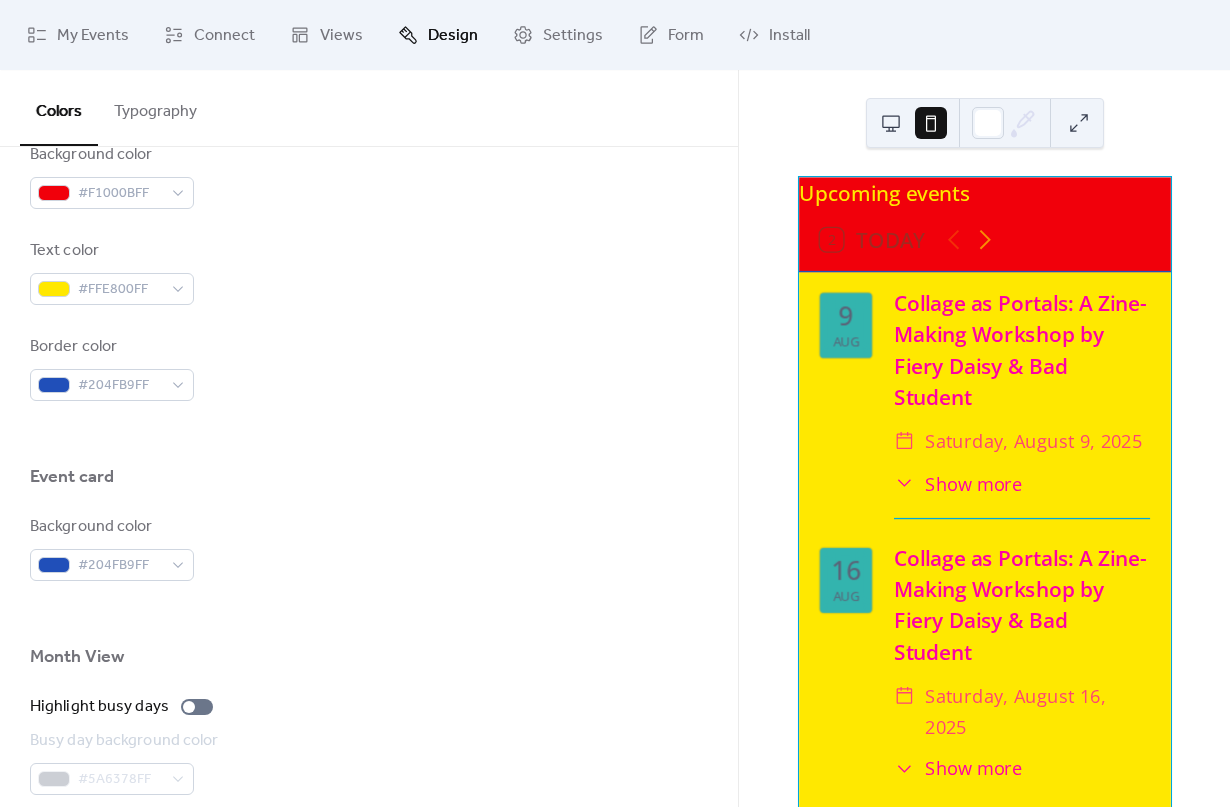 scroll, scrollTop: 942, scrollLeft: 0, axis: vertical 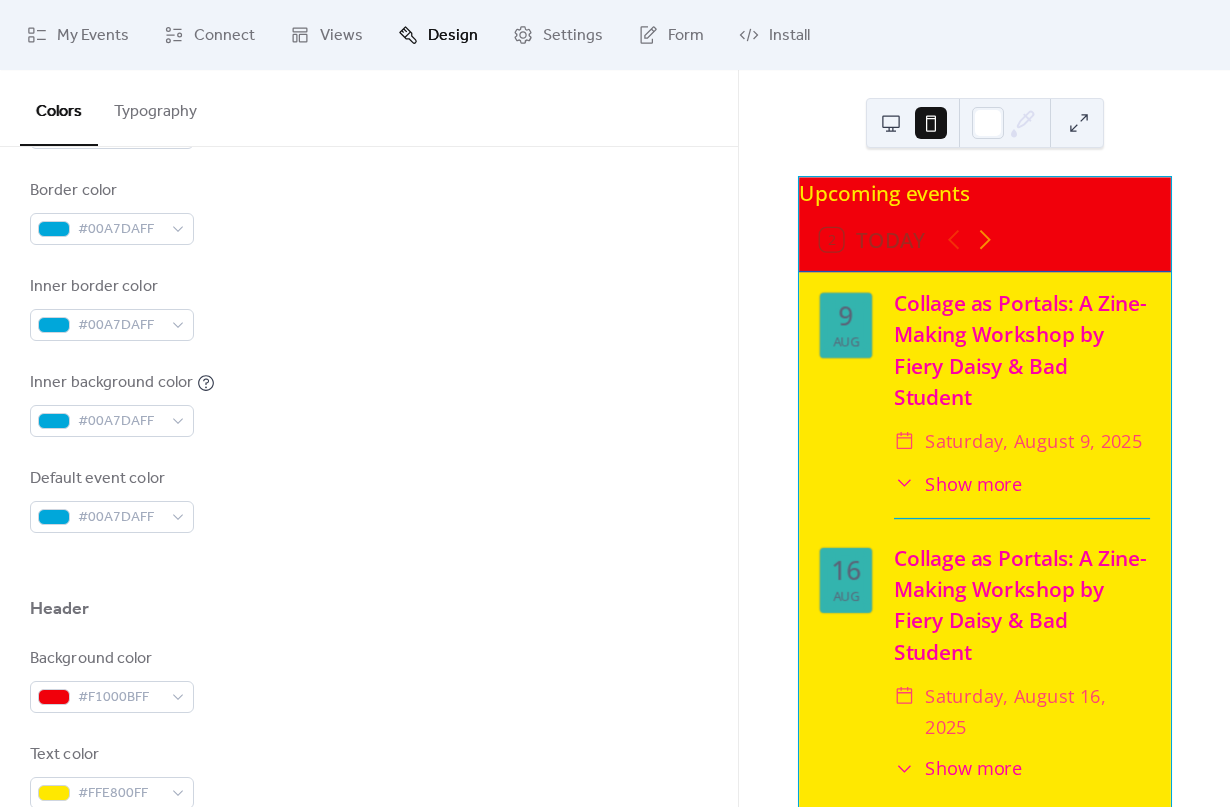 click on "Typography" at bounding box center (155, 107) 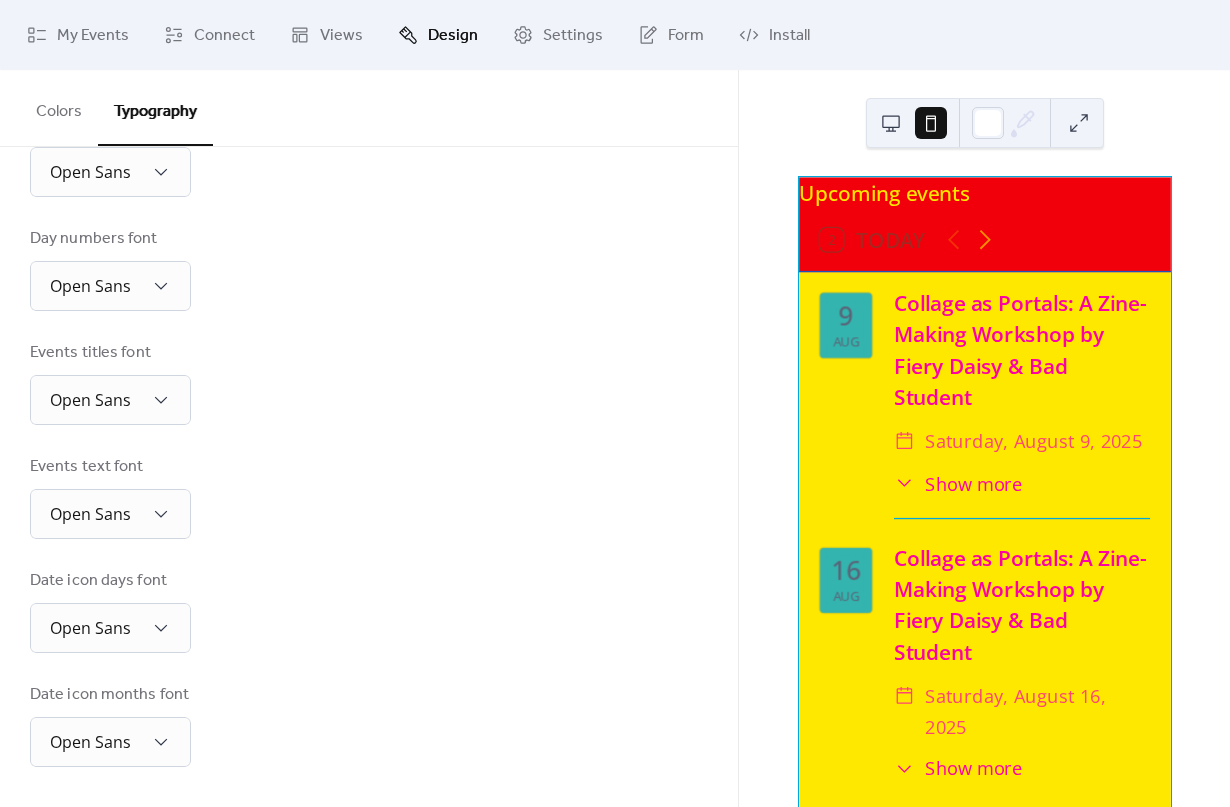 scroll, scrollTop: 383, scrollLeft: 0, axis: vertical 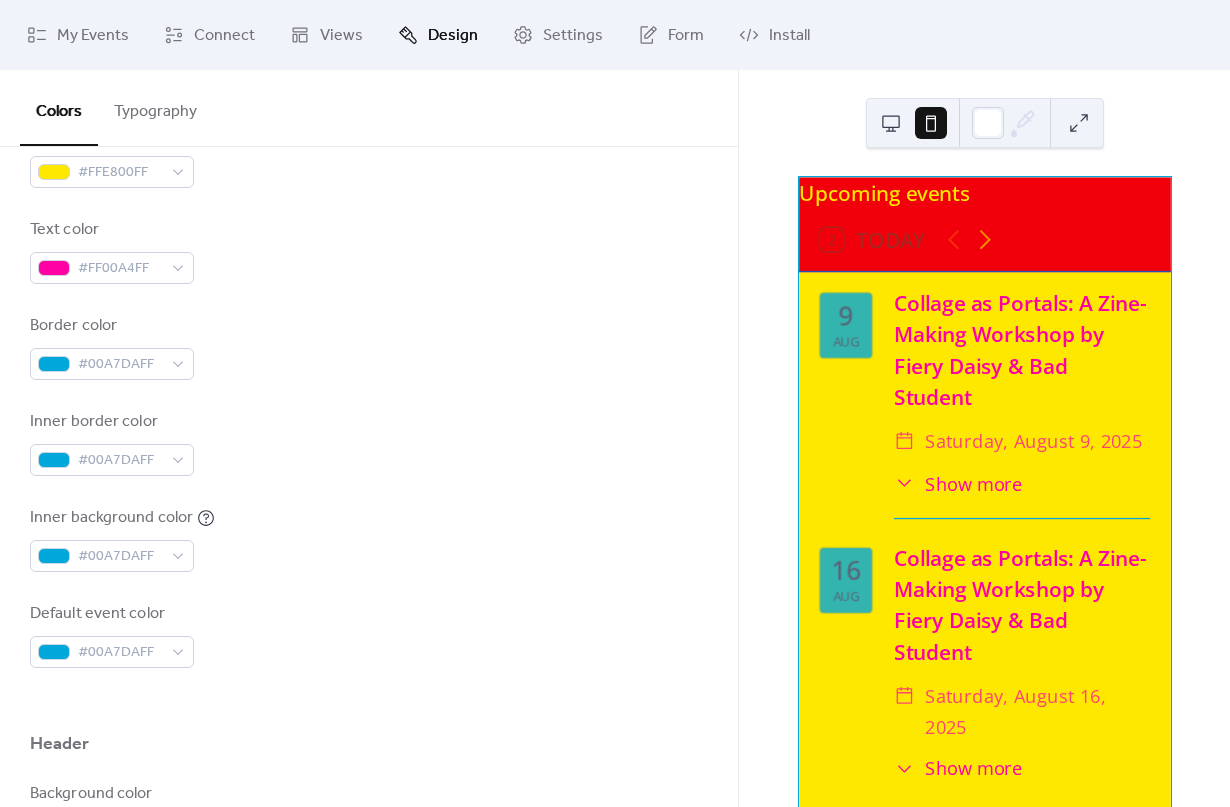click at bounding box center [891, 123] 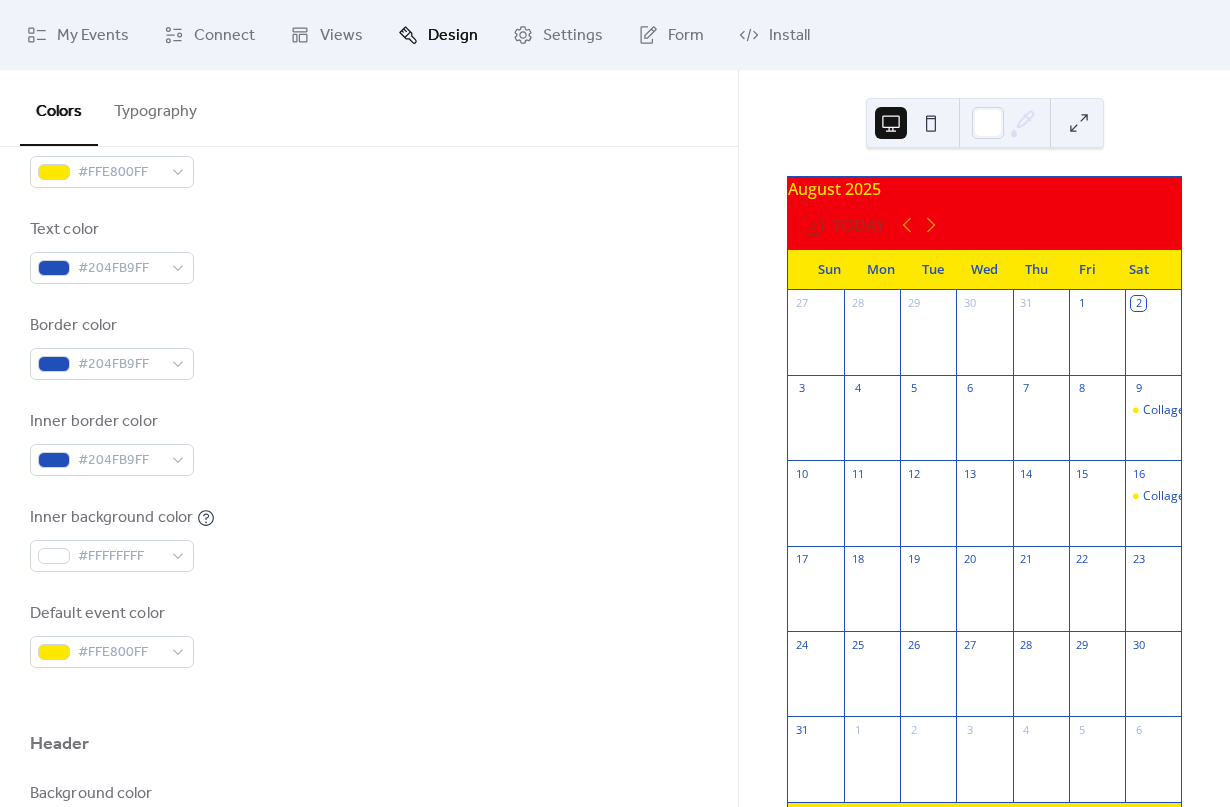 click at bounding box center (931, 123) 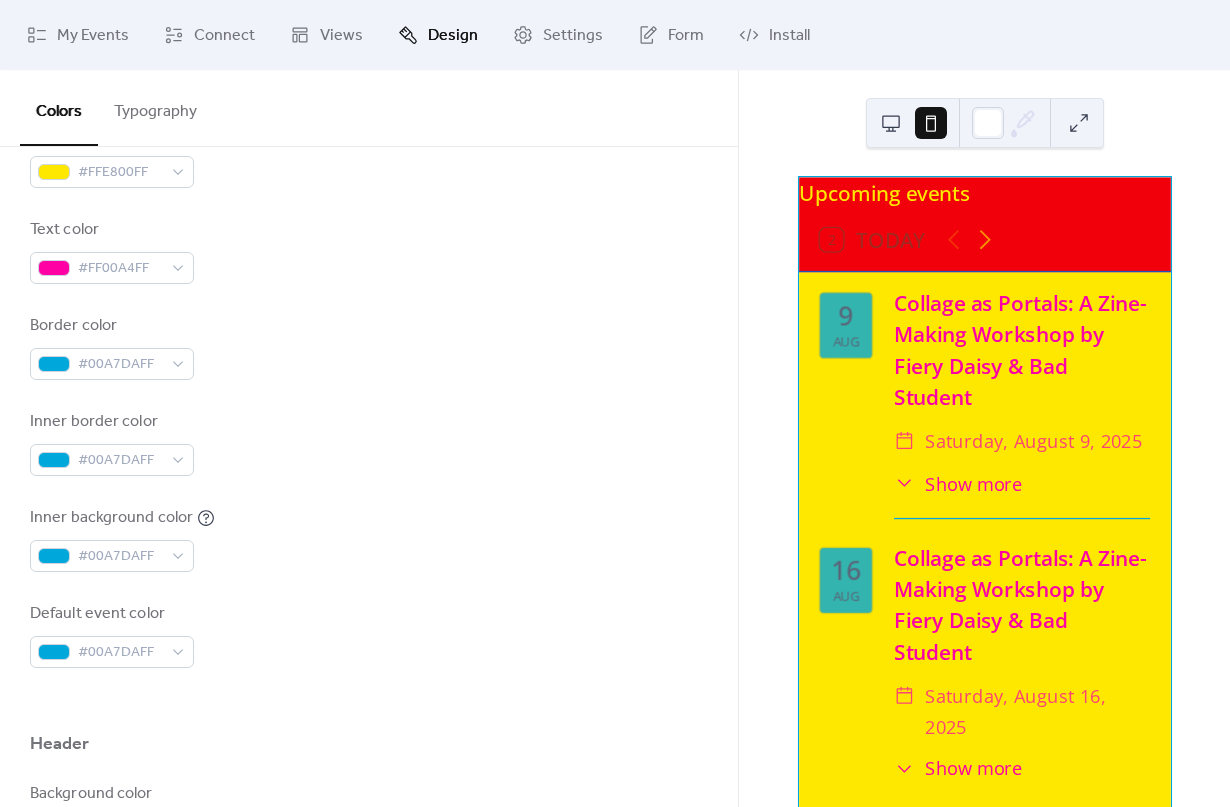 click at bounding box center (891, 123) 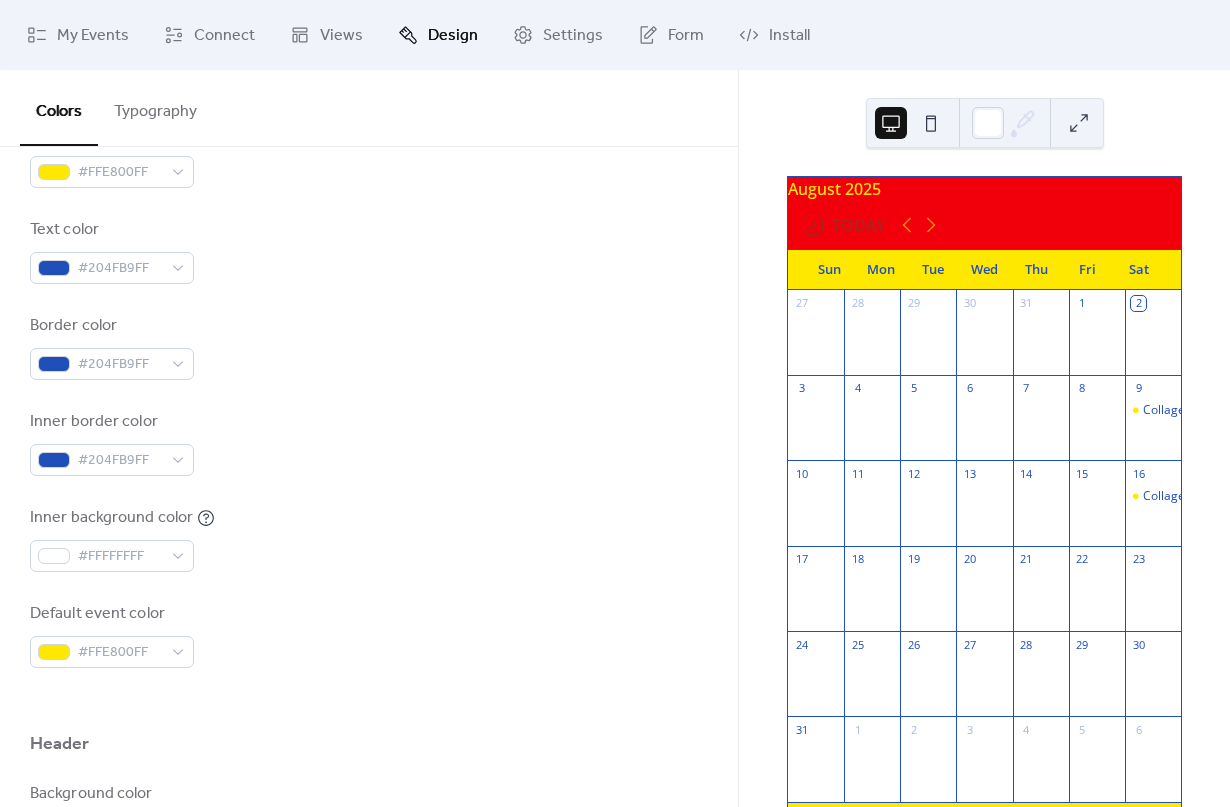 click at bounding box center (931, 123) 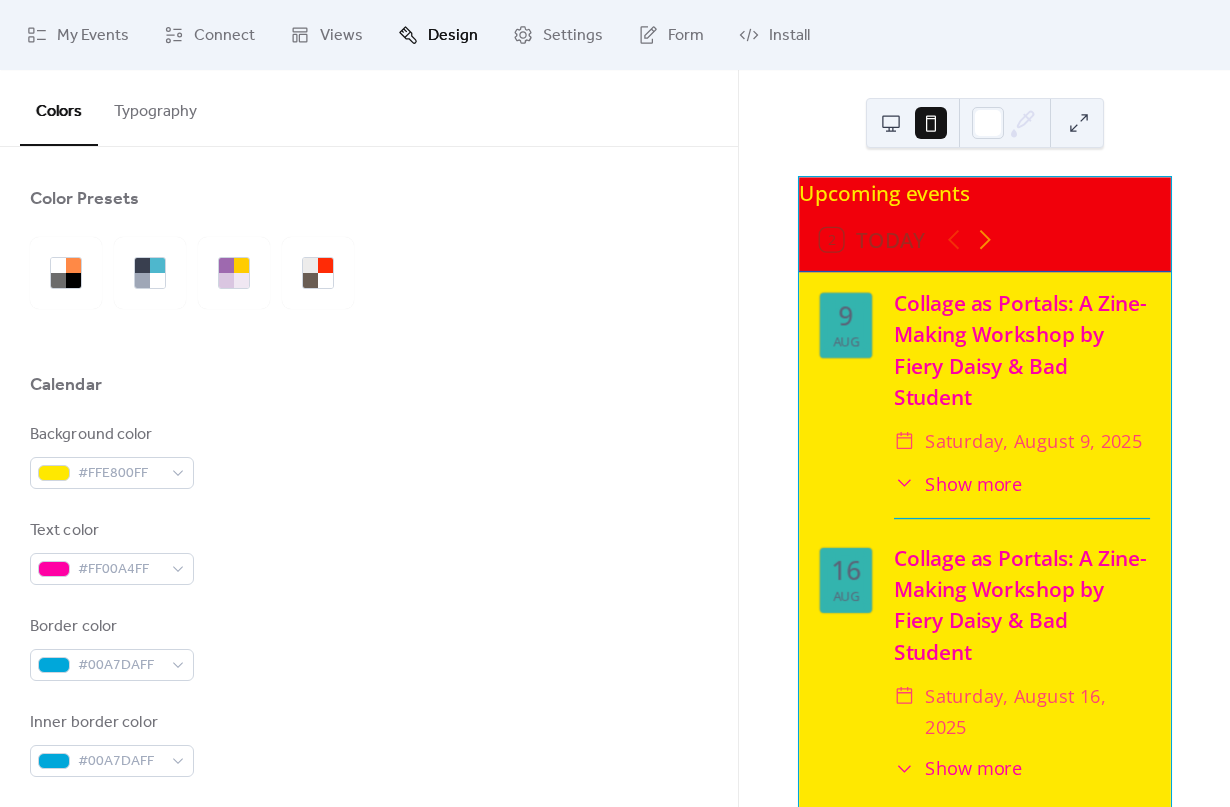 scroll, scrollTop: 0, scrollLeft: 0, axis: both 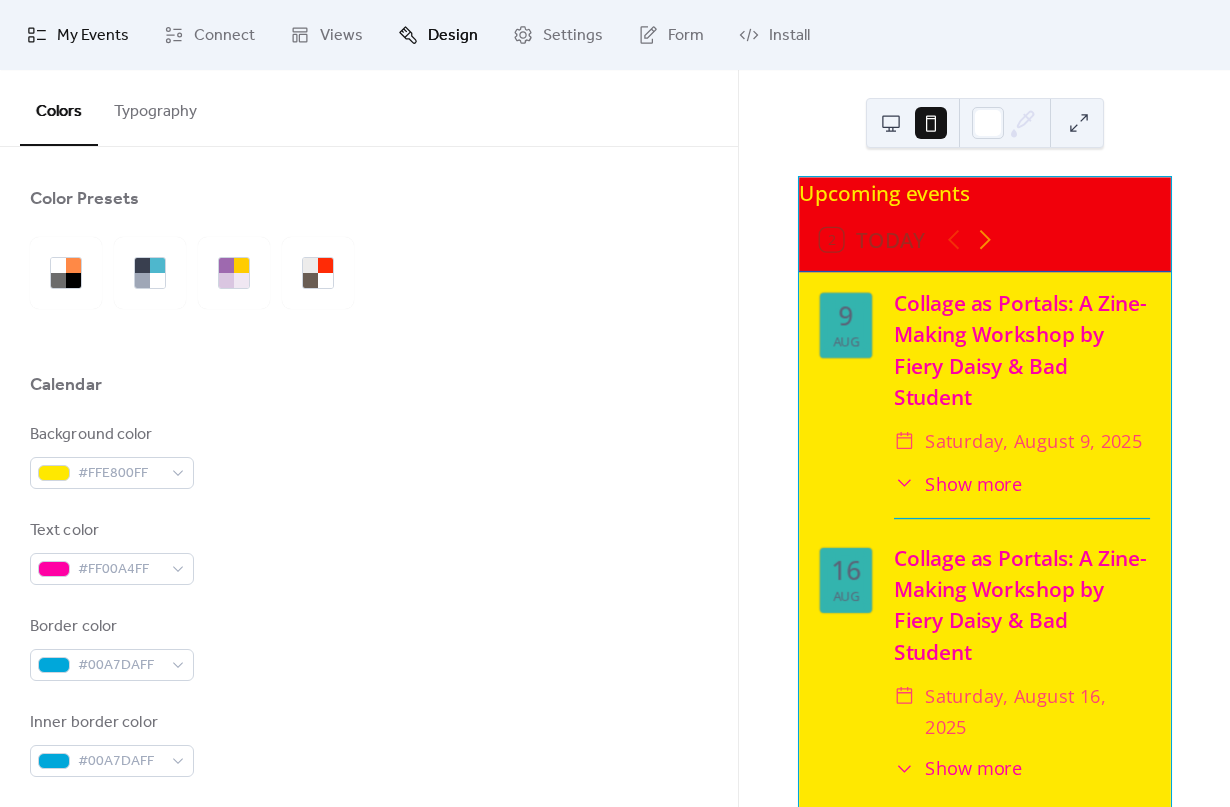 click on "My Events" at bounding box center (93, 36) 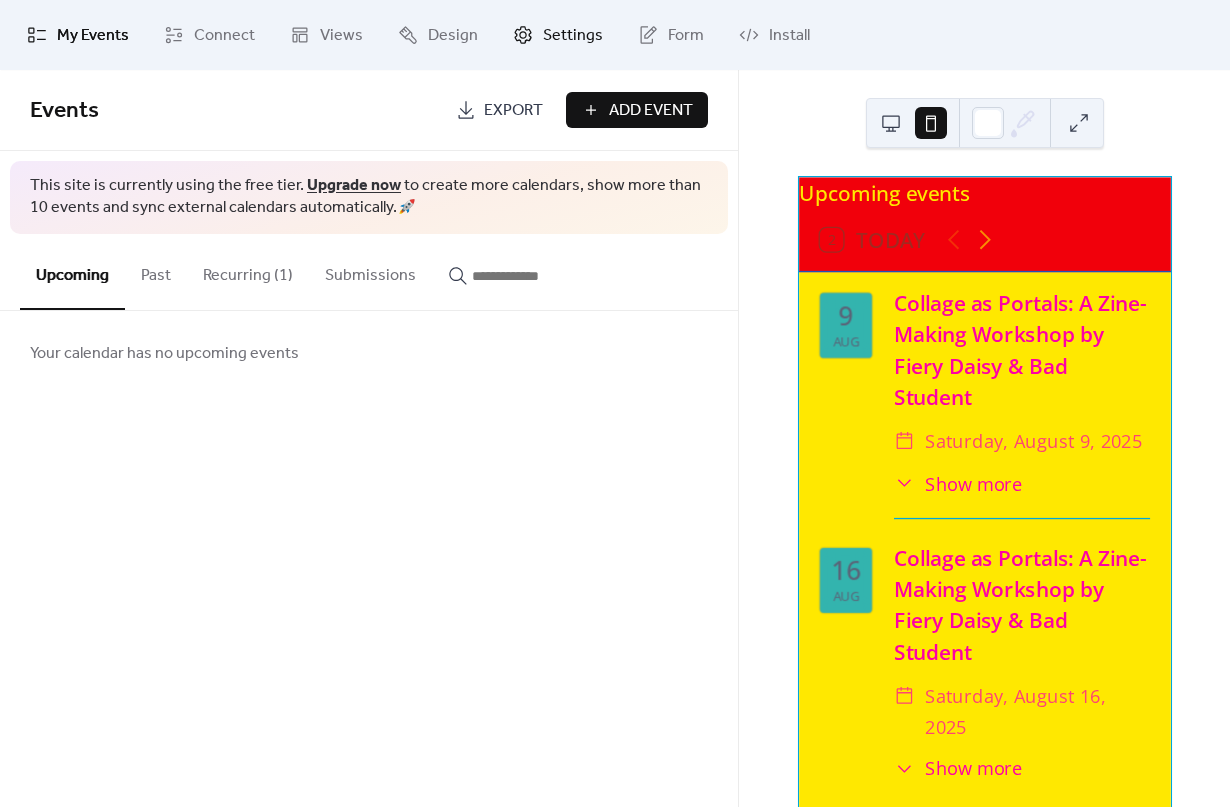 click on "Settings" at bounding box center [573, 36] 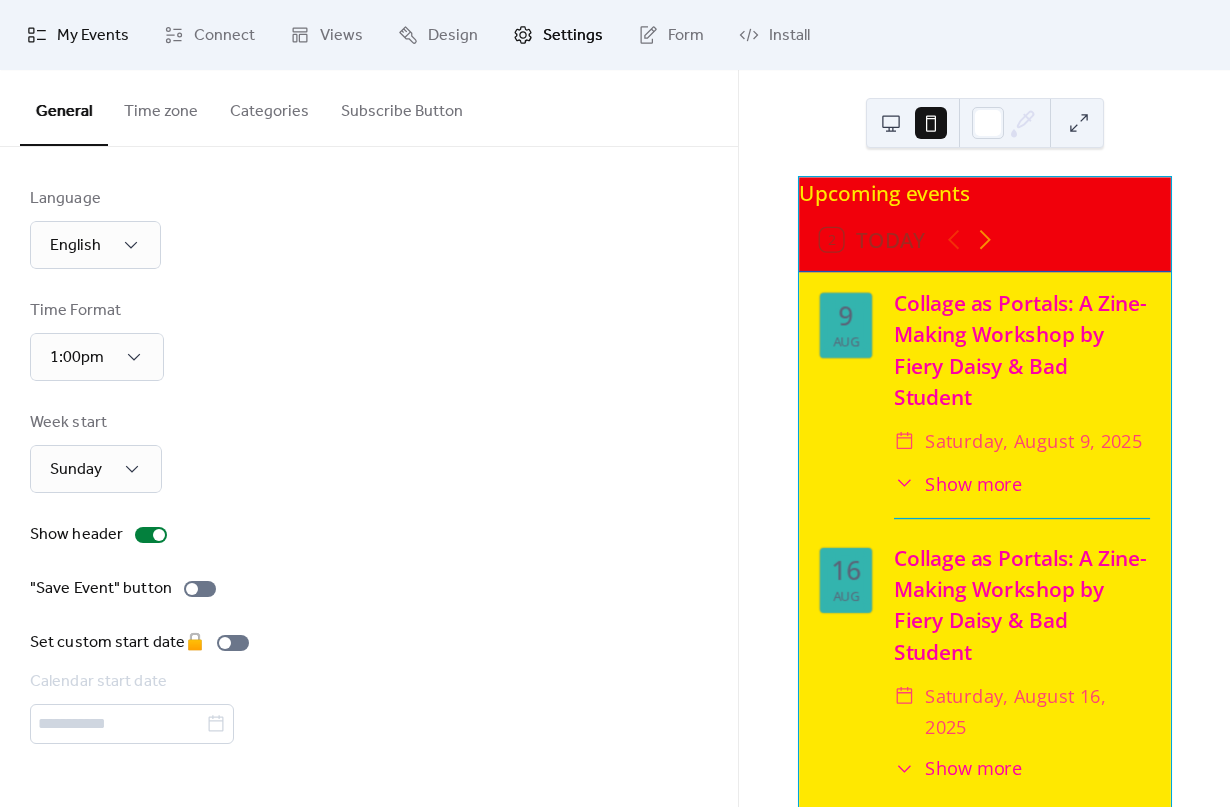 click on "My Events" at bounding box center (93, 36) 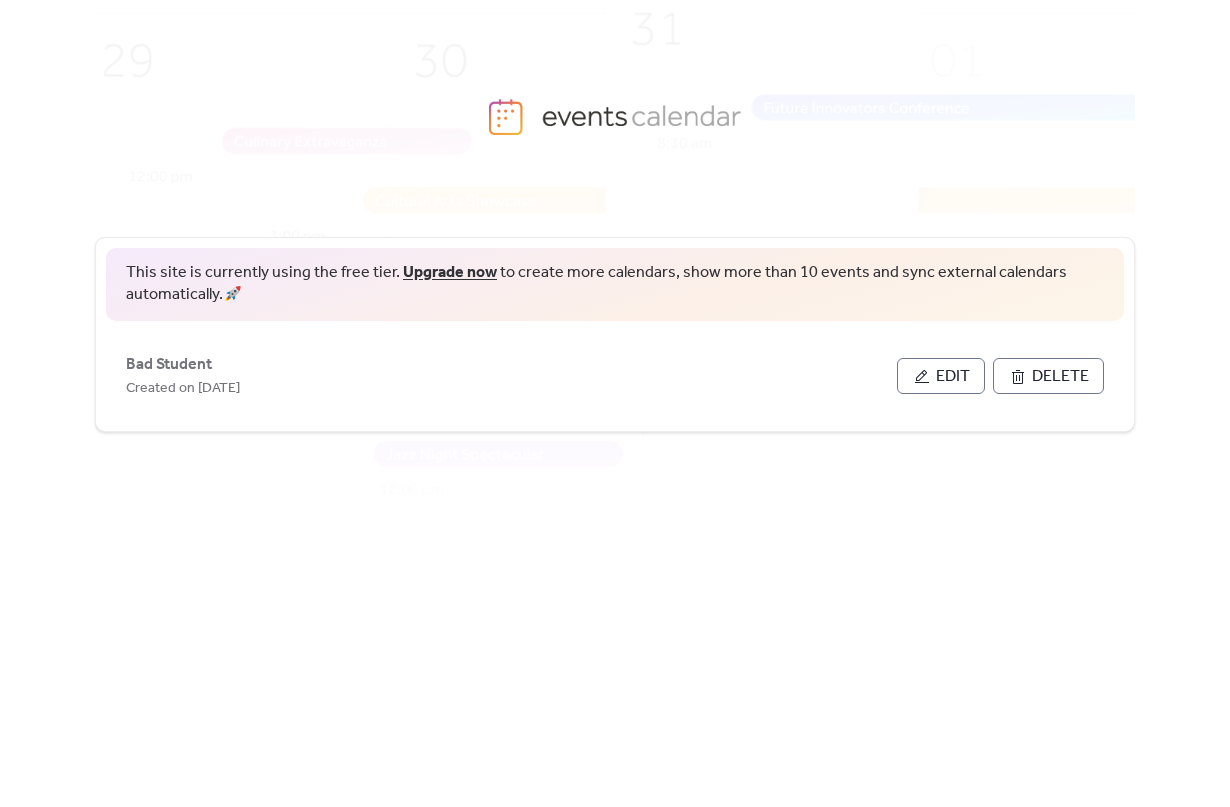 scroll, scrollTop: 0, scrollLeft: 0, axis: both 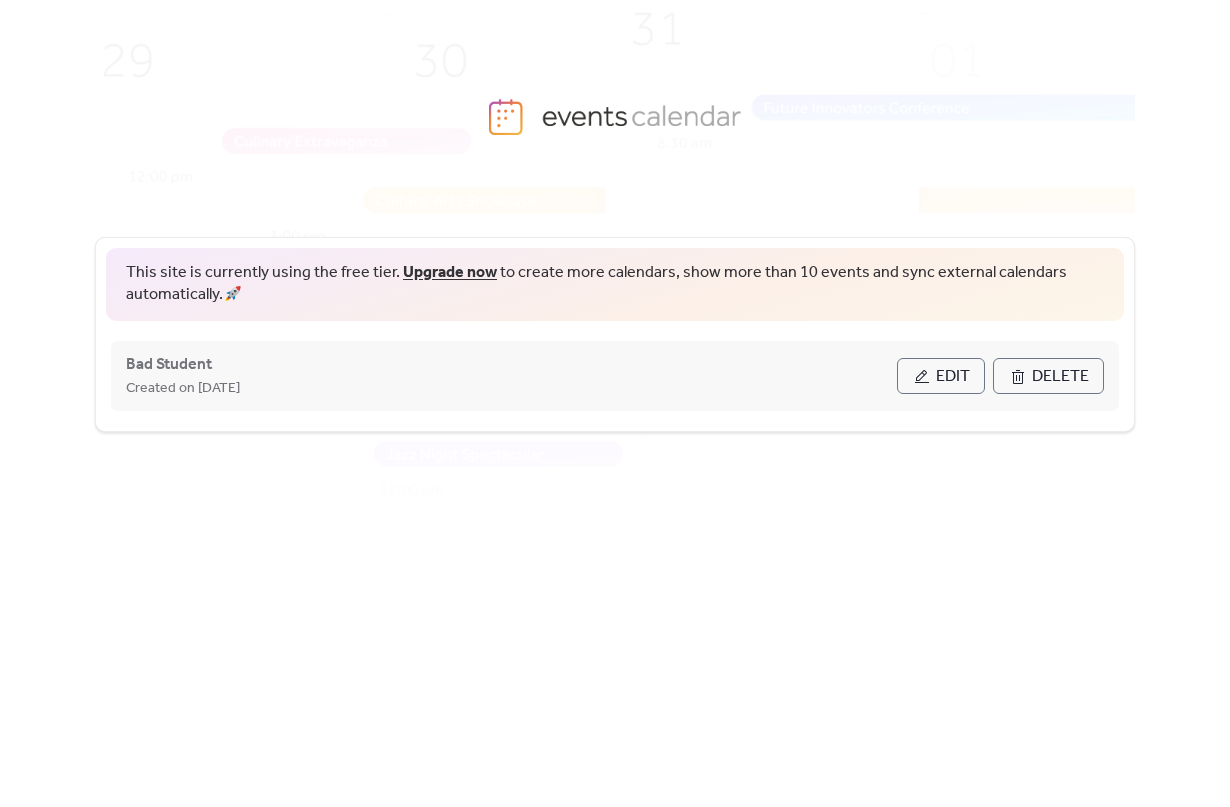 click on "Edit" at bounding box center (953, 377) 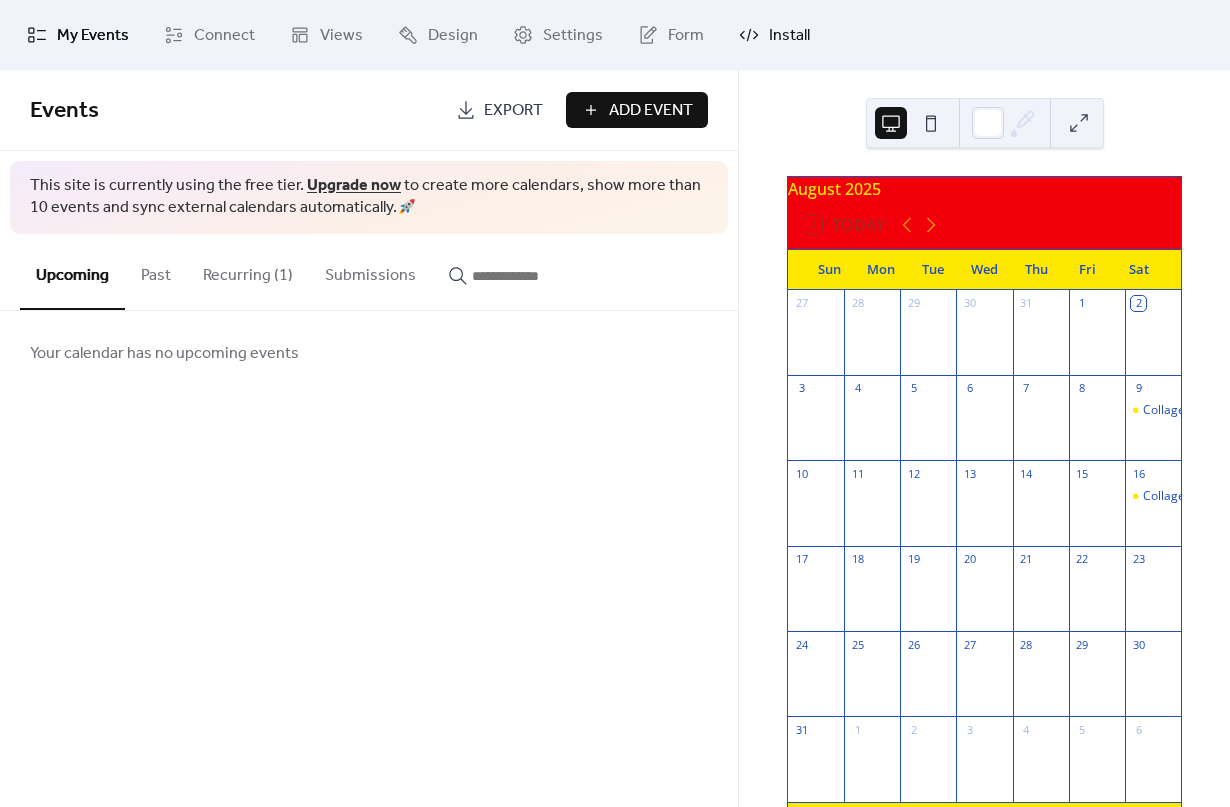 click on "Install" at bounding box center [789, 36] 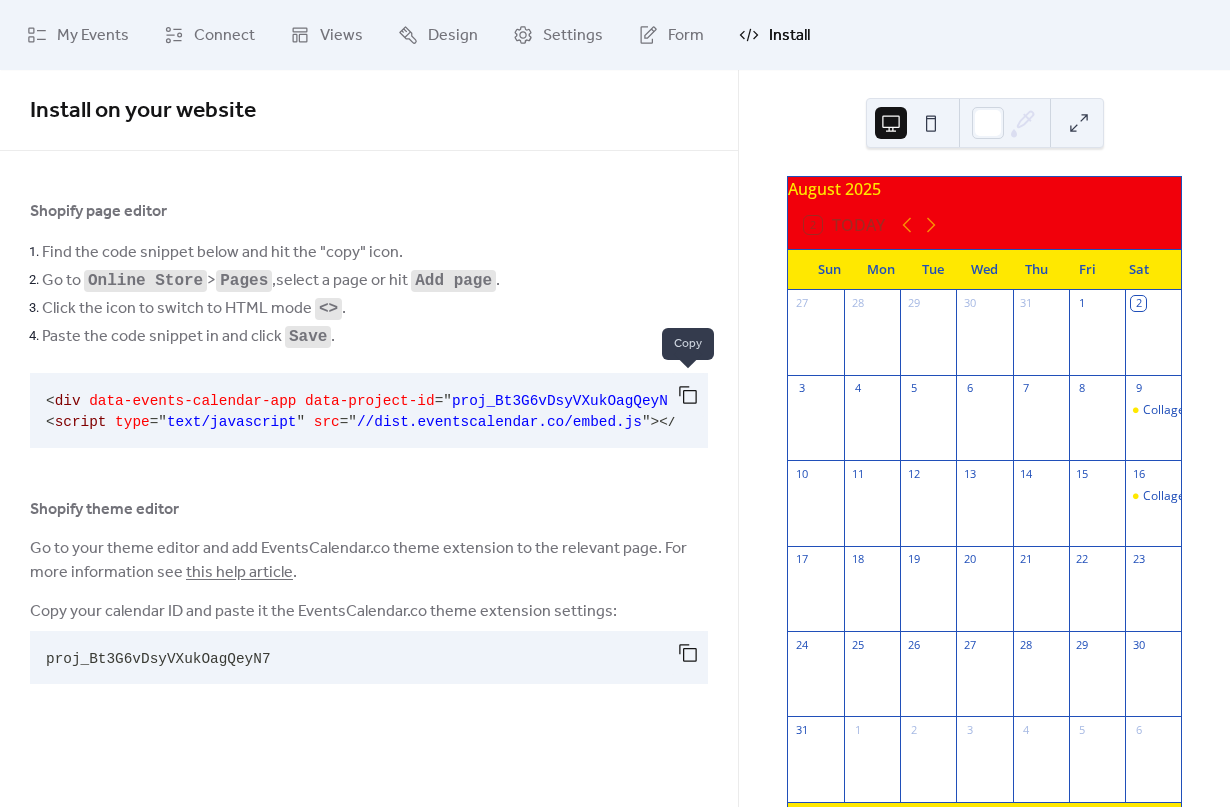 click at bounding box center [688, 395] 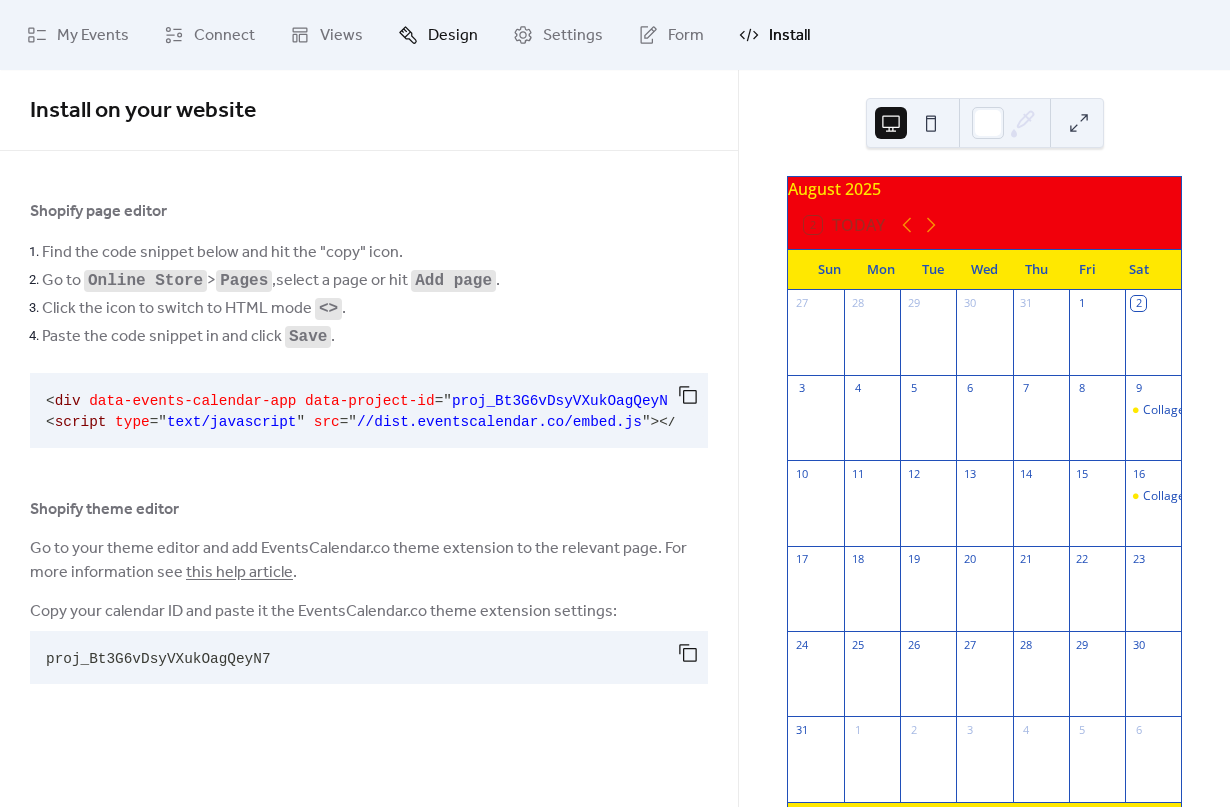 click on "Design" at bounding box center (438, 35) 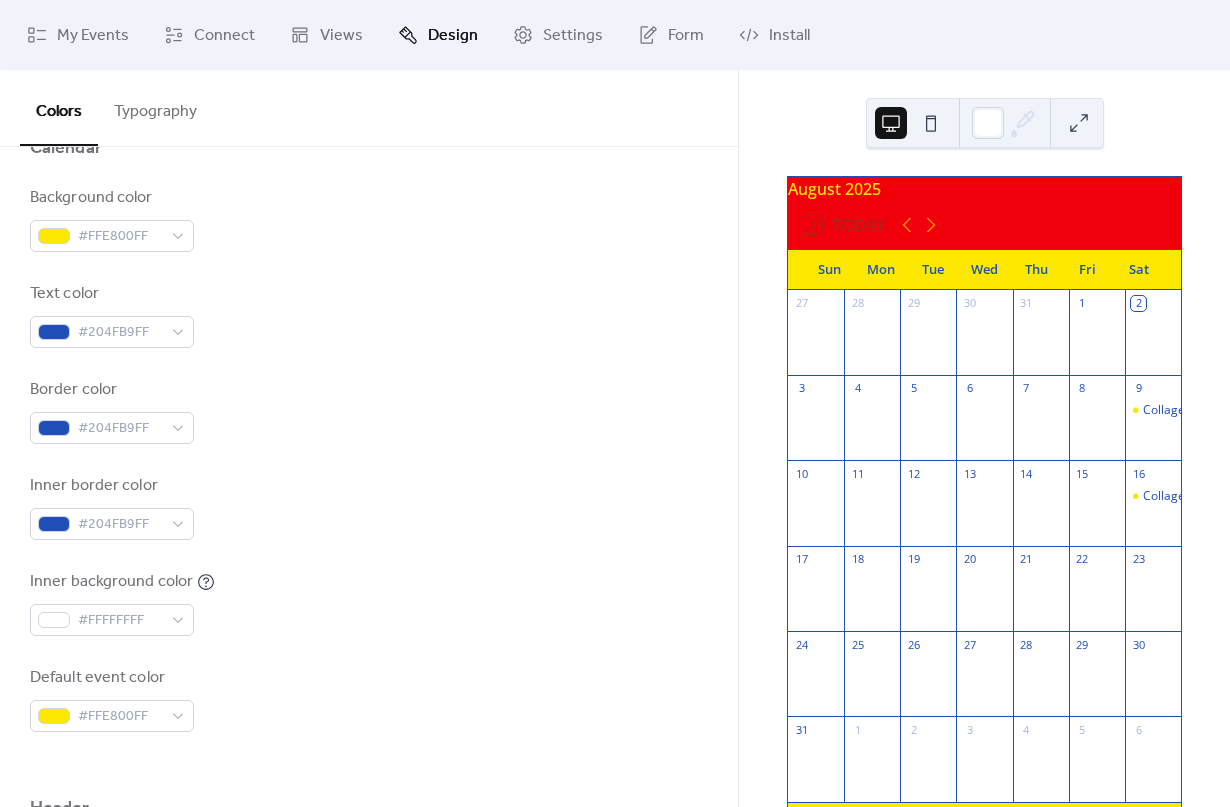 scroll, scrollTop: 238, scrollLeft: 0, axis: vertical 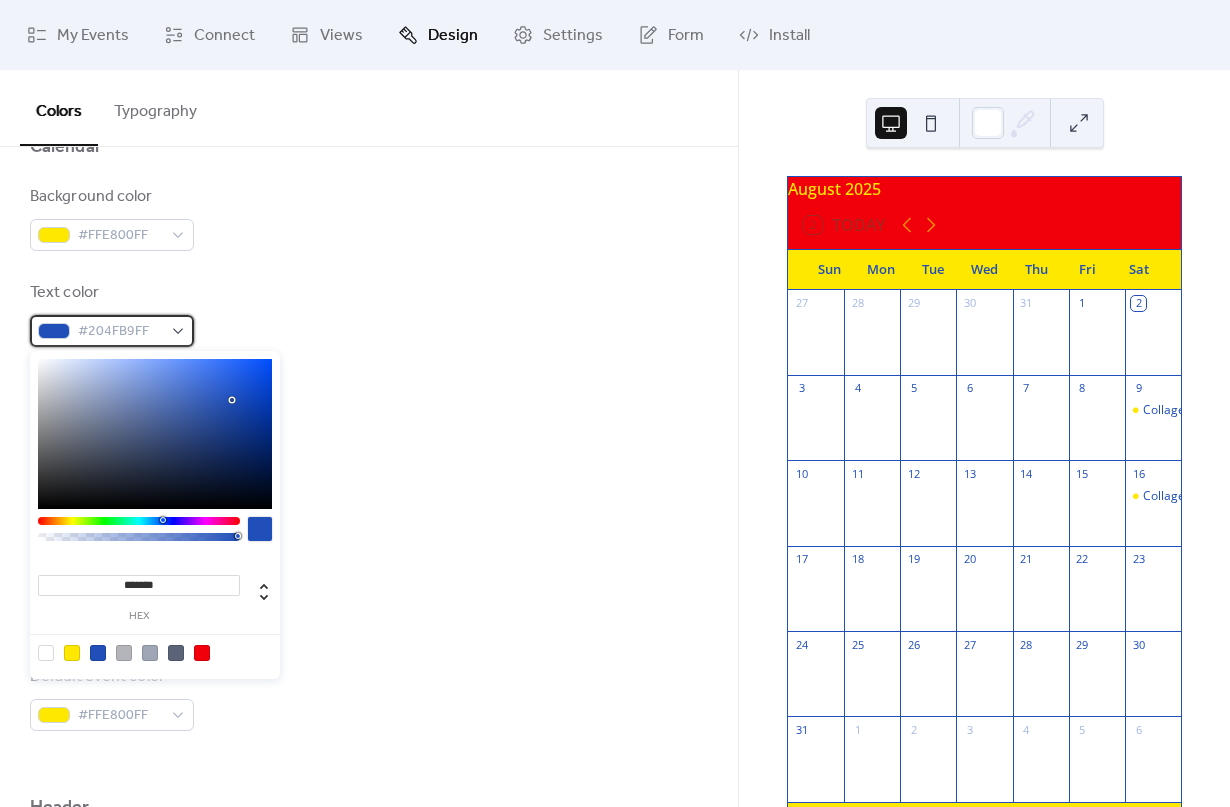 click on "#204FB9FF" at bounding box center [112, 331] 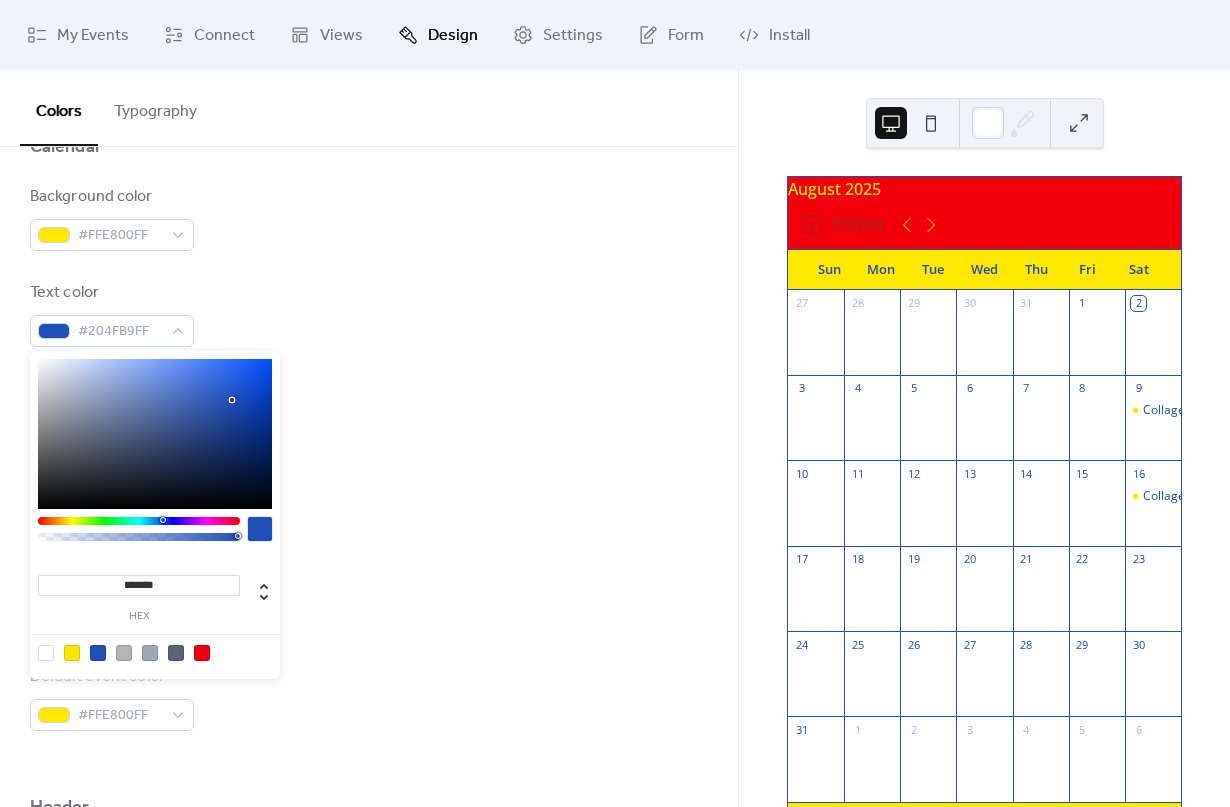 click at bounding box center [46, 653] 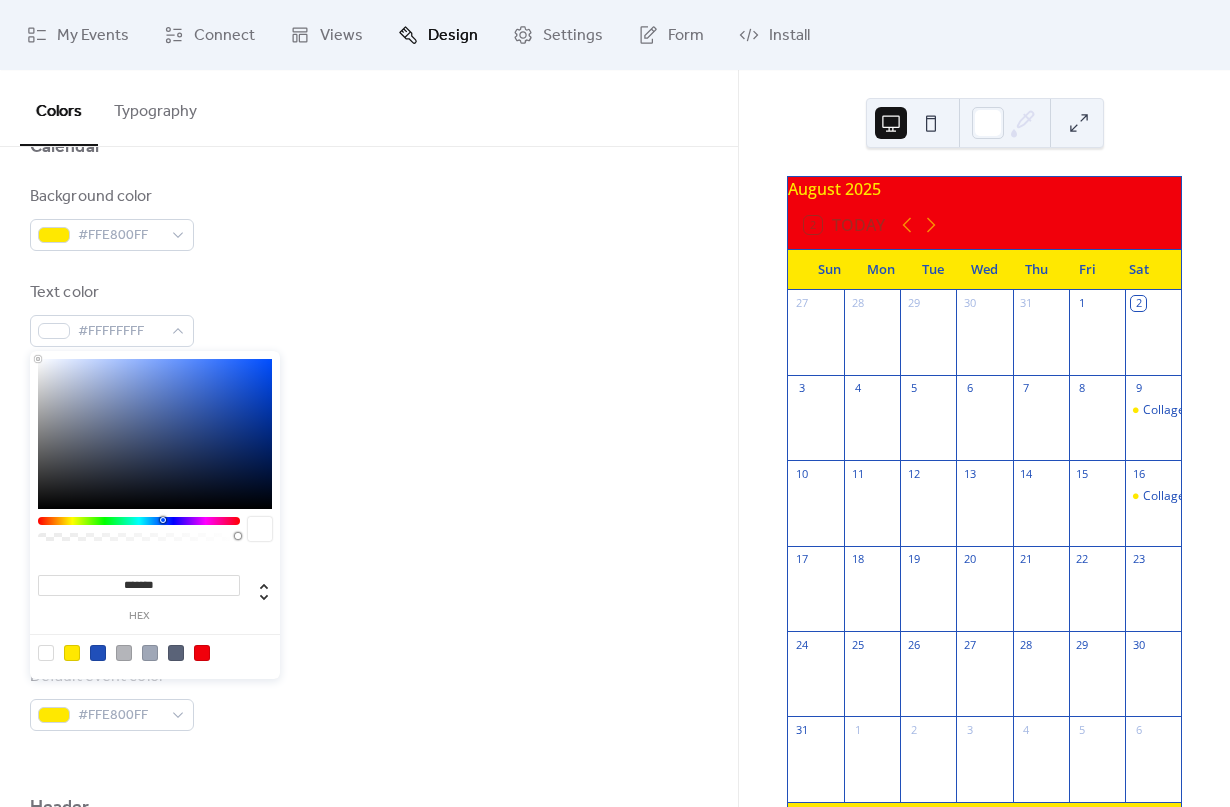 click on "Background color #FFE800FF Text color #FFFFFFFF Border color #204FB9FF Inner border color #204FB9FF Inner background color #FFFFFFFF Default event color #FFE800FF" at bounding box center (369, 458) 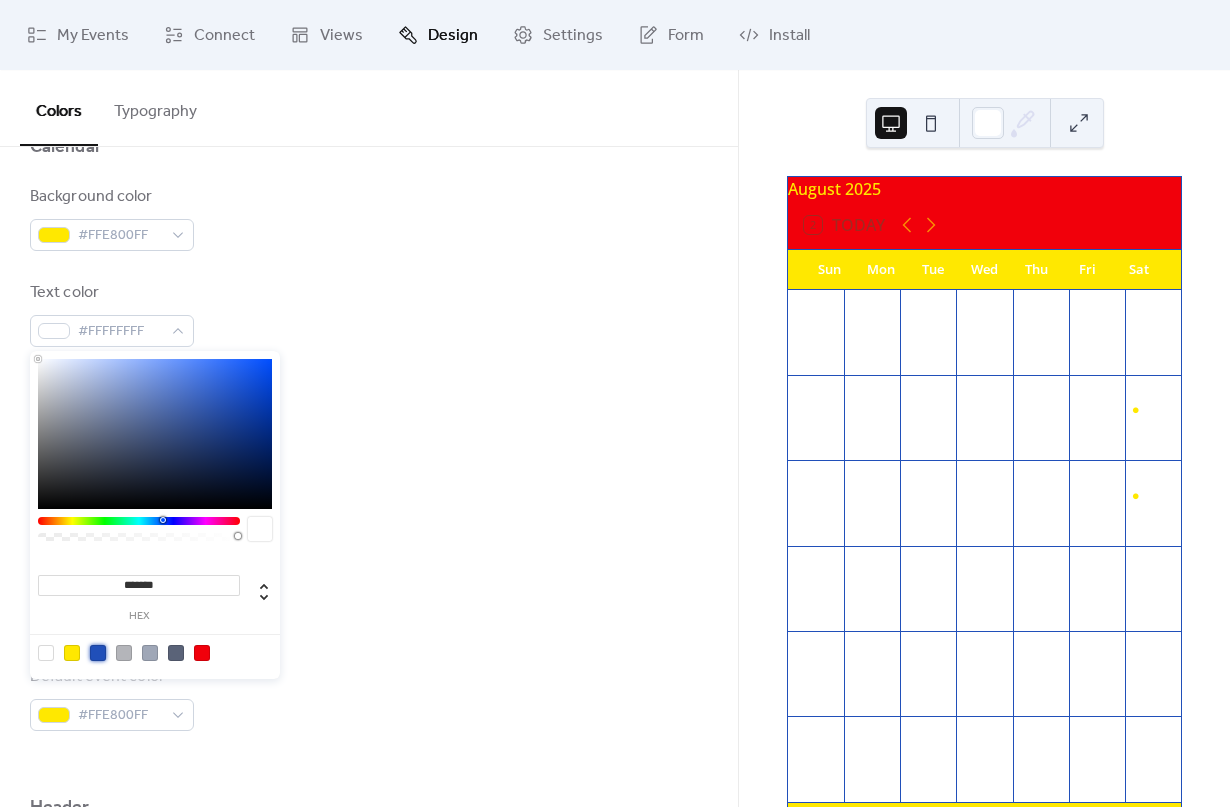 click at bounding box center [98, 653] 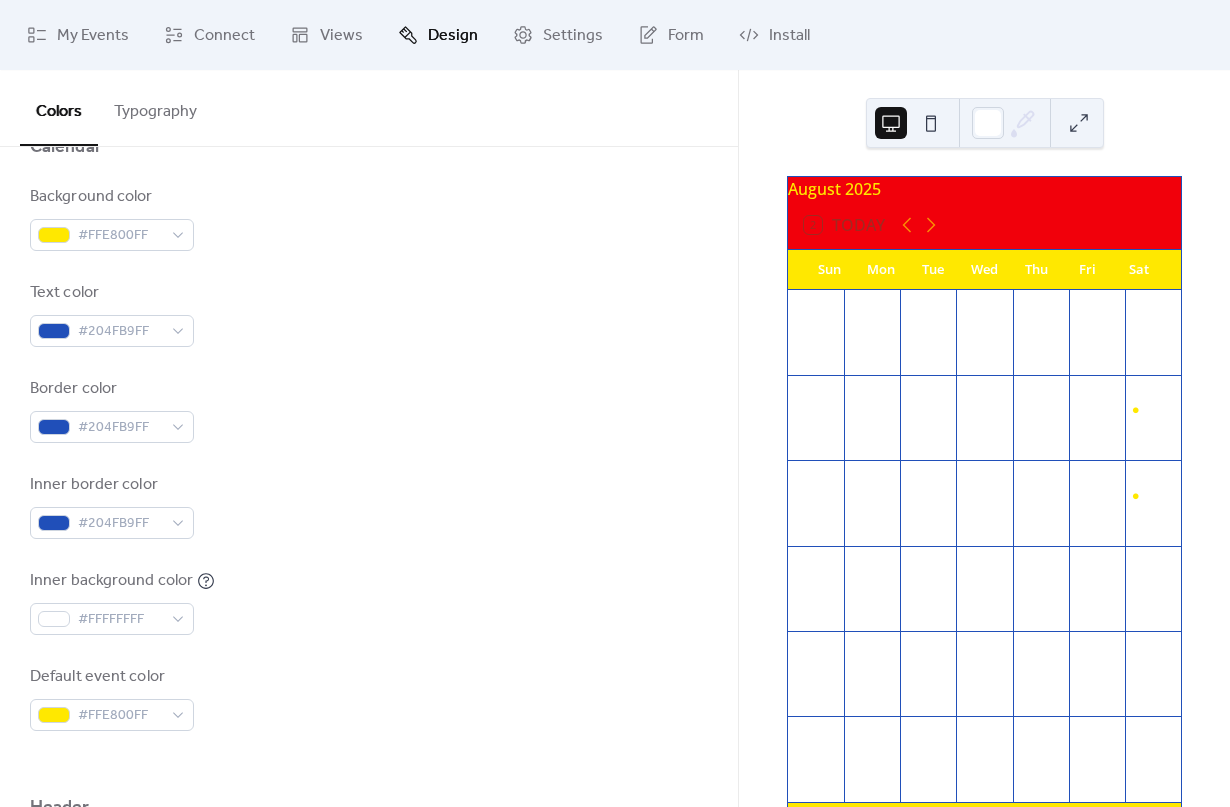 click on "Border color #204FB9FF" at bounding box center (369, 410) 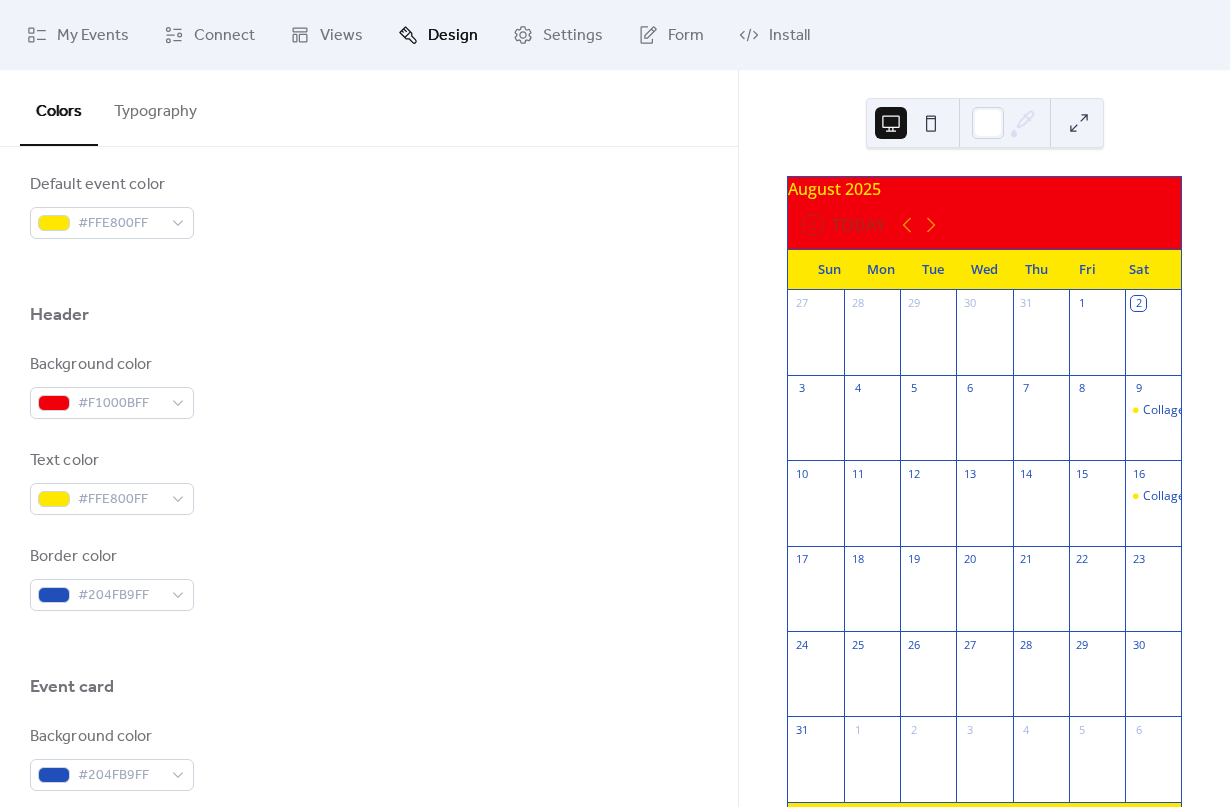 scroll, scrollTop: 795, scrollLeft: 0, axis: vertical 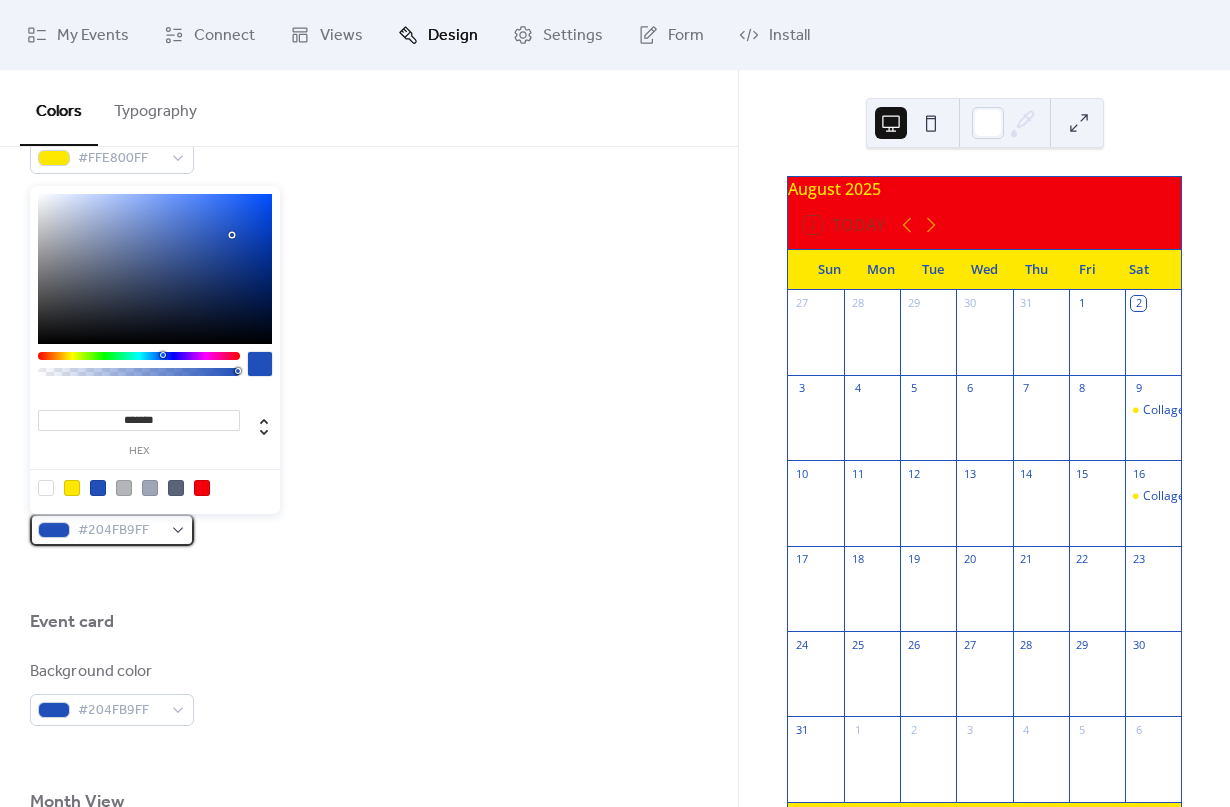 click on "#204FB9FF" at bounding box center [112, 530] 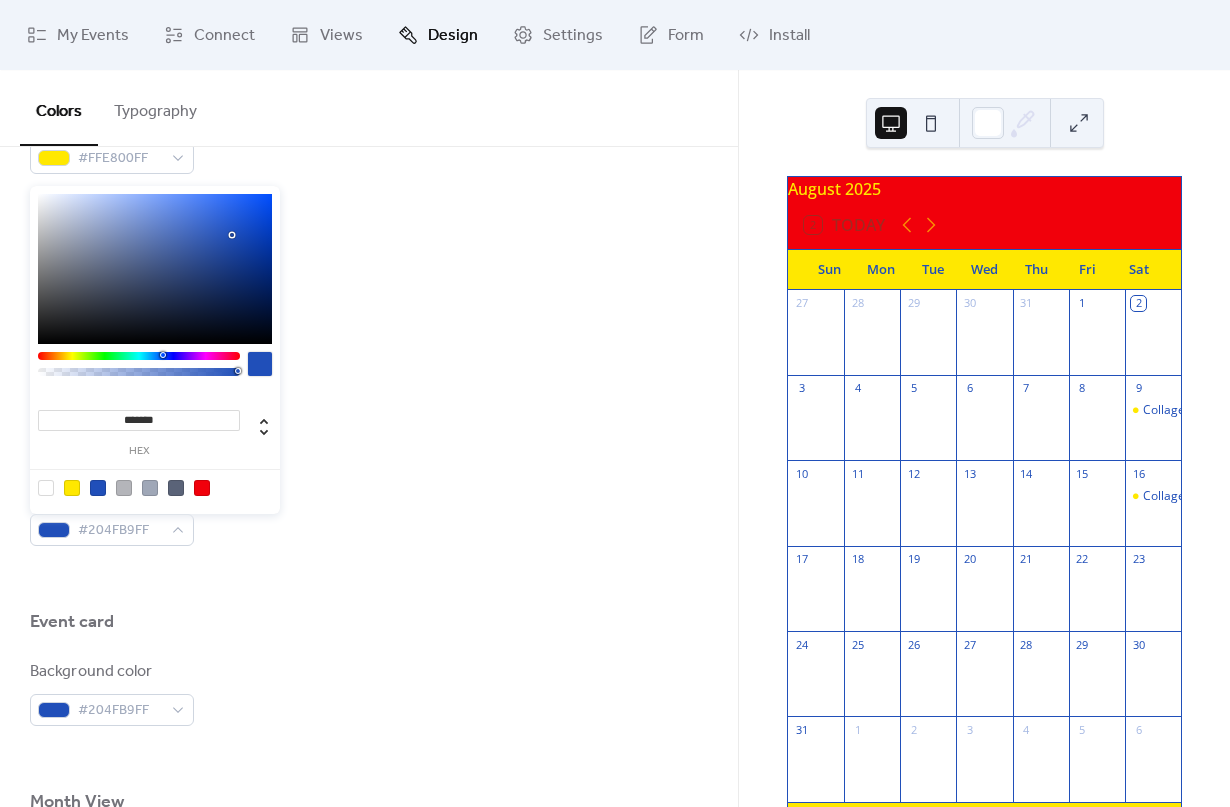 click on "*******" at bounding box center (139, 420) 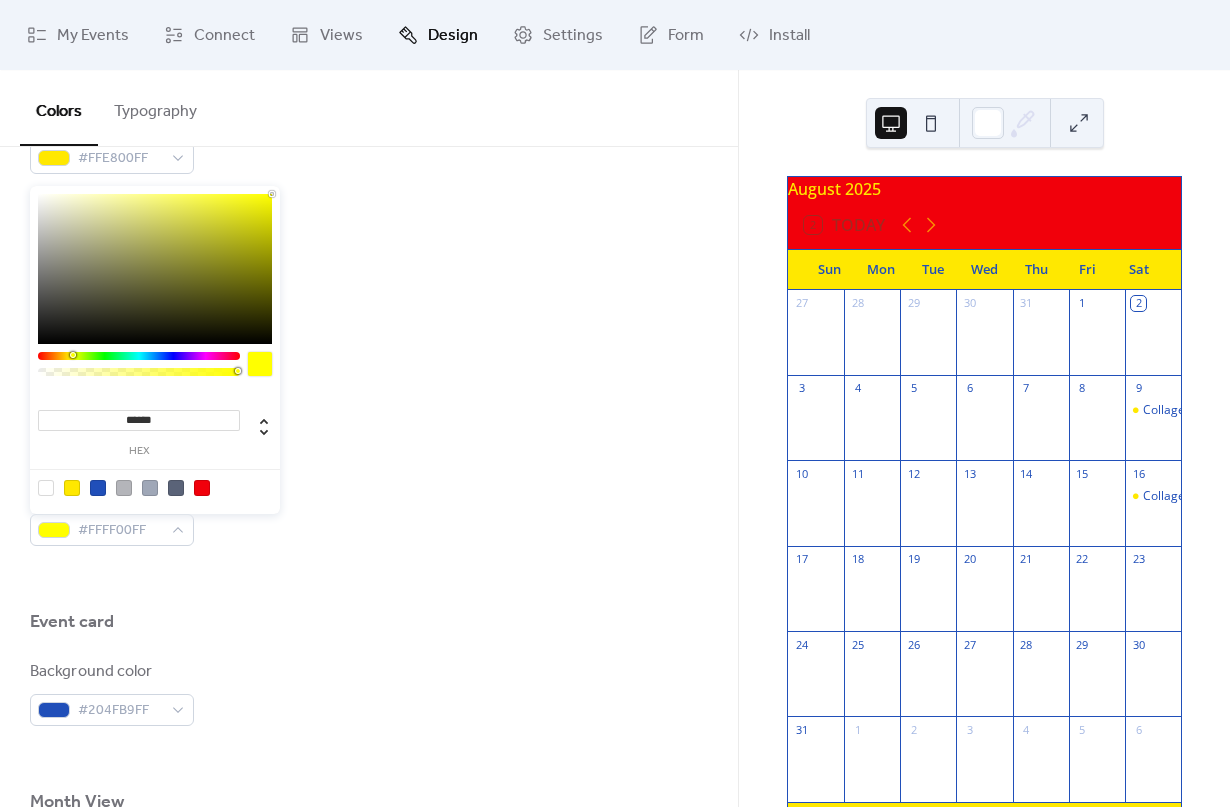 type on "*******" 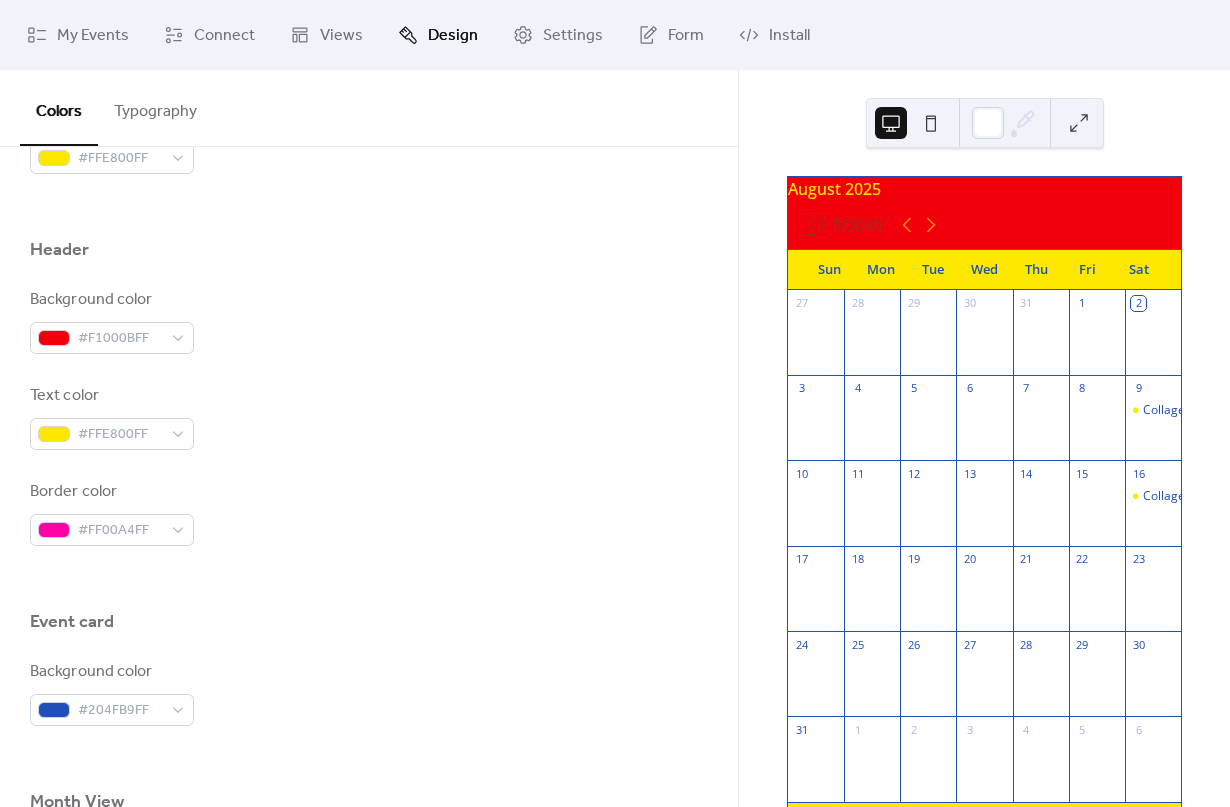 click on "Text color #FFE800FF" at bounding box center (369, 417) 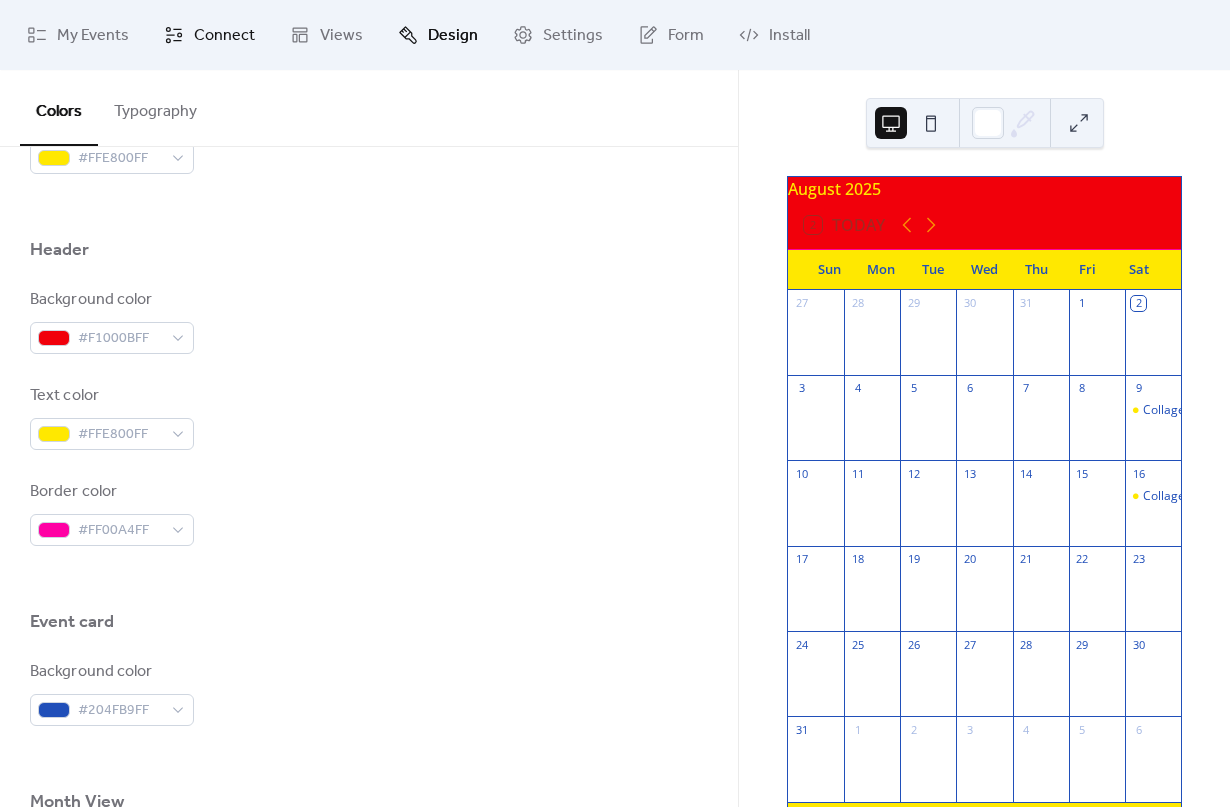 click on "Connect" at bounding box center (224, 36) 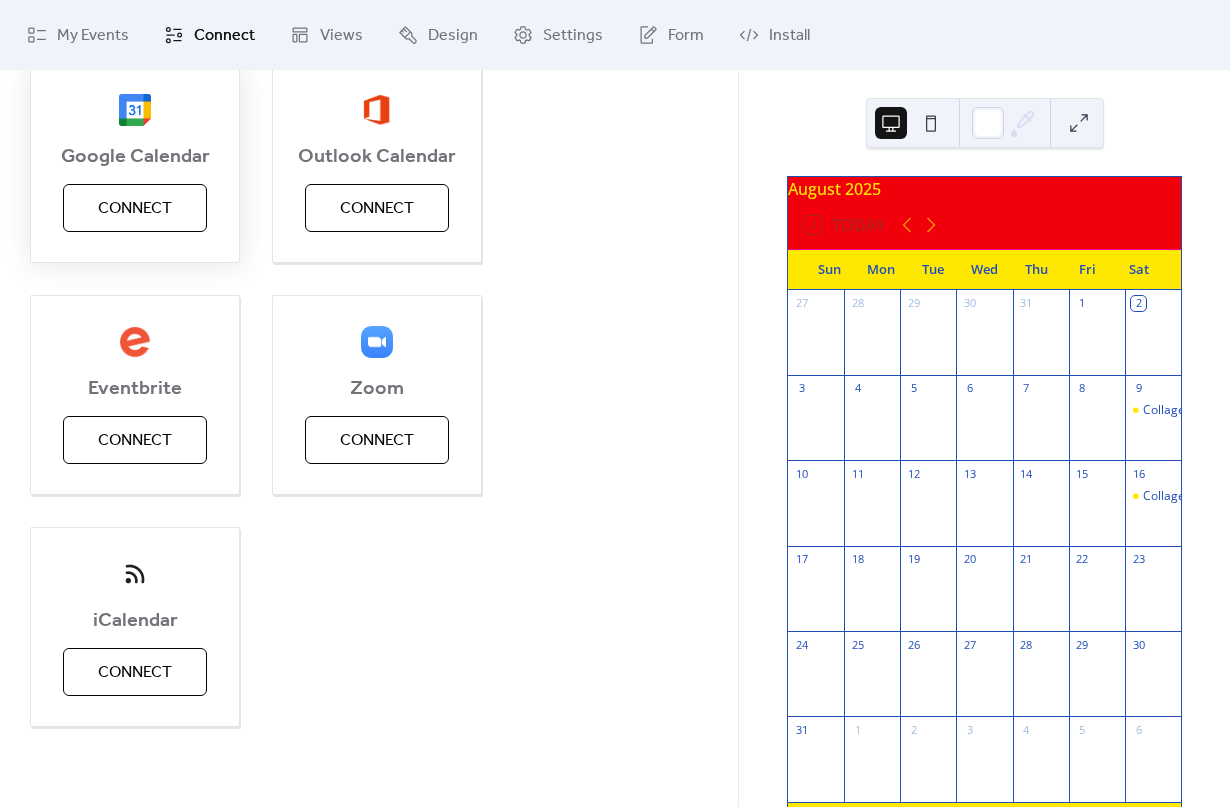 scroll, scrollTop: 282, scrollLeft: 0, axis: vertical 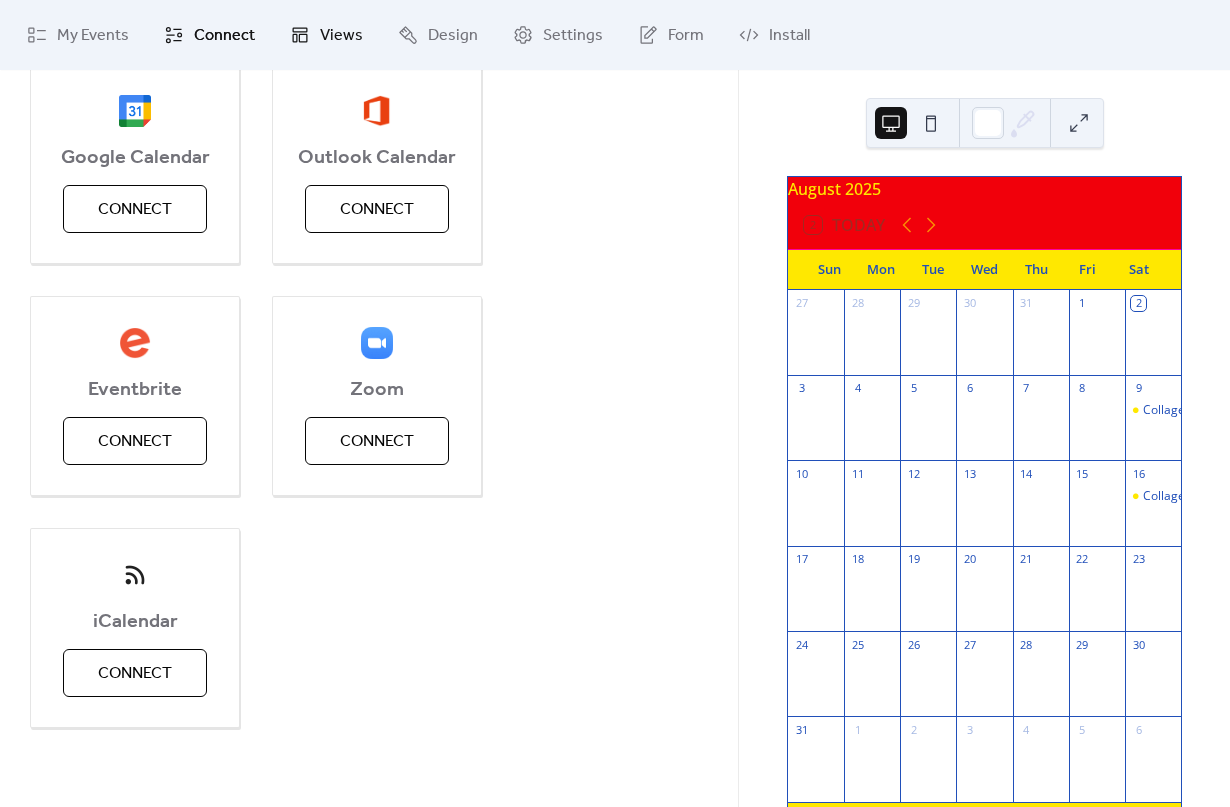 click on "Views" at bounding box center [341, 36] 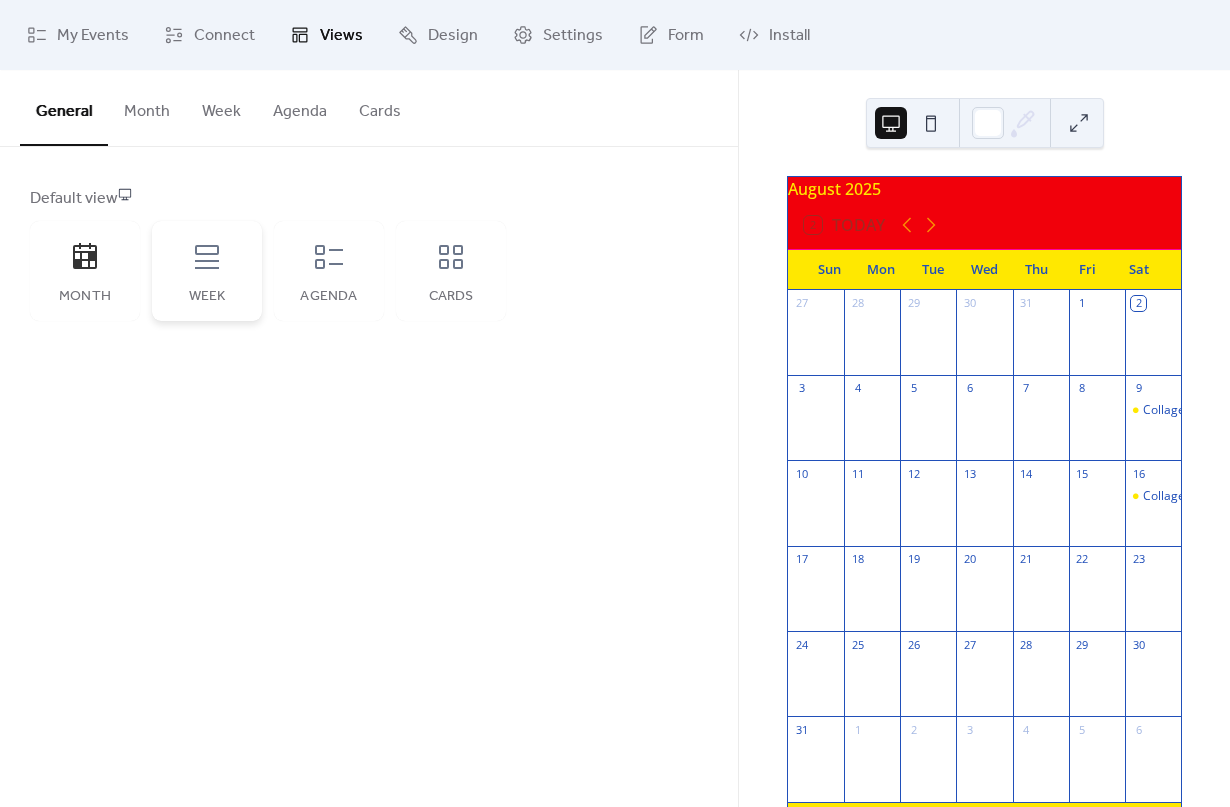 click on "Week" at bounding box center (207, 271) 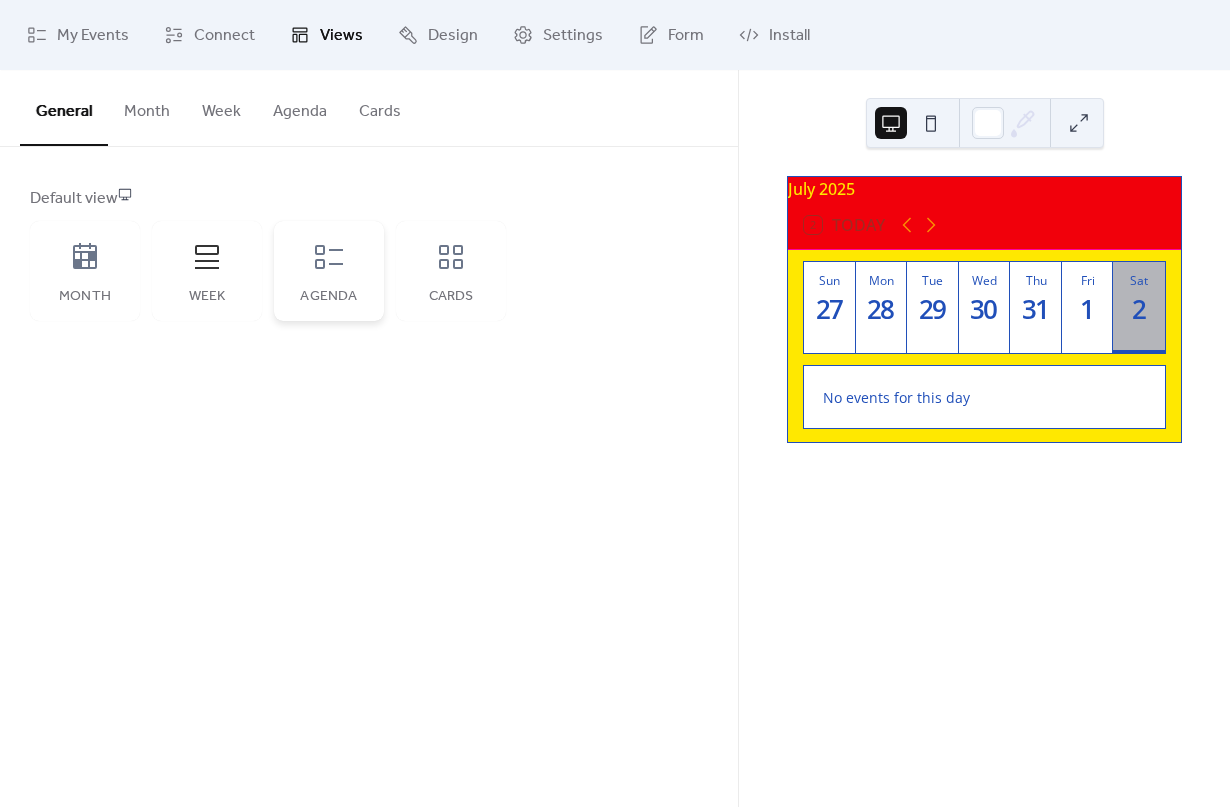 click on "Agenda" at bounding box center (329, 271) 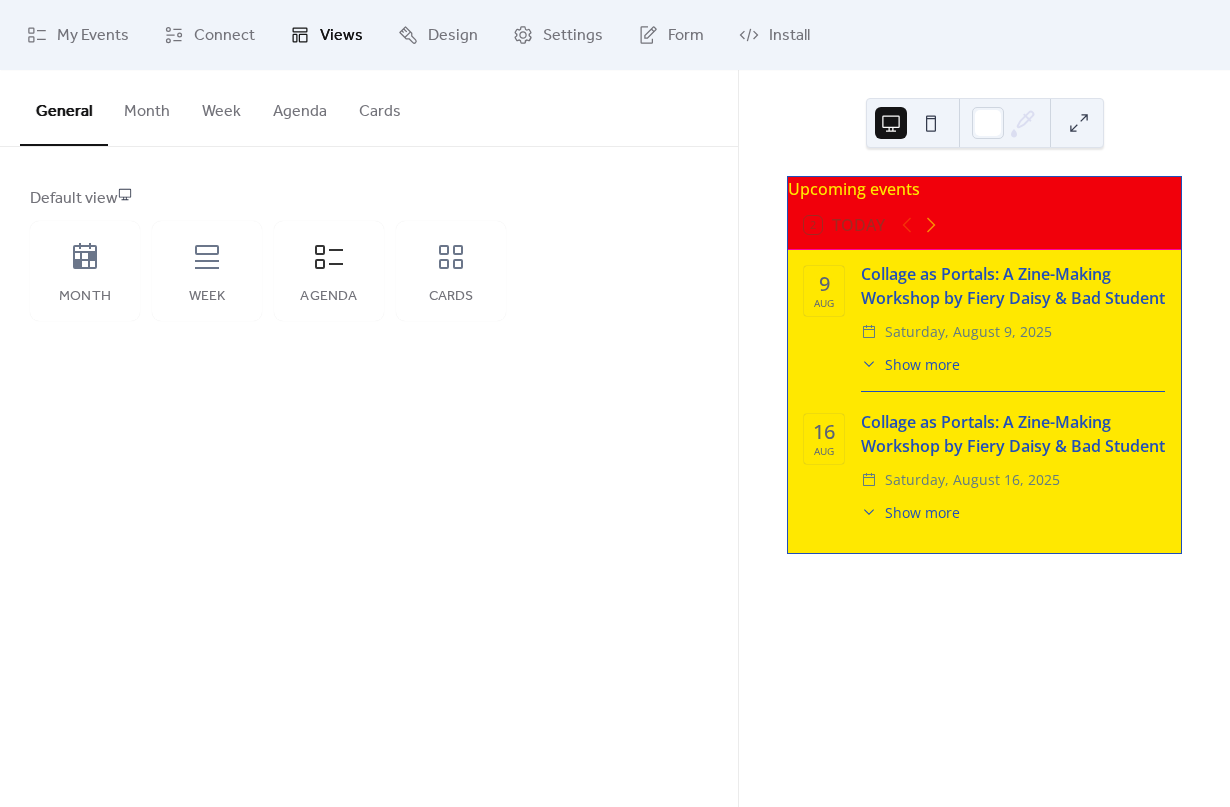 click at bounding box center (931, 123) 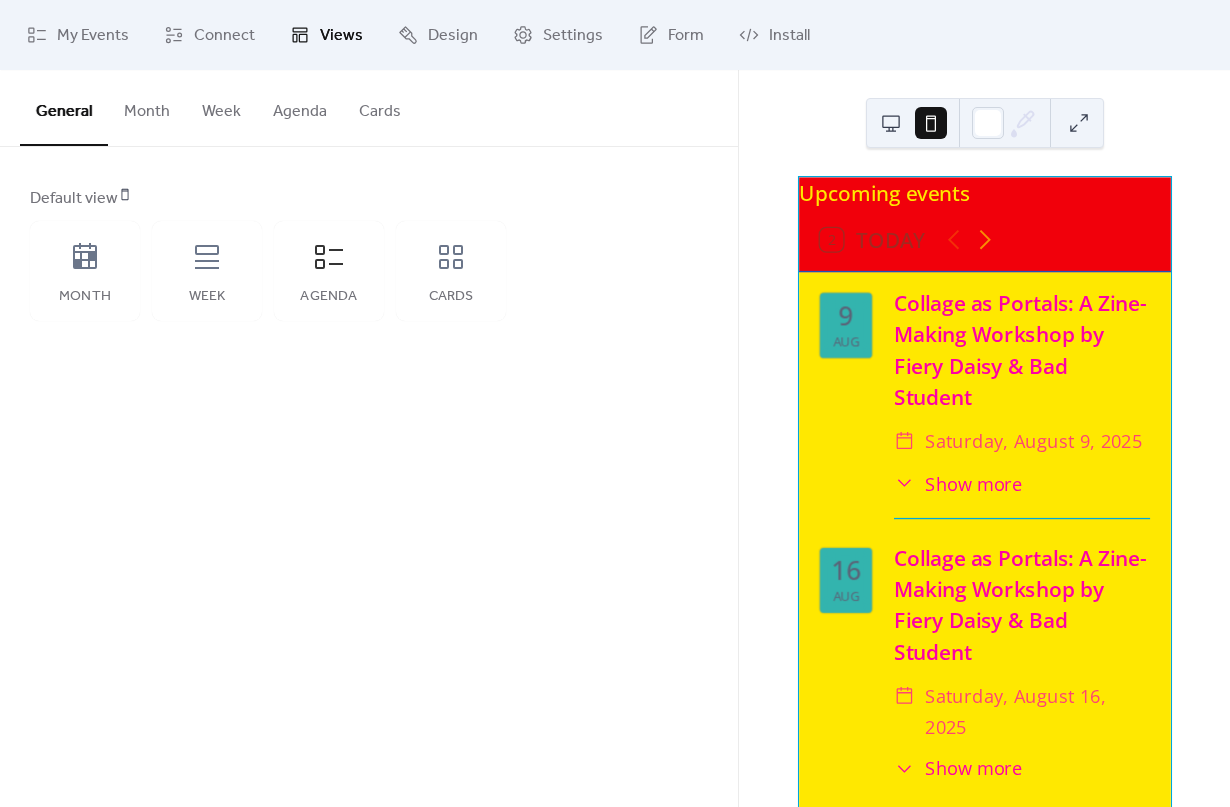 click at bounding box center [891, 123] 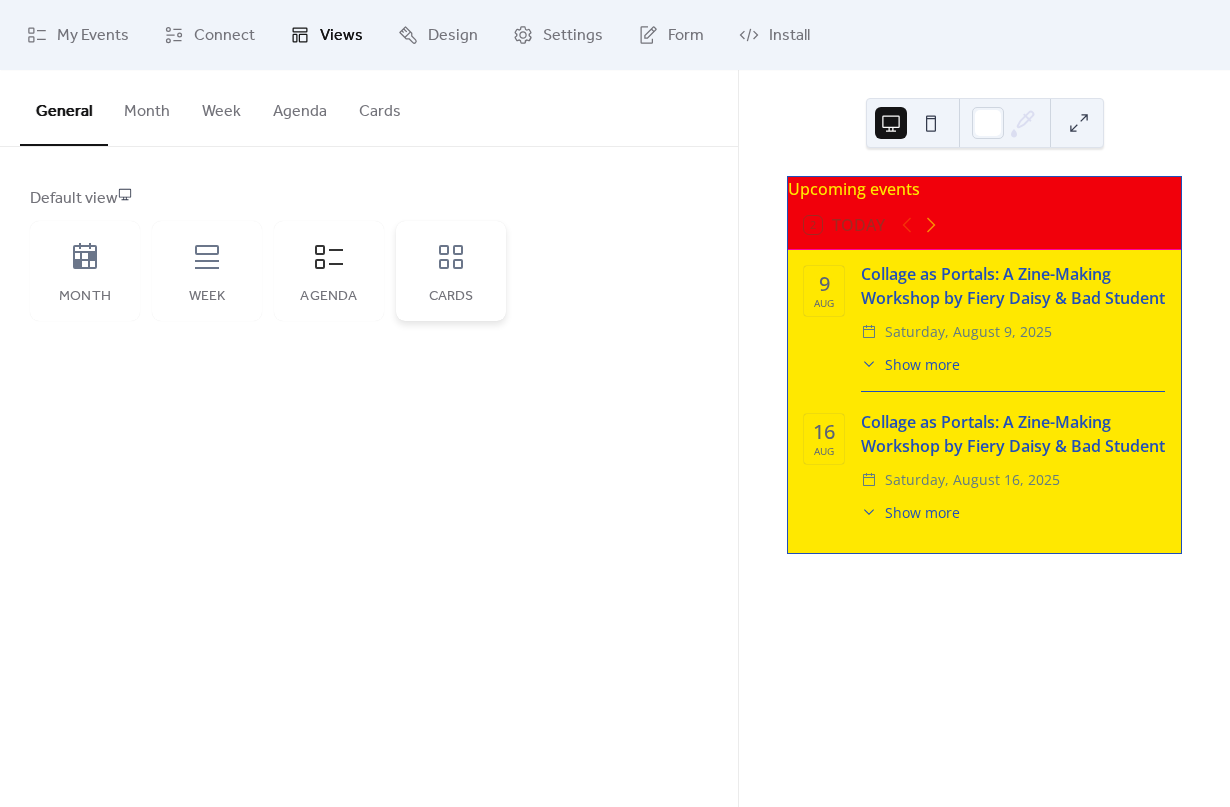 click on "Cards" at bounding box center (451, 271) 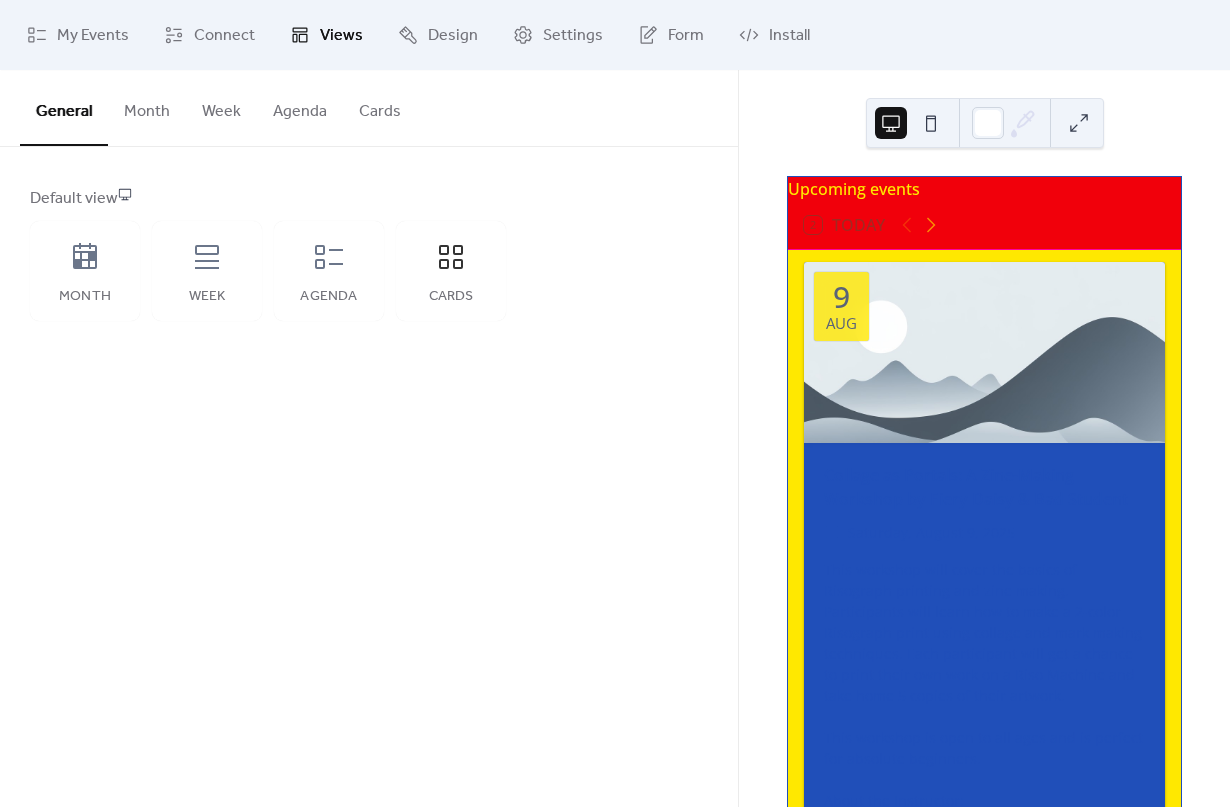 scroll, scrollTop: -1, scrollLeft: 0, axis: vertical 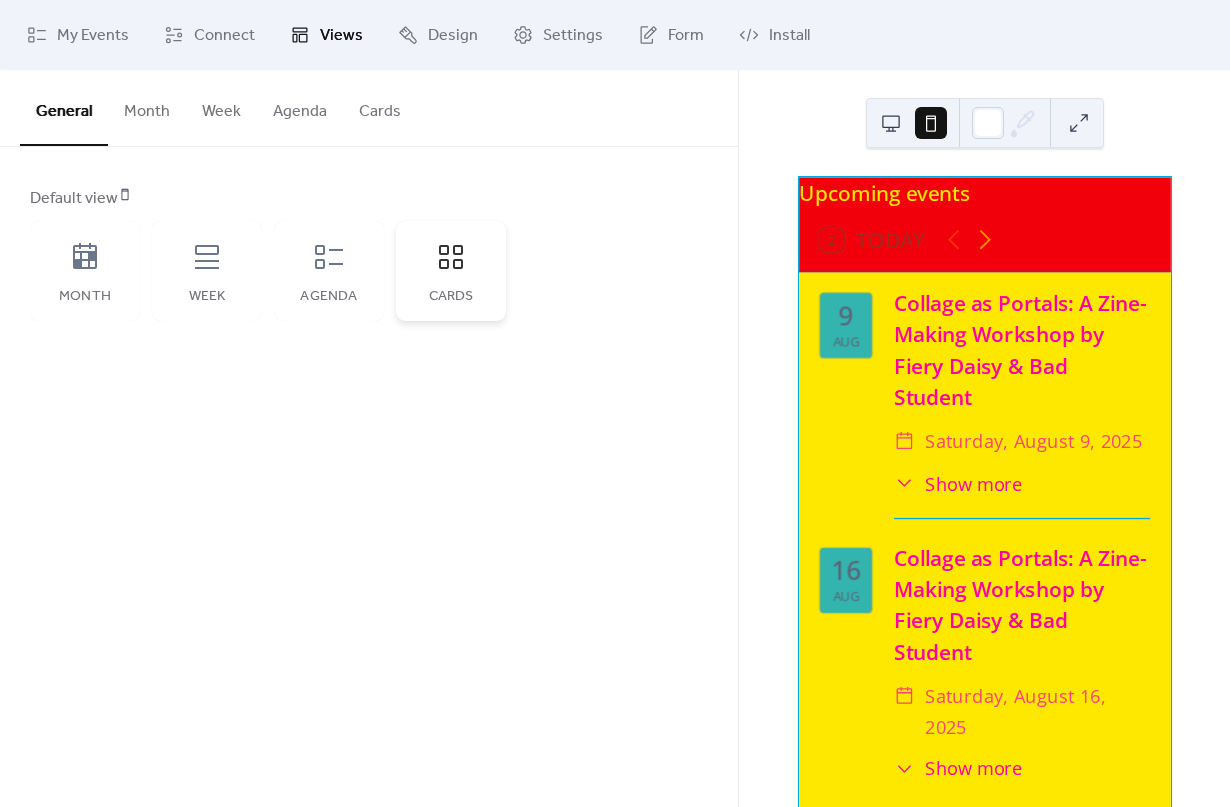 click on "Cards" at bounding box center [451, 271] 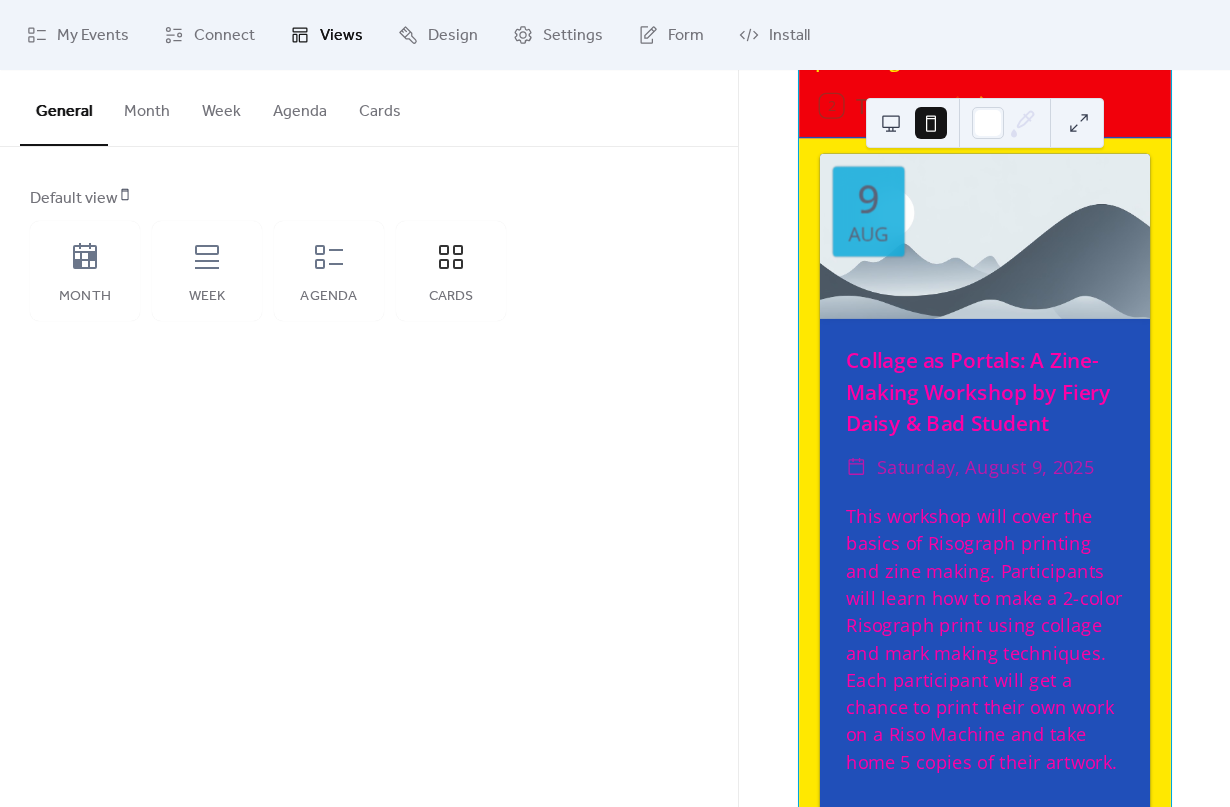 scroll, scrollTop: 132, scrollLeft: 0, axis: vertical 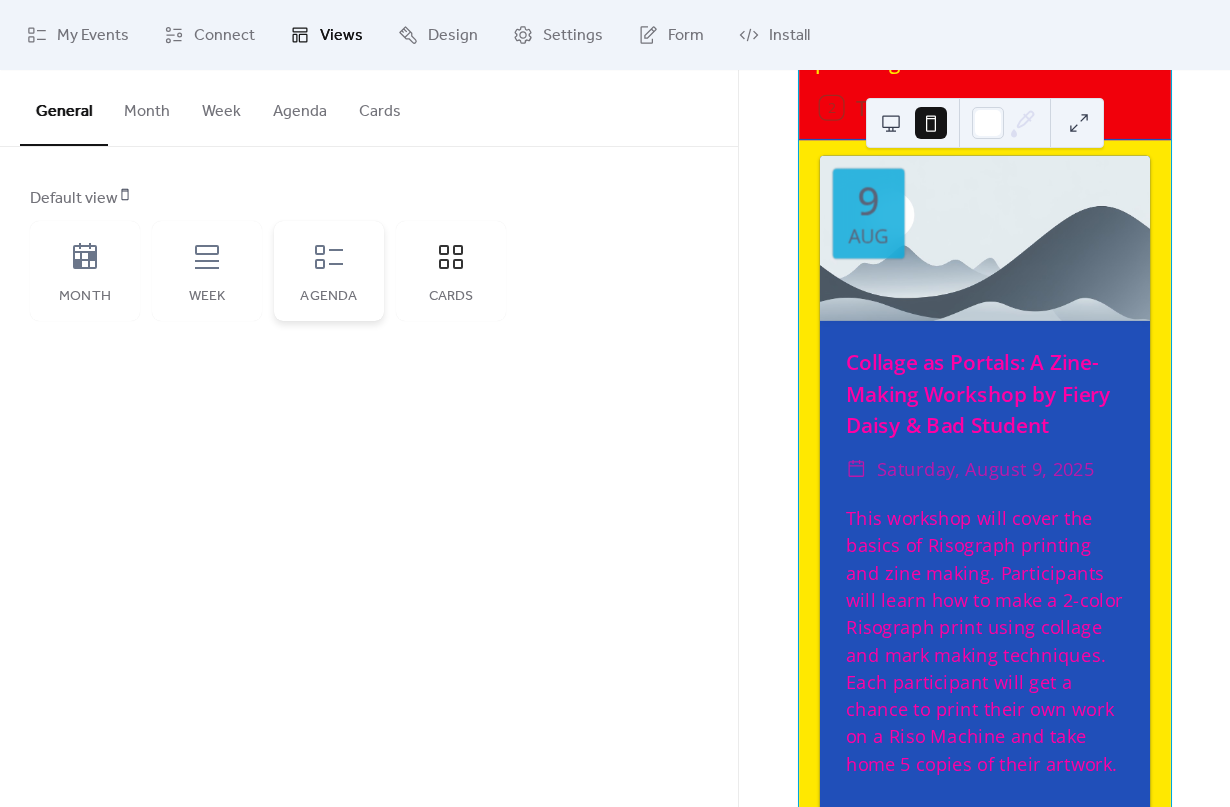 click on "Agenda" at bounding box center (329, 271) 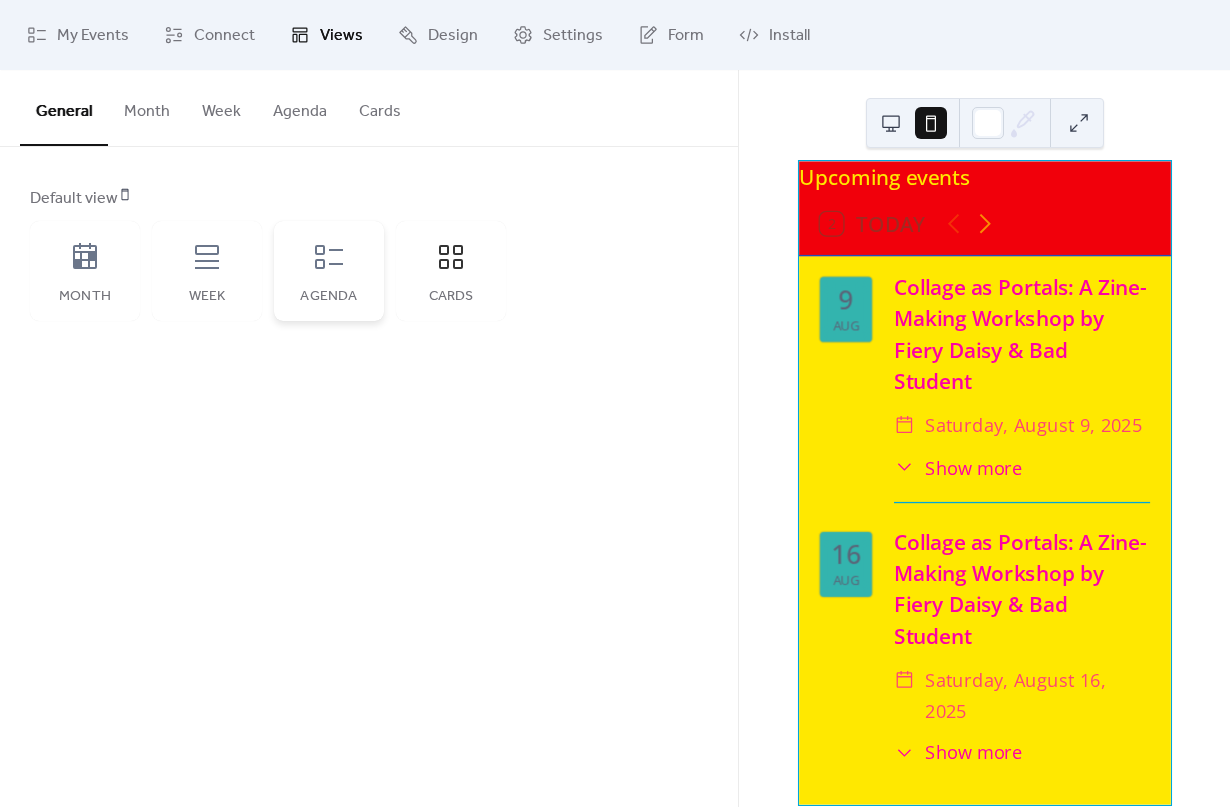 scroll, scrollTop: 0, scrollLeft: 0, axis: both 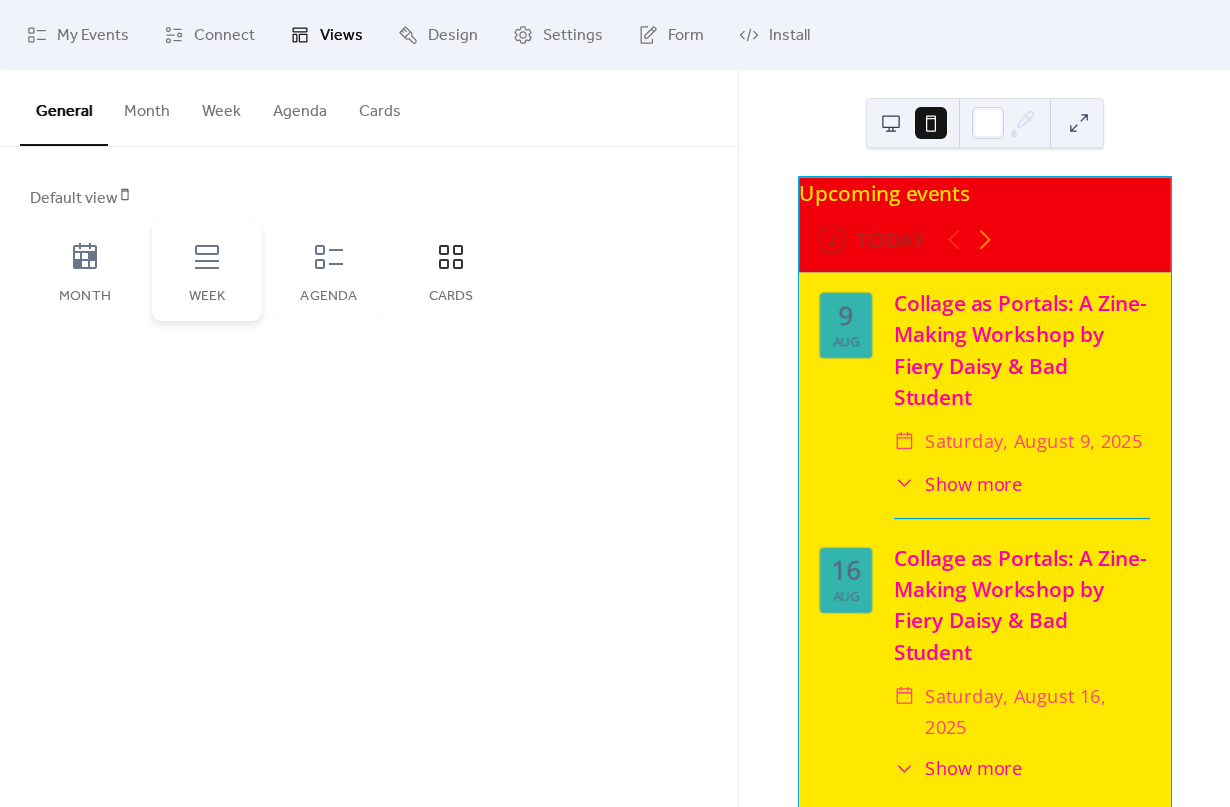 click on "Week" at bounding box center (207, 297) 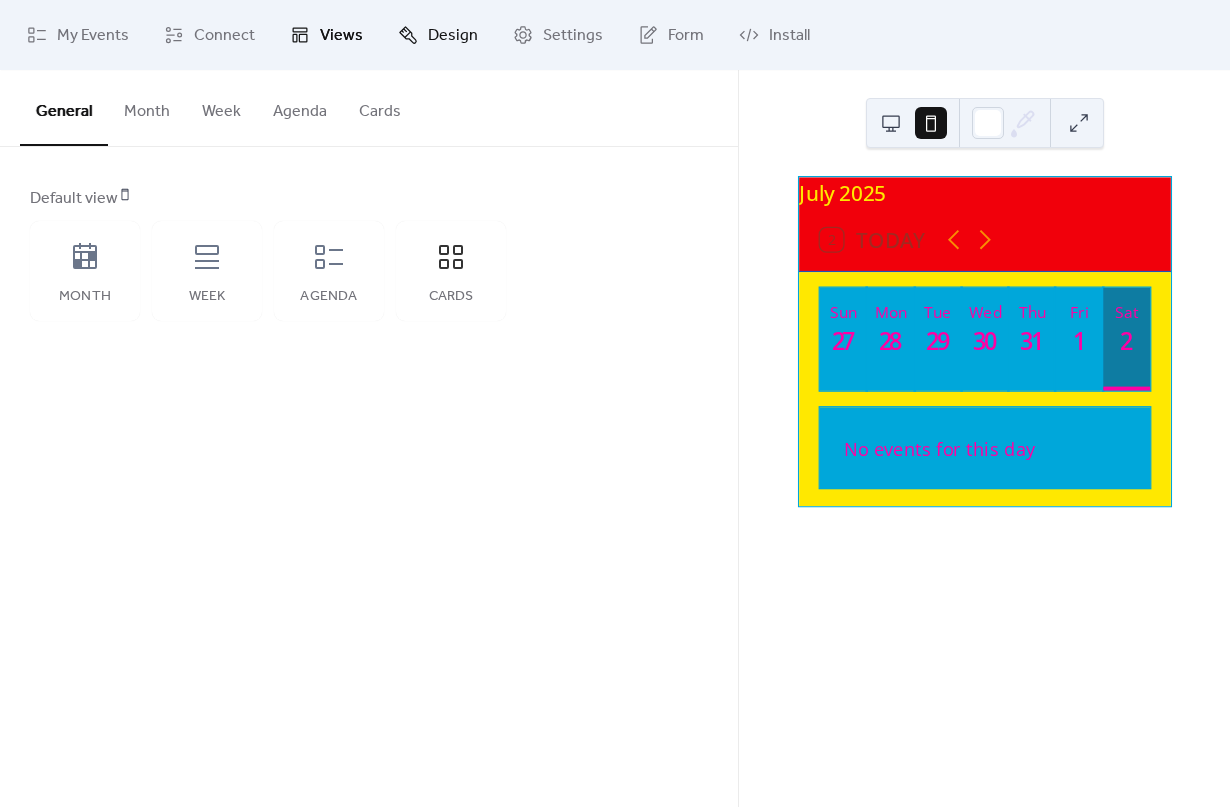 click on "Design" at bounding box center (453, 36) 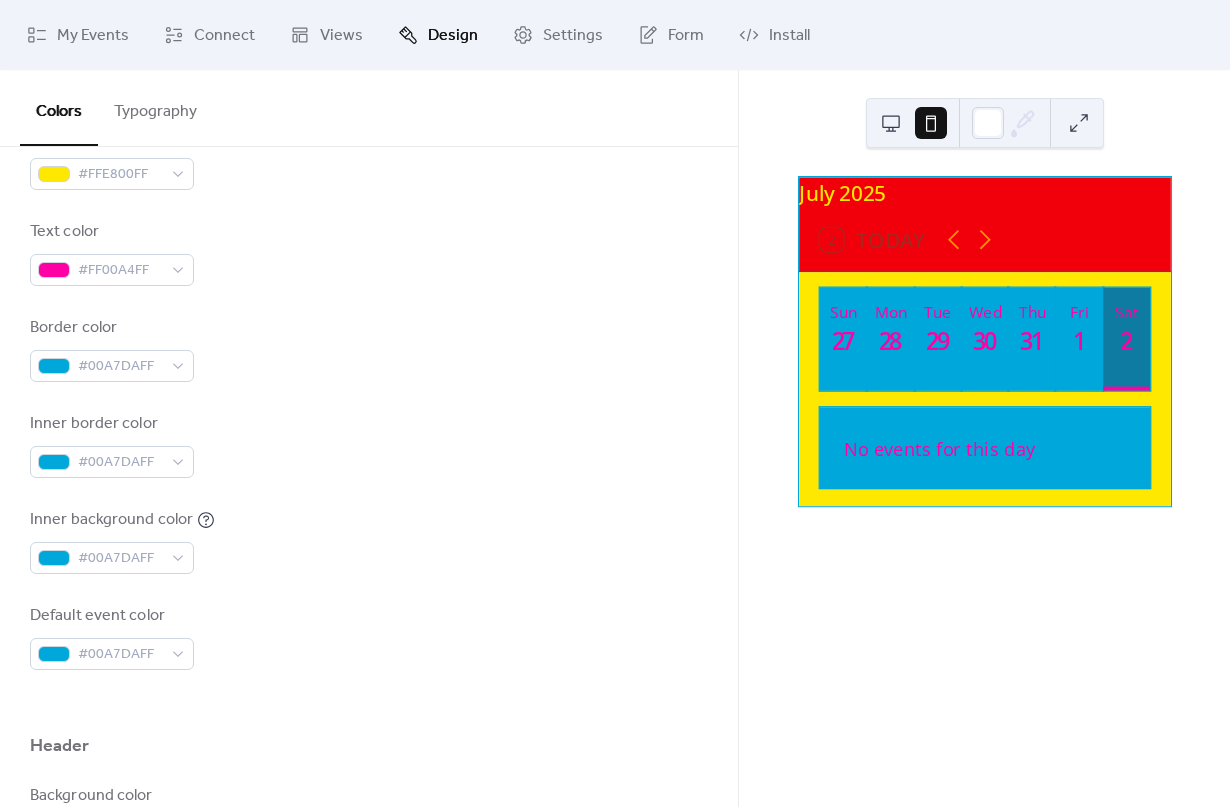 scroll, scrollTop: 309, scrollLeft: 0, axis: vertical 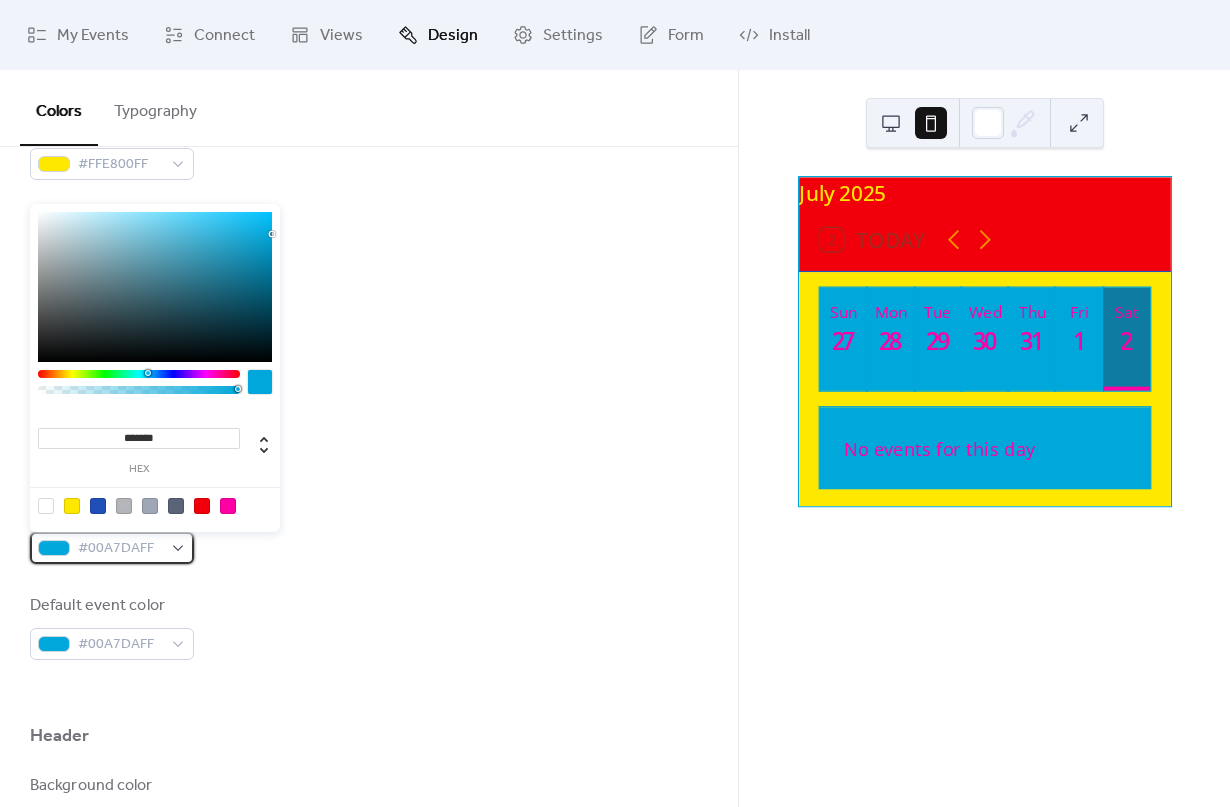 click on "#00A7DAFF" at bounding box center (112, 548) 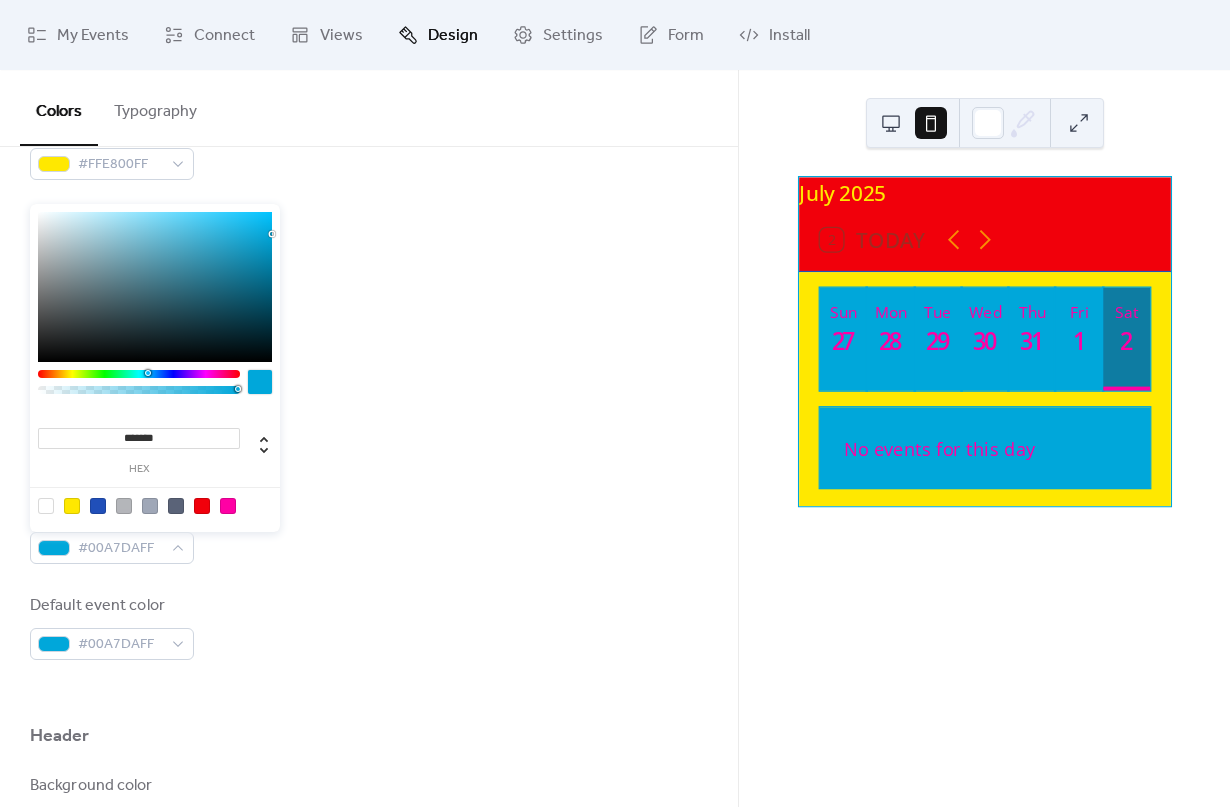 click at bounding box center (46, 506) 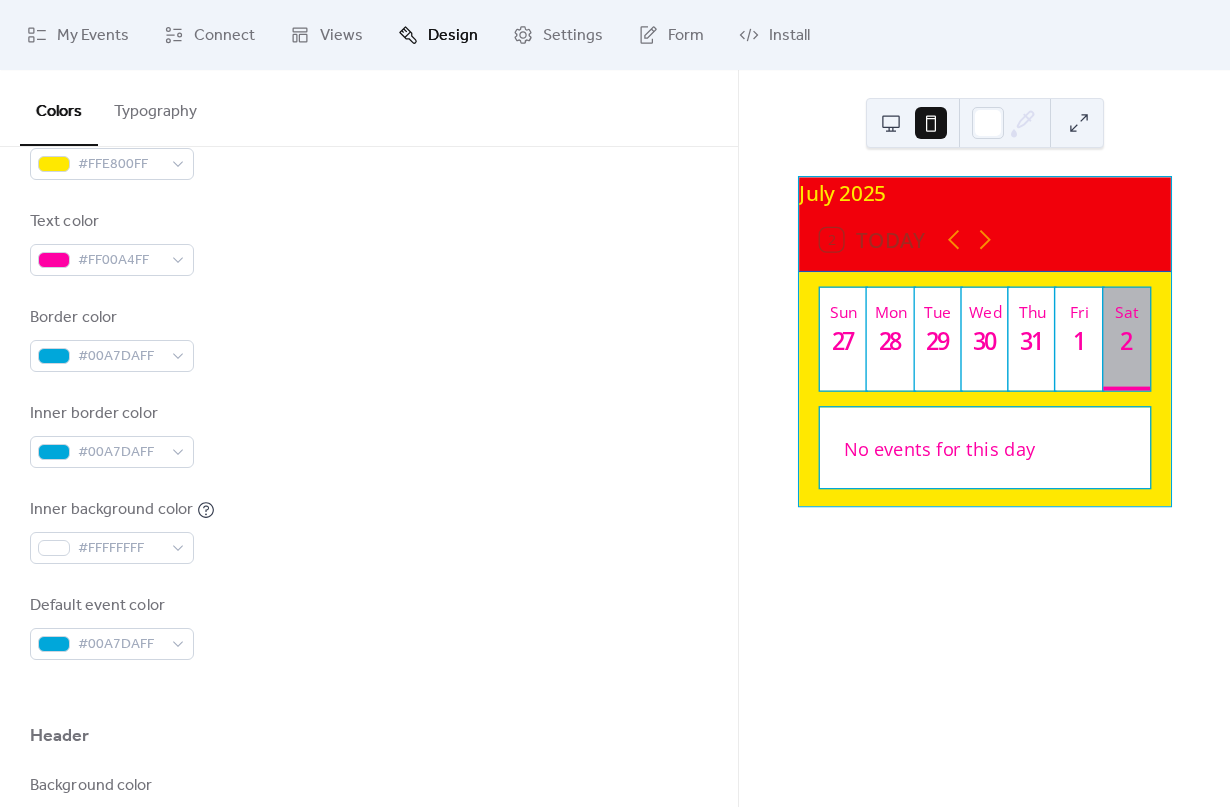 click on "Inner border color #00A7DAFF" at bounding box center [369, 435] 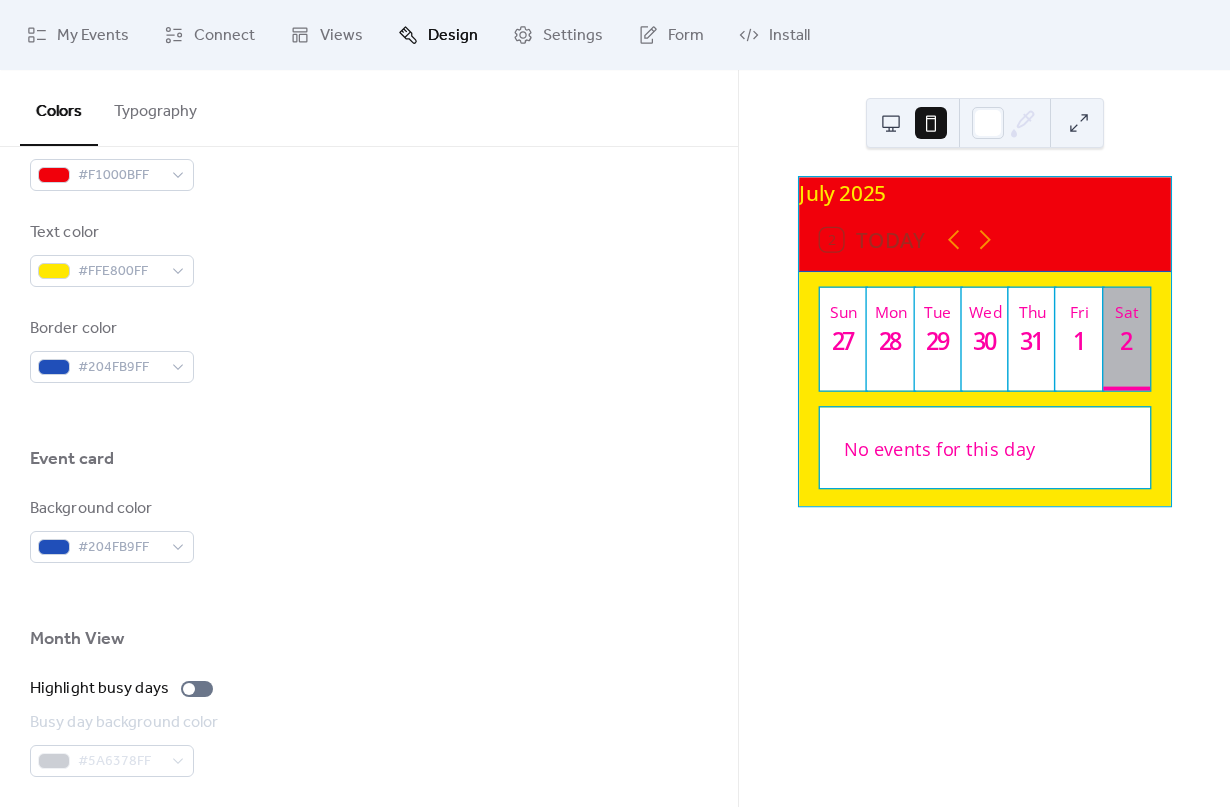 scroll, scrollTop: 959, scrollLeft: 0, axis: vertical 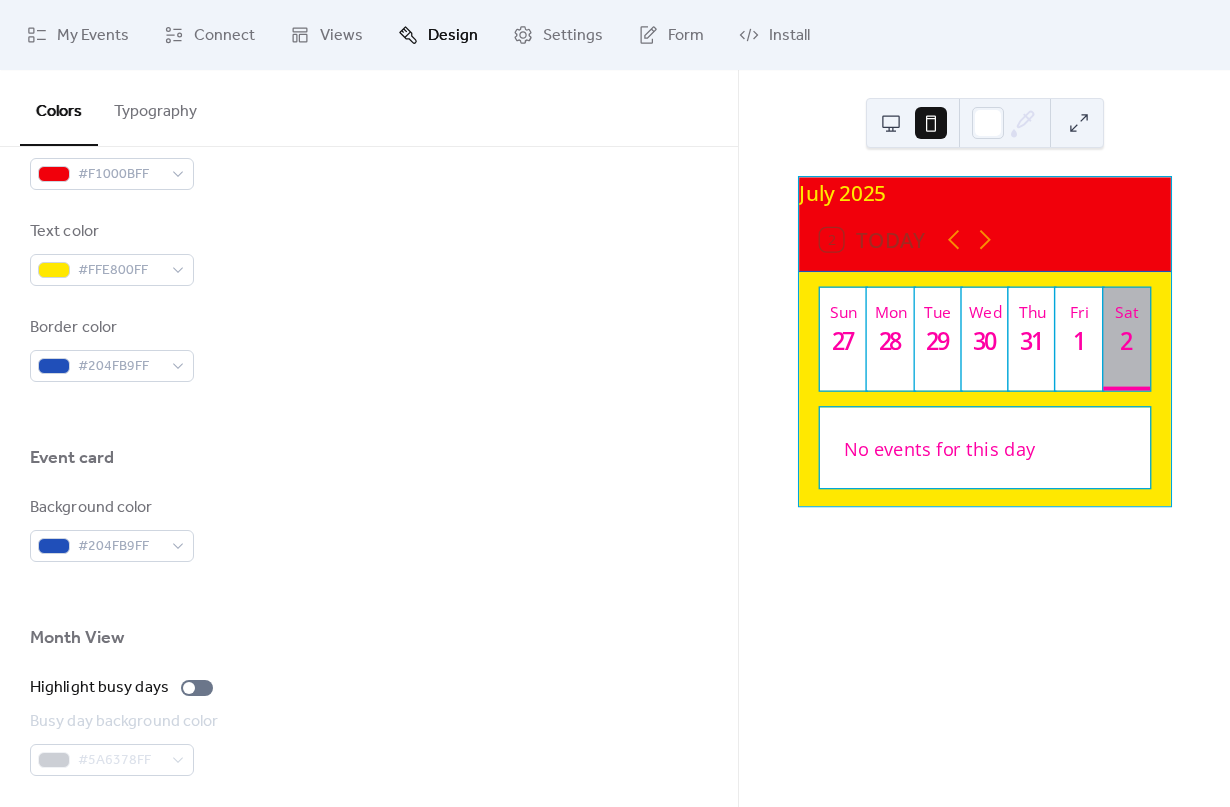 click at bounding box center (891, 123) 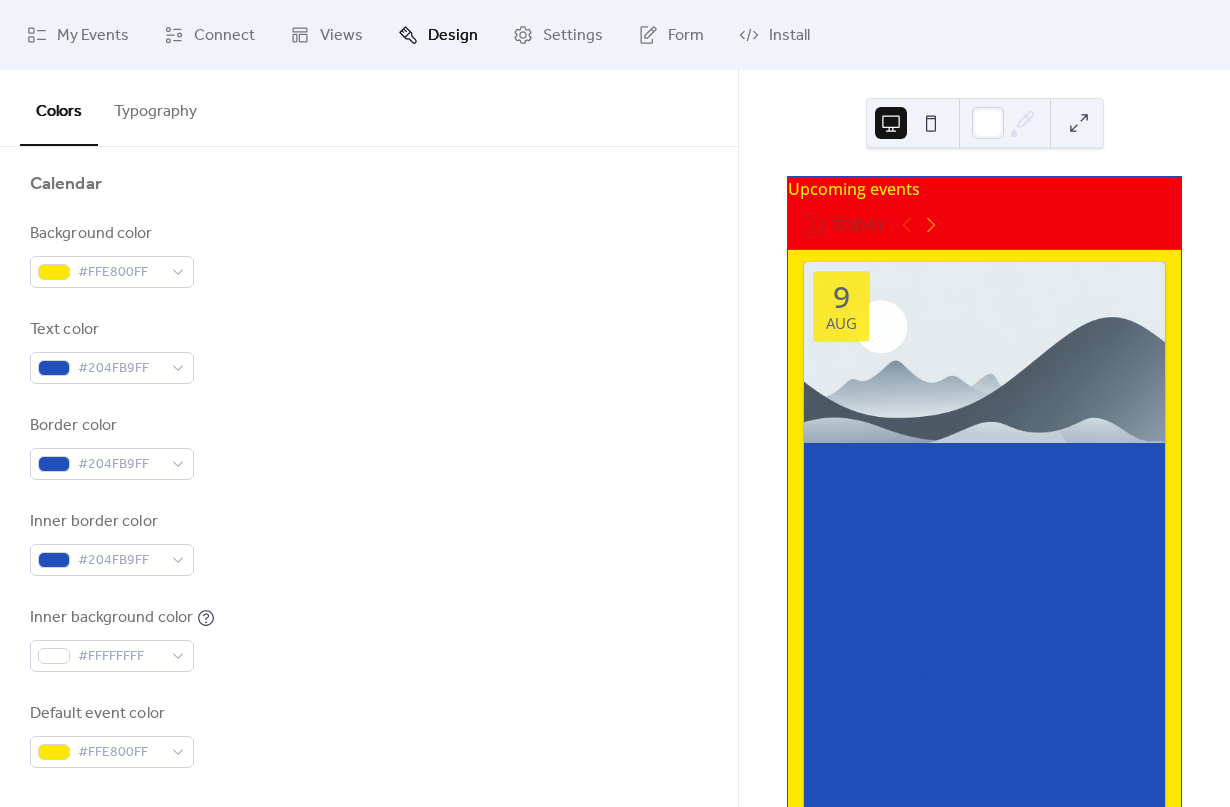 scroll, scrollTop: 203, scrollLeft: 0, axis: vertical 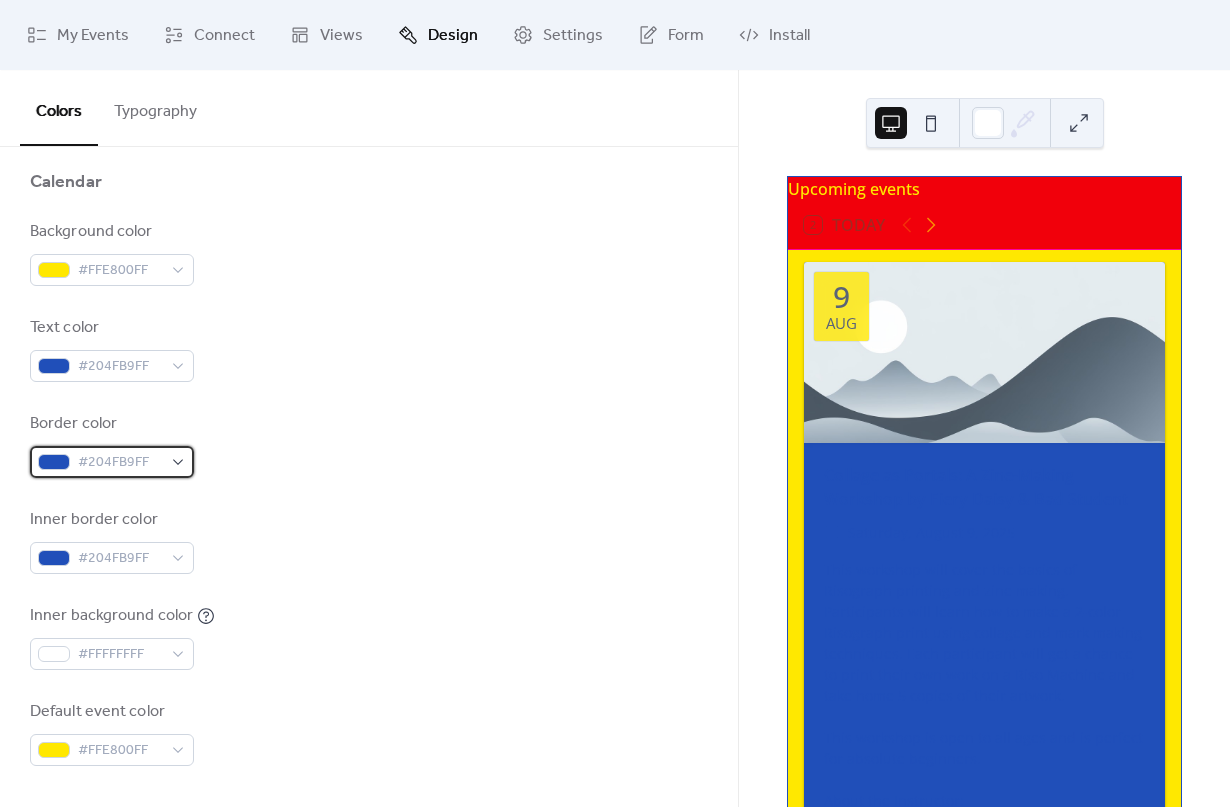 click on "#204FB9FF" at bounding box center (112, 462) 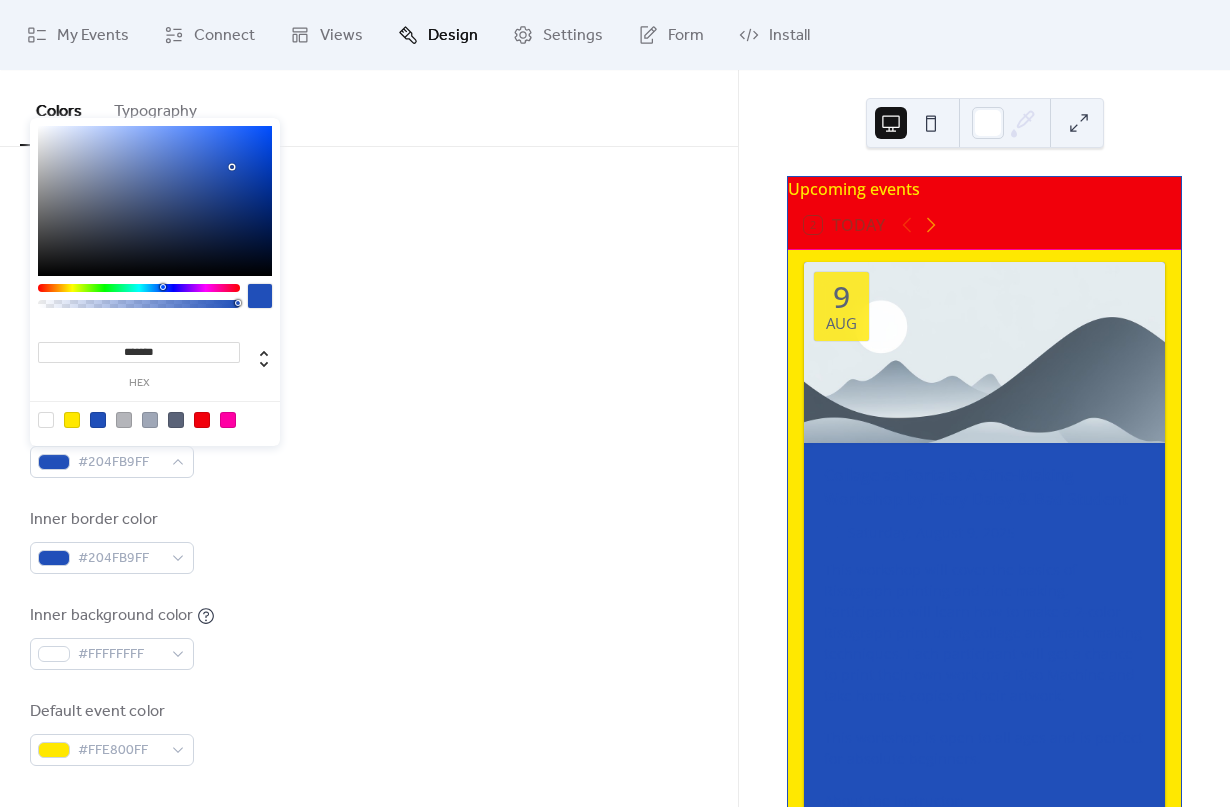 click at bounding box center (155, 419) 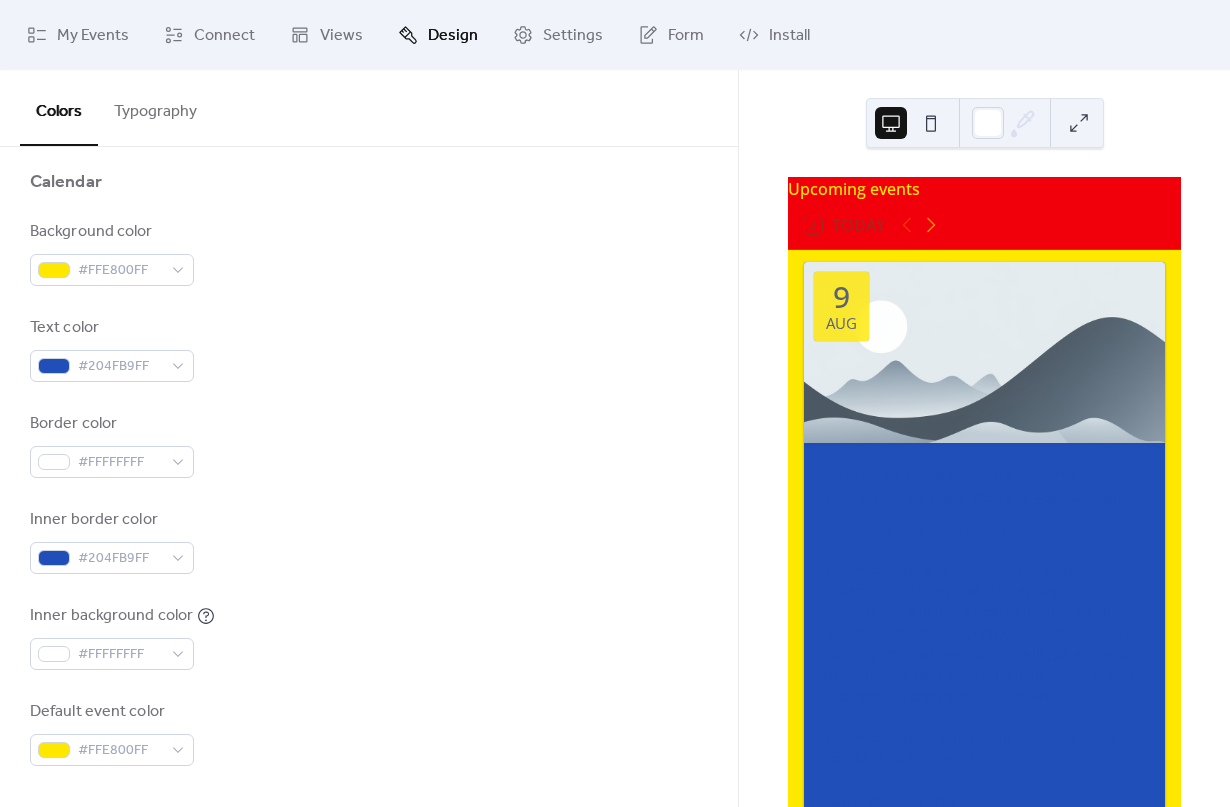 click on "Border color #FFFFFFFF" at bounding box center (369, 445) 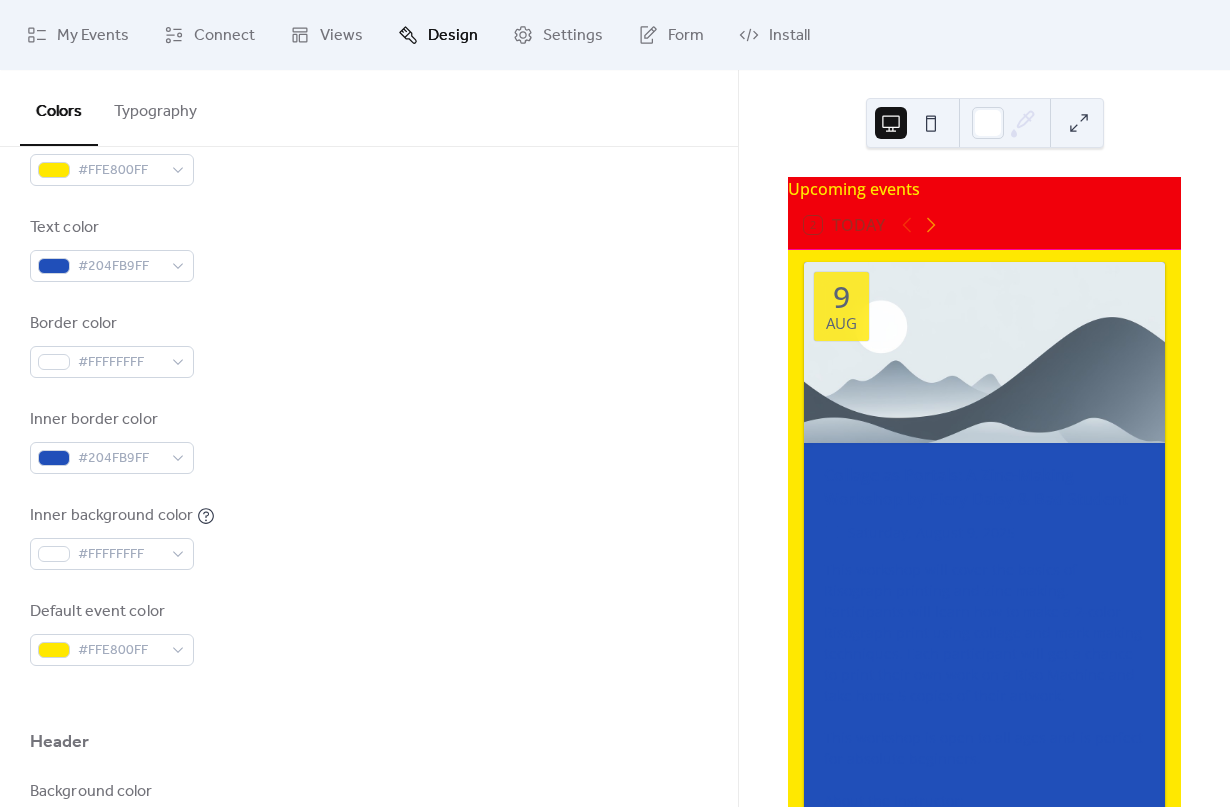 scroll, scrollTop: 301, scrollLeft: 0, axis: vertical 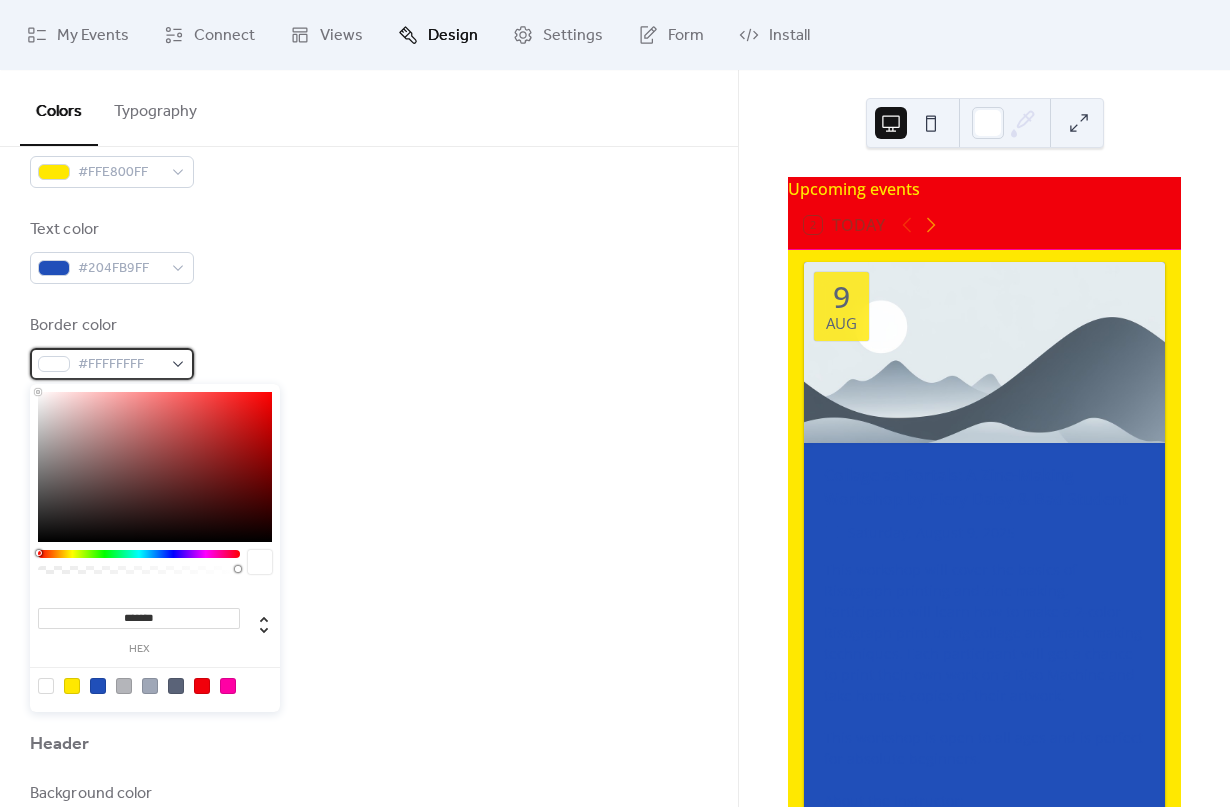 click on "#FFFFFFFF" at bounding box center [112, 364] 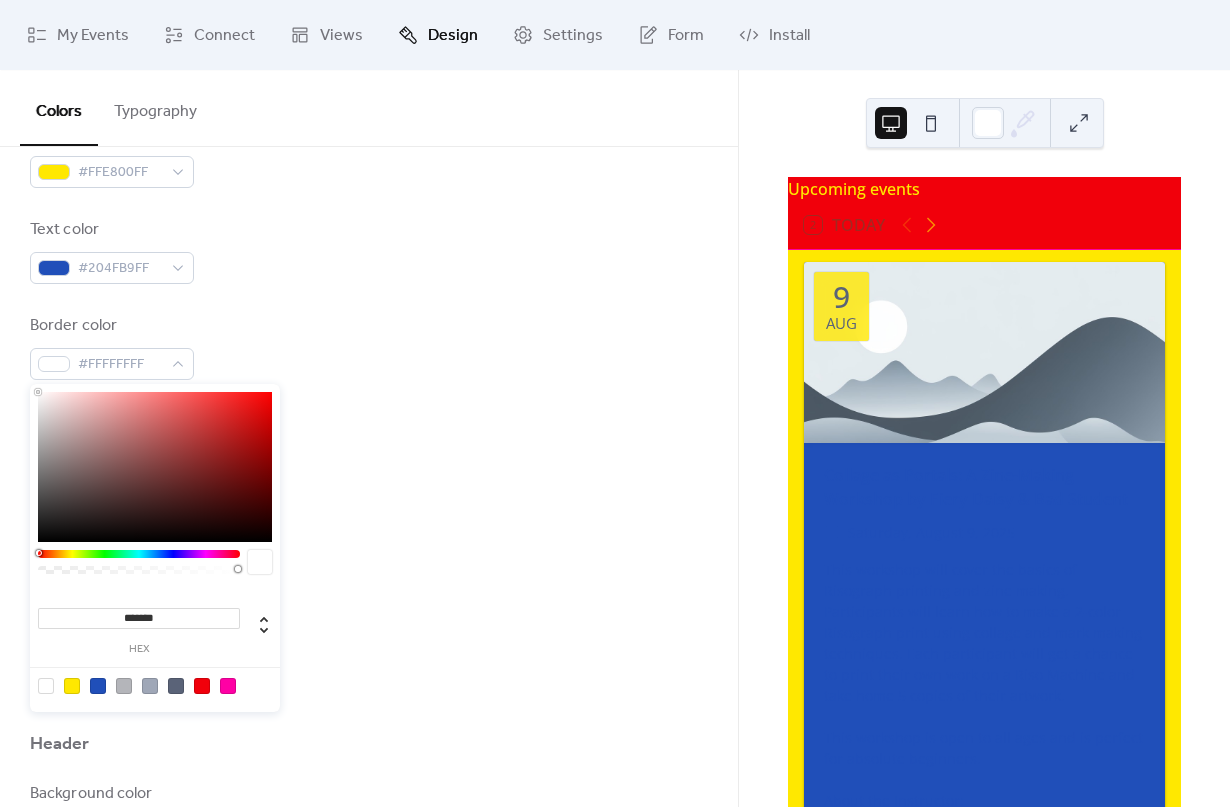 click at bounding box center (98, 686) 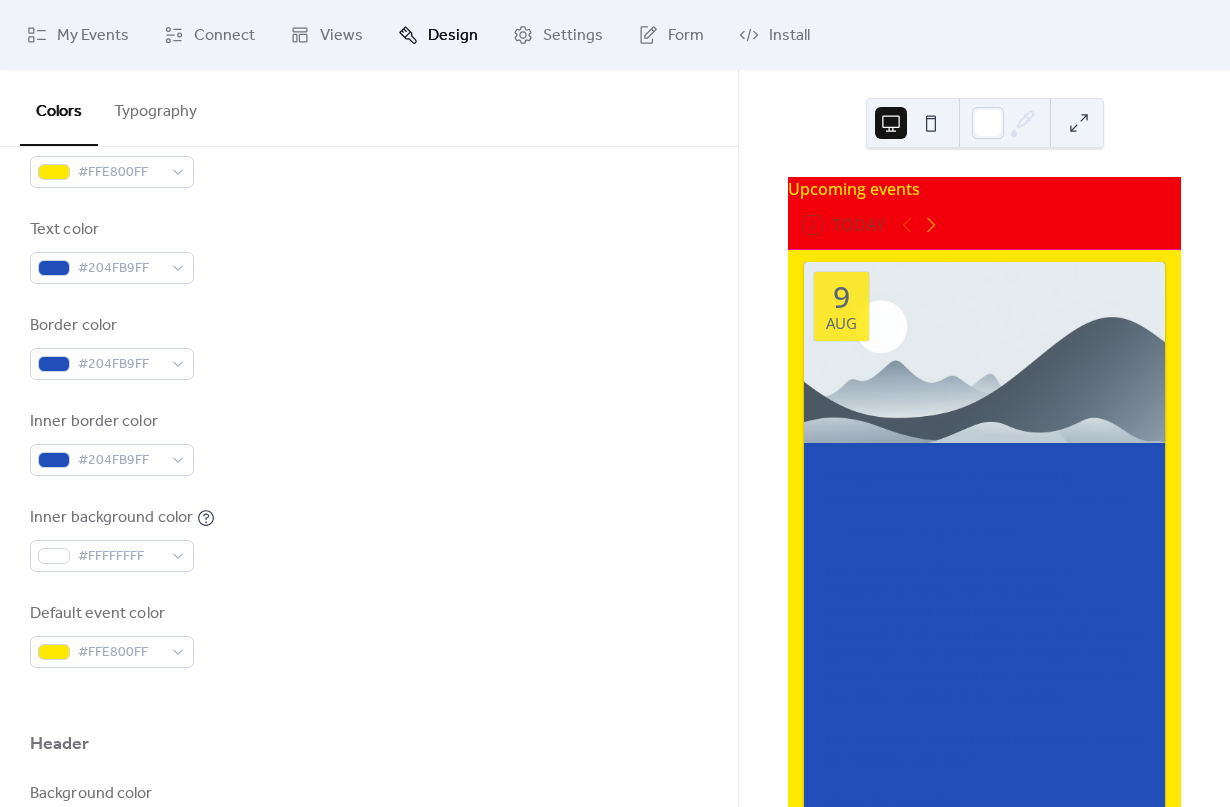 click on "Border color #204FB9FF" at bounding box center [369, 347] 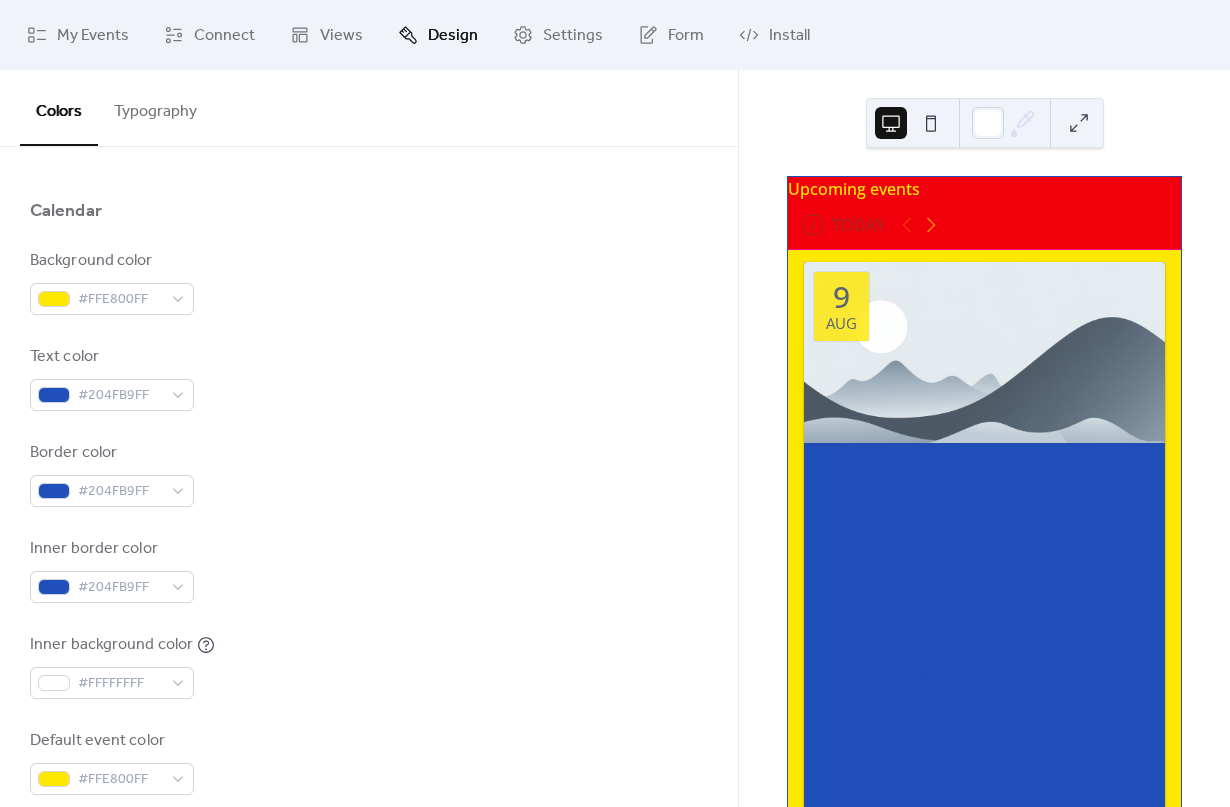 scroll, scrollTop: 167, scrollLeft: 0, axis: vertical 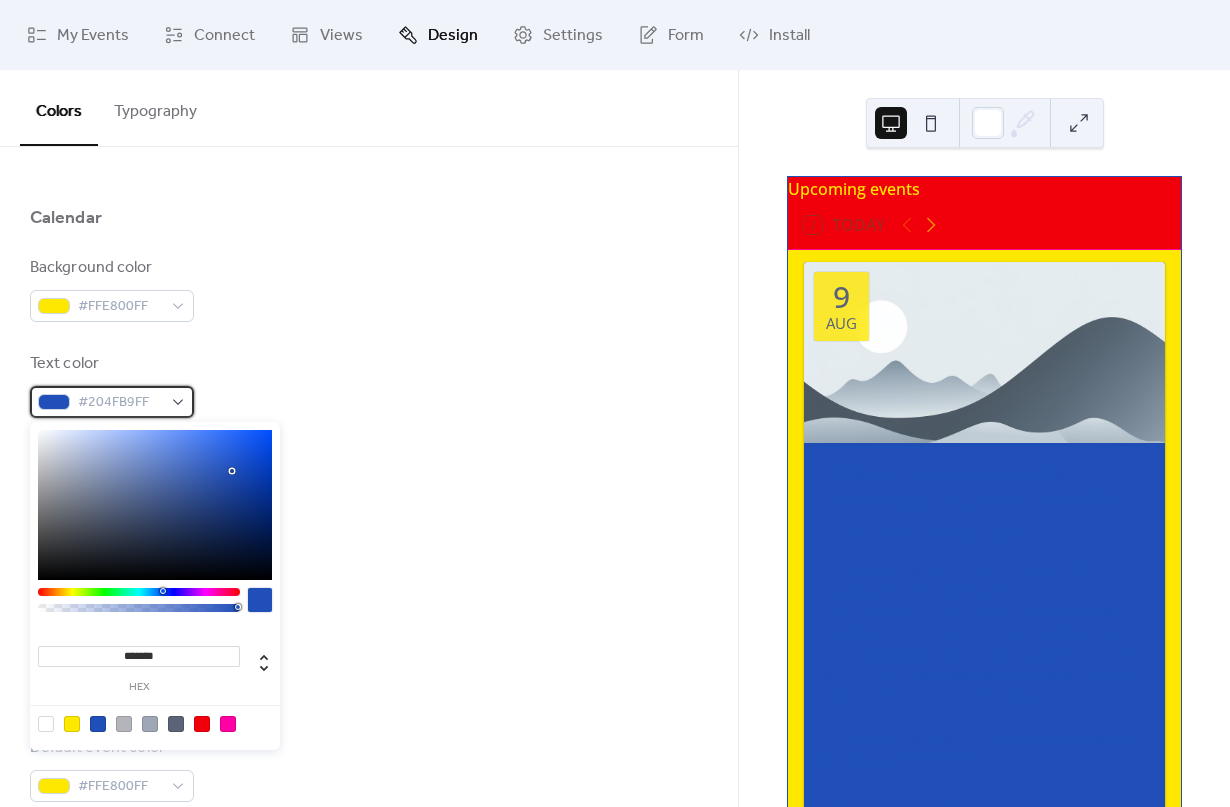 click on "#204FB9FF" at bounding box center [112, 402] 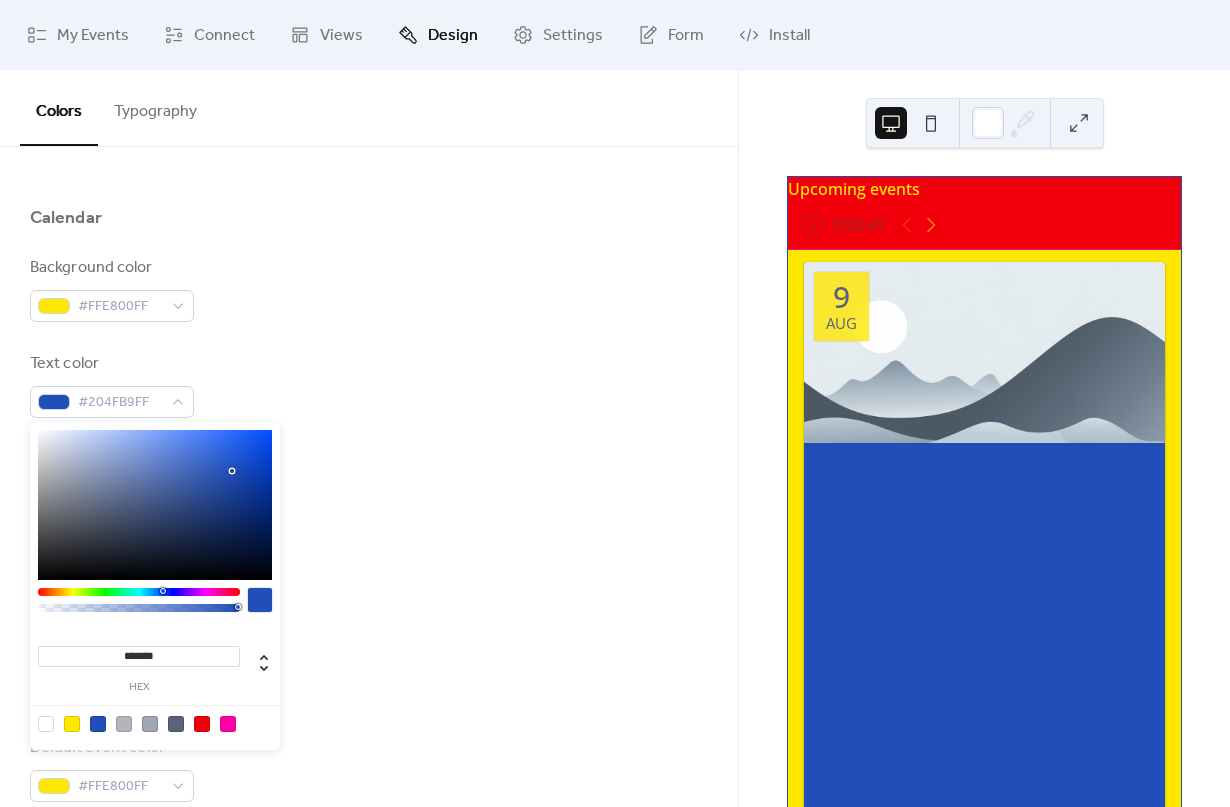 click at bounding box center [46, 724] 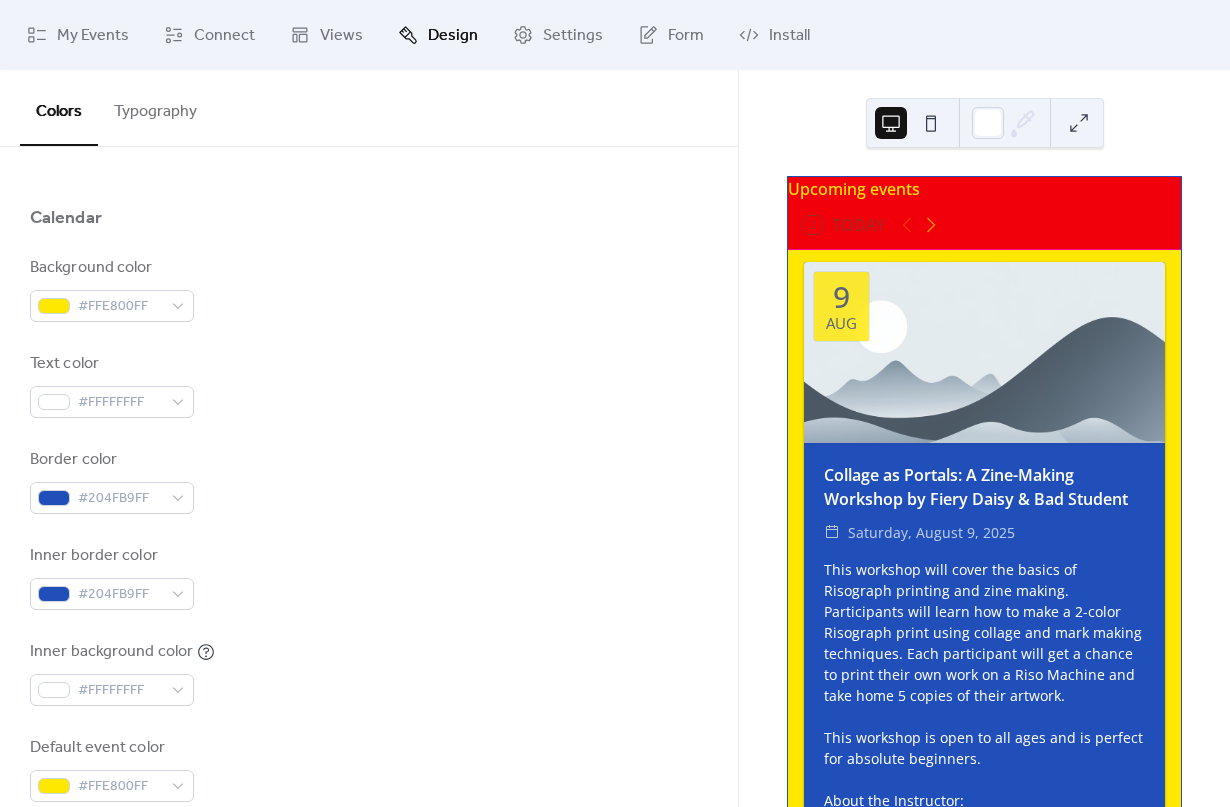 click on "Inner border color #204FB9FF" at bounding box center [369, 577] 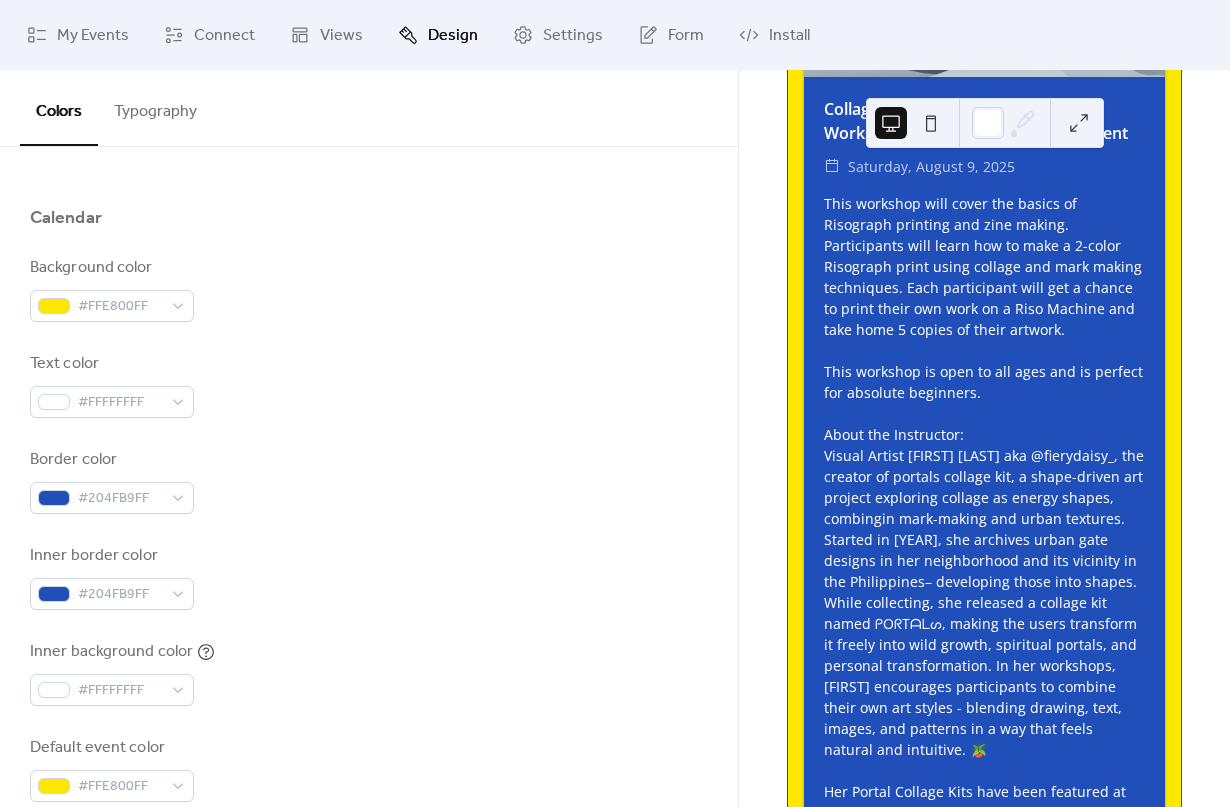scroll, scrollTop: 384, scrollLeft: 0, axis: vertical 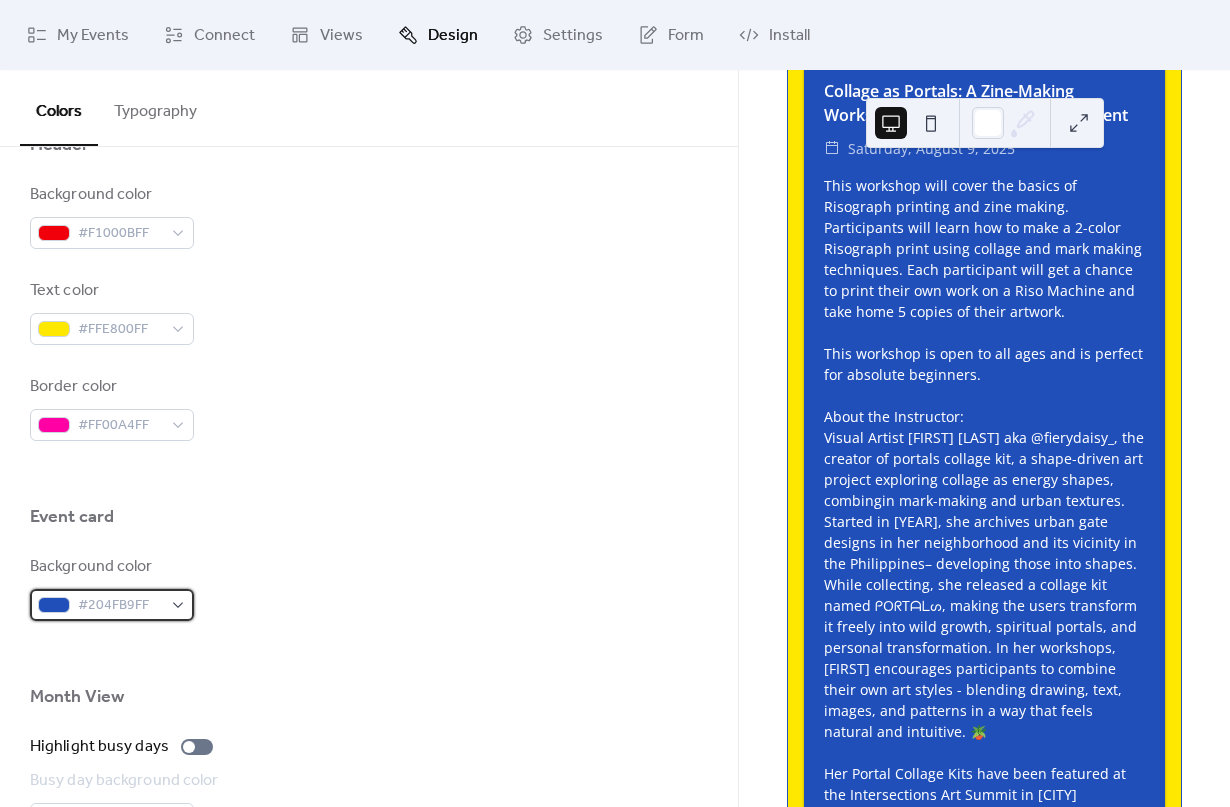 click on "#204FB9FF" at bounding box center [112, 605] 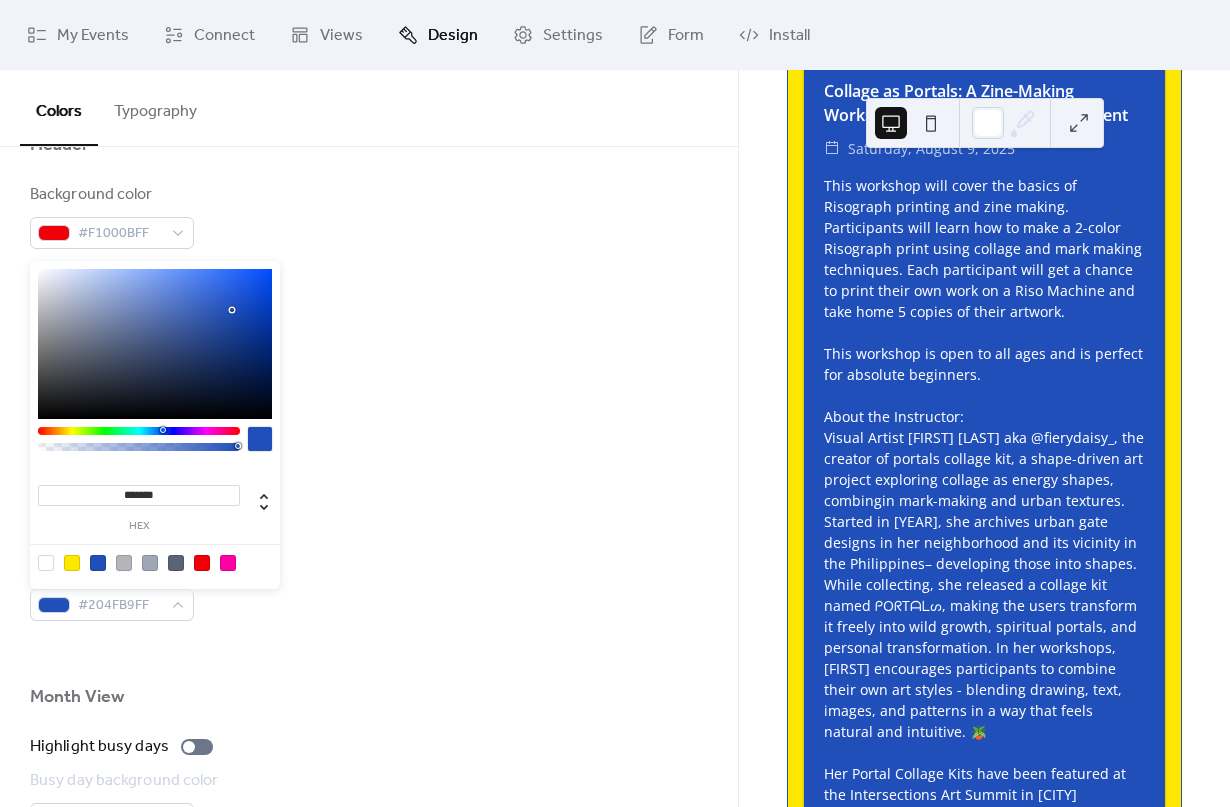 click at bounding box center [228, 563] 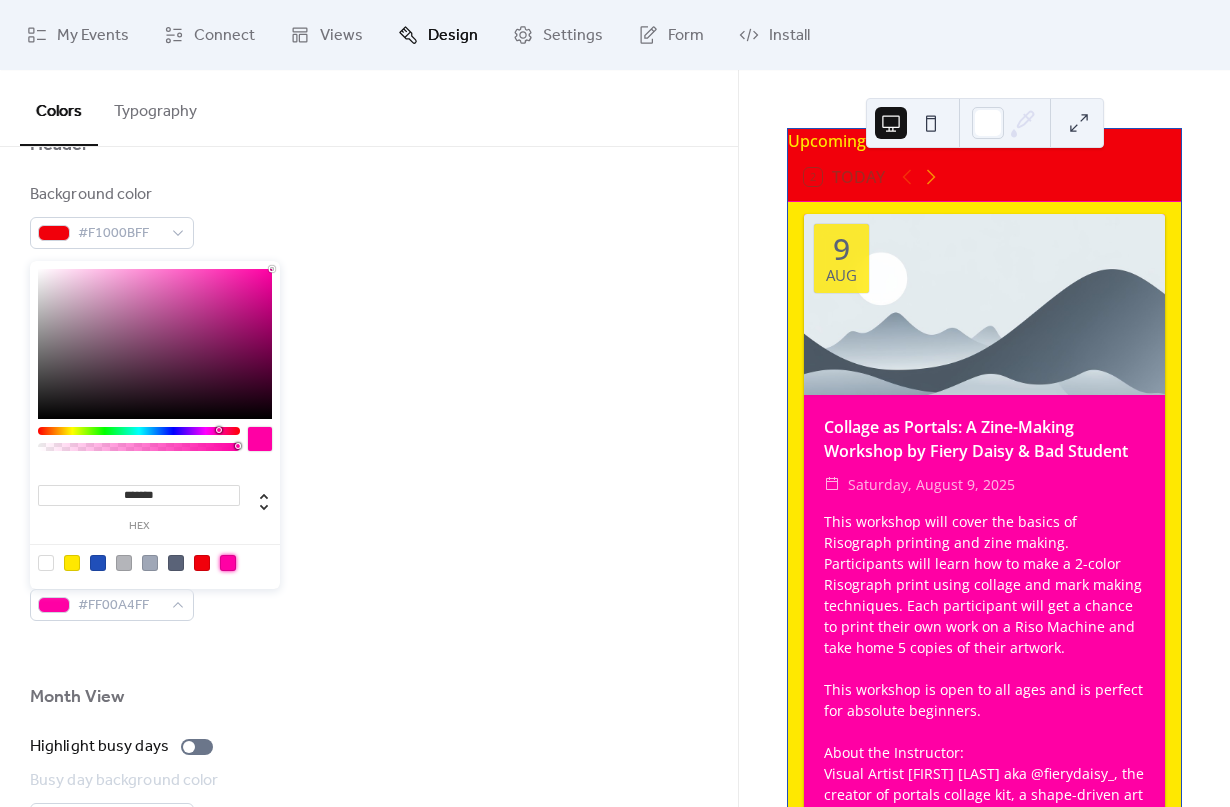scroll, scrollTop: 75, scrollLeft: 0, axis: vertical 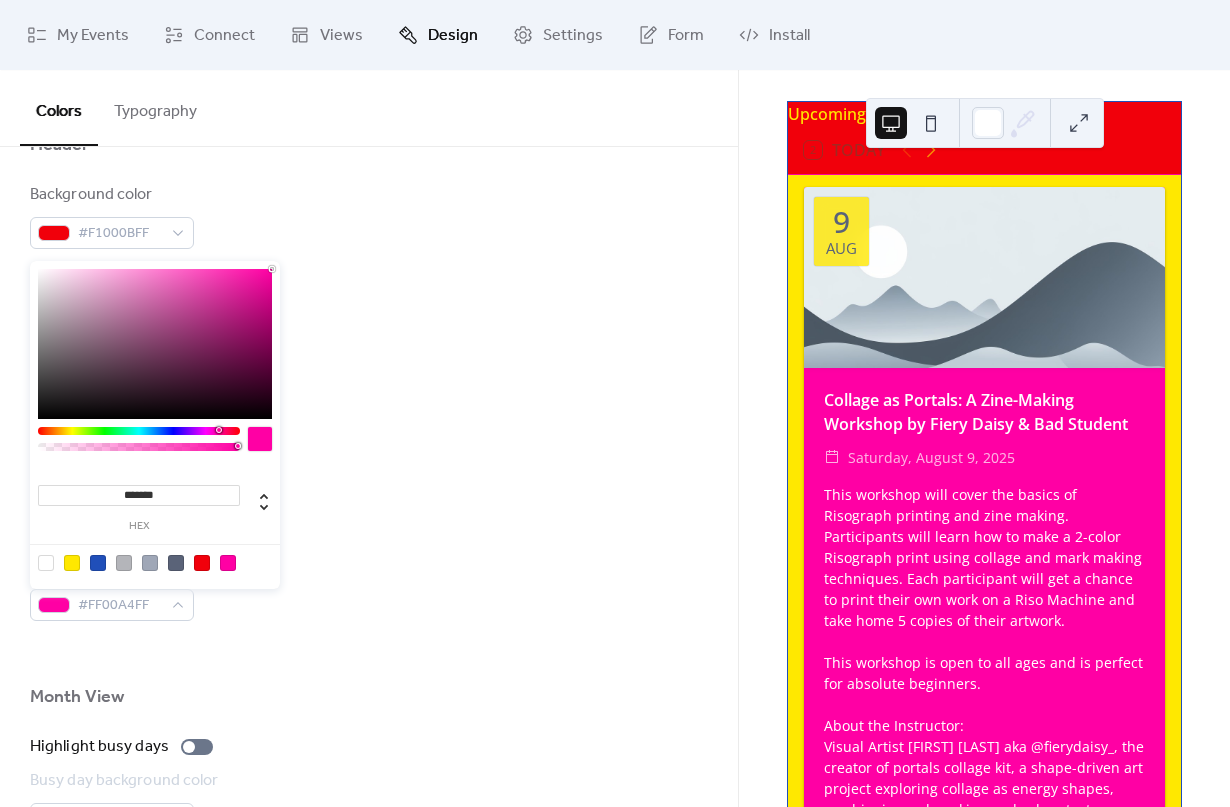 click at bounding box center (155, 562) 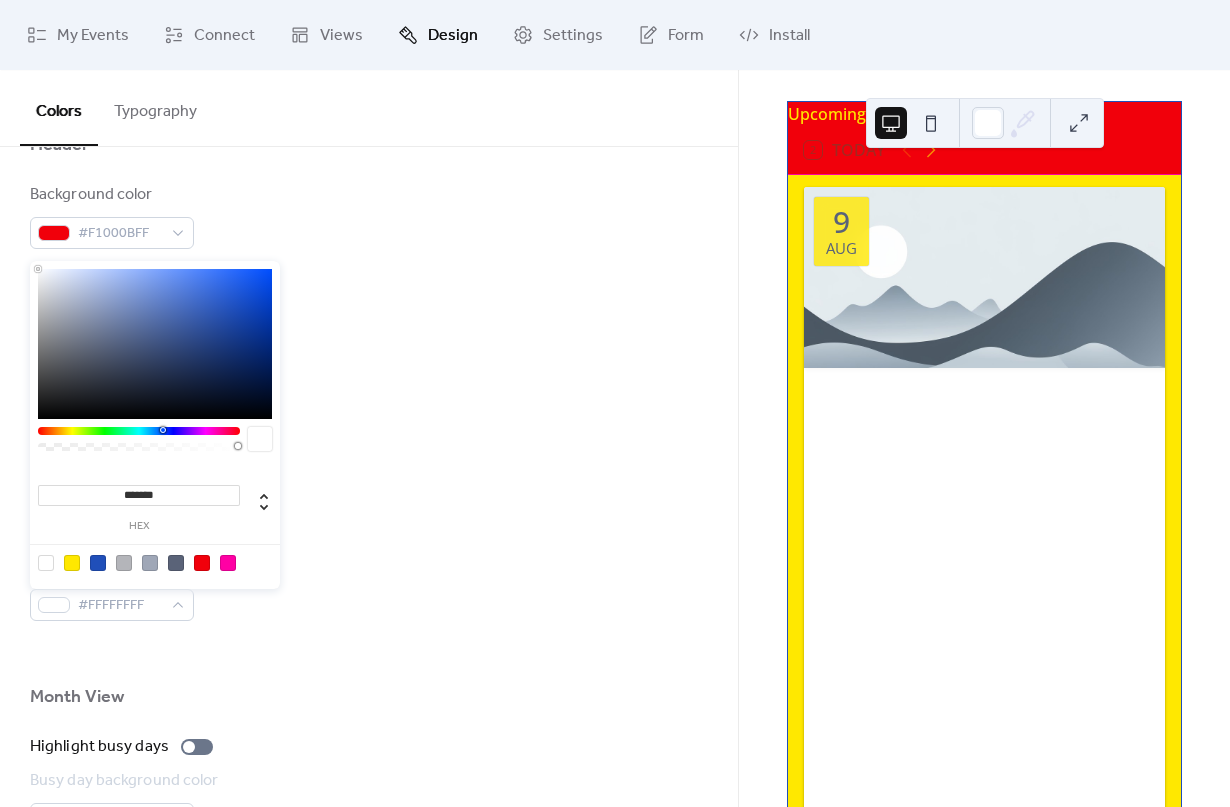 click on "Background color #F1000BFF Text color #FFE800FF Border color #FF00A4FF" at bounding box center [369, 312] 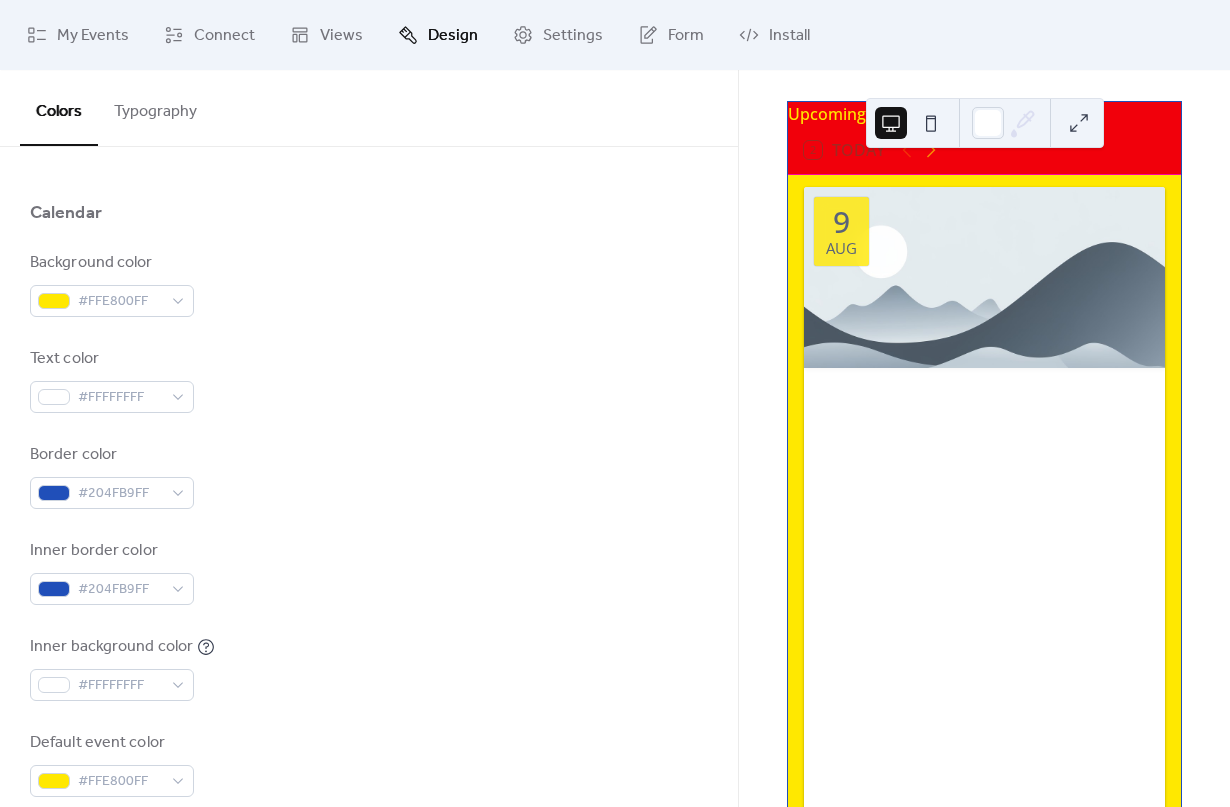 scroll, scrollTop: 164, scrollLeft: 0, axis: vertical 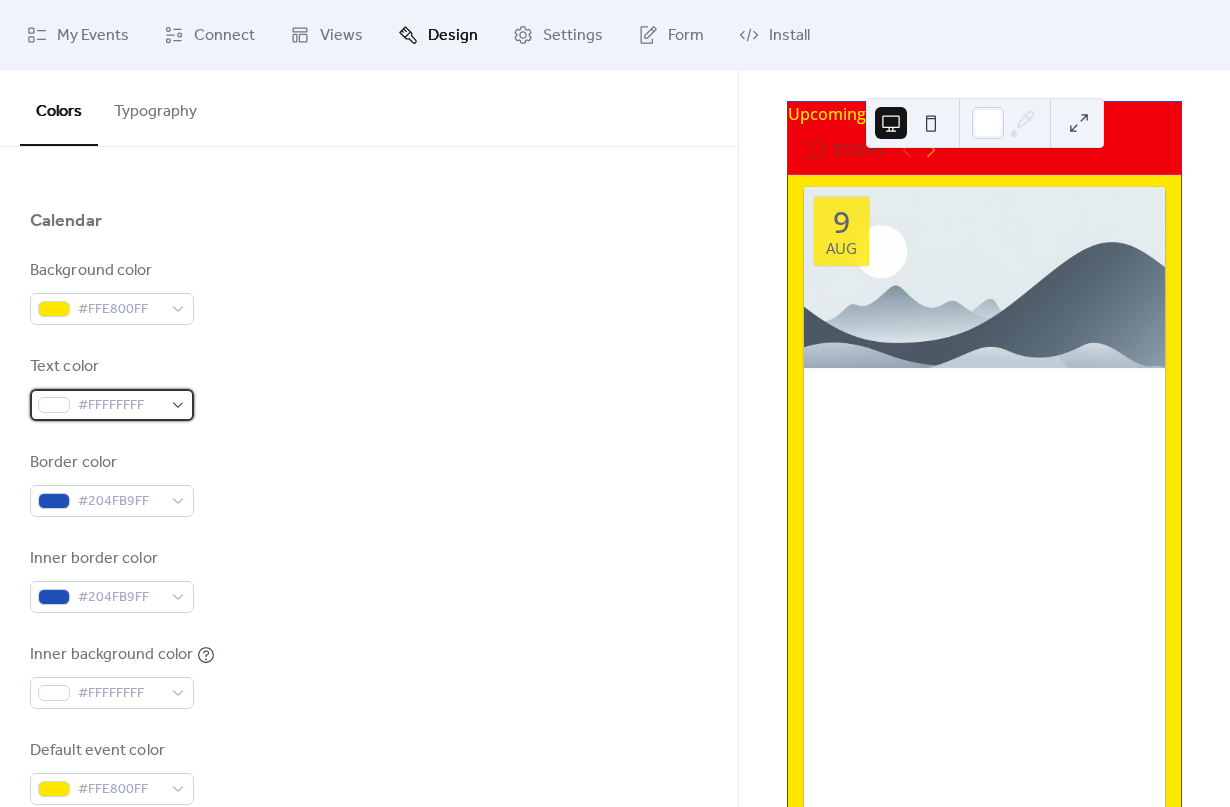 click on "#FFFFFFFF" at bounding box center [120, 406] 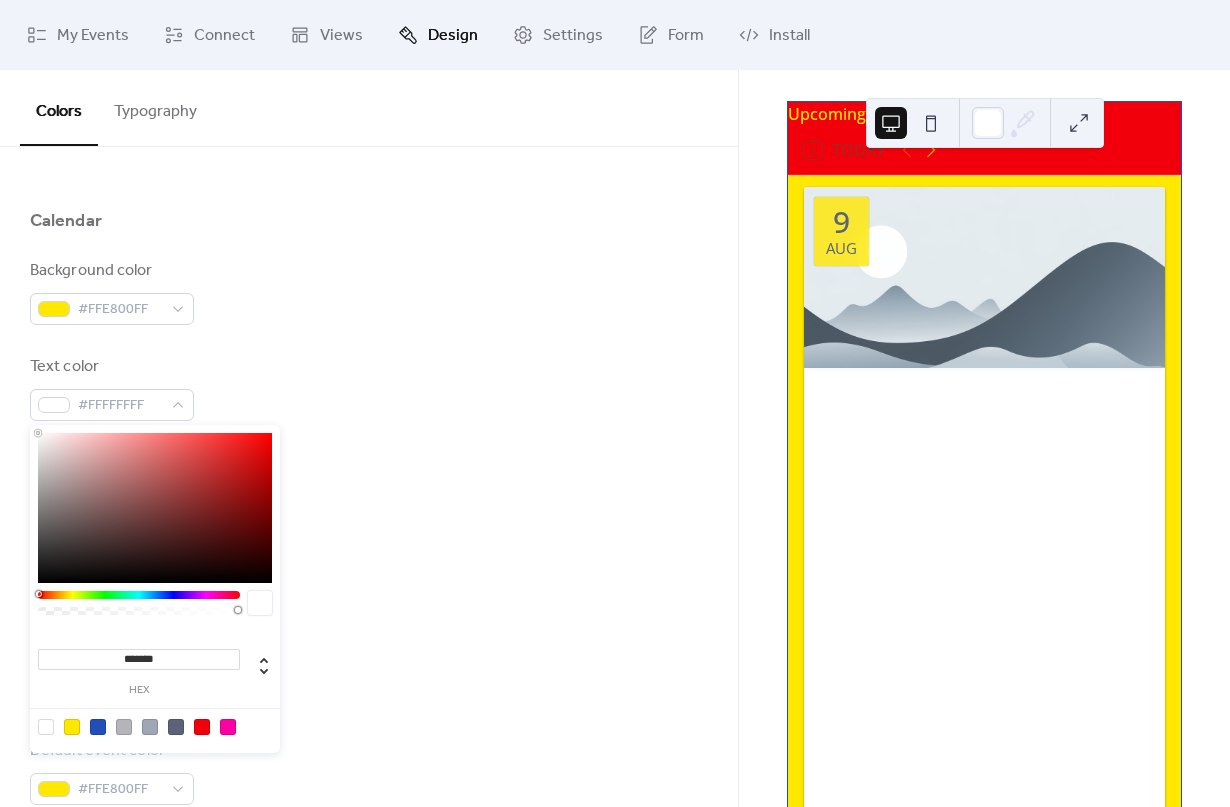 click at bounding box center [98, 727] 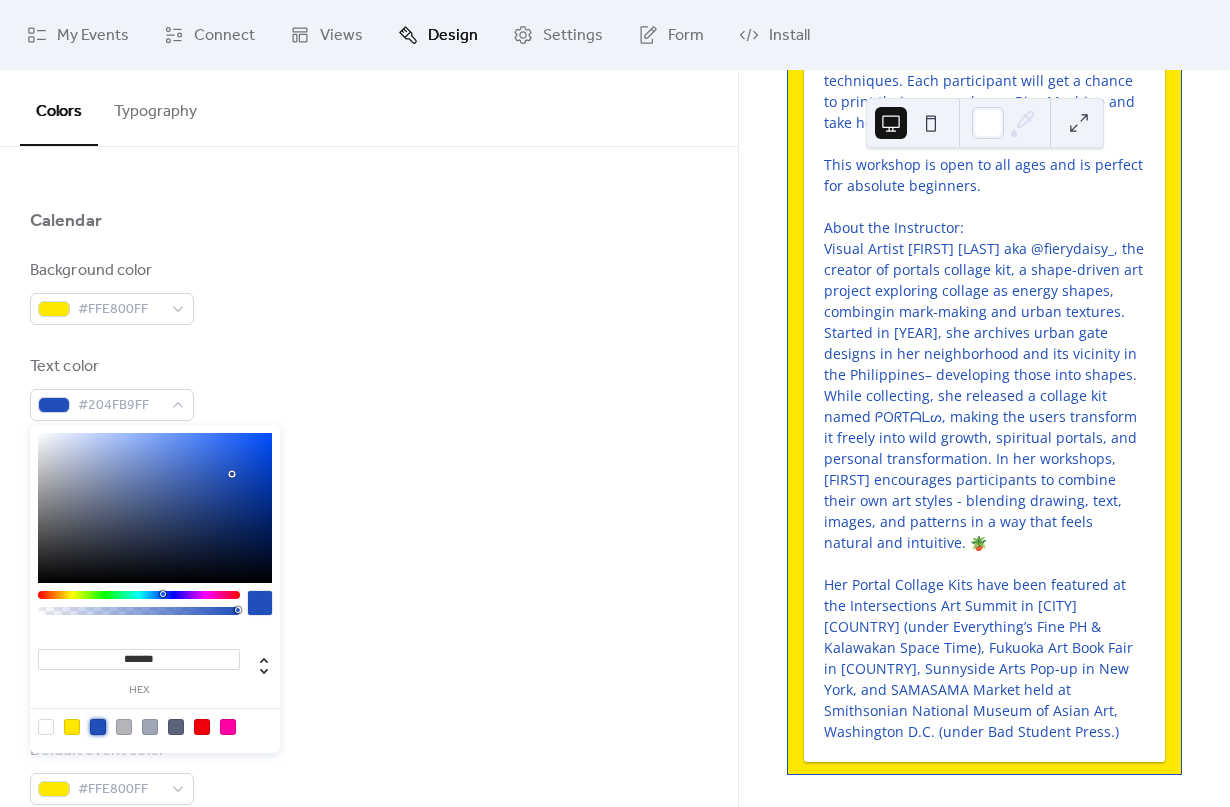 scroll, scrollTop: 1691, scrollLeft: 0, axis: vertical 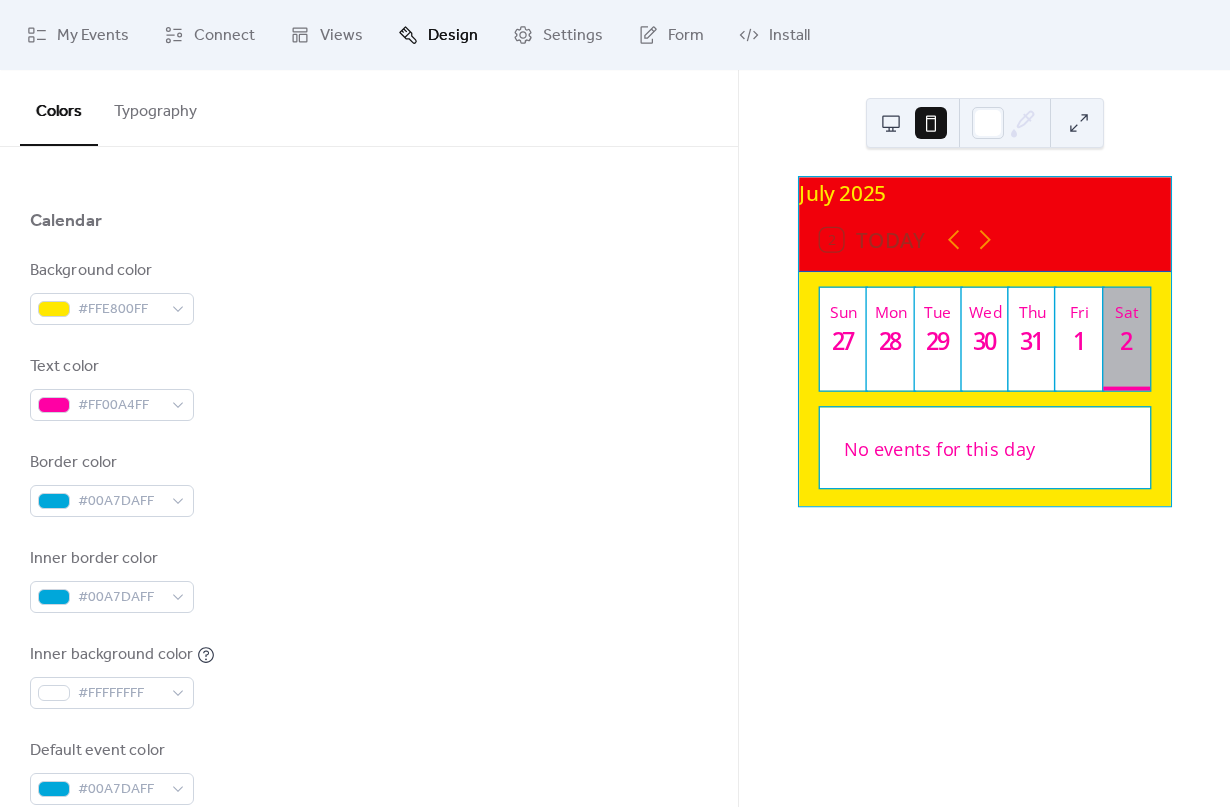 click at bounding box center (891, 123) 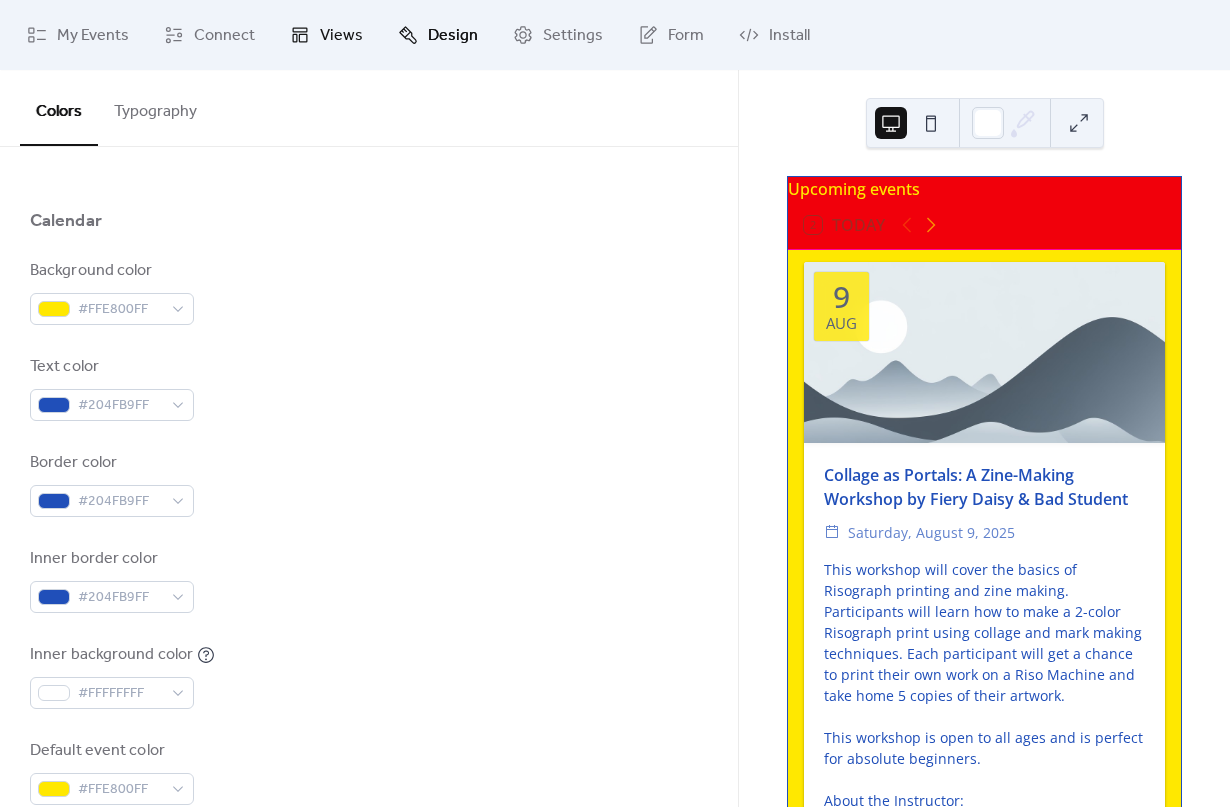 click on "Views" at bounding box center [341, 36] 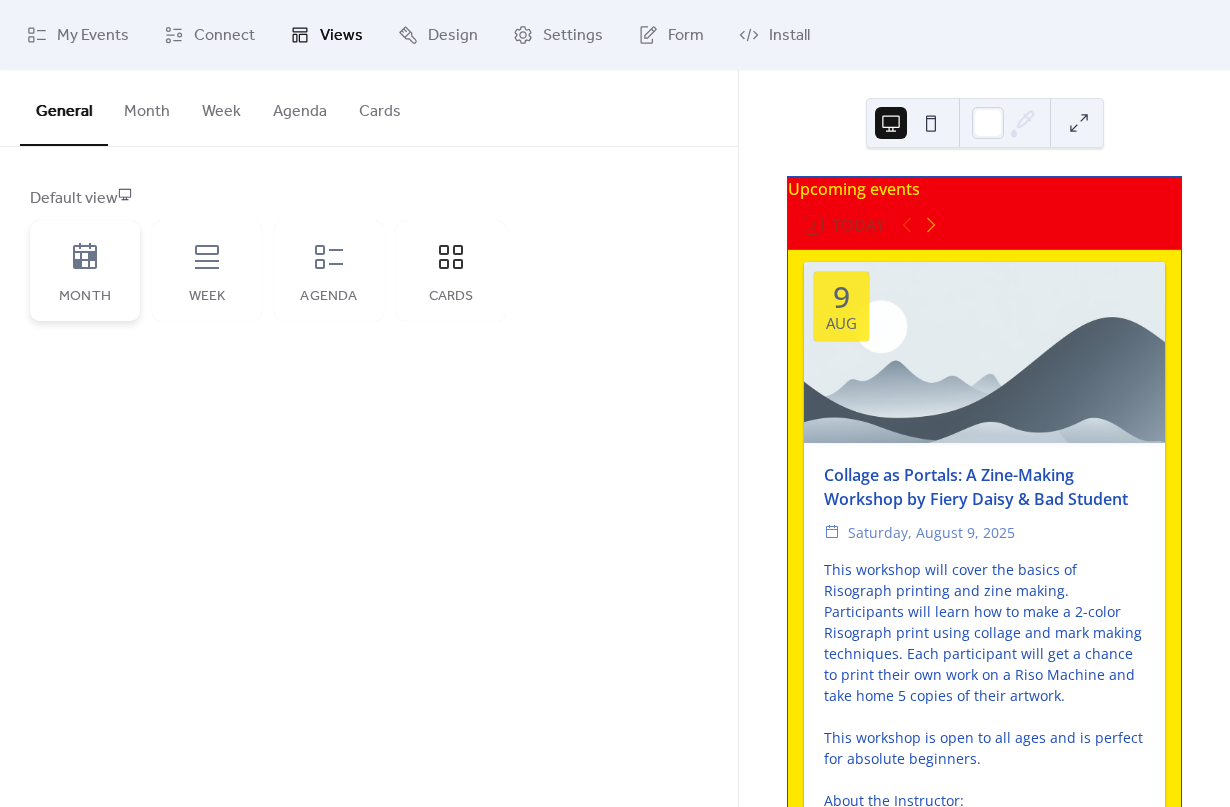 click on "Month" at bounding box center [85, 271] 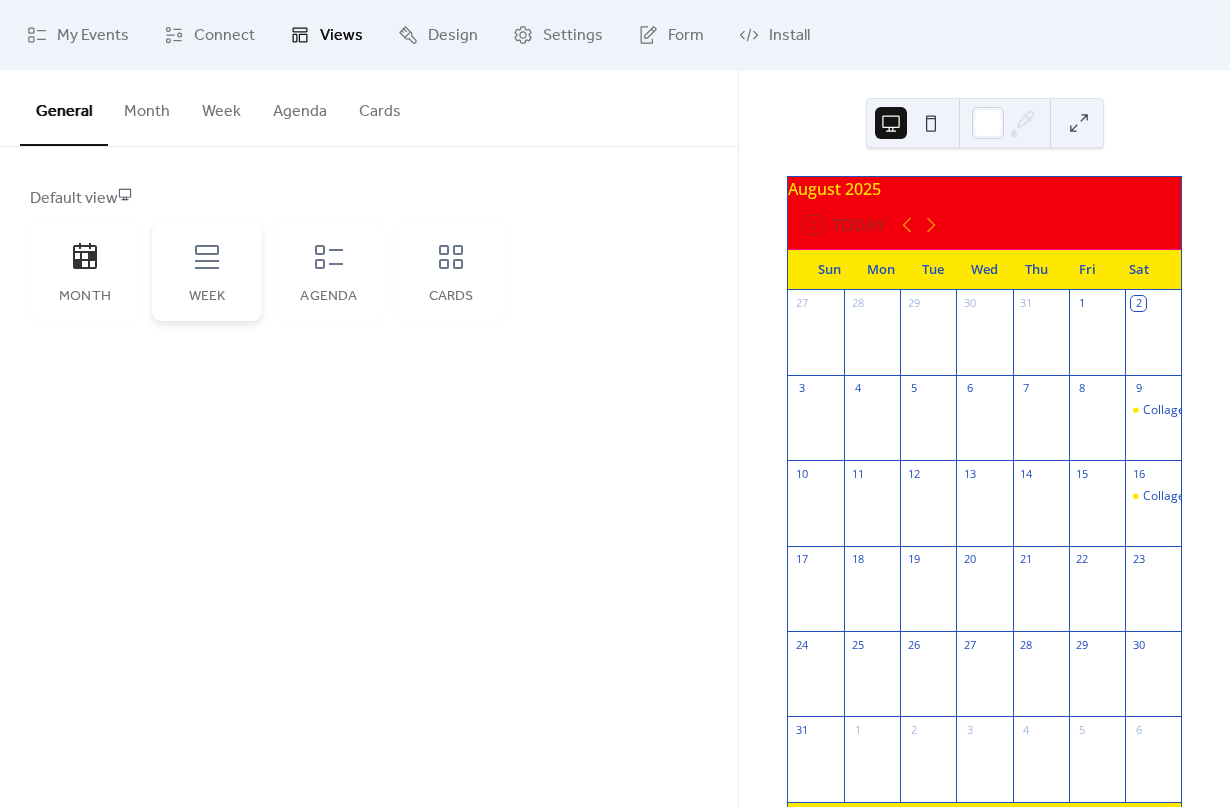 click on "Week" at bounding box center (207, 271) 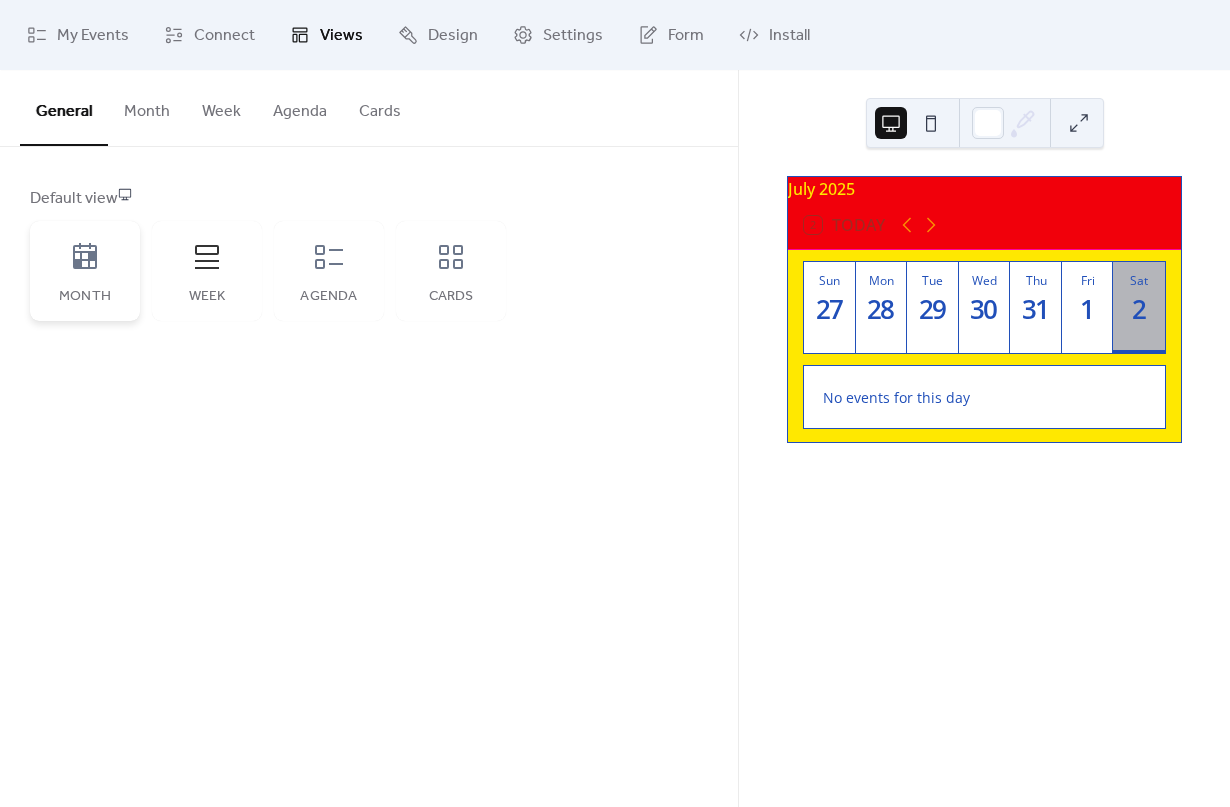 click on "Month" at bounding box center [85, 297] 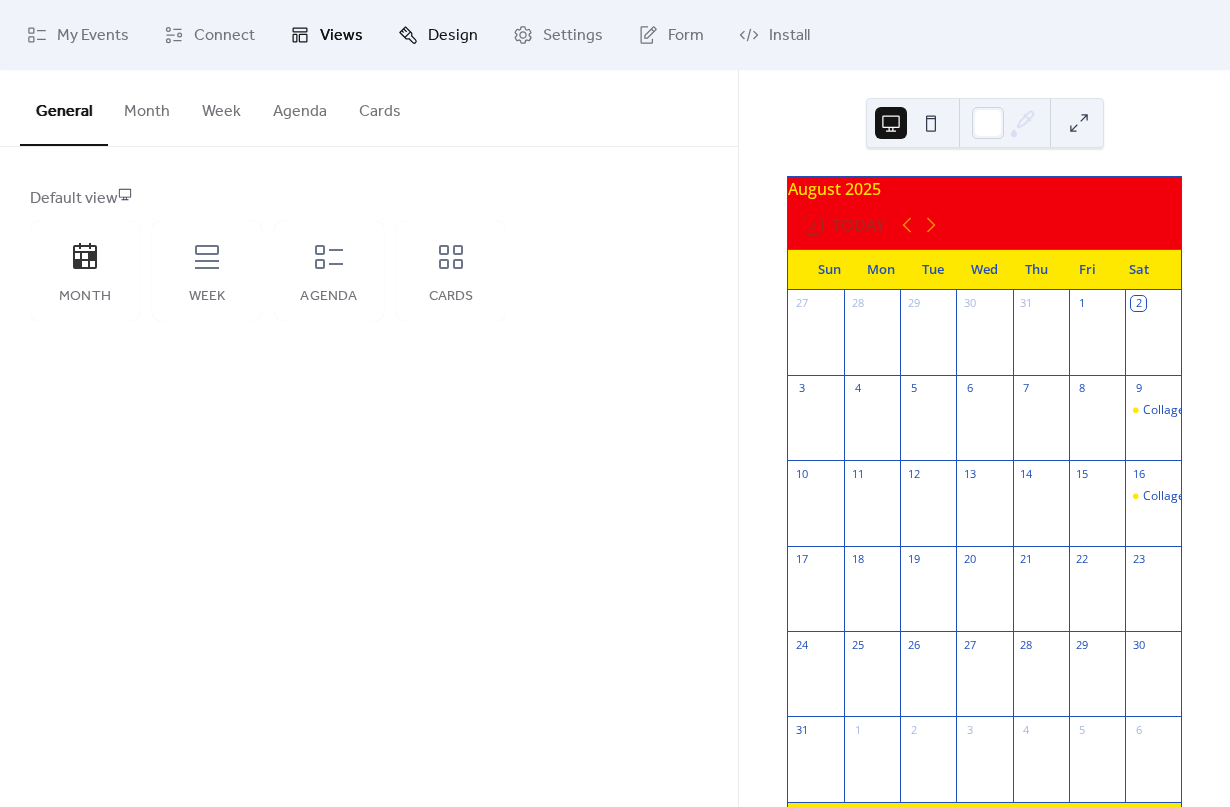 click on "Design" at bounding box center (453, 36) 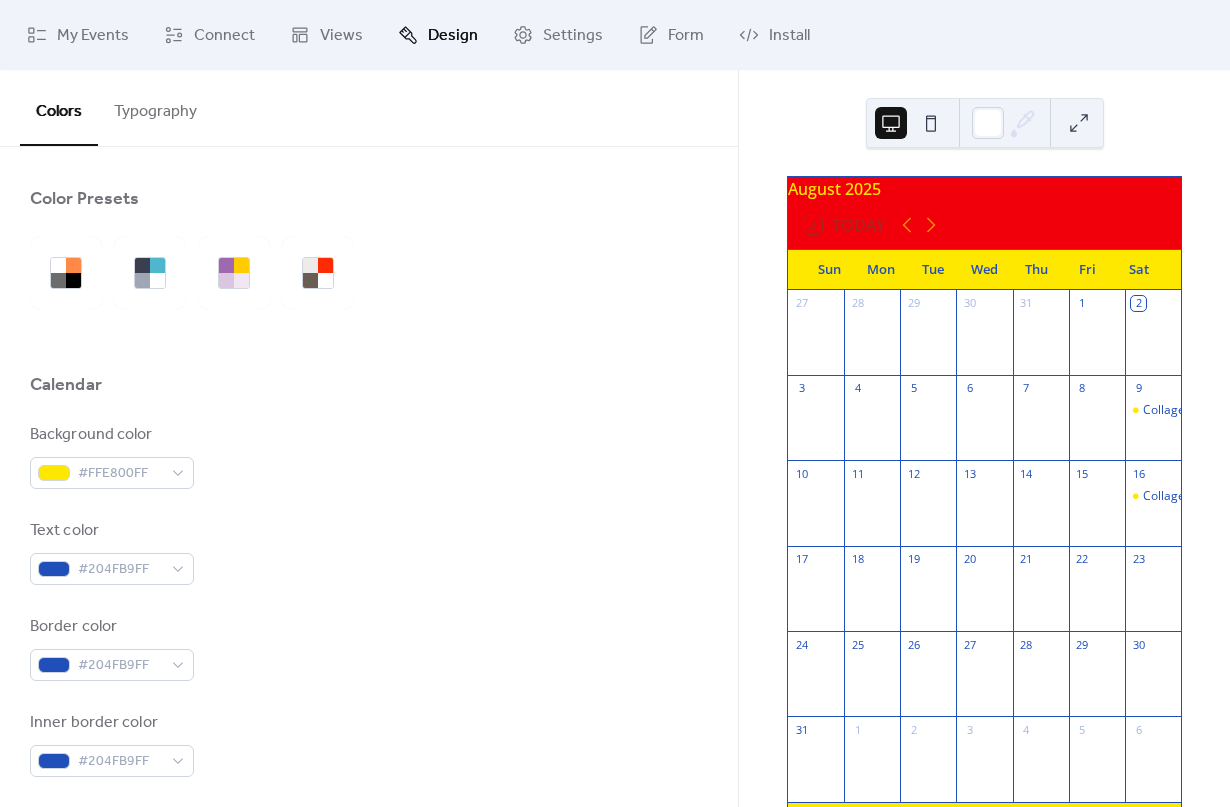 click on "Typography" at bounding box center (155, 107) 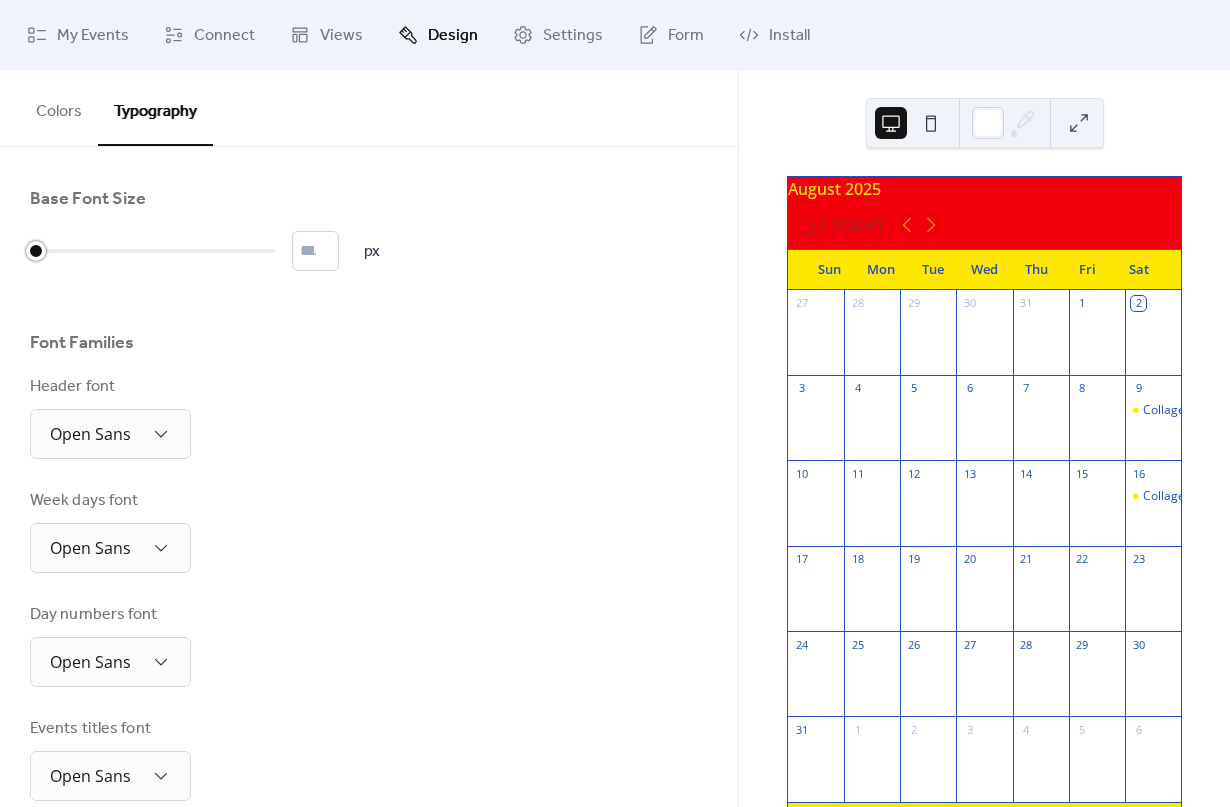 drag, startPoint x: 34, startPoint y: 259, endPoint x: 2, endPoint y: 260, distance: 32.01562 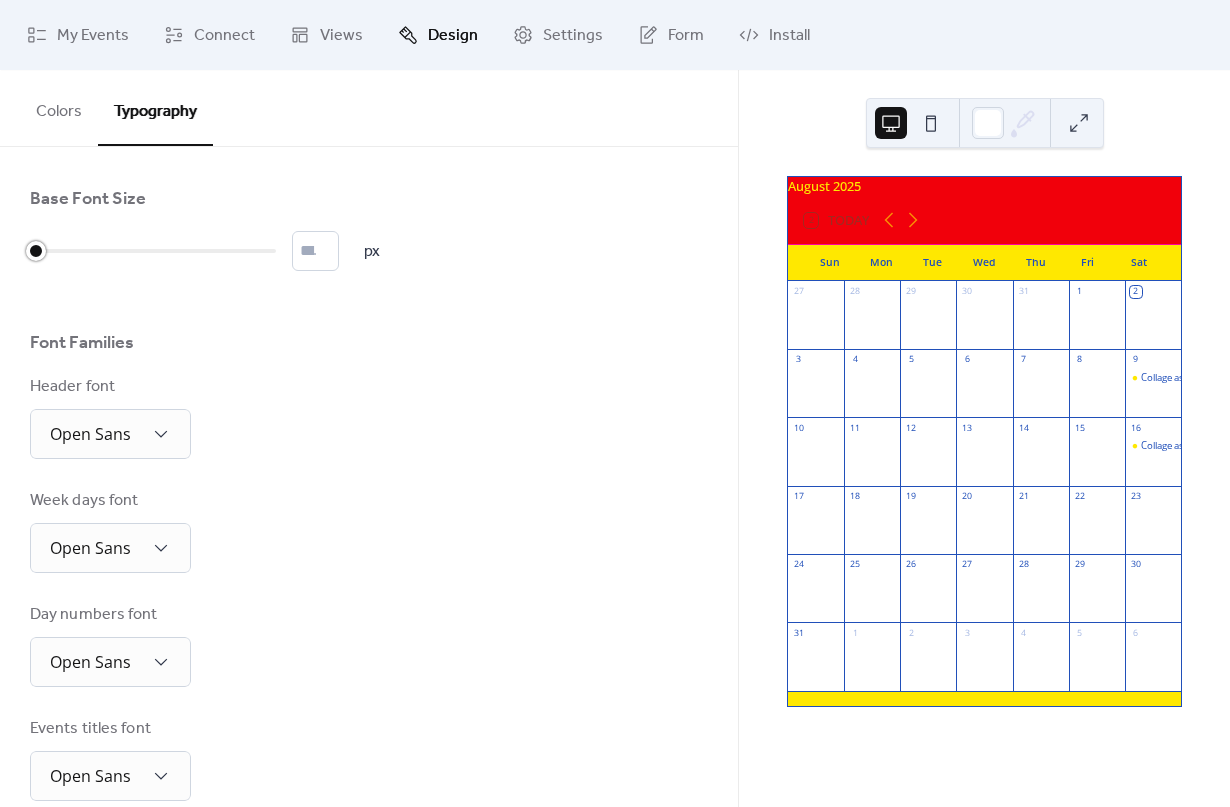 drag, startPoint x: 34, startPoint y: 258, endPoint x: 16, endPoint y: 264, distance: 18.973665 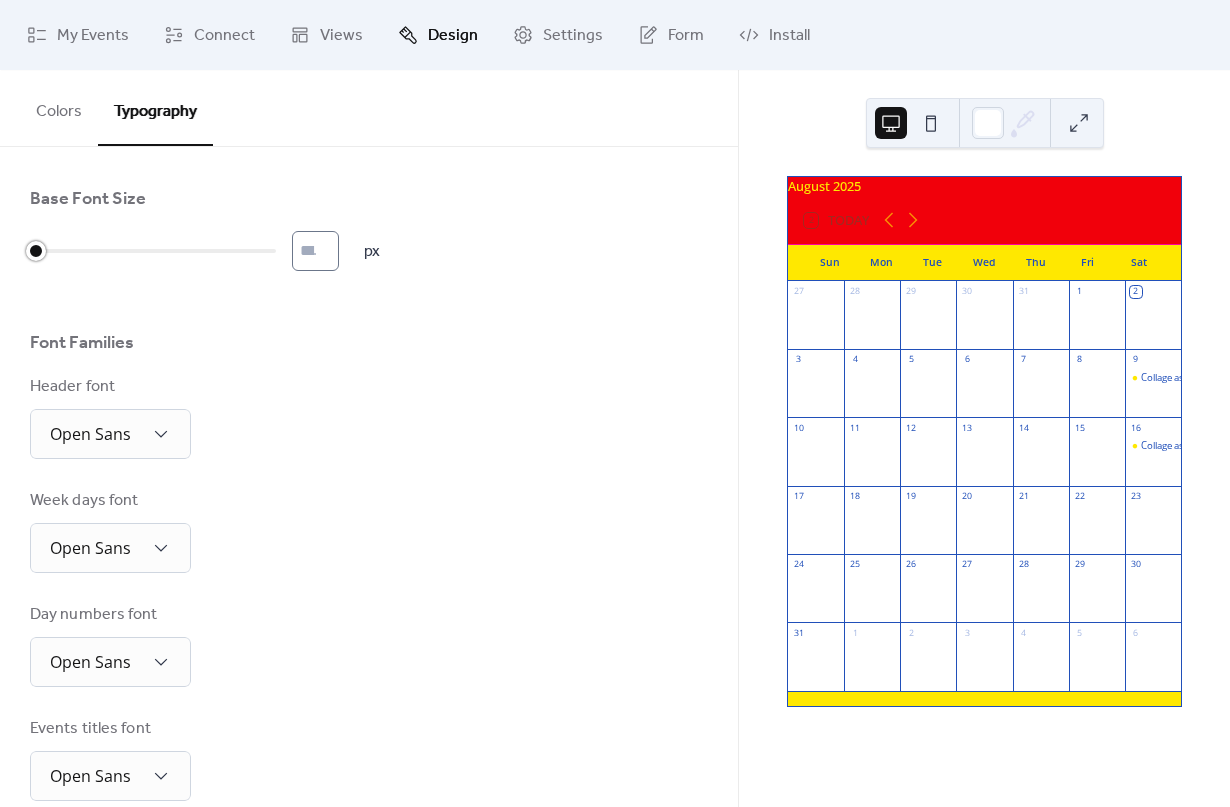scroll, scrollTop: 0, scrollLeft: 0, axis: both 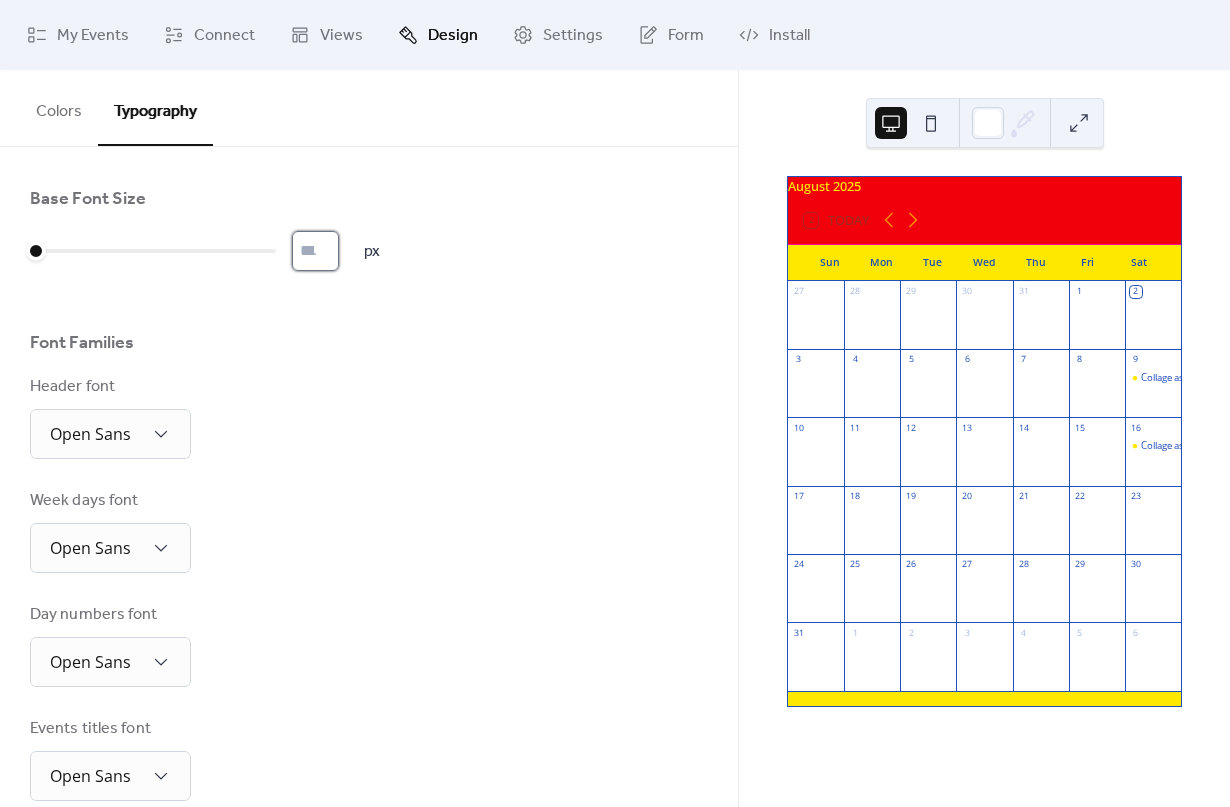 type on "*" 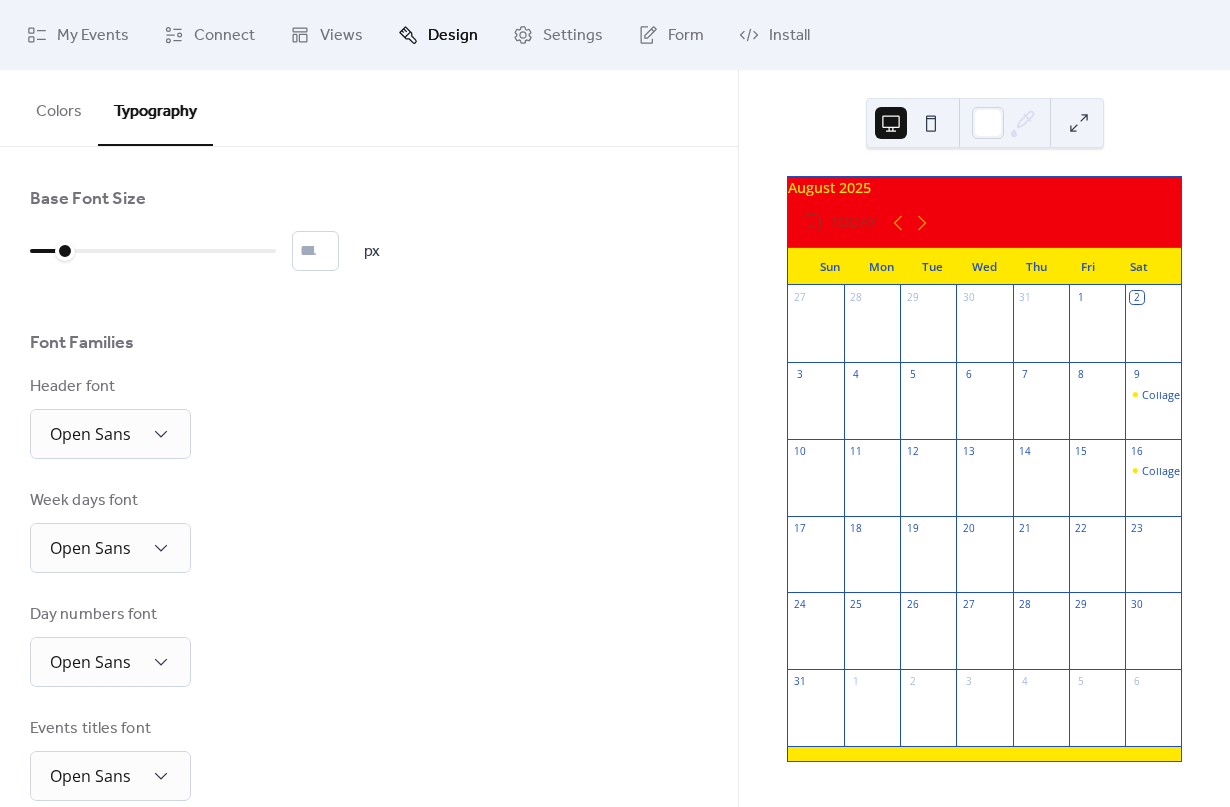 click on "Base Font Size * px Font Families Header font Open Sans Week days font Open Sans Day numbers font Open Sans Events titles font Open Sans Events text font Open Sans Date icon days font Open Sans Date icon months font Open Sans" at bounding box center [369, 665] 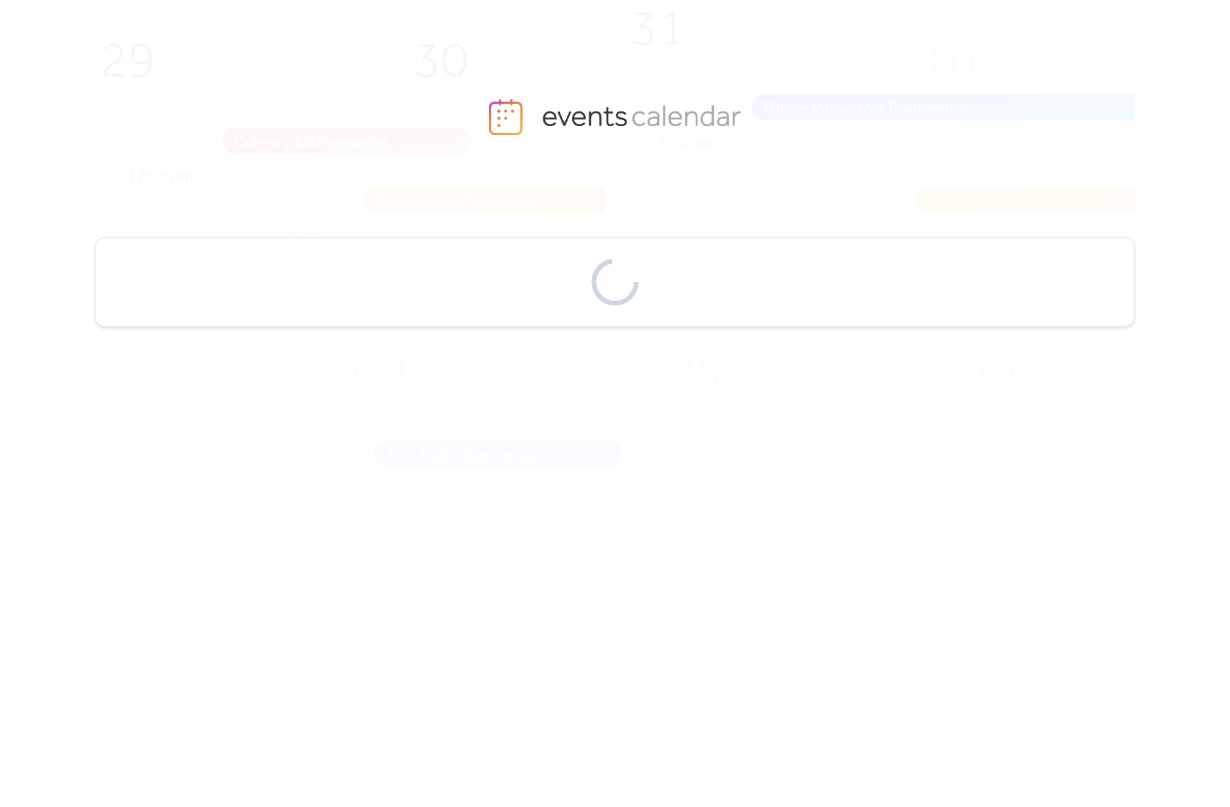 scroll, scrollTop: 0, scrollLeft: 0, axis: both 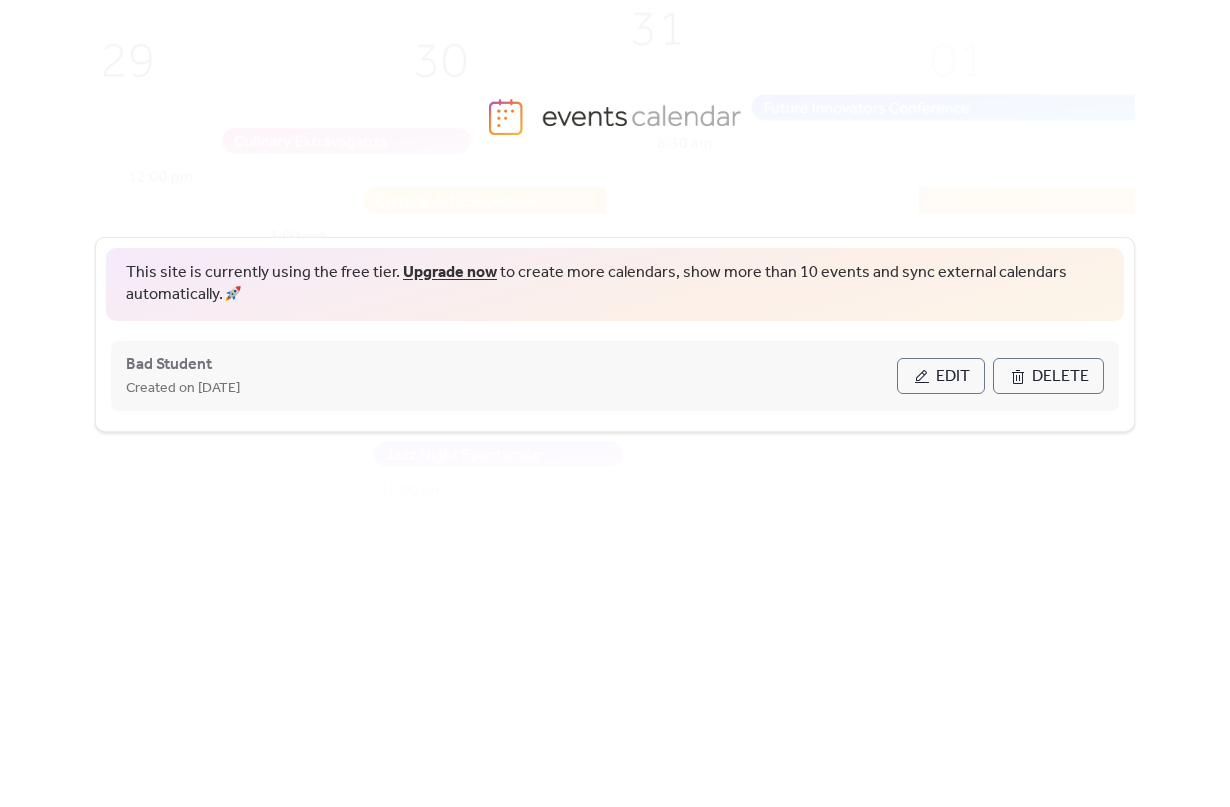click on "Edit" at bounding box center [941, 376] 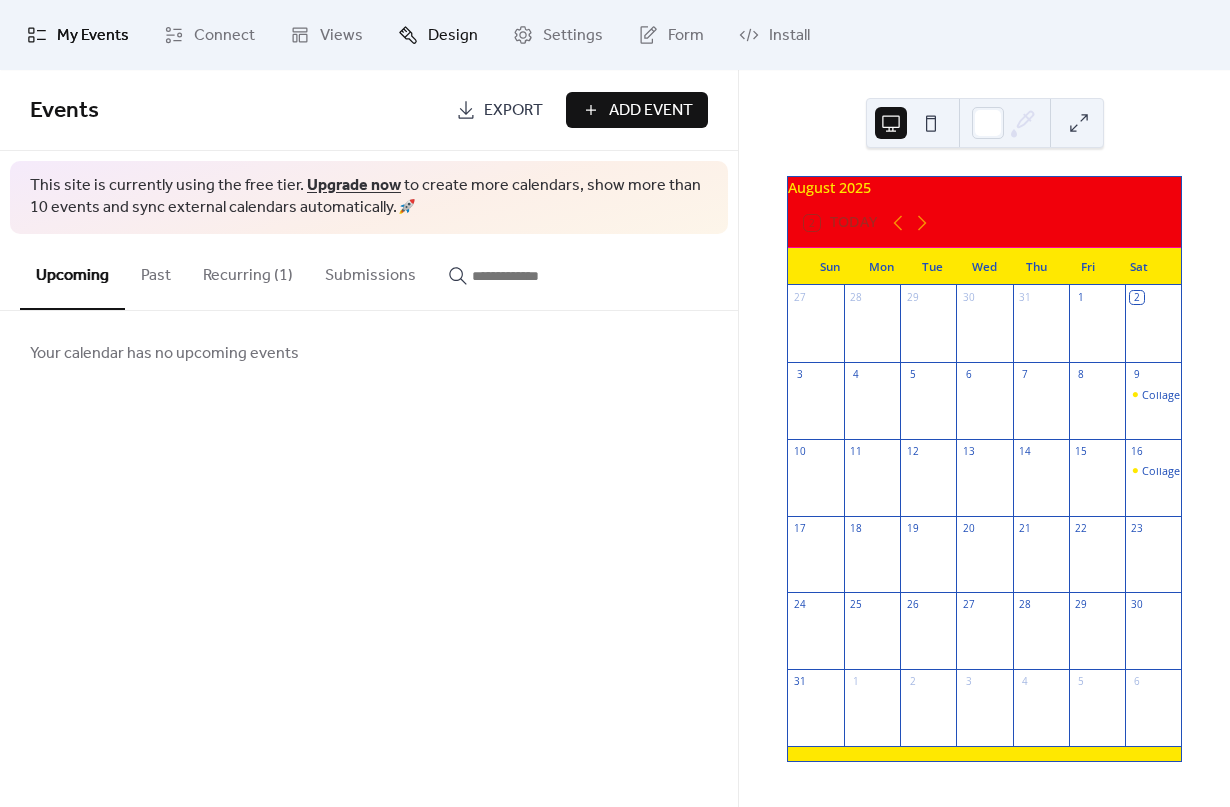 click on "Design" at bounding box center (453, 36) 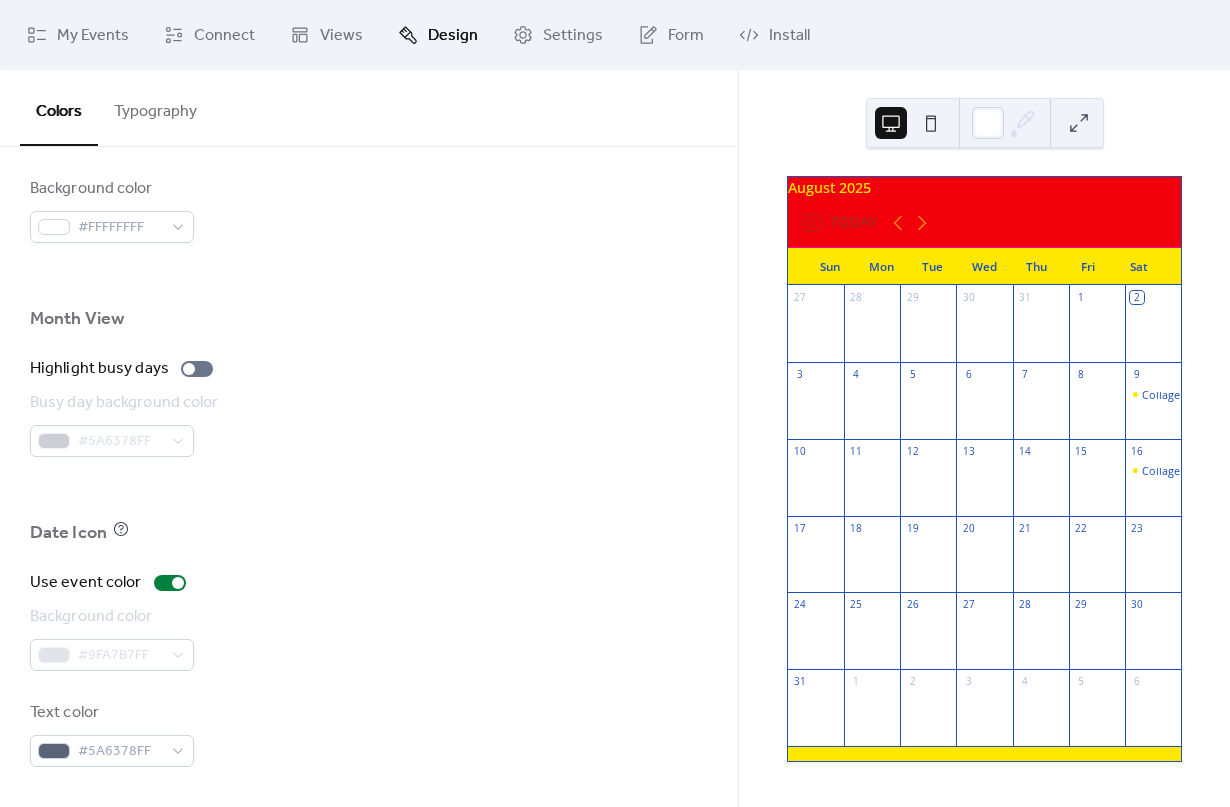 scroll, scrollTop: 1278, scrollLeft: 0, axis: vertical 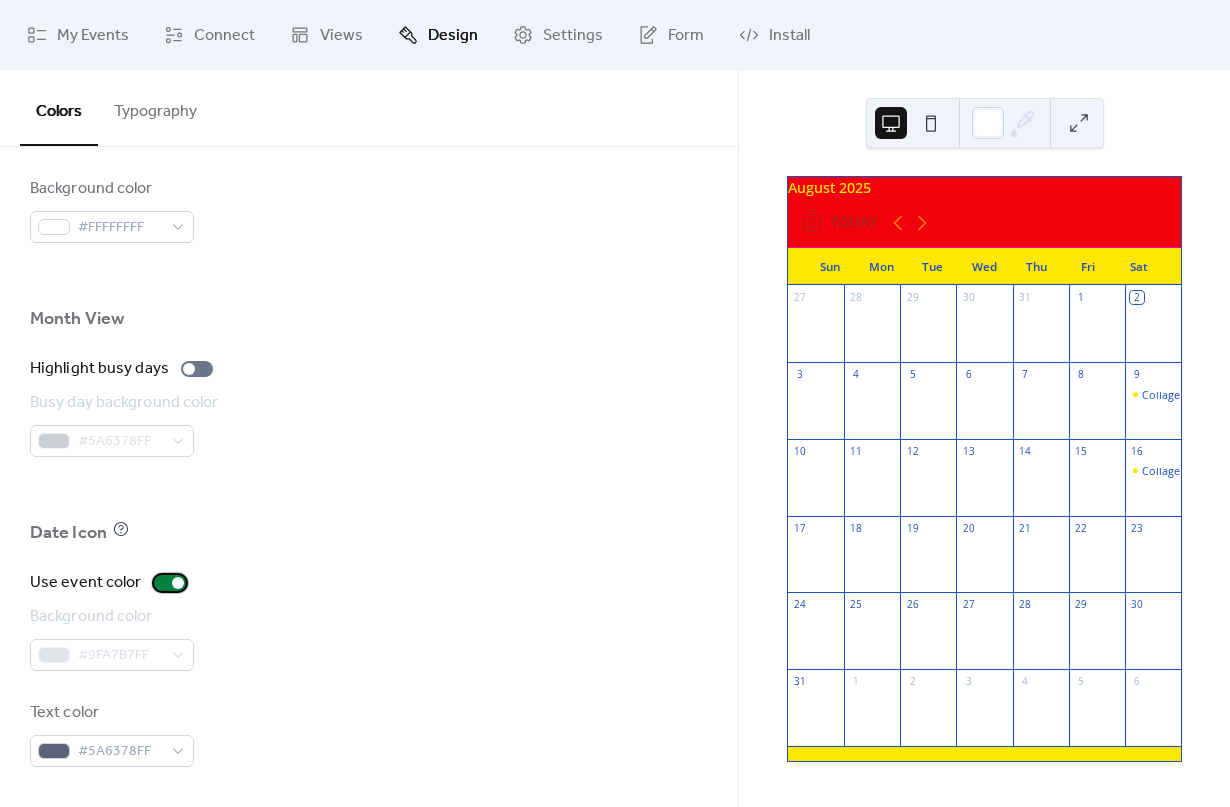 click at bounding box center [170, 583] 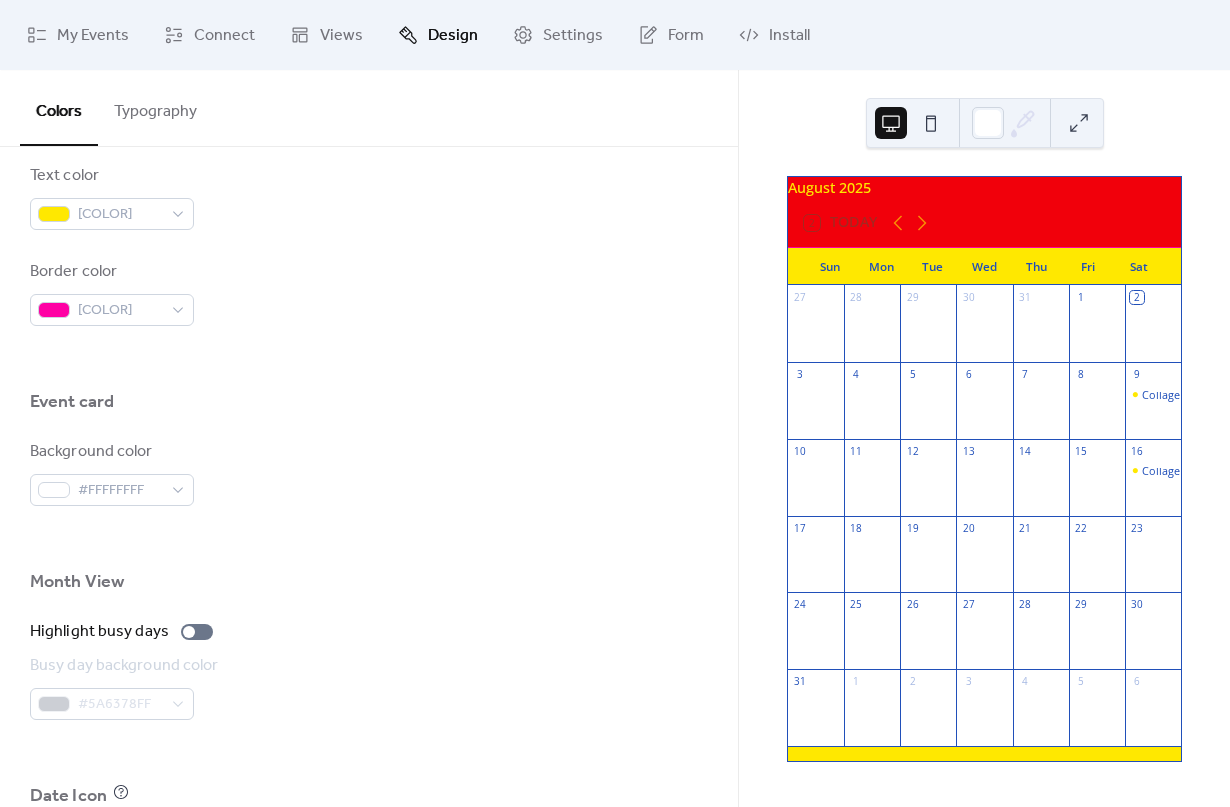 scroll, scrollTop: 1013, scrollLeft: 0, axis: vertical 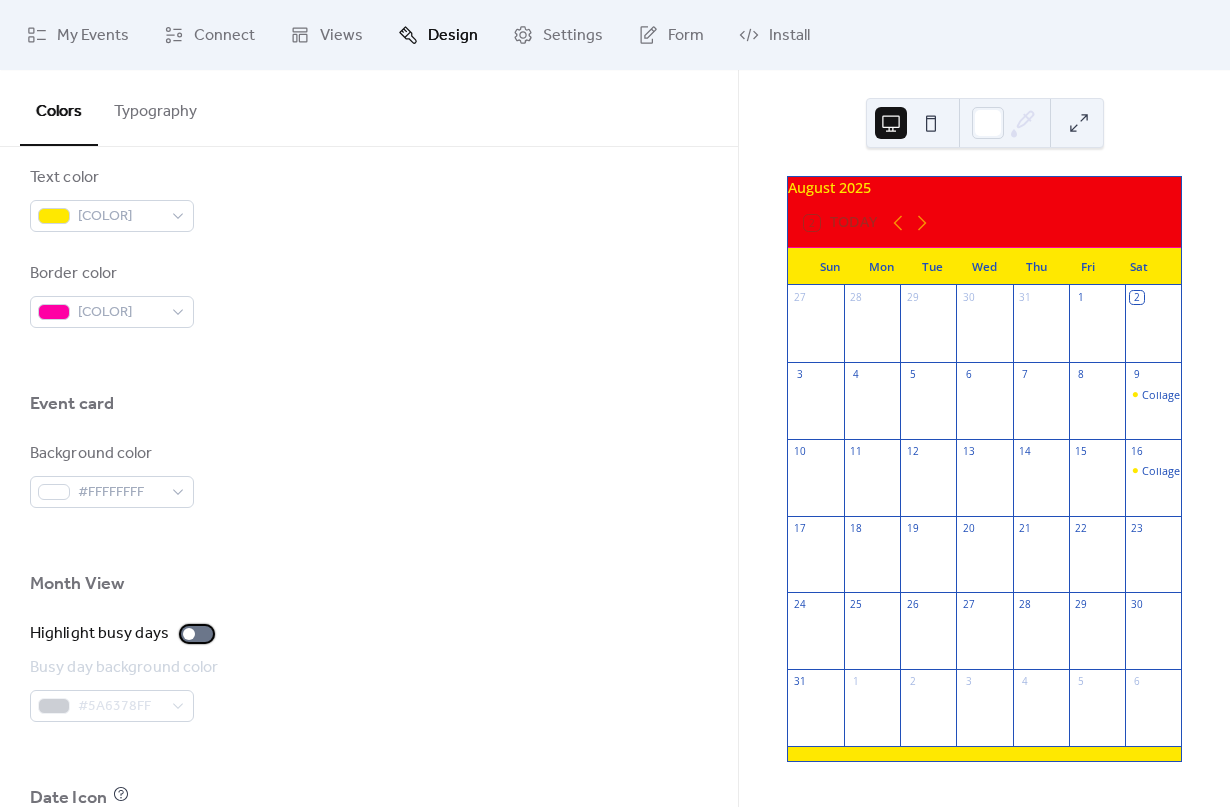 click at bounding box center (197, 634) 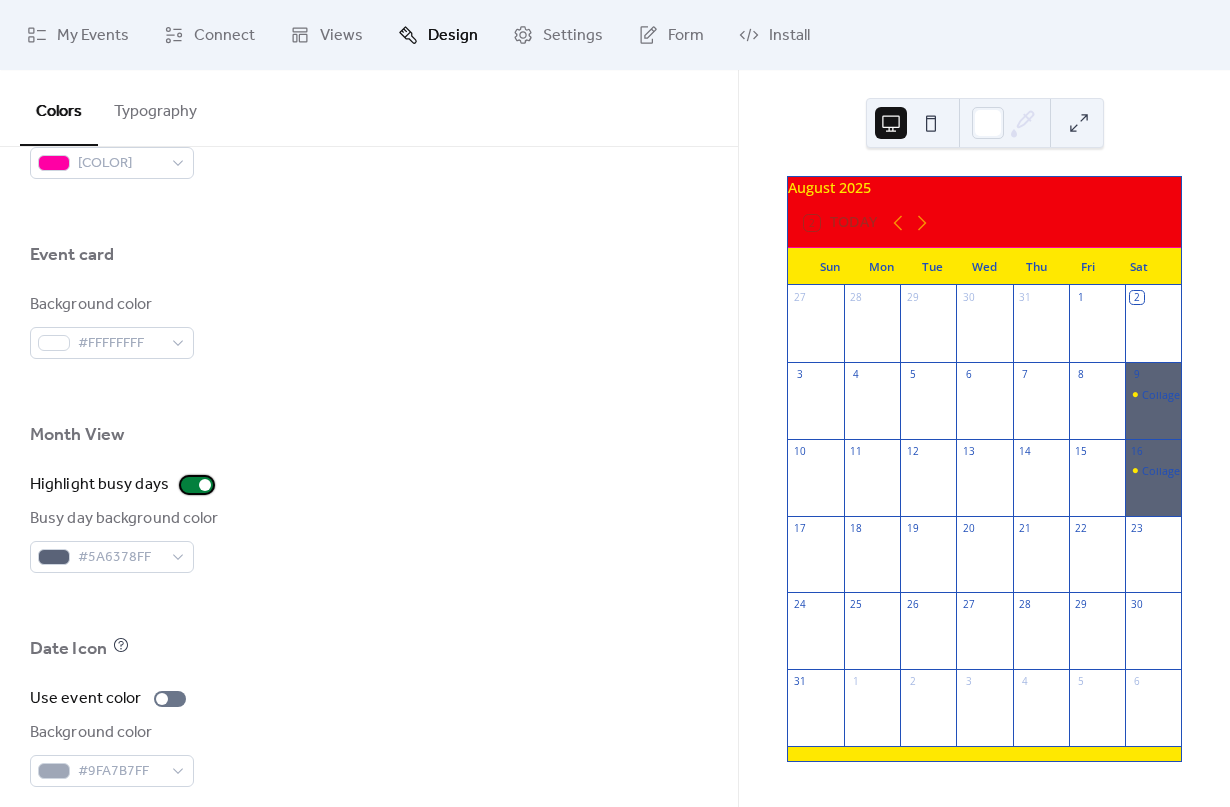scroll, scrollTop: 1176, scrollLeft: 0, axis: vertical 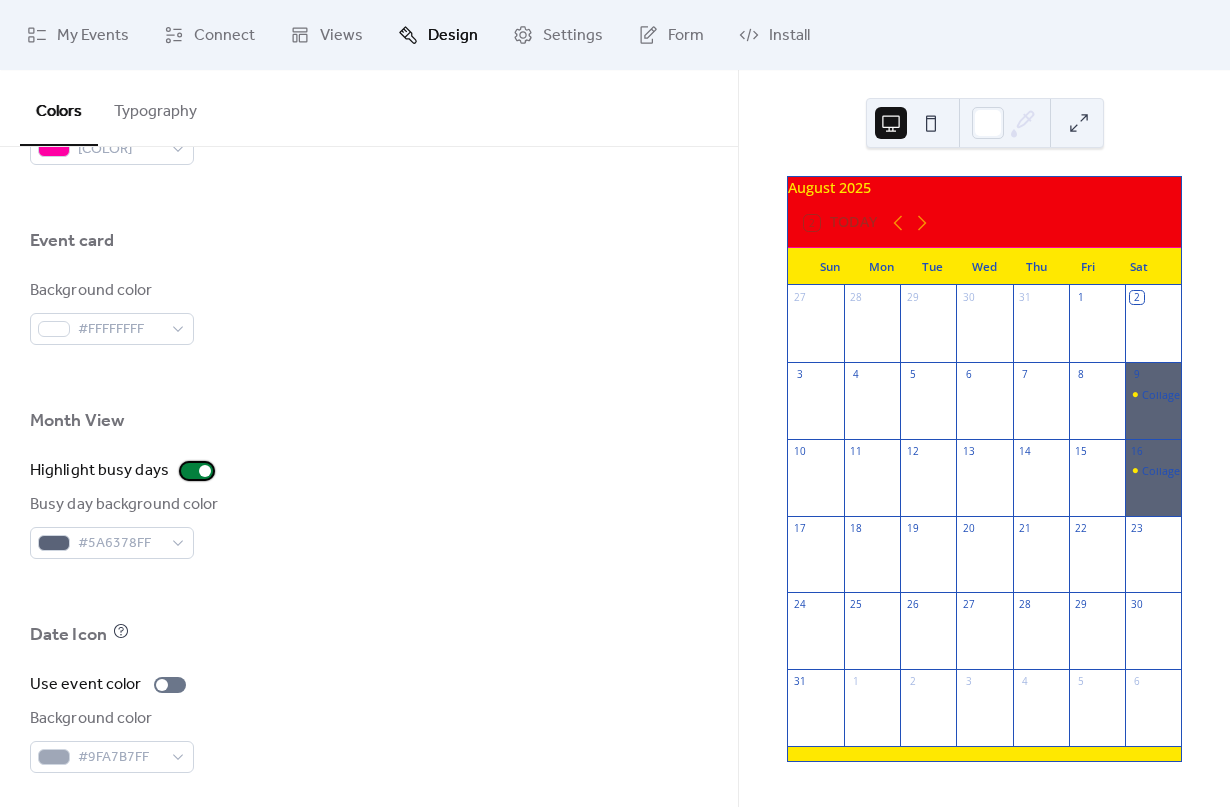 click at bounding box center (205, 471) 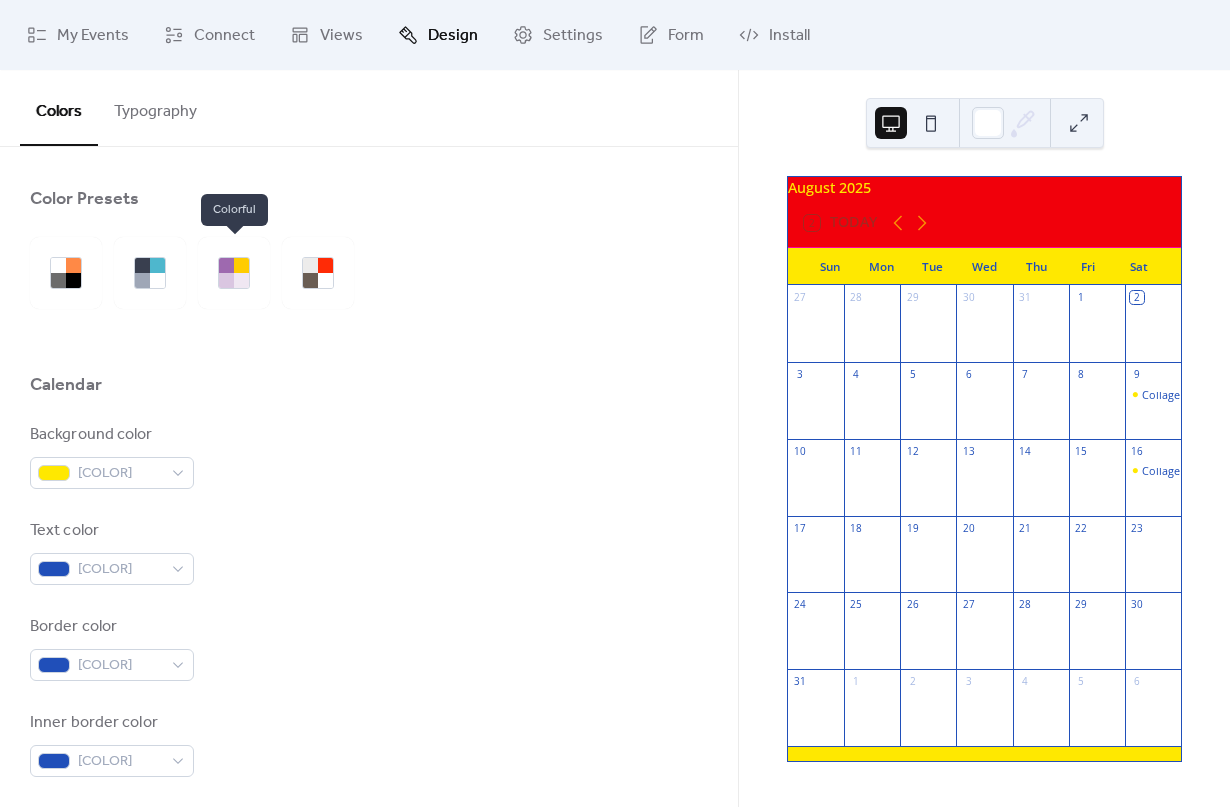 scroll, scrollTop: 0, scrollLeft: 0, axis: both 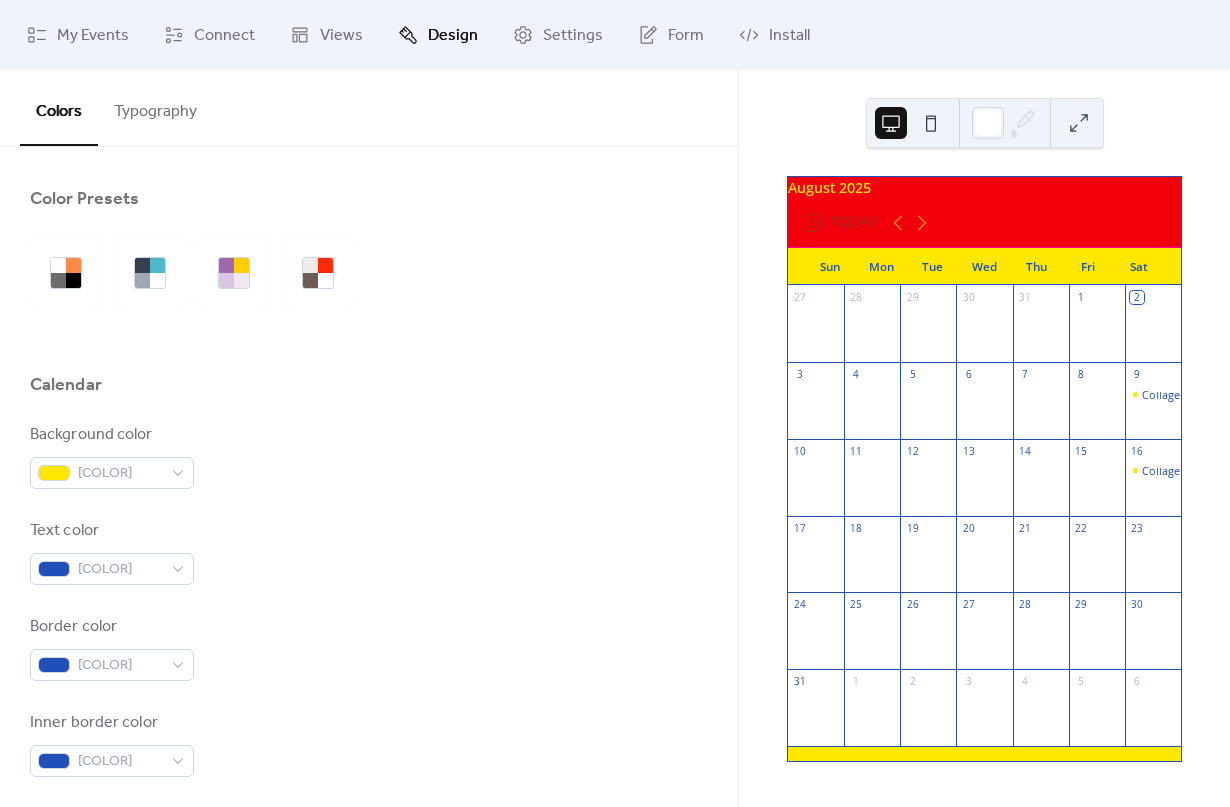 click on "Typography" at bounding box center [155, 107] 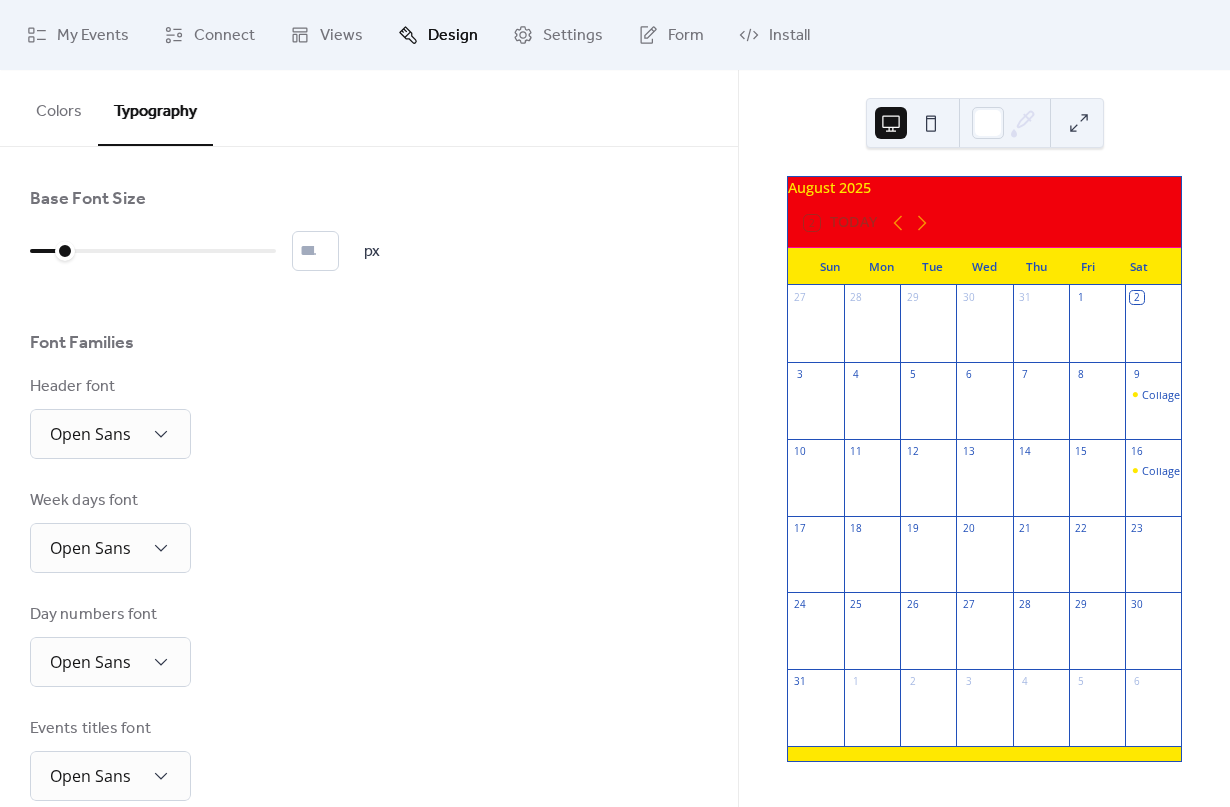 click on "August 2025" at bounding box center (984, 188) 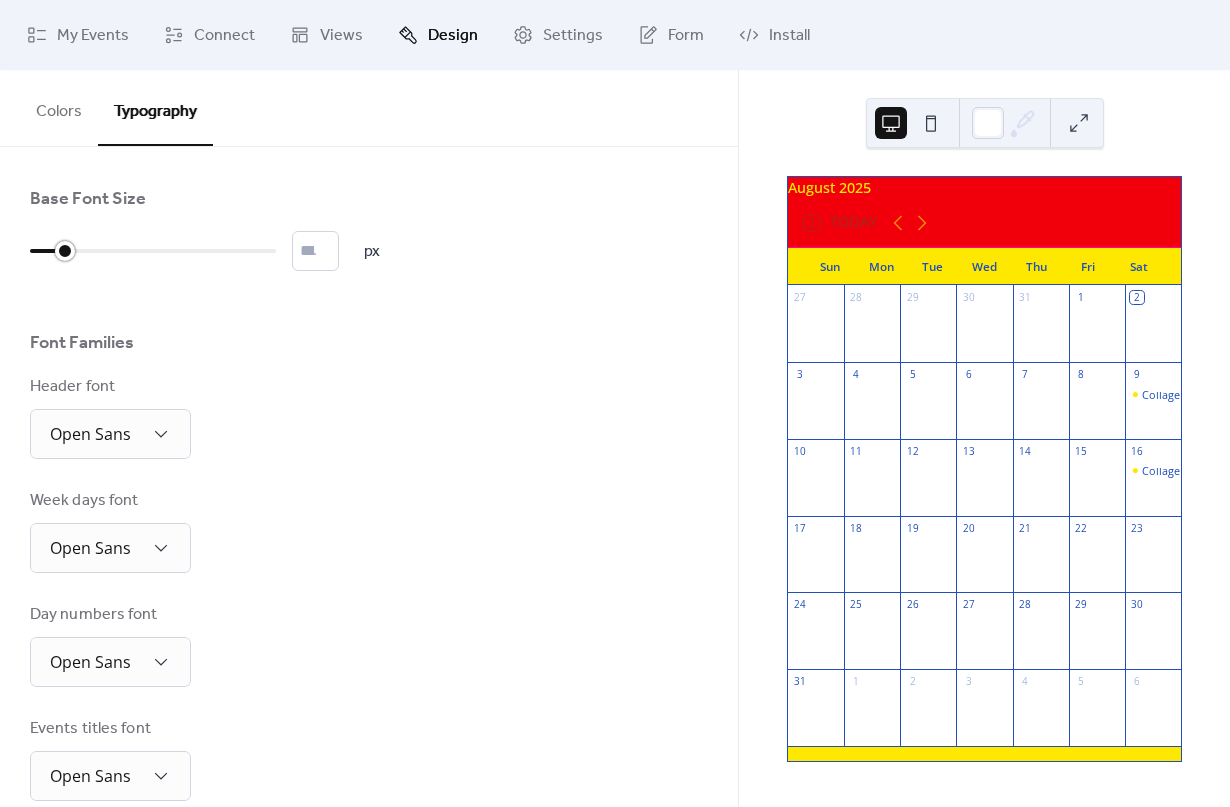 drag, startPoint x: 67, startPoint y: 258, endPoint x: 23, endPoint y: 261, distance: 44.102154 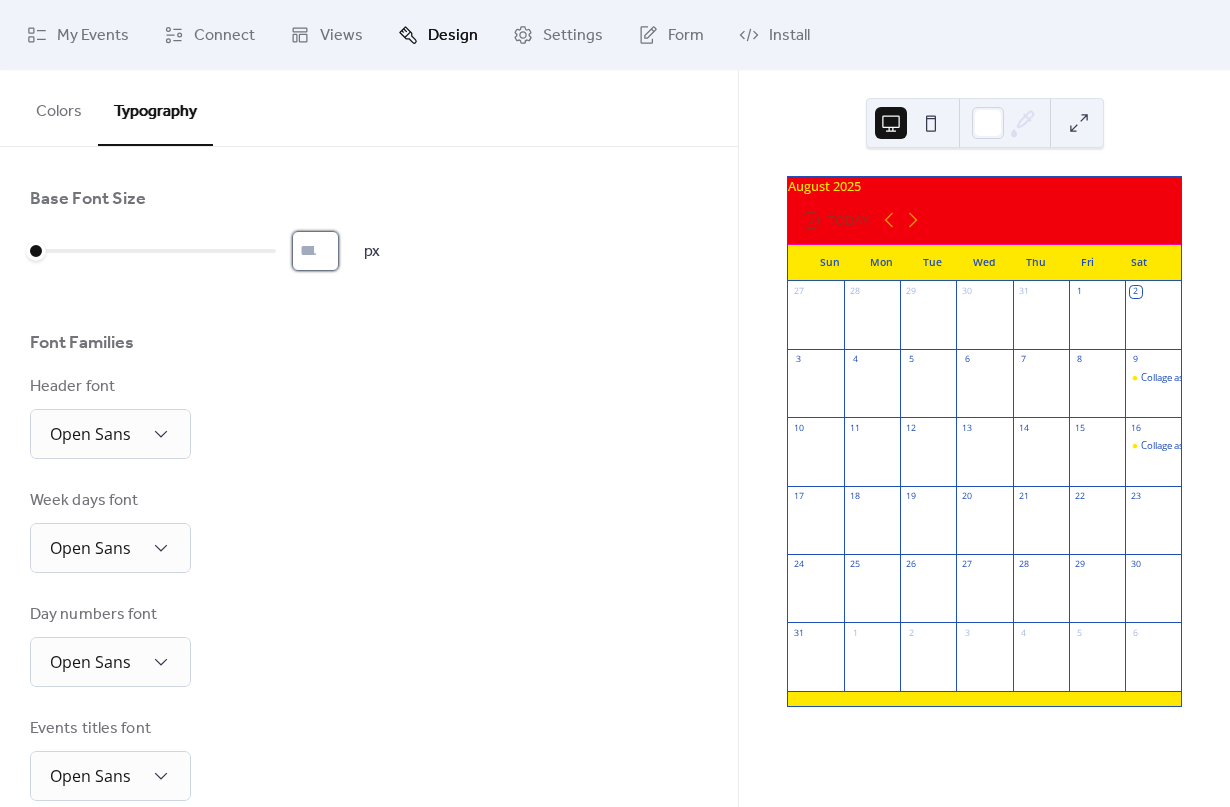 type on "*" 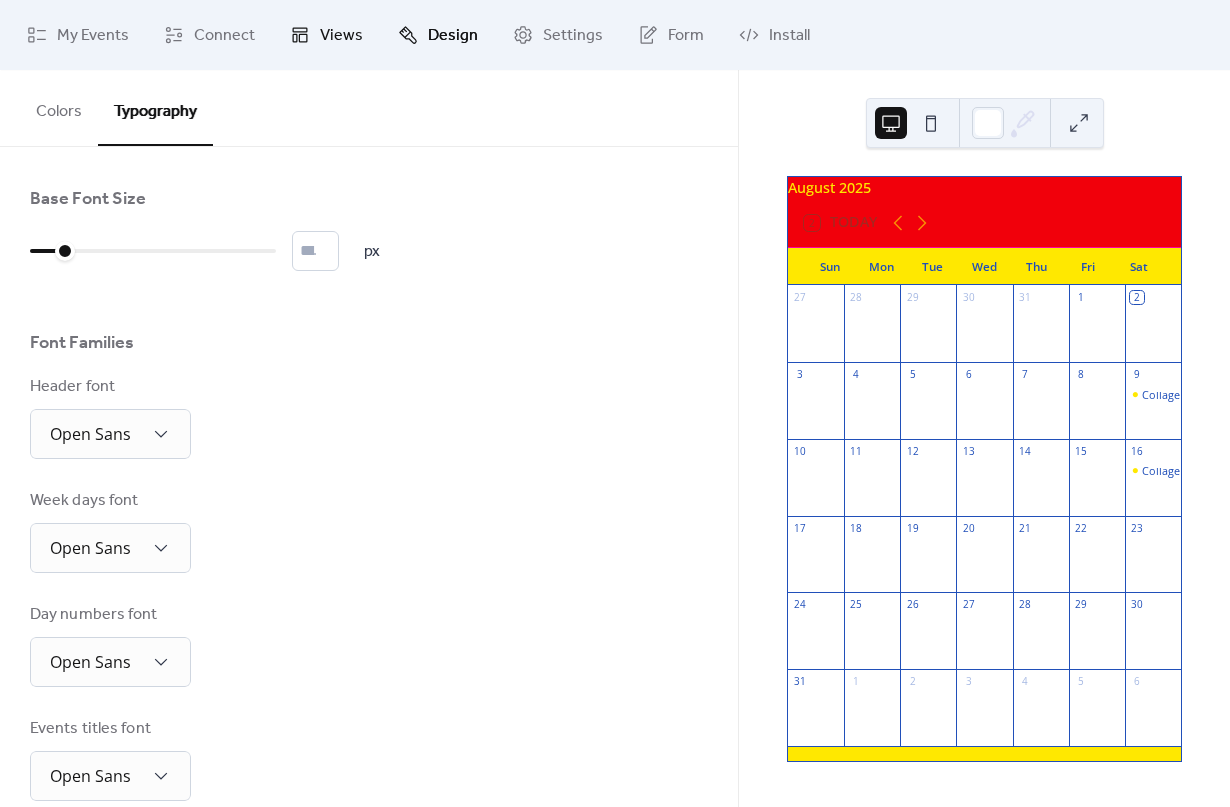 click on "Views" at bounding box center [341, 36] 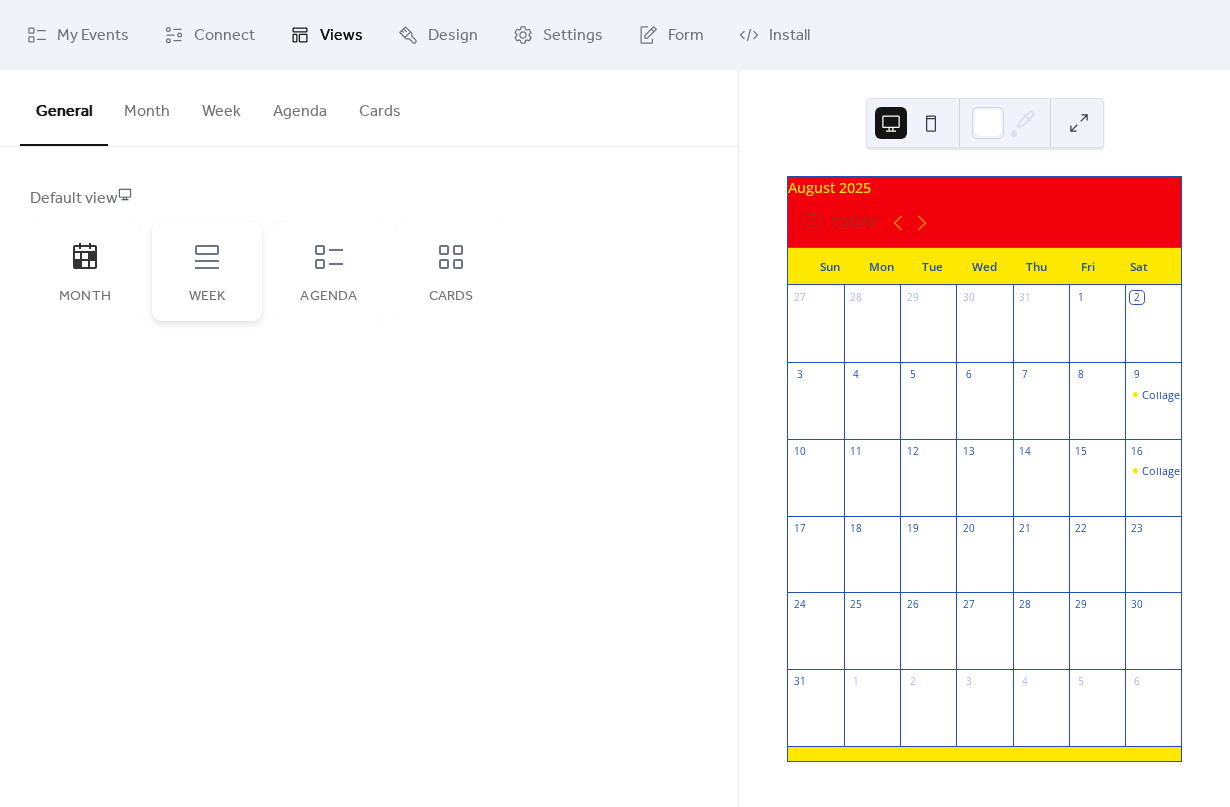 click on "Week" at bounding box center (207, 297) 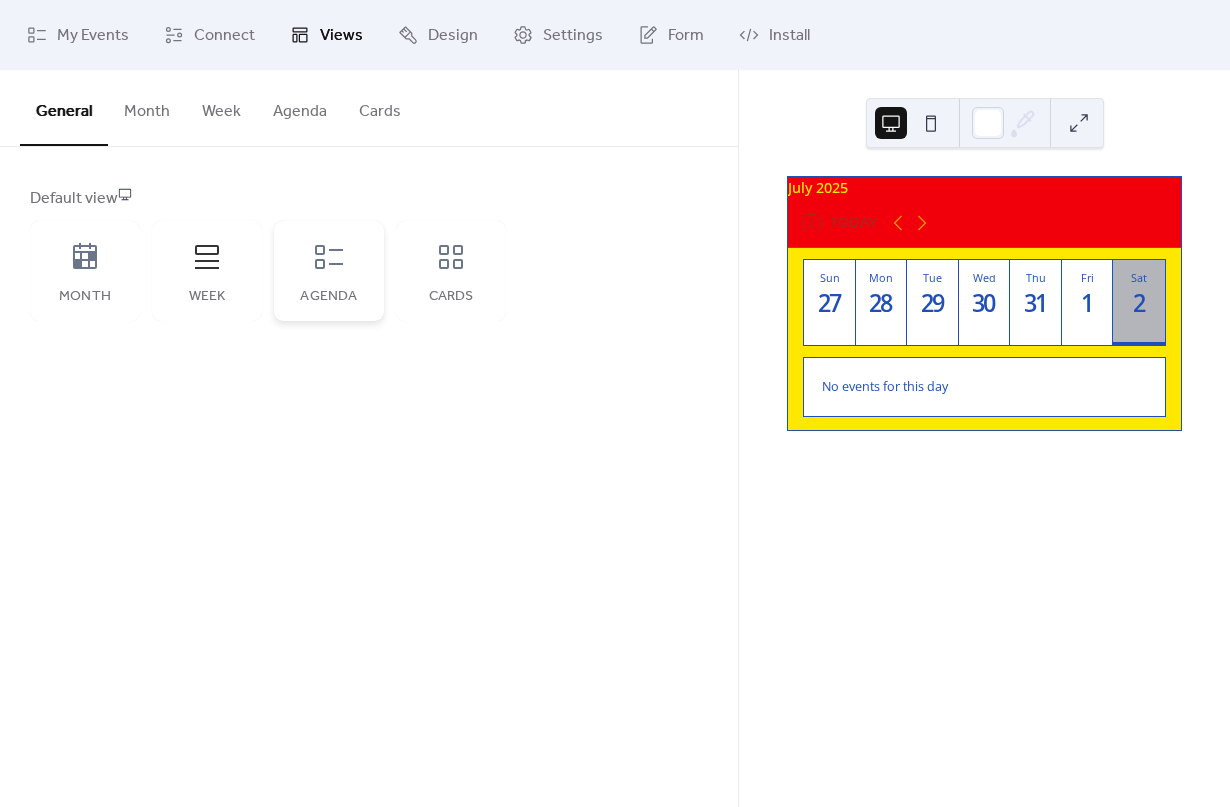 click on "Agenda" at bounding box center (329, 271) 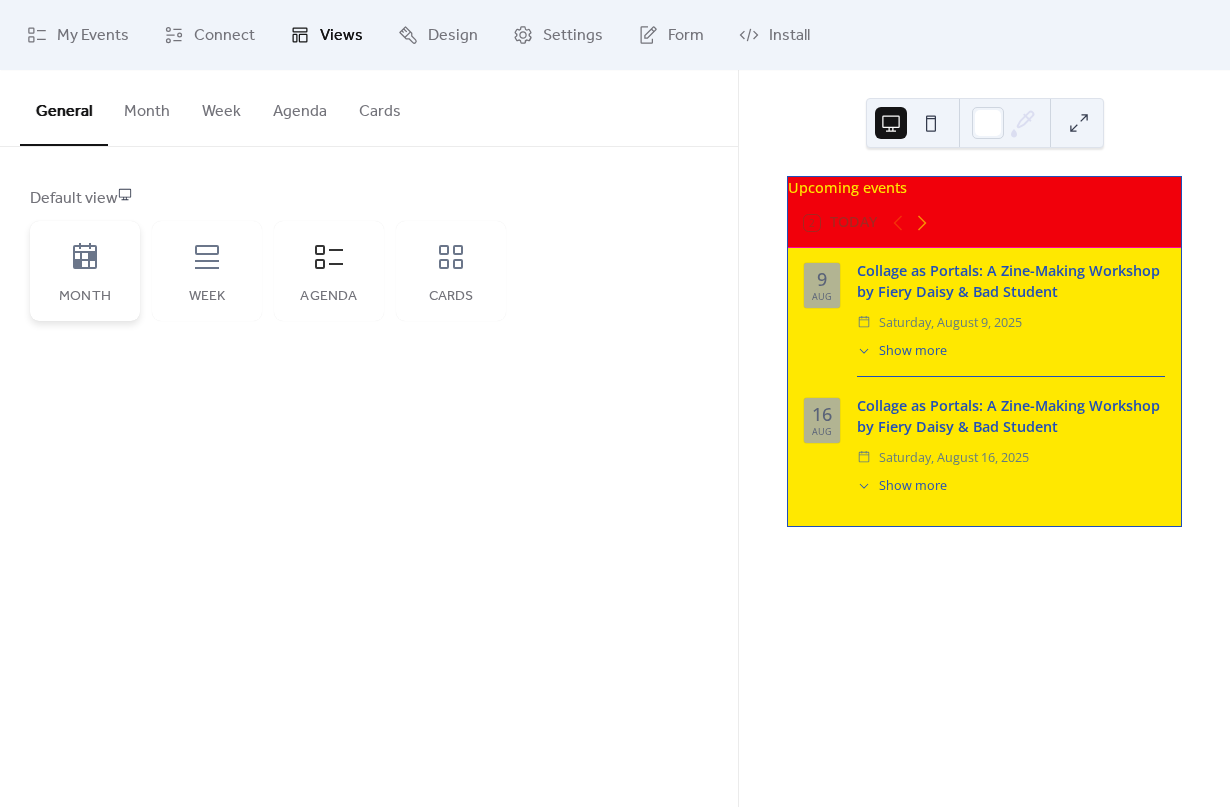 click on "Month" at bounding box center [85, 271] 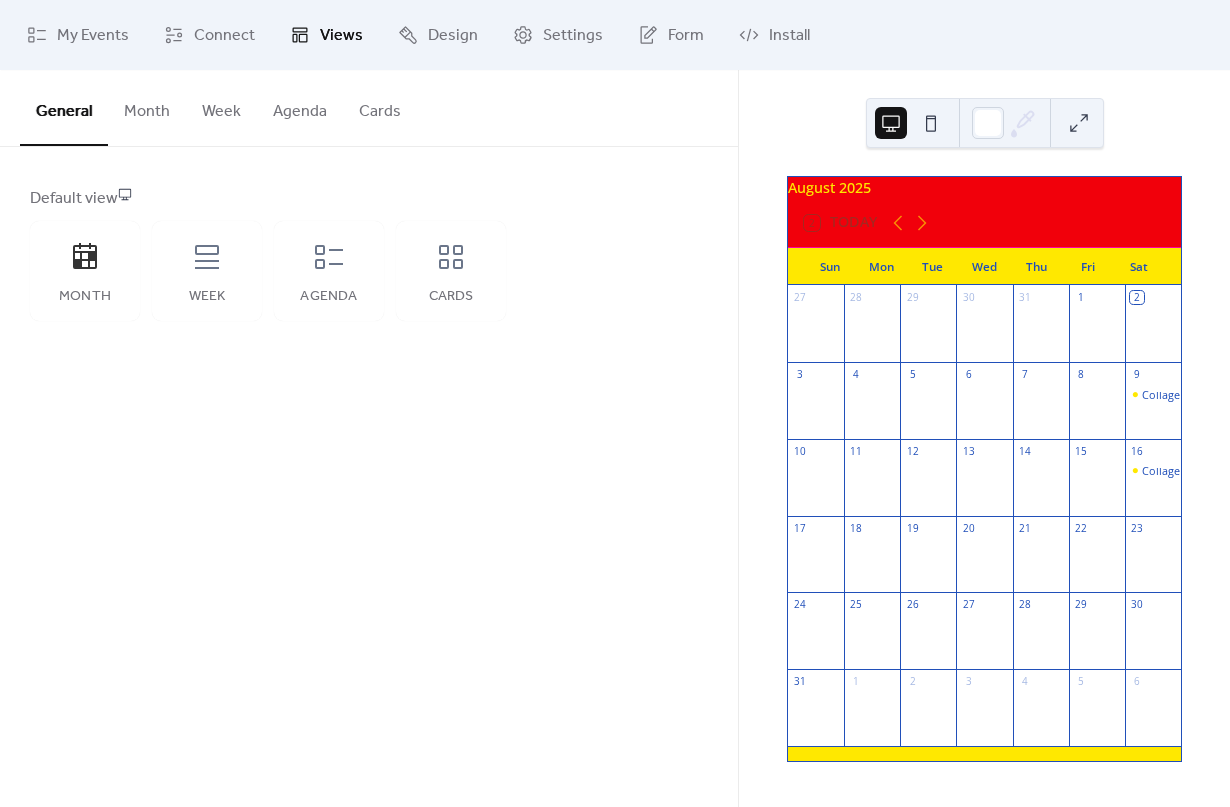 click on "Month" at bounding box center (147, 107) 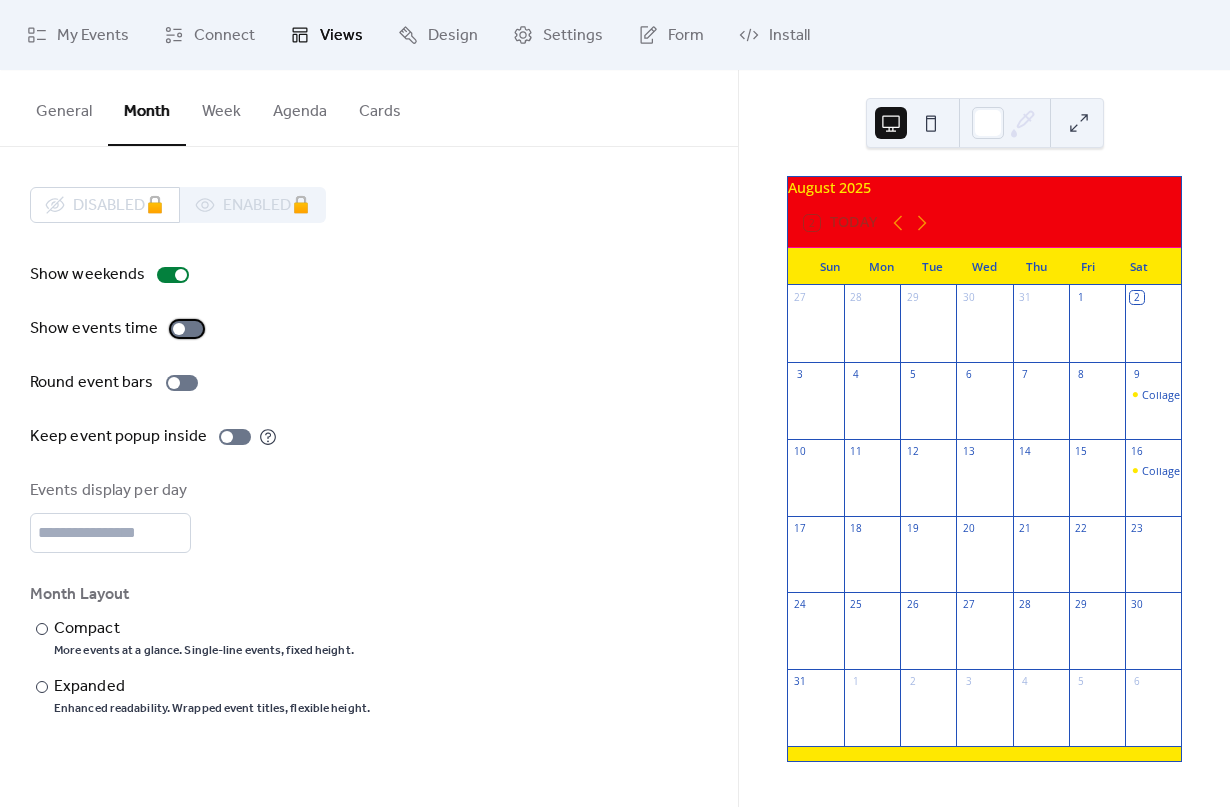 click at bounding box center (187, 329) 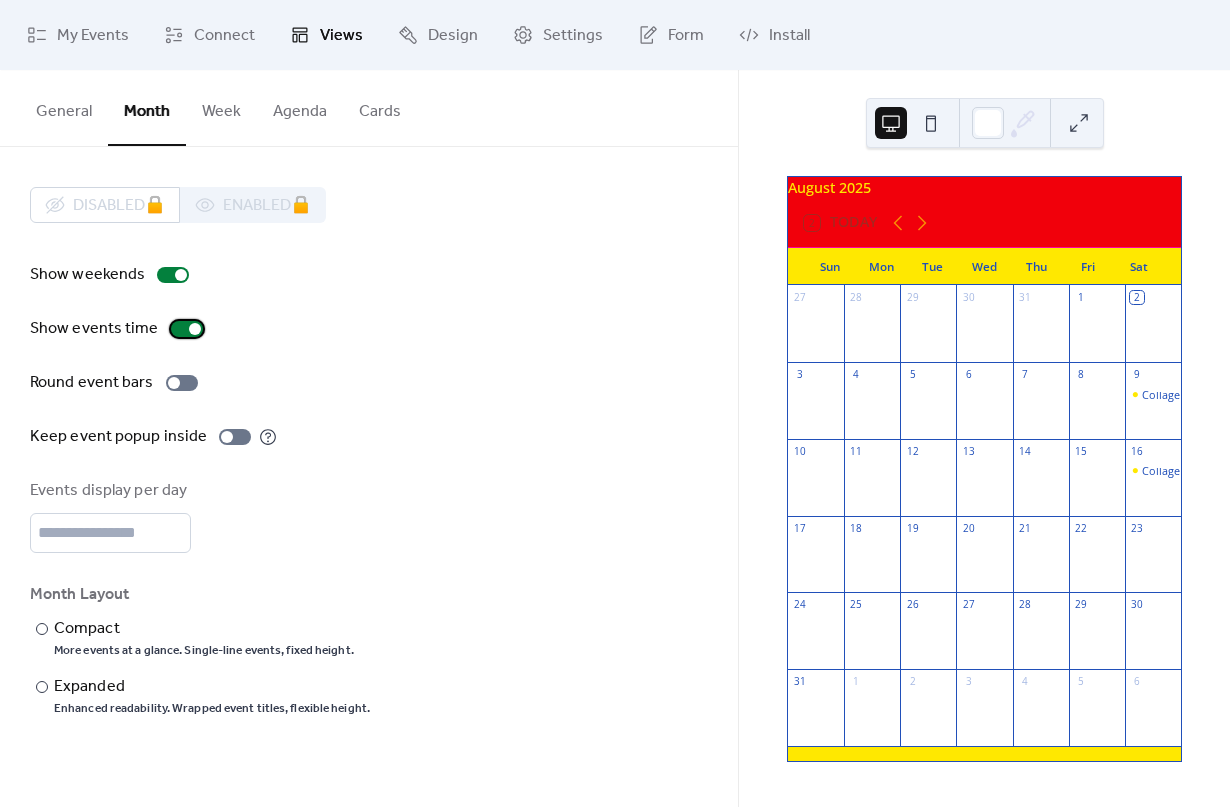click at bounding box center [195, 329] 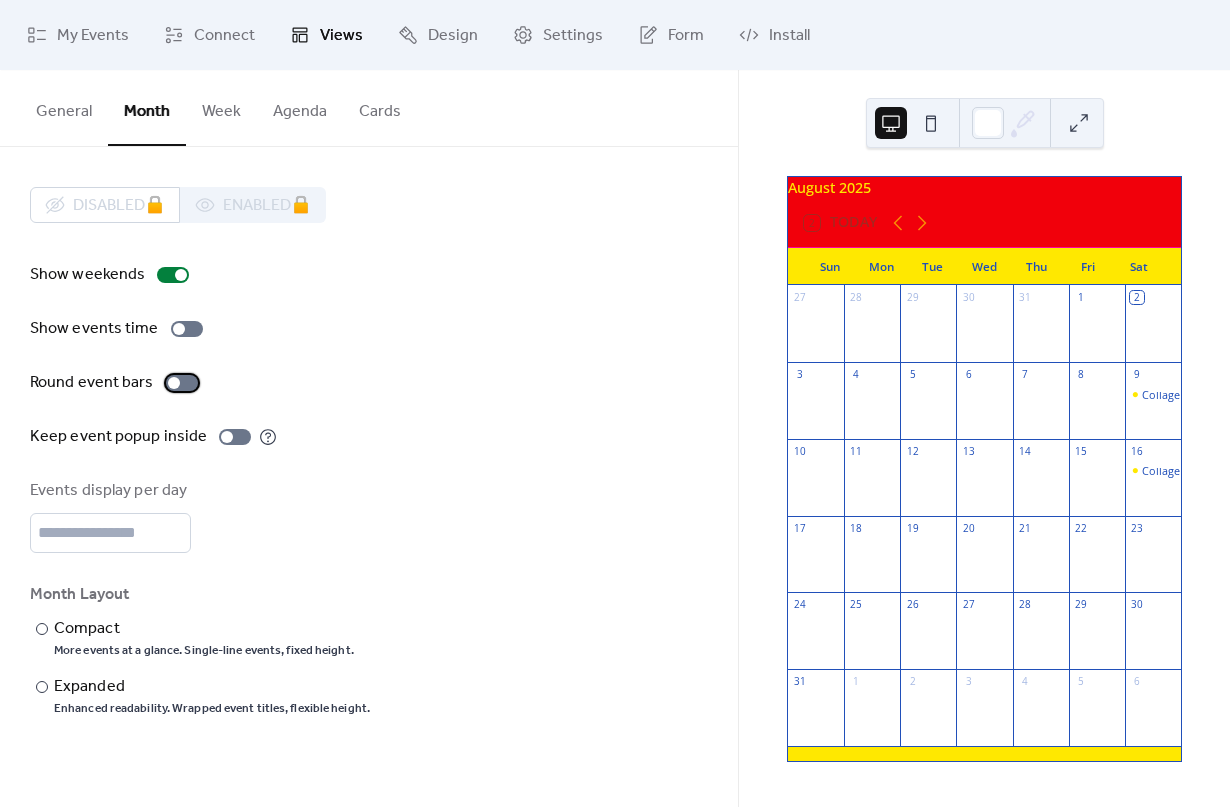 click at bounding box center (174, 383) 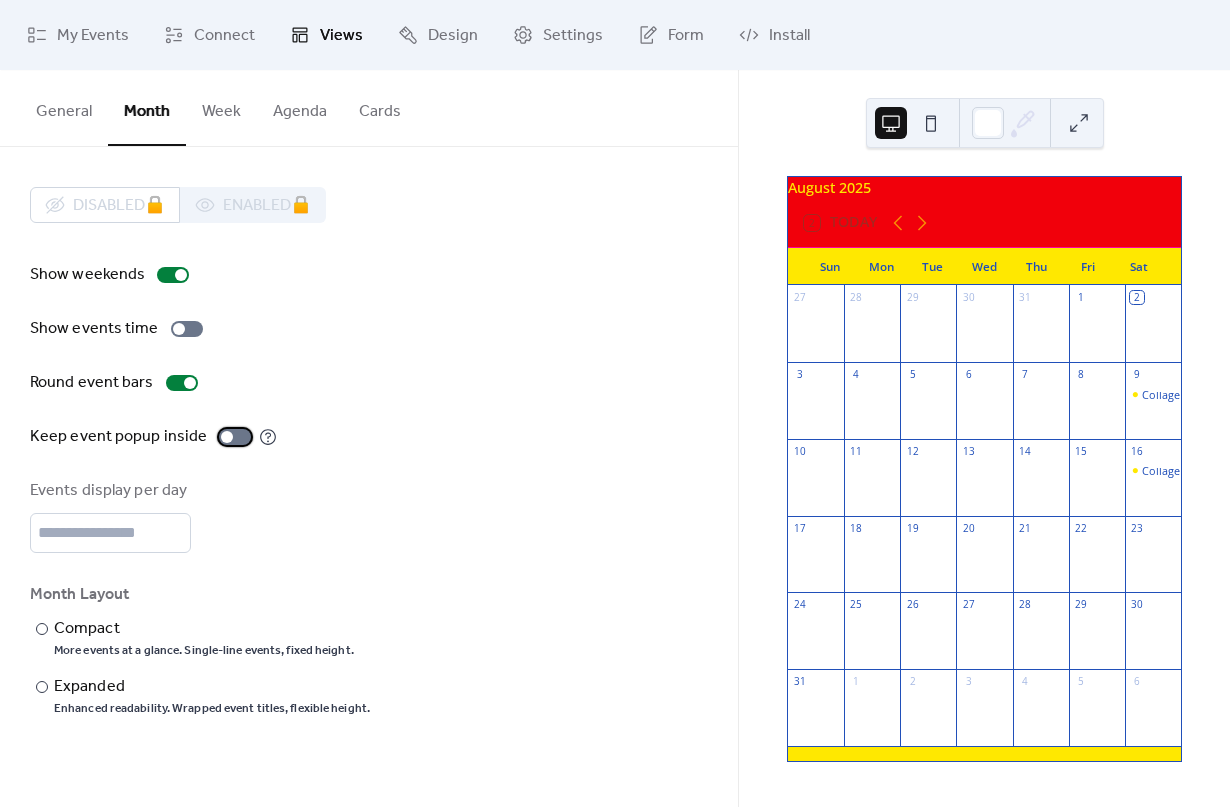 click at bounding box center (235, 437) 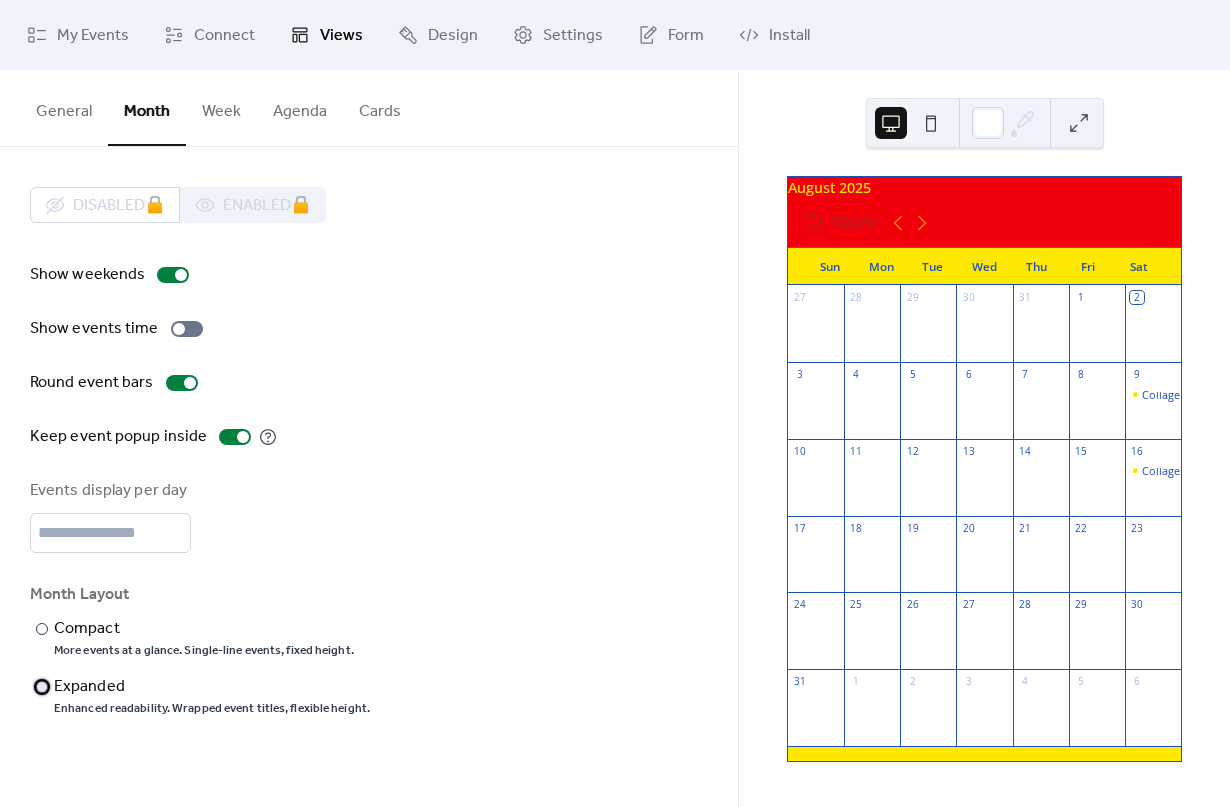 click on "Expanded" at bounding box center [210, 687] 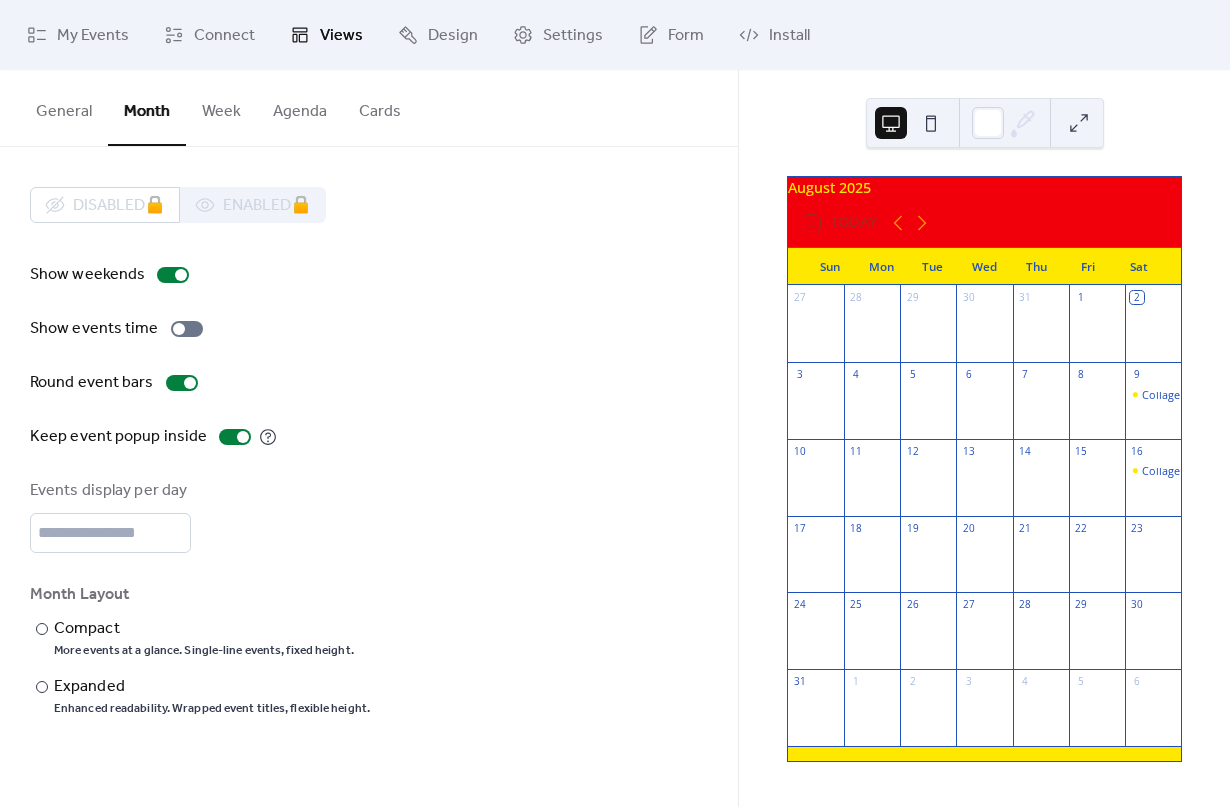 click on "Cards" at bounding box center (380, 107) 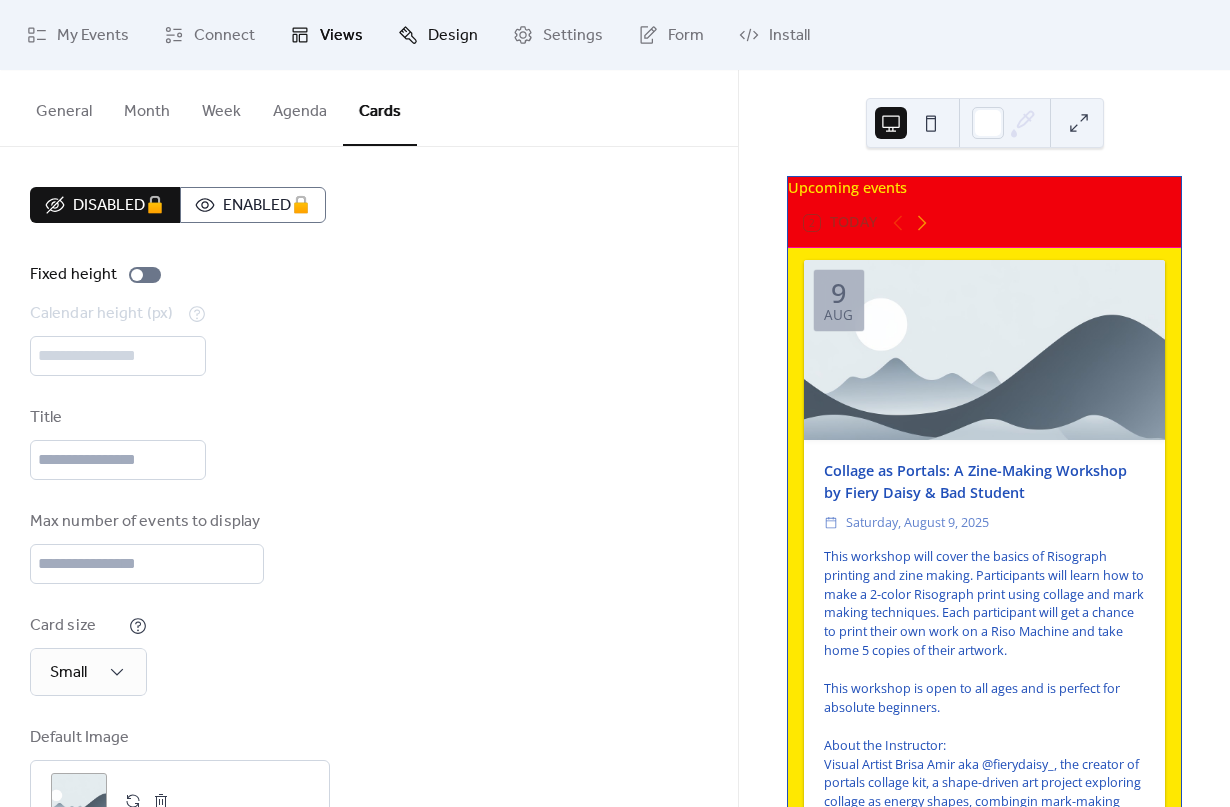 click on "Design" at bounding box center (438, 35) 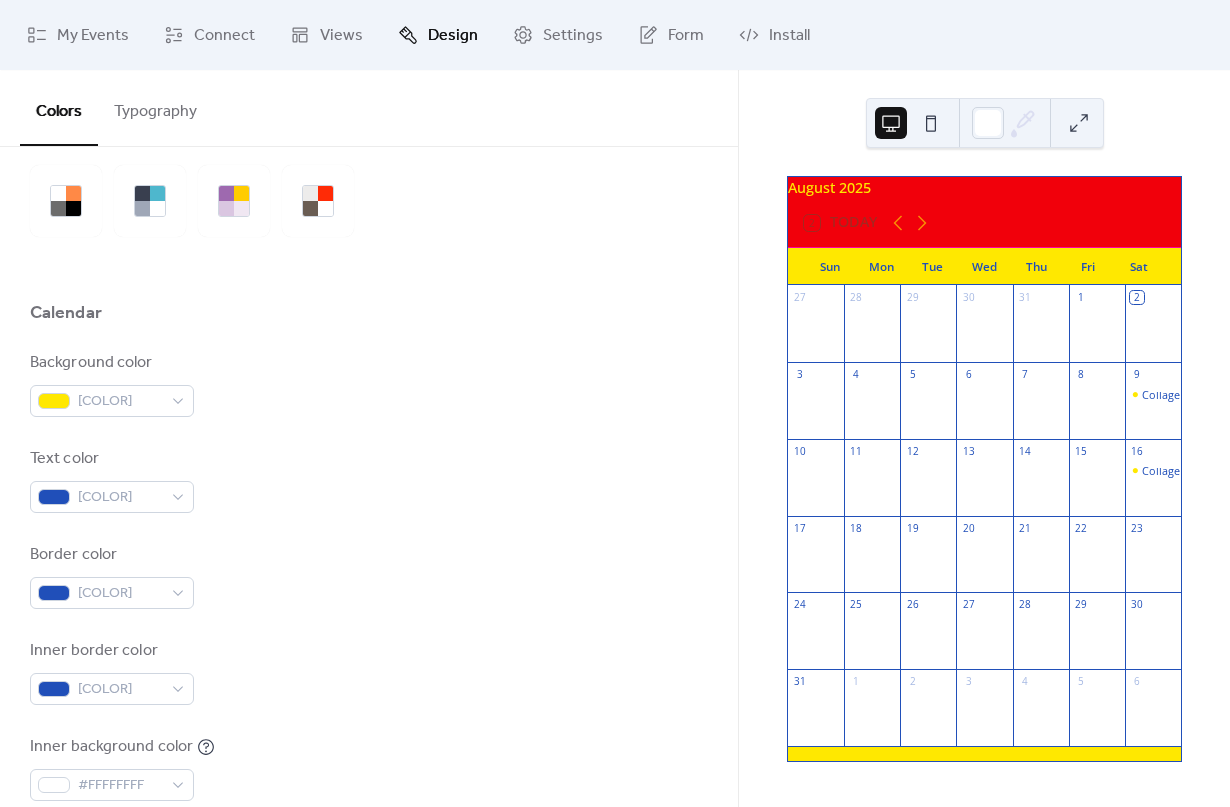 scroll, scrollTop: 53, scrollLeft: 0, axis: vertical 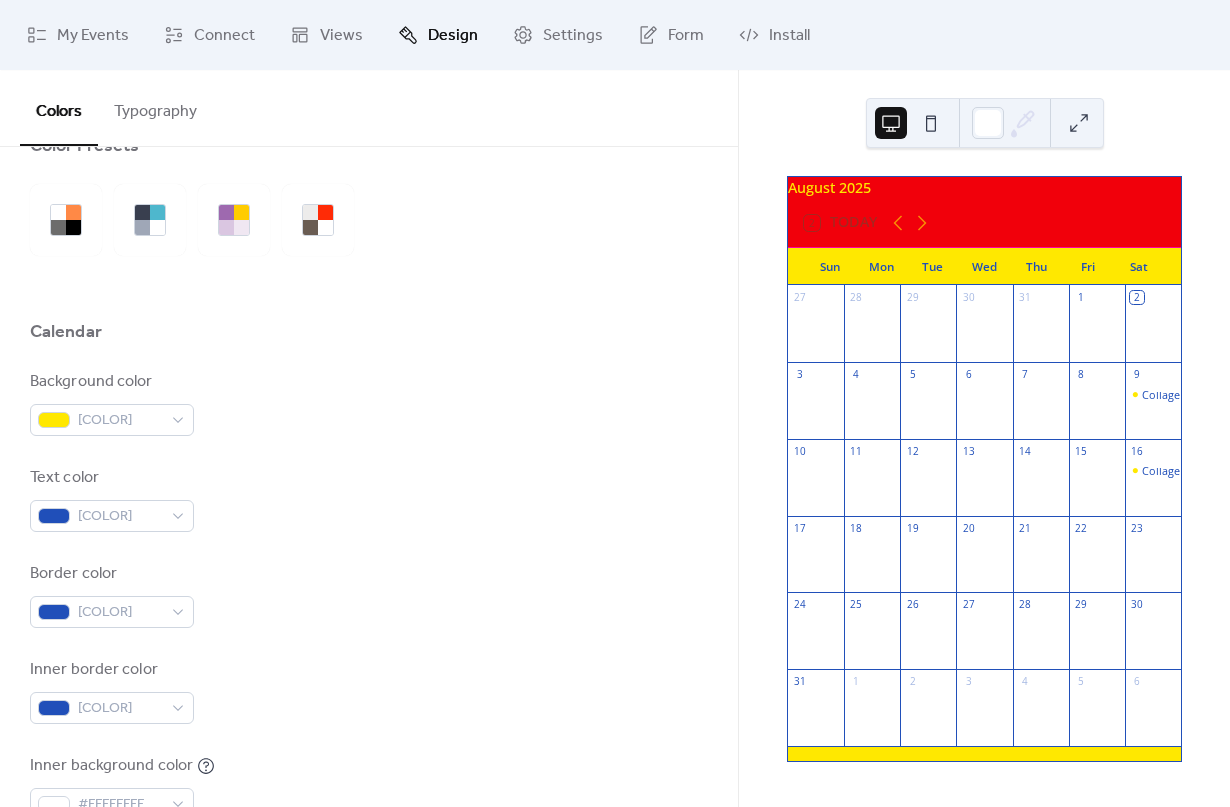 click at bounding box center (931, 123) 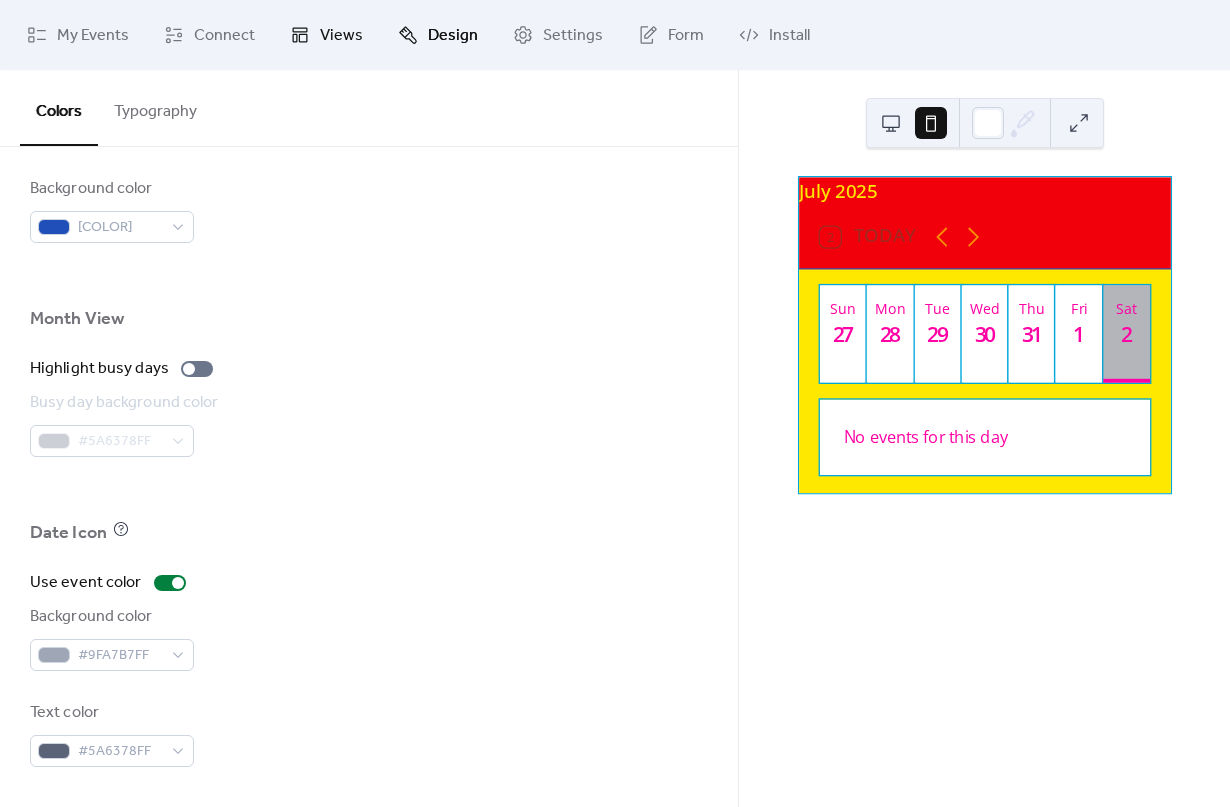 scroll, scrollTop: 1278, scrollLeft: 0, axis: vertical 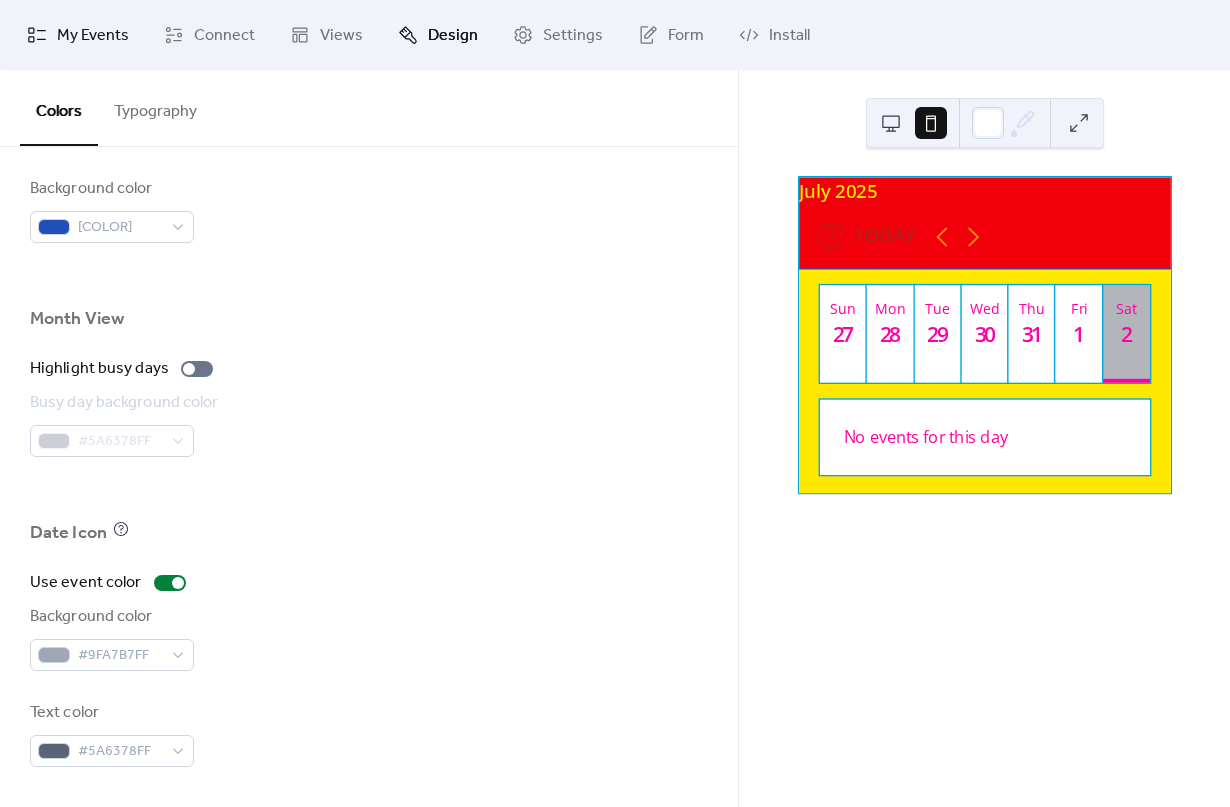 click on "My Events" at bounding box center [93, 36] 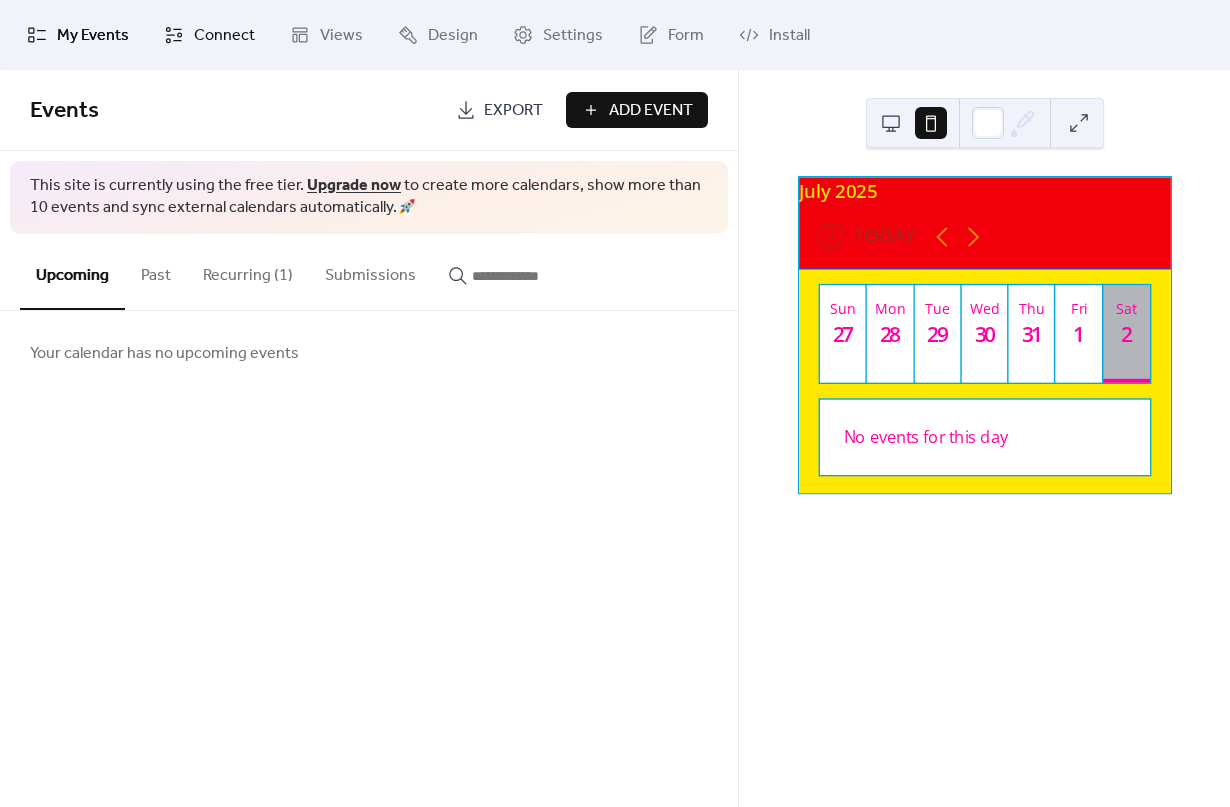 click on "Connect" at bounding box center (224, 36) 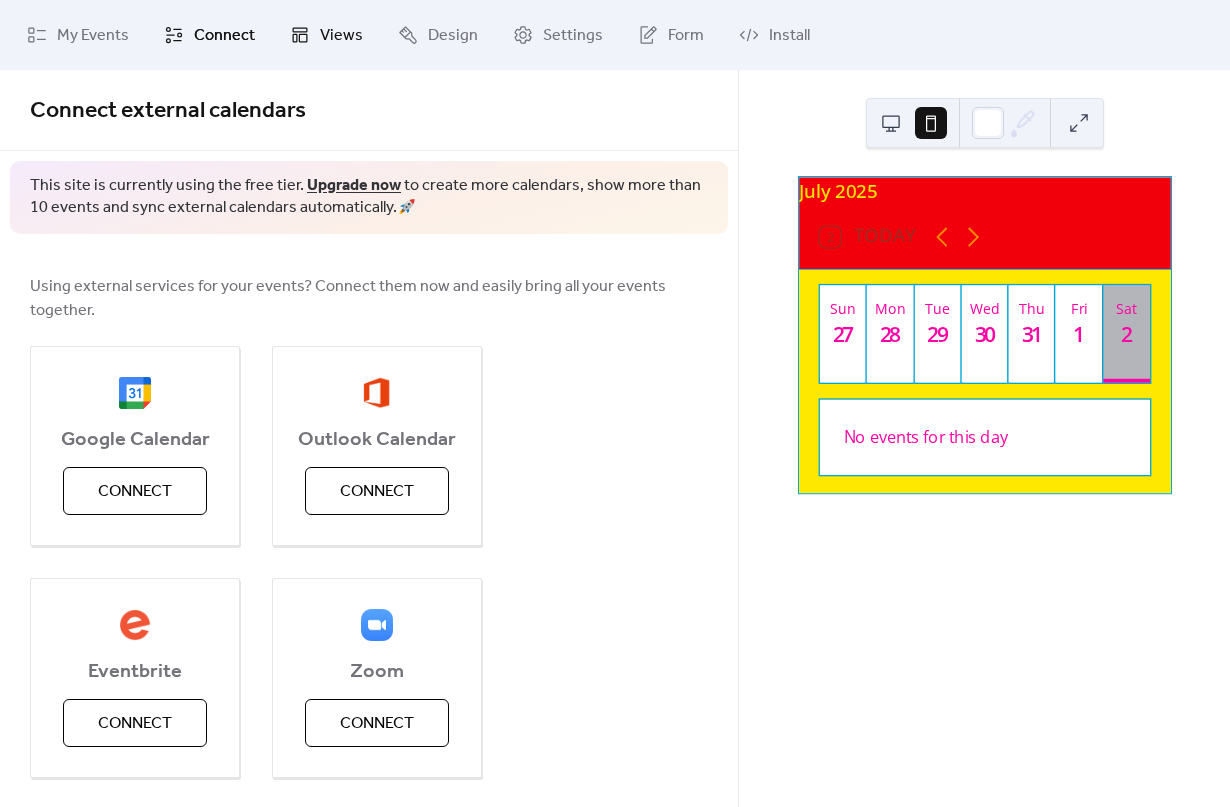 click on "Views" at bounding box center [341, 36] 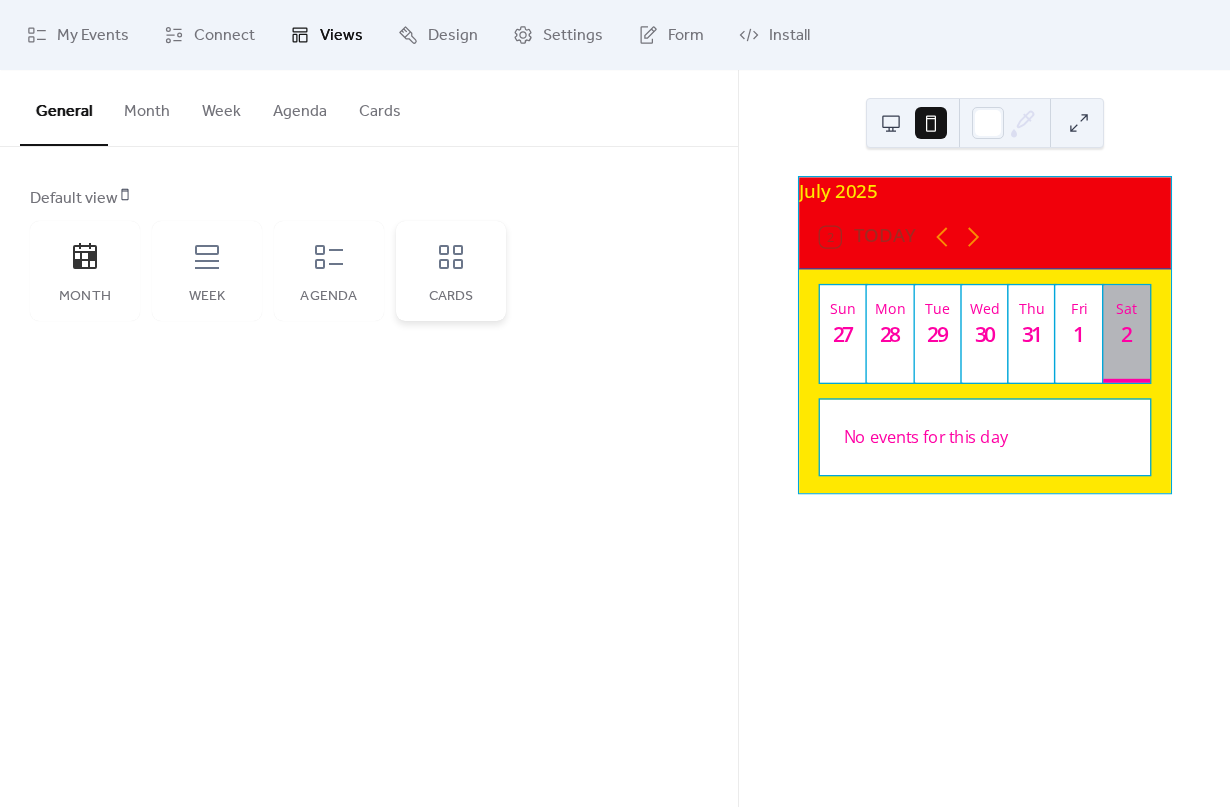 click 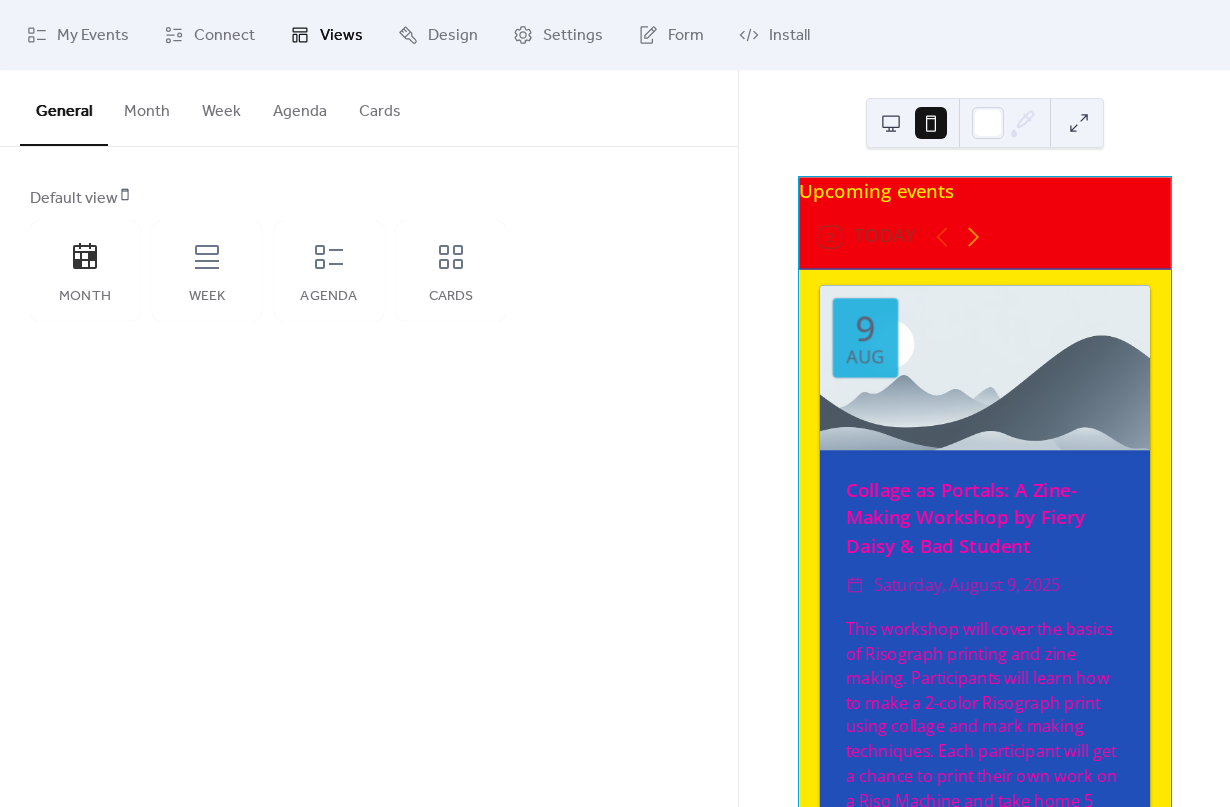 click at bounding box center [891, 123] 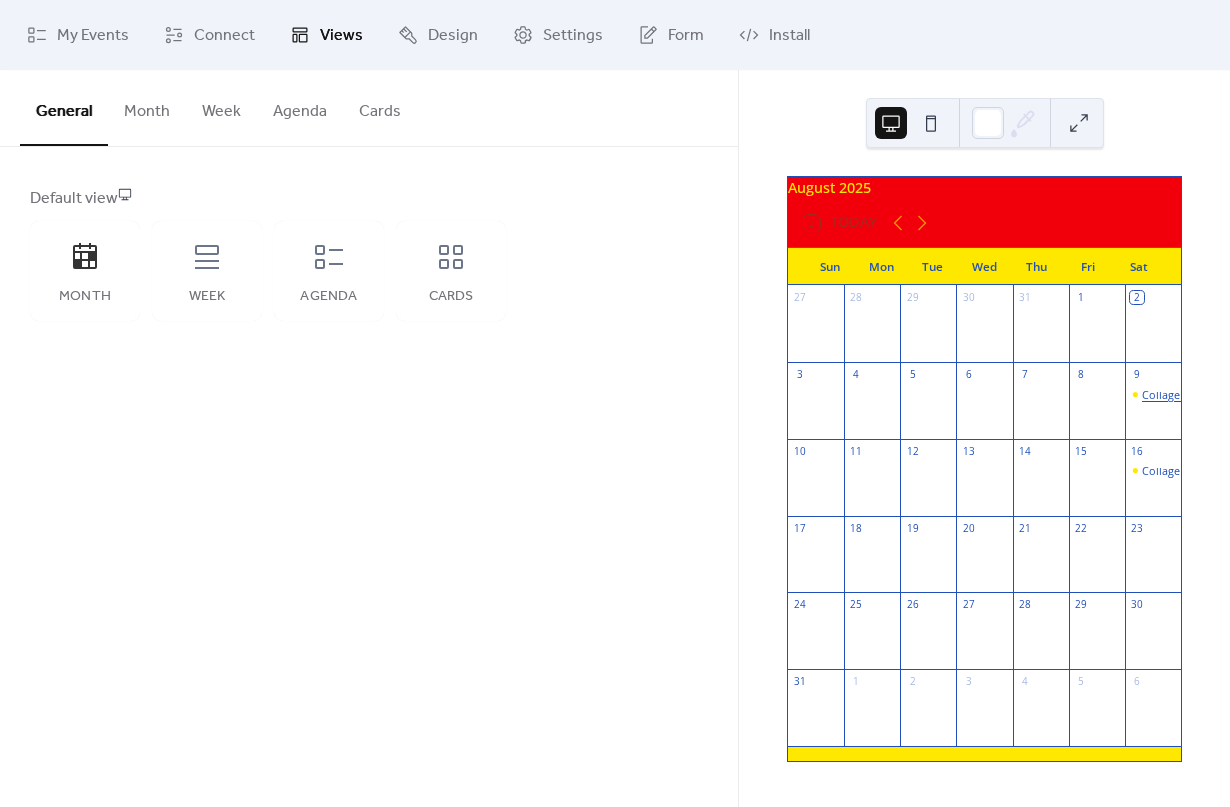 click on "Collage as Portals: A Zine-Making Workshop by Fiery Daisy & Bad Student" at bounding box center [1330, 394] 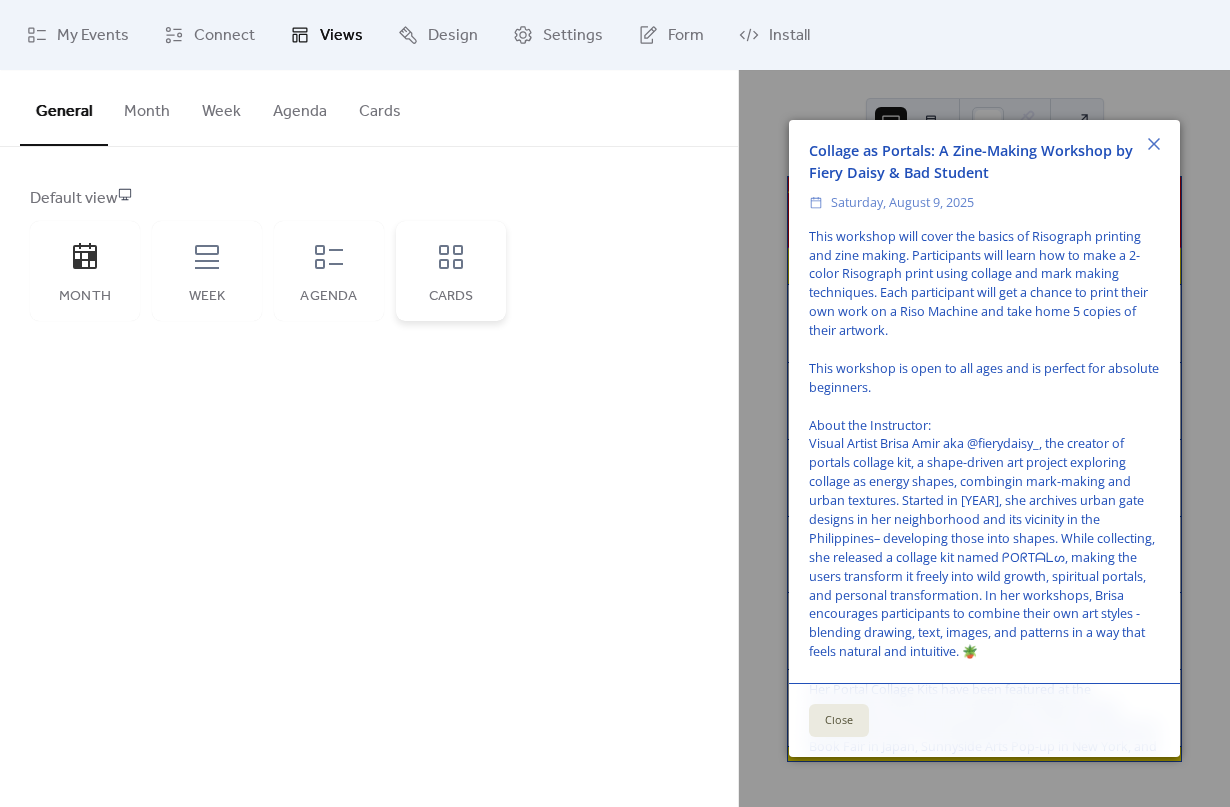 click 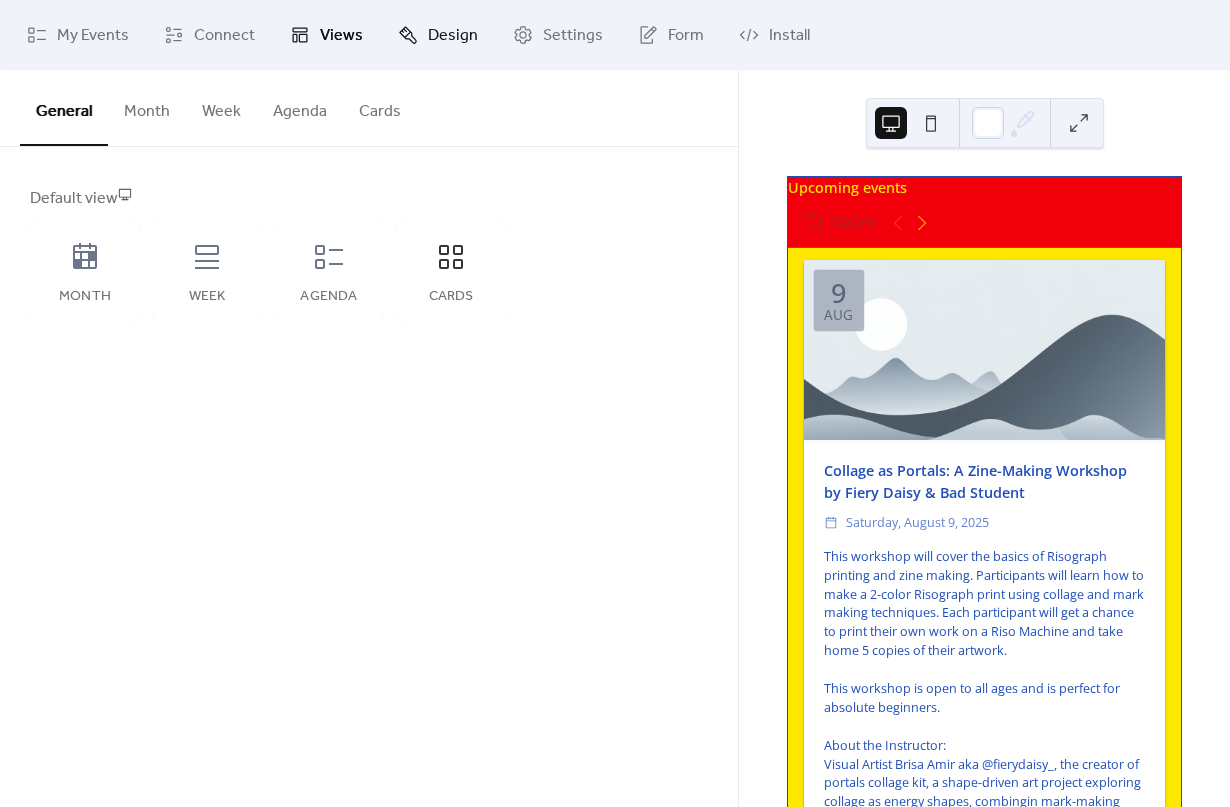 click on "Design" at bounding box center [453, 36] 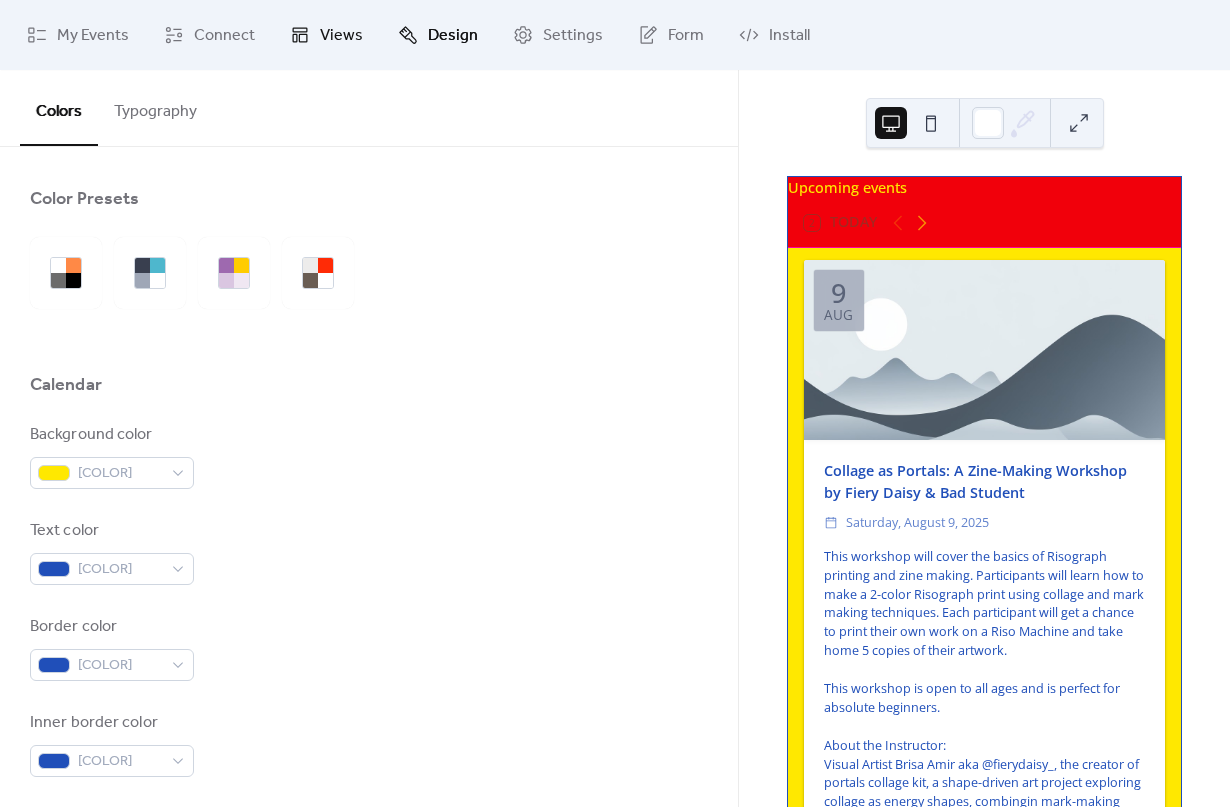 click on "Views" at bounding box center (326, 35) 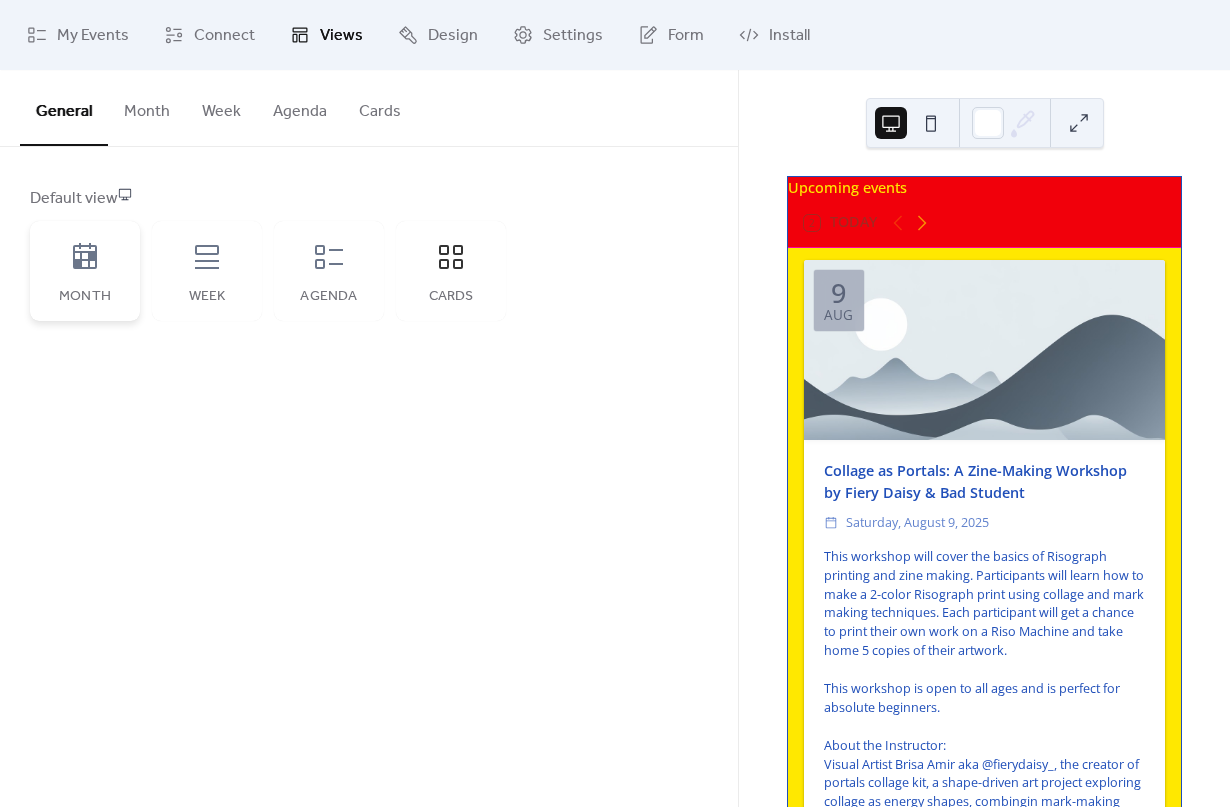 click on "Month" at bounding box center [85, 271] 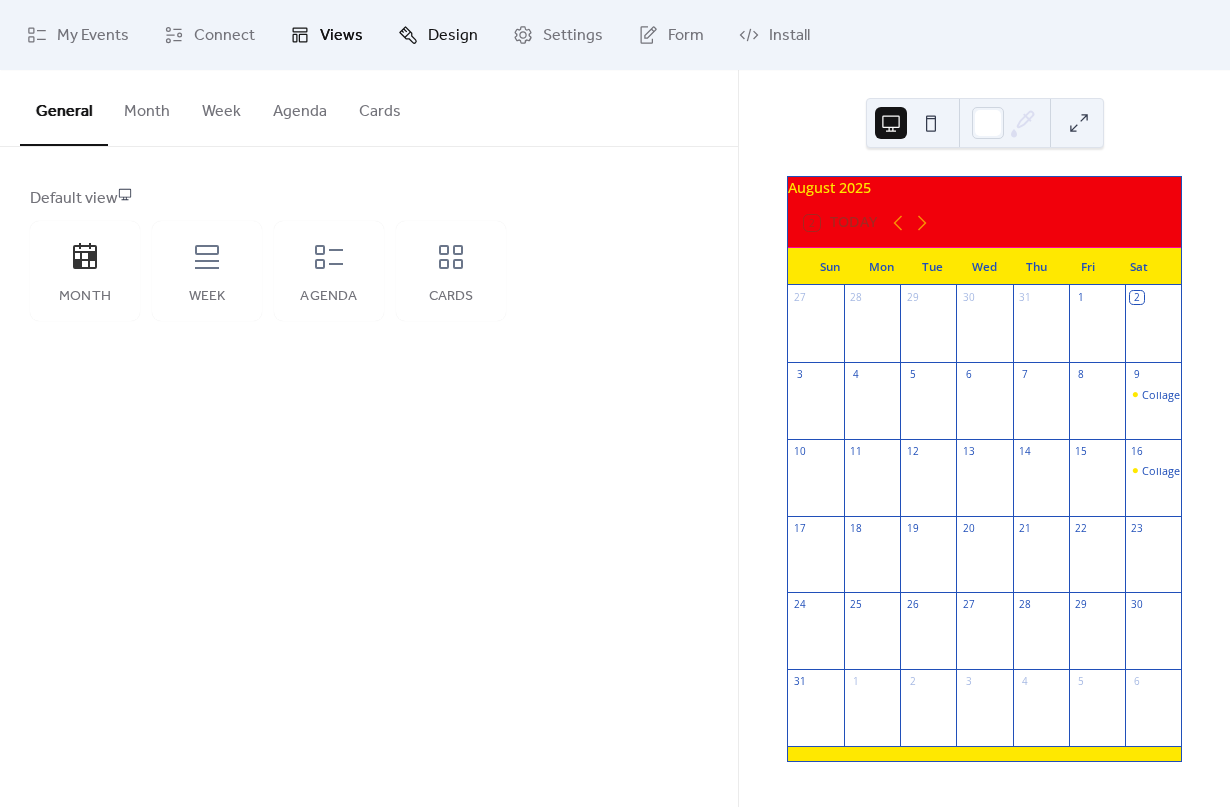 click on "Design" at bounding box center [453, 36] 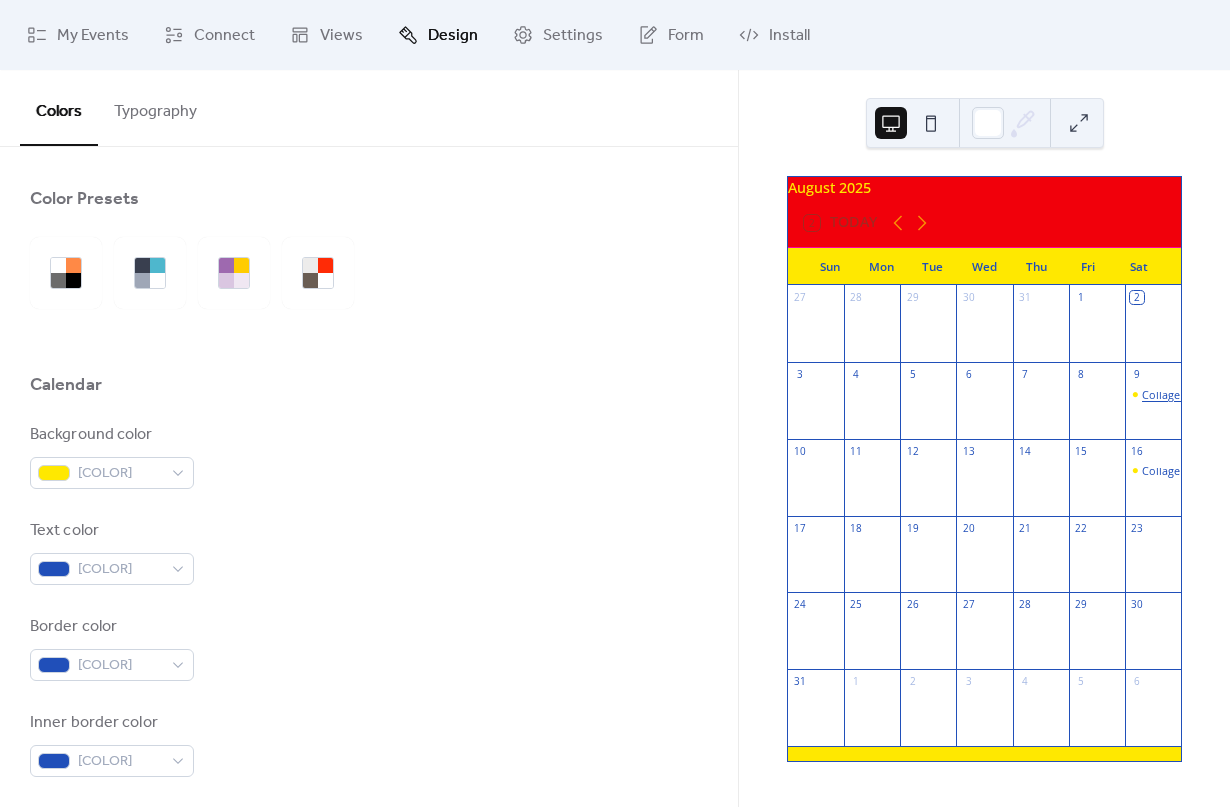 click on "Collage as Portals: A Zine-Making Workshop by Fiery Daisy & Bad Student" at bounding box center (1330, 394) 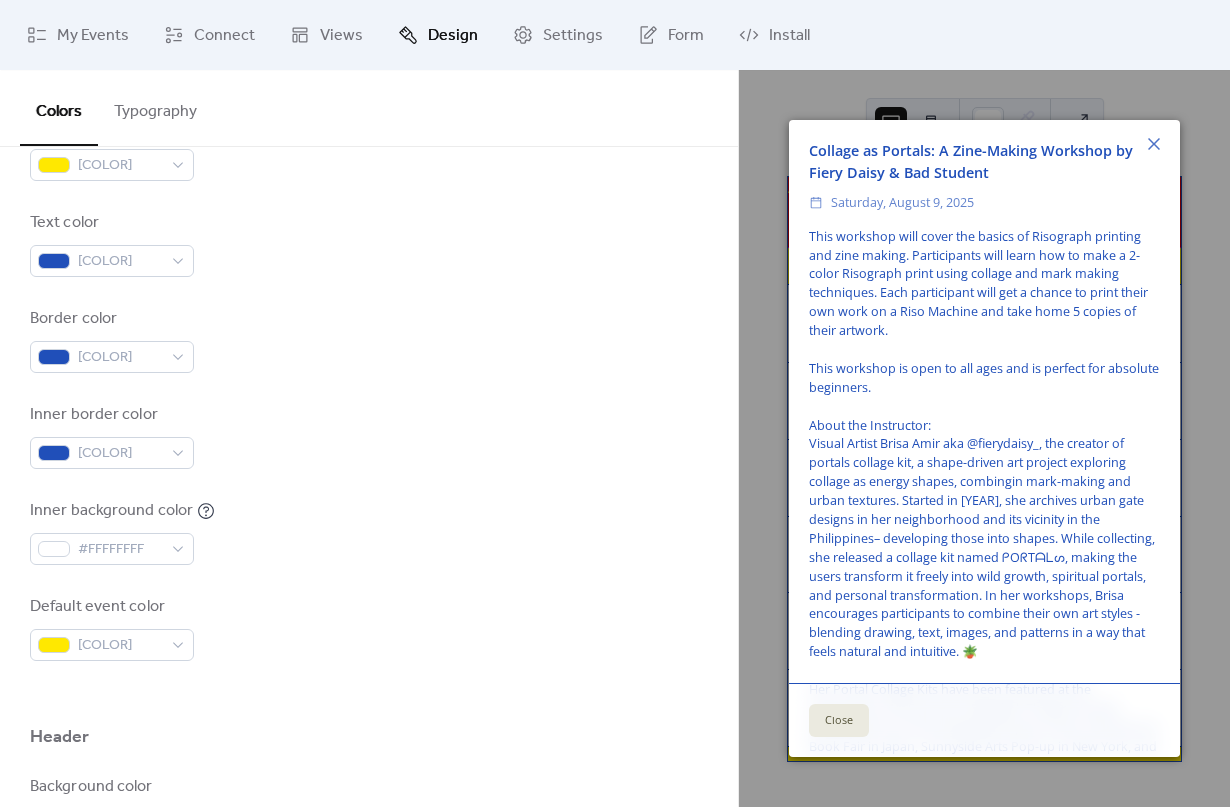 scroll, scrollTop: 311, scrollLeft: 0, axis: vertical 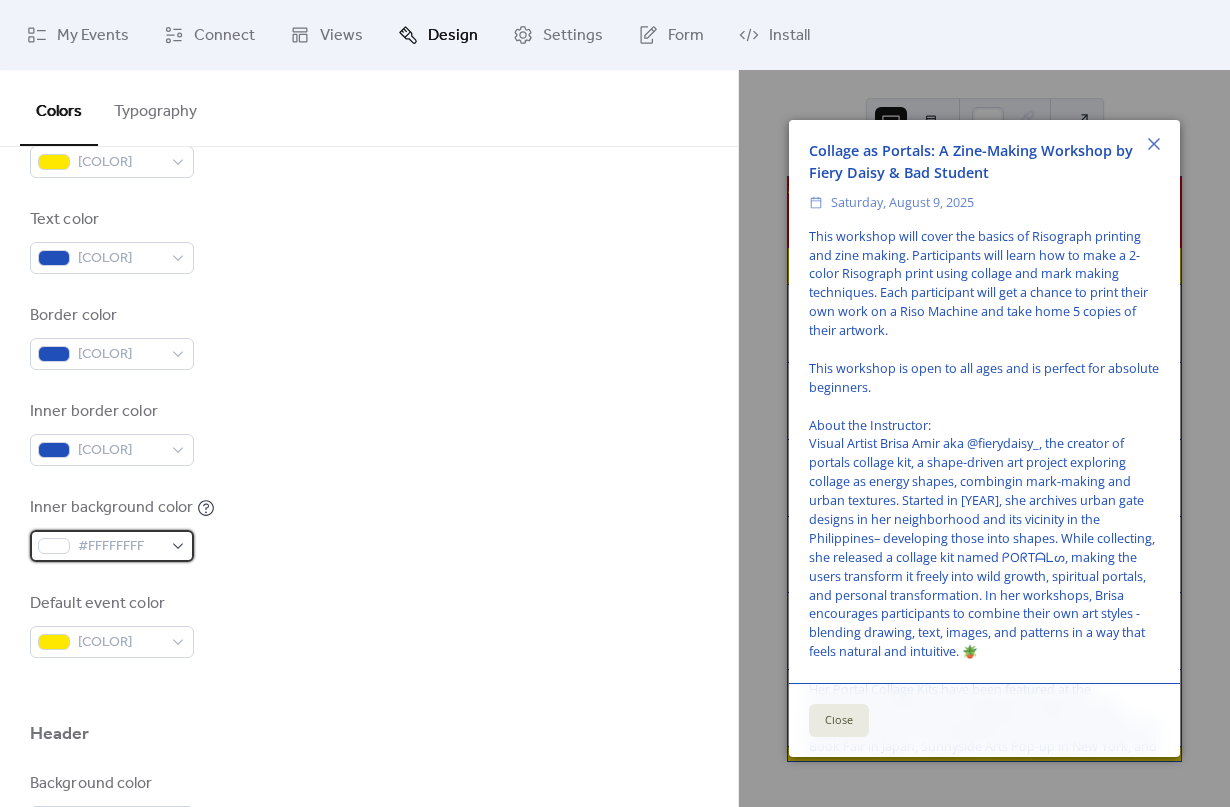click on "#FFFFFFFF" at bounding box center [112, 546] 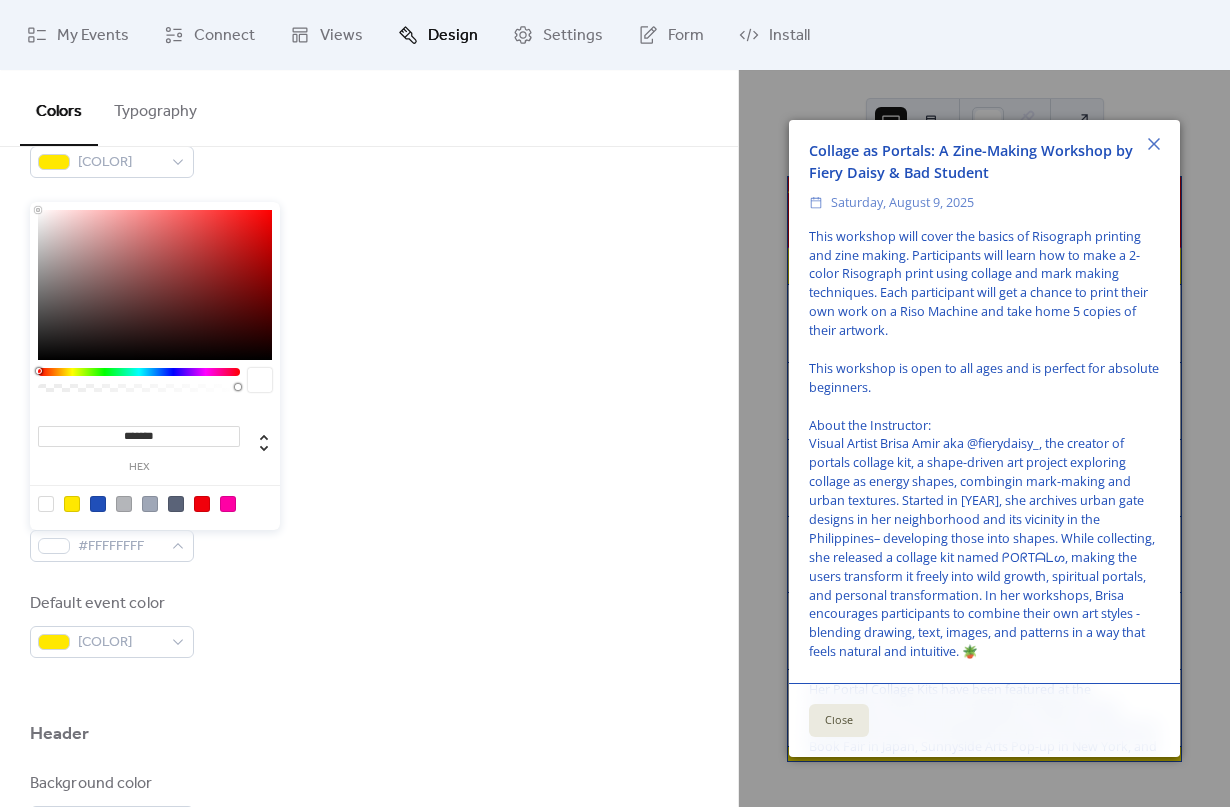 click at bounding box center (155, 503) 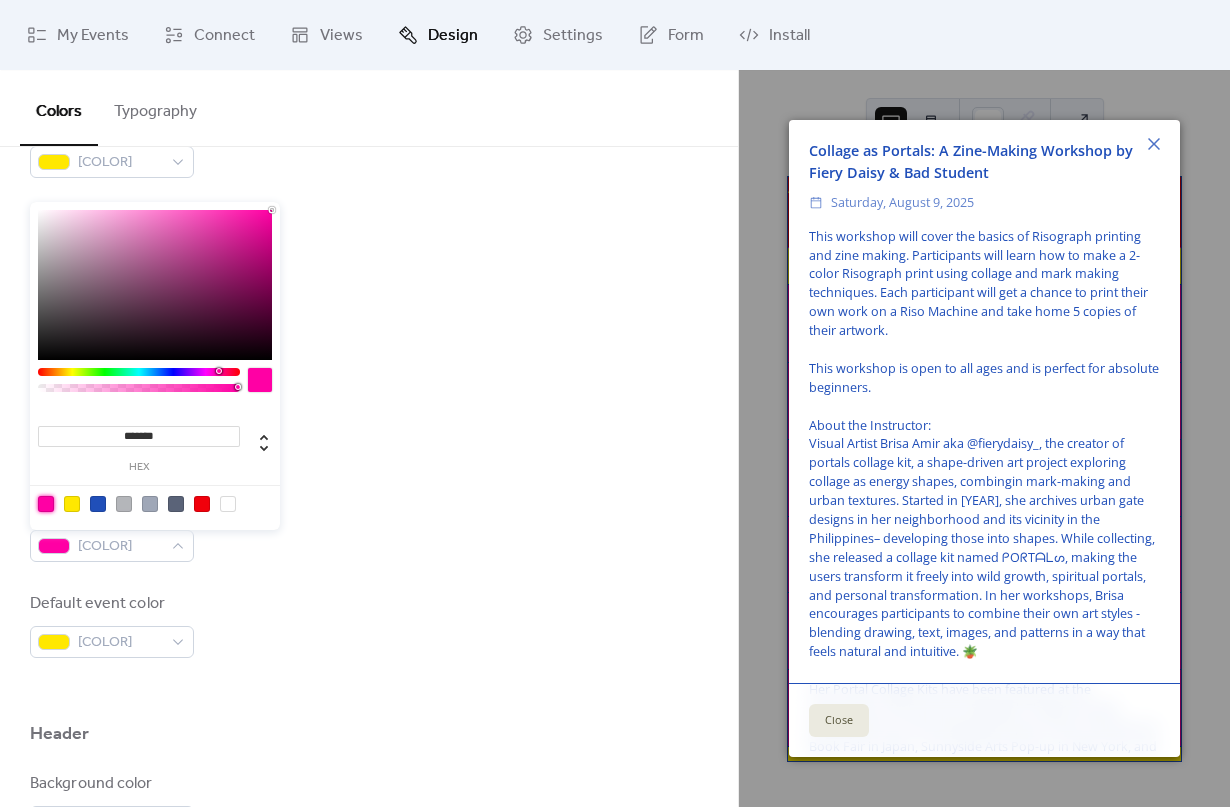 click on "Inner background color #FF00A4FF" at bounding box center (369, 529) 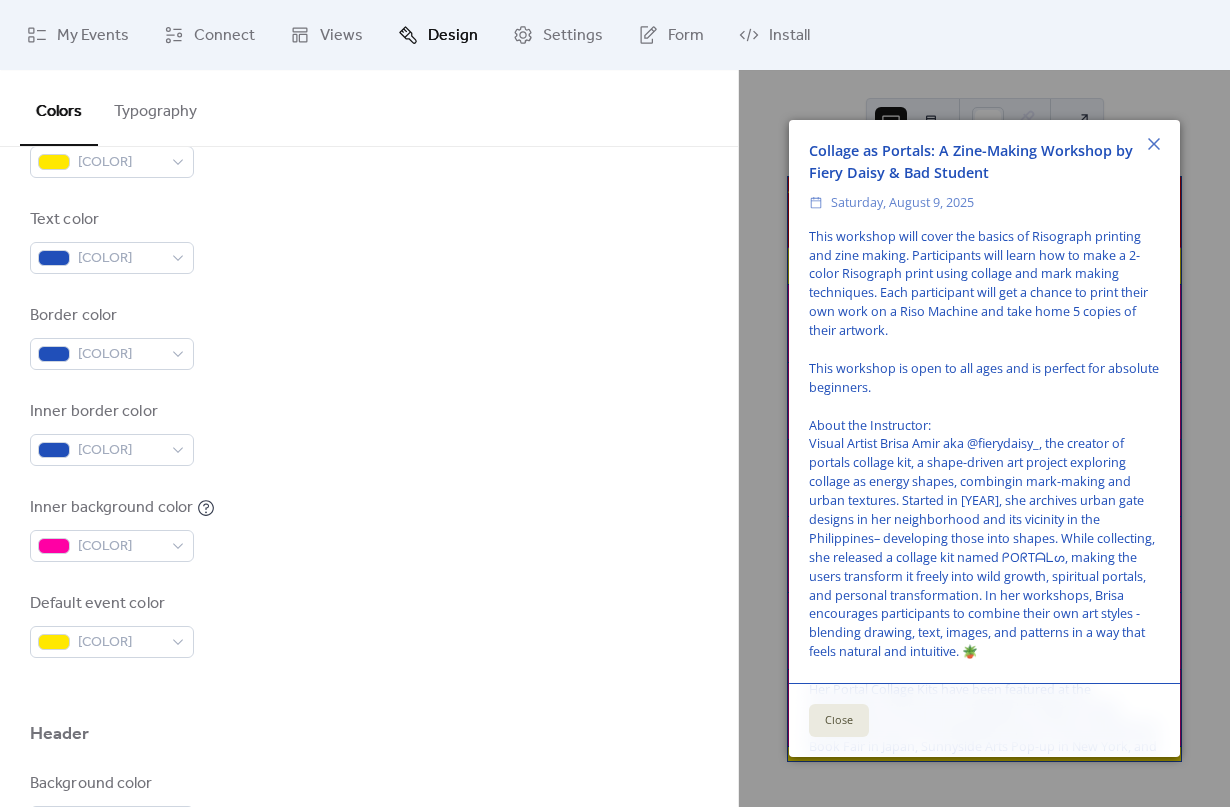 click on "Close" at bounding box center (839, 721) 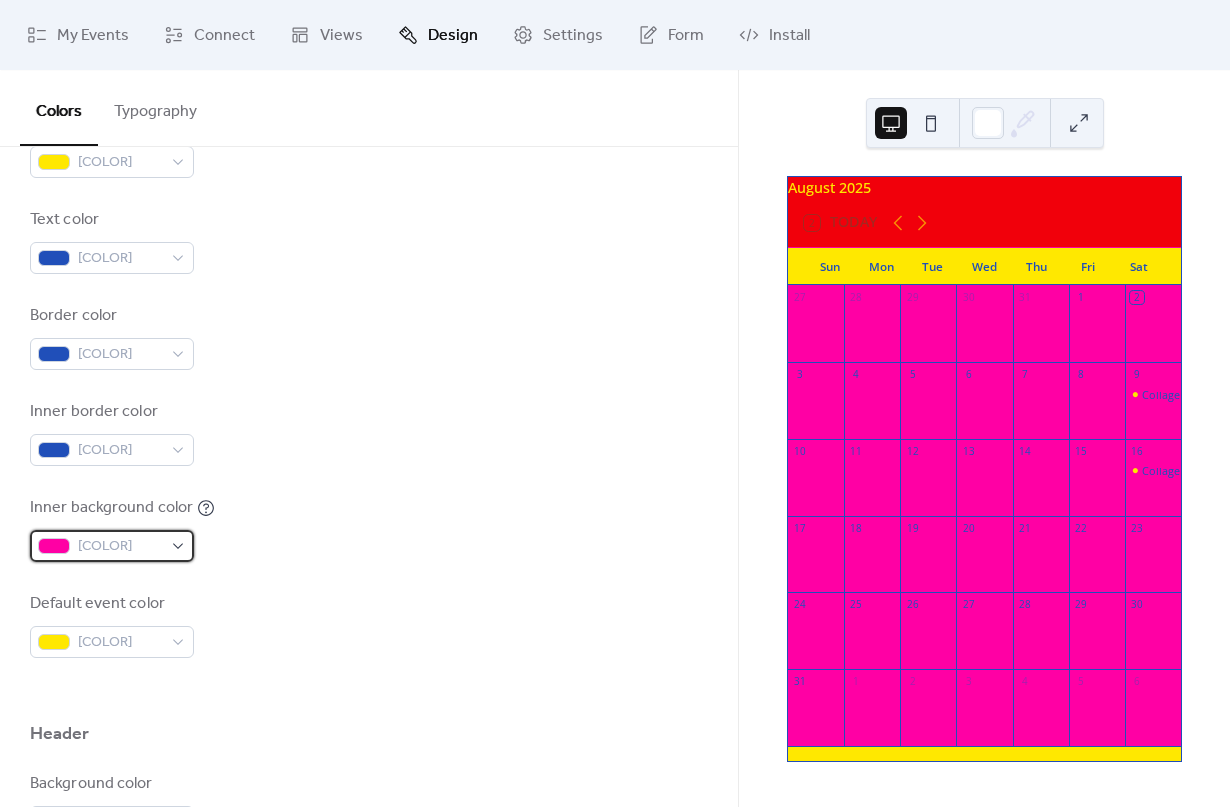 click on "#FF00A4FF" at bounding box center [112, 546] 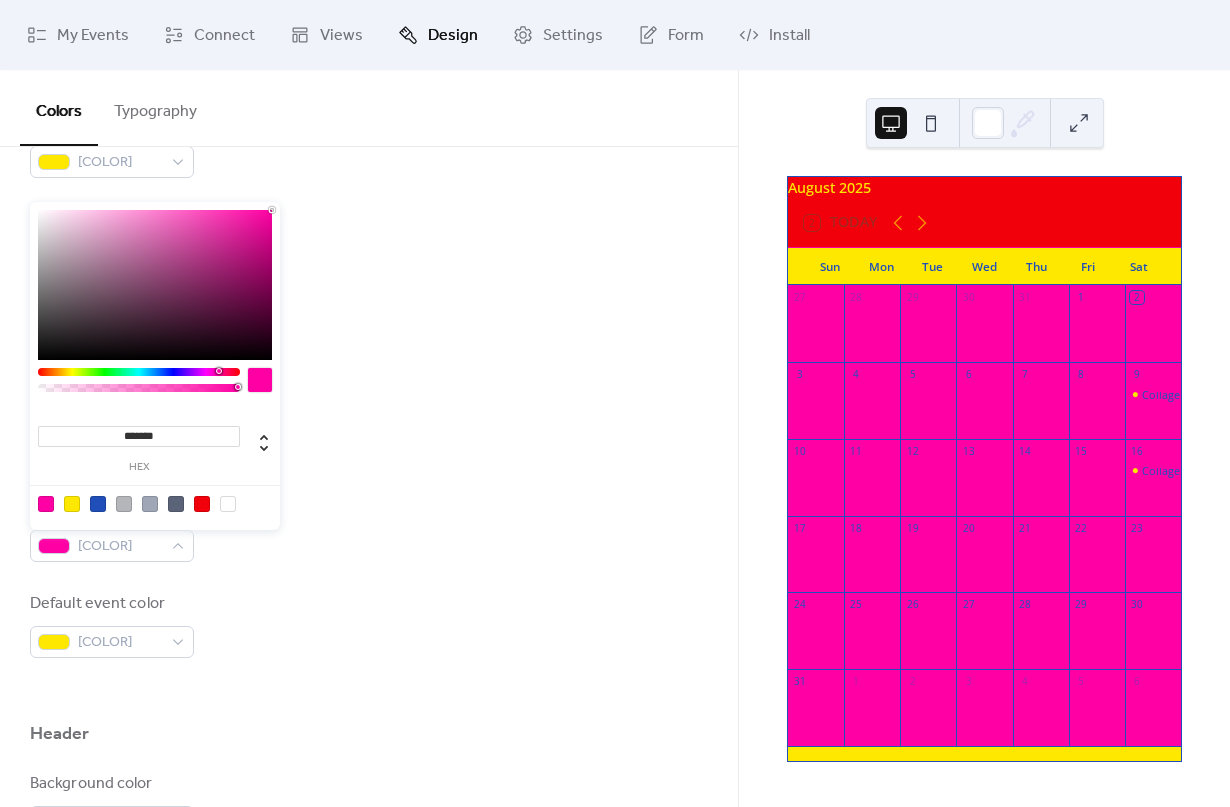 click at bounding box center [228, 504] 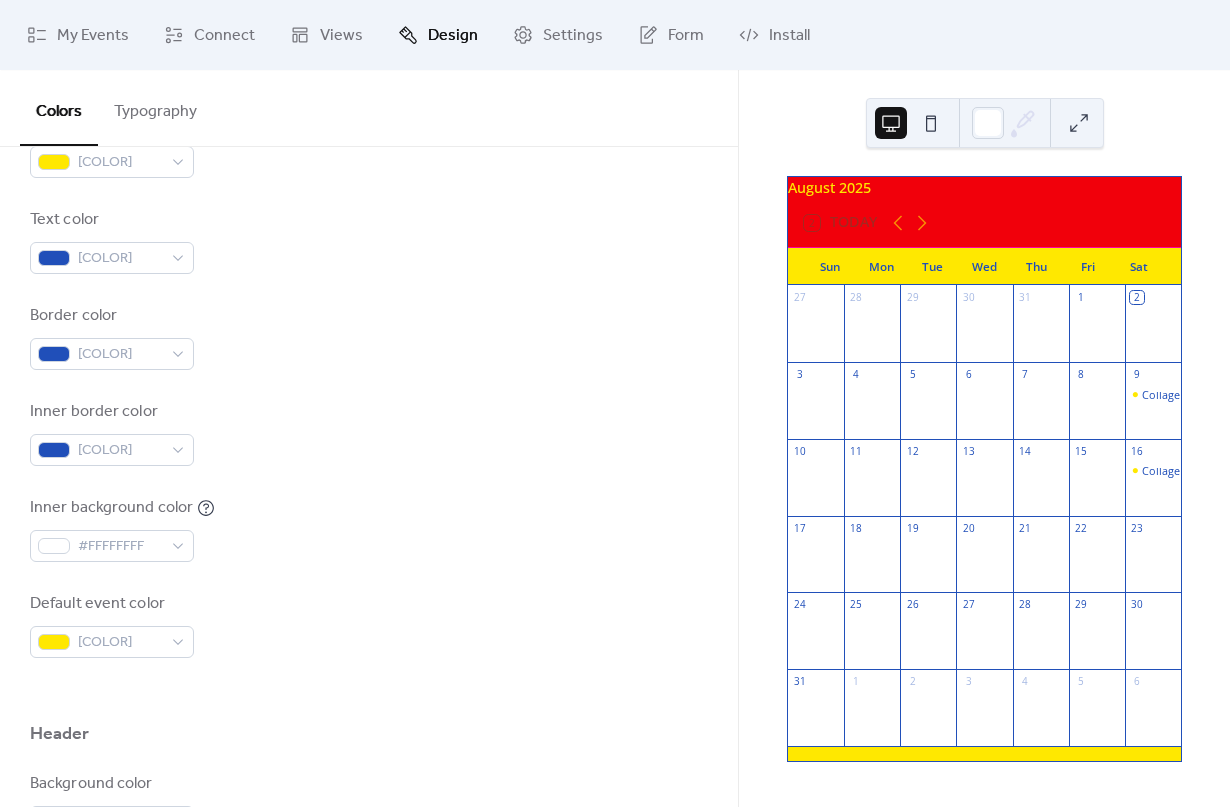 click on "Inner background color #FFFFFFFF" at bounding box center (369, 529) 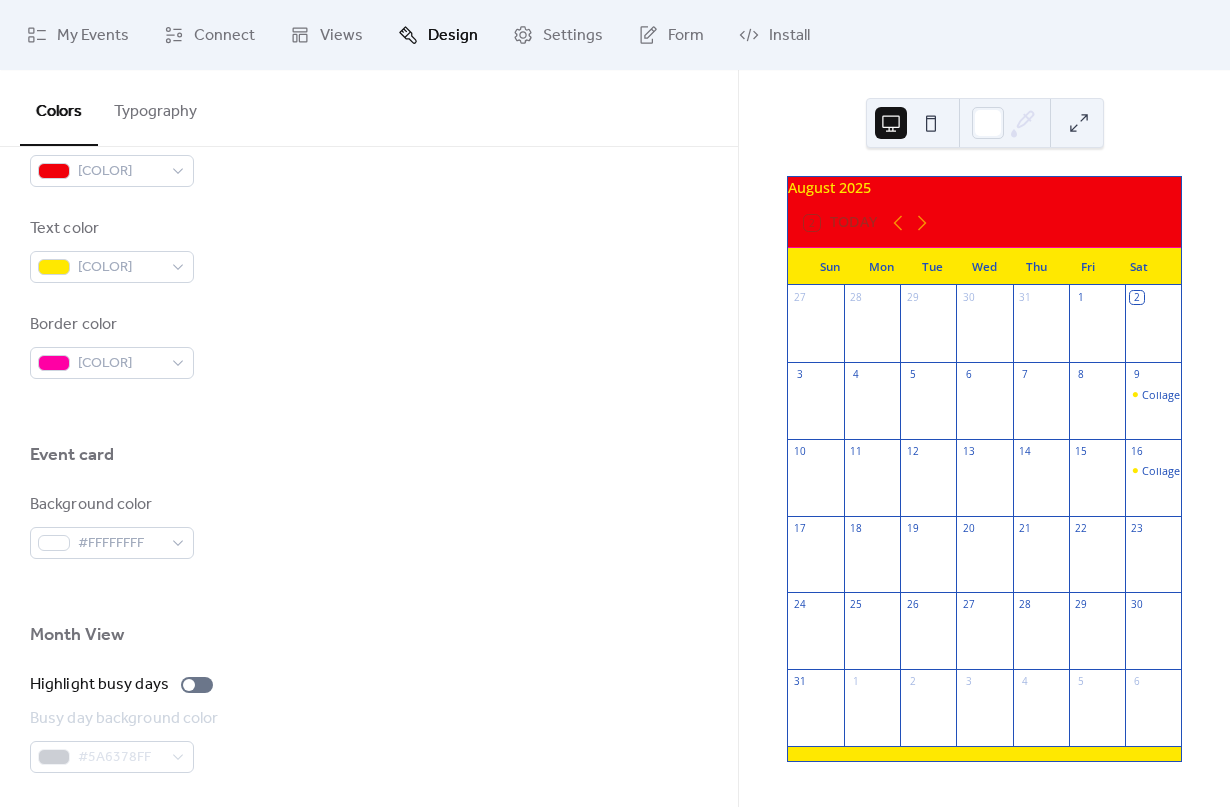 scroll, scrollTop: 973, scrollLeft: 0, axis: vertical 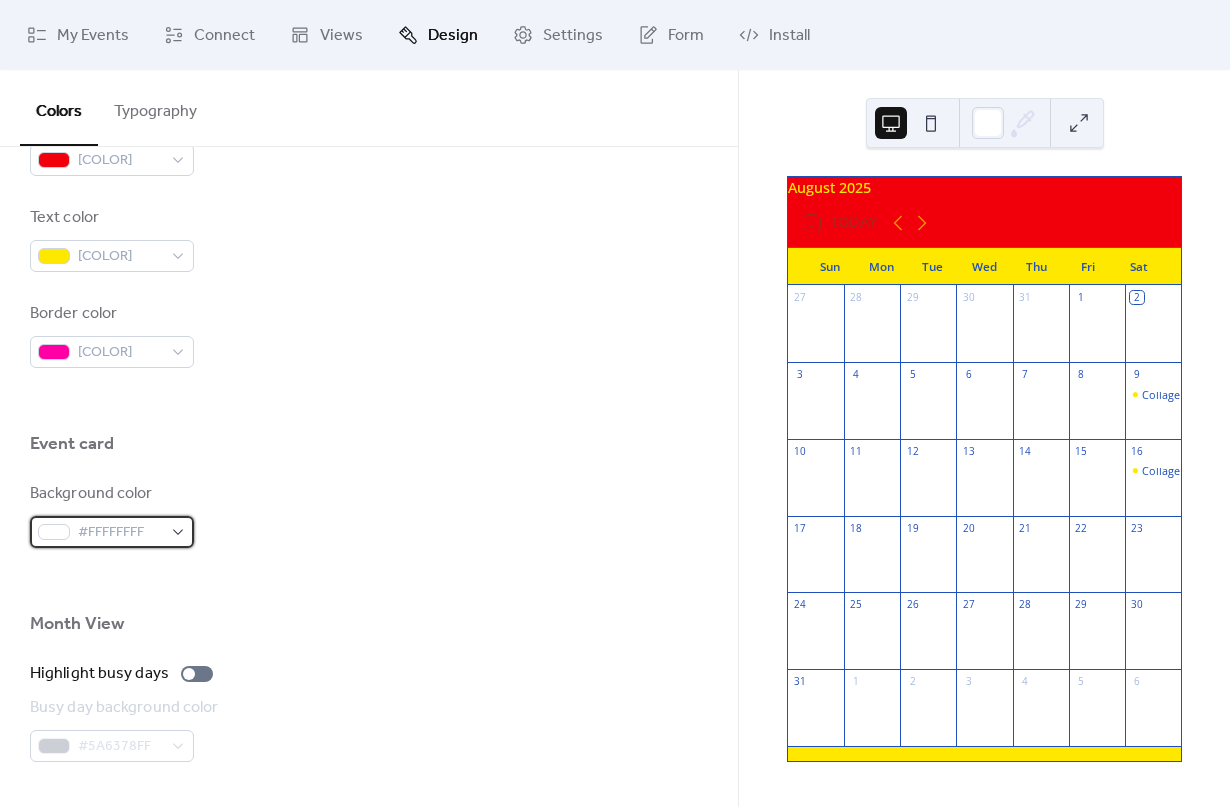 click on "#FFFFFFFF" at bounding box center (112, 532) 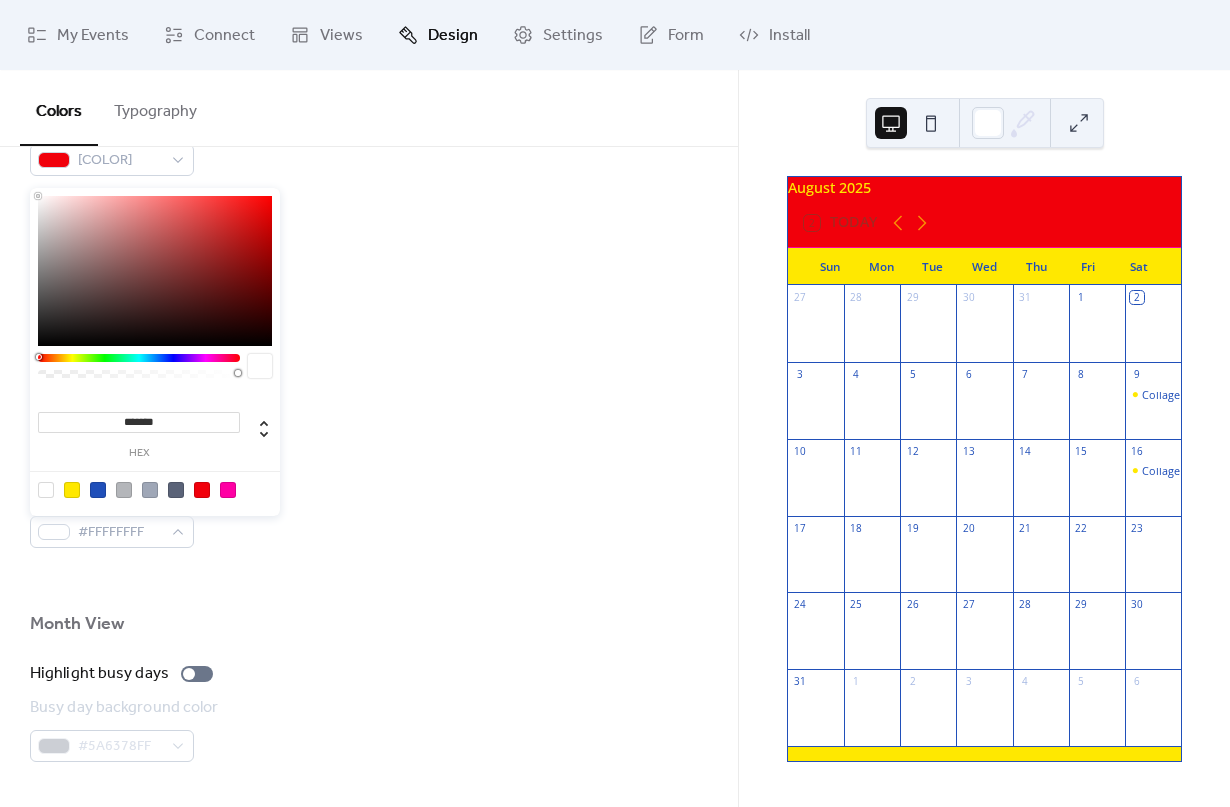 click at bounding box center [72, 490] 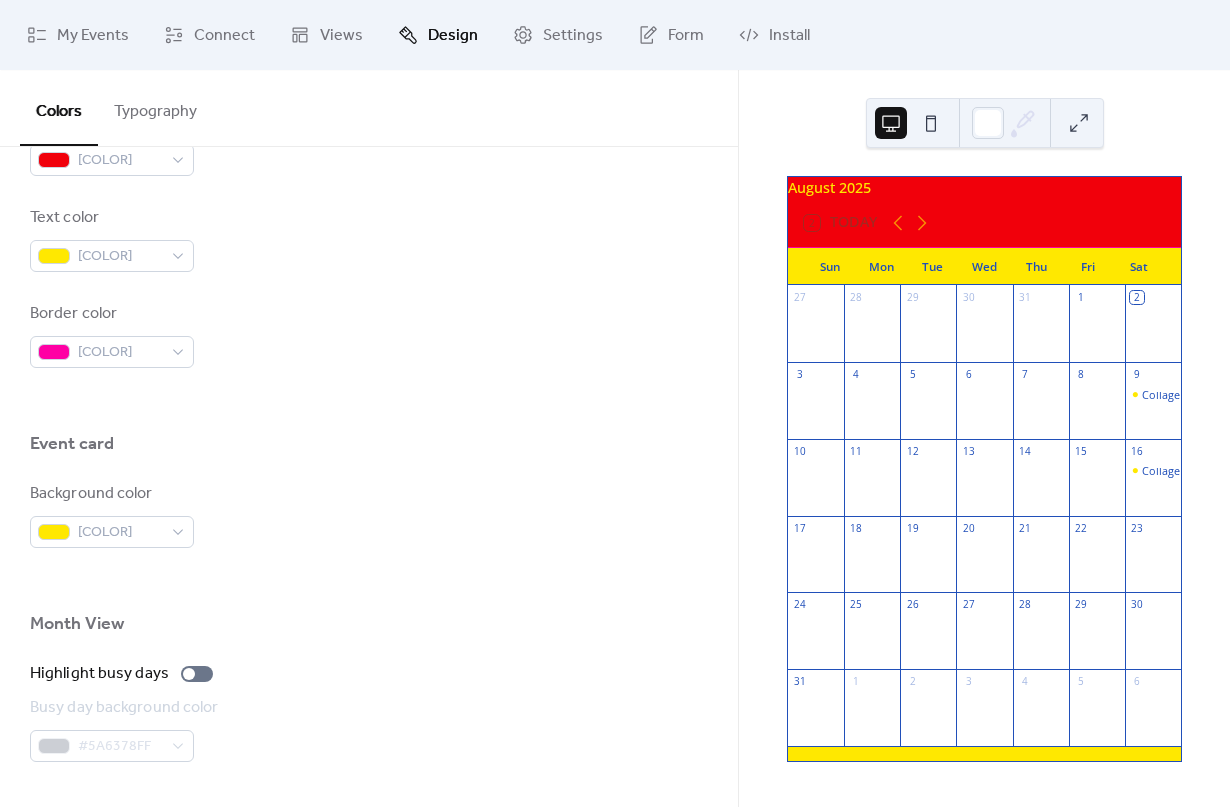 click on "Event card" at bounding box center (369, 449) 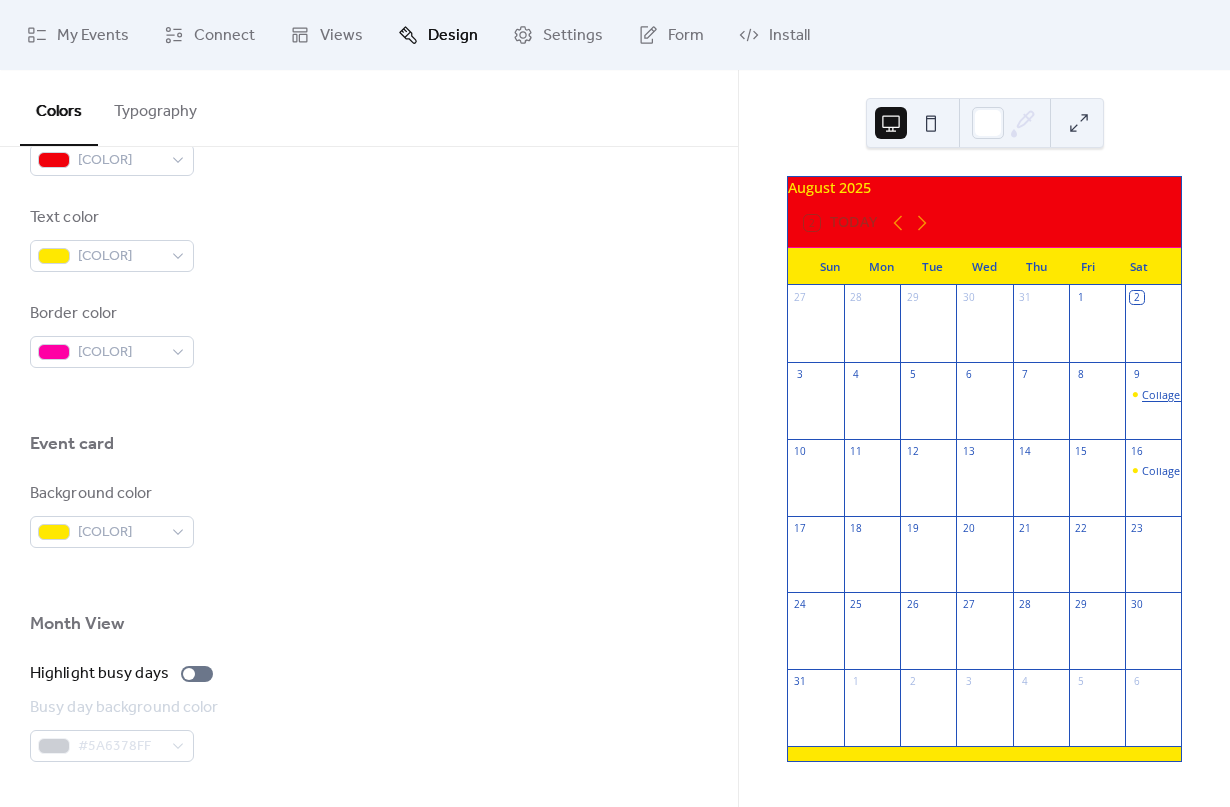 click on "Collage as Portals: A Zine-Making Workshop by Fiery Daisy & Bad Student" at bounding box center (1330, 394) 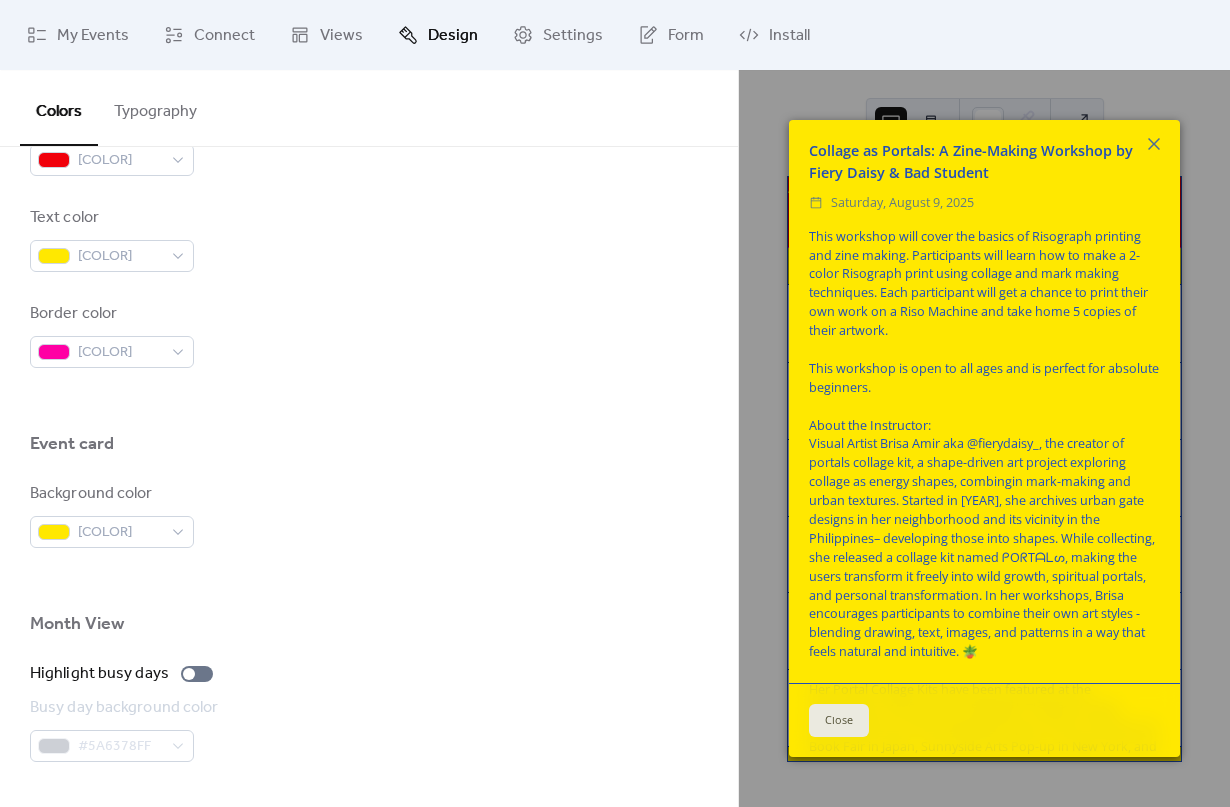 click on "Close" at bounding box center [839, 721] 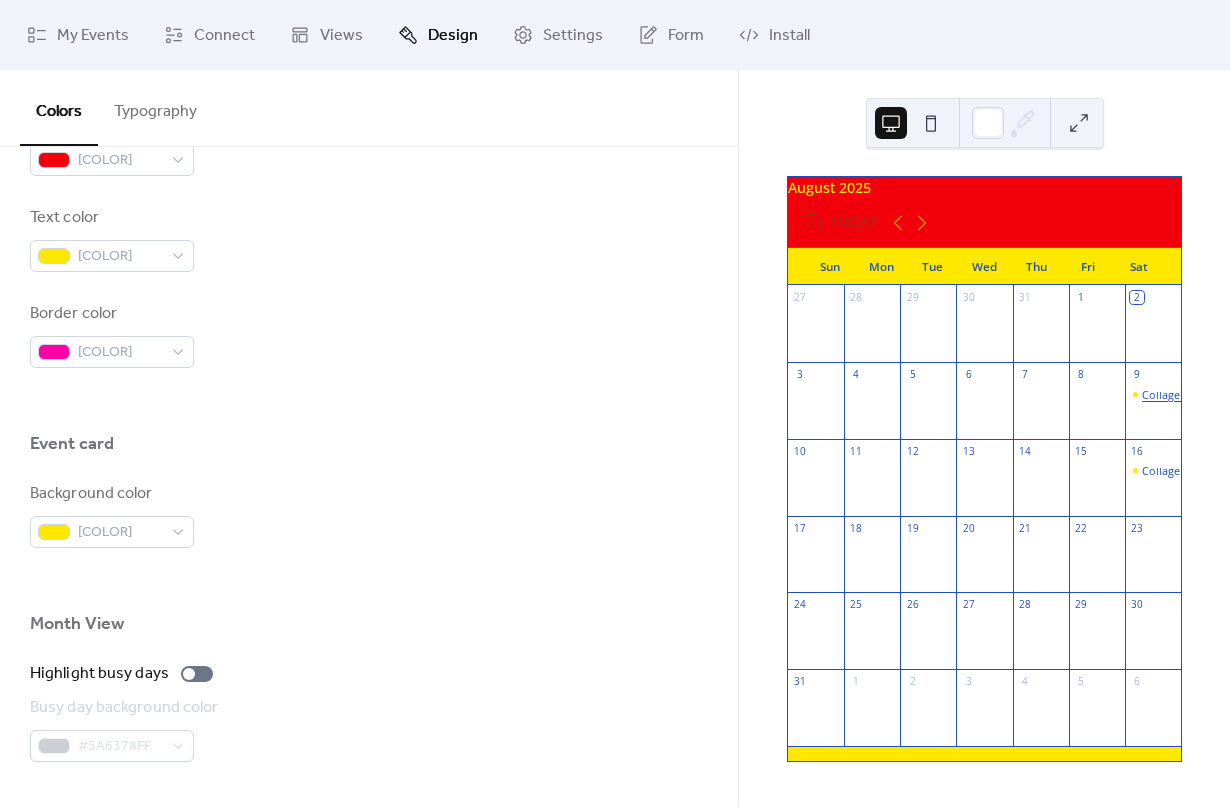click on "Collage as Portals: A Zine-Making Workshop by Fiery Daisy & Bad Student" at bounding box center [1330, 394] 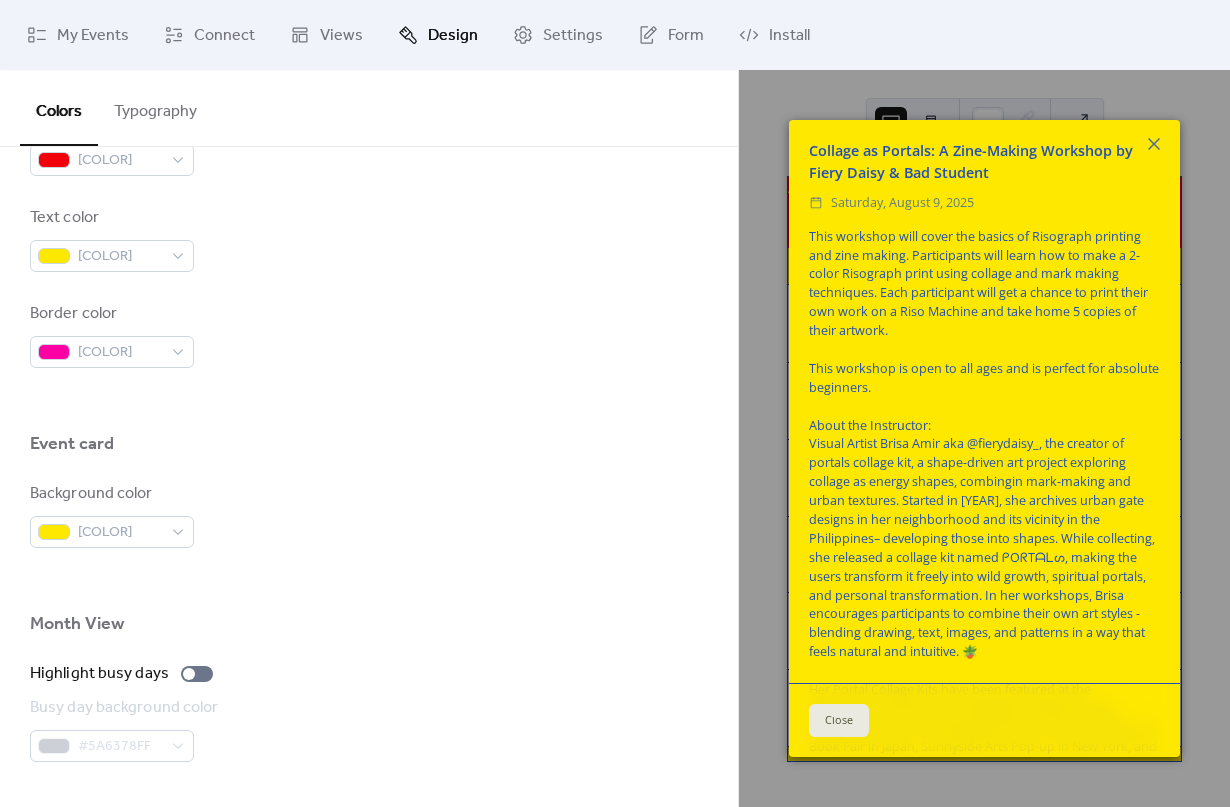 click on "Close" at bounding box center (839, 721) 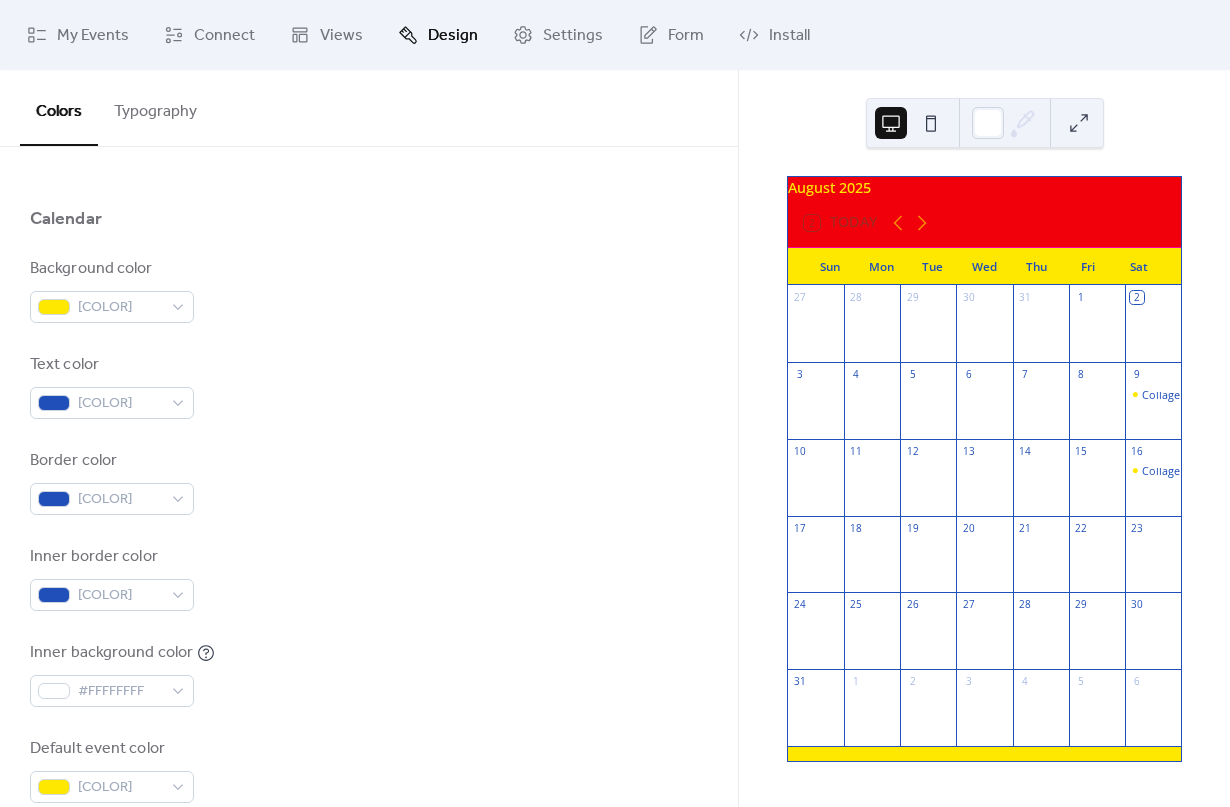 scroll, scrollTop: 172, scrollLeft: 0, axis: vertical 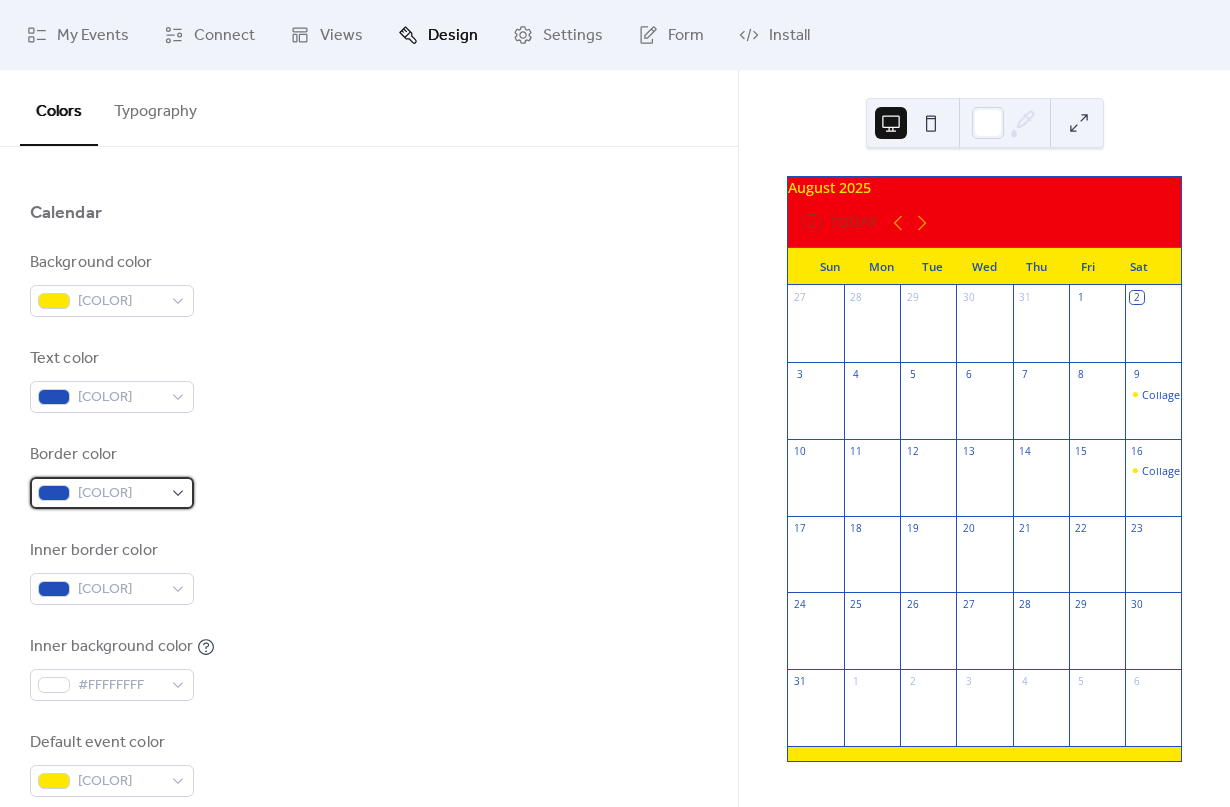 click on "#204FB9FF" at bounding box center [112, 493] 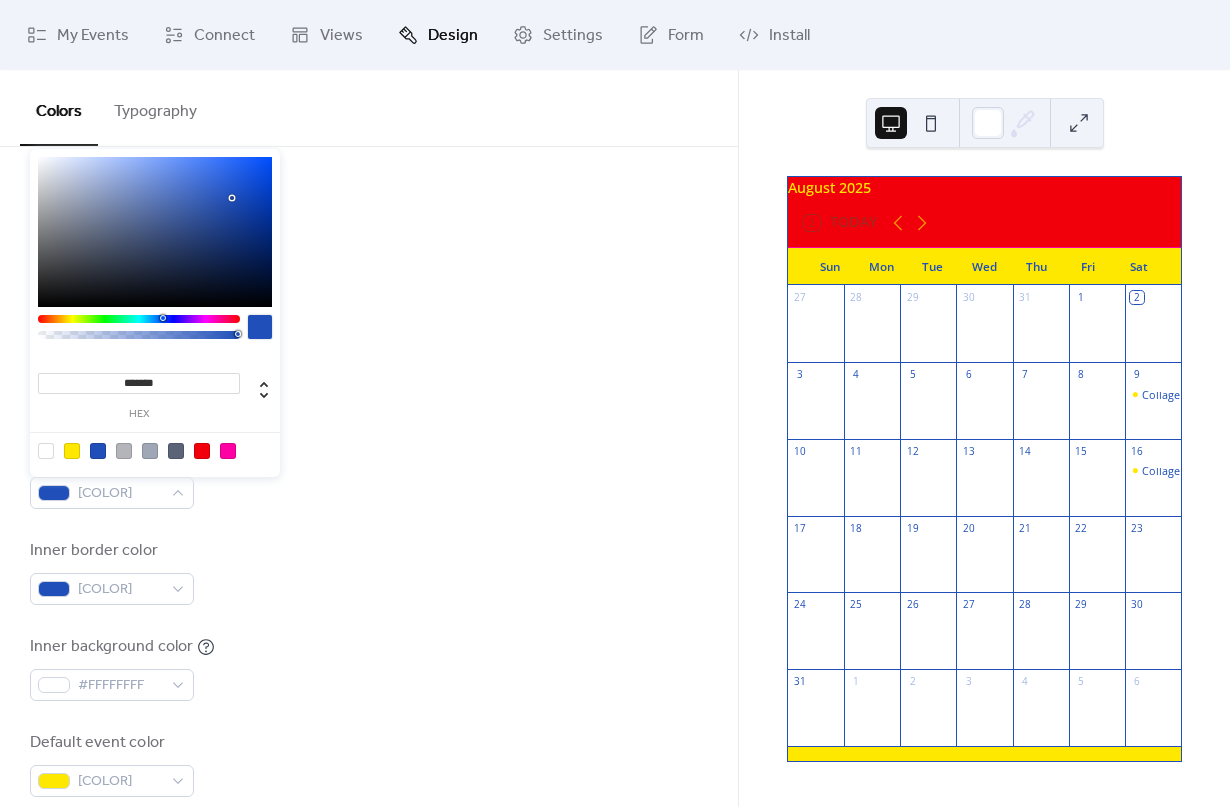 click at bounding box center (228, 451) 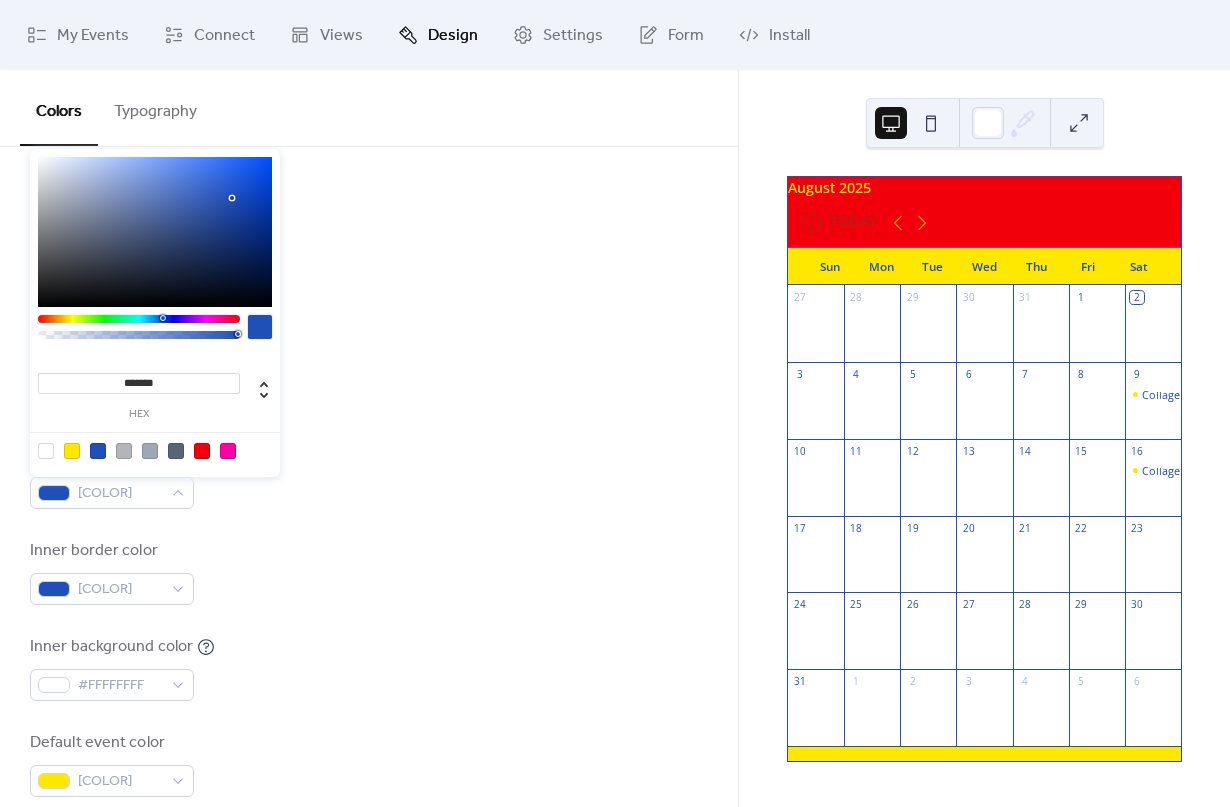 type on "*******" 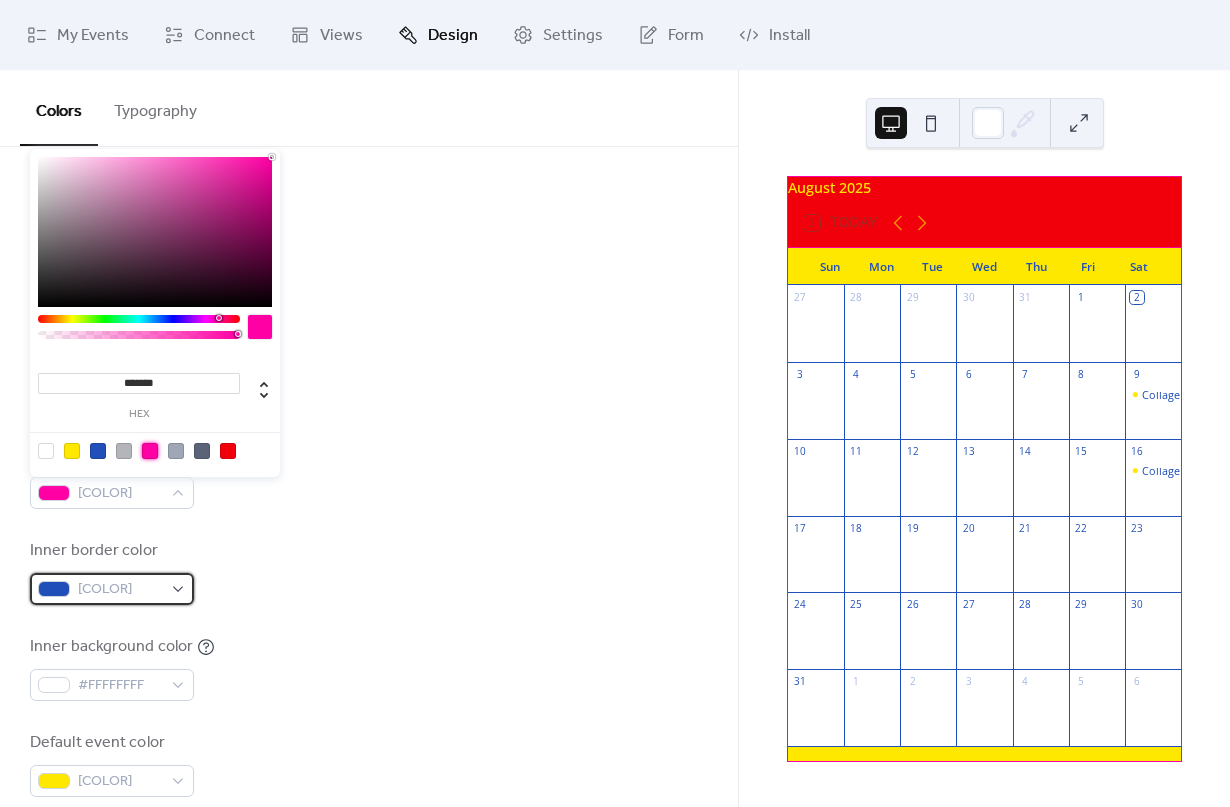click on "#204FB9FF" at bounding box center [112, 589] 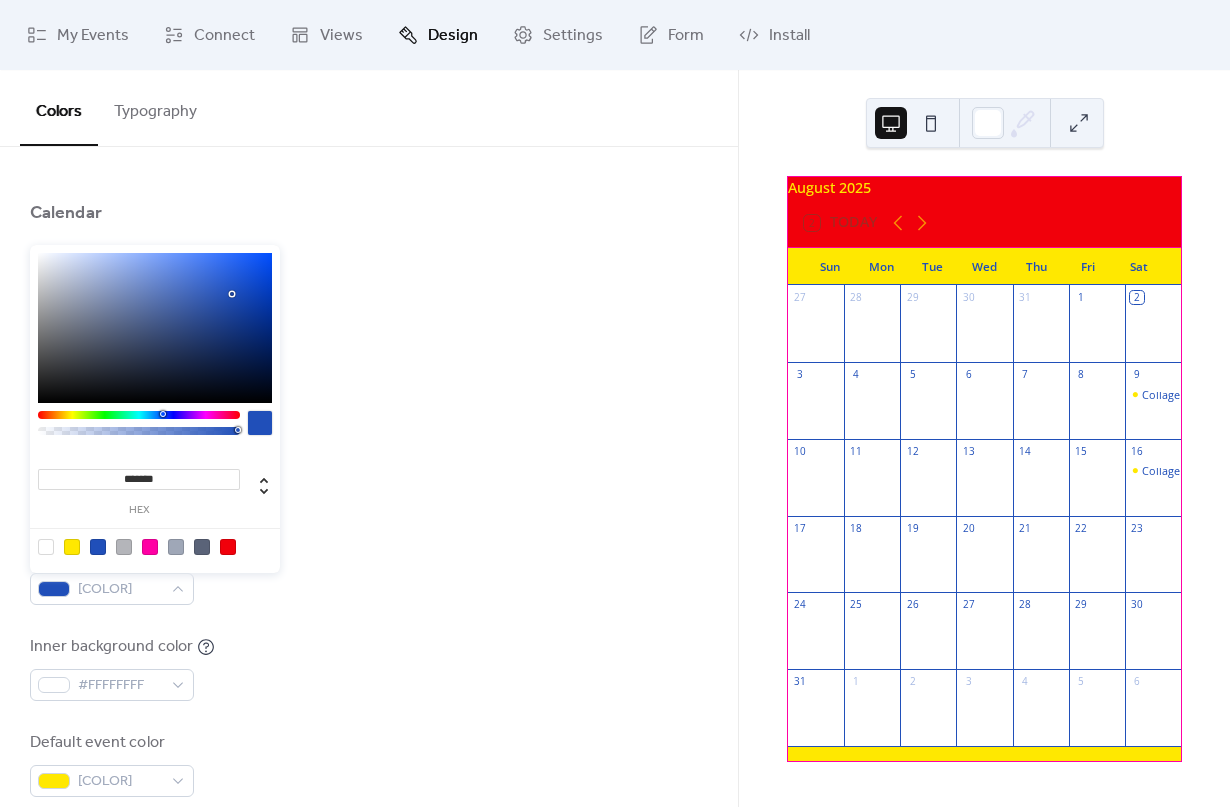 click at bounding box center (150, 547) 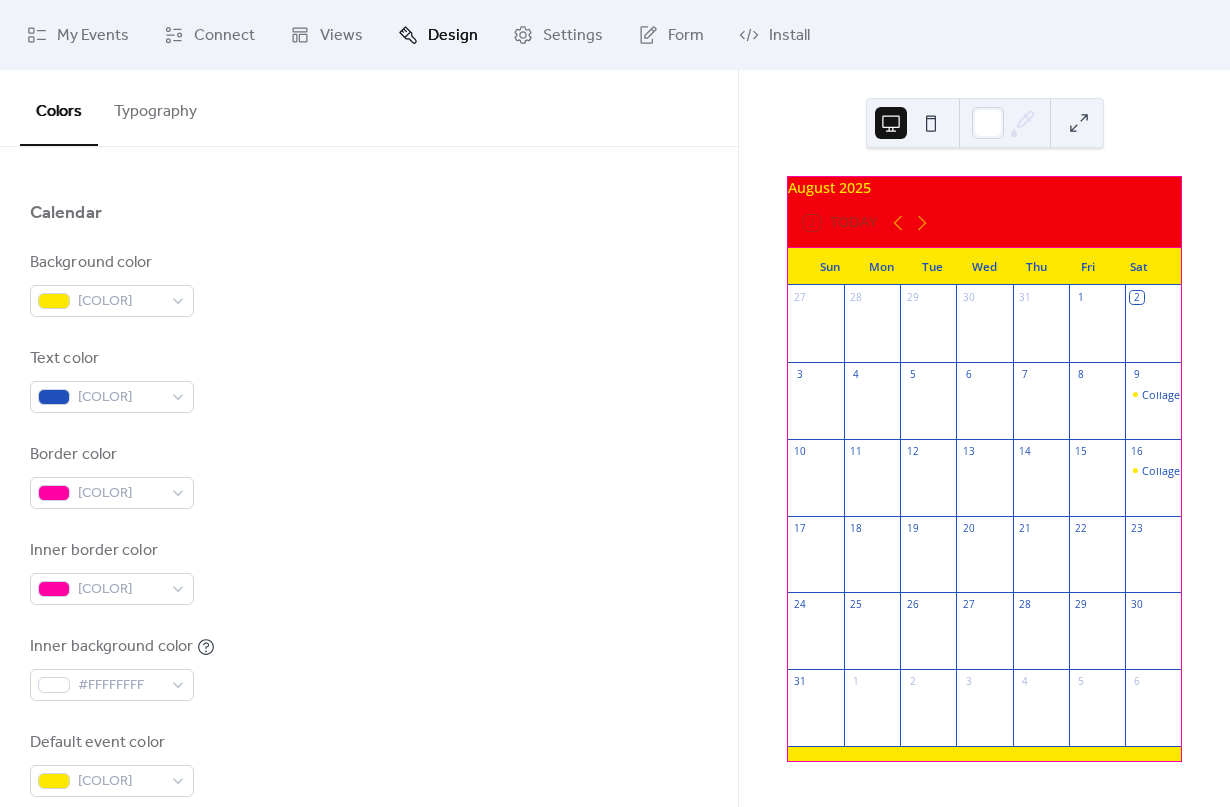 click on "Background color #FFE800FF Text color #204FB9FF Border color #FF00A4FF Inner border color #FF00A4FF Inner background color #FFFFFFFF Default event color #FFE800FF" at bounding box center (369, 524) 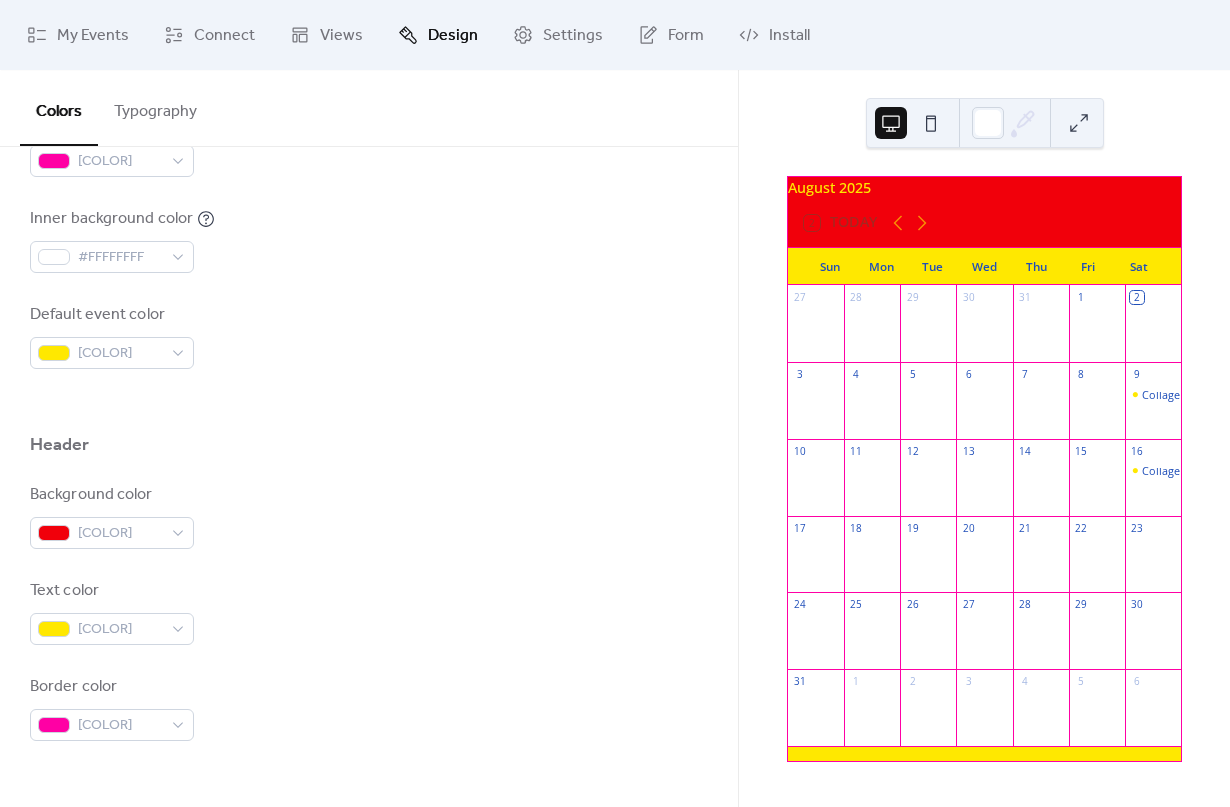 scroll, scrollTop: 647, scrollLeft: 0, axis: vertical 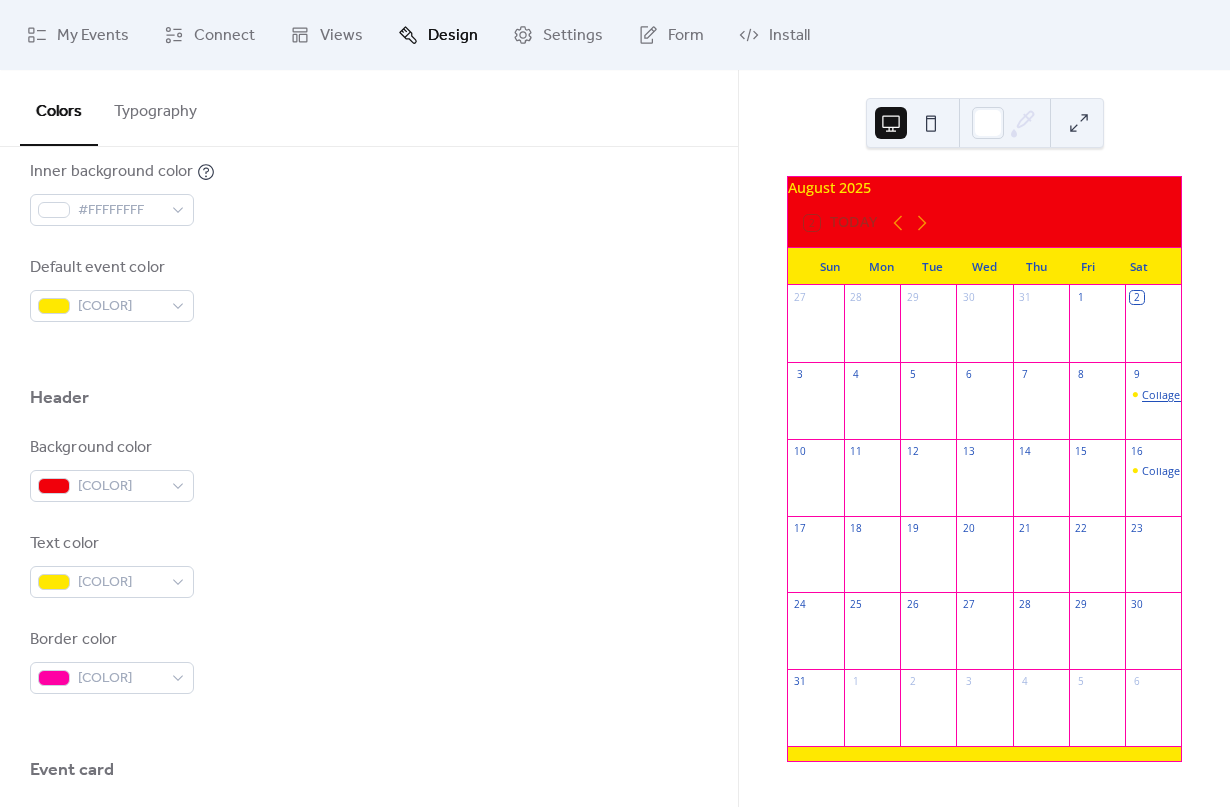 click on "Collage as Portals: A Zine-Making Workshop by Fiery Daisy & Bad Student" at bounding box center (1330, 394) 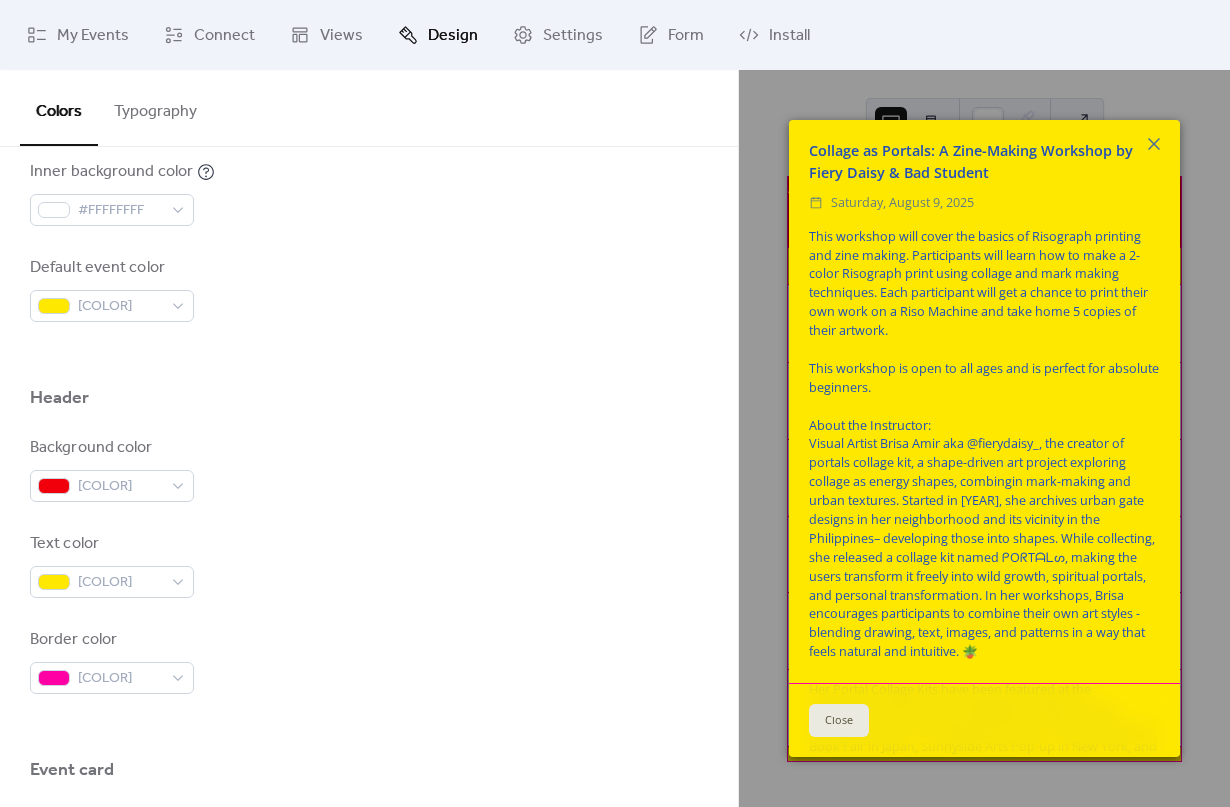 click on "Close" at bounding box center (839, 721) 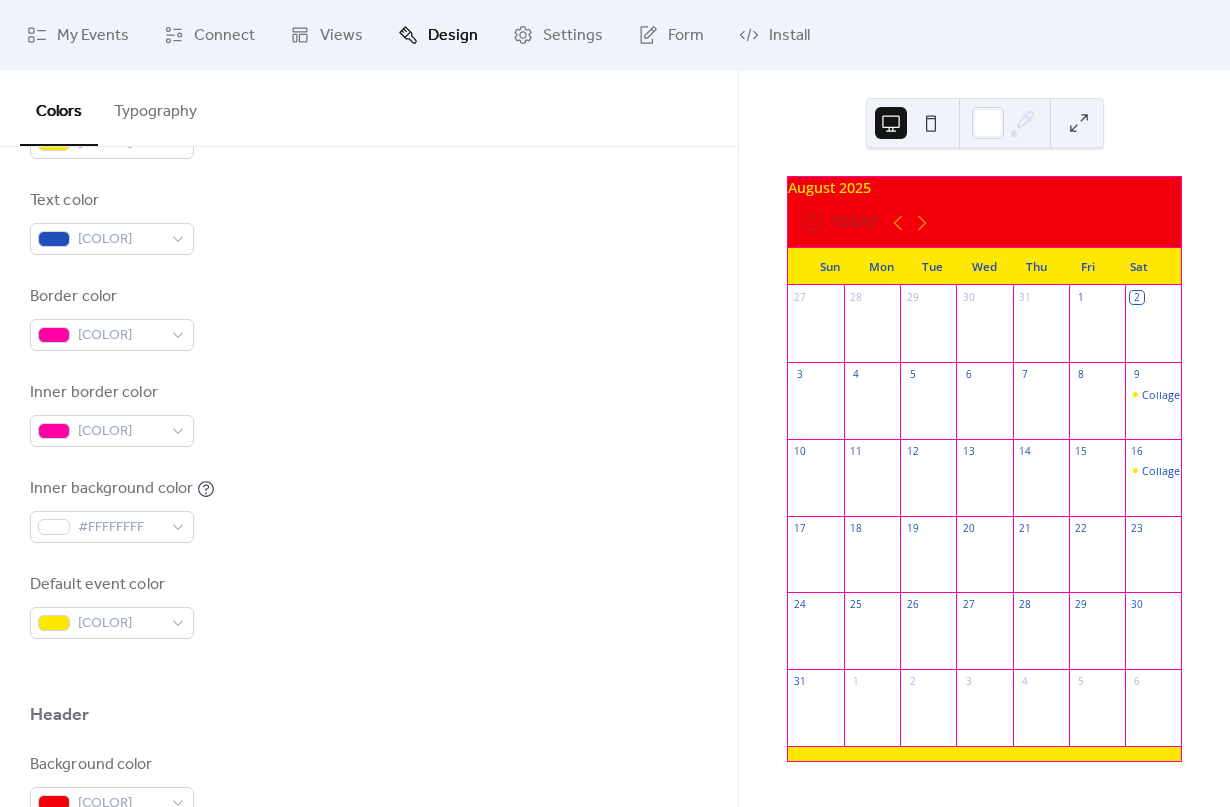 scroll, scrollTop: 318, scrollLeft: 0, axis: vertical 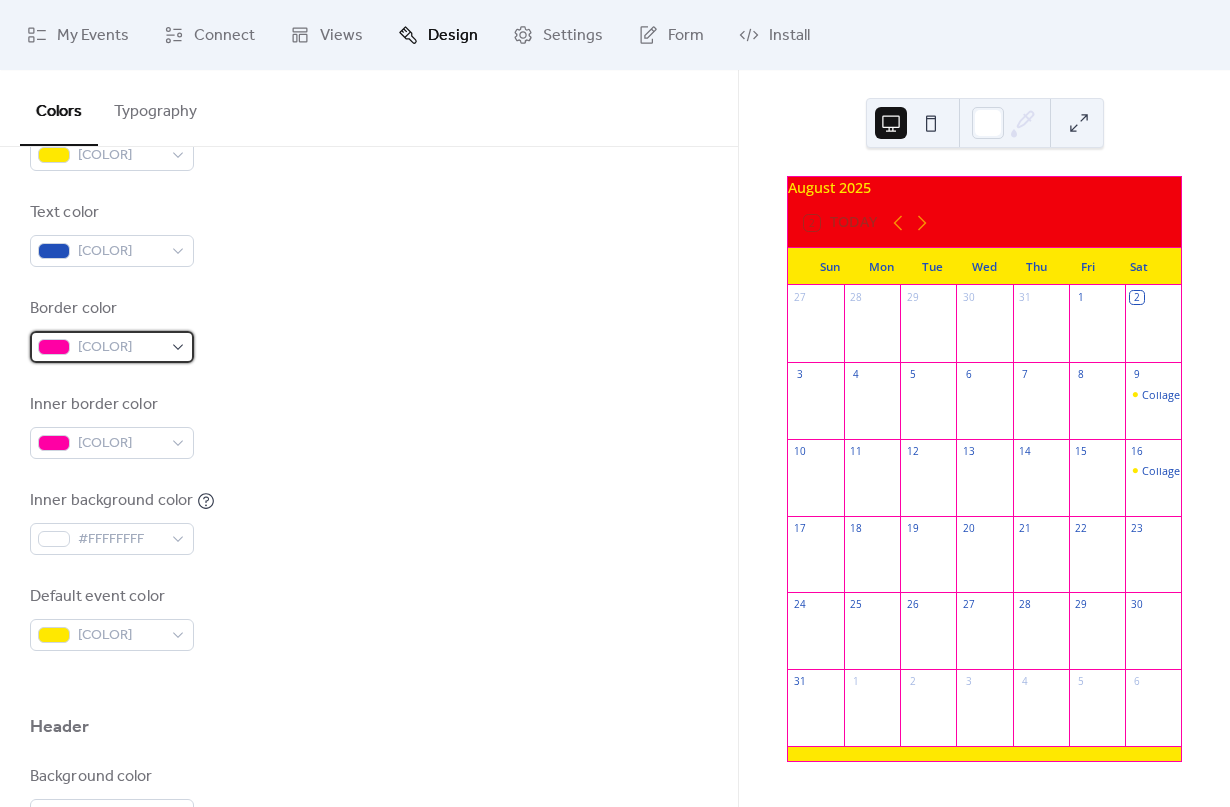 click on "#FF00A4FF" at bounding box center (112, 347) 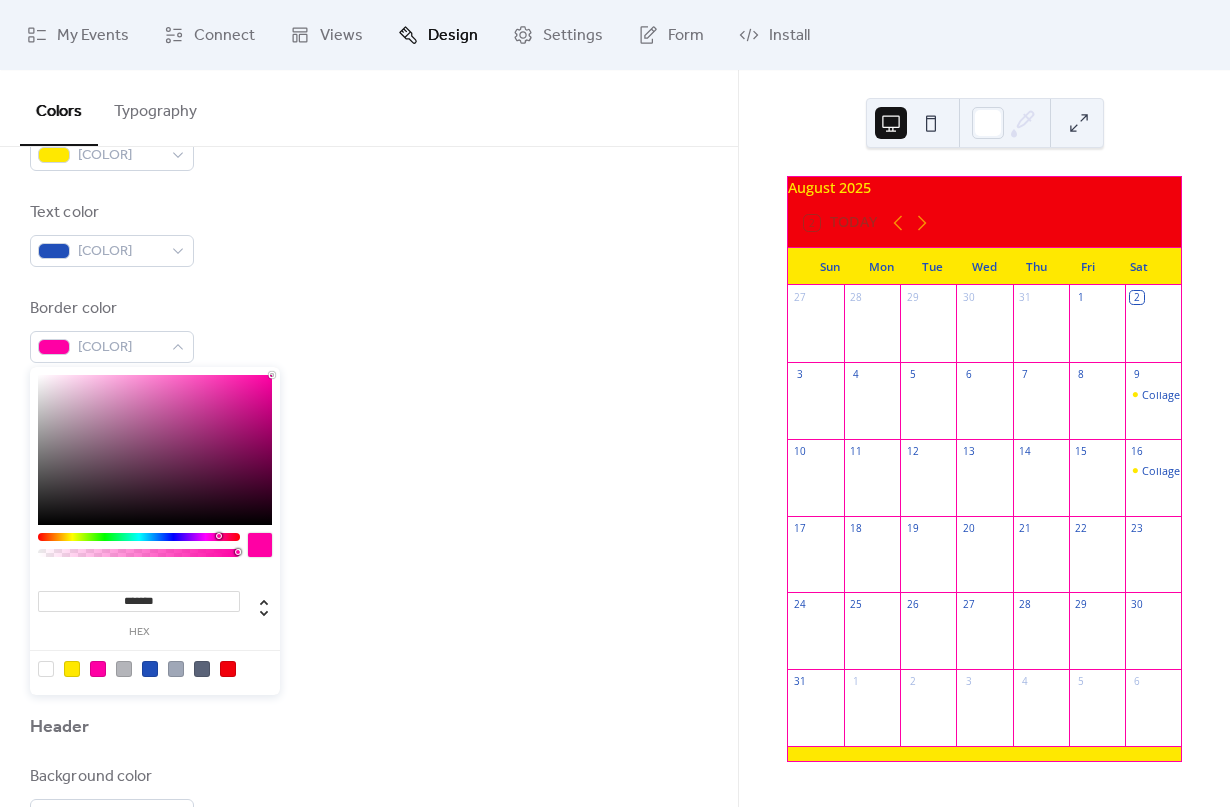 click at bounding box center (150, 669) 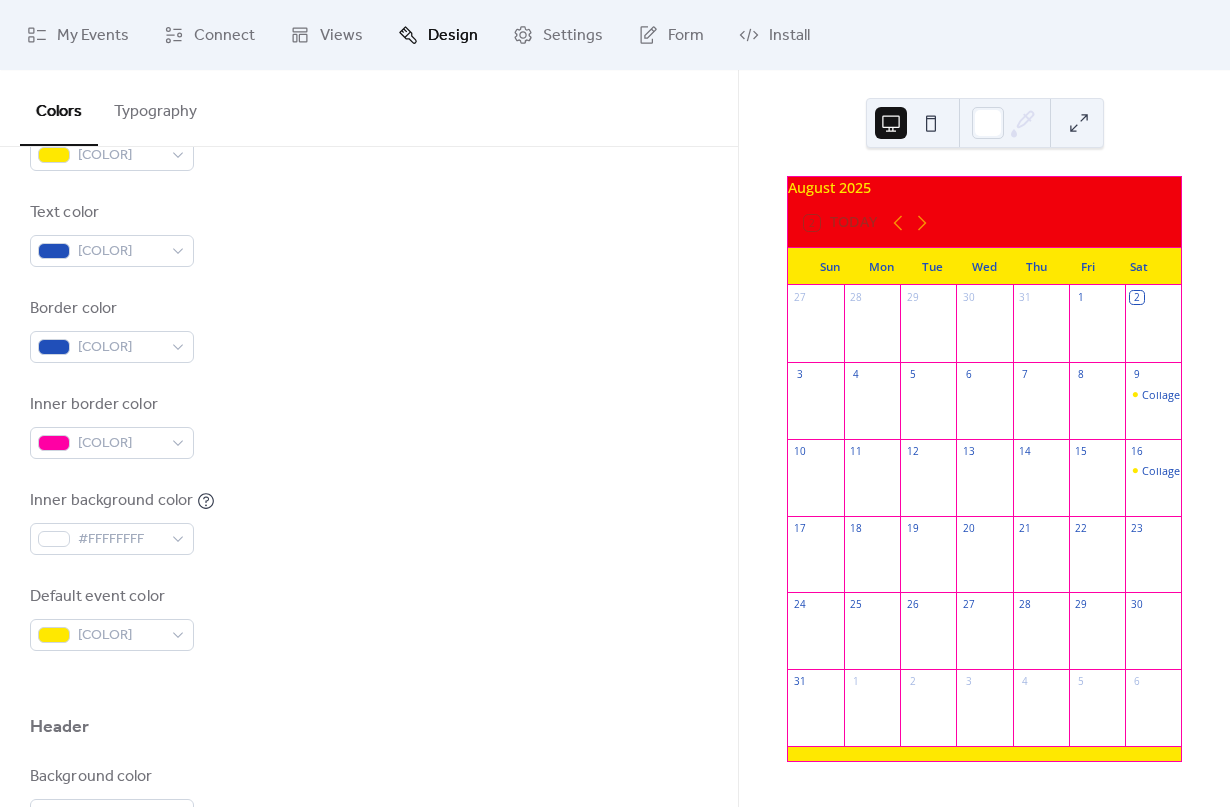 click on "Inner border color #FF00A4FF" at bounding box center (369, 426) 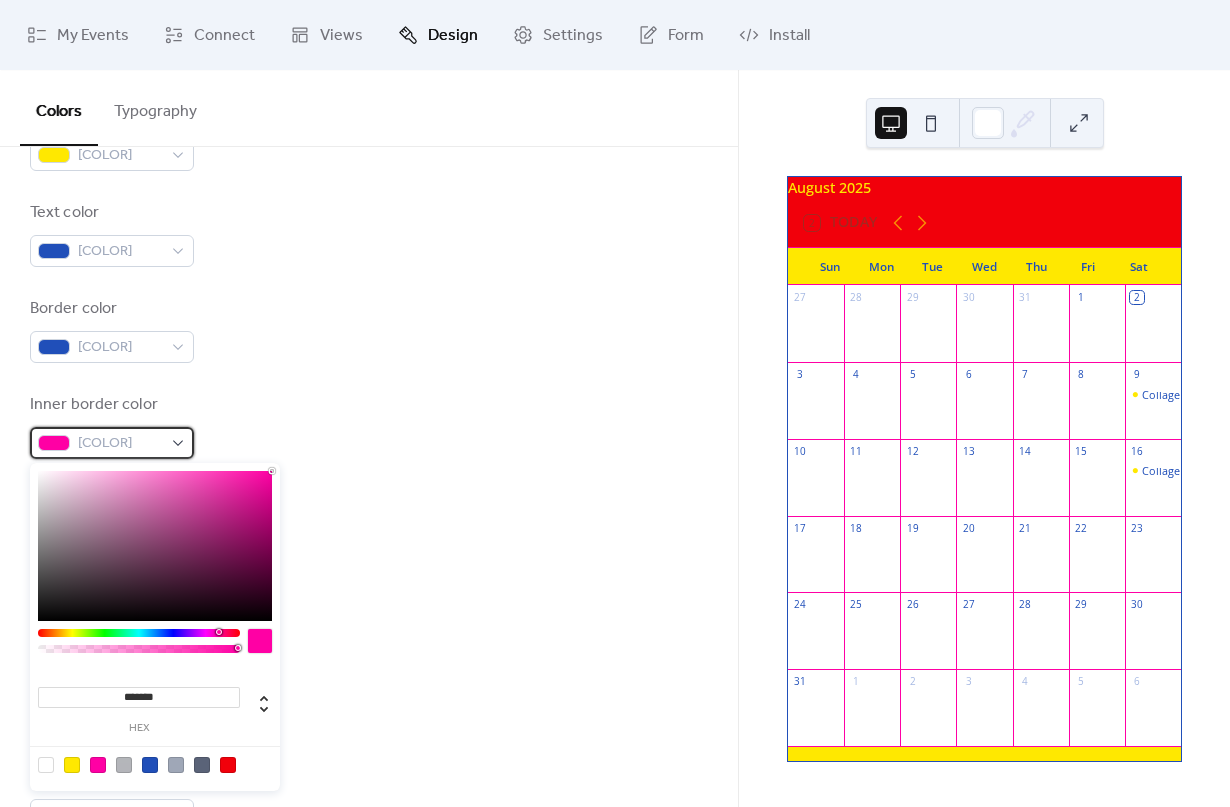 click on "#FF00A4FF" at bounding box center (120, 444) 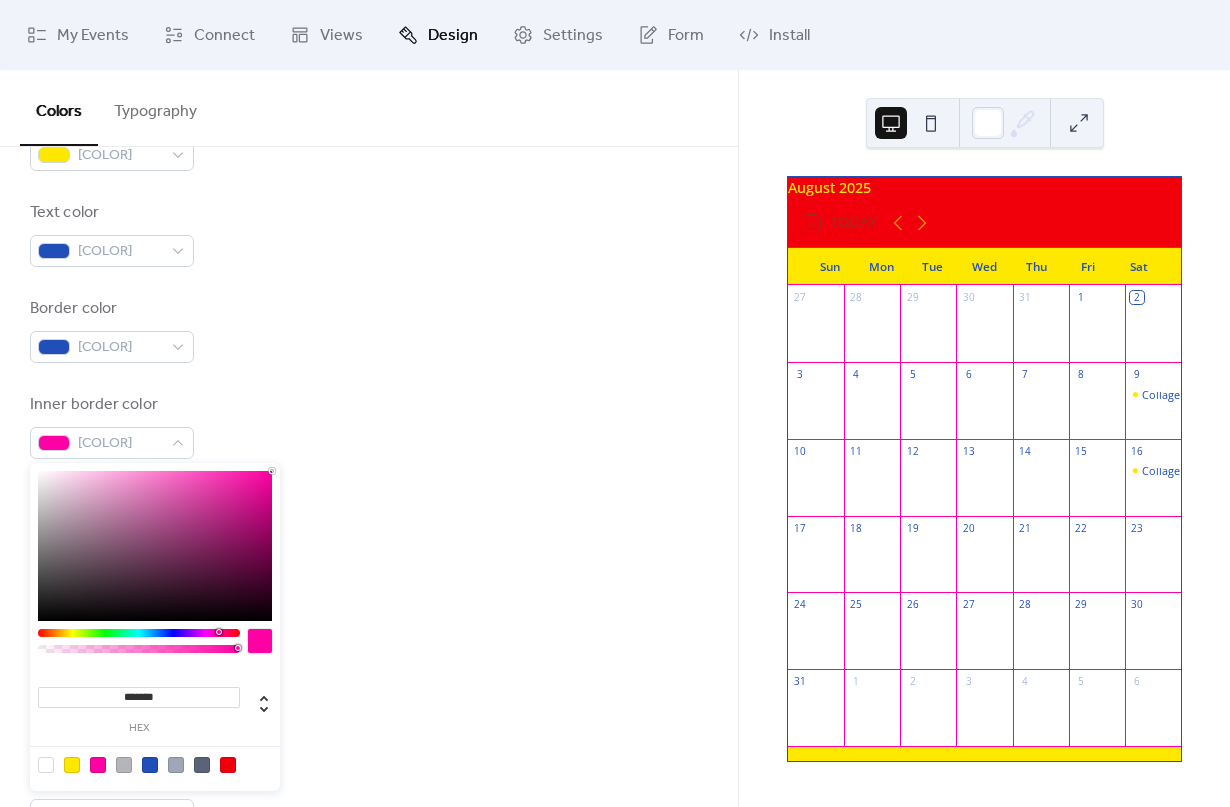 click at bounding box center [150, 765] 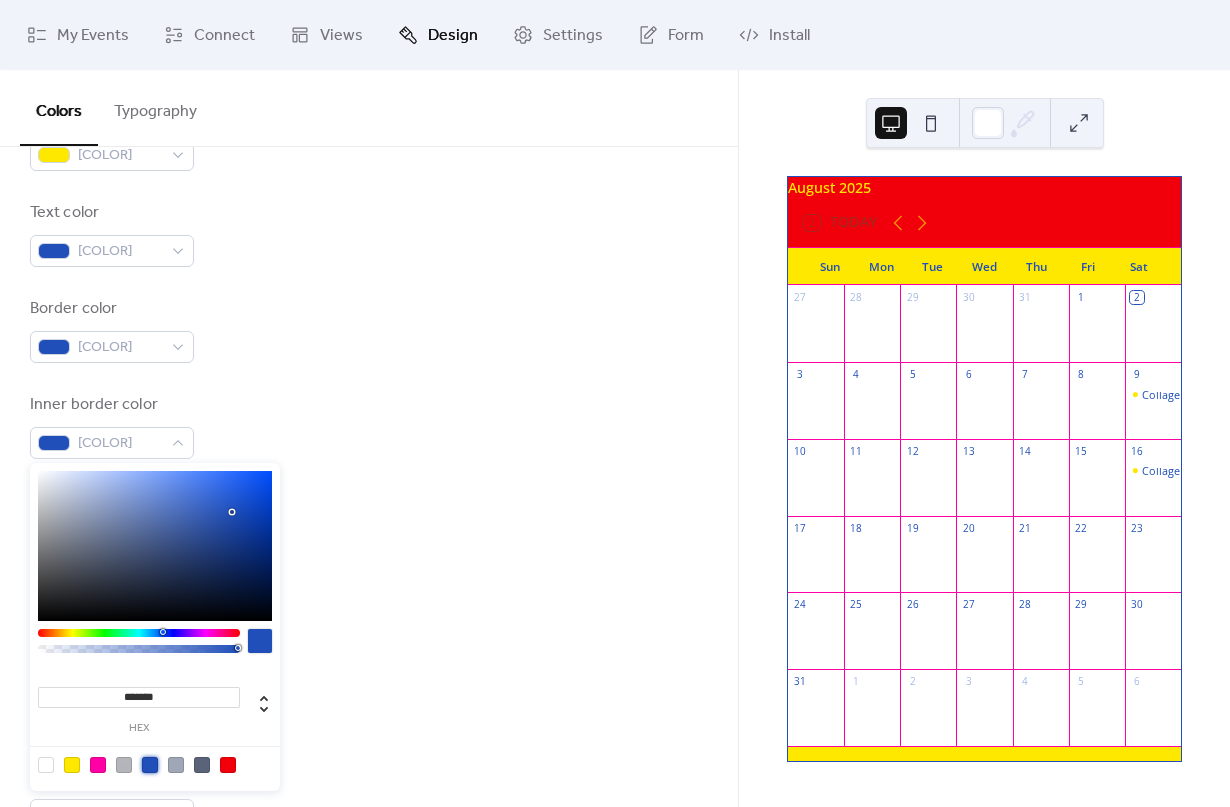 click on "Inner background color #FFFFFFFF" at bounding box center (369, 522) 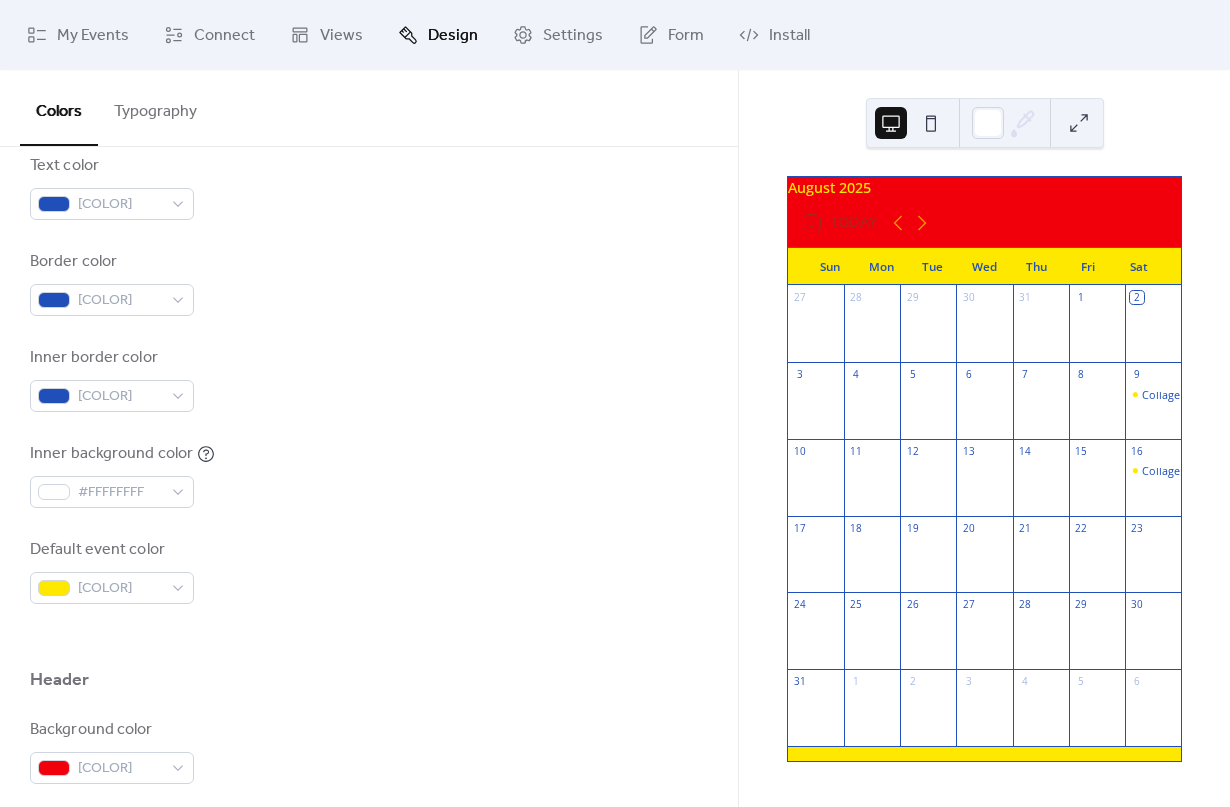 scroll, scrollTop: 369, scrollLeft: 0, axis: vertical 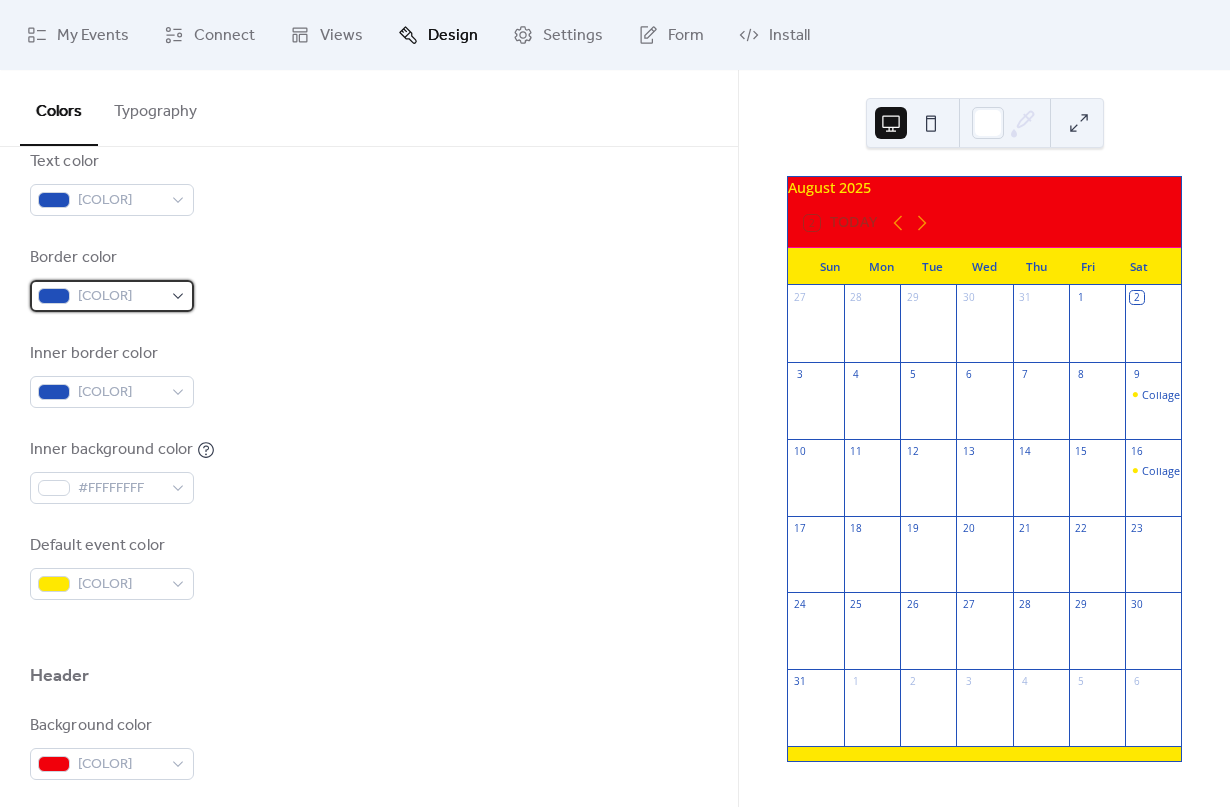 click on "#204FB9FF" at bounding box center (112, 296) 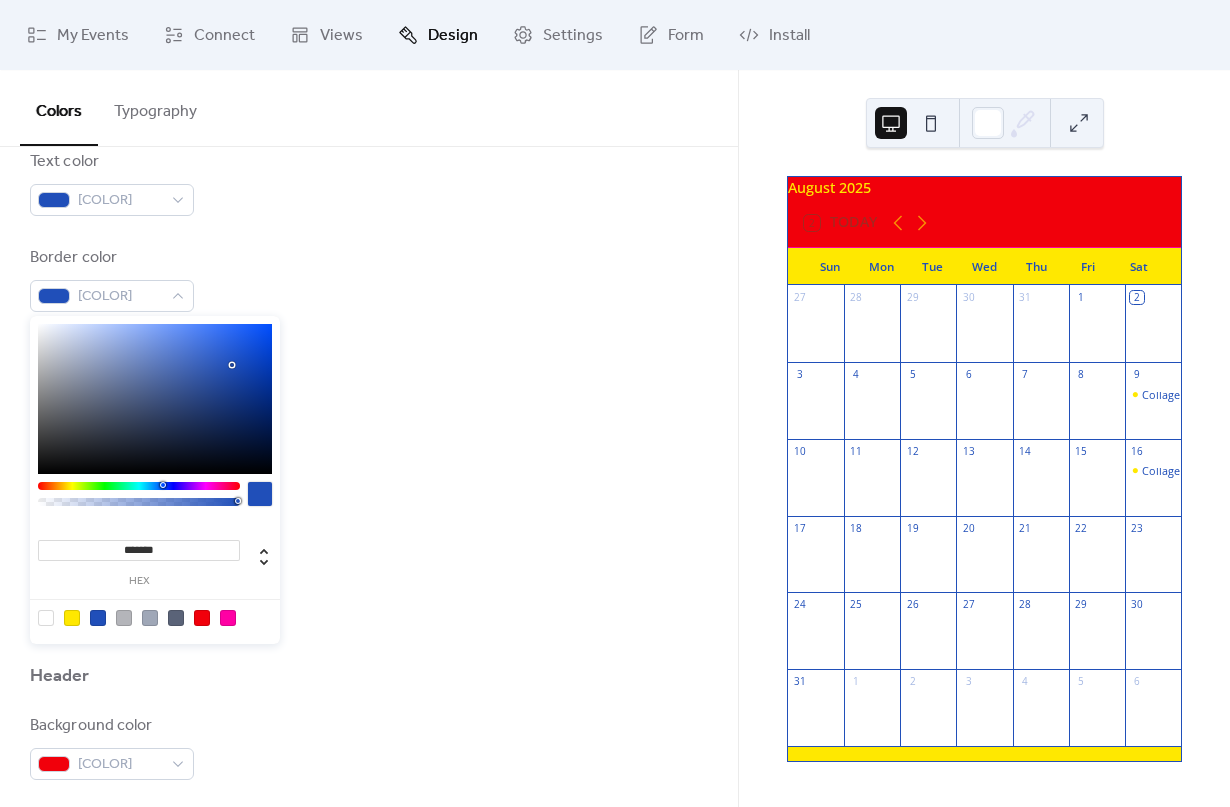 click at bounding box center (155, 617) 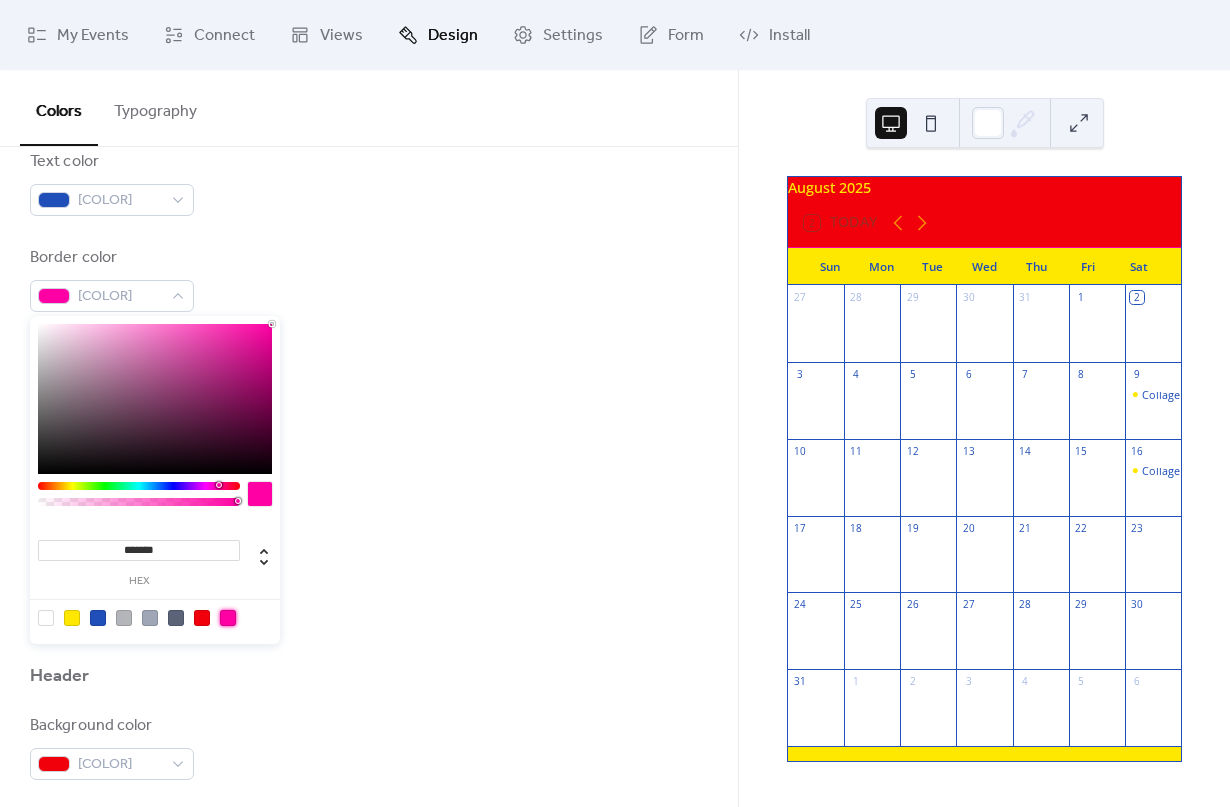 click on "Background color #FFE800FF Text color #204FB9FF Border color #FF00A4FF Inner border color #204FB9FF Inner background color #FFFFFFFF Default event color #FFE800FF" at bounding box center (369, 327) 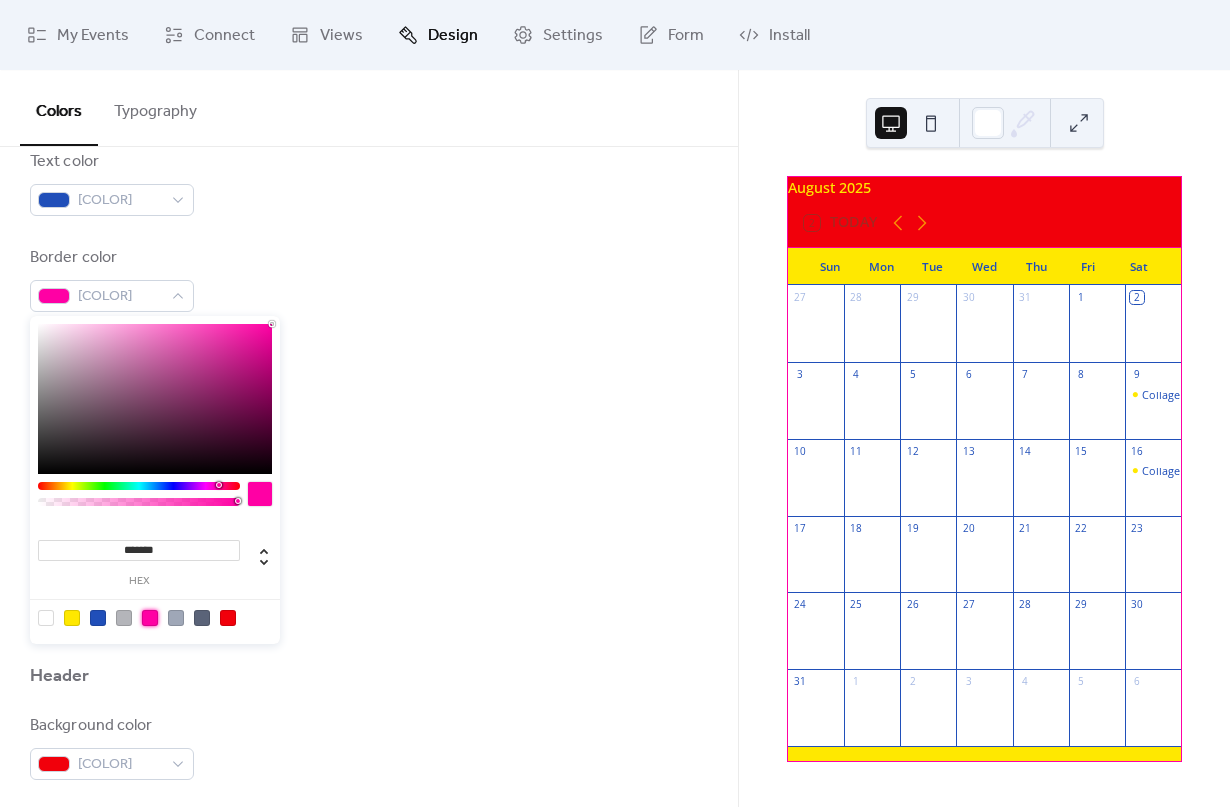 click on "Background color #FFE800FF Text color #204FB9FF Border color #FF00A4FF Inner border color #204FB9FF Inner background color #FFFFFFFF Default event color #FFE800FF" at bounding box center [369, 327] 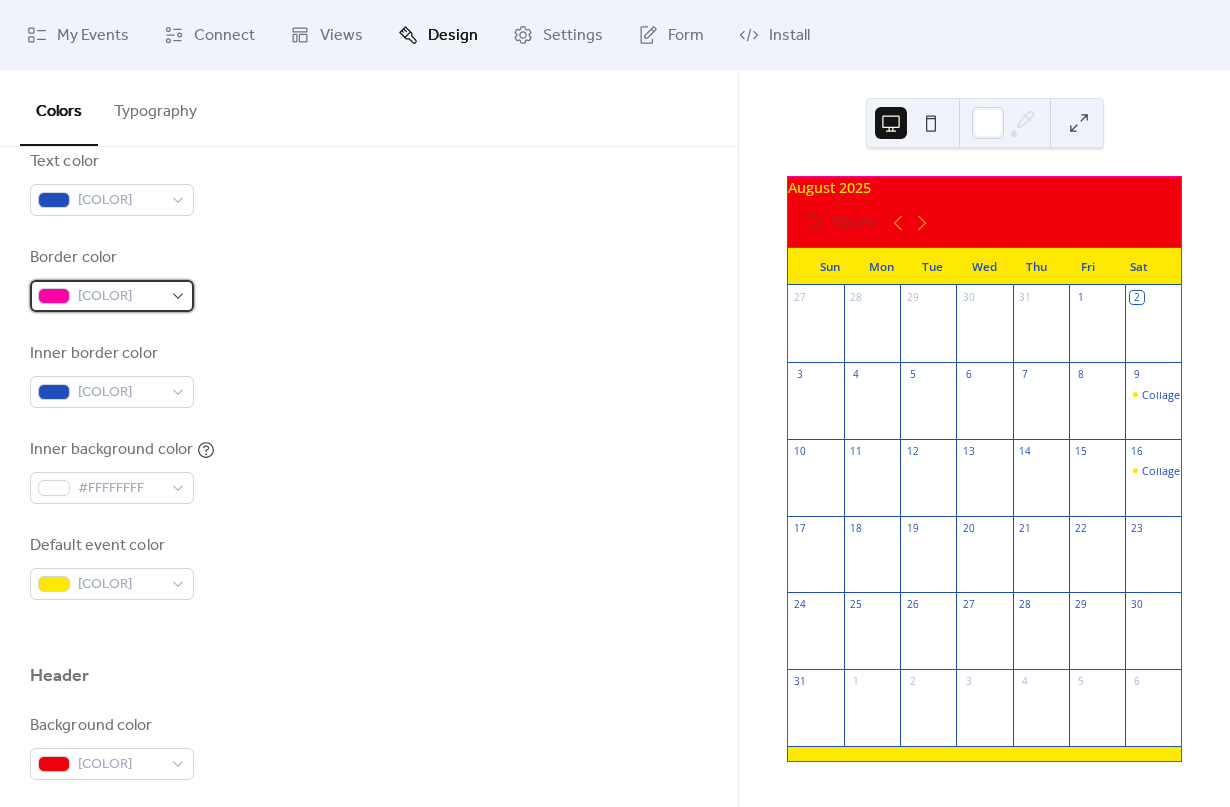 click on "#FF00A4FF" at bounding box center [120, 297] 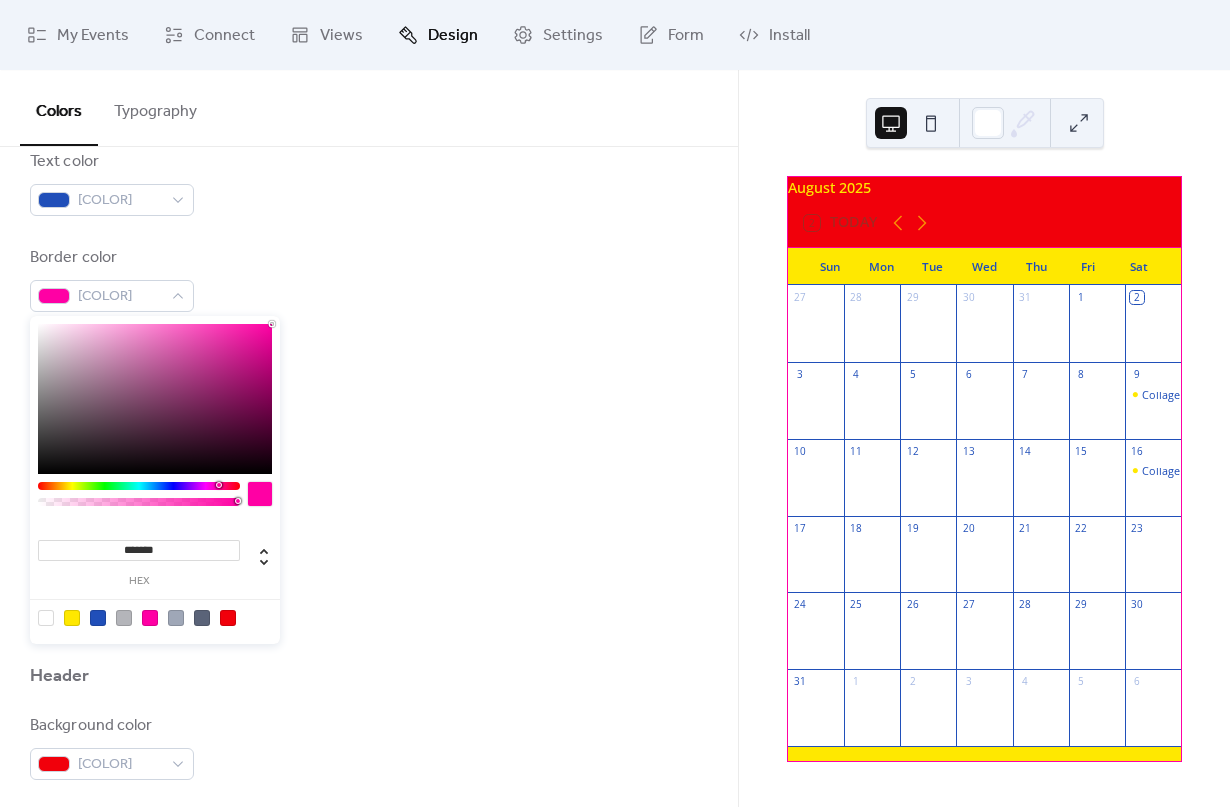 click at bounding box center [98, 618] 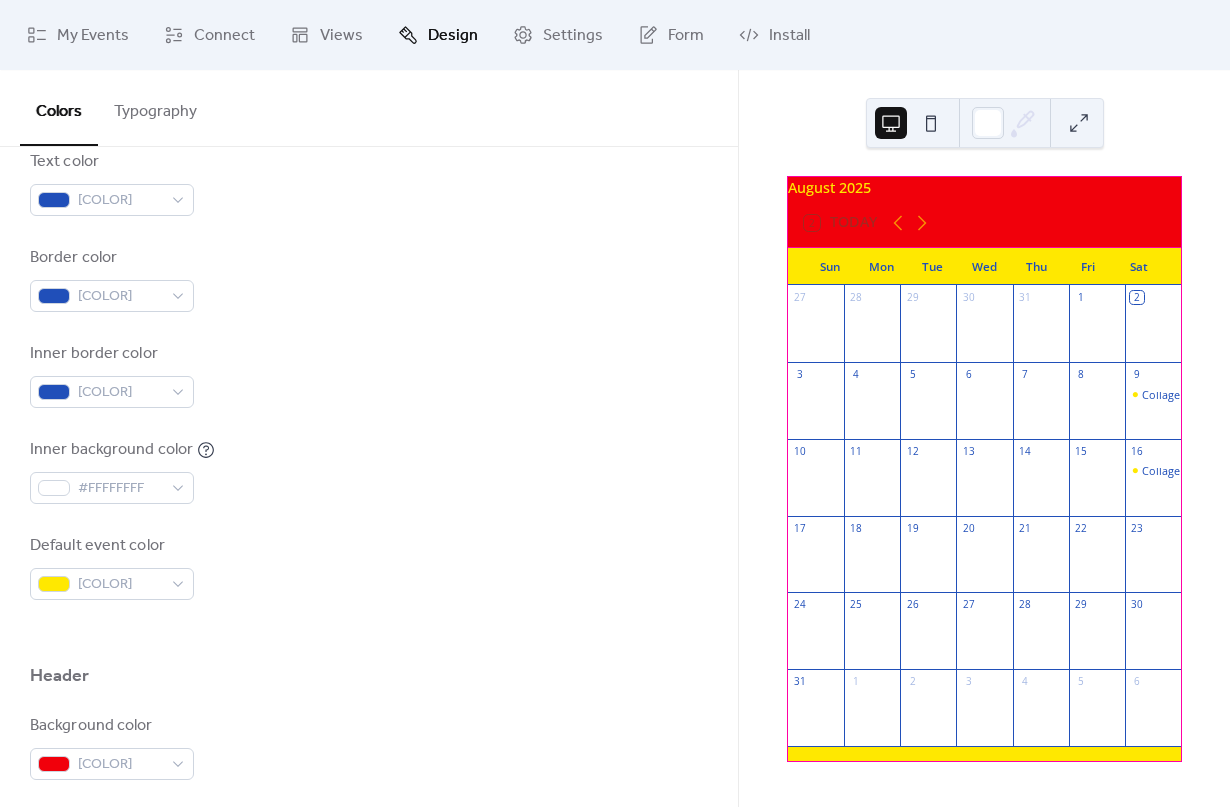 click on "Inner border color #204FB9FF" at bounding box center [369, 375] 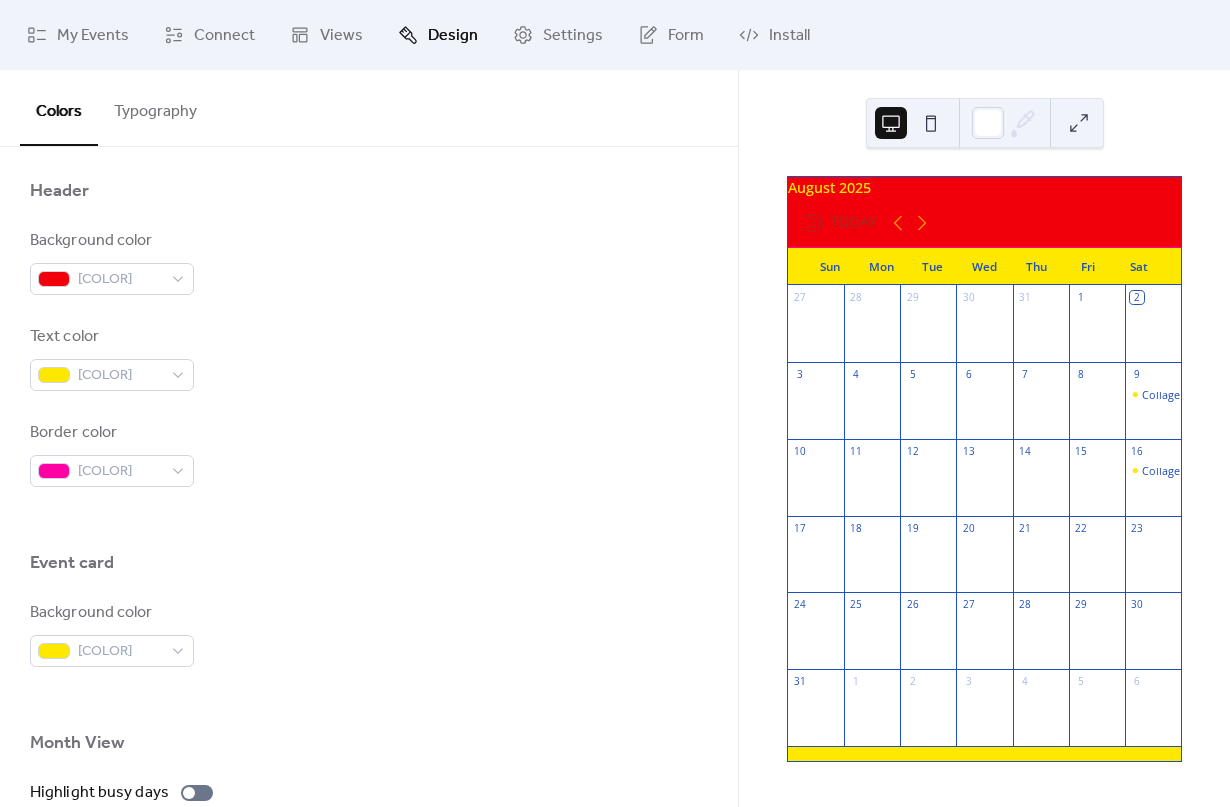 scroll, scrollTop: 858, scrollLeft: 0, axis: vertical 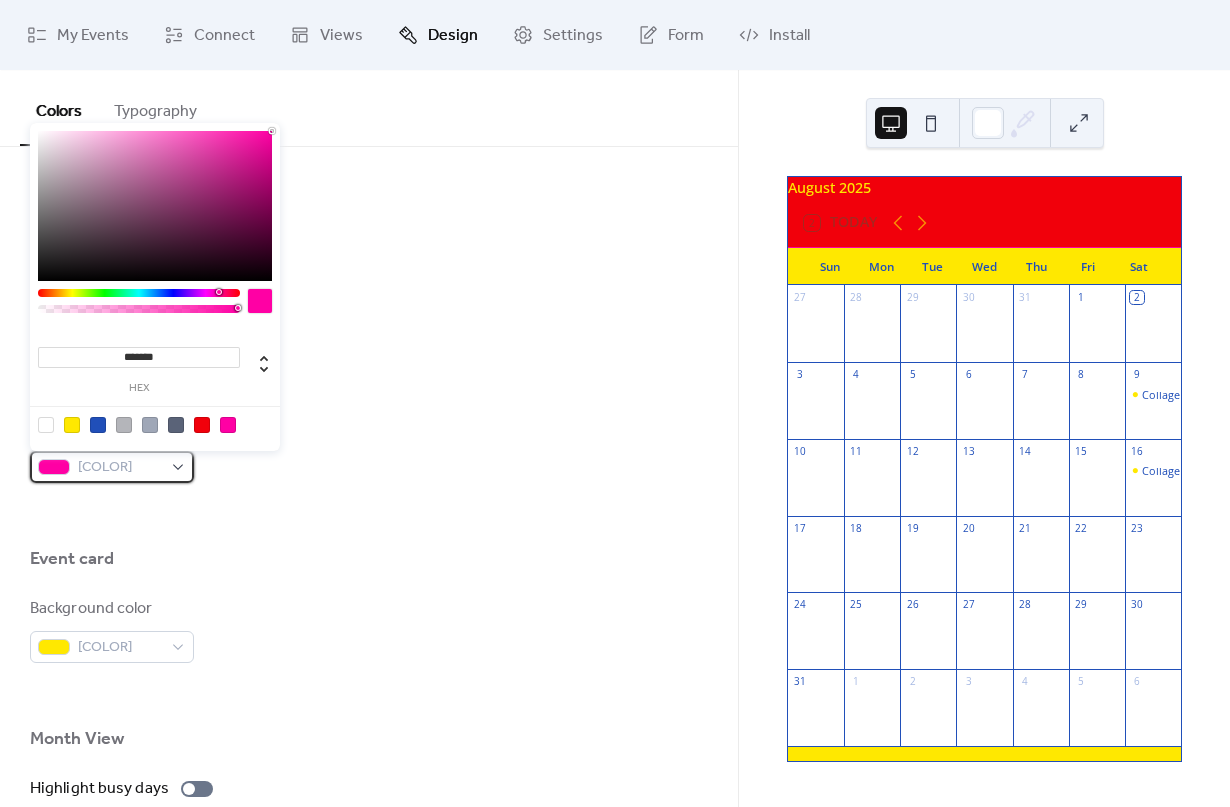 click on "#FF00A4FF" at bounding box center [120, 468] 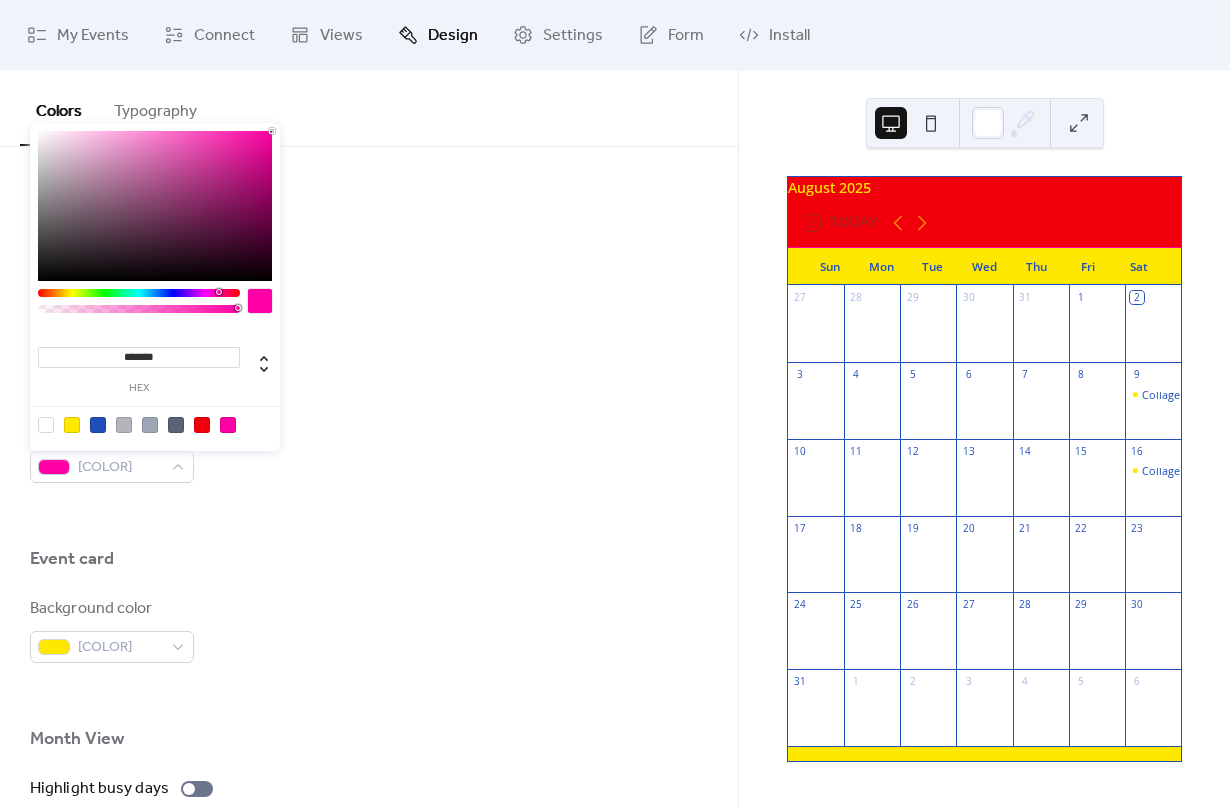 click at bounding box center [98, 425] 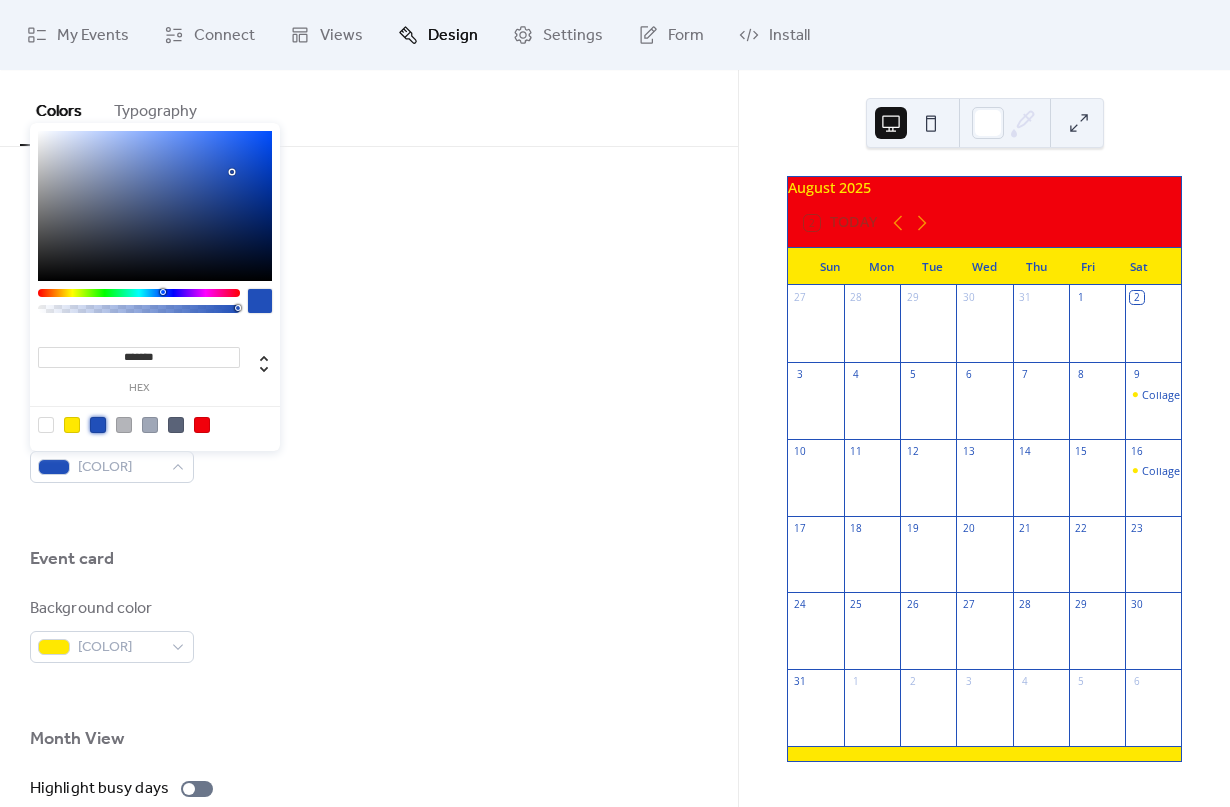 click on "Border color #204FB9FF" at bounding box center (369, 450) 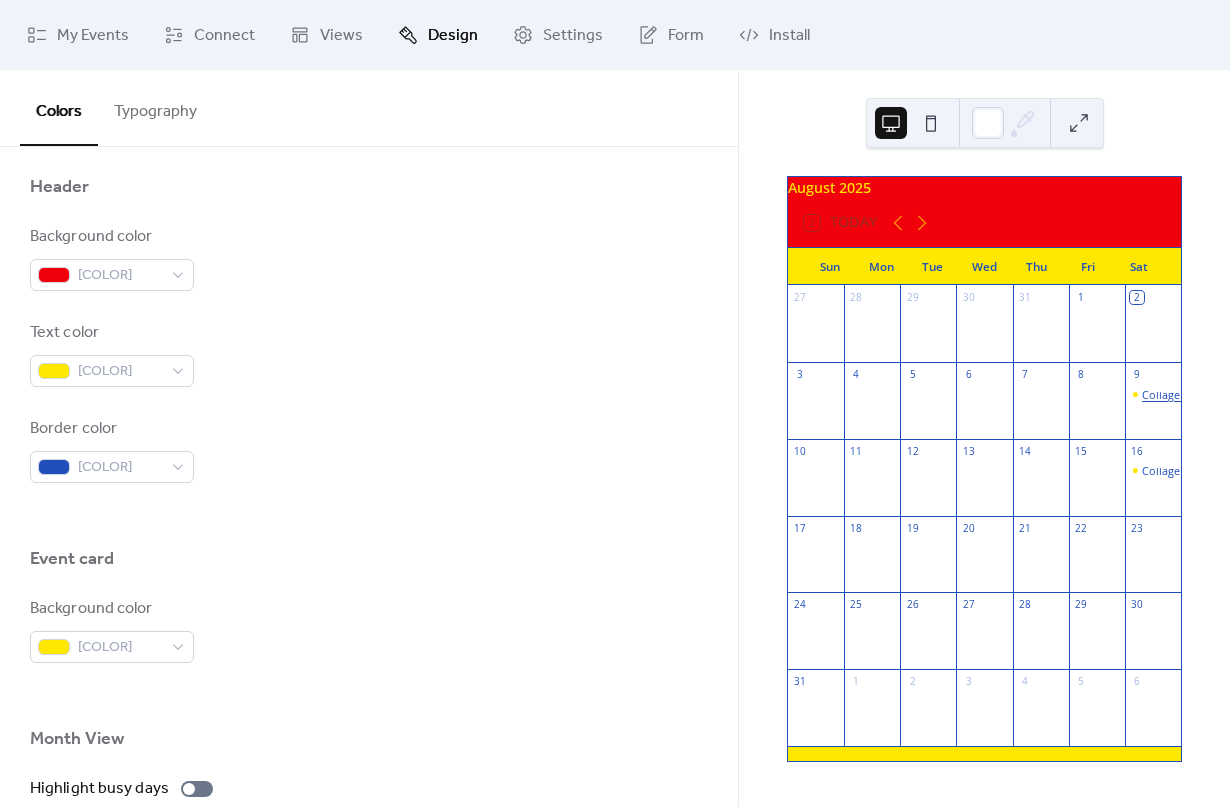 click on "Collage as Portals: A Zine-Making Workshop by Fiery Daisy & Bad Student" at bounding box center (1330, 394) 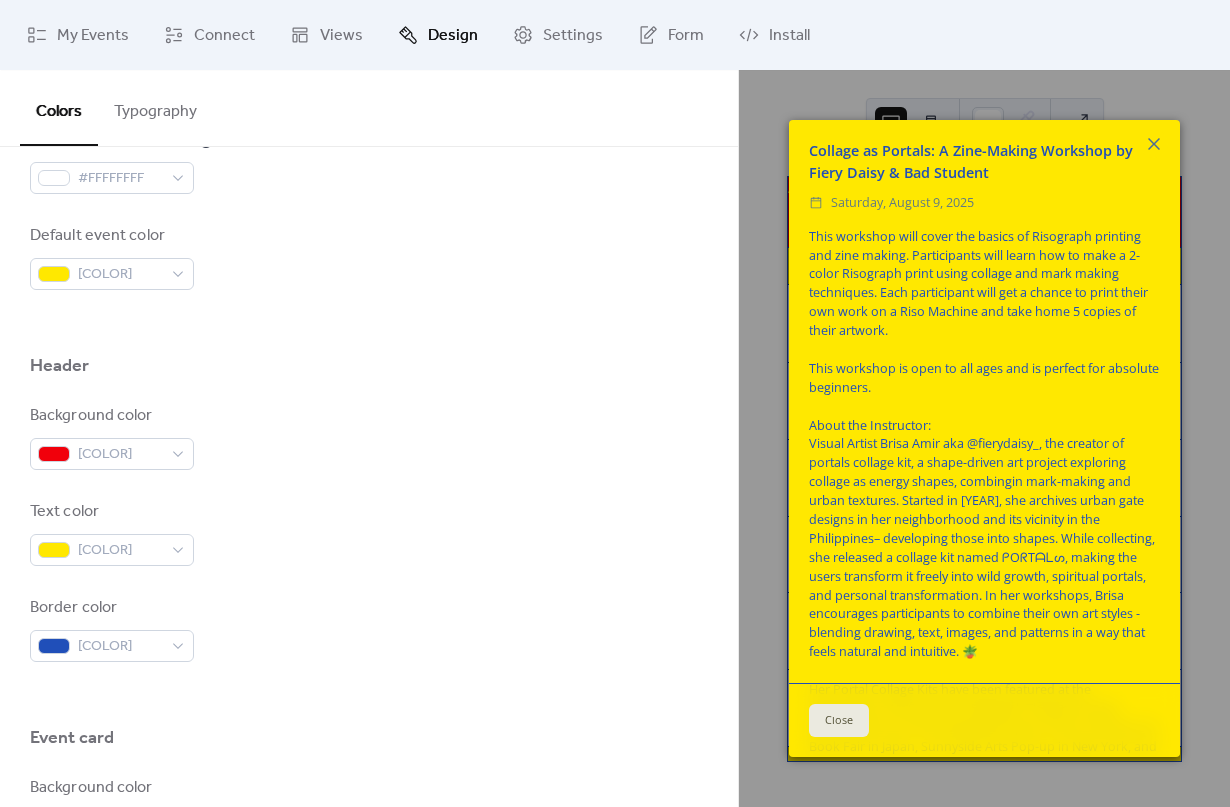 scroll, scrollTop: 675, scrollLeft: 0, axis: vertical 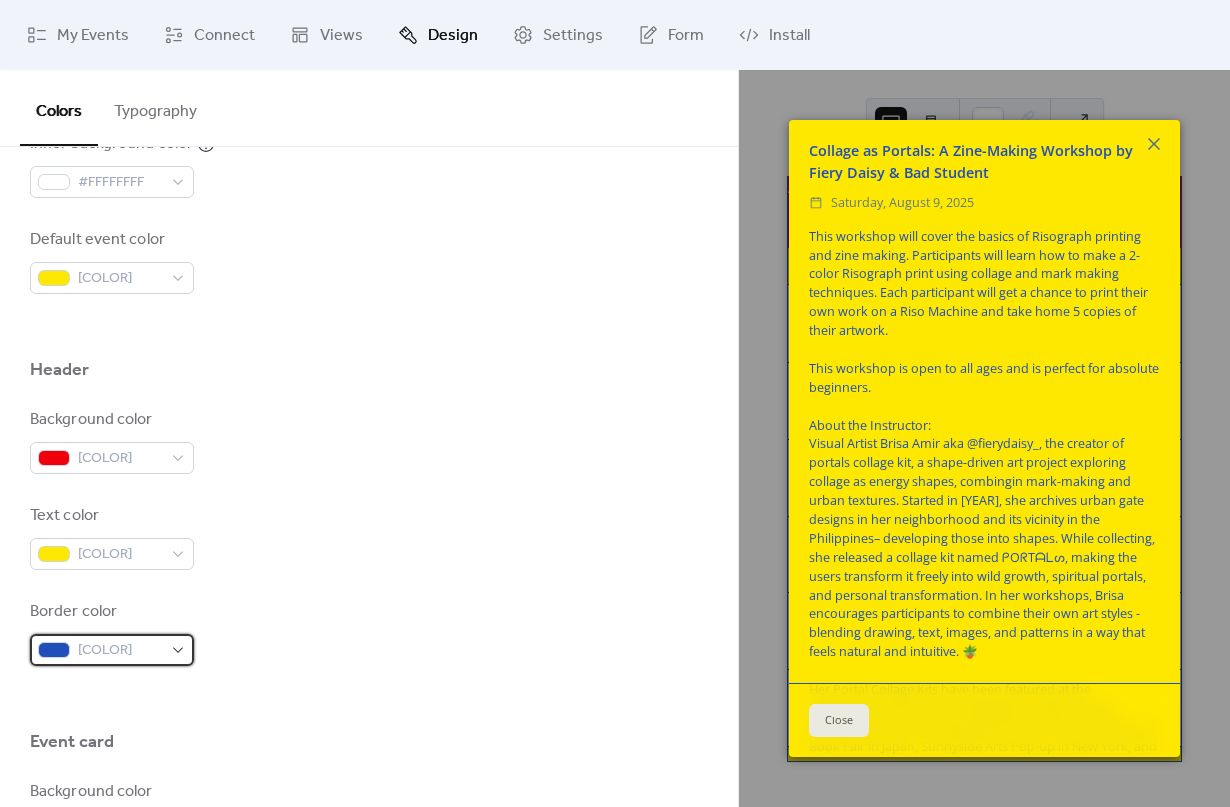 click on "#204FB9FF" at bounding box center [112, 650] 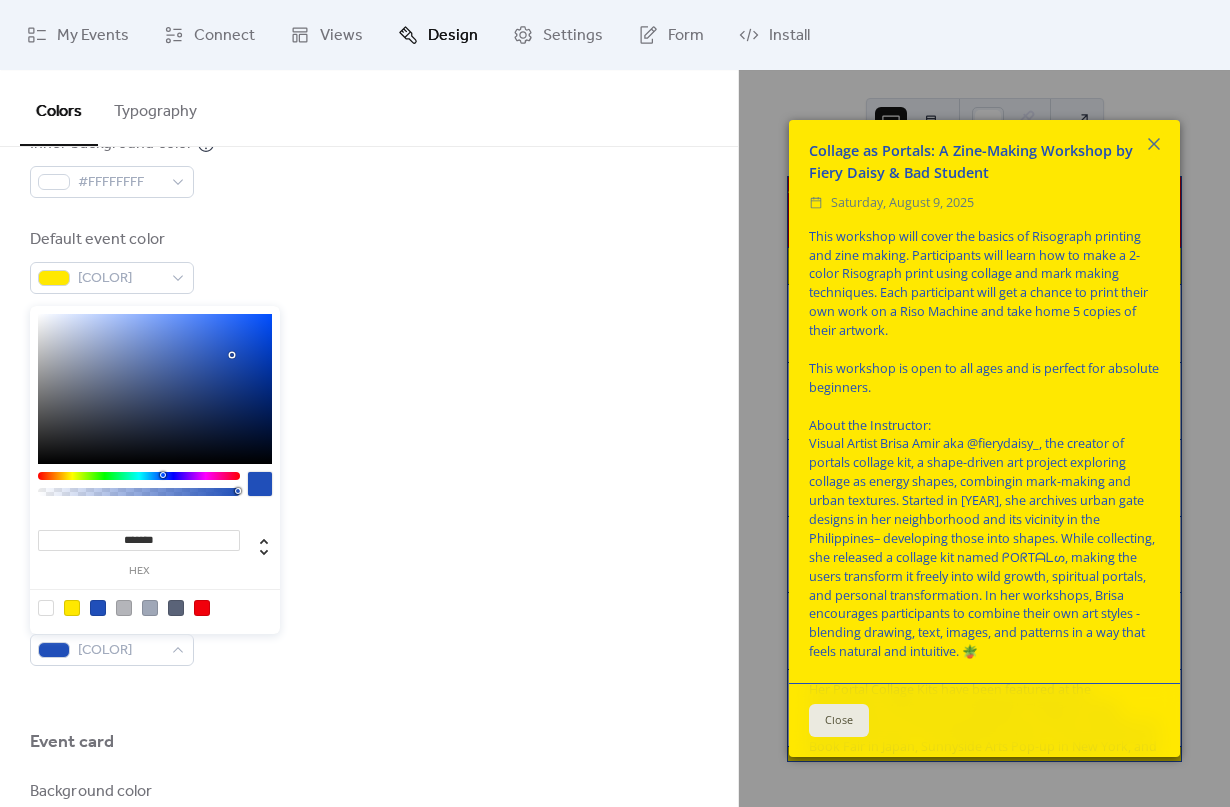 click on "*******" at bounding box center [139, 540] 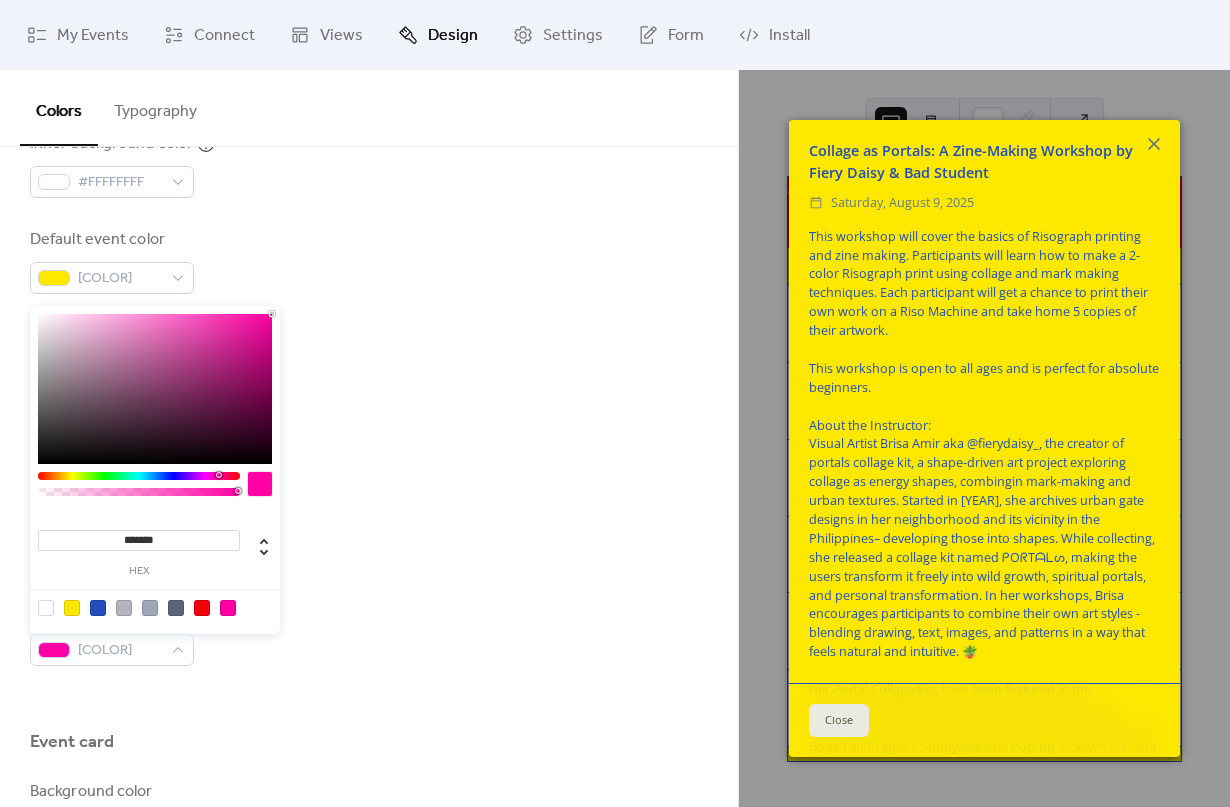type on "*******" 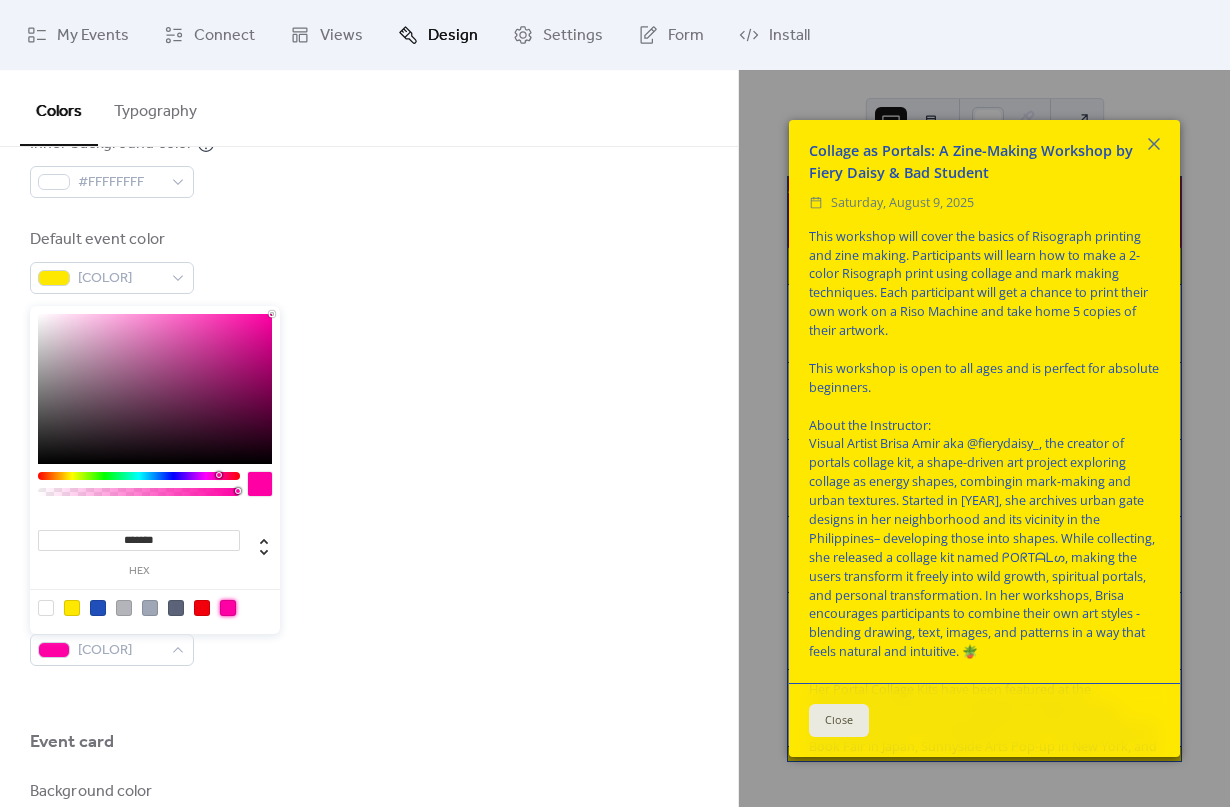 click at bounding box center (228, 608) 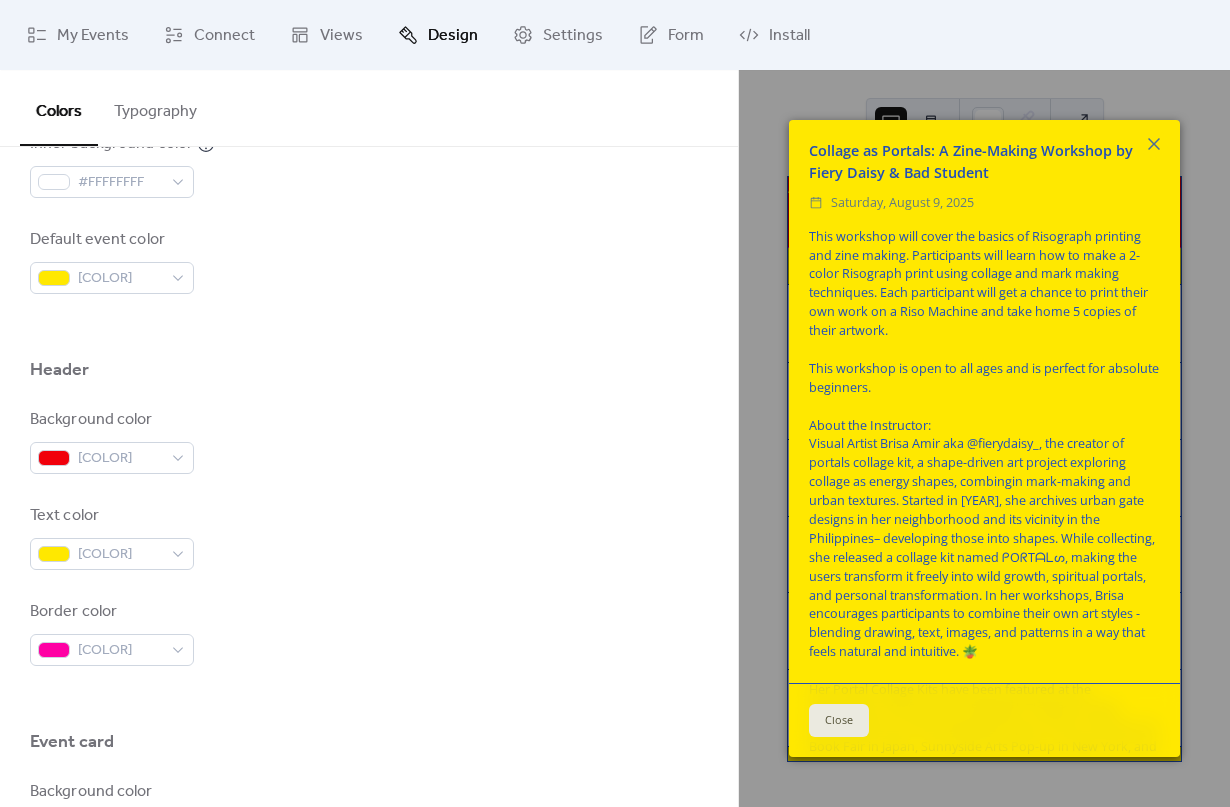 click on "Text color #FFE800FF" at bounding box center [369, 537] 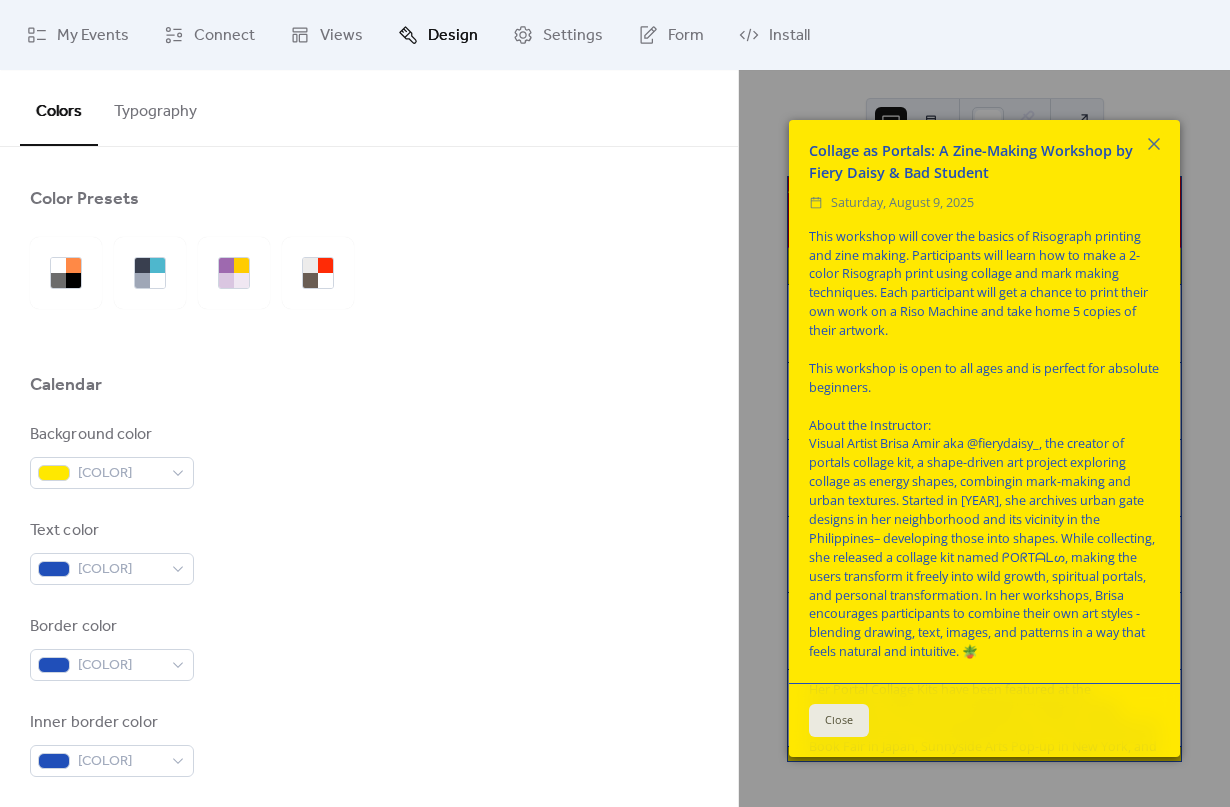 scroll, scrollTop: 0, scrollLeft: 0, axis: both 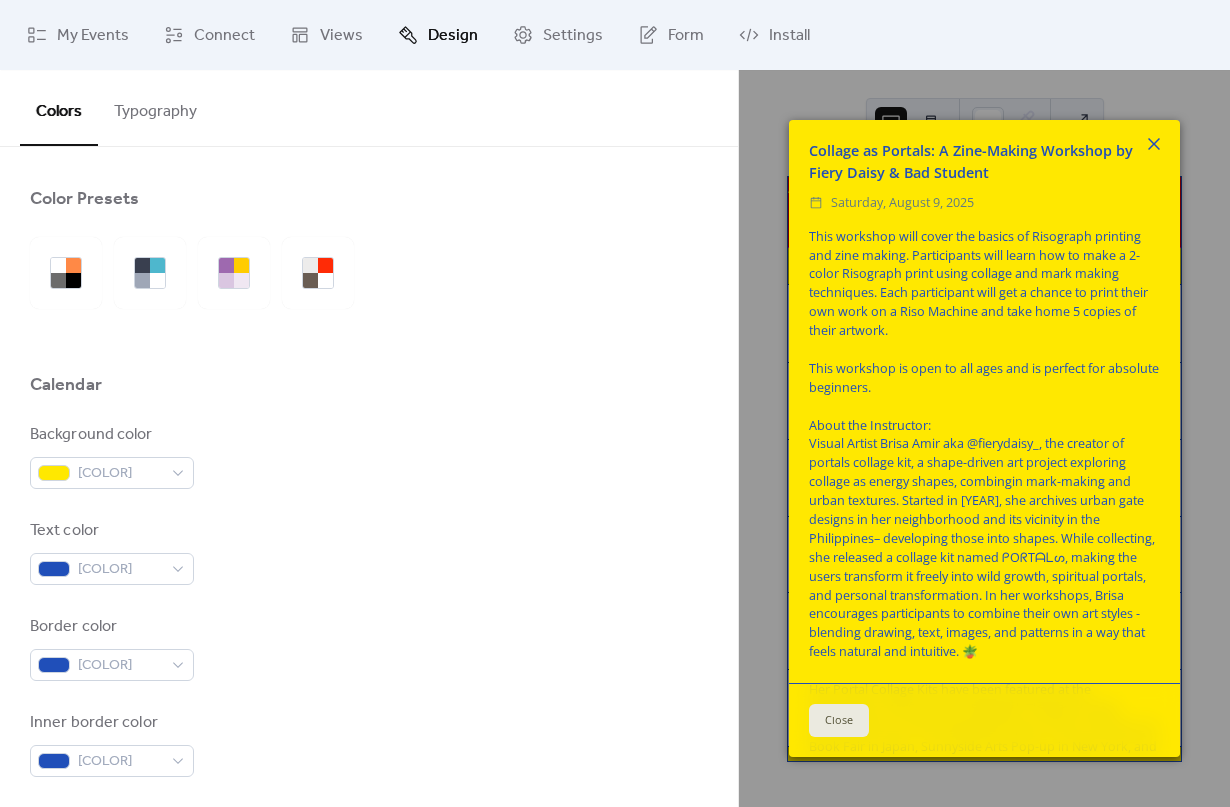 click 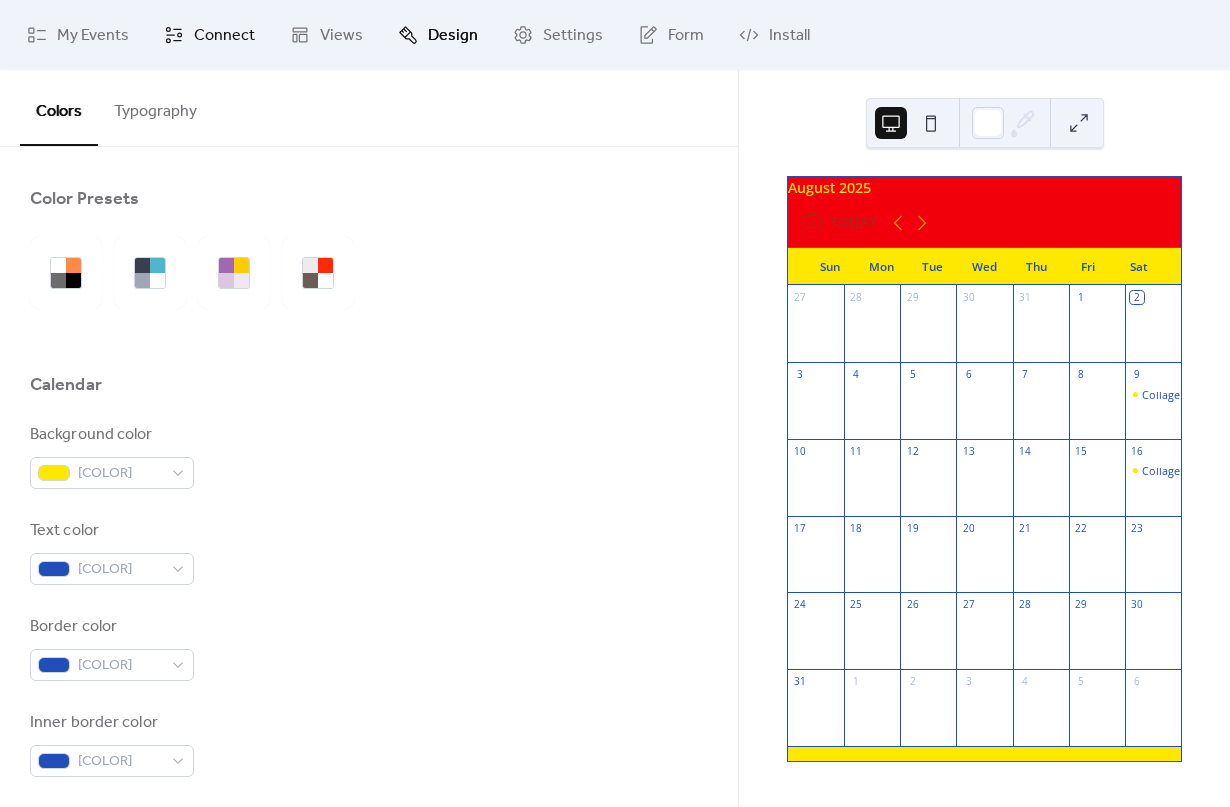click on "Connect" at bounding box center [209, 35] 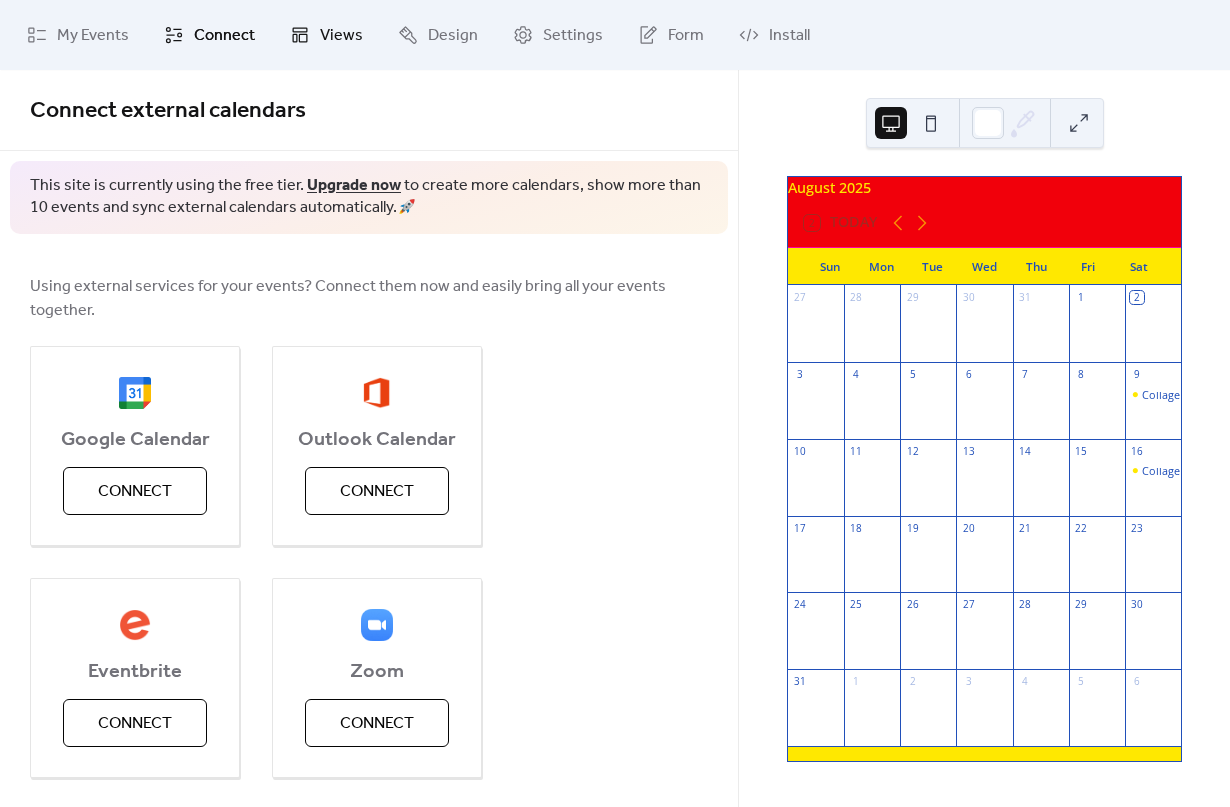 click on "Views" at bounding box center [326, 35] 